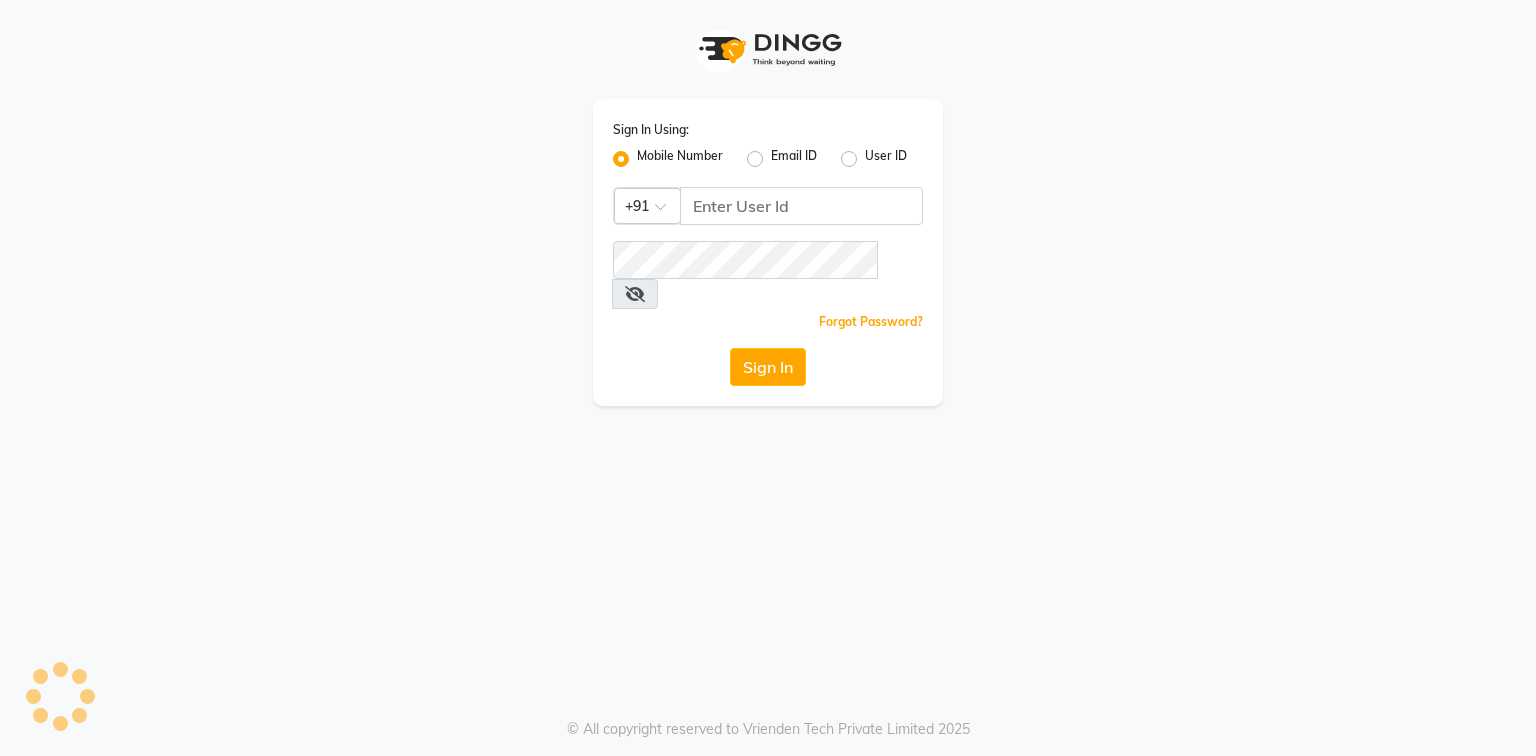 scroll, scrollTop: 0, scrollLeft: 0, axis: both 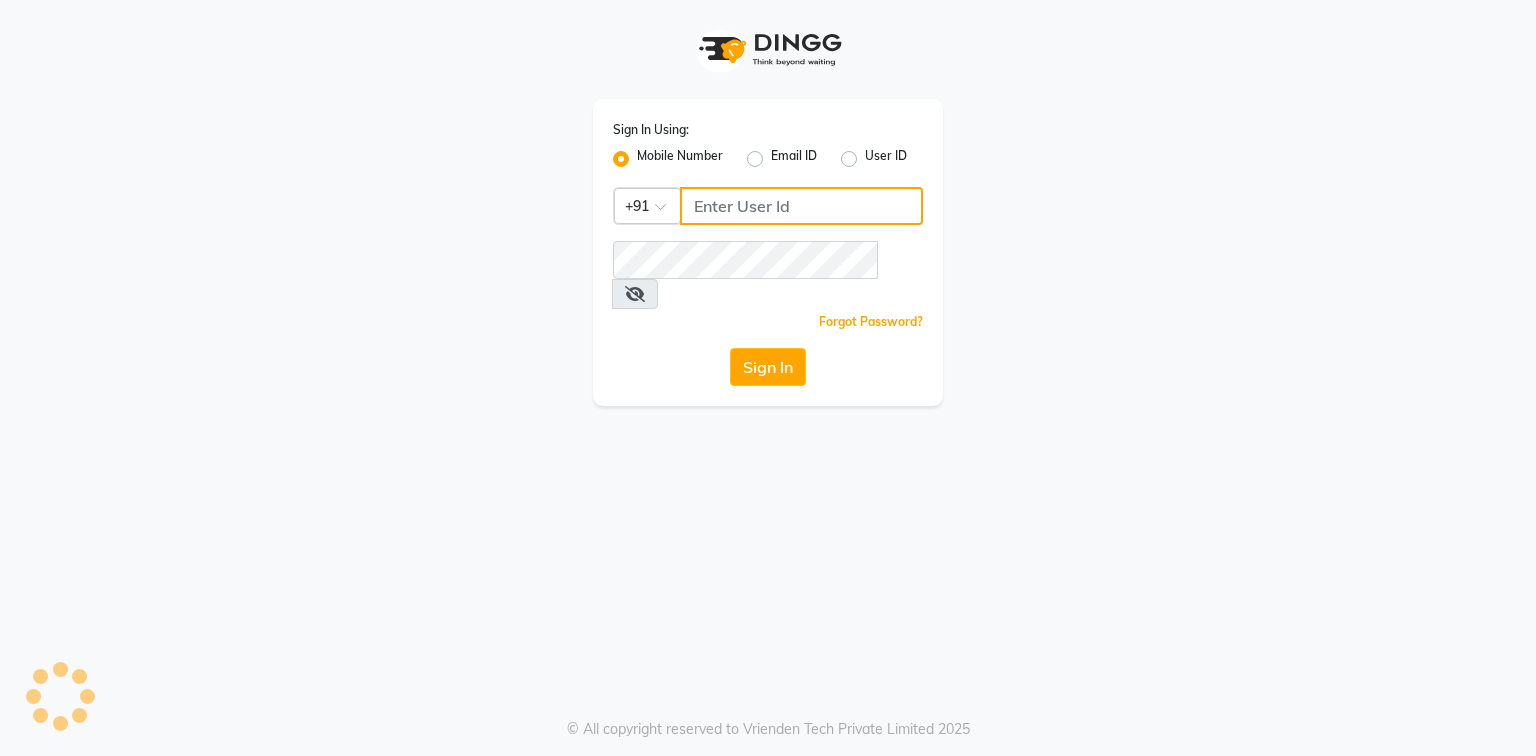 click 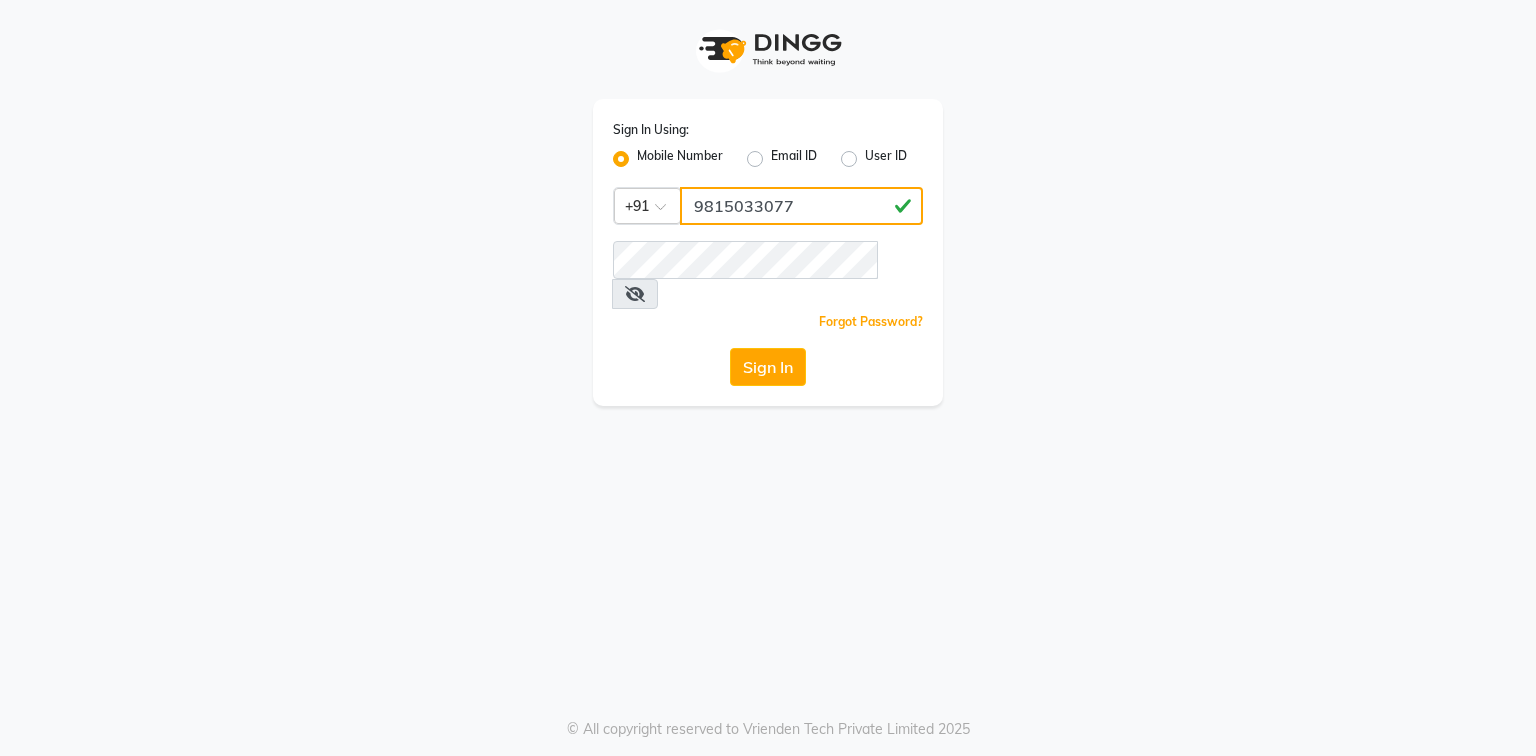 type on "9815033077" 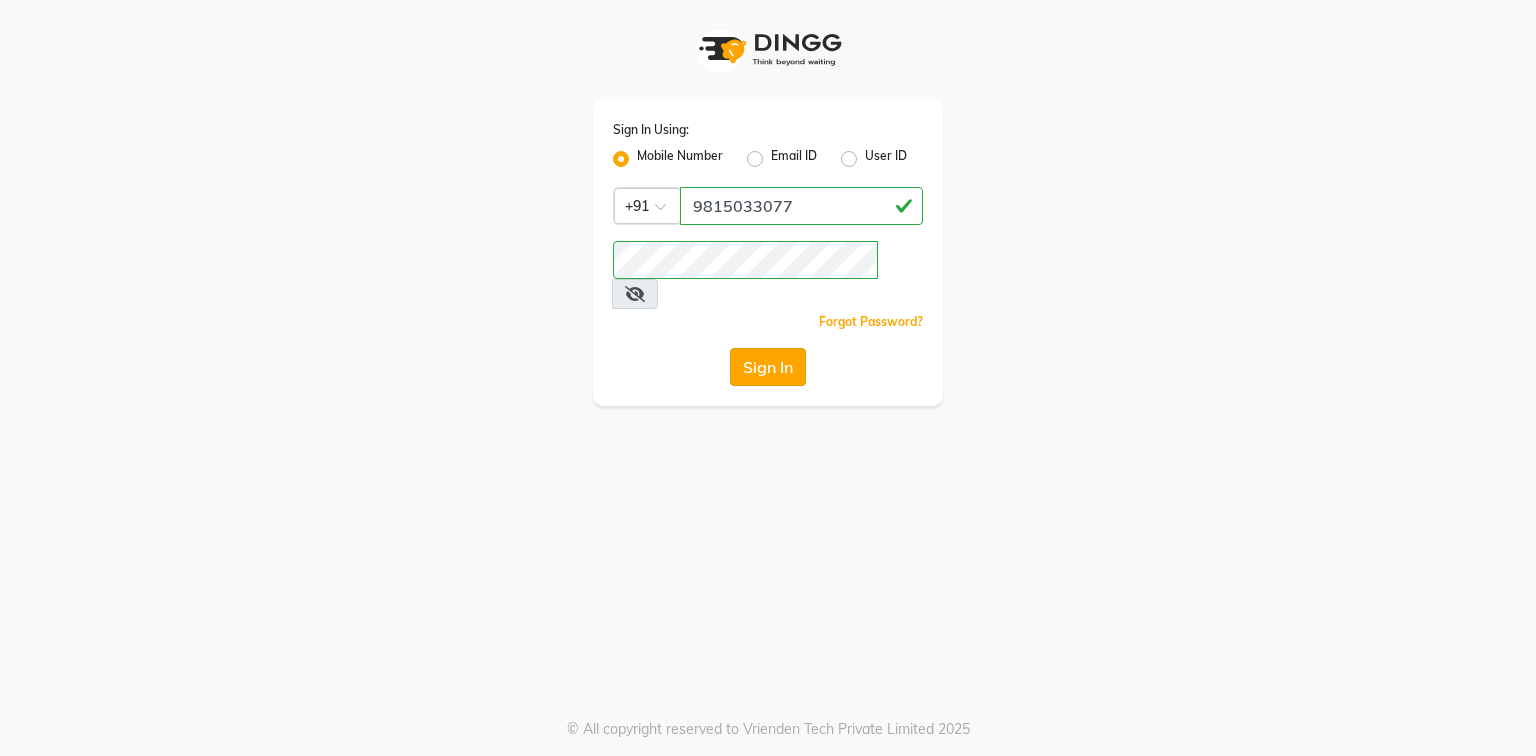 click on "Sign In" 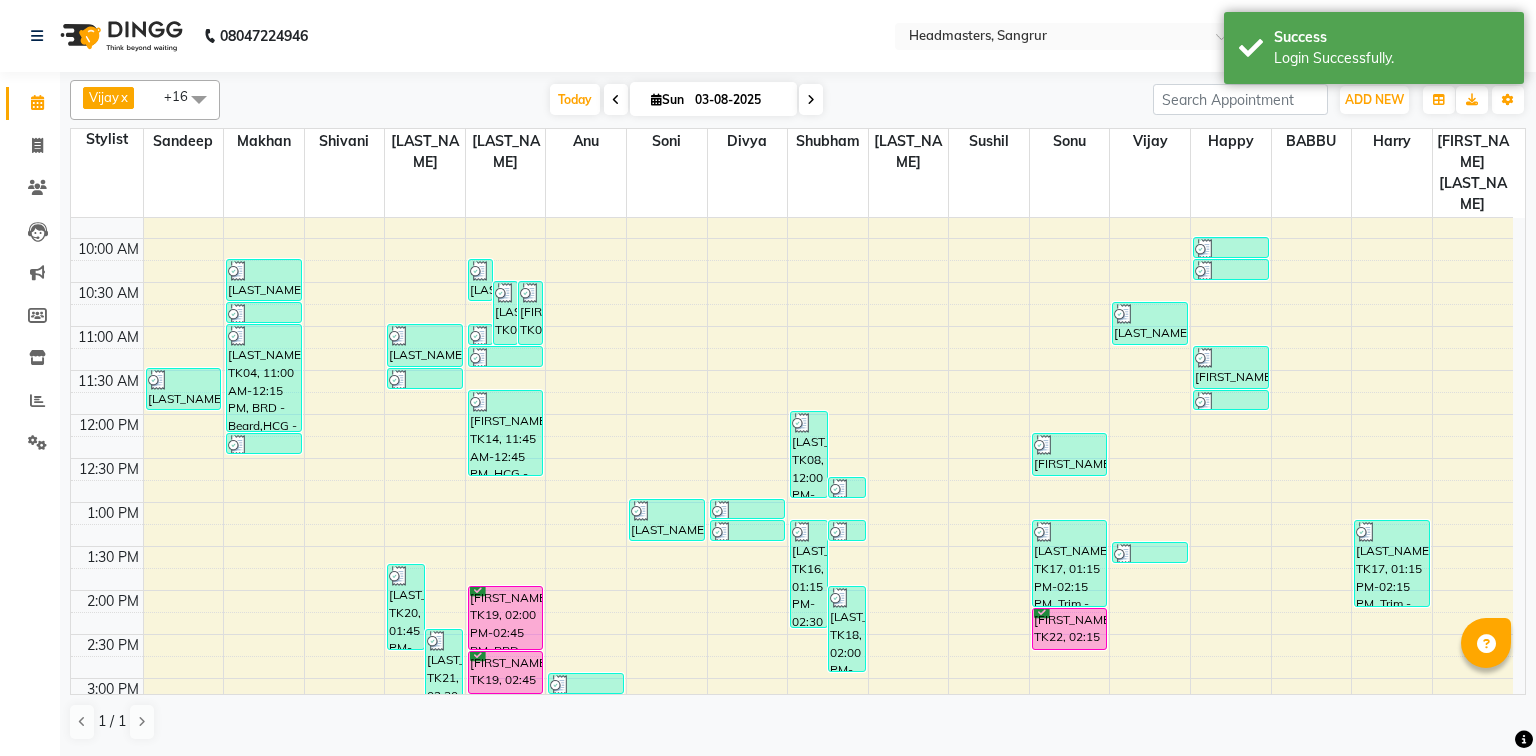scroll, scrollTop: 400, scrollLeft: 0, axis: vertical 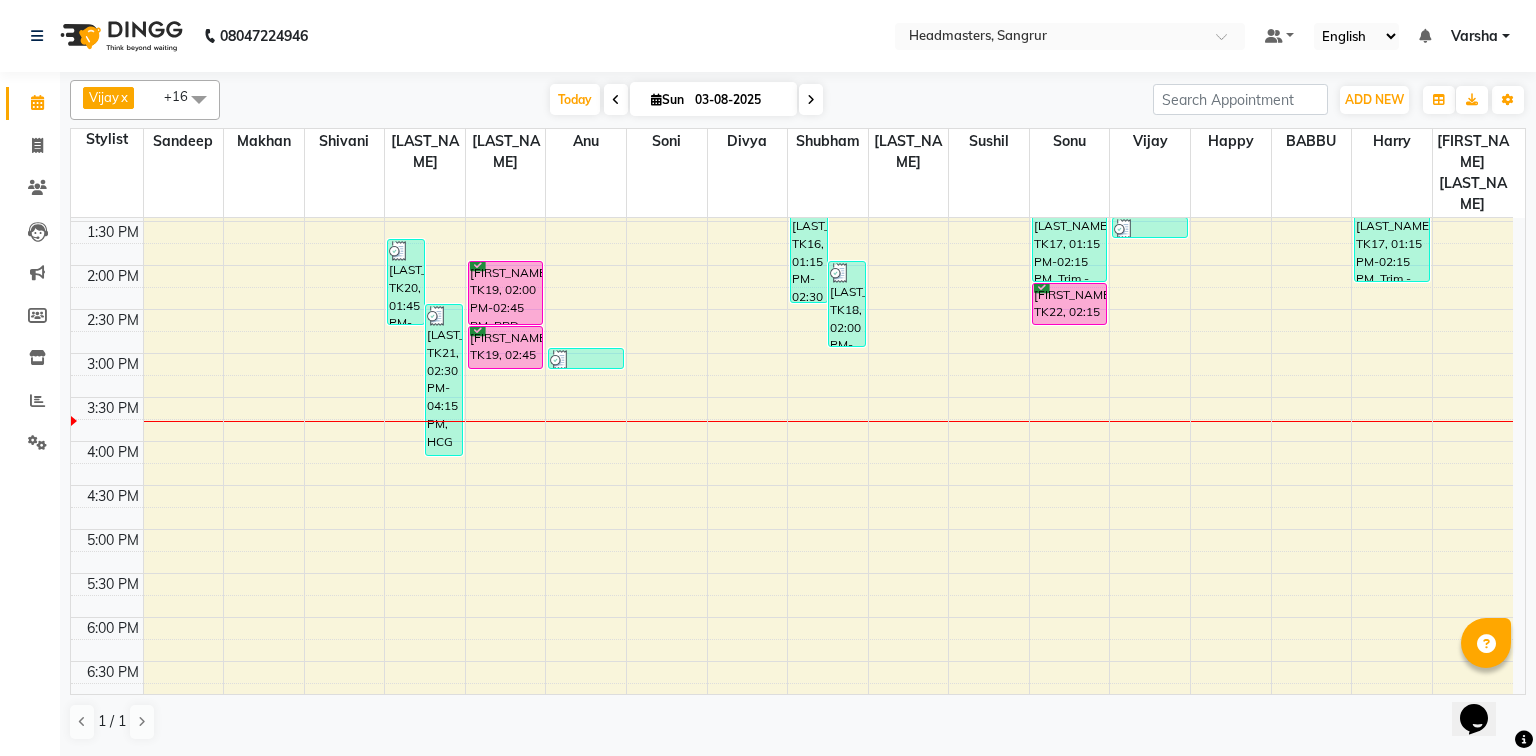 click on "8:00 AM 8:30 AM 9:00 AM 9:30 AM 10:00 AM 10:30 AM 11:00 AM 11:30 AM 12:00 PM 12:30 PM 1:00 PM 1:30 PM 2:00 PM 2:30 PM 3:00 PM 3:30 PM 4:00 PM 4:30 PM 5:00 PM 5:30 PM 6:00 PM 6:30 PM 7:00 PM 7:30 PM 8:00 PM 8:30 PM     Seema, TK08, 11:30 AM-12:00 PM, PH-SPA - Premium Hair Spa     Ishneet, TK03, 10:15 AM-10:45 AM, HCG - Hair Cut by Senior Hair Stylist     Divyank, TK04, 10:45 AM-11:00 AM, HCG - Hair Cut by Senior Hair Stylist     Divyank, TK04, 11:00 AM-12:15 PM, BRD - Beard,HCG - Hair Cut by Senior Hair Stylist,GG-igora - Igora Global     basu goyal, TK11, 12:15 PM-12:30 PM, HCG - Hair Cut by Senior Hair Stylist     harman, TK20, 01:45 PM-02:45 PM, GG-igora - Igora Global     pawandeep, TK21, 02:30 PM-04:15 PM, HCG - Hair Cut by Senior Hair Stylist,BRD - Beard     jaswant, TK06, 11:00 AM-11:30 AM, HCG - Hair Cut by Senior Hair Stylist     jaswant, TK06, 11:30 AM-11:45 AM, BRD - Beard     gaourav, TK02, 10:15 AM-10:45 AM, HCG - Hair Cut by Senior Hair Stylist     gaourav, TK02, 10:30 AM-11:15 AM, BRD - Beard" at bounding box center [792, 309] 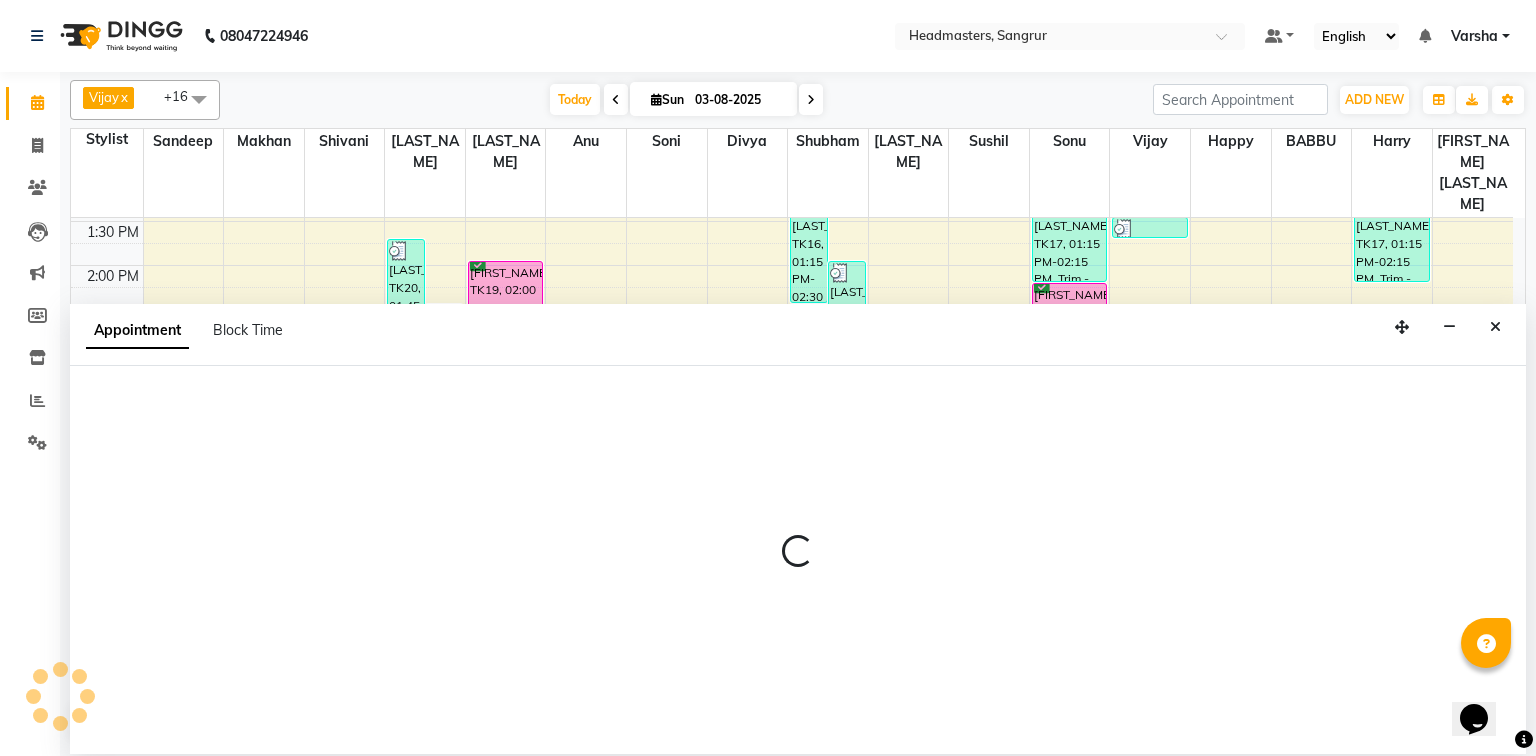 select on "62924" 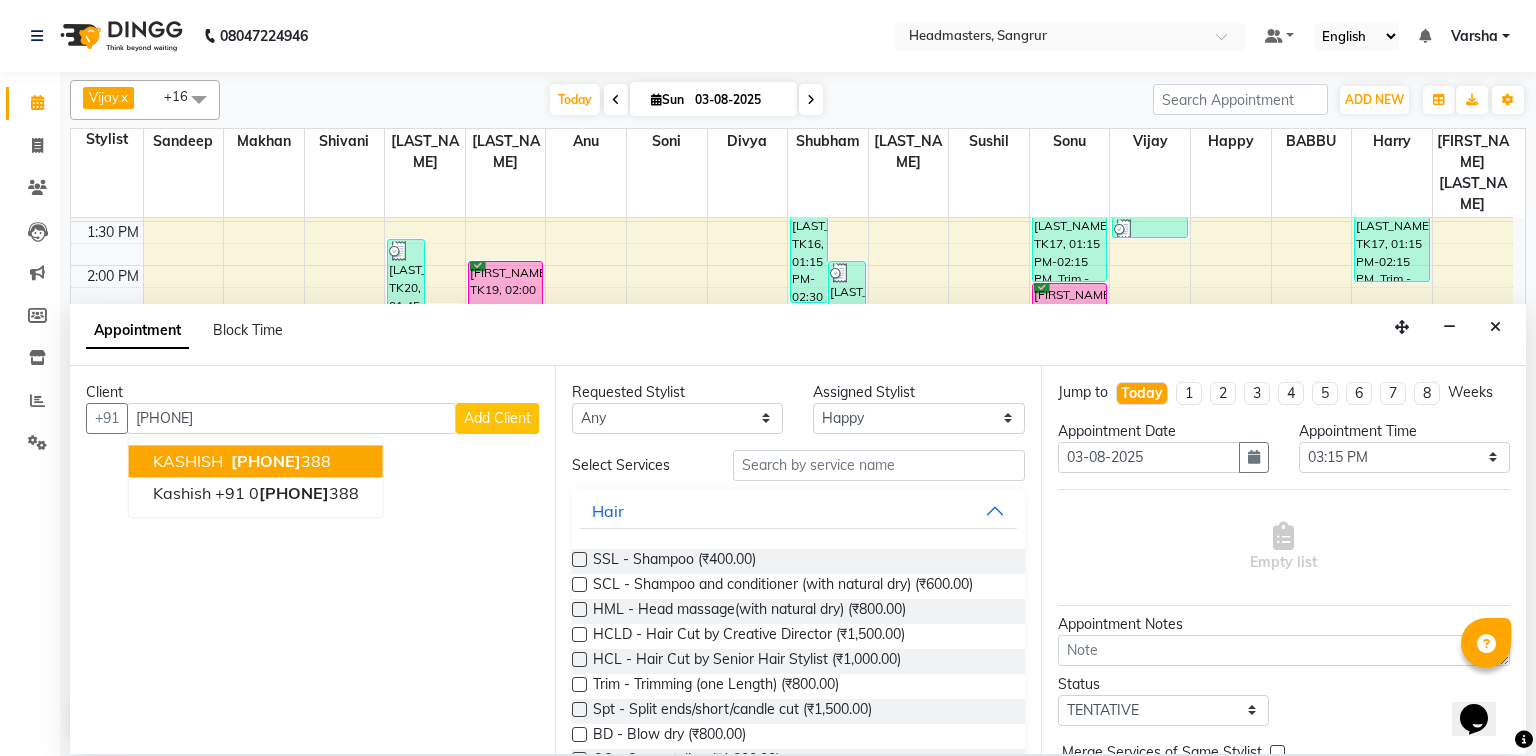 click on "7009849 388" at bounding box center (279, 461) 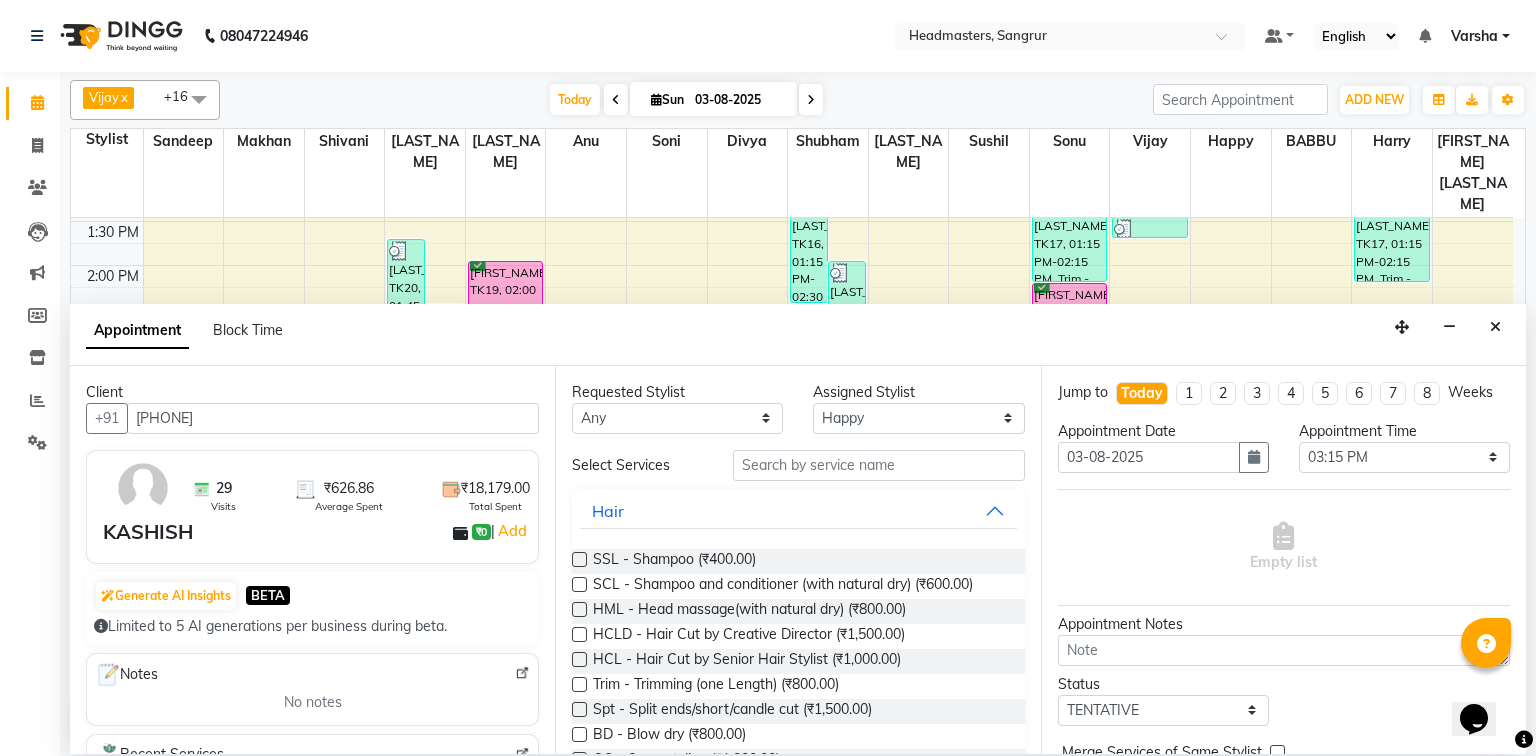 type on "[PHONE]" 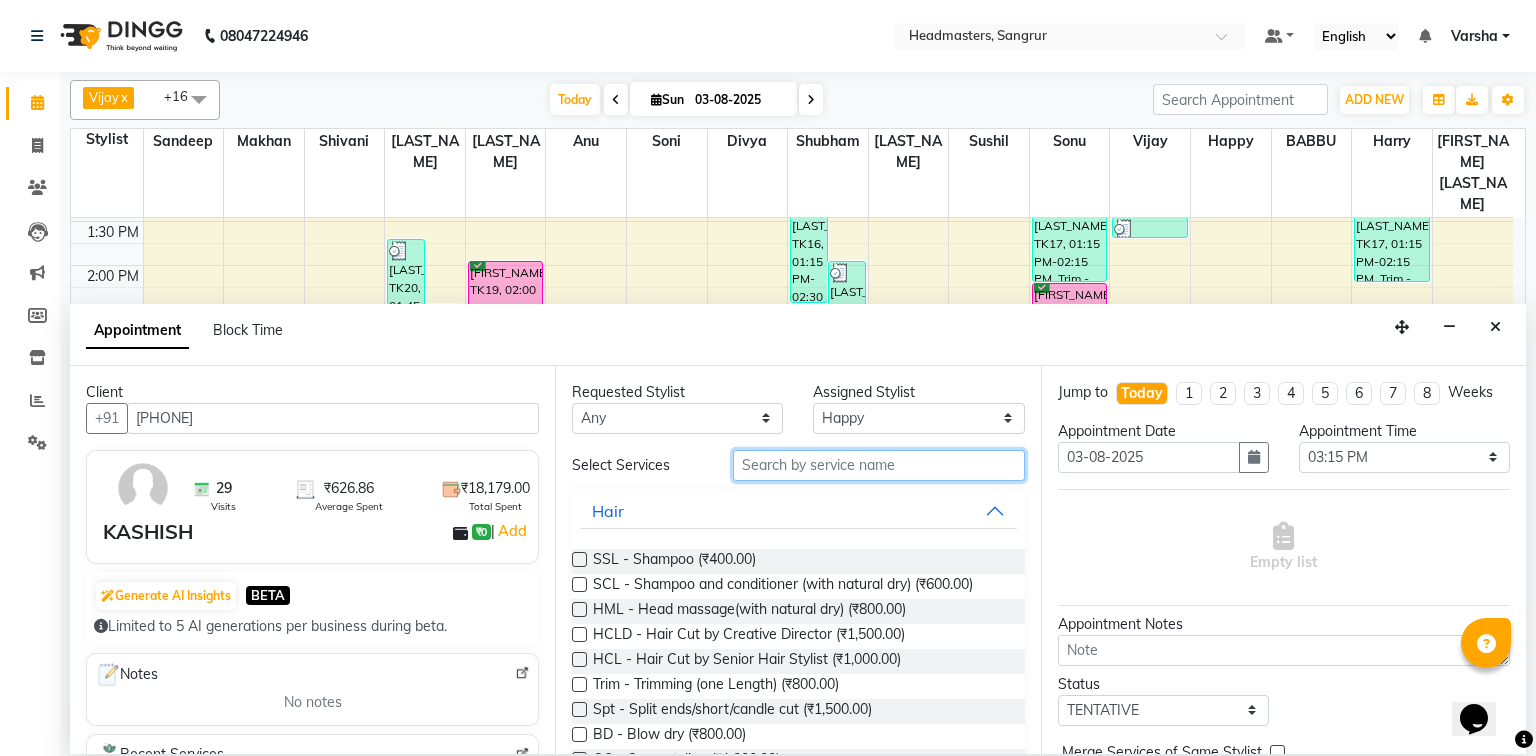 click at bounding box center (879, 465) 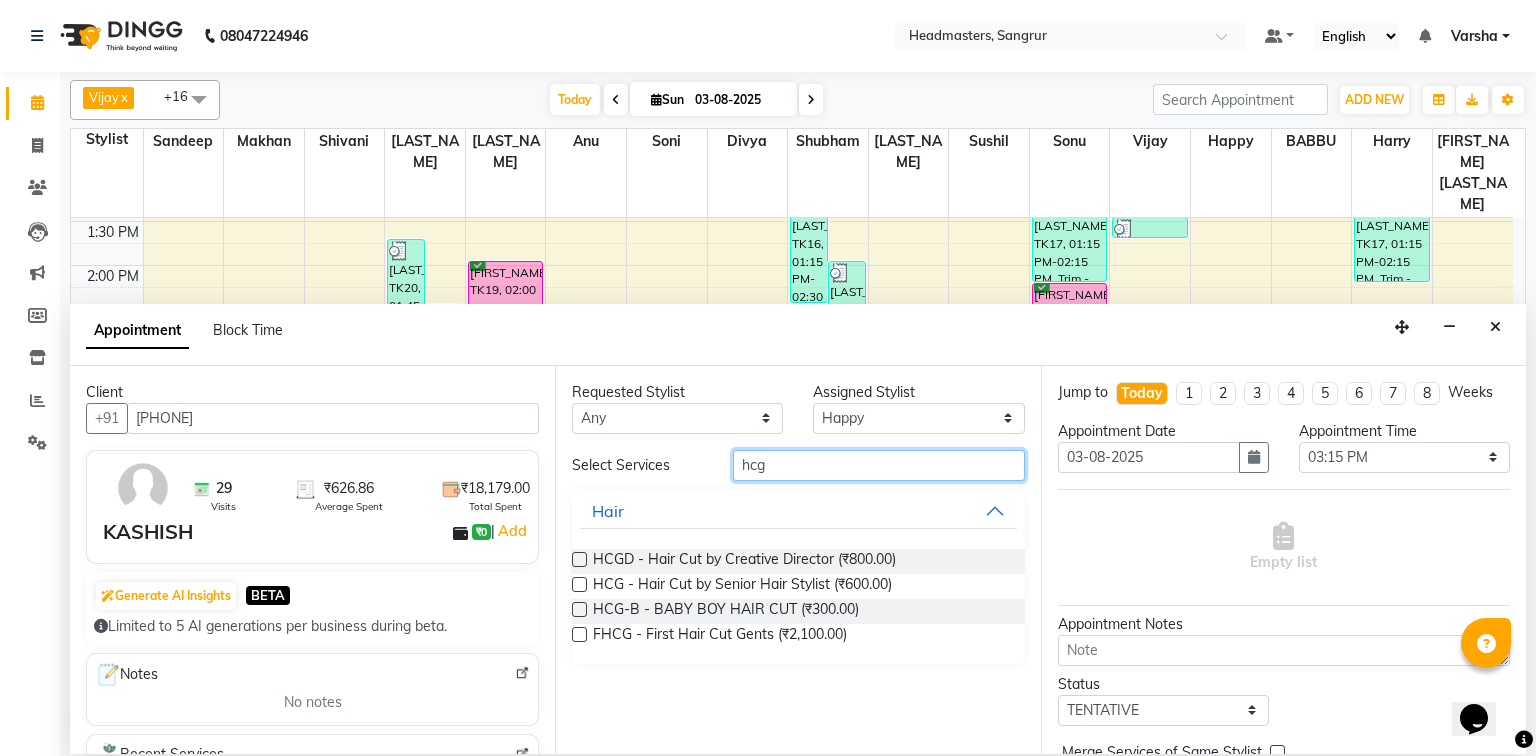 type on "hcg" 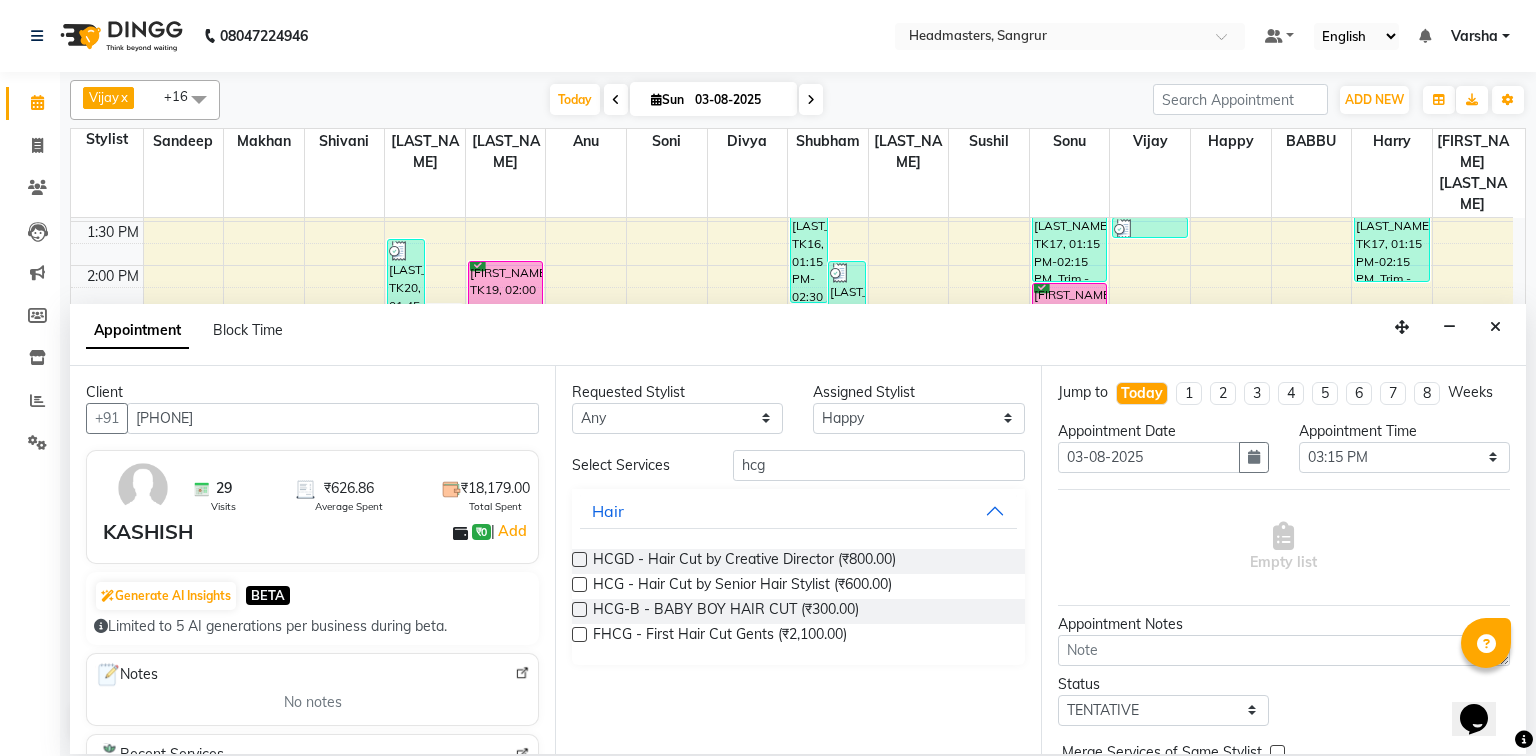 click at bounding box center [579, 584] 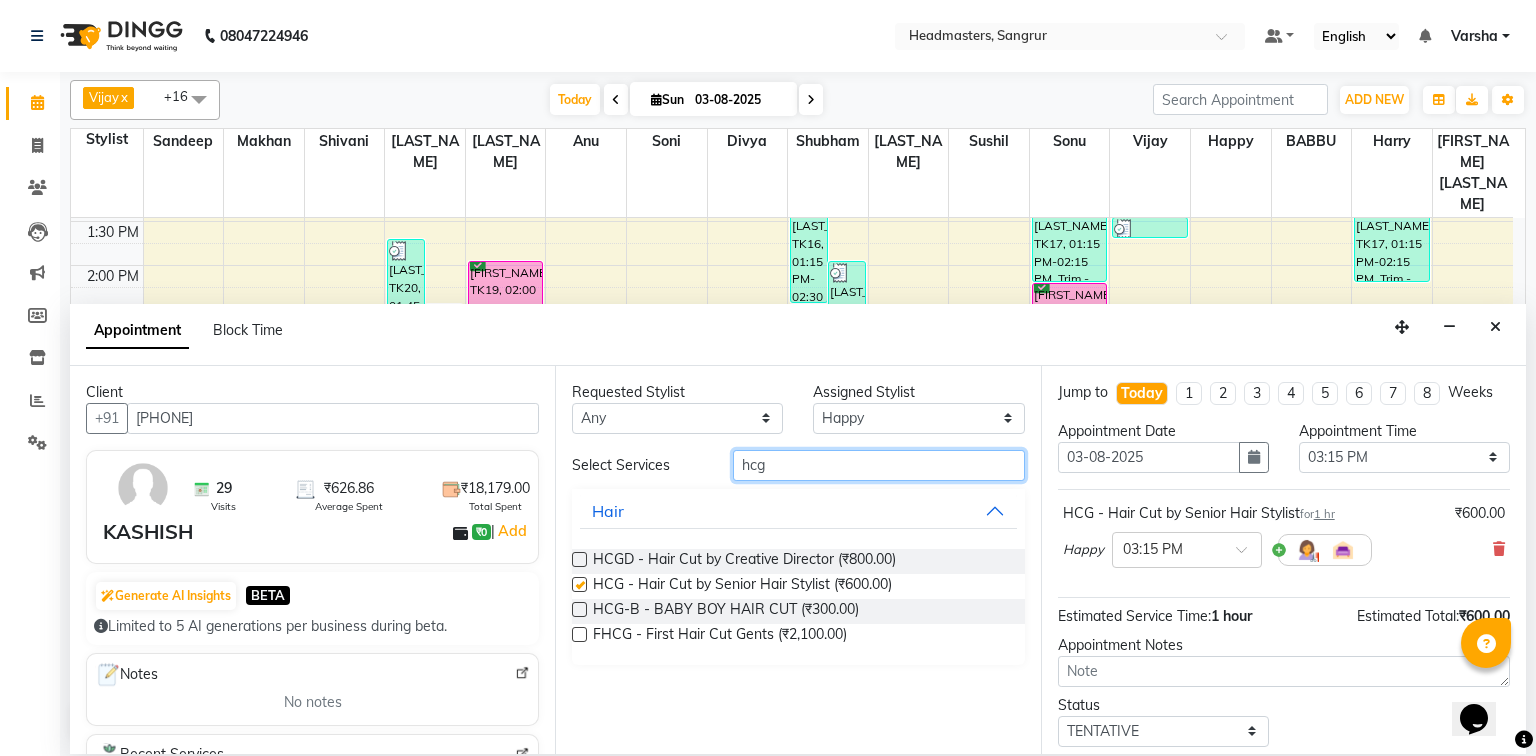 click on "hcg" at bounding box center [879, 465] 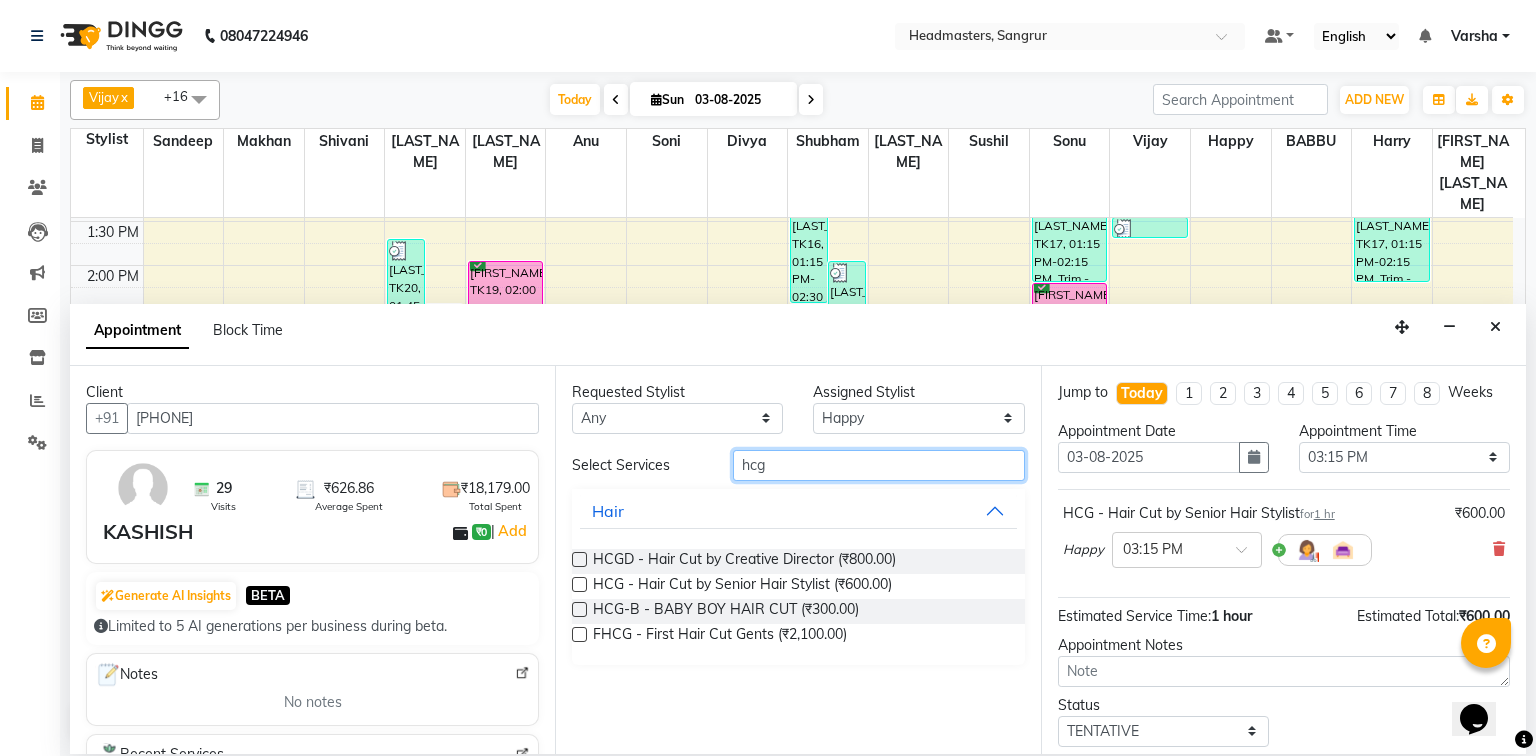 checkbox on "false" 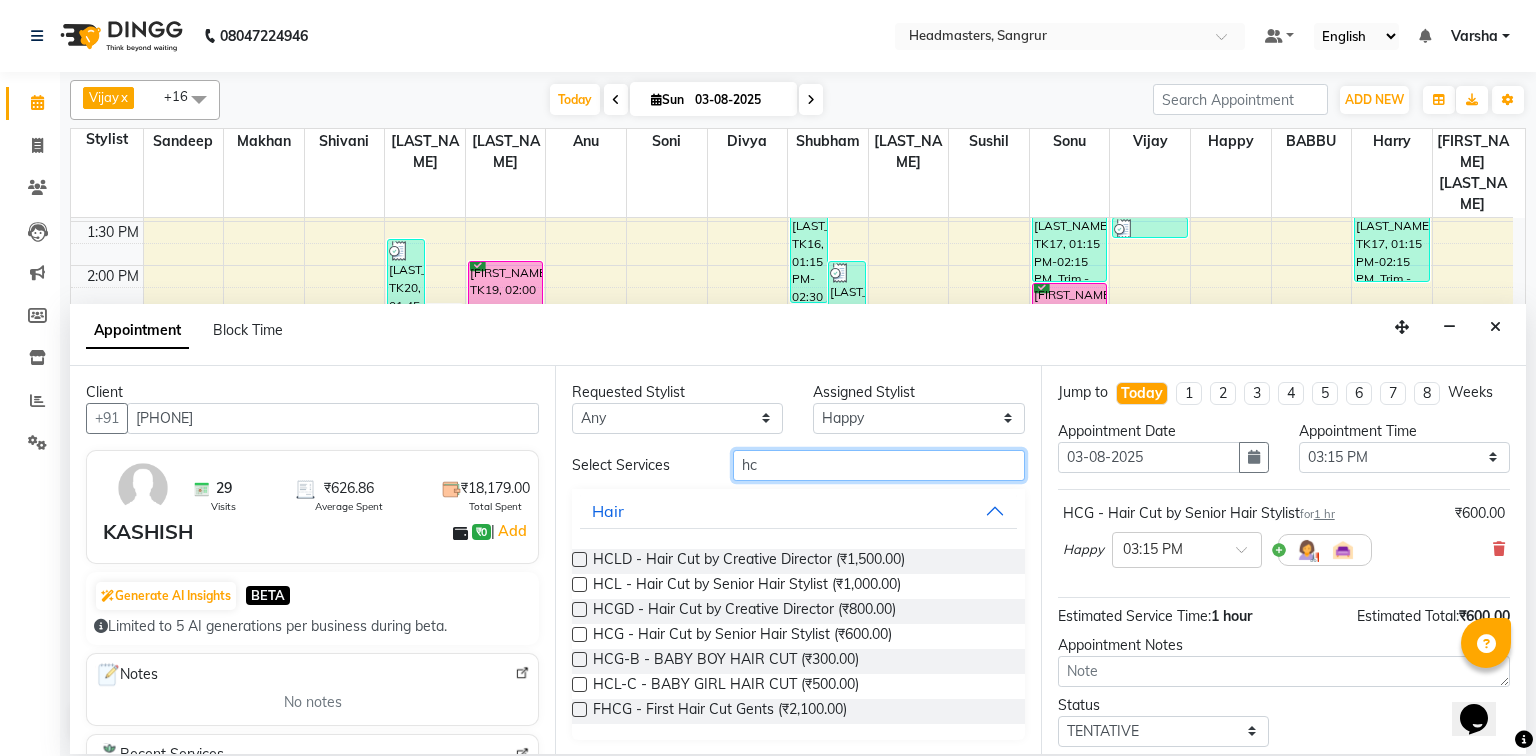 type on "h" 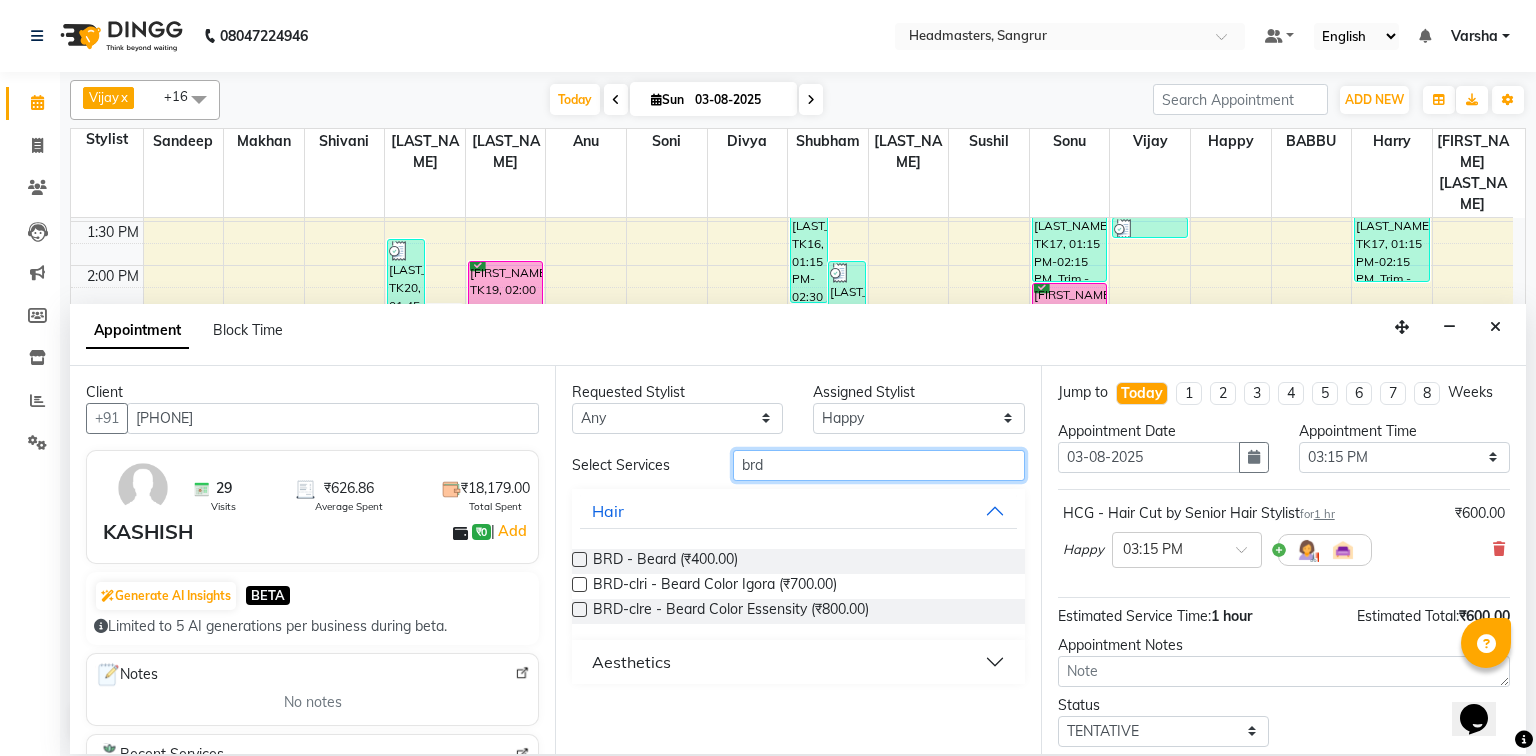 type on "brd" 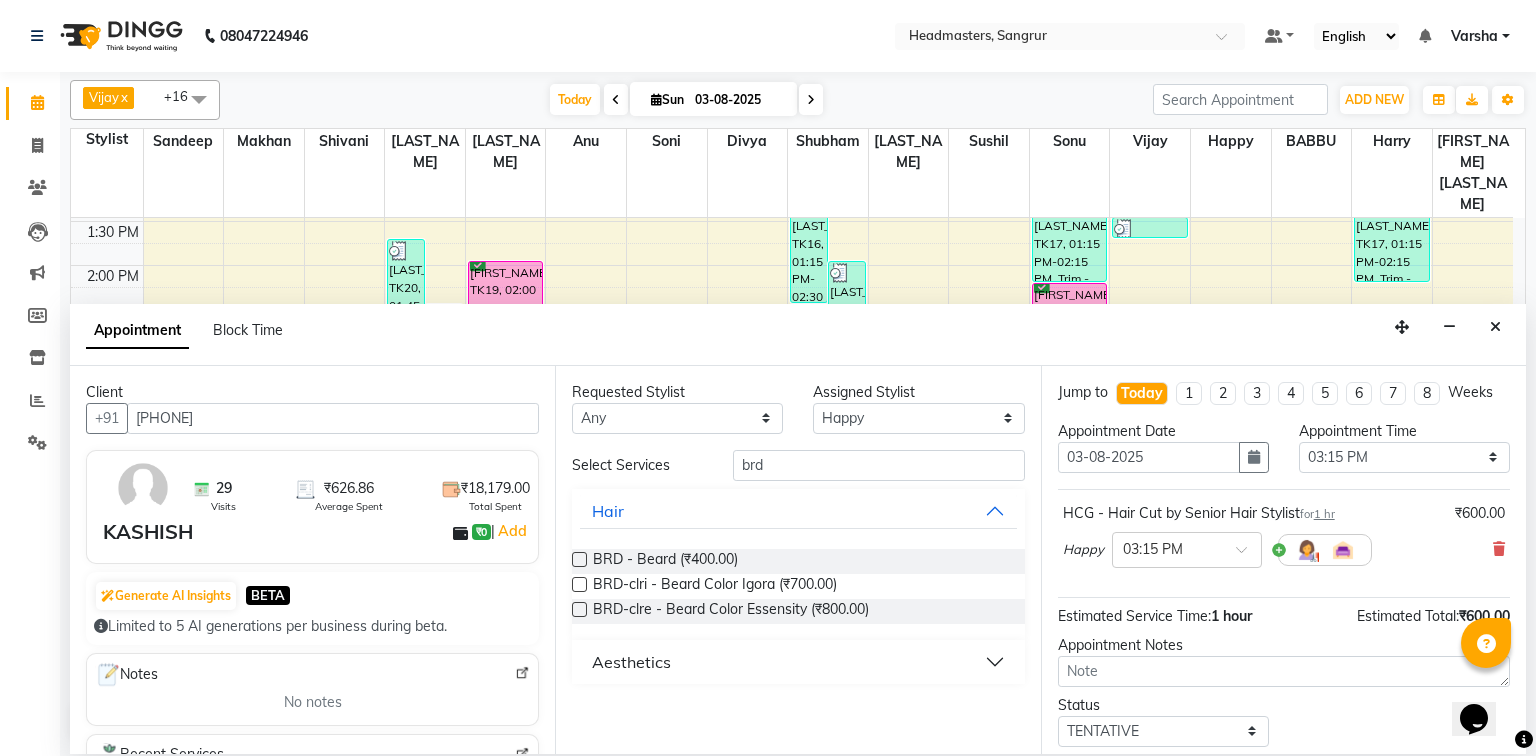 drag, startPoint x: 579, startPoint y: 557, endPoint x: 1008, endPoint y: 616, distance: 433.03812 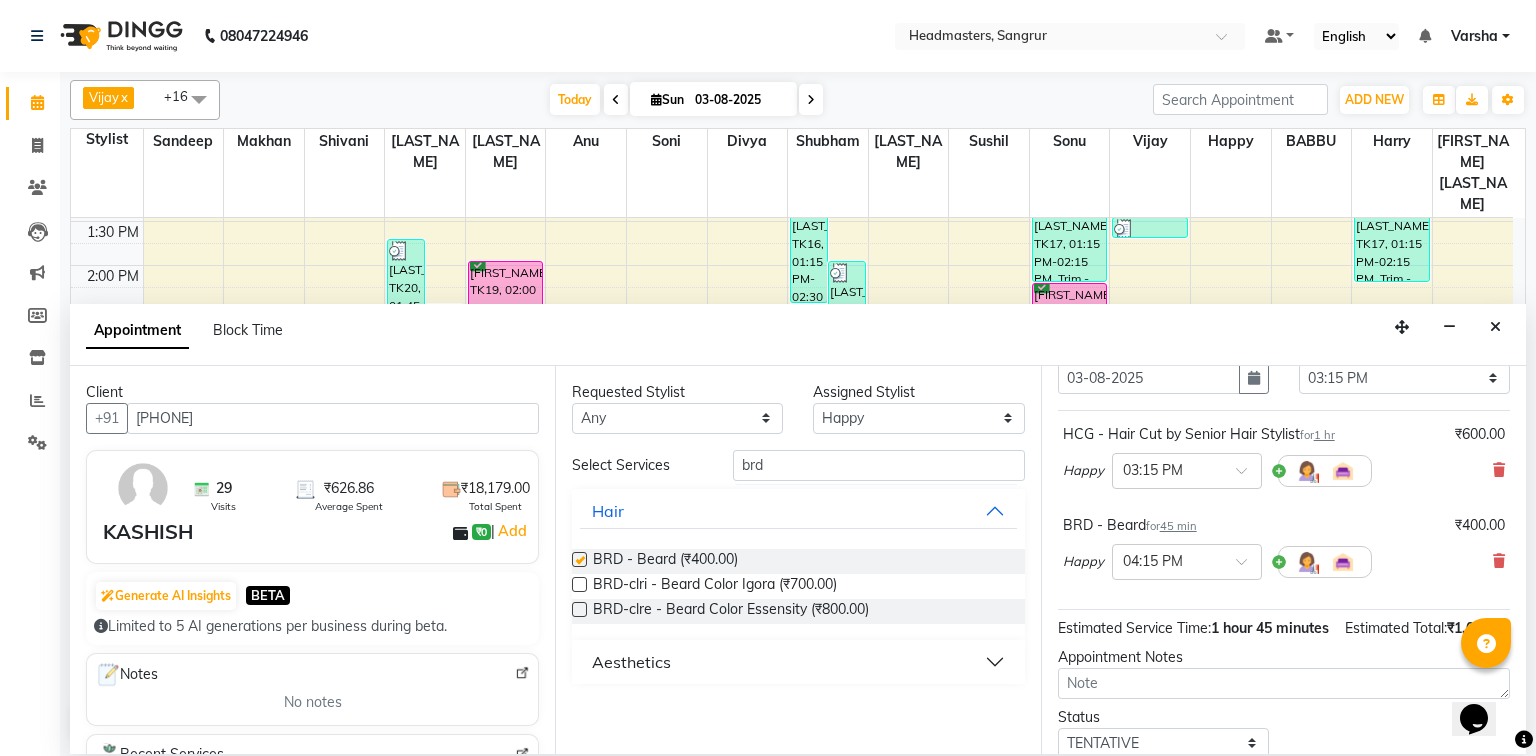 checkbox on "false" 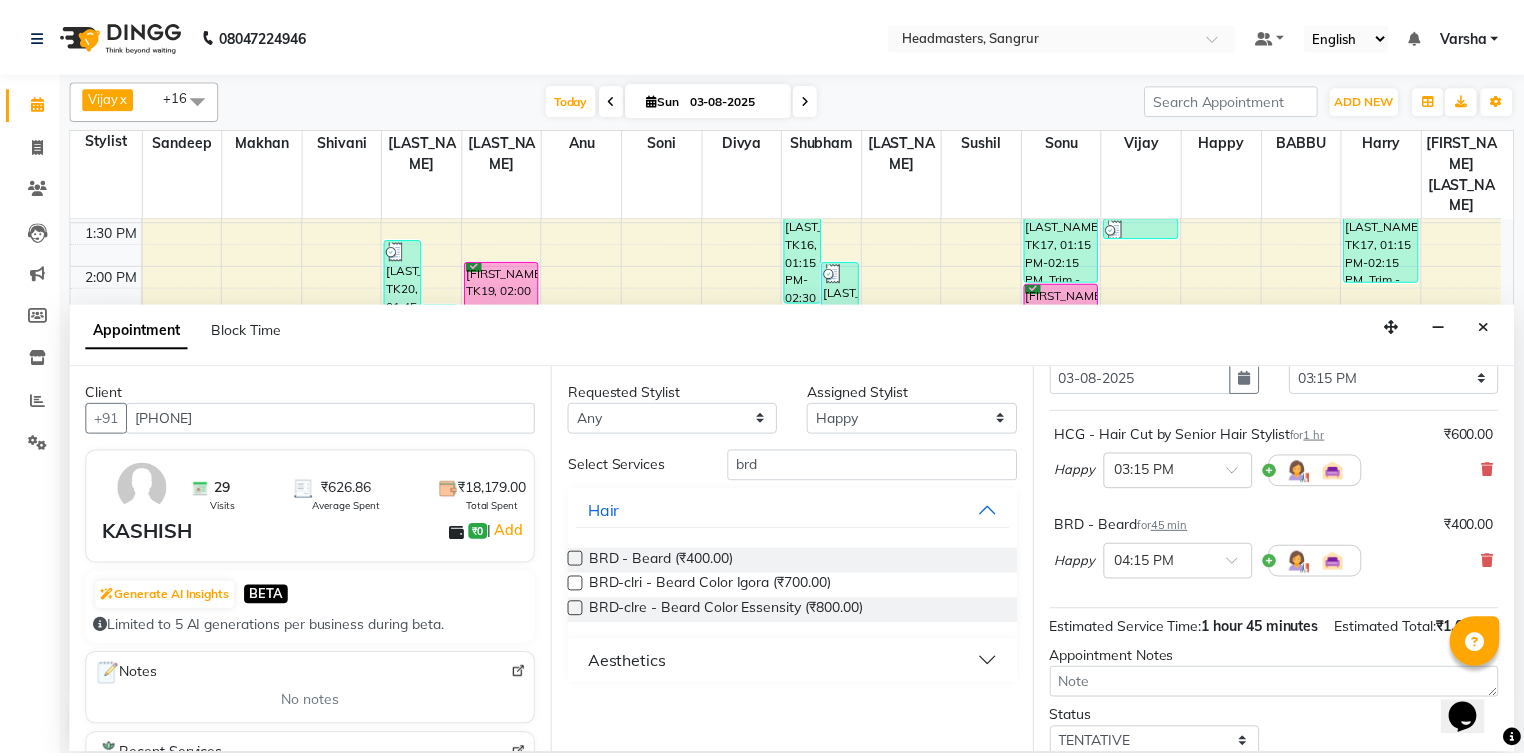 scroll, scrollTop: 197, scrollLeft: 0, axis: vertical 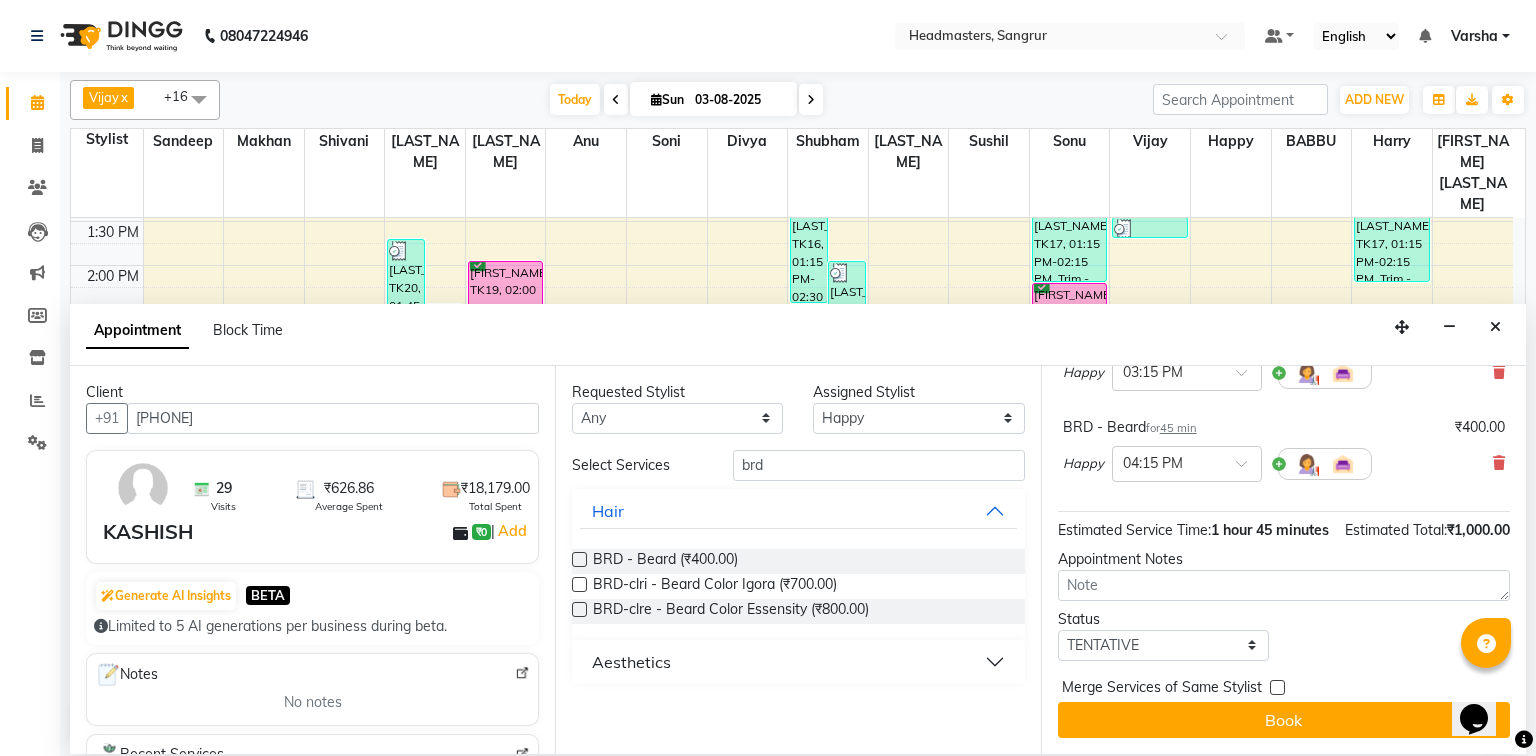 click on "Status" at bounding box center (1163, 619) 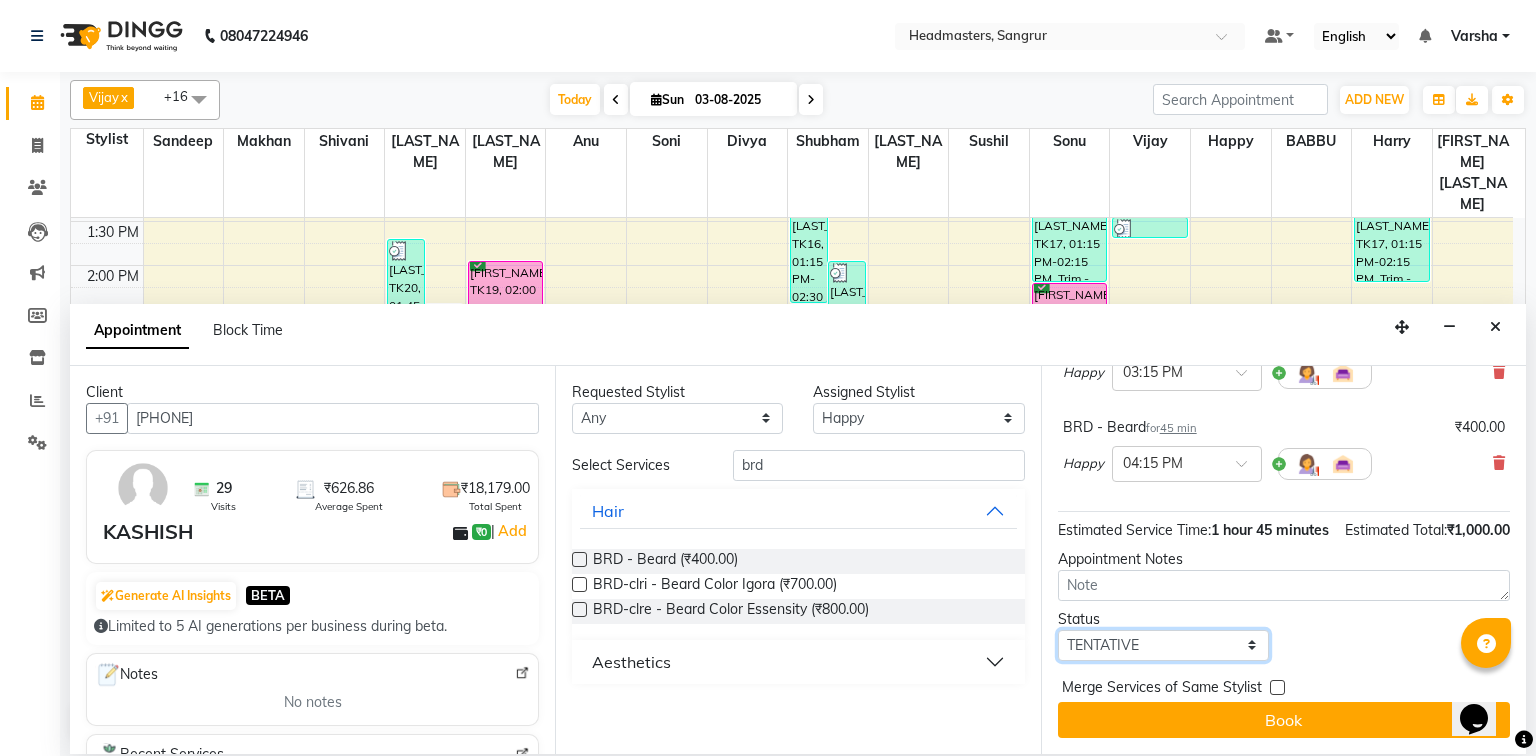 click on "Select TENTATIVE CONFIRM CHECK-IN UPCOMING" at bounding box center (1163, 645) 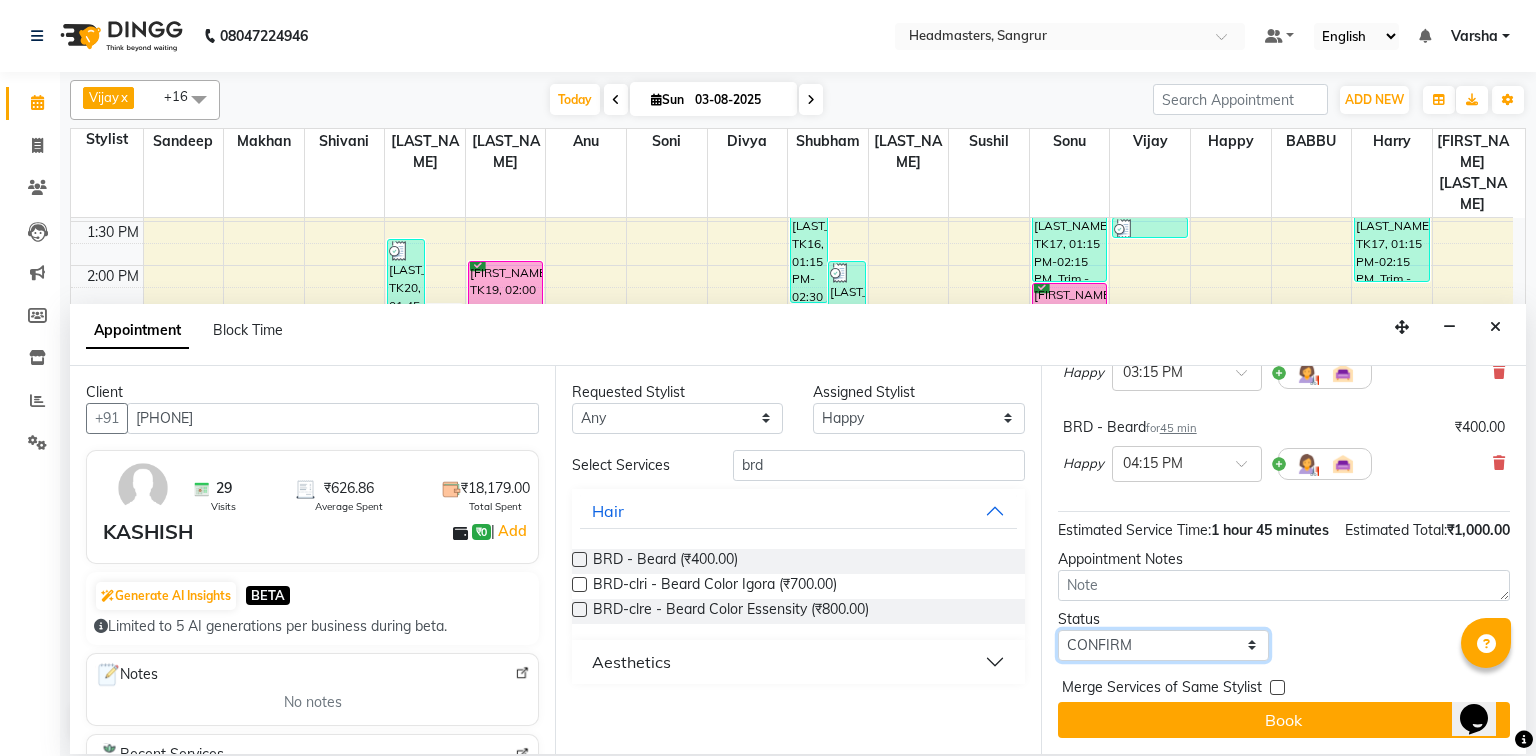 click on "Select TENTATIVE CONFIRM CHECK-IN UPCOMING" at bounding box center [1163, 645] 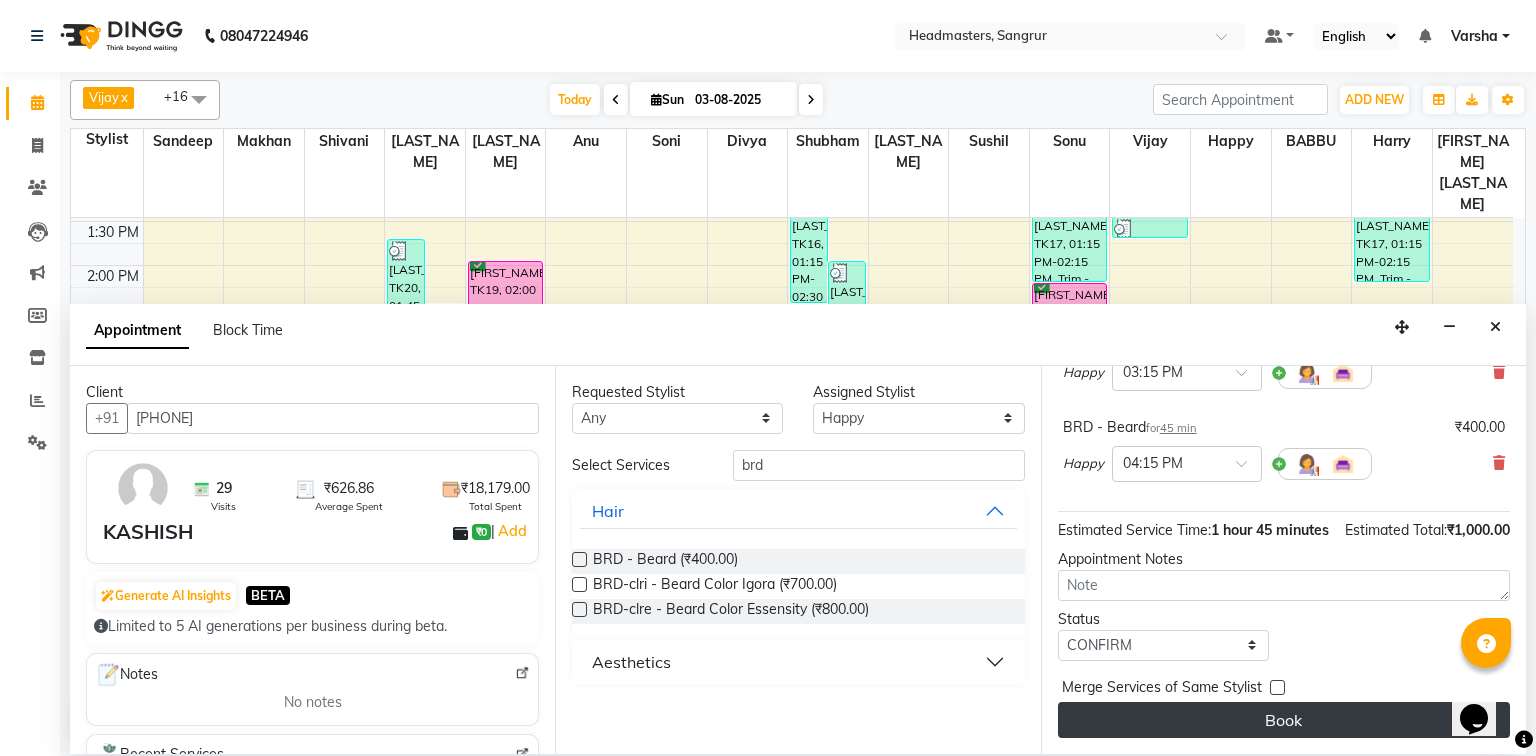 click on "Book" at bounding box center [1284, 720] 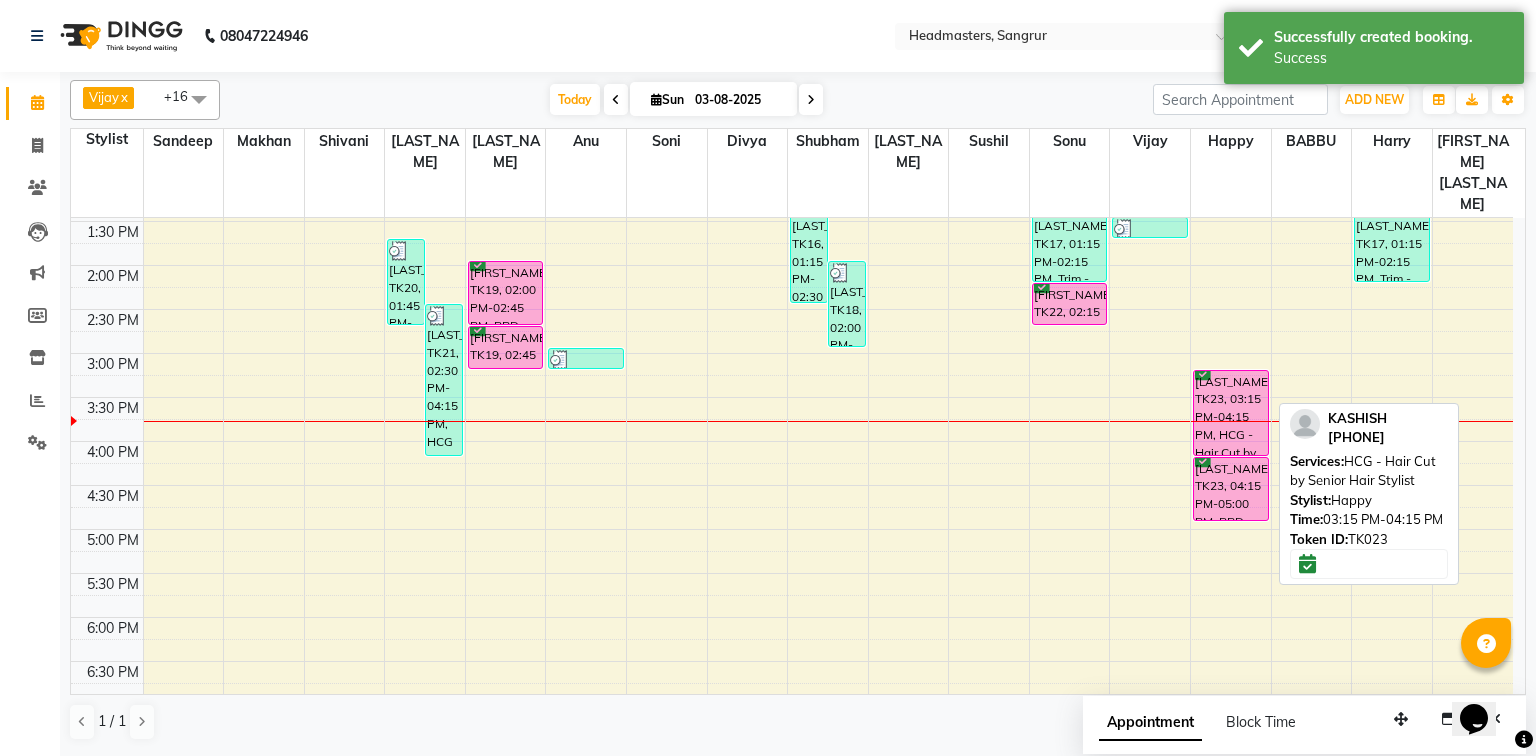click on "[NAME], TK23, 03:15 PM-04:15 PM, HCG - Hair Cut by Senior Hair Stylist" at bounding box center (1231, 413) 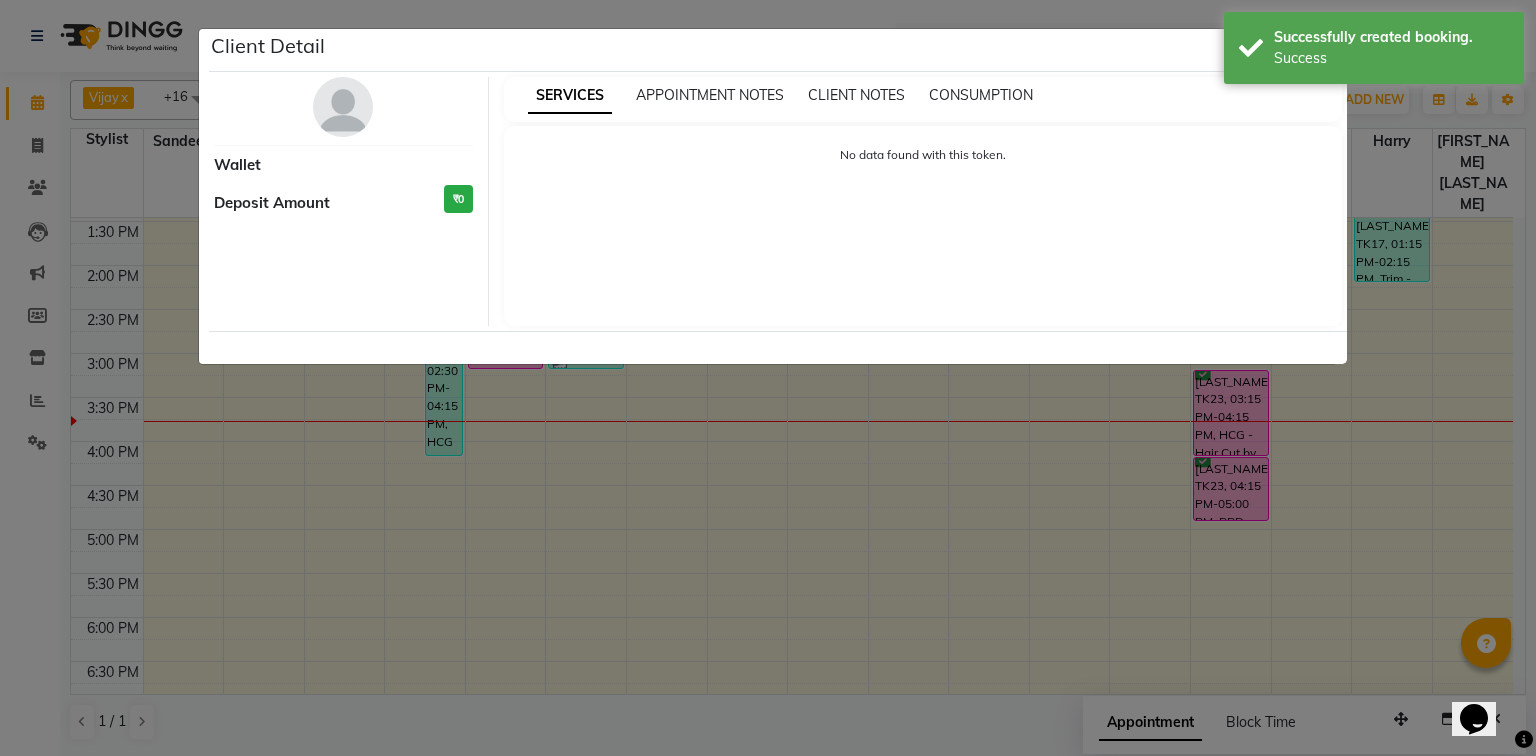 select on "6" 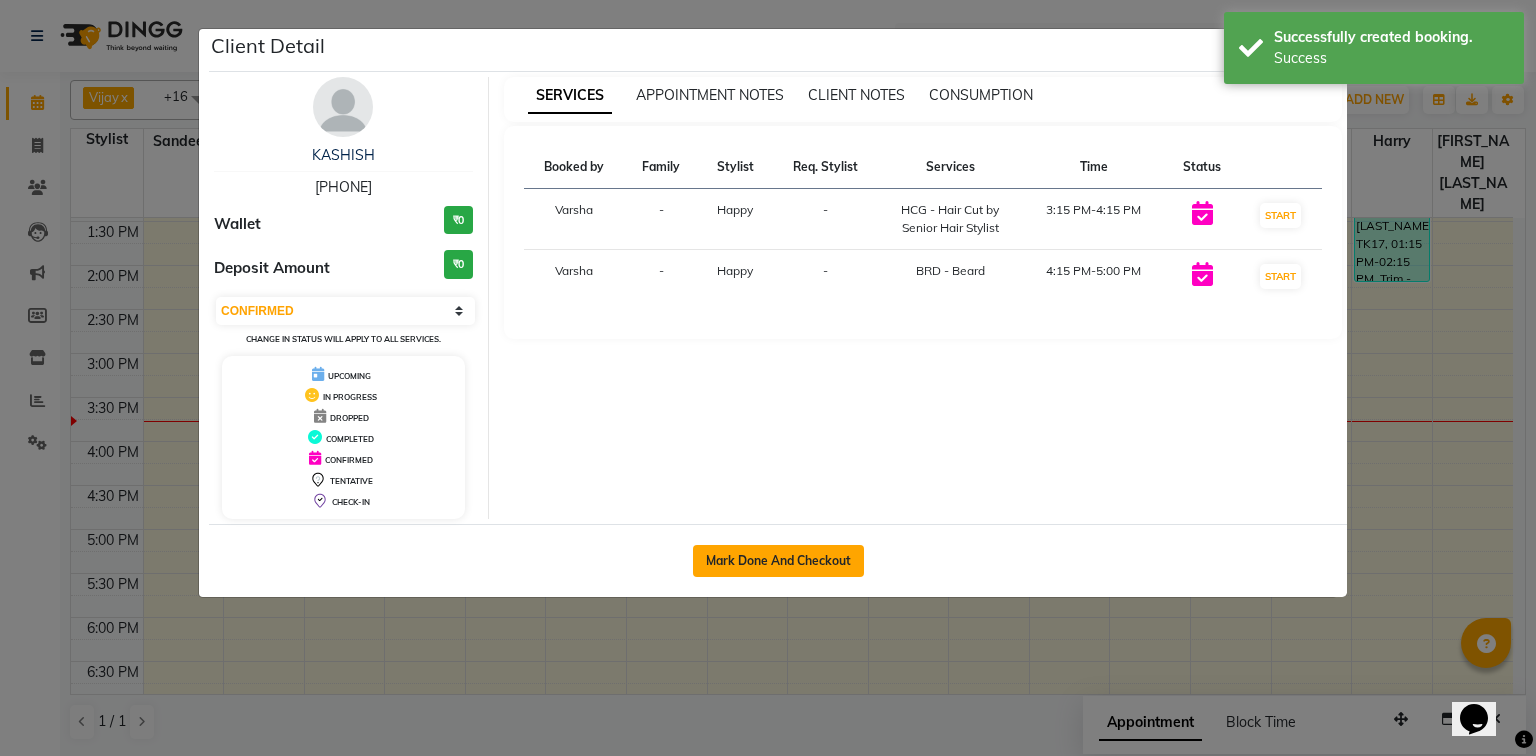 click on "Mark Done And Checkout" 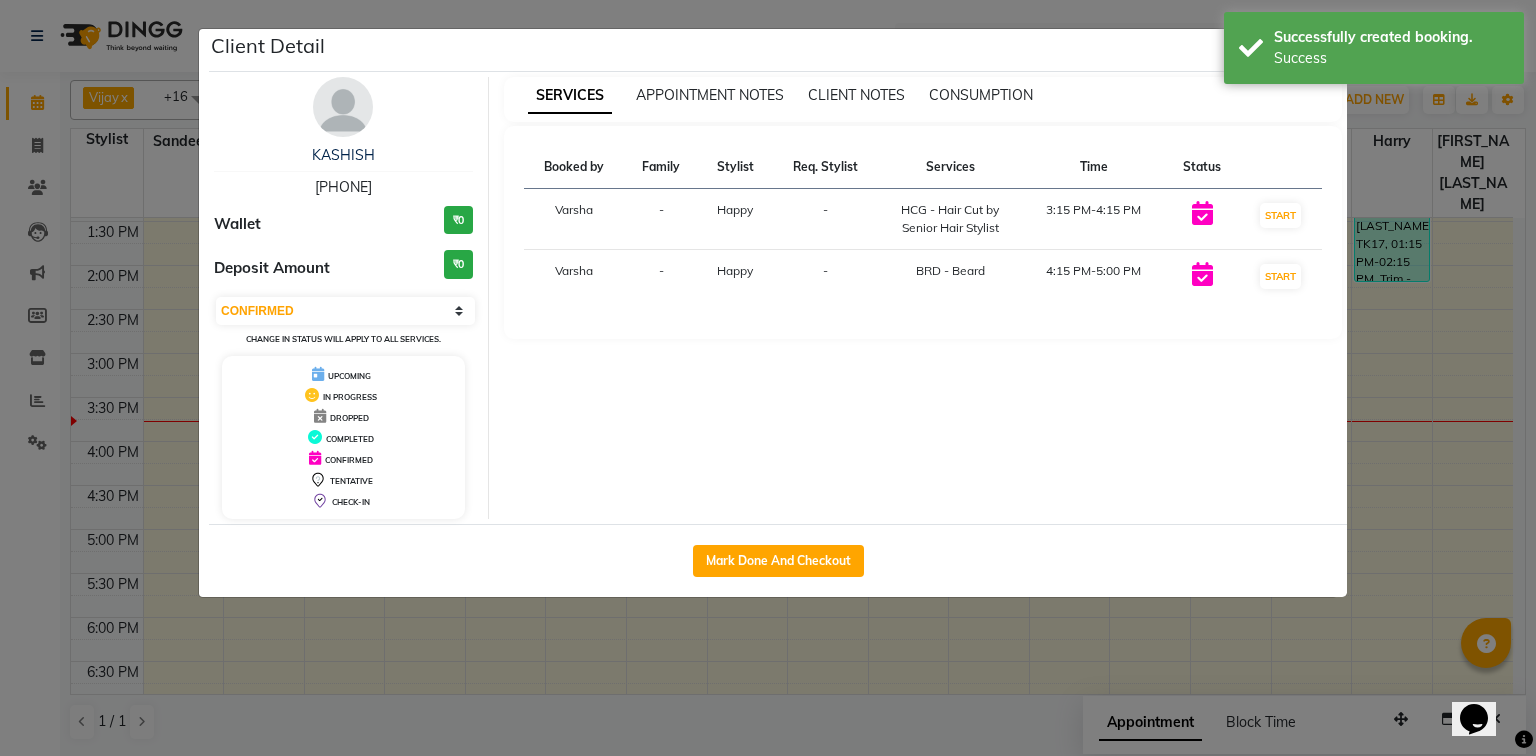 select on "service" 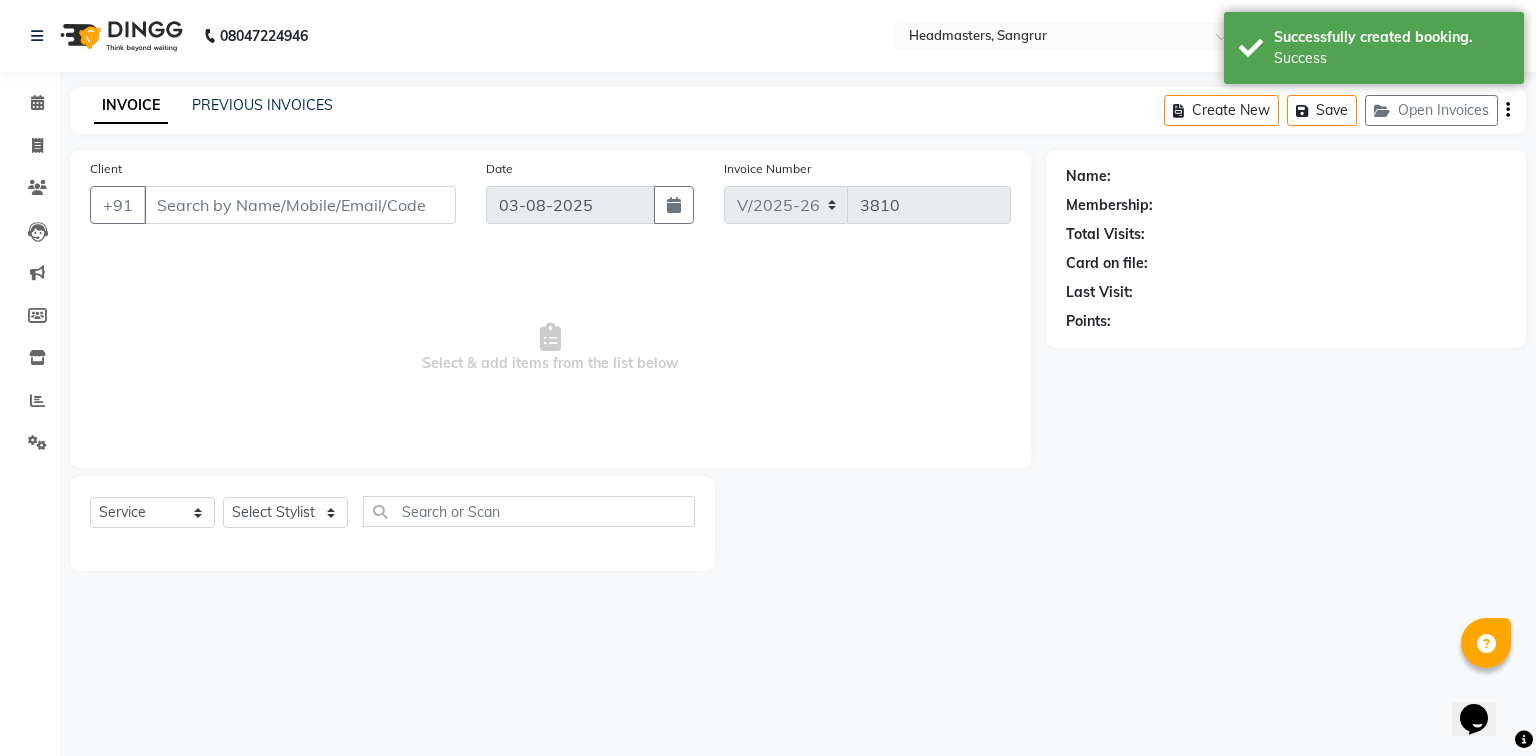 type on "[PHONE]" 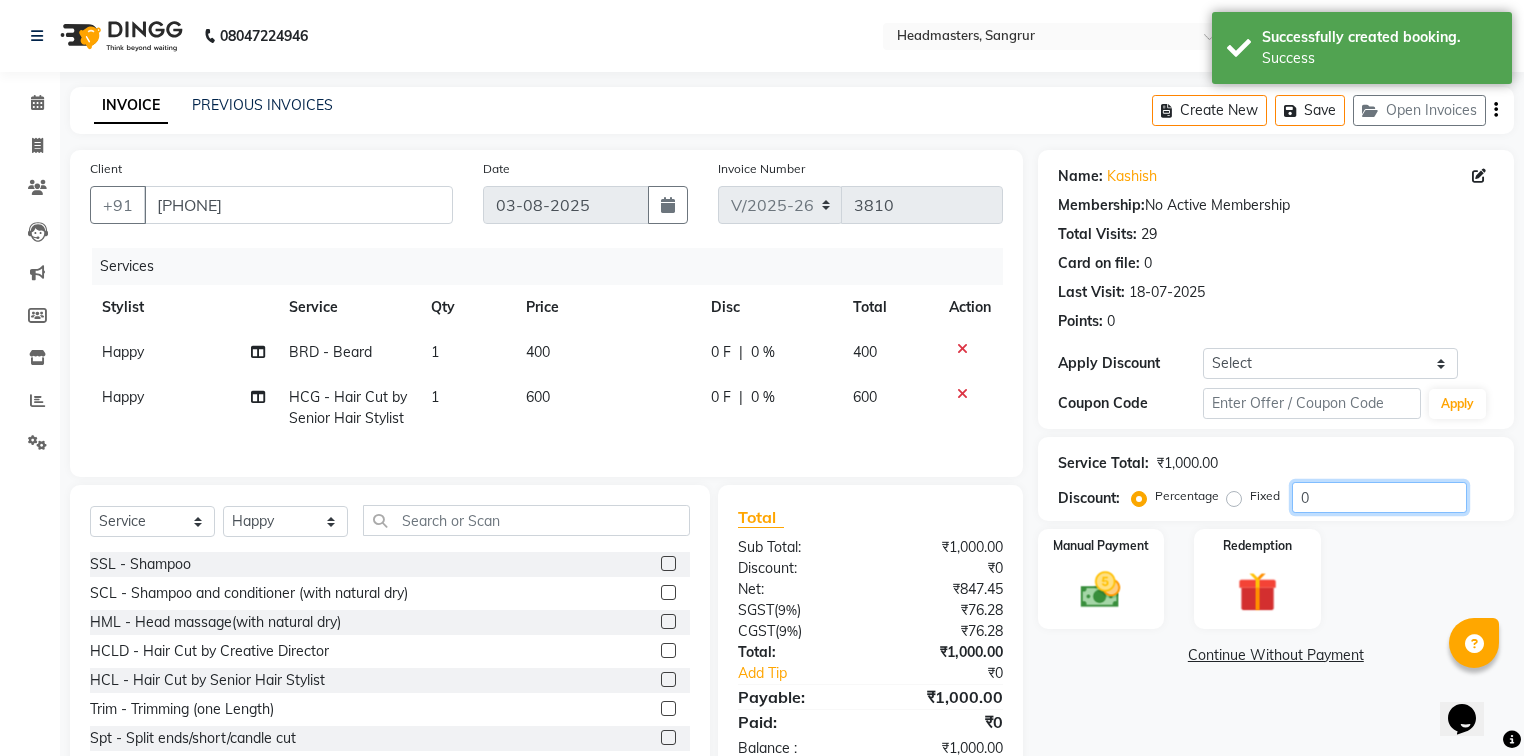 click on "0" 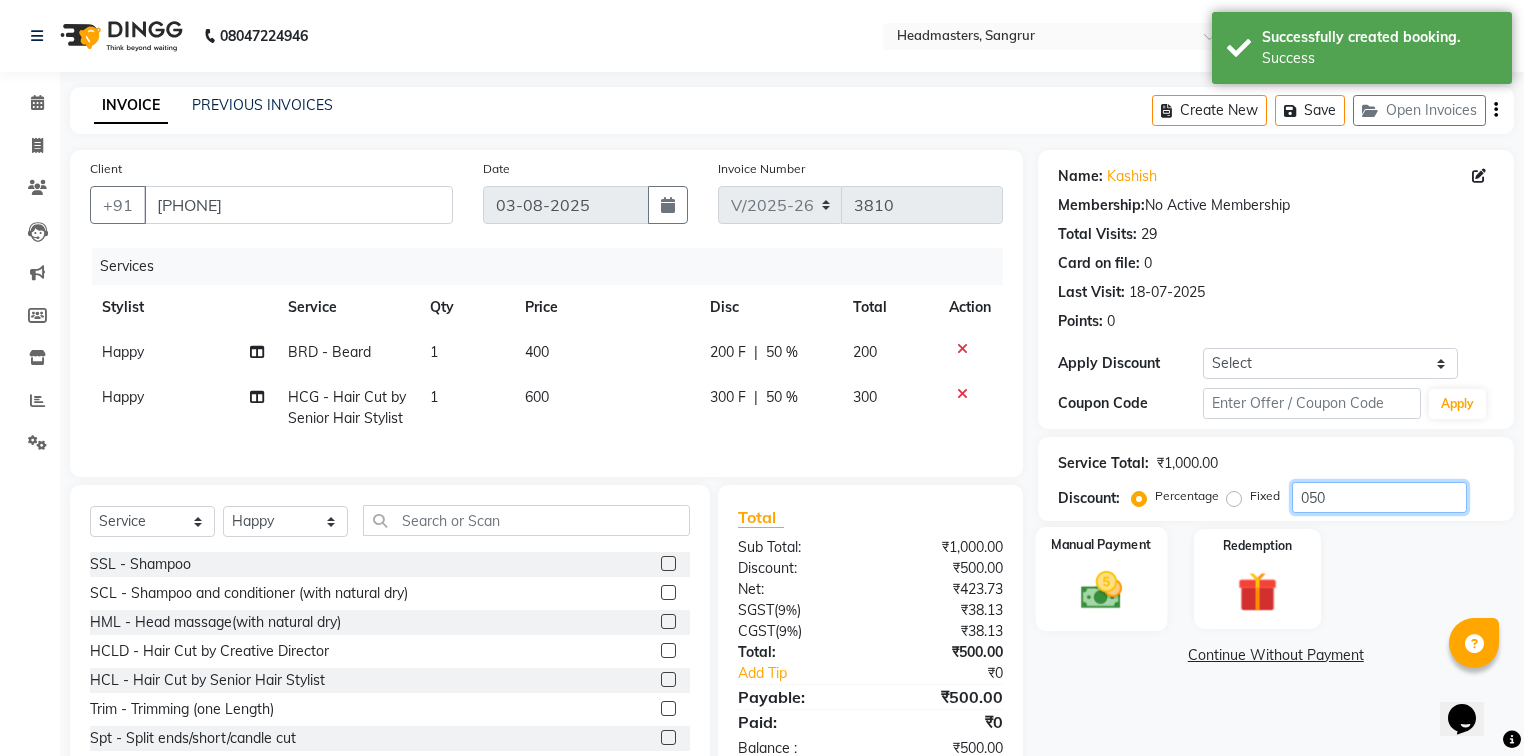 type on "050" 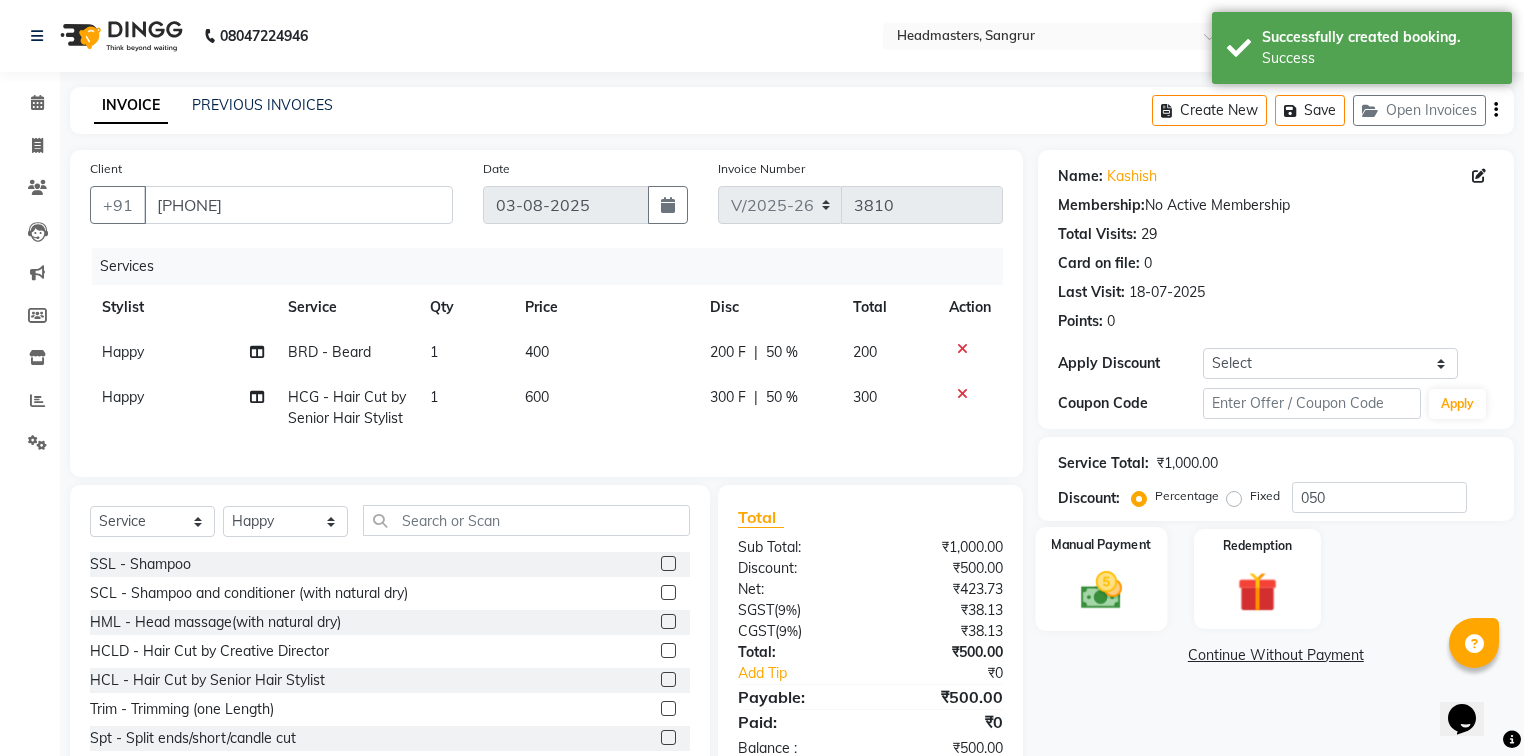 click 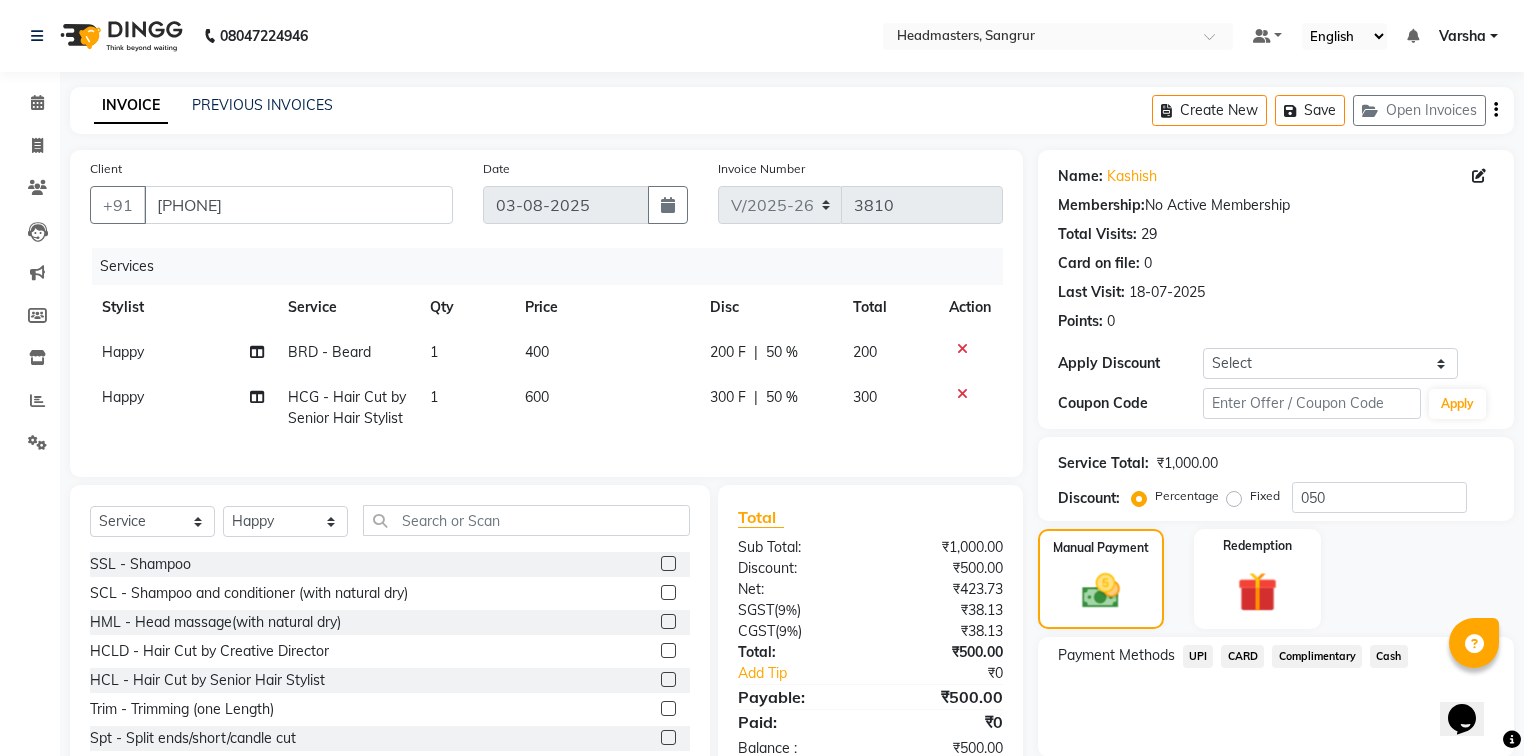 click on "UPI" 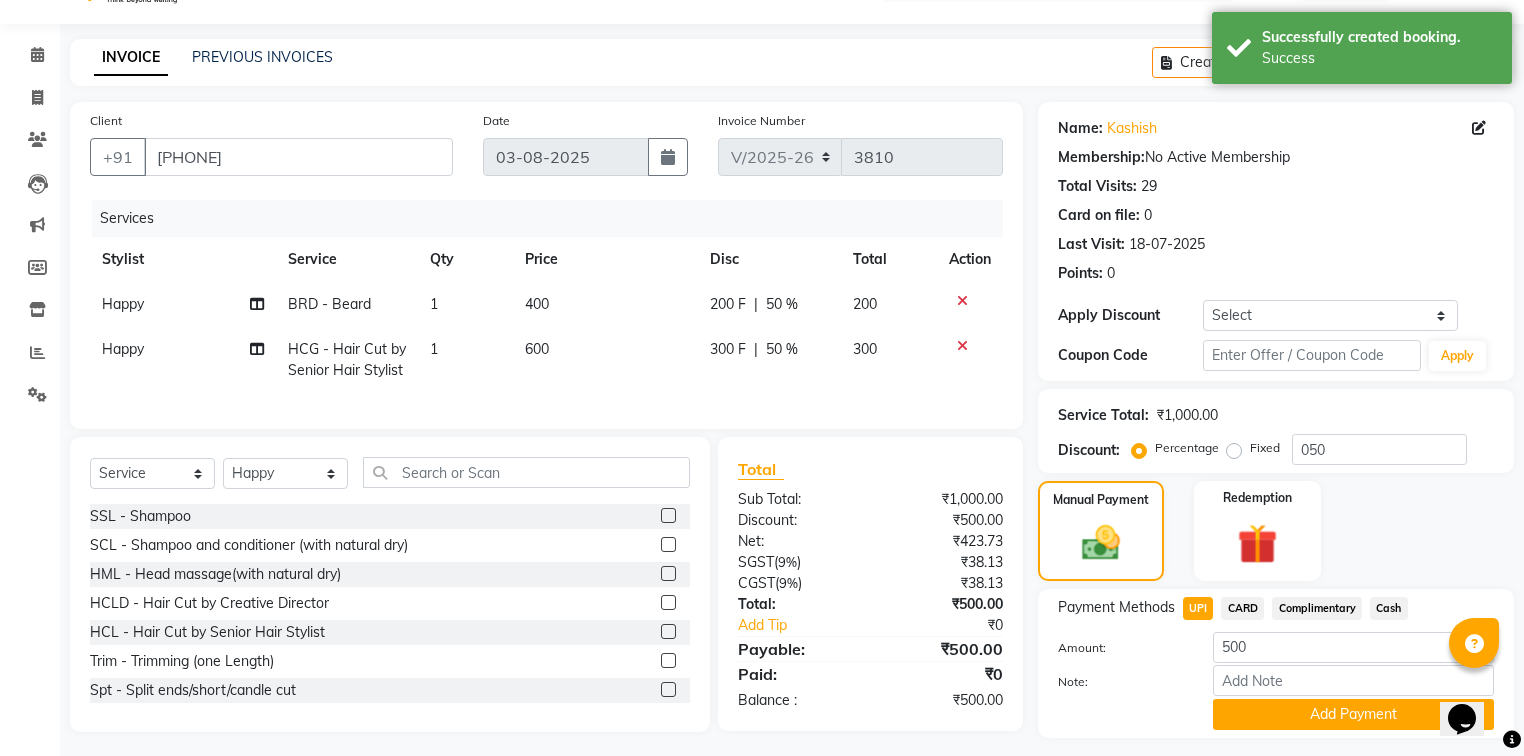 scroll, scrollTop: 102, scrollLeft: 0, axis: vertical 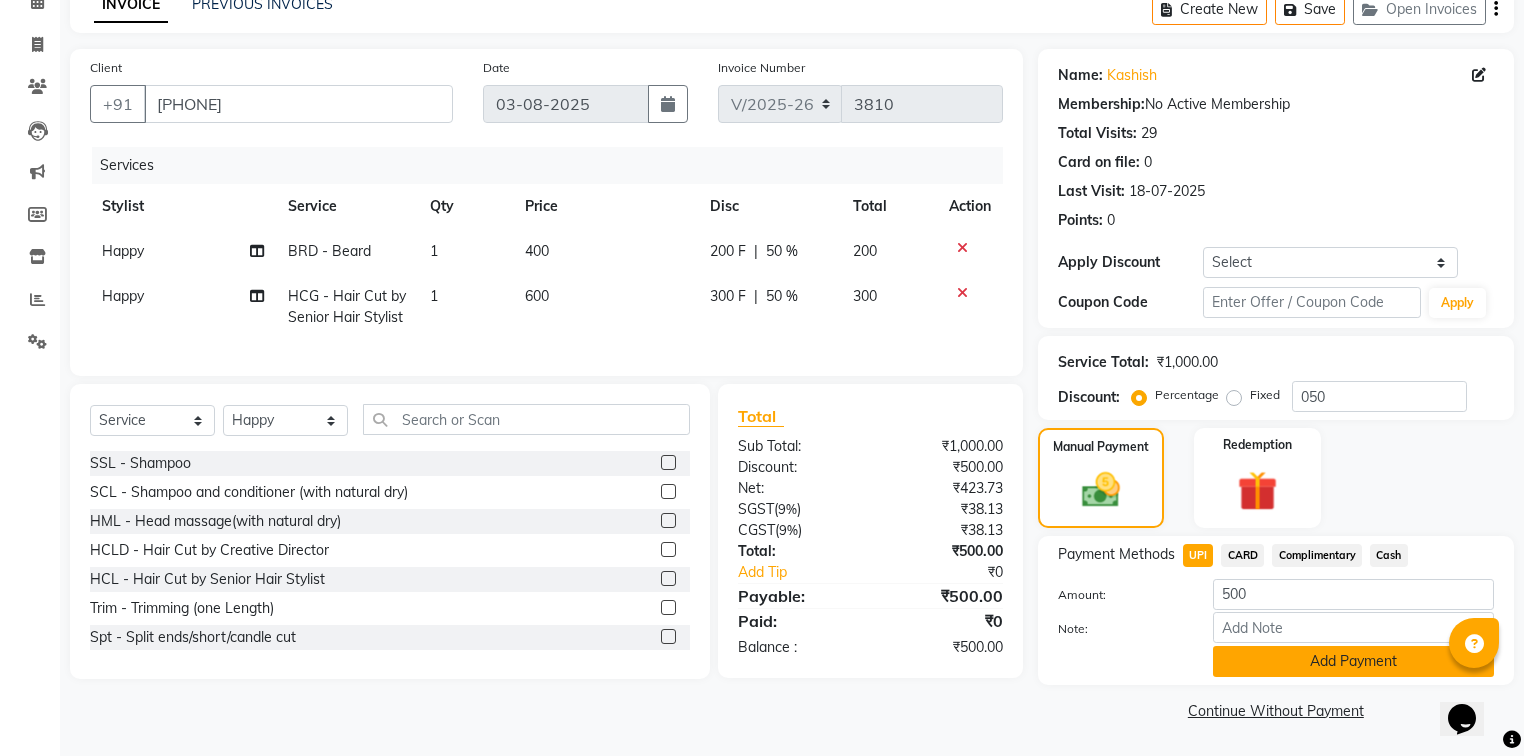 click on "Add Payment" 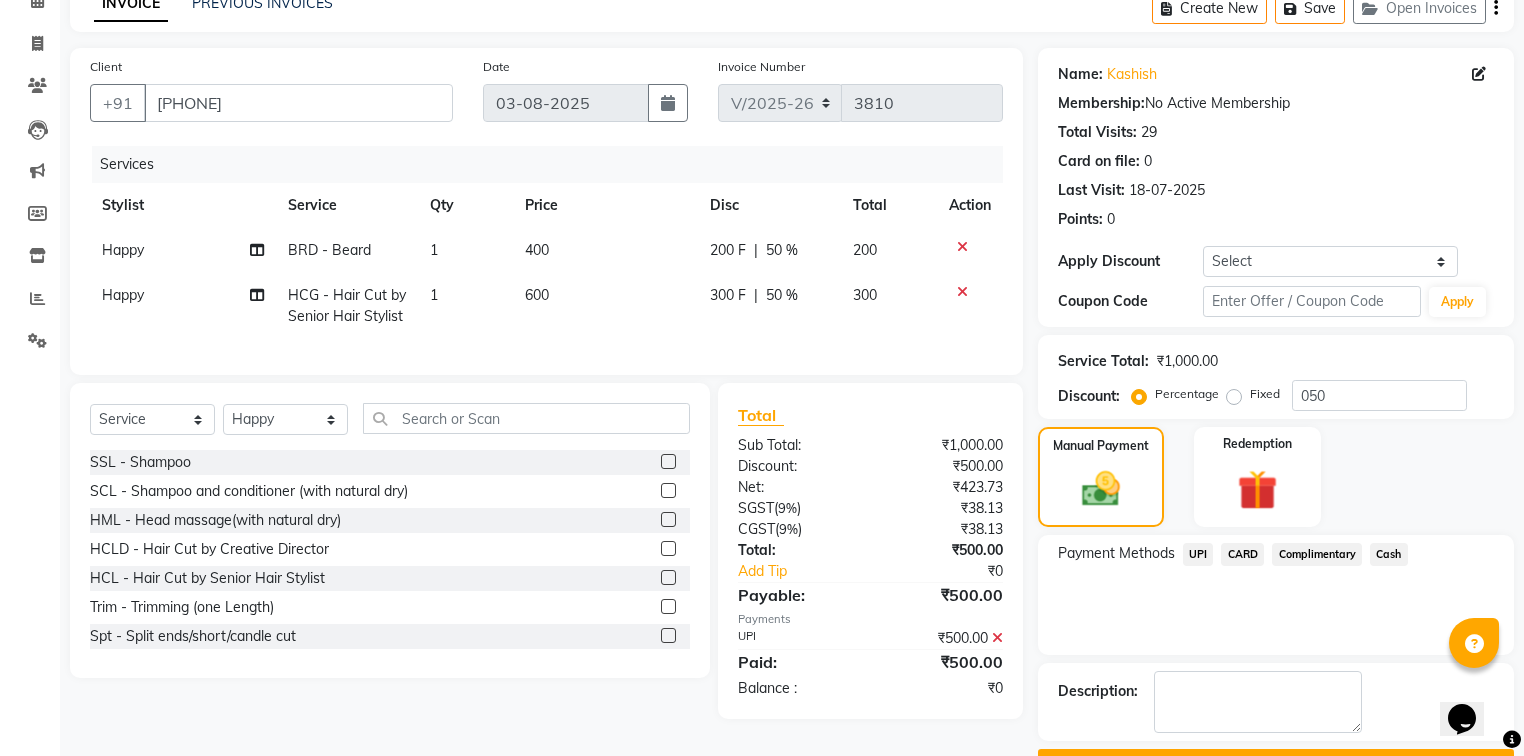 scroll, scrollTop: 154, scrollLeft: 0, axis: vertical 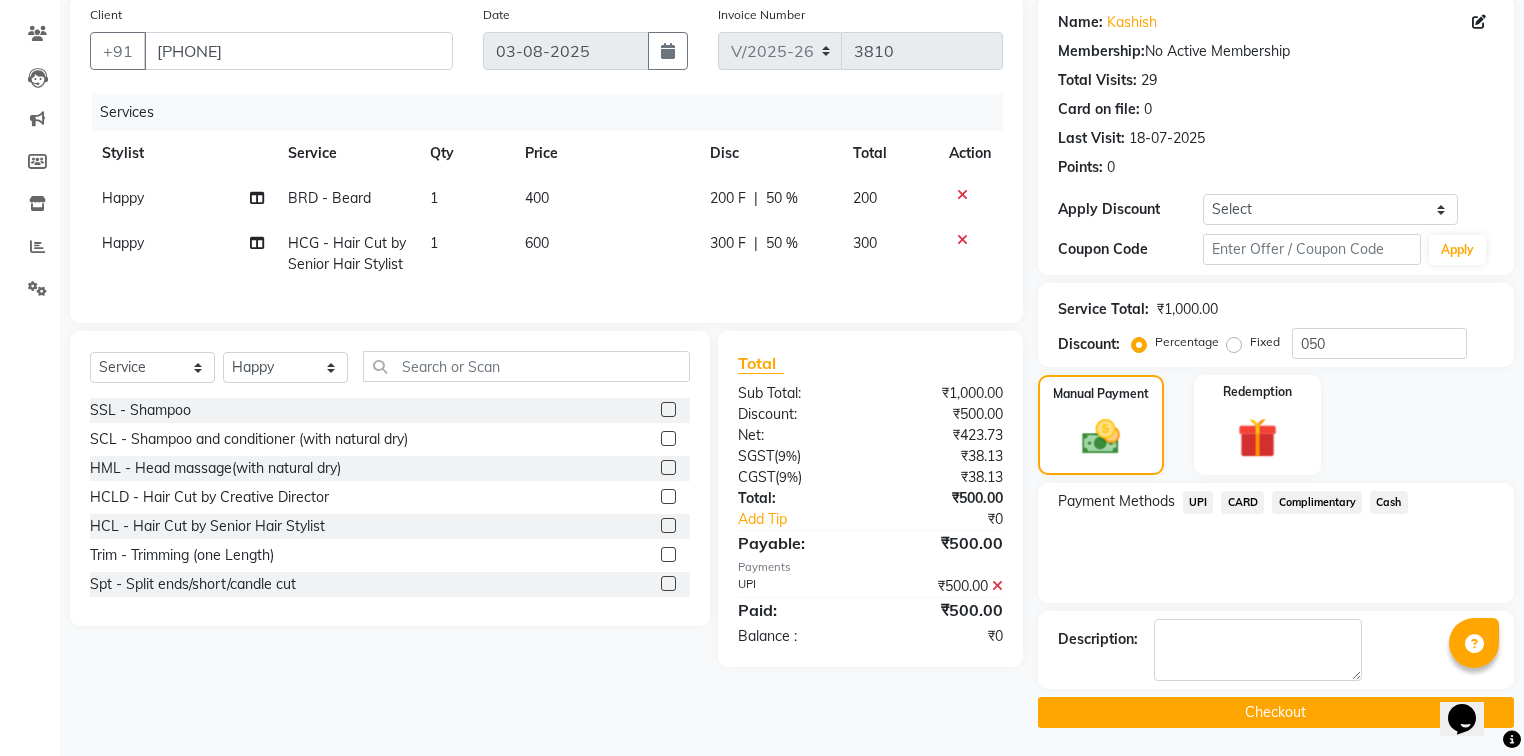 click on "Checkout" 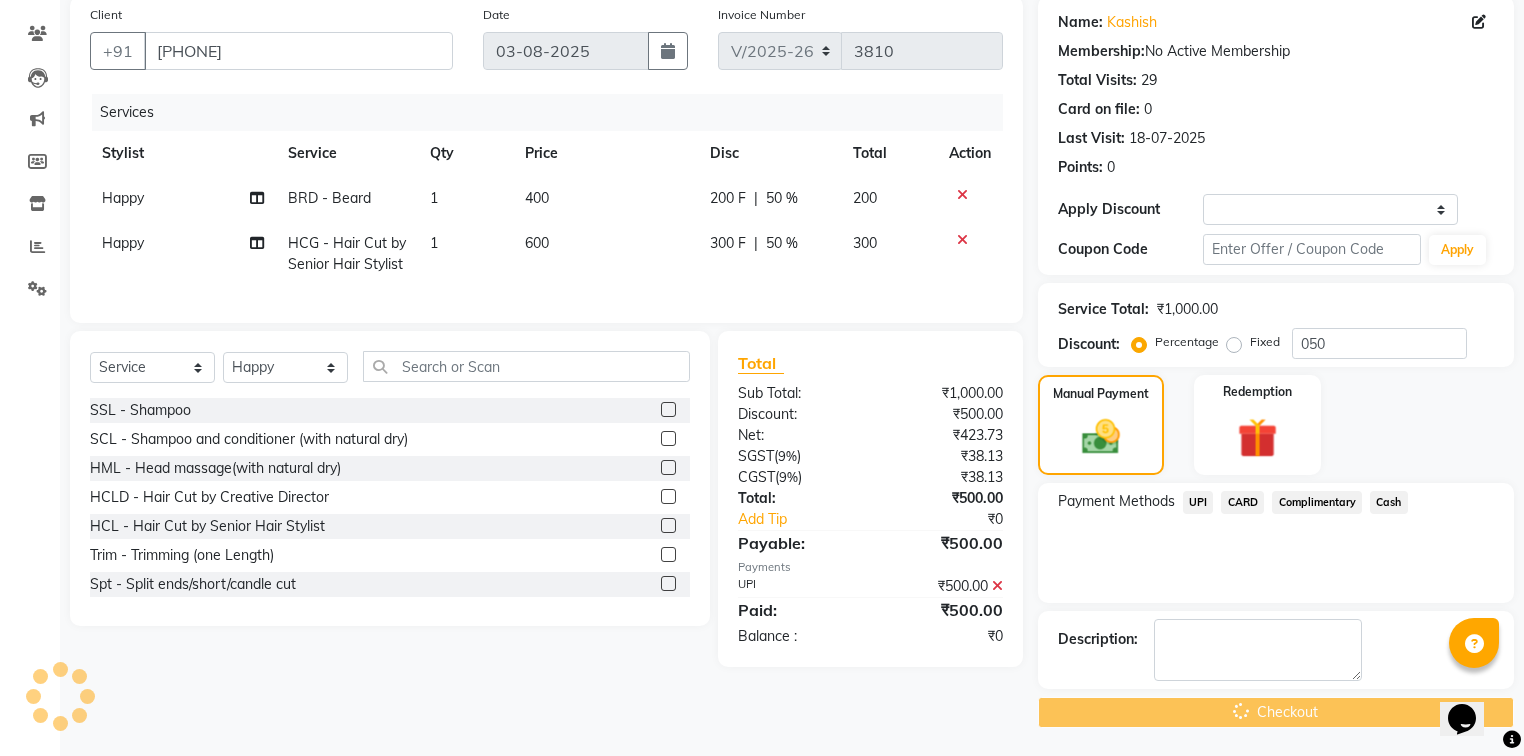 scroll, scrollTop: 0, scrollLeft: 0, axis: both 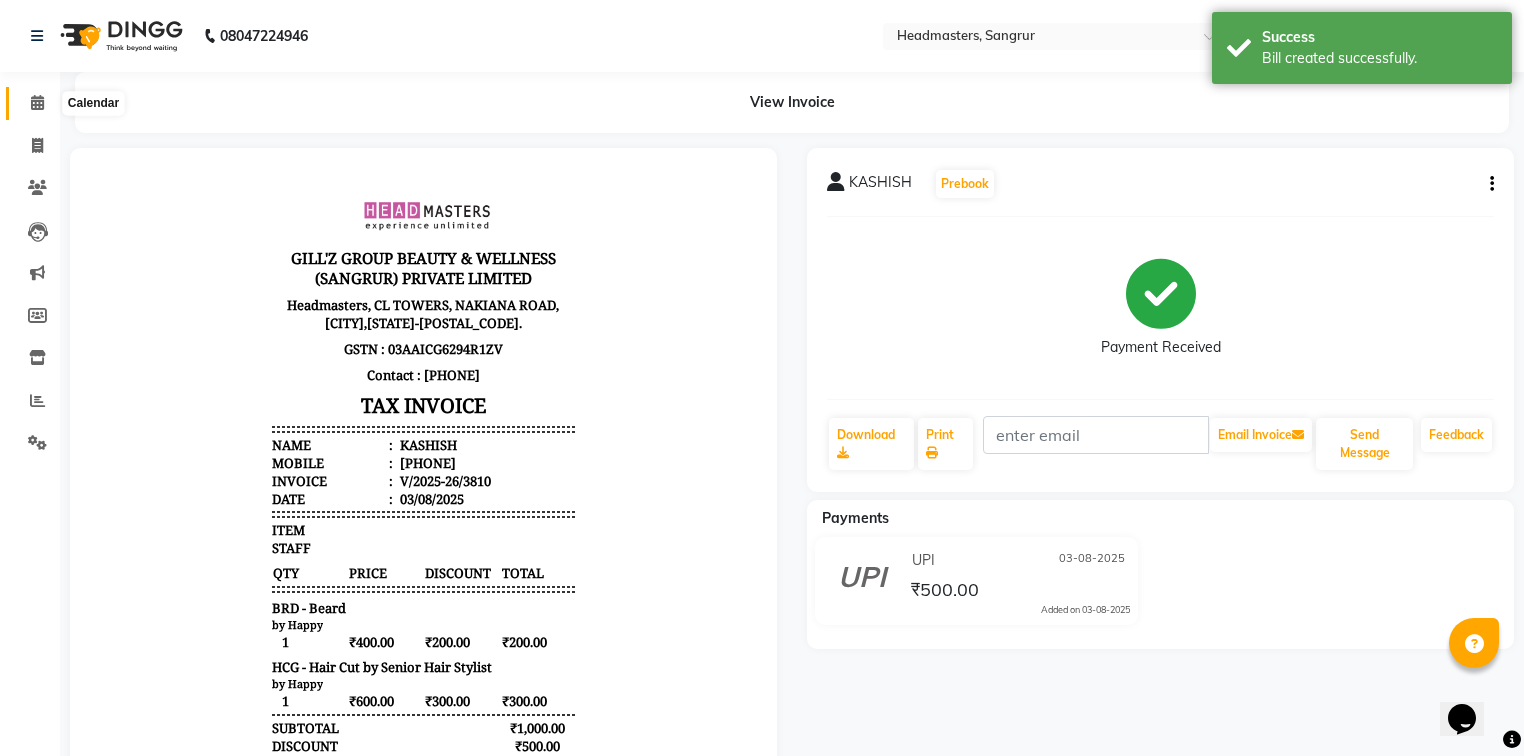 click 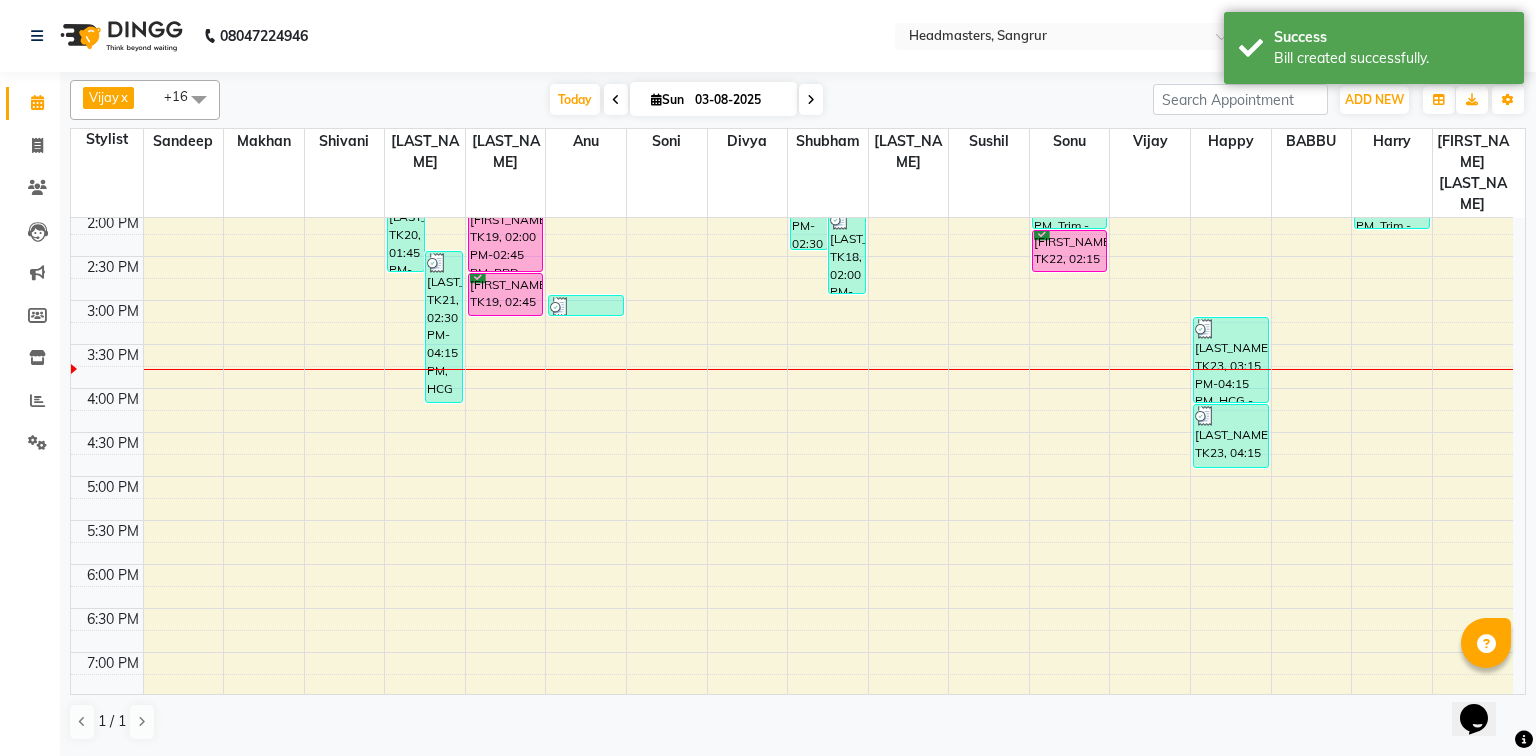 scroll, scrollTop: 374, scrollLeft: 0, axis: vertical 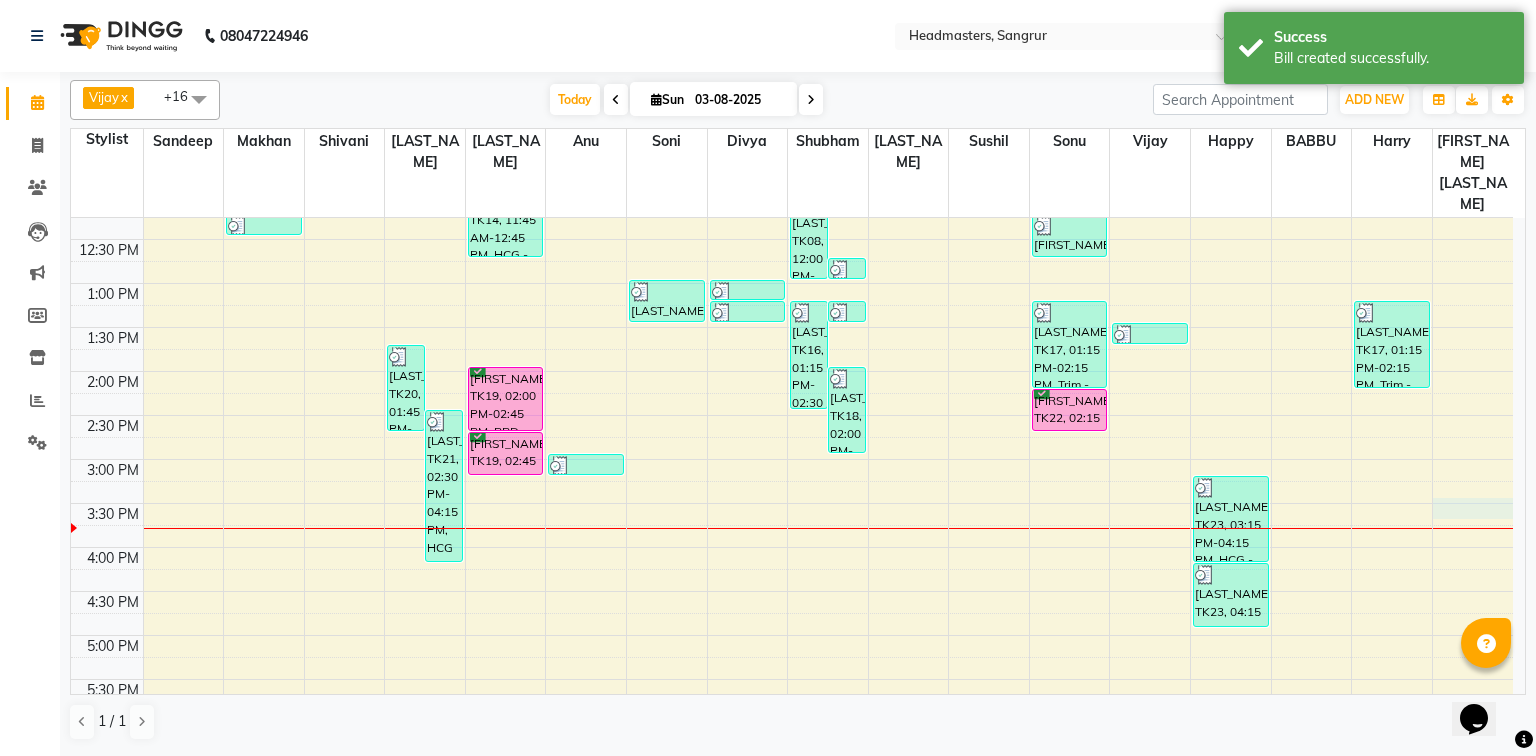 click on "8:00 AM 8:30 AM 9:00 AM 9:30 AM 10:00 AM 10:30 AM 11:00 AM 11:30 AM 12:00 PM 12:30 PM 1:00 PM 1:30 PM 2:00 PM 2:30 PM 3:00 PM 3:30 PM 4:00 PM 4:30 PM 5:00 PM 5:30 PM 6:00 PM 6:30 PM 7:00 PM 7:30 PM 8:00 PM 8:30 PM     Seema, TK08, 11:30 AM-12:00 PM, PH-SPA - Premium Hair Spa     Ishneet, TK03, 10:15 AM-10:45 AM, HCG - Hair Cut by Senior Hair Stylist     Divyank, TK04, 10:45 AM-11:00 AM, HCG - Hair Cut by Senior Hair Stylist     Divyank, TK04, 11:00 AM-12:15 PM, BRD - Beard,HCG - Hair Cut by Senior Hair Stylist,GG-igora - Igora Global     basu goyal, TK11, 12:15 PM-12:30 PM, HCG - Hair Cut by Senior Hair Stylist     harman, TK20, 01:45 PM-02:45 PM, GG-igora - Igora Global     pawandeep, TK21, 02:30 PM-04:15 PM, HCG - Hair Cut by Senior Hair Stylist,BRD - Beard     jaswant, TK06, 11:00 AM-11:30 AM, HCG - Hair Cut by Senior Hair Stylist     jaswant, TK06, 11:30 AM-11:45 AM, BRD - Beard     gaourav, TK02, 10:15 AM-10:45 AM, HCG - Hair Cut by Senior Hair Stylist     gaourav, TK02, 10:30 AM-11:15 AM, BRD - Beard" at bounding box center (792, 415) 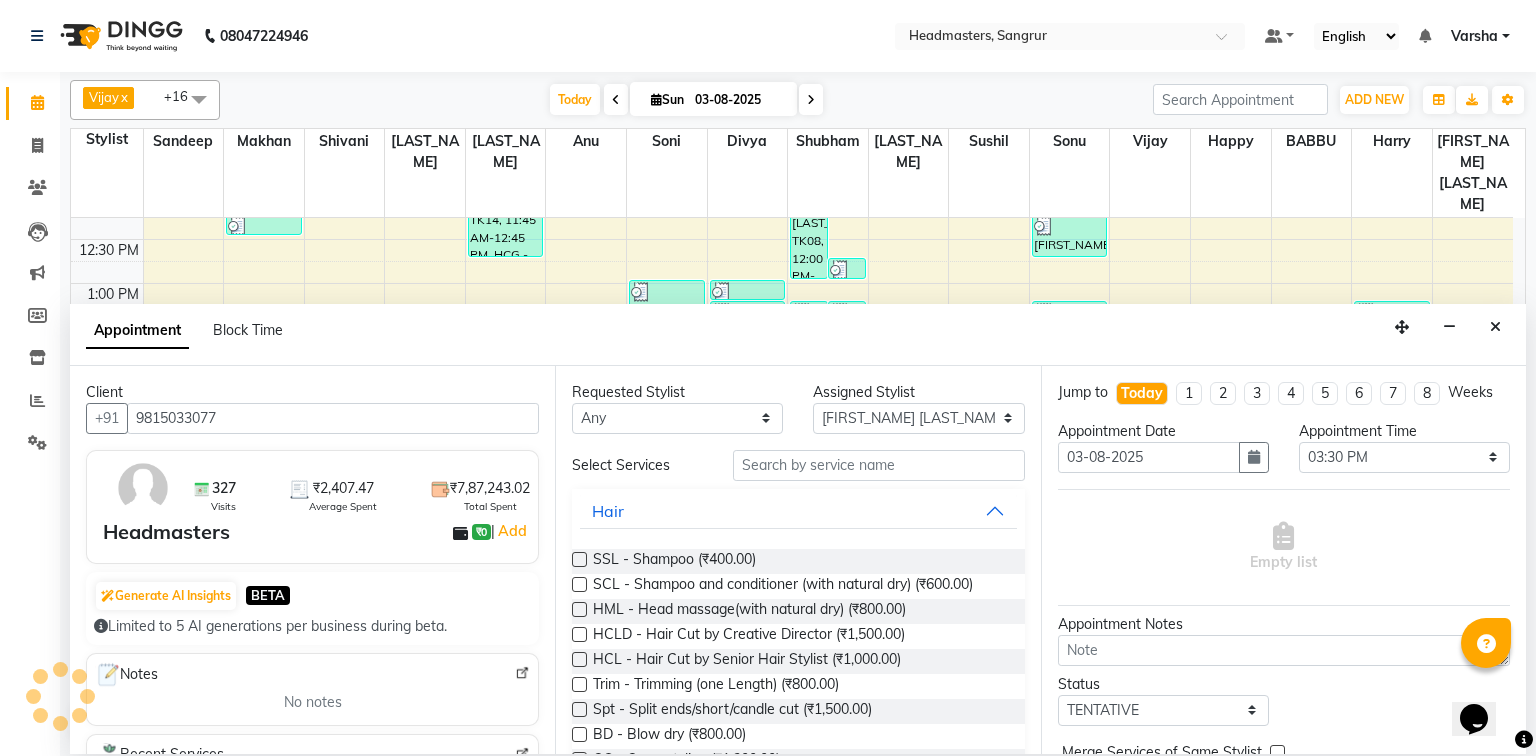 type on "9815033077" 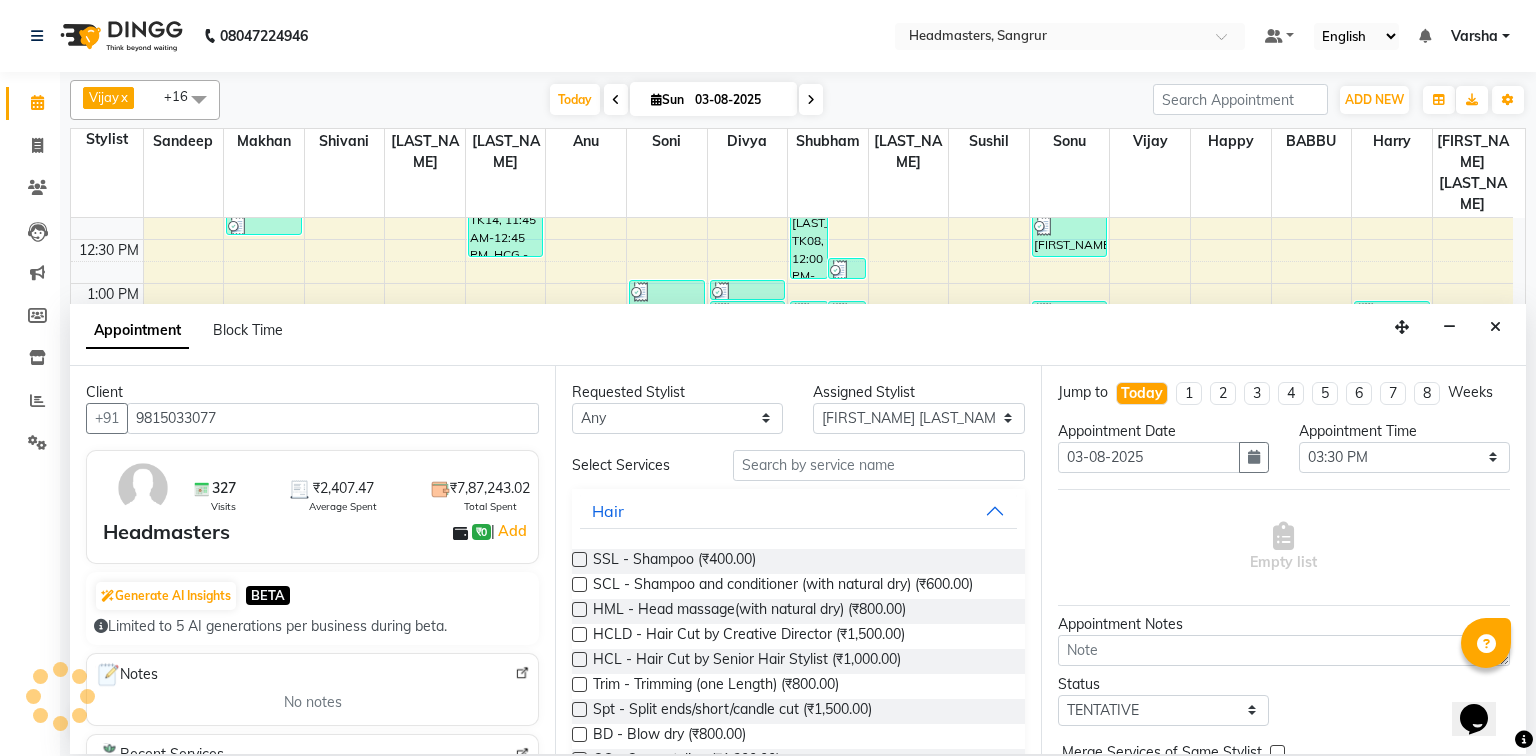 click on "Select Services    Hair SSL - Shampoo (₹400.00) SCL - Shampoo and conditioner (with natural dry) (₹600.00) HML - Head massage(with natural dry) (₹800.00) HCLD - Hair Cut by Creative Director (₹1,500.00) HCL - Hair Cut by Senior Hair Stylist (₹1,000.00) Trim - Trimming (one Length) (₹800.00) Spt - Split ends/short/candle cut (₹1,500.00) BD - Blow dry (₹800.00) OS - Open styling (₹1,200.00) GL-igora - Igora Global (₹7,000.00) GL-essensity - Essensity Global (₹8,000.00) Hlts-L - Highlights (₹8,000.00) Bal - Balayage (₹12,000.00) Chunks  - Chunks (₹1,500.00) CR  - Color removal (₹4,000.00) CRF - Color refresh (₹4,500.00) Stk - Per streak (₹800.00) RT-IG - Igora Root Touchup(one inch only) (₹1,800.00) RT-ES - Essensity Root Touchup(one inch only) (₹2,000.00) Reb - Rebonding (₹8,000.00) ST  - Straight therapy (₹9,000.00) Krt-L - Keratin (₹8,000.00) Krt-BB -L - Keratin Blow Out (₹12,000.00) HR-BTX -L  - Hair Botox (₹9,000.00) NanoP -L - Nanoplastia (₹11,000.00)" at bounding box center [798, 1734] 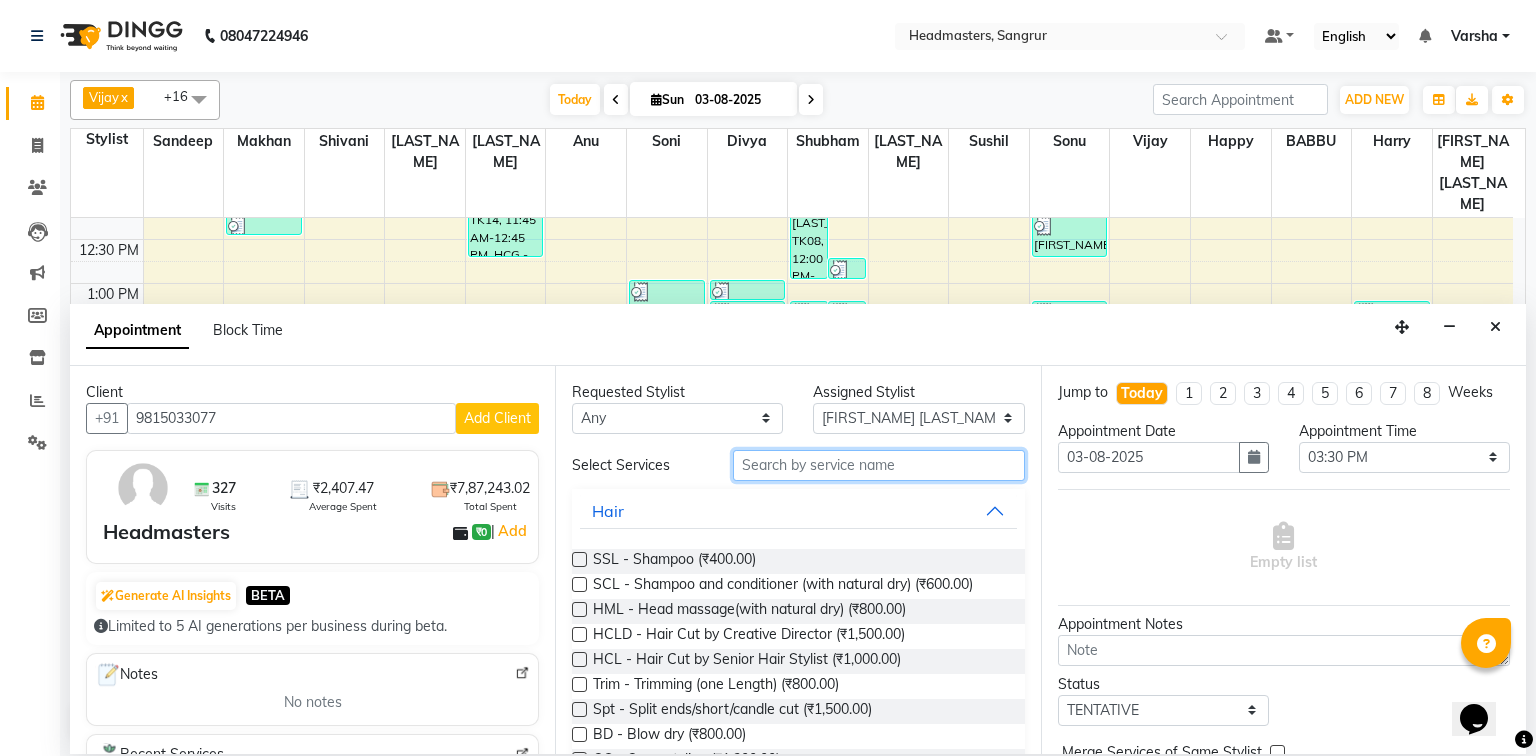 drag, startPoint x: 788, startPoint y: 477, endPoint x: 736, endPoint y: 455, distance: 56.462376 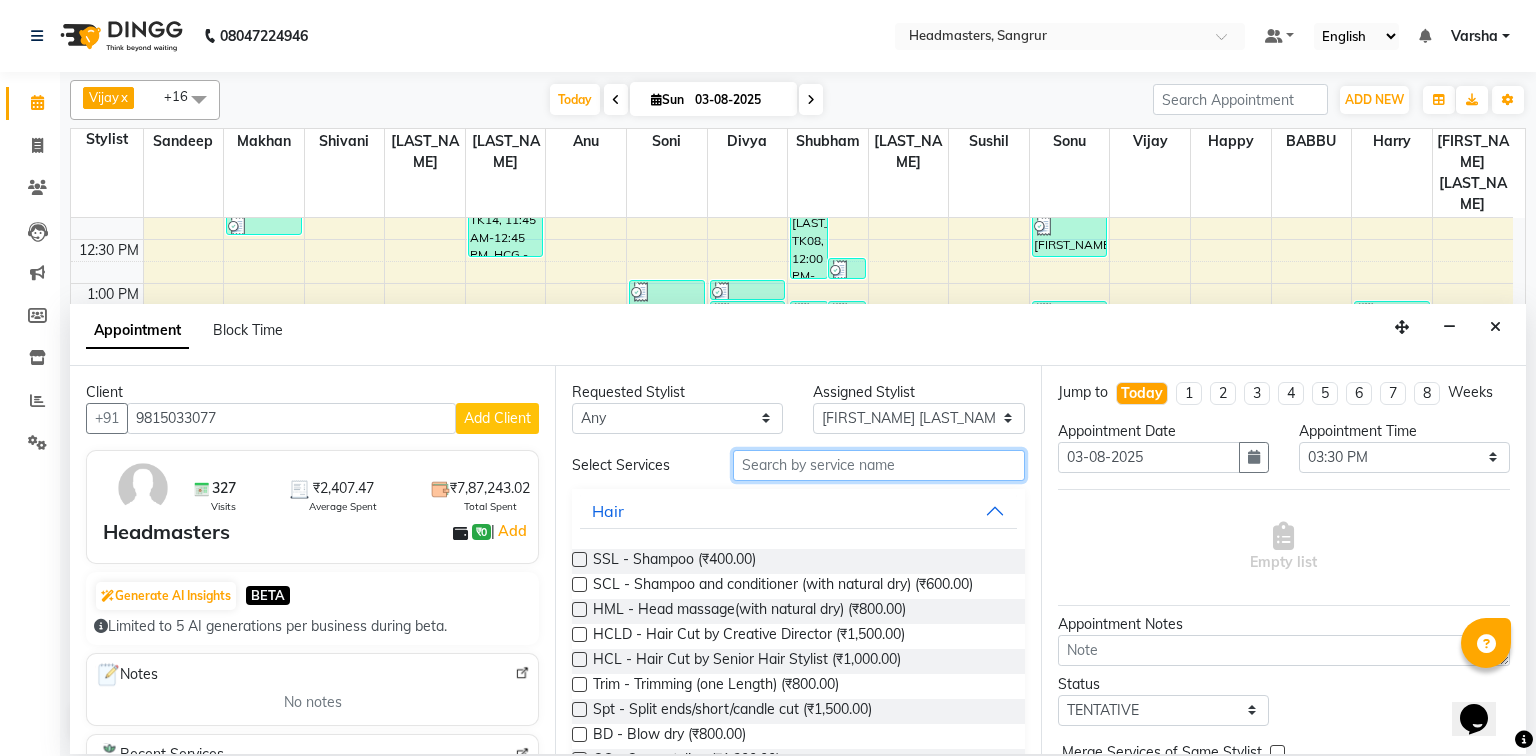 click at bounding box center (879, 465) 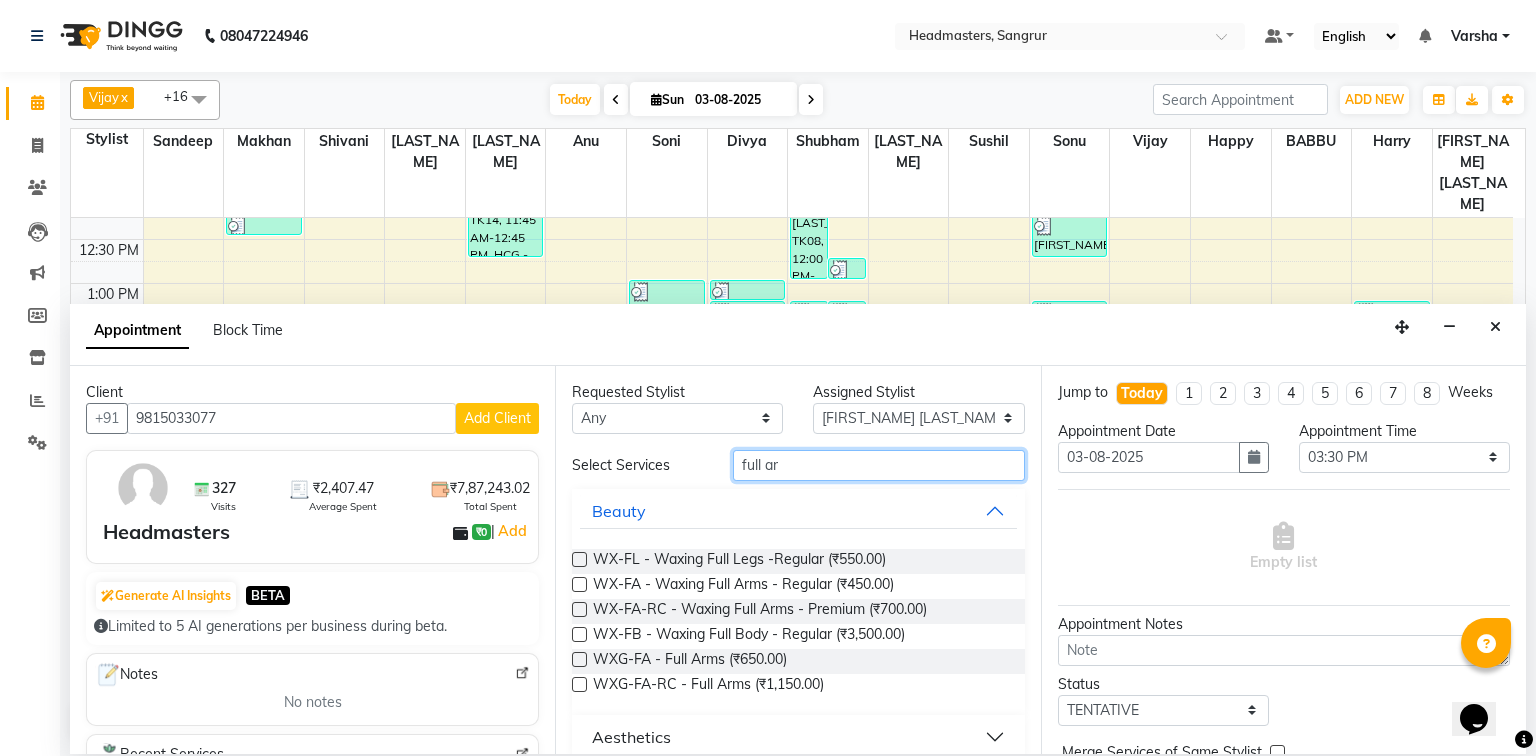 type on "full ar" 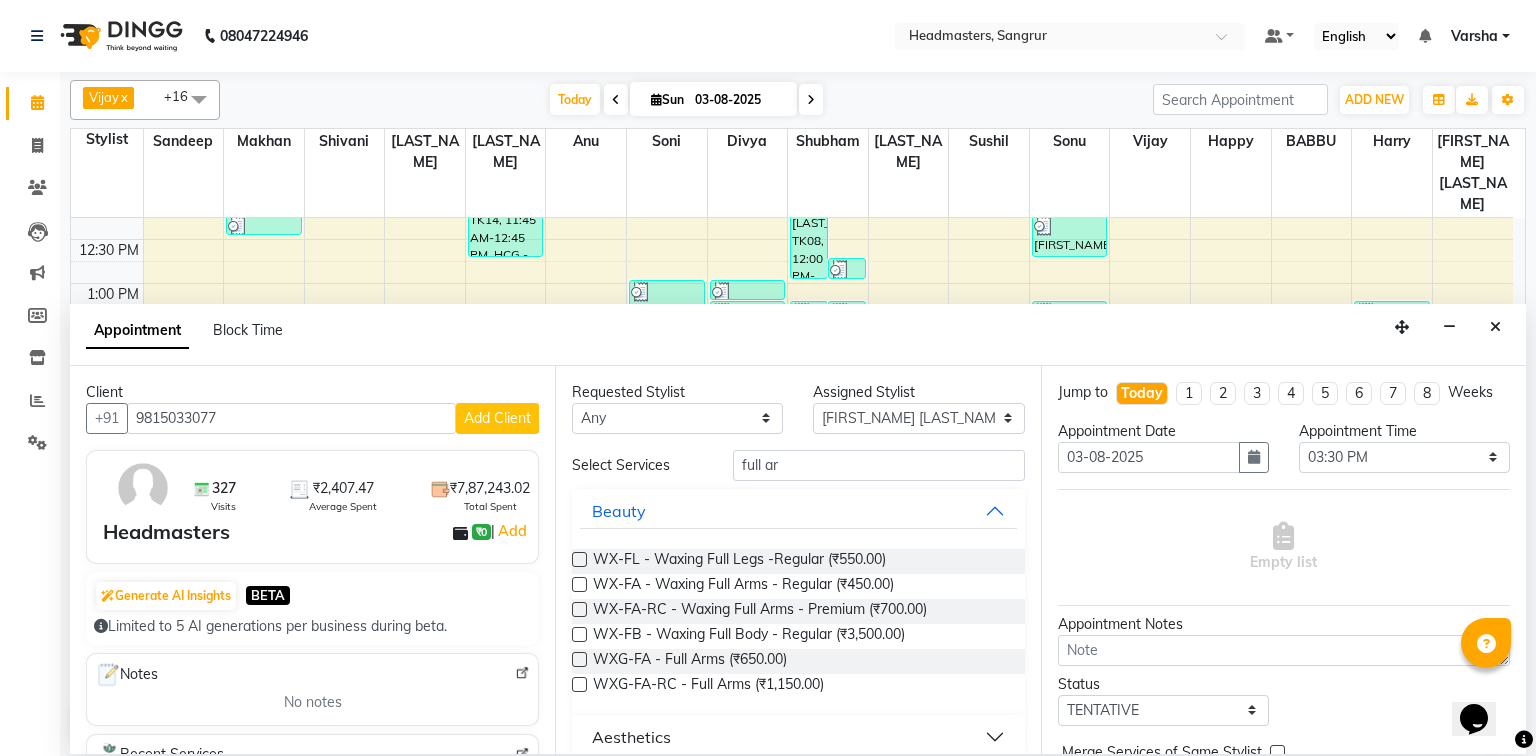 click at bounding box center [579, 609] 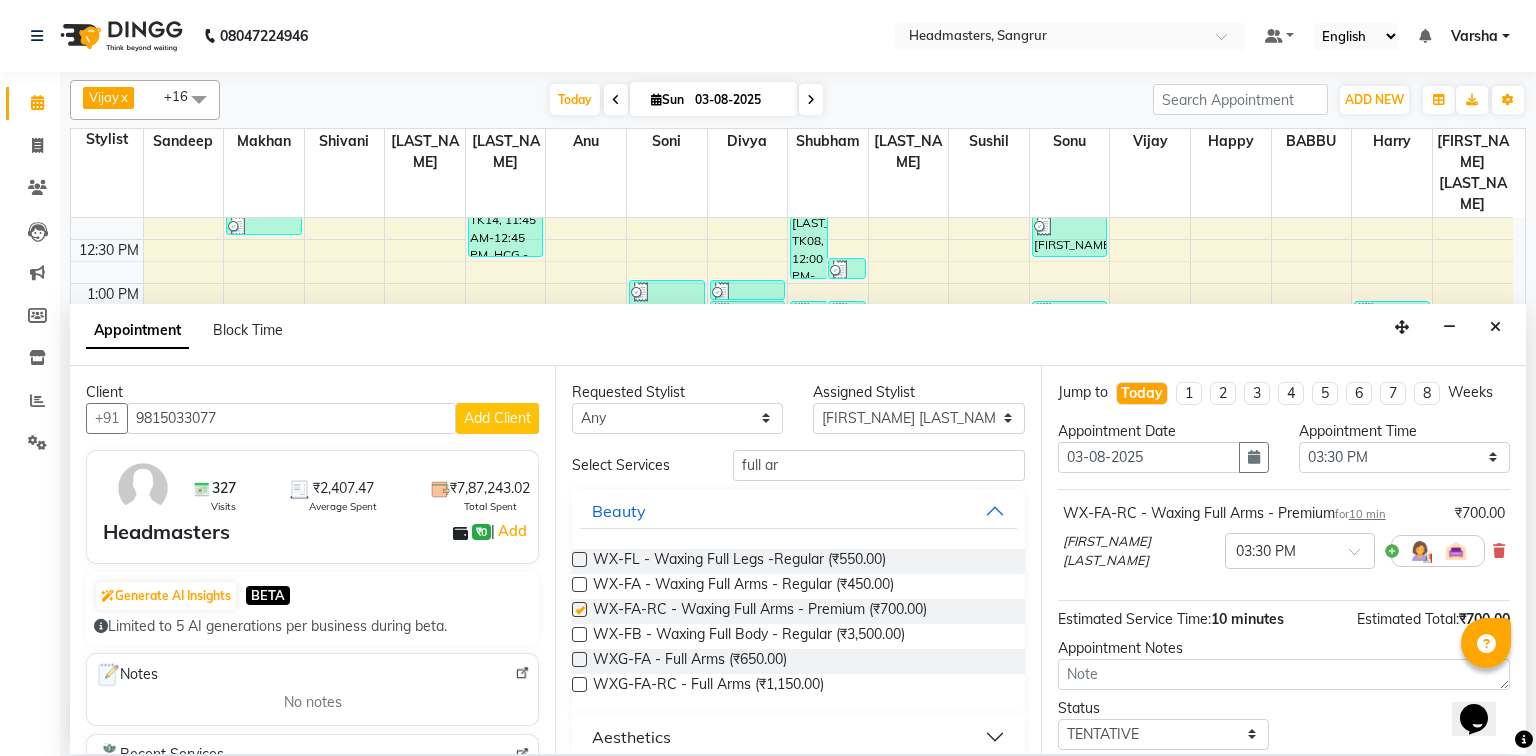 checkbox on "false" 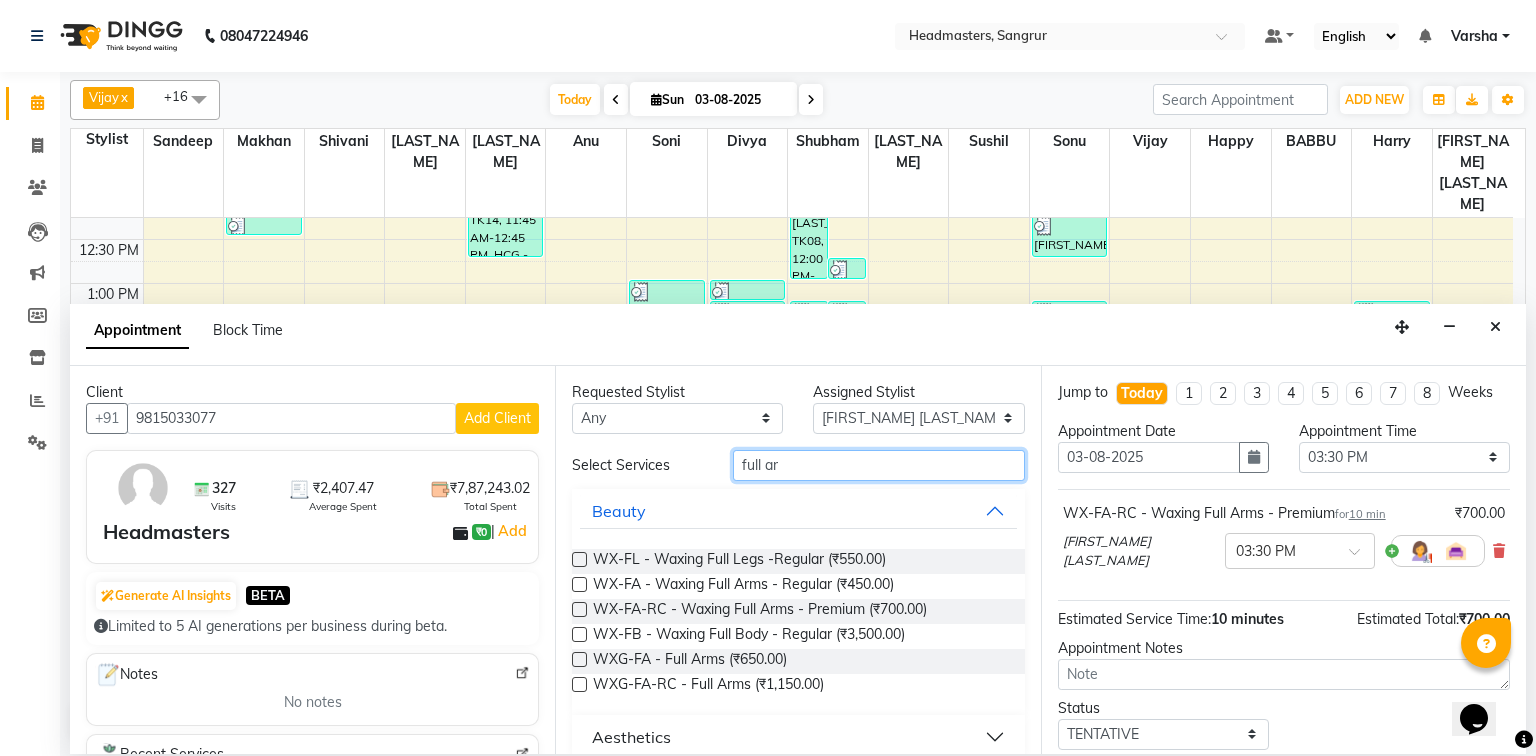 click on "full ar" at bounding box center [879, 465] 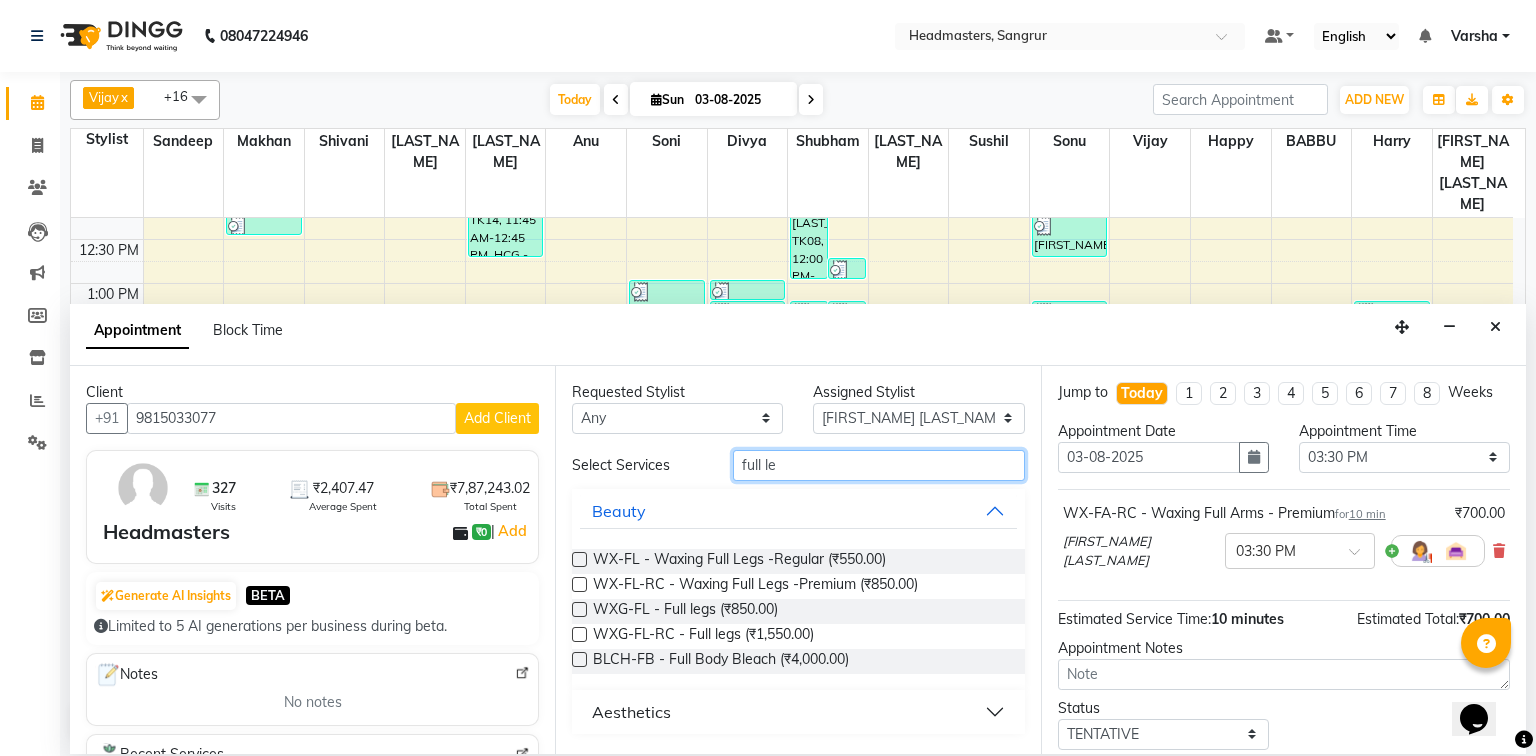 type on "full le" 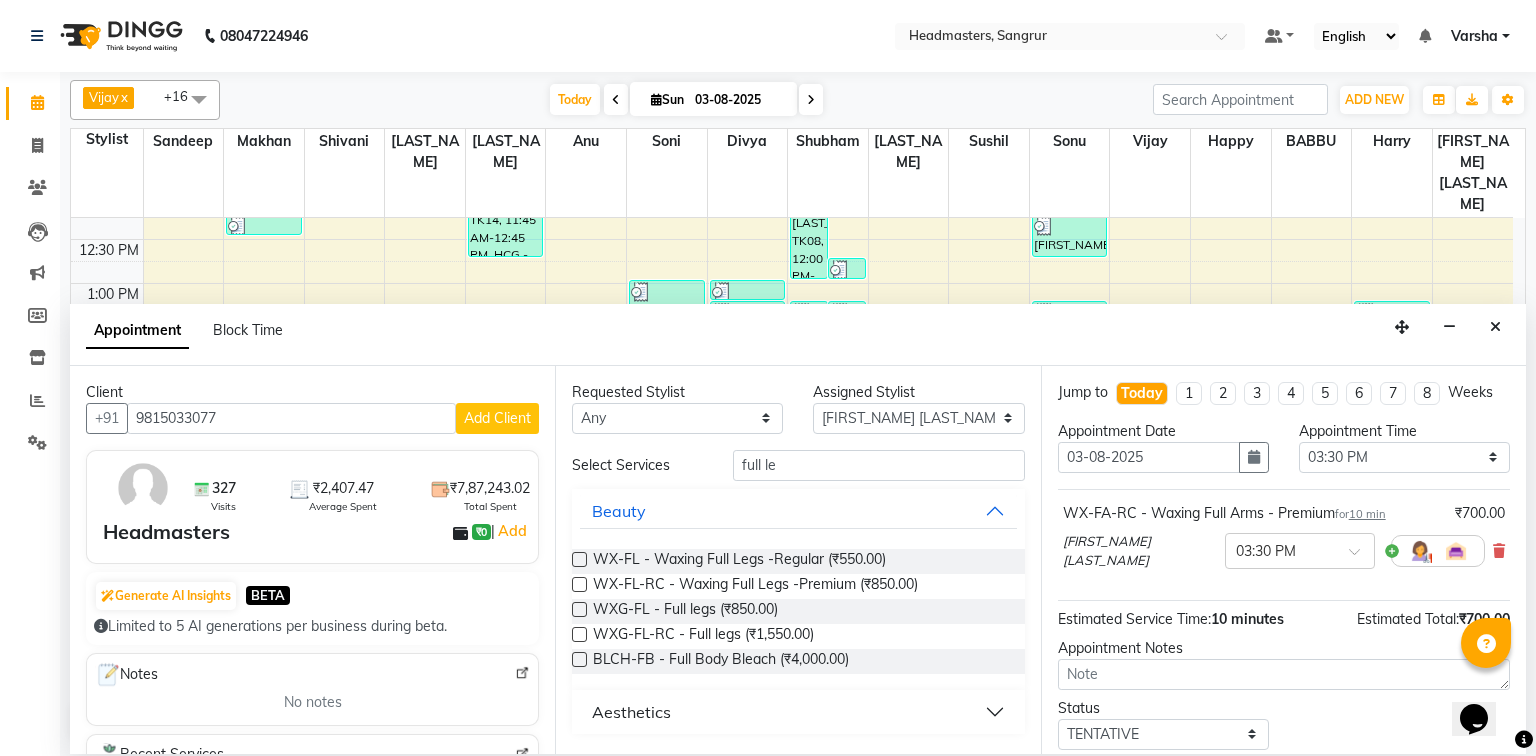 click at bounding box center (579, 584) 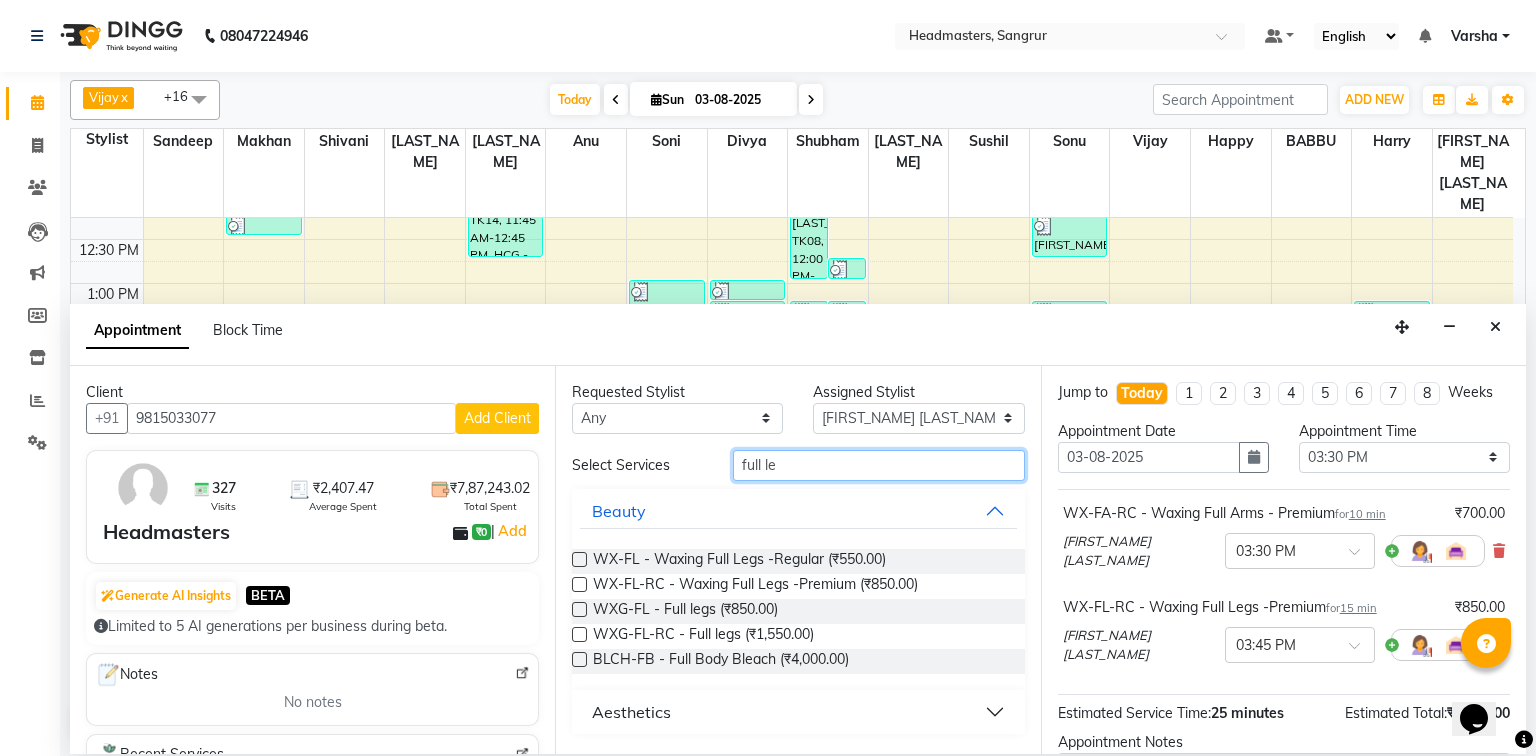 checkbox on "false" 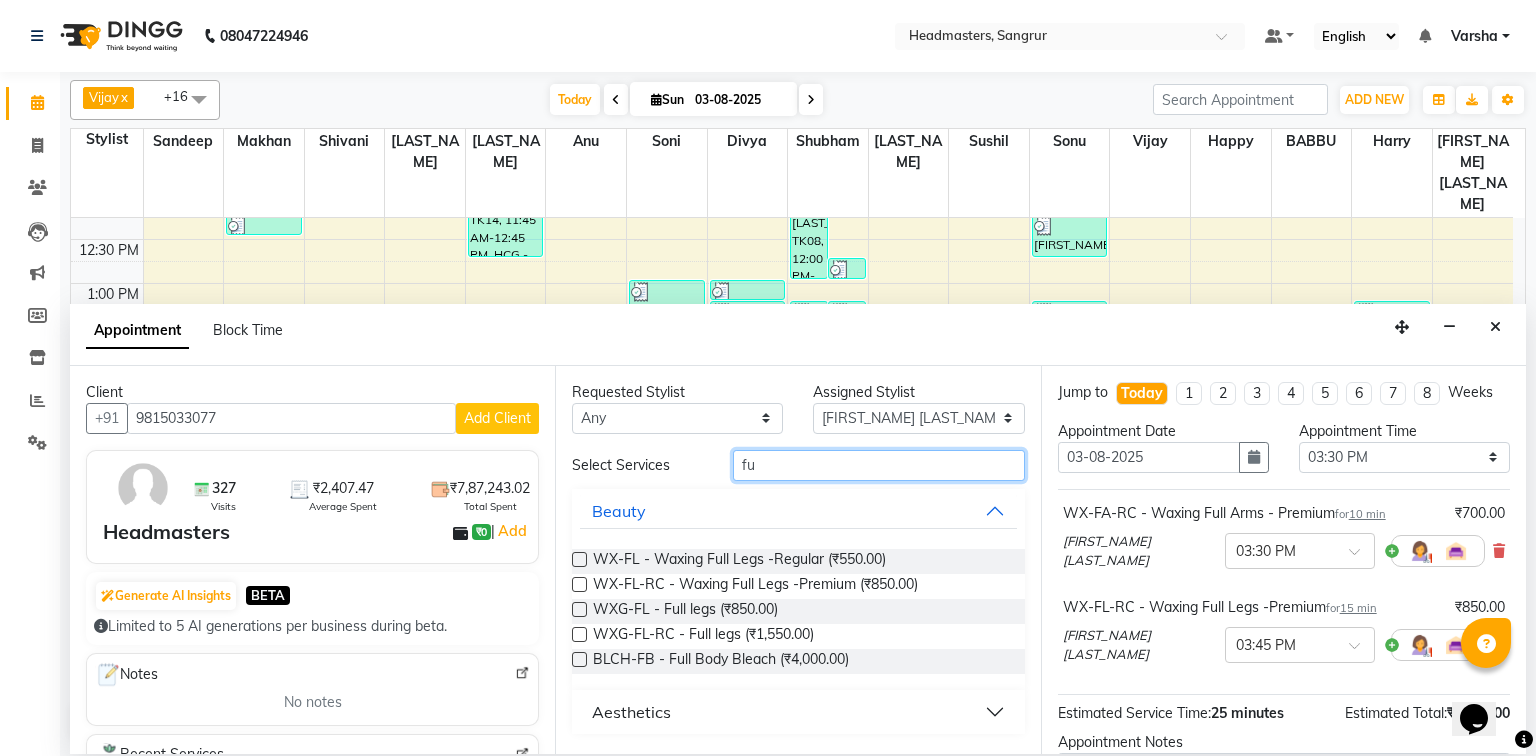 type on "f" 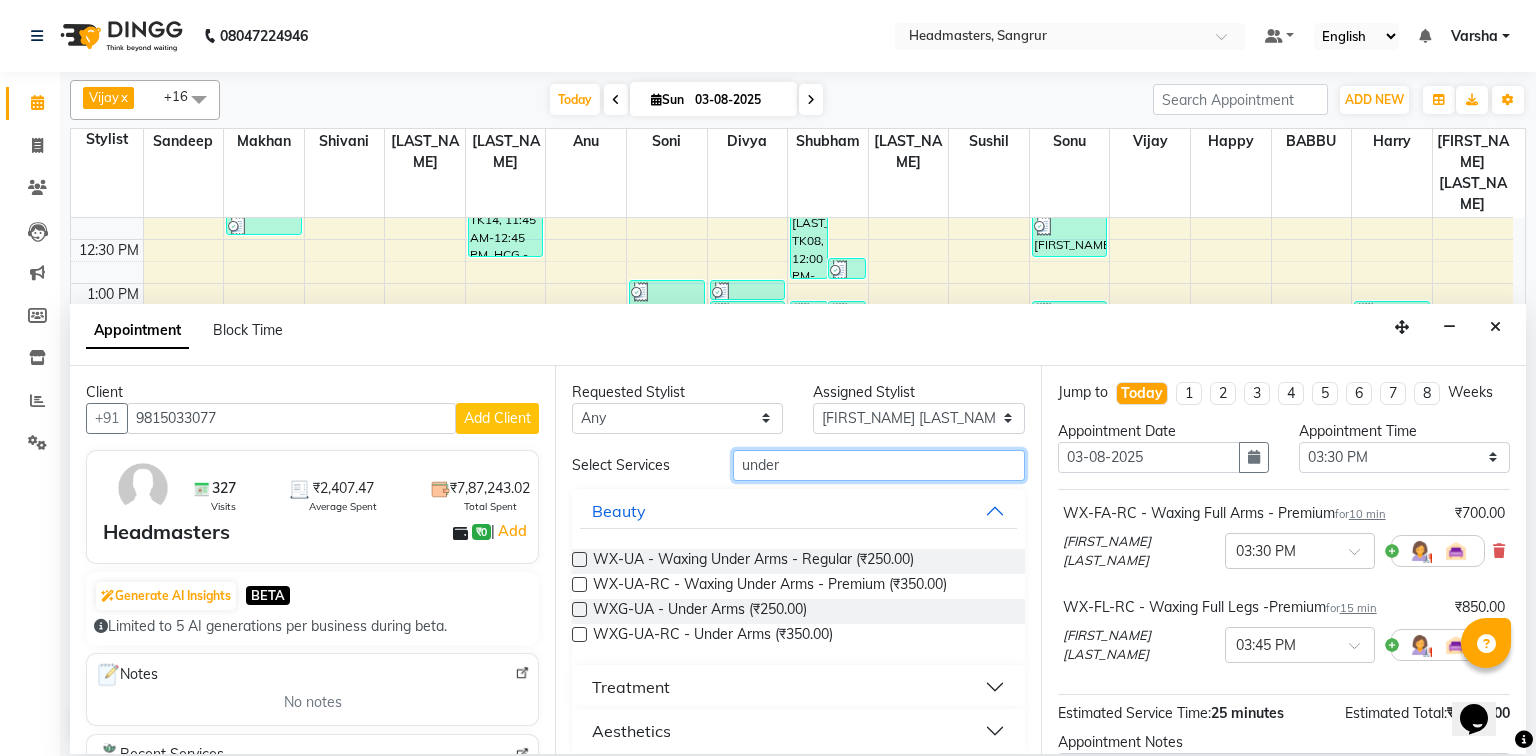 type on "under" 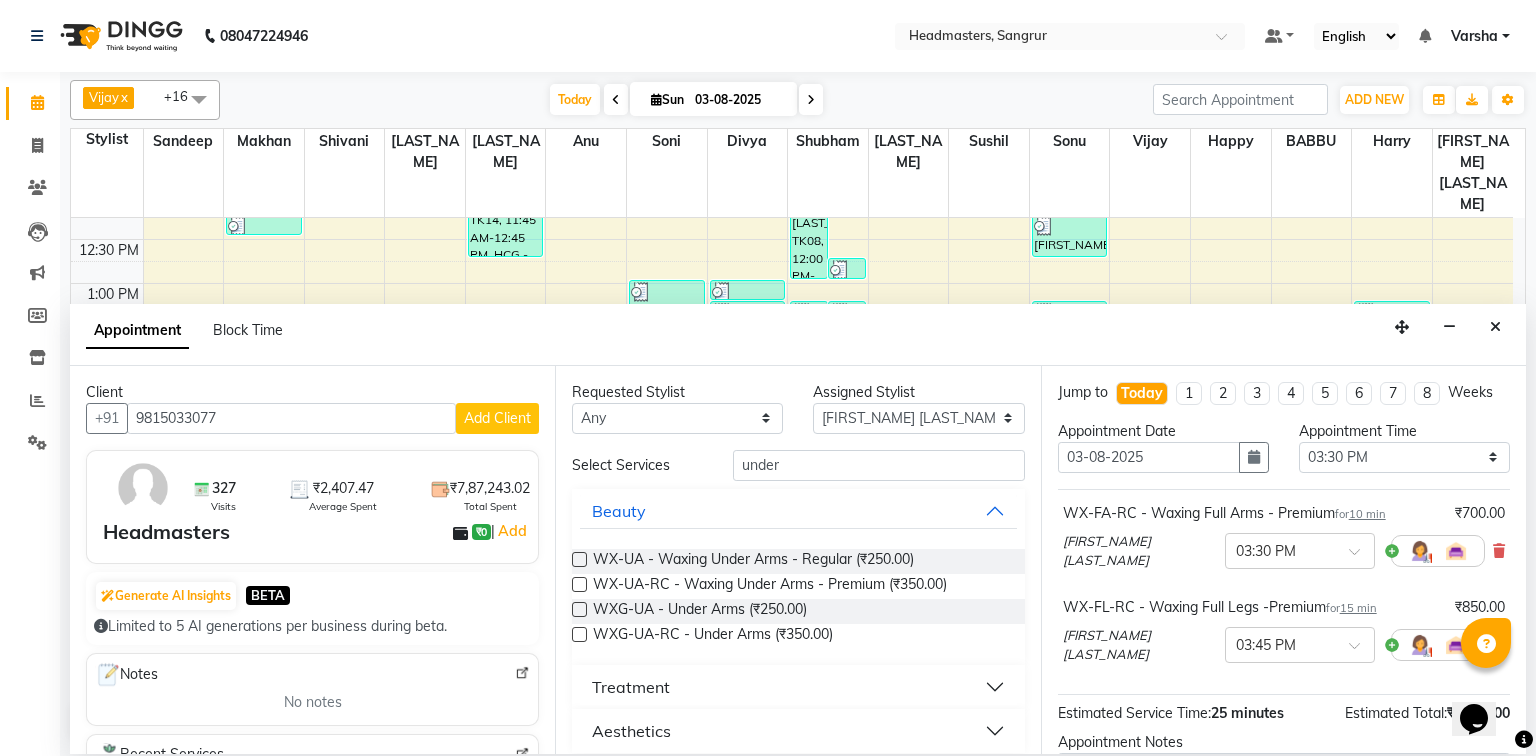 click at bounding box center [579, 584] 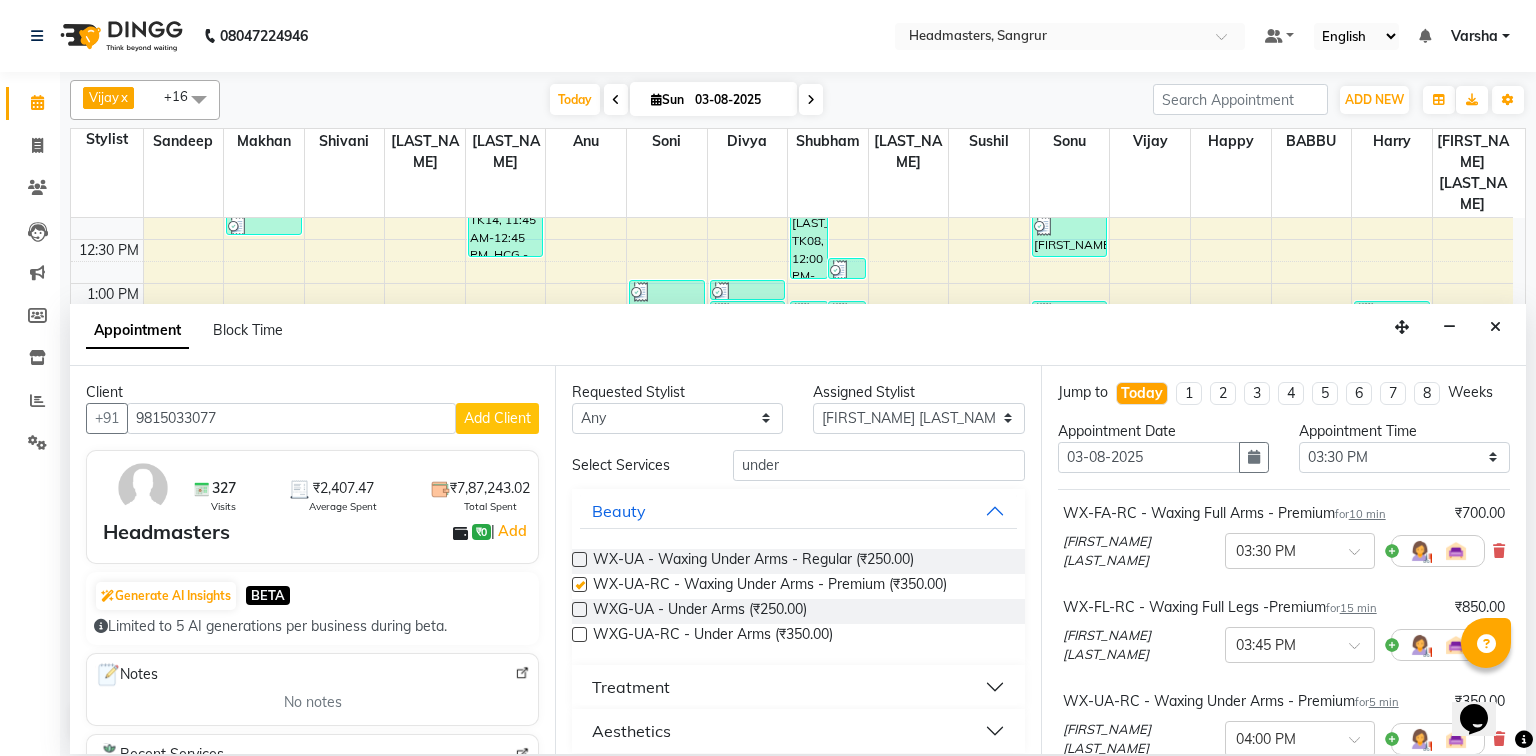 checkbox on "false" 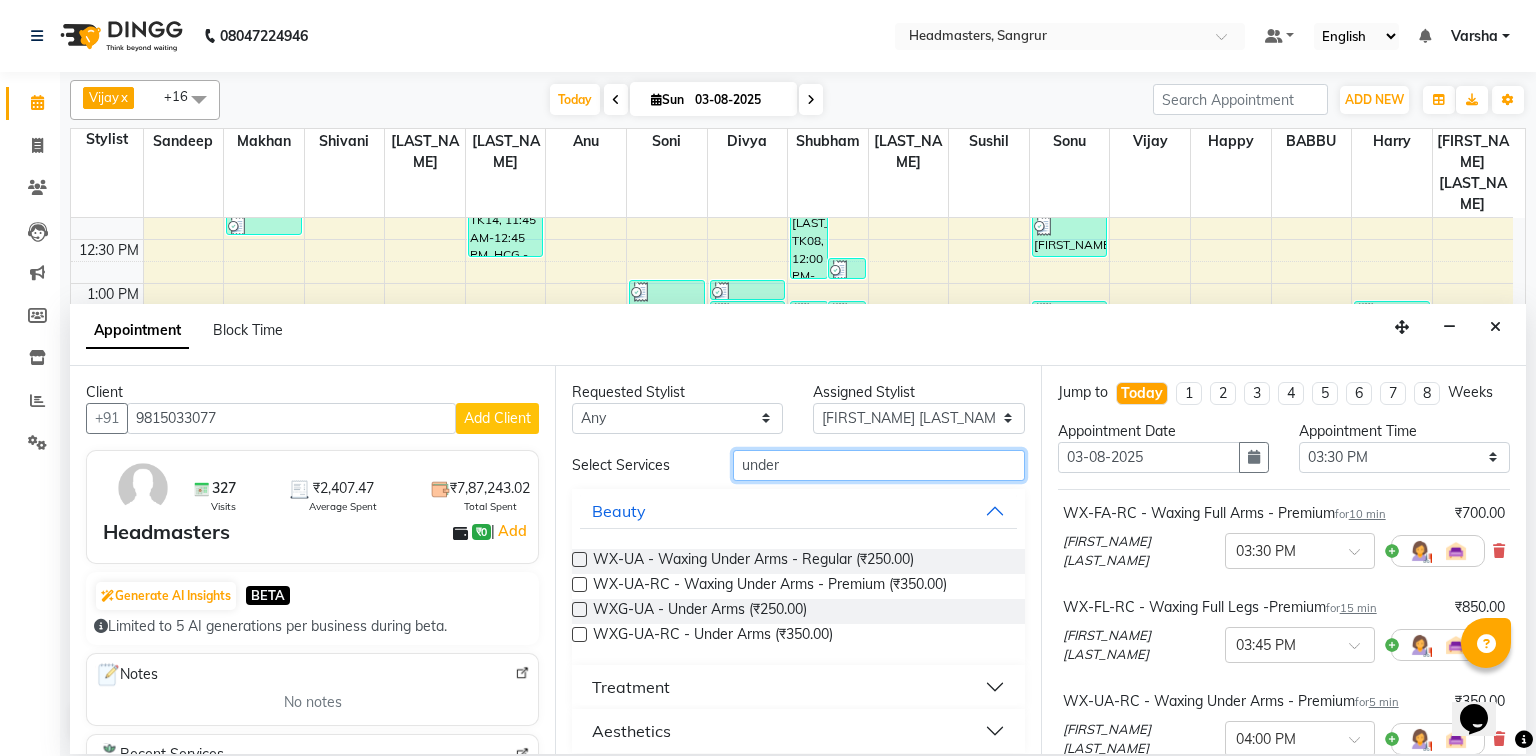 click on "under" at bounding box center [879, 465] 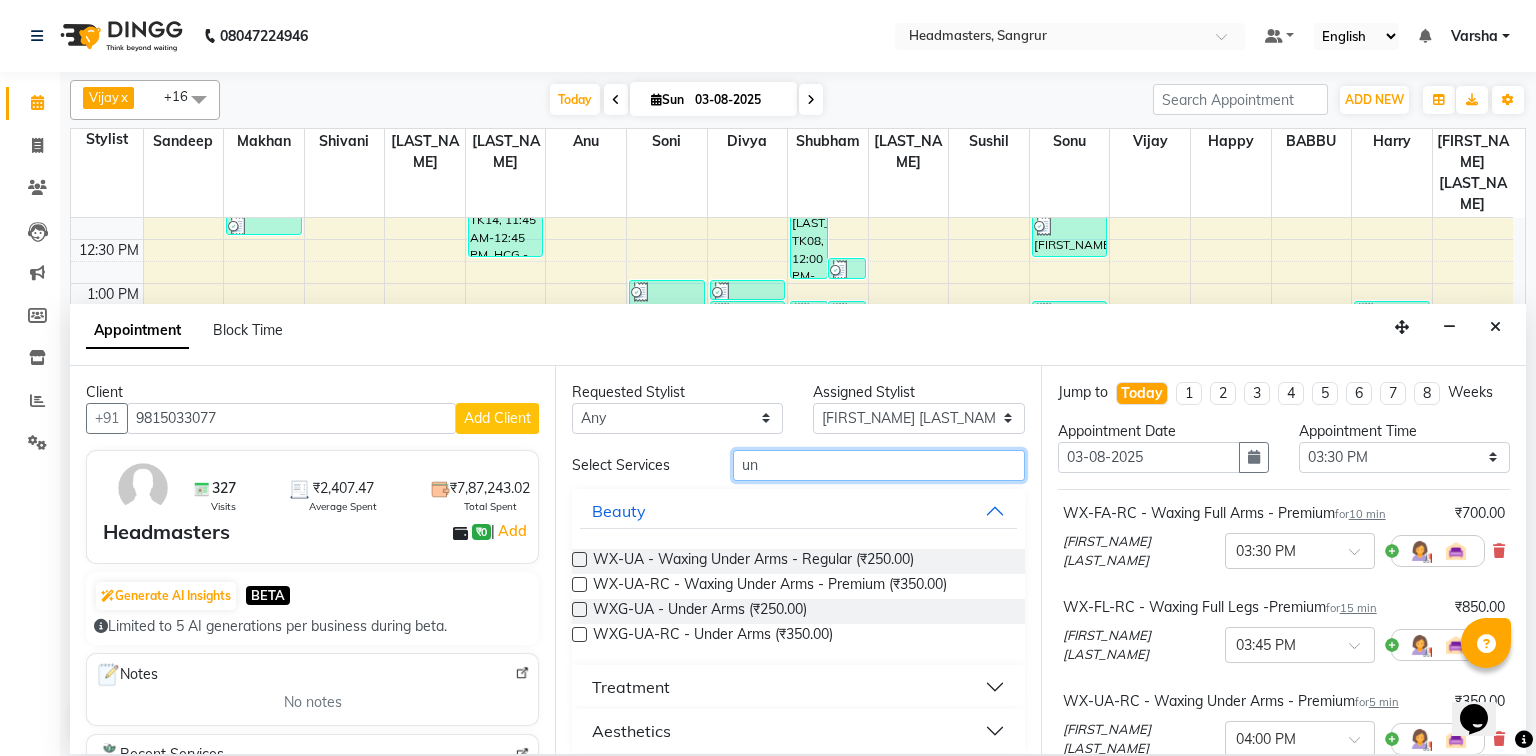 type on "u" 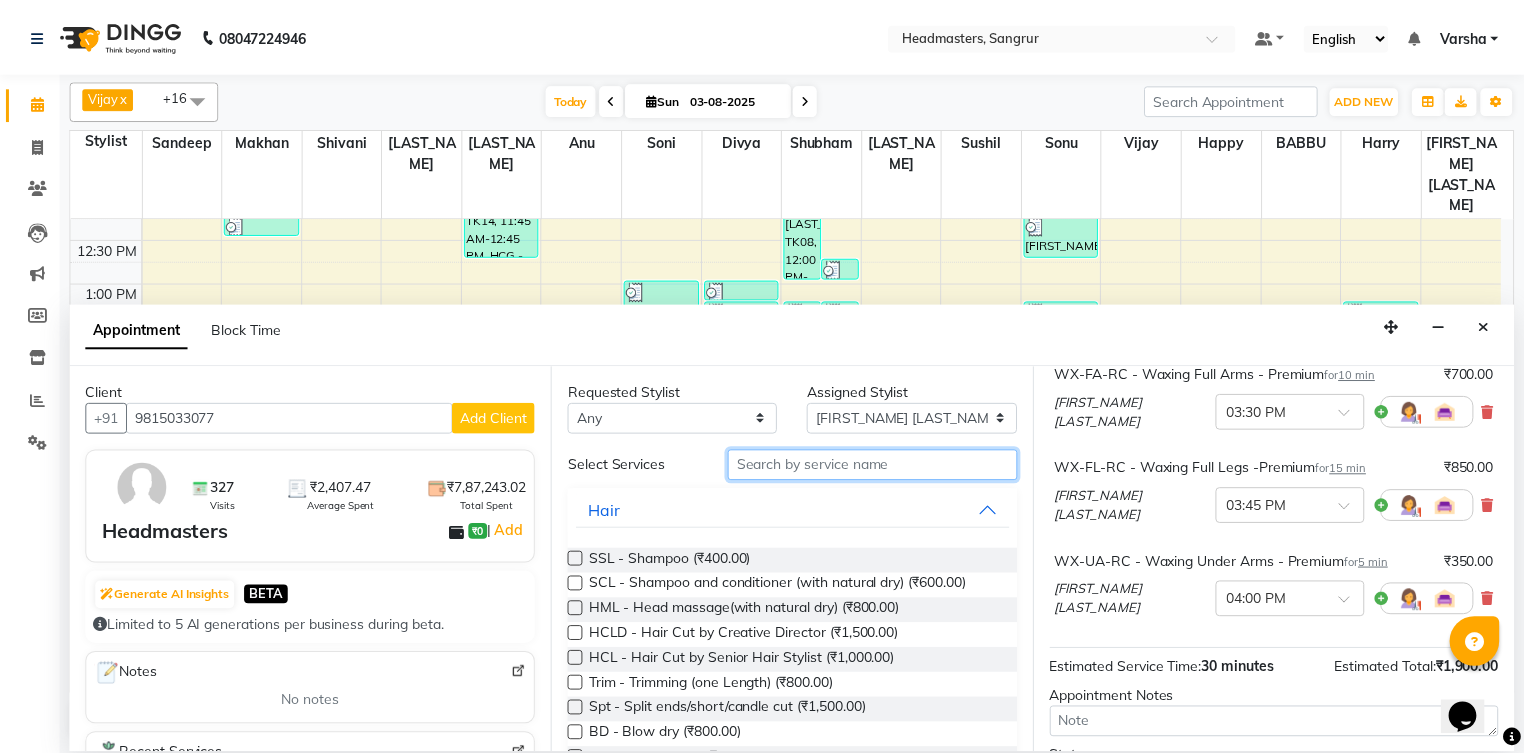 scroll, scrollTop: 267, scrollLeft: 0, axis: vertical 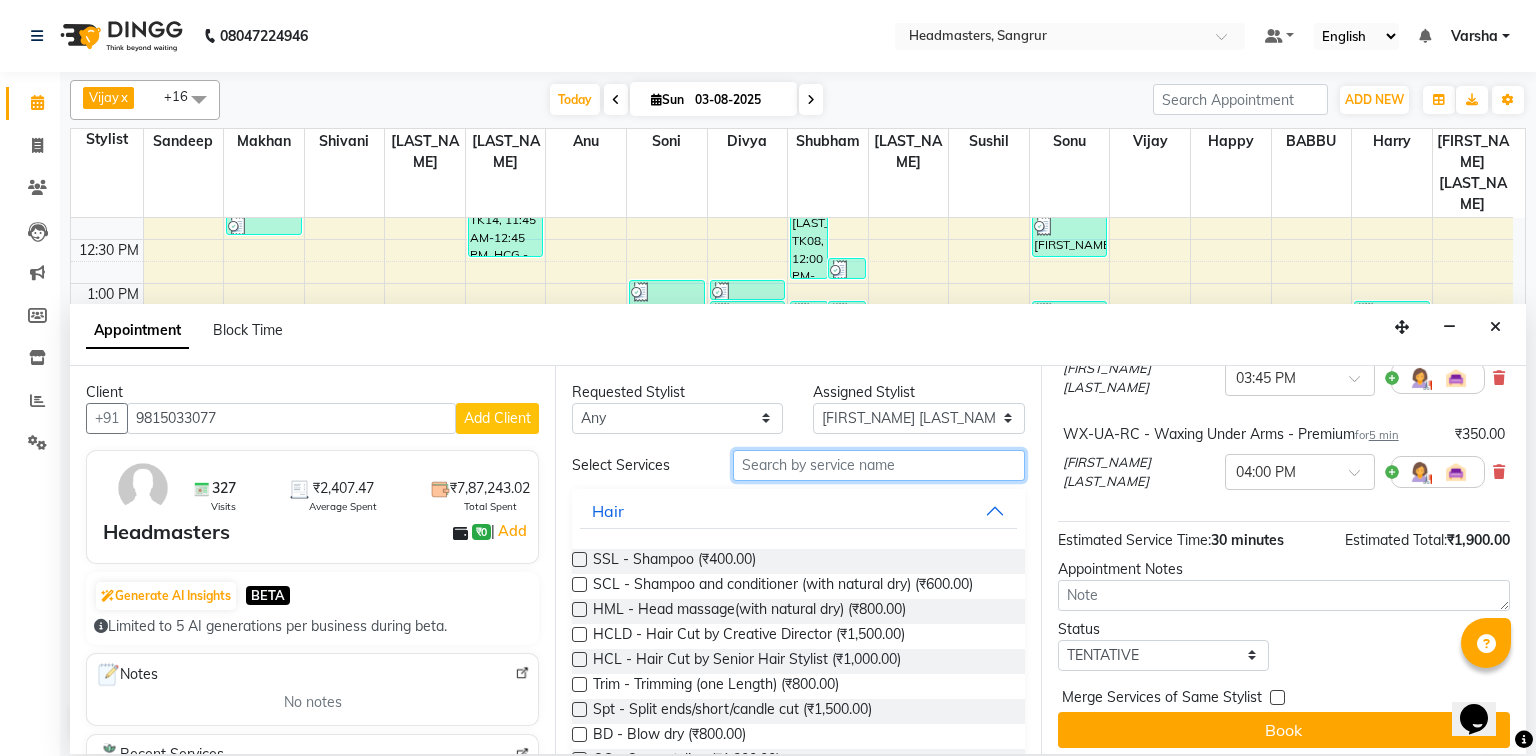 type 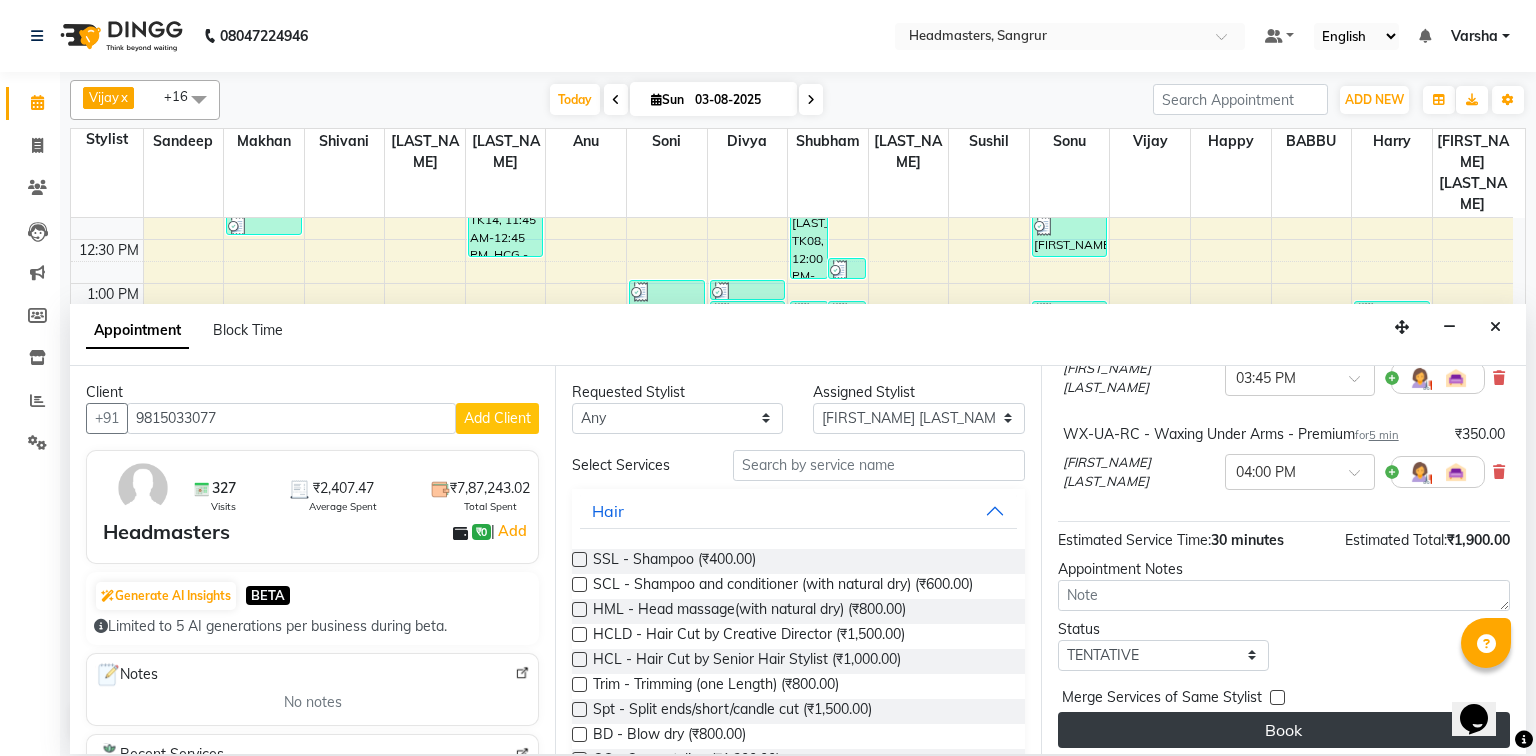 drag, startPoint x: 1238, startPoint y: 738, endPoint x: 1234, endPoint y: 726, distance: 12.649111 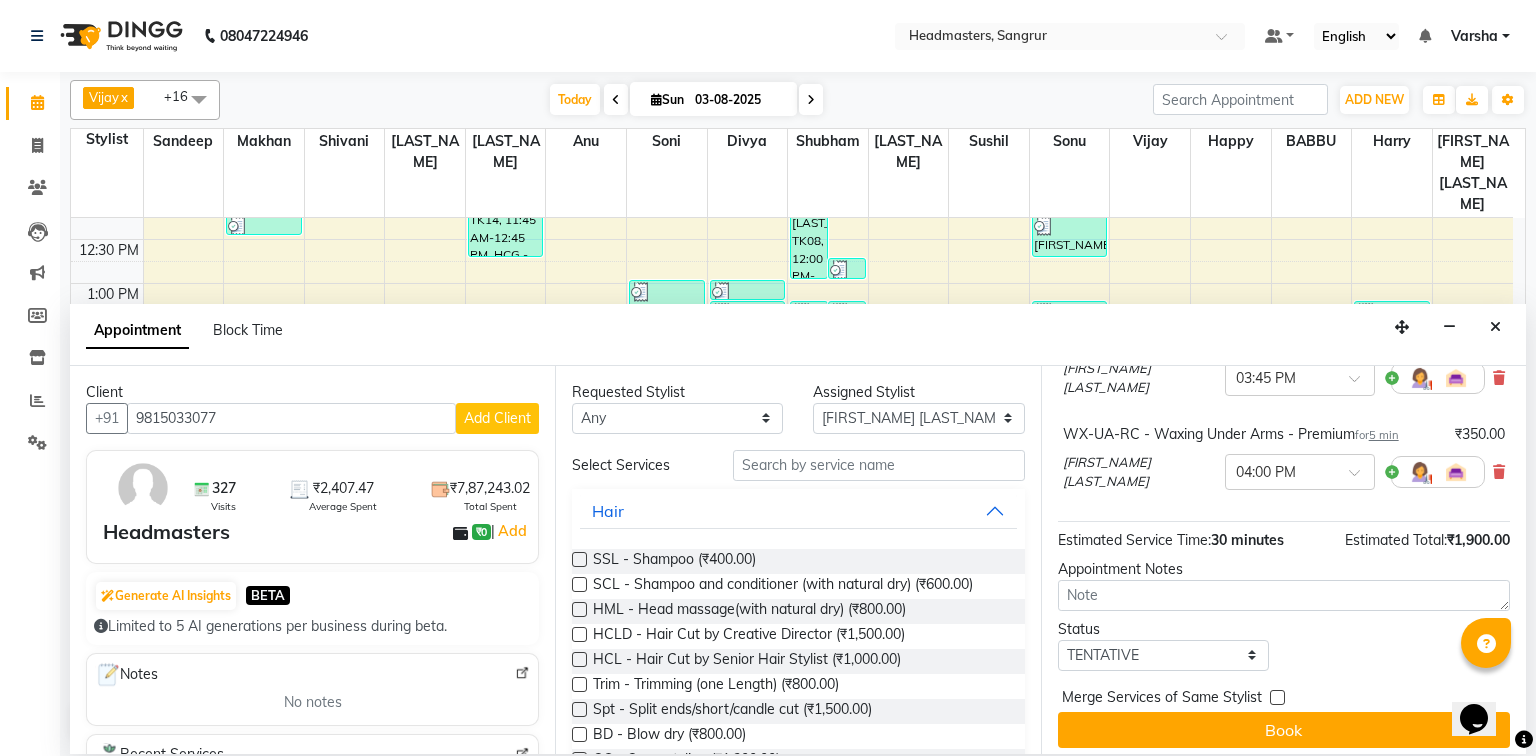drag, startPoint x: 1230, startPoint y: 719, endPoint x: 1227, endPoint y: 700, distance: 19.235384 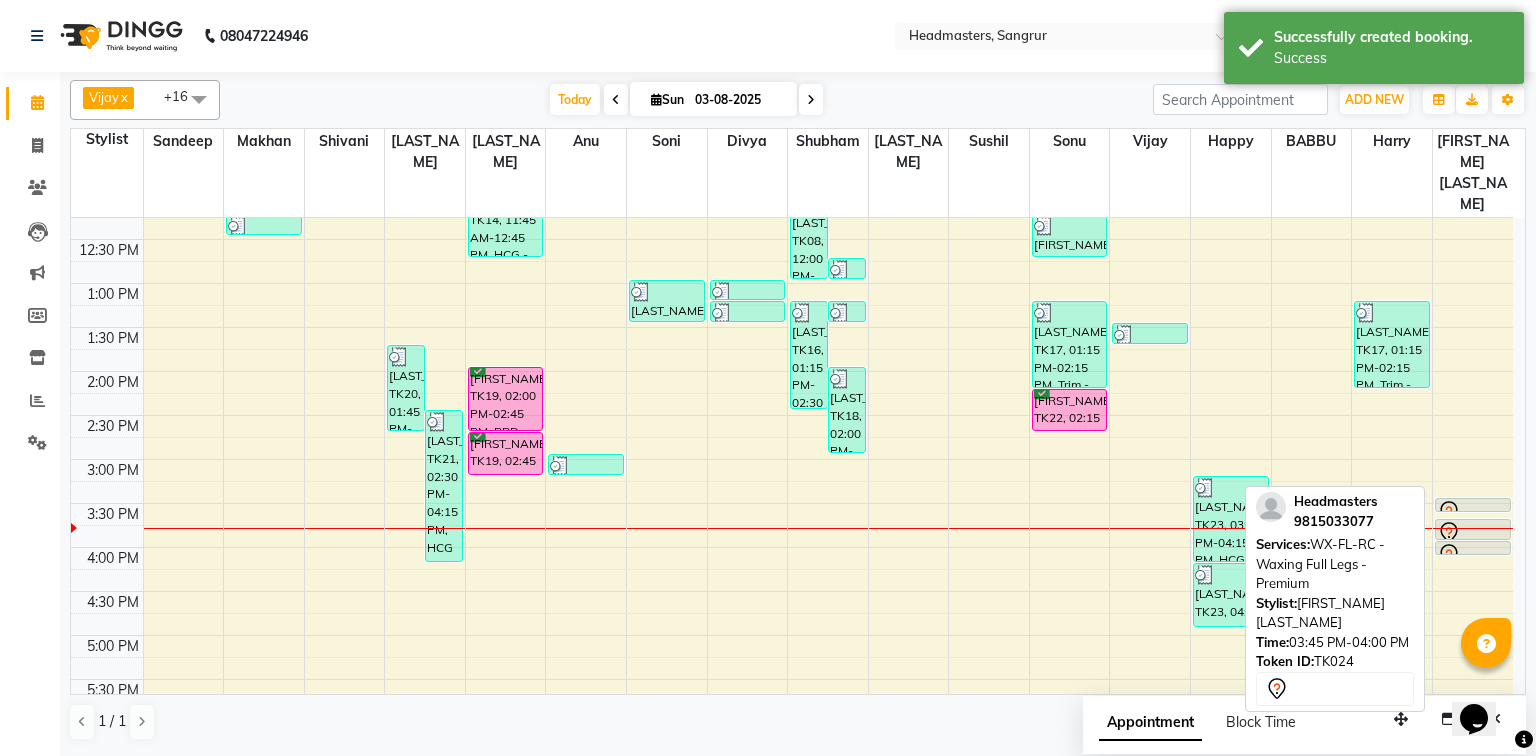 click 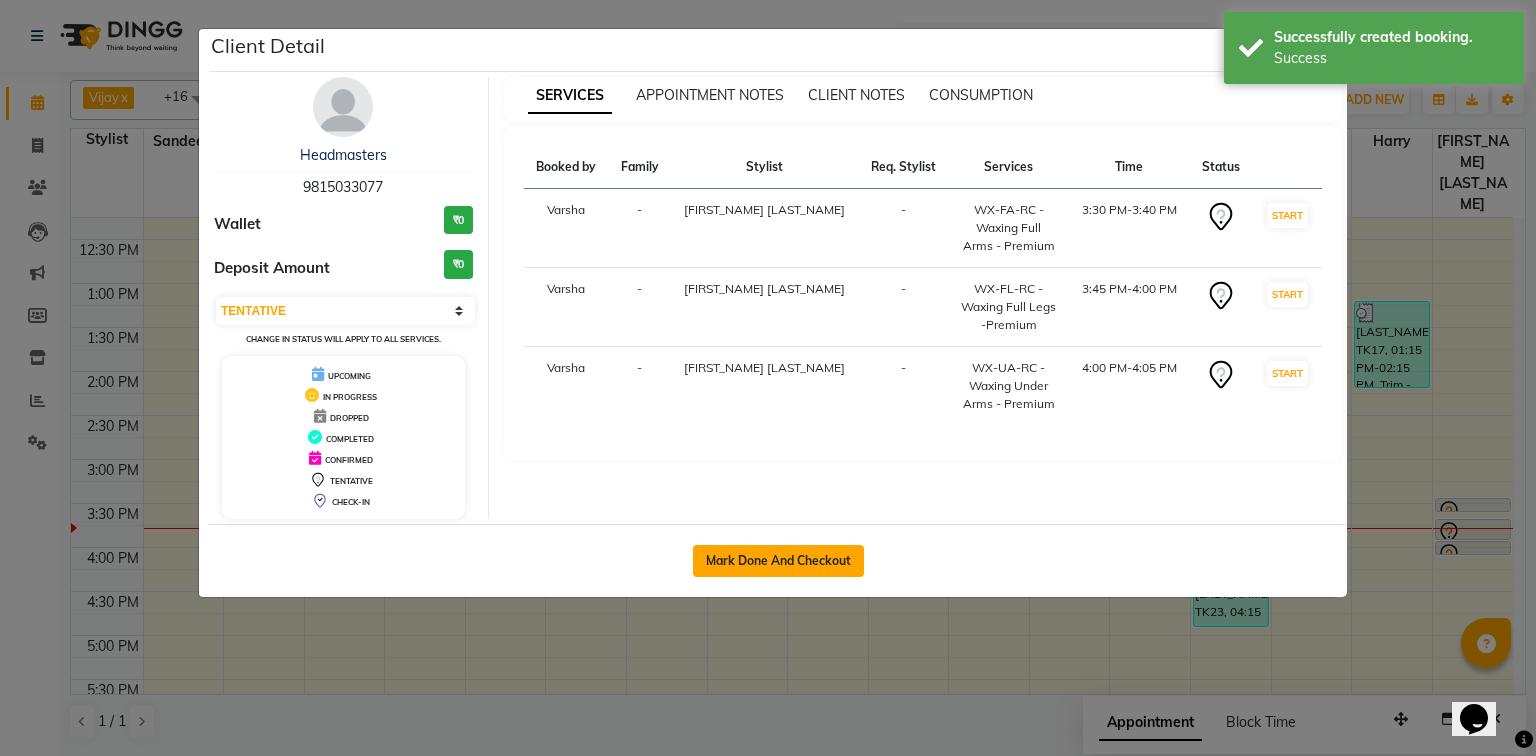 click on "Mark Done And Checkout" 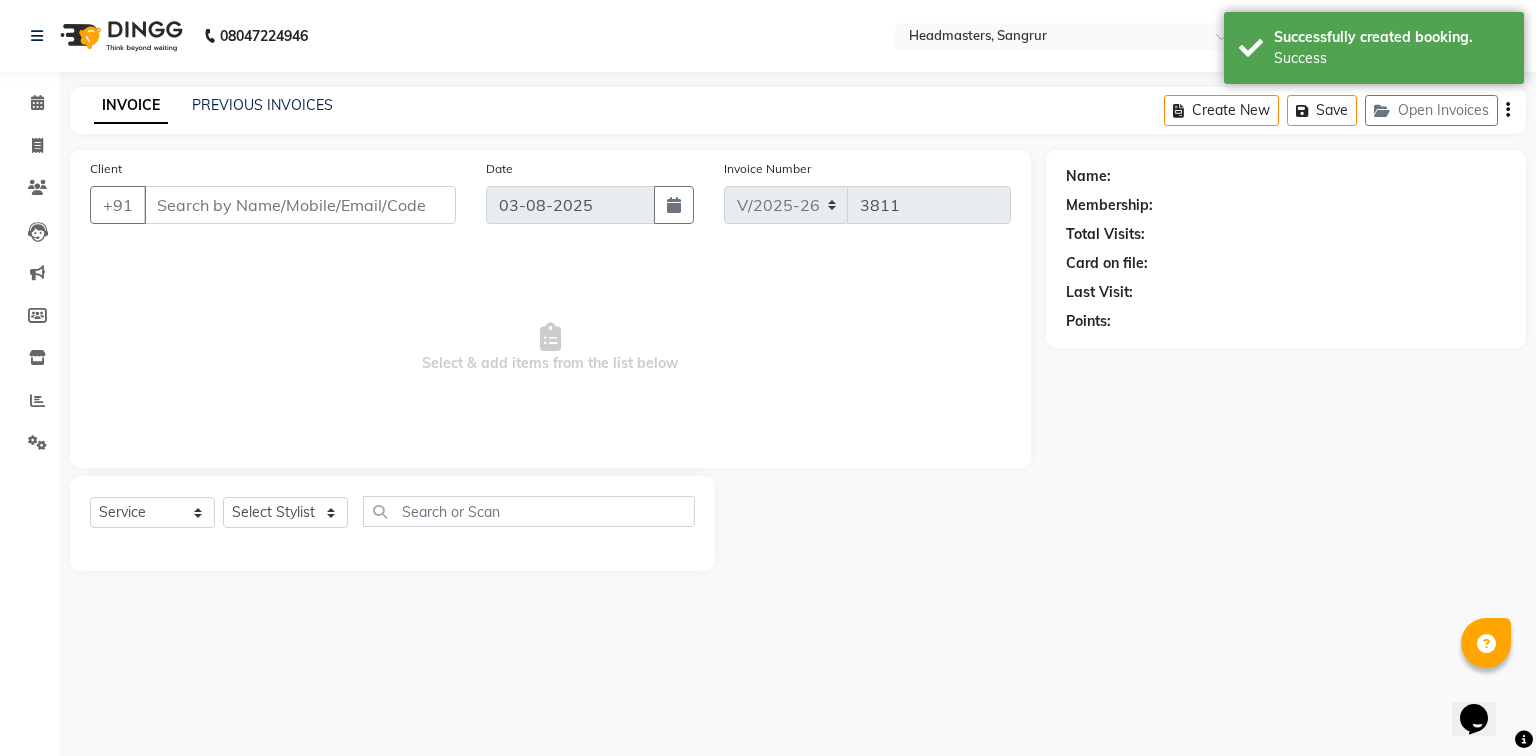 type on "9815033077" 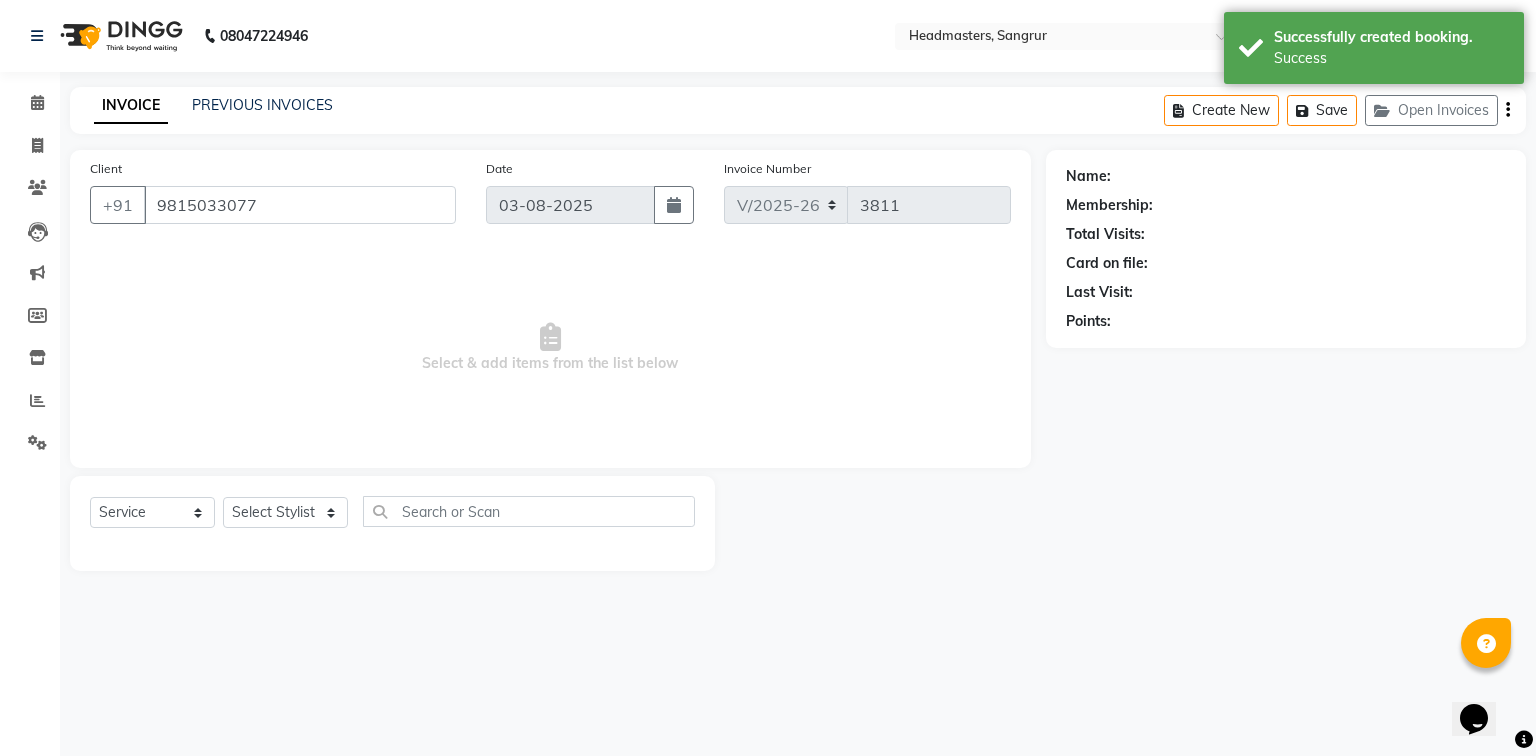 select on "69685" 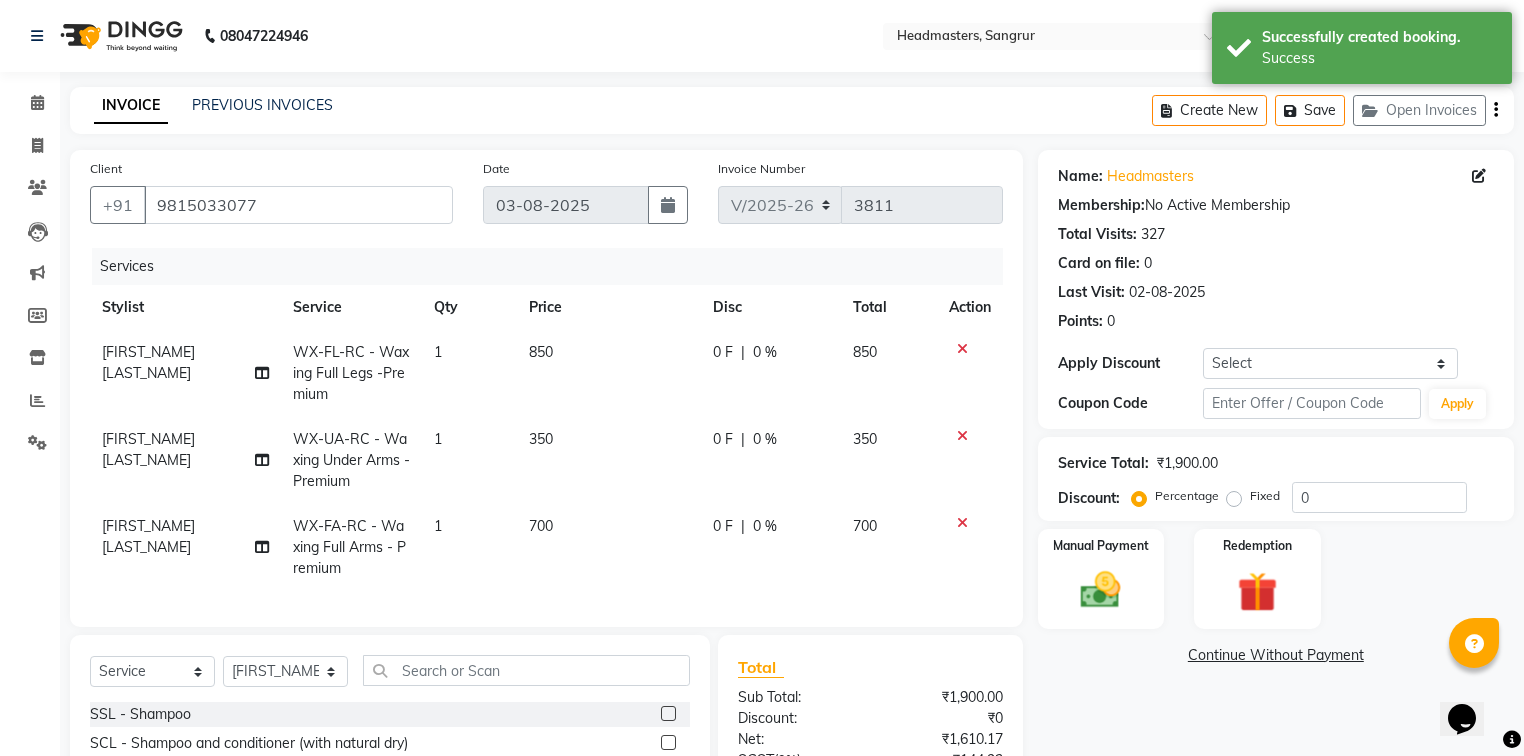 click on "0 F" 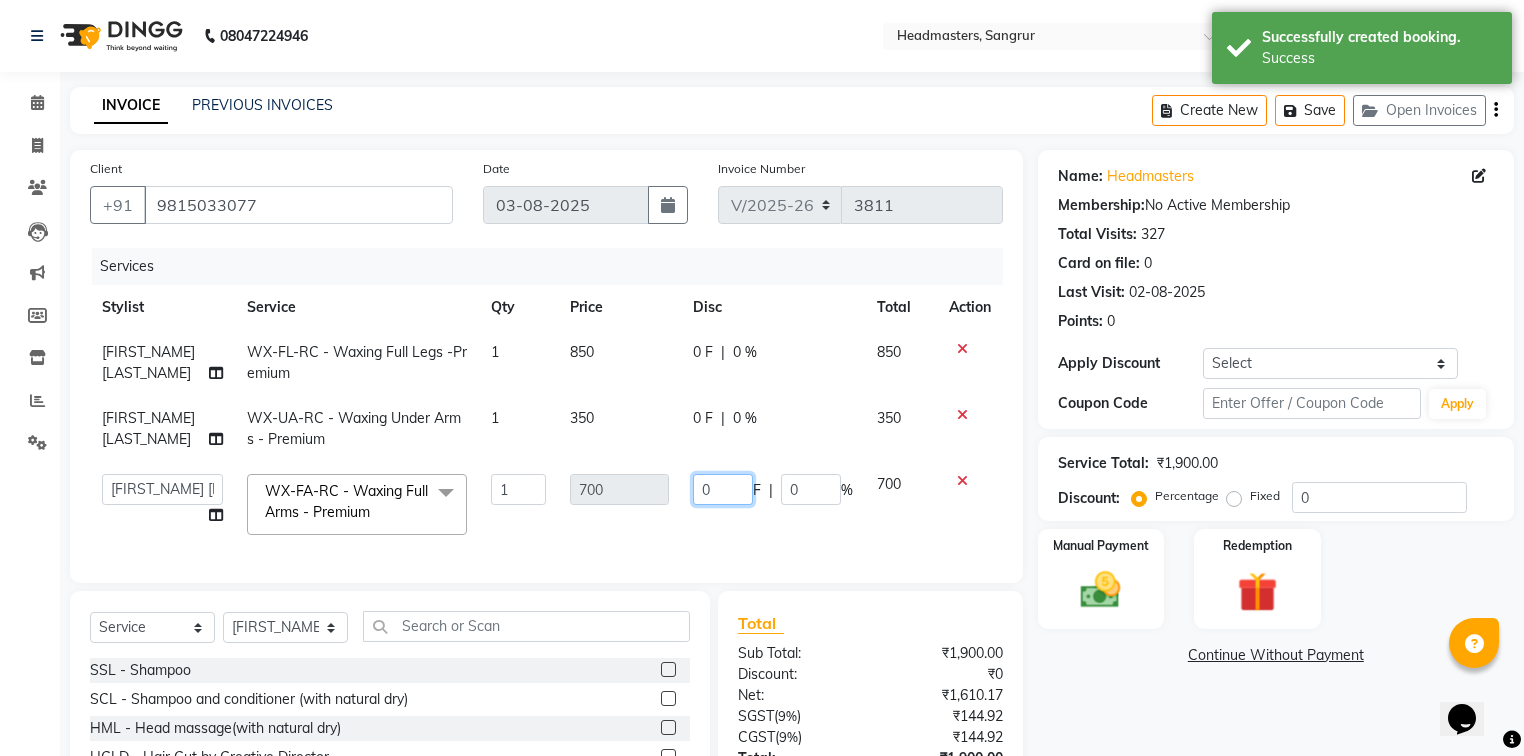 click on "0" 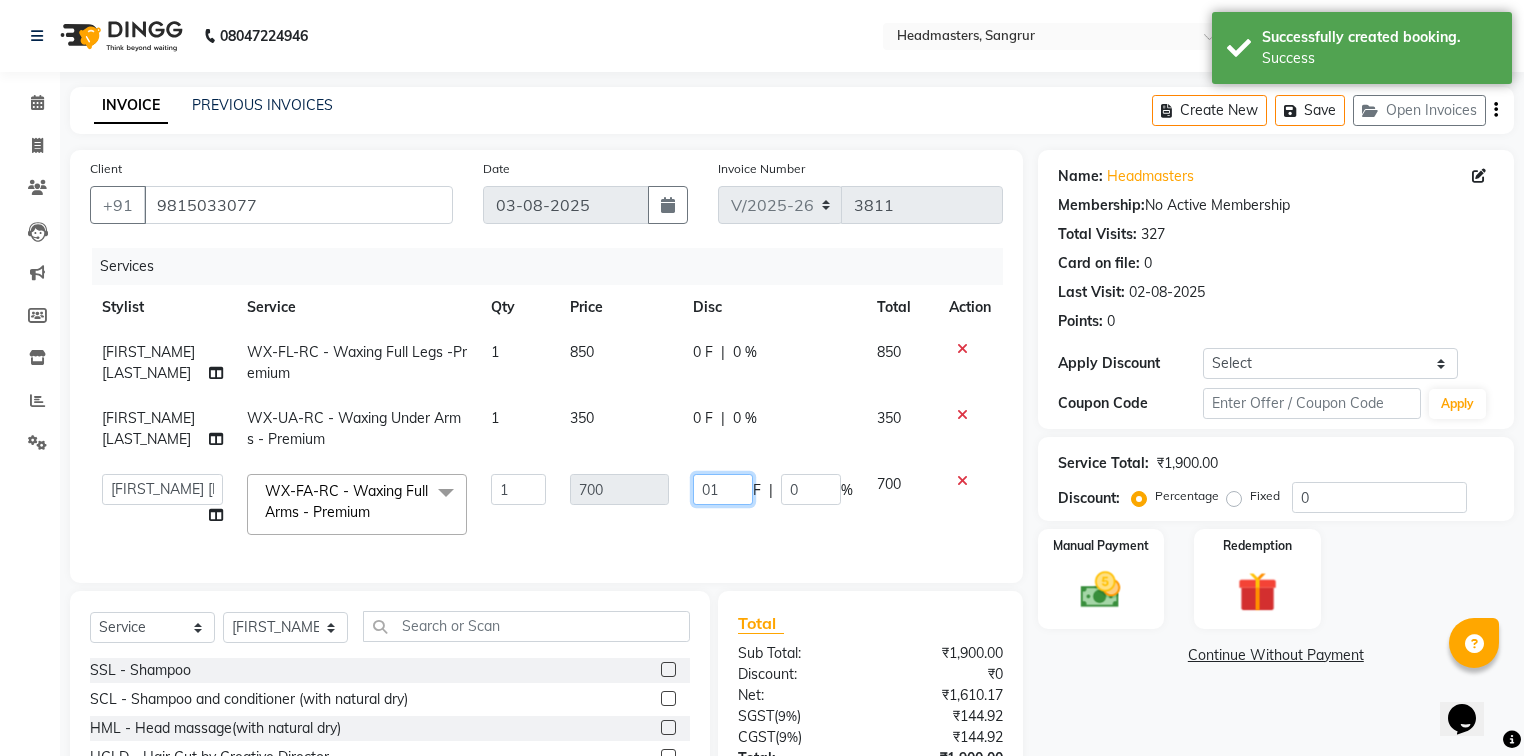 type on "0" 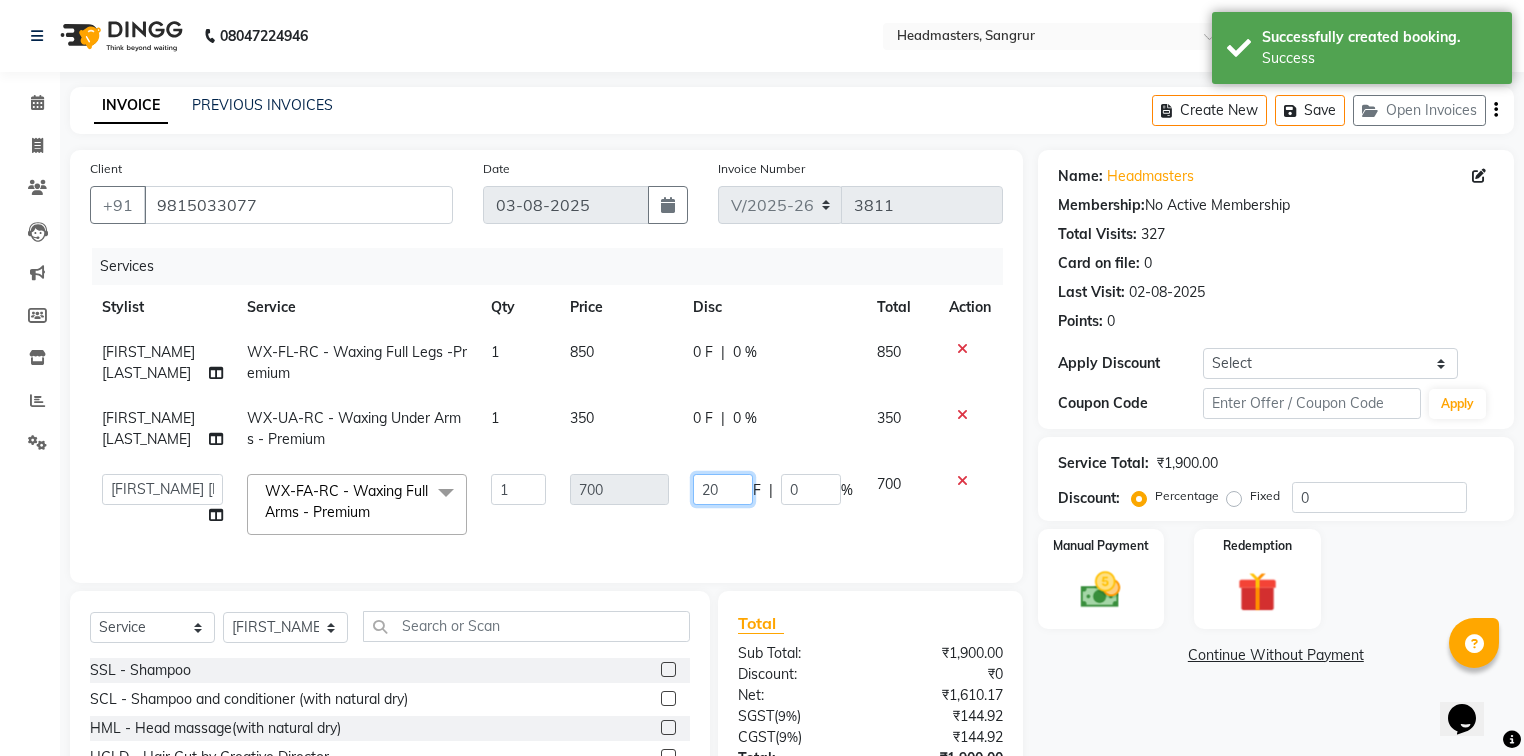 type on "200" 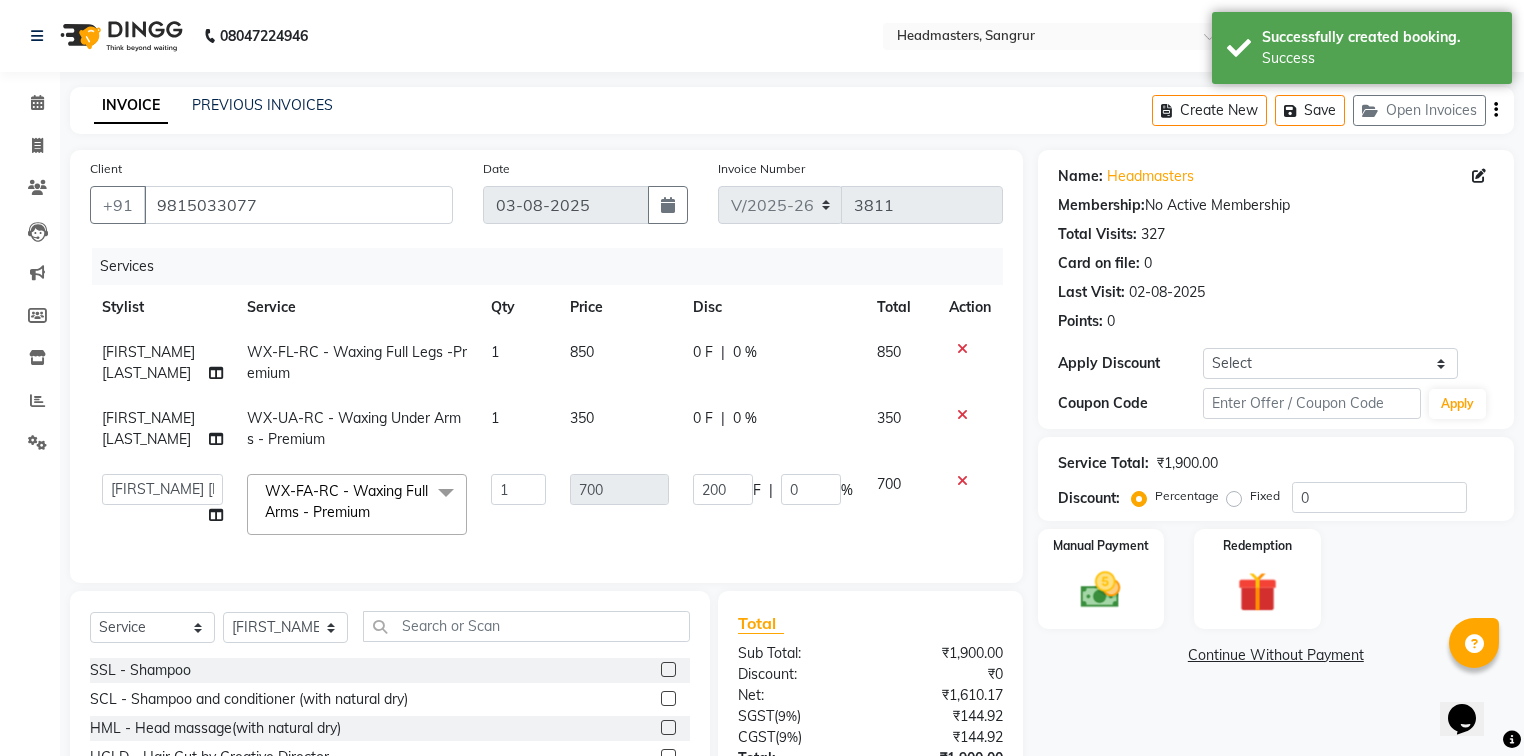 click on "Amandeep Kaur WX-UA-RC - Waxing Under Arms - Premium 1 350 0 F | 0 % 350" 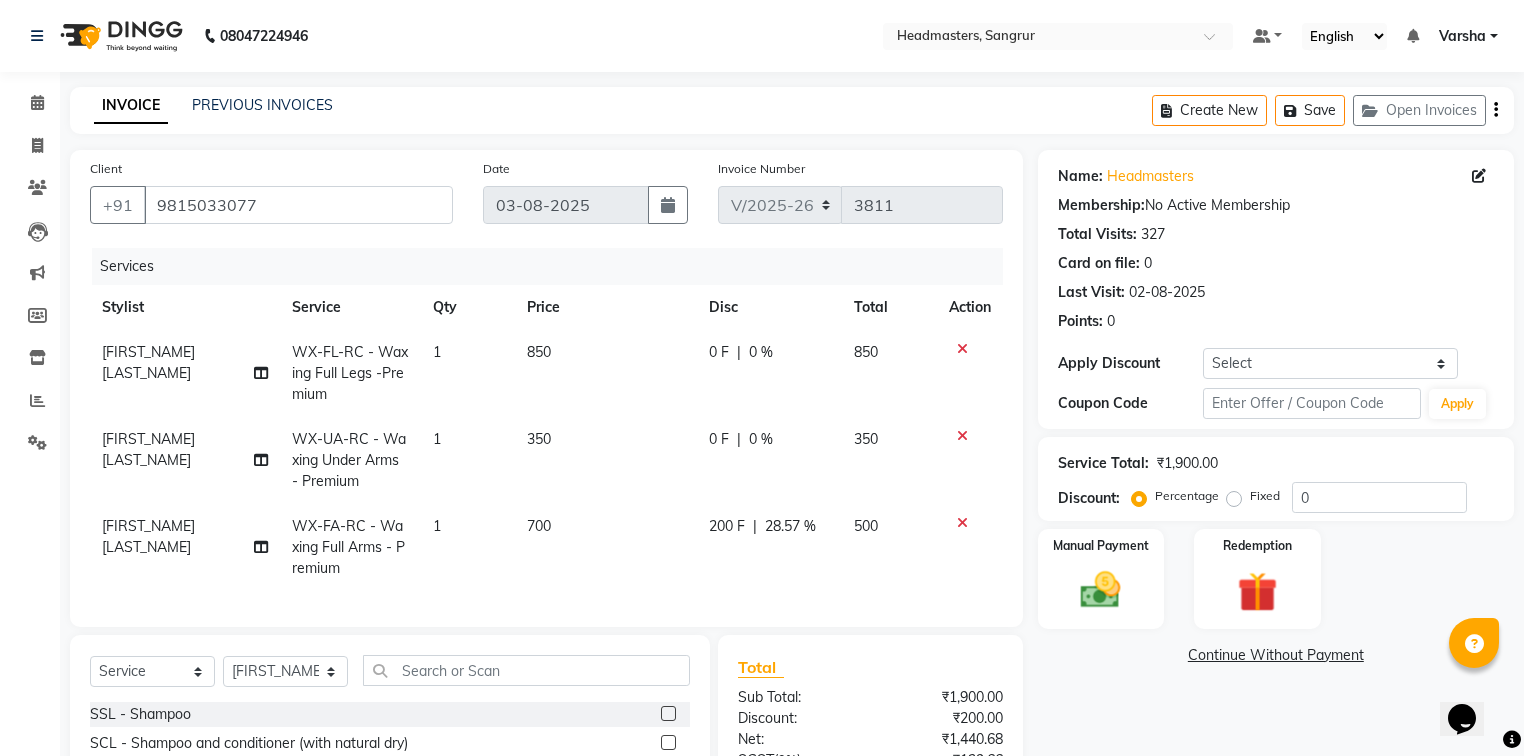 scroll, scrollTop: 216, scrollLeft: 0, axis: vertical 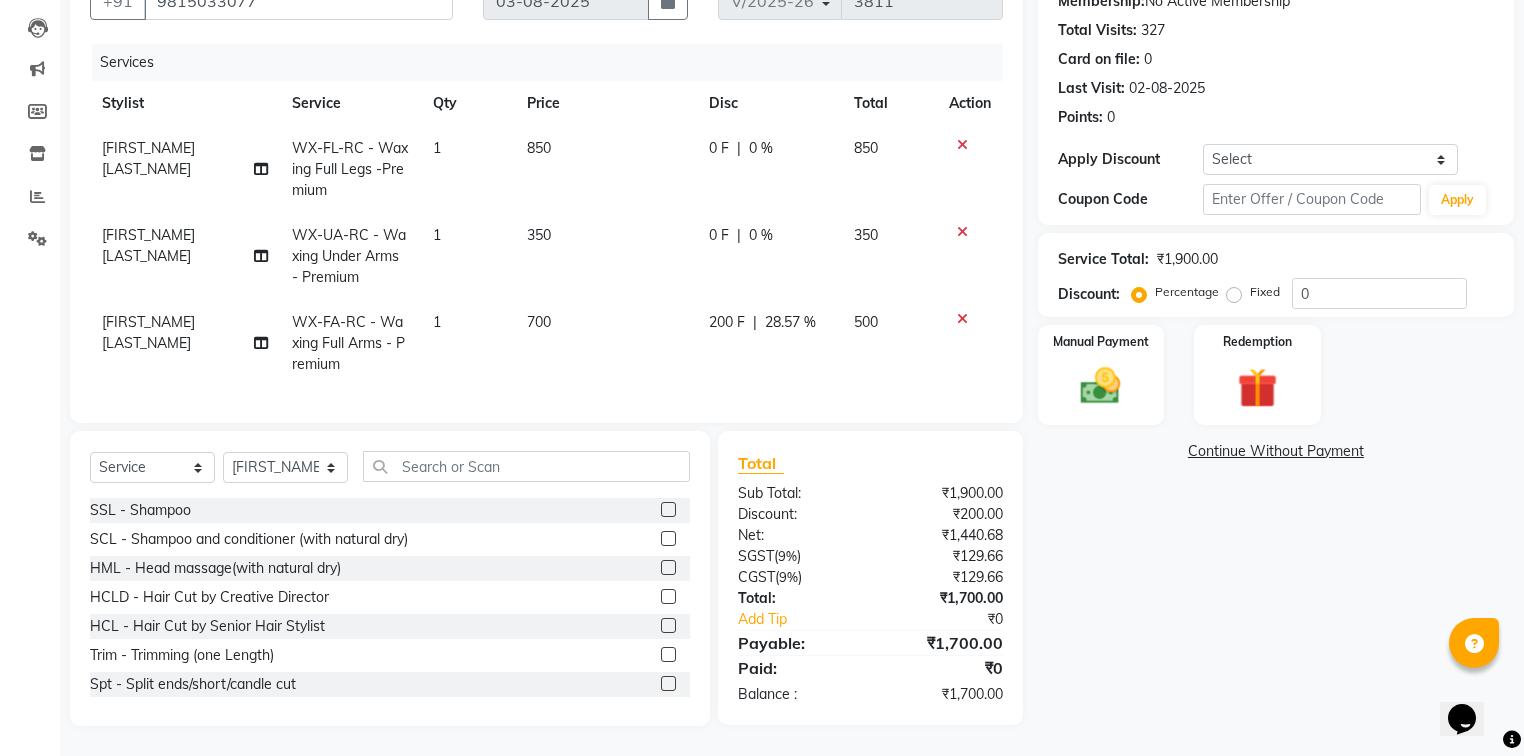 click on "850" 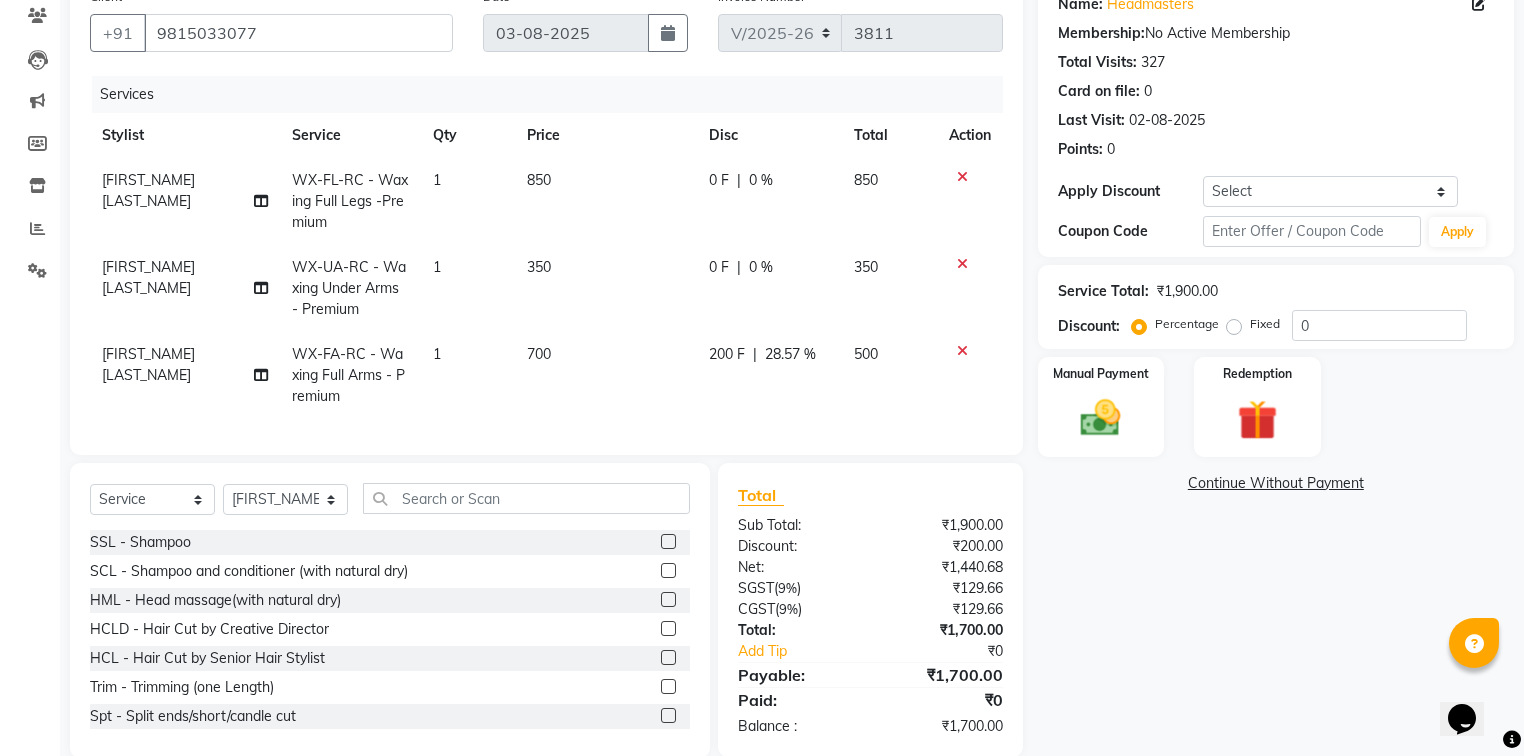 select on "69685" 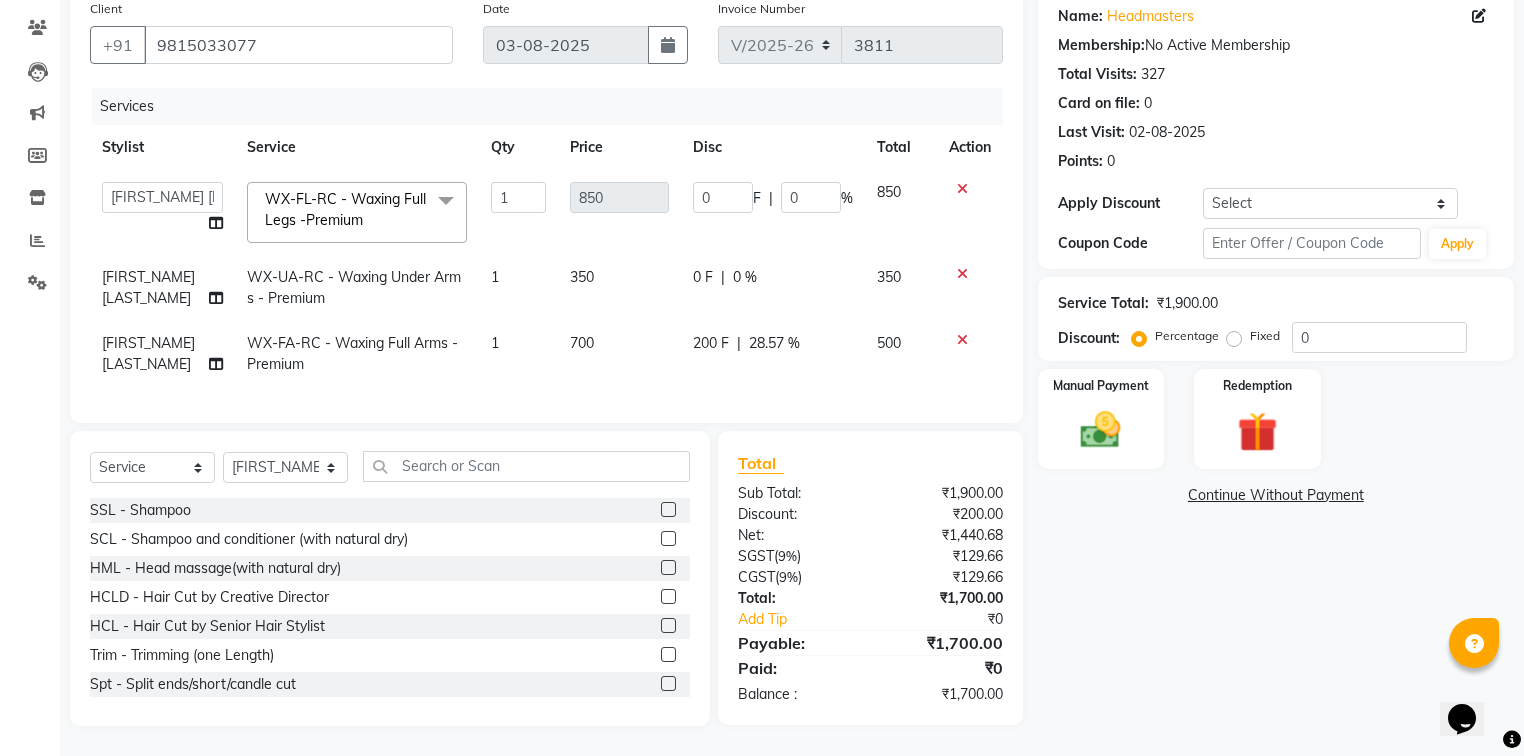click on "0 F | 0 %" 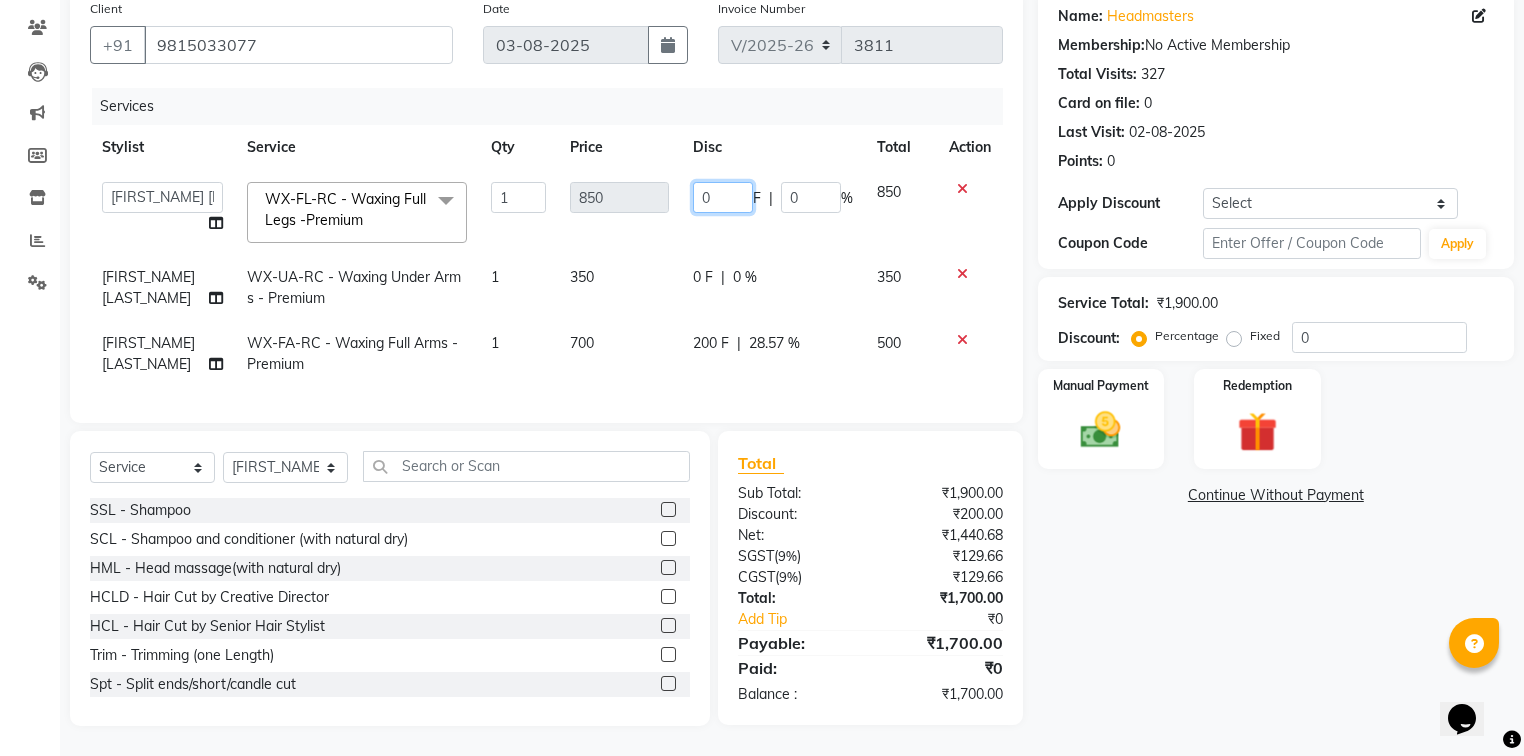 click on "0" 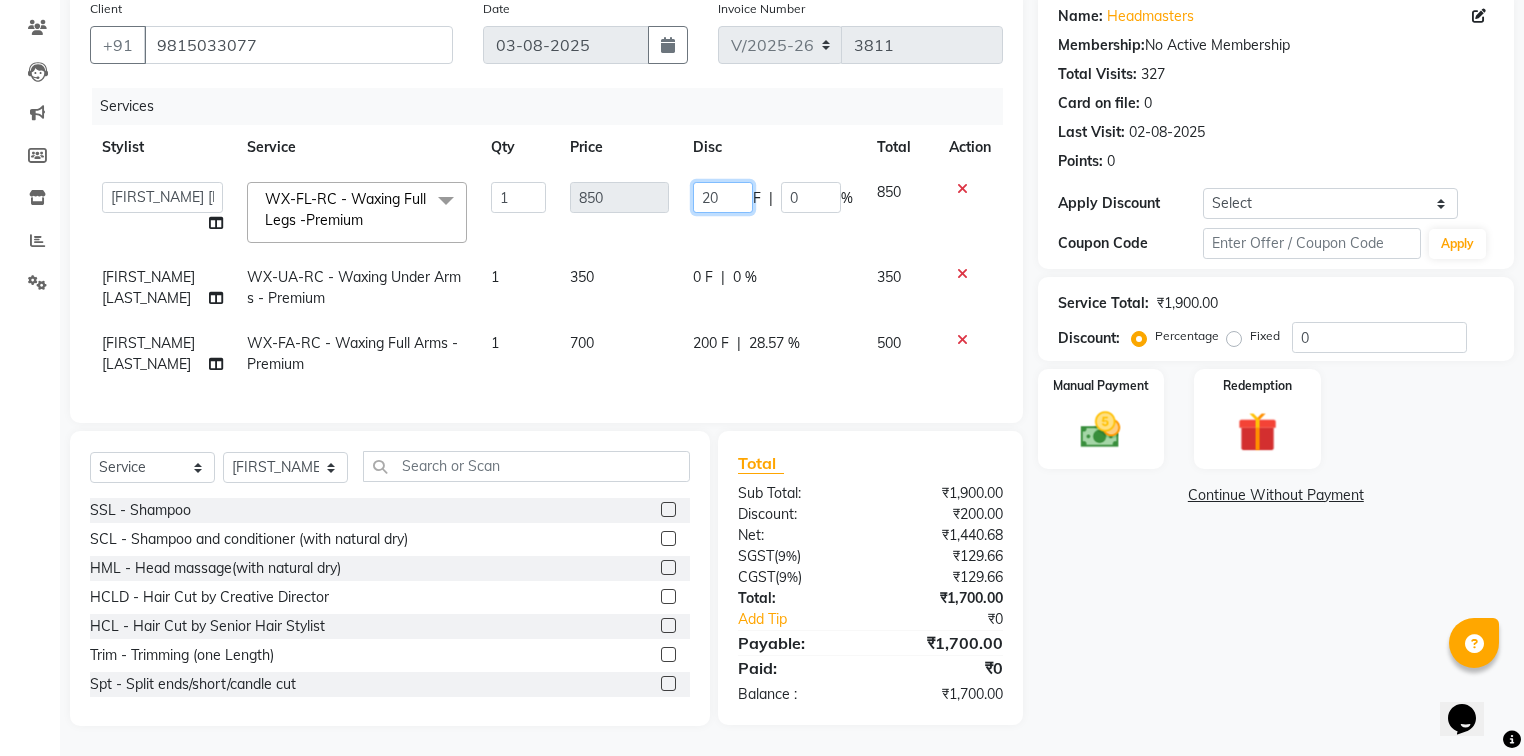 type on "200" 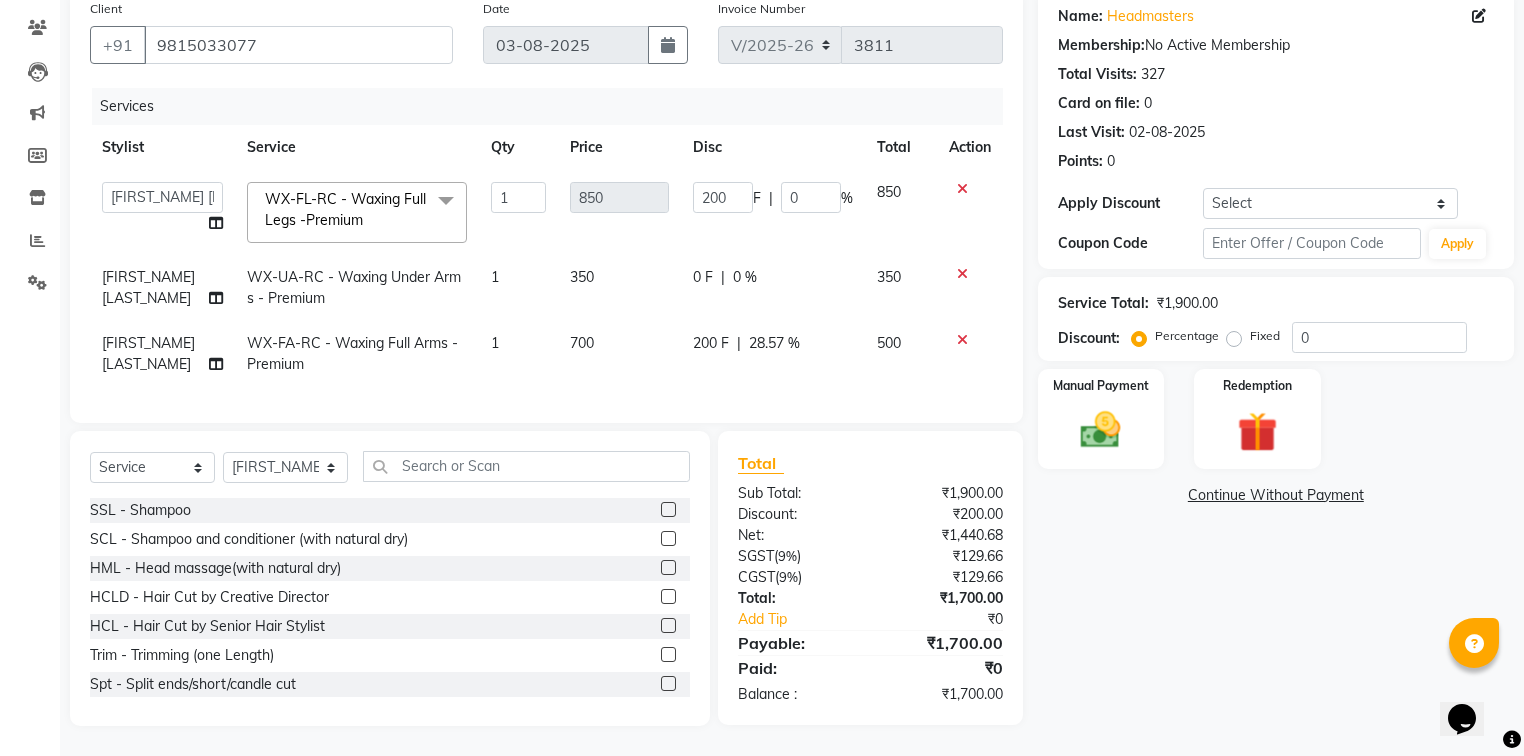 click on "Name: Headmasters  Membership:  No Active Membership  Total Visits:  327 Card on file:  0 Last Visit:   02-08-2025 Points:   0  Apply Discount Select Coupon → Wrong Job Card  Coupon → Complimentary  Coupon → Correction  Coupon → First Wash  Coupon → Free Of Cost  Coupon → Staff Service  Coupon → Service Not Done  Coupon → Already Paid  Coupon → Double Job Card  Coupon Code Apply Service Total:  ₹1,900.00  Discount:  Percentage   Fixed  0 Manual Payment Redemption  Continue Without Payment" 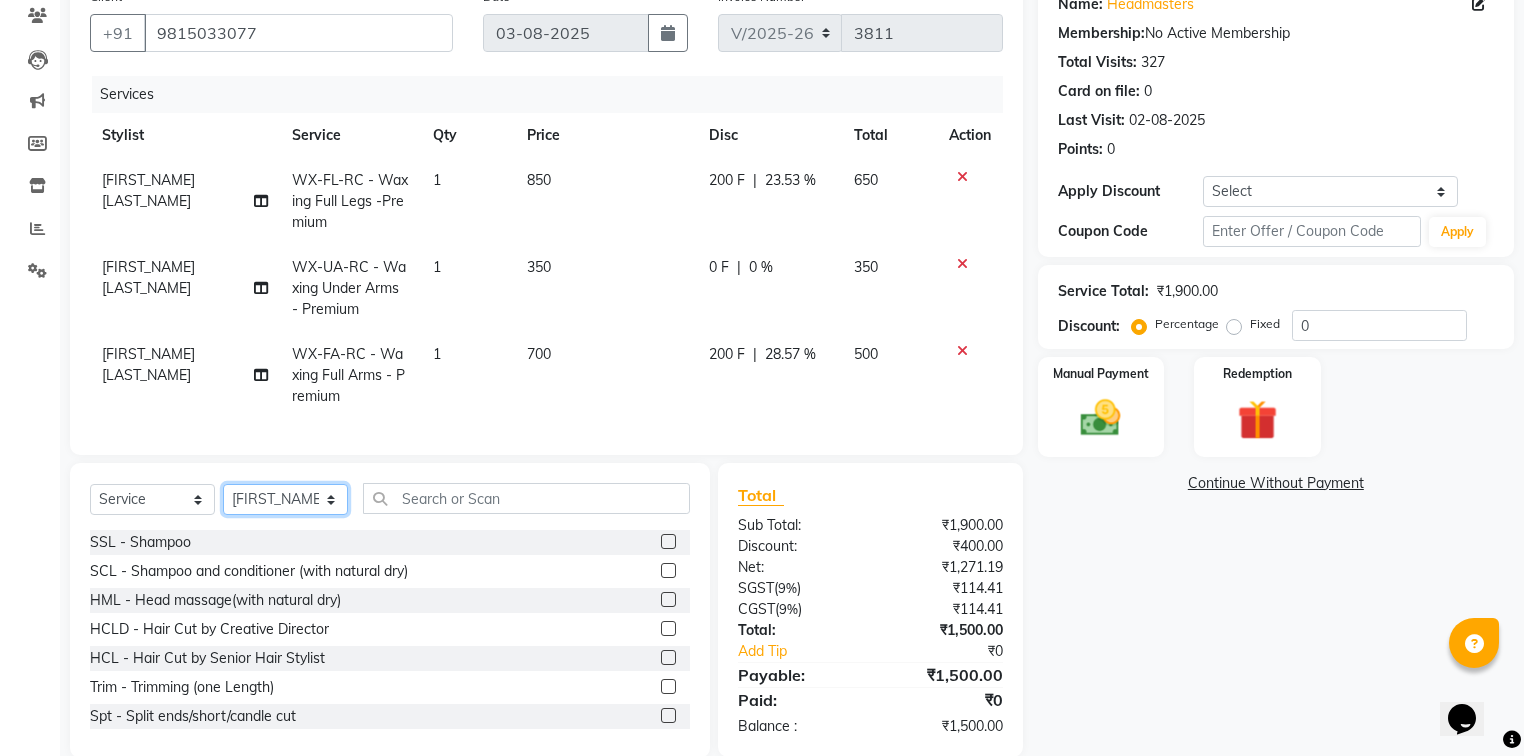 click on "Select Stylist Afia  Amandeep Kaur Anu BABBU DHIR Divya Happy Harmesh Harry  Headmasters Israr Jashan stockist Jitender Makhan Maninder Navdeep Rimpi Saima  Sandeep Shivani Shubham Soni Sonu Sunny Sushil Tanveer Varsha Vijay" 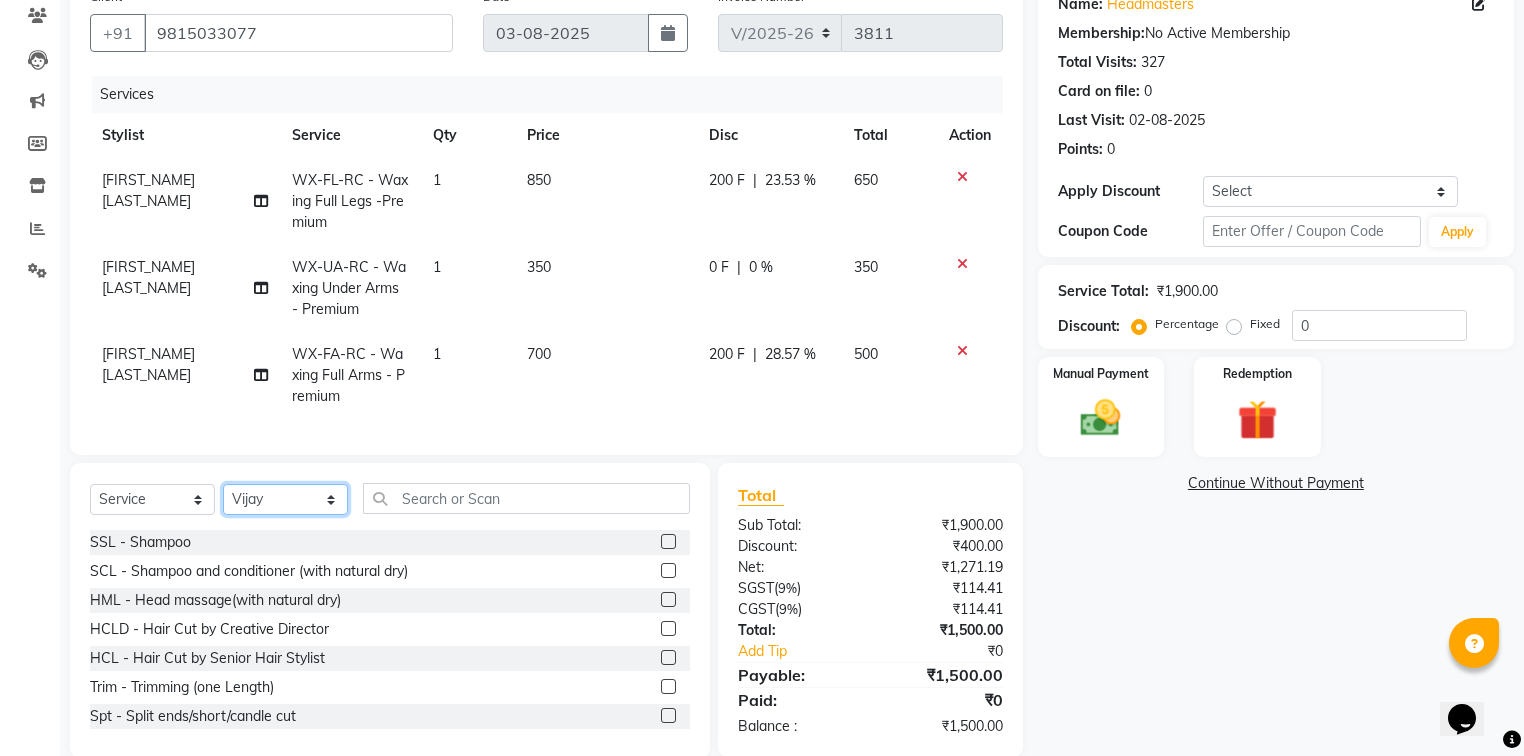 click on "Select Stylist Afia  Amandeep Kaur Anu BABBU DHIR Divya Happy Harmesh Harry  Headmasters Israr Jashan stockist Jitender Makhan Maninder Navdeep Rimpi Saima  Sandeep Shivani Shubham Soni Sonu Sunny Sushil Tanveer Varsha Vijay" 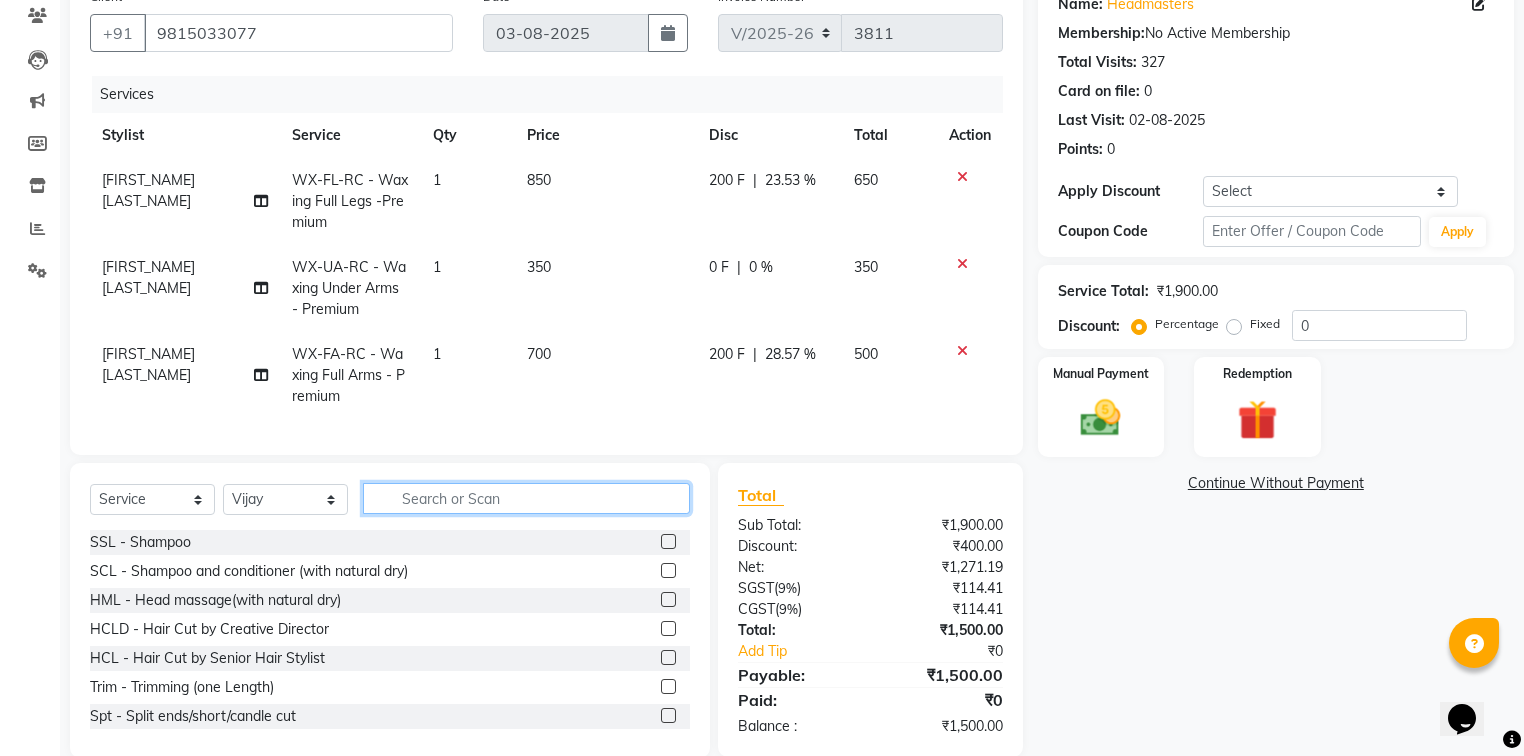 click 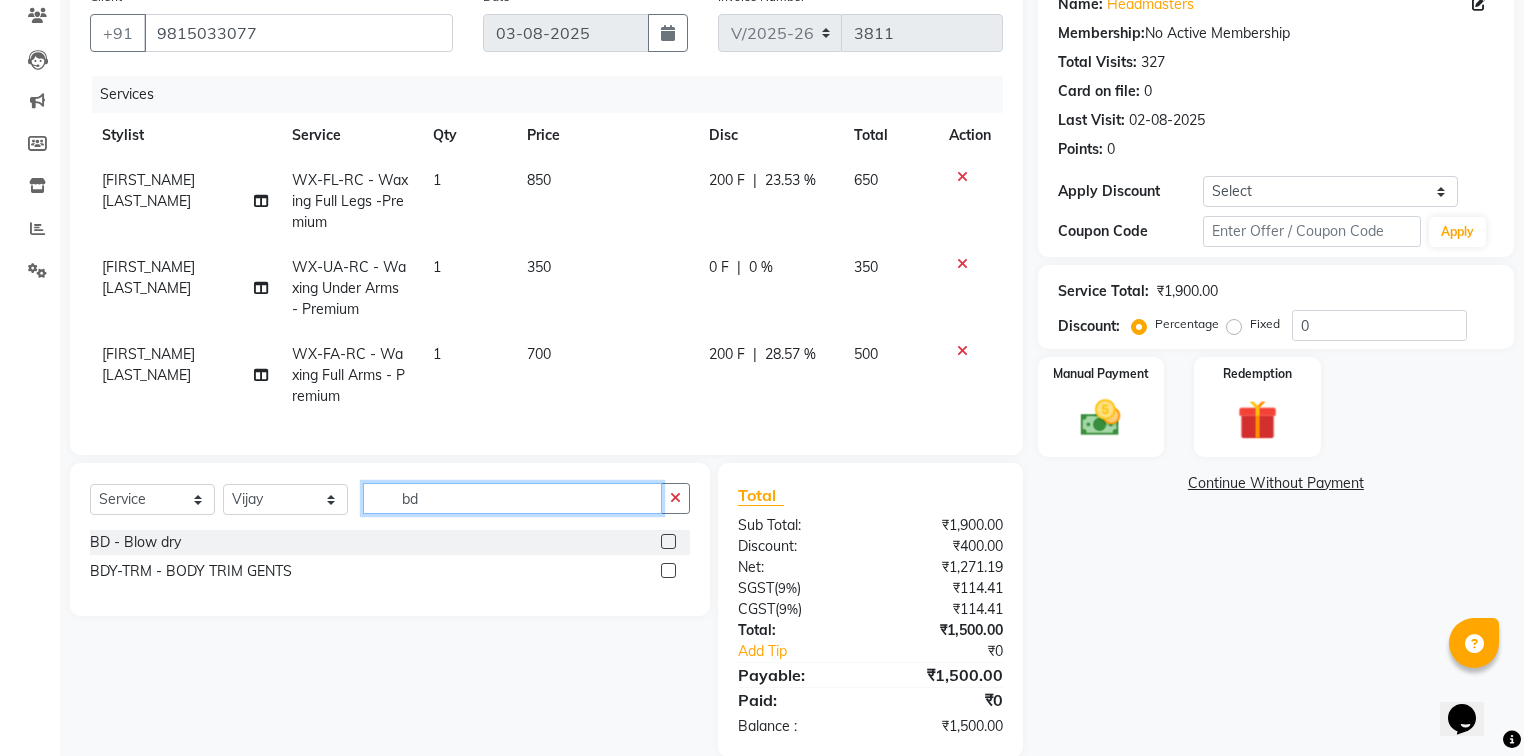 type on "bd" 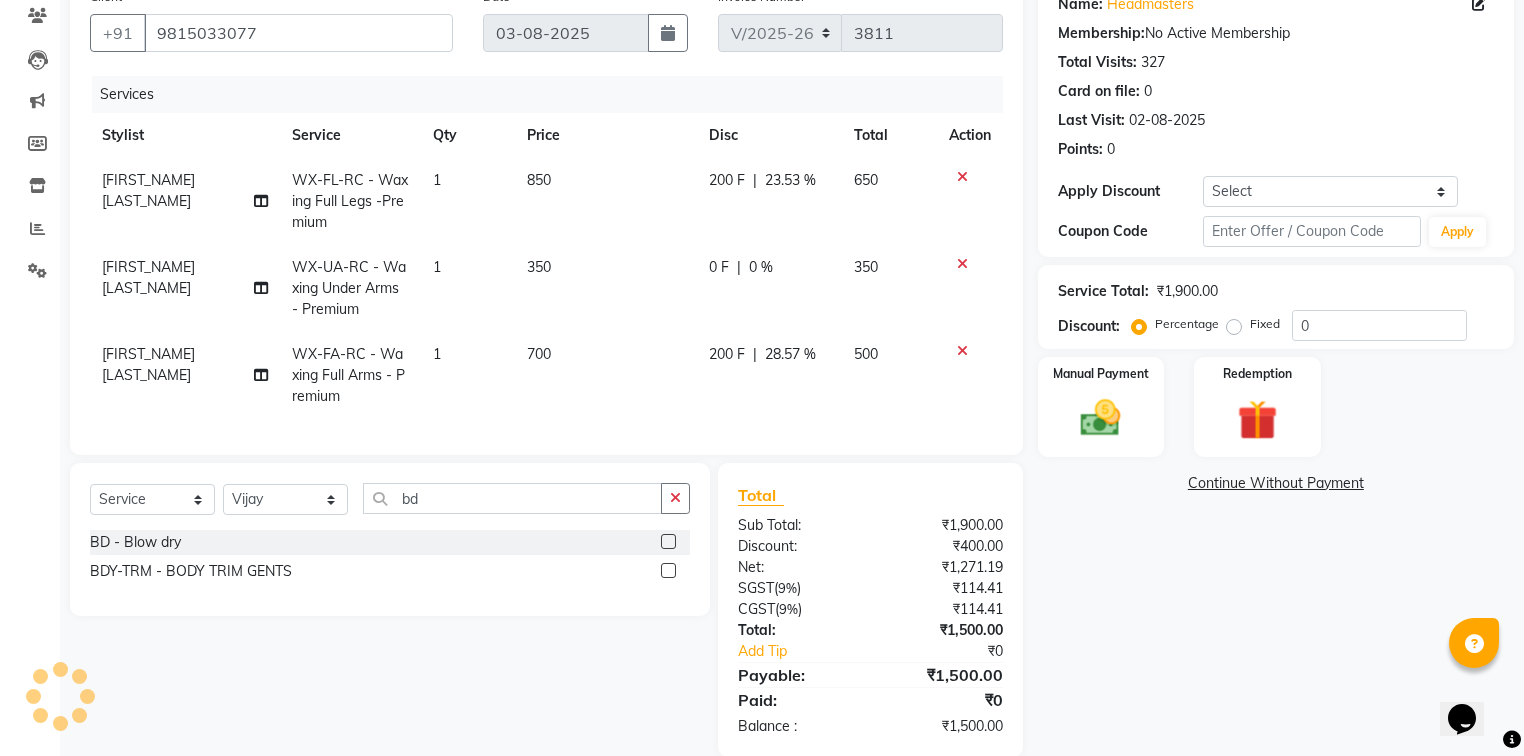 click 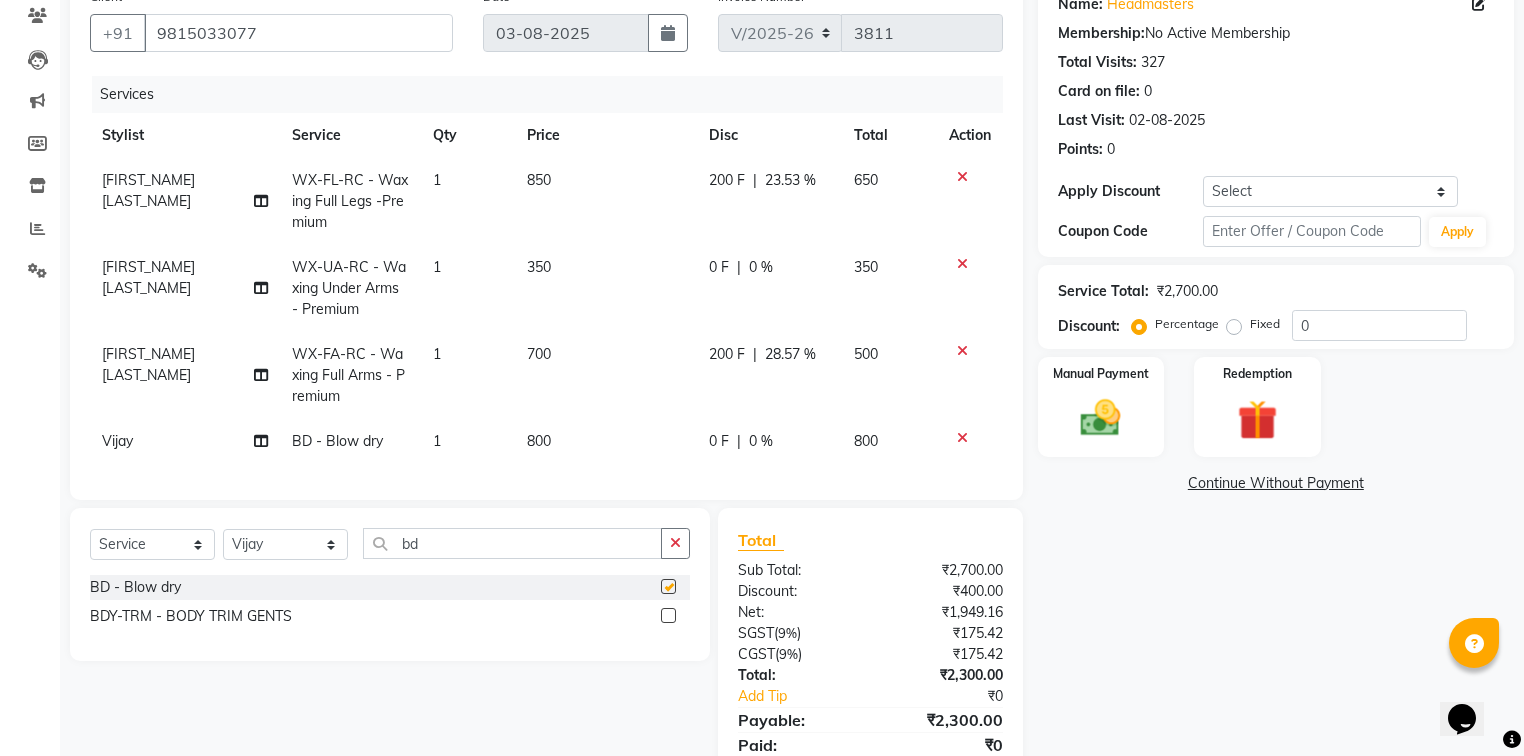 checkbox on "false" 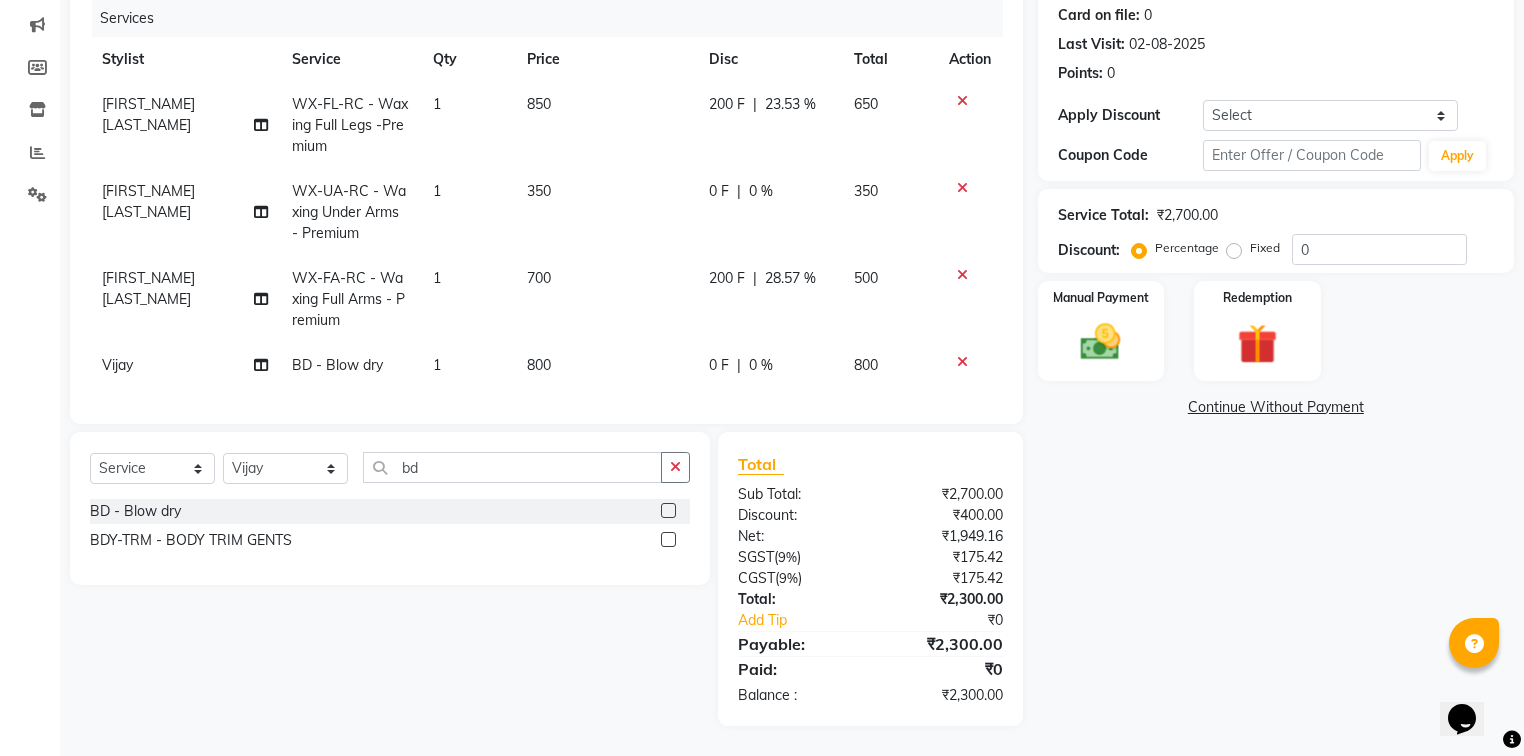 scroll, scrollTop: 260, scrollLeft: 0, axis: vertical 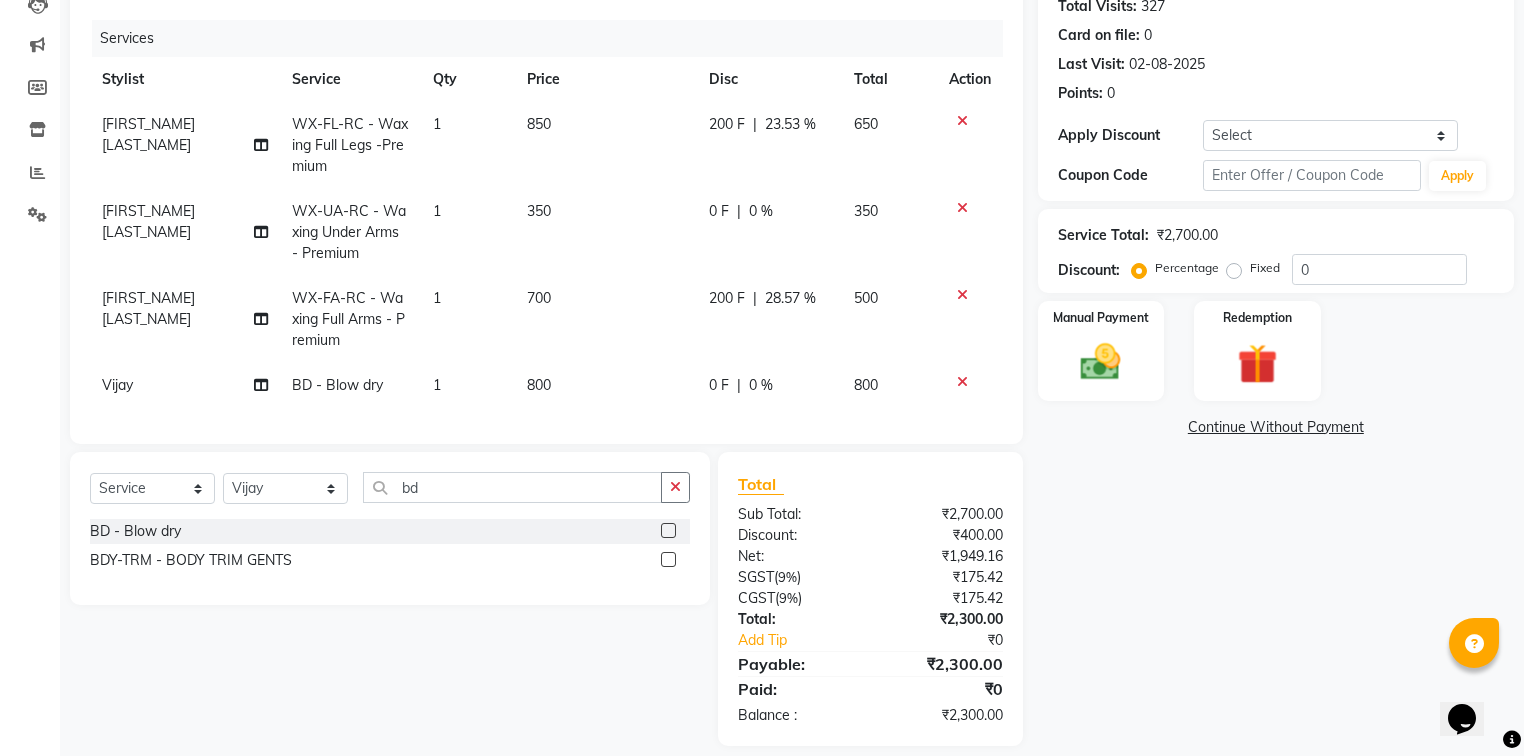 select on "60902" 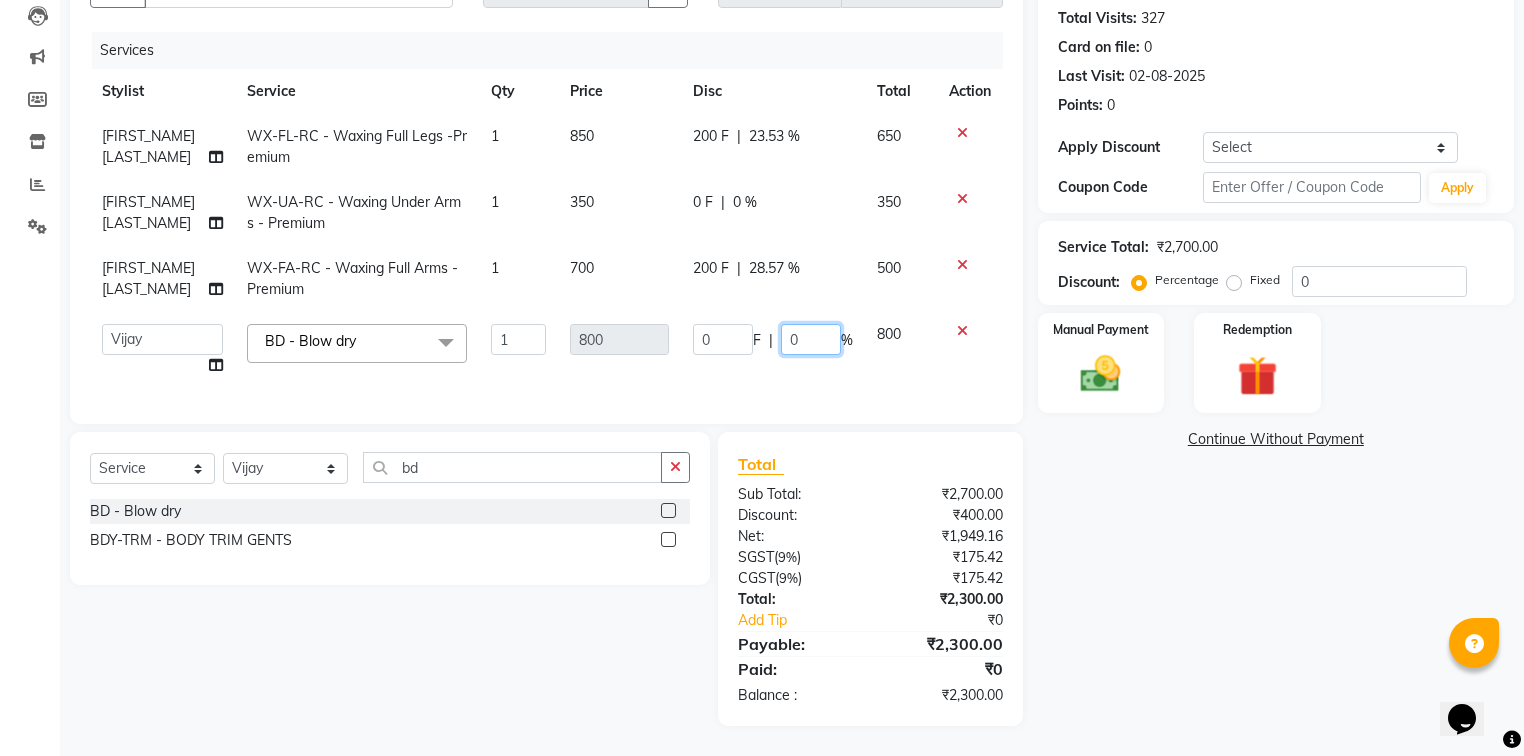 click on "0" 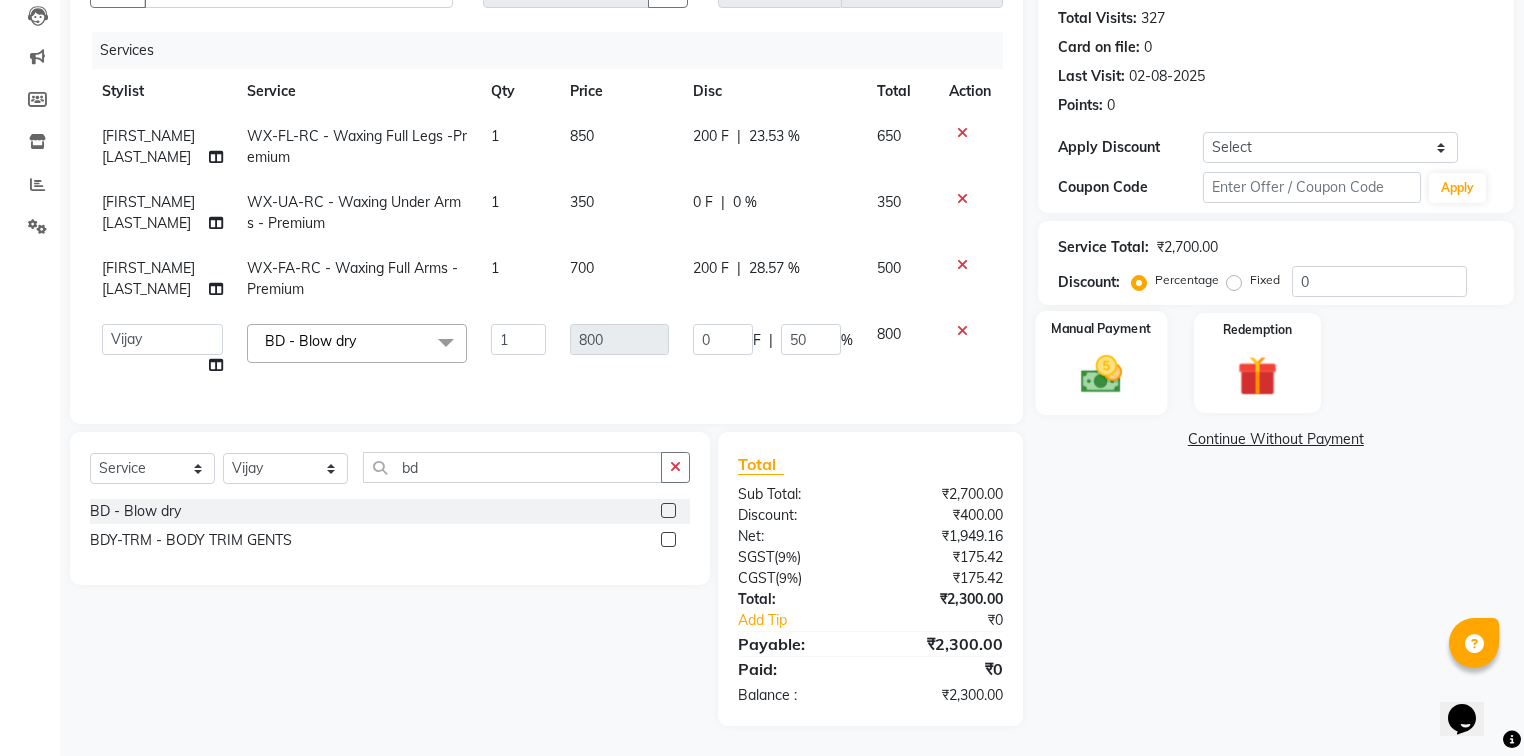 click 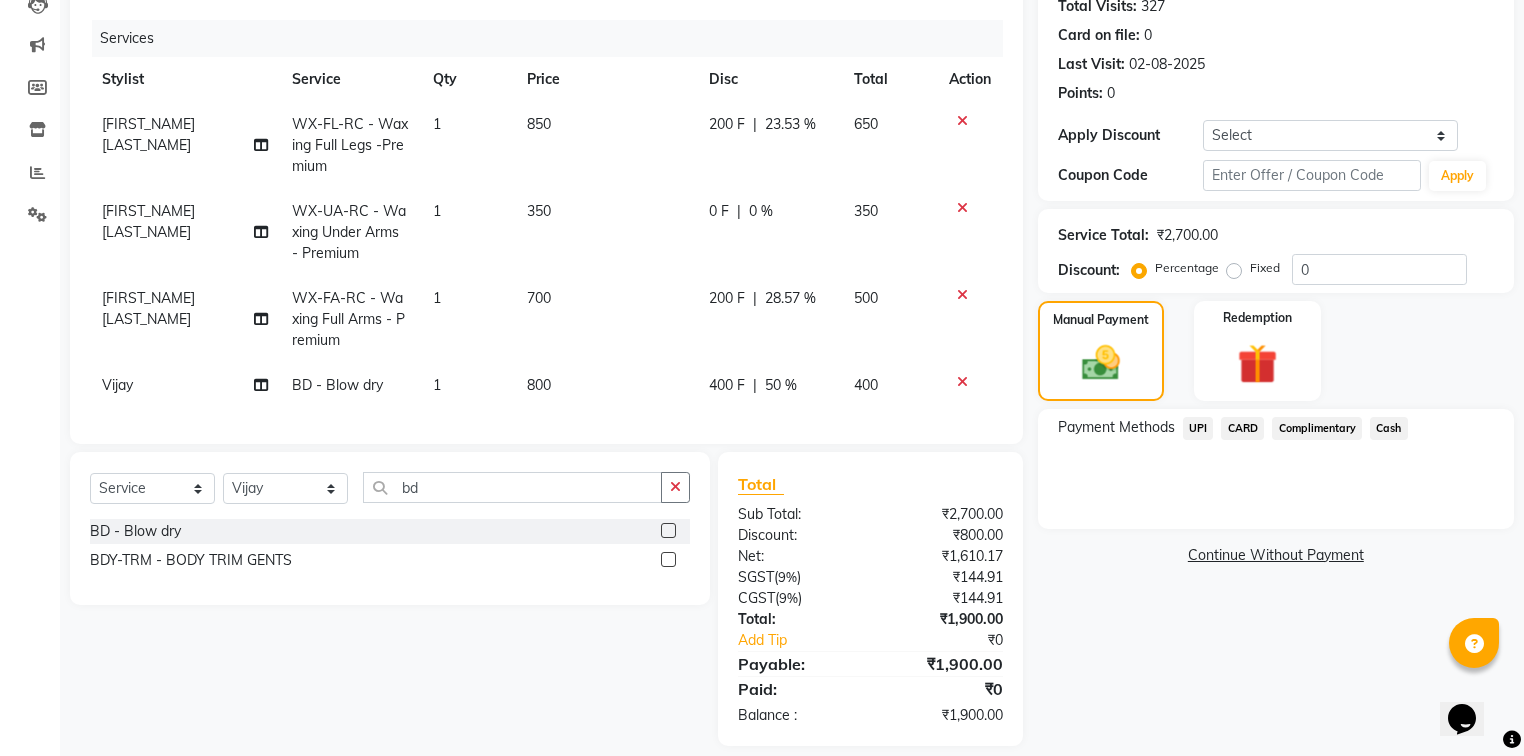 click on "UPI" 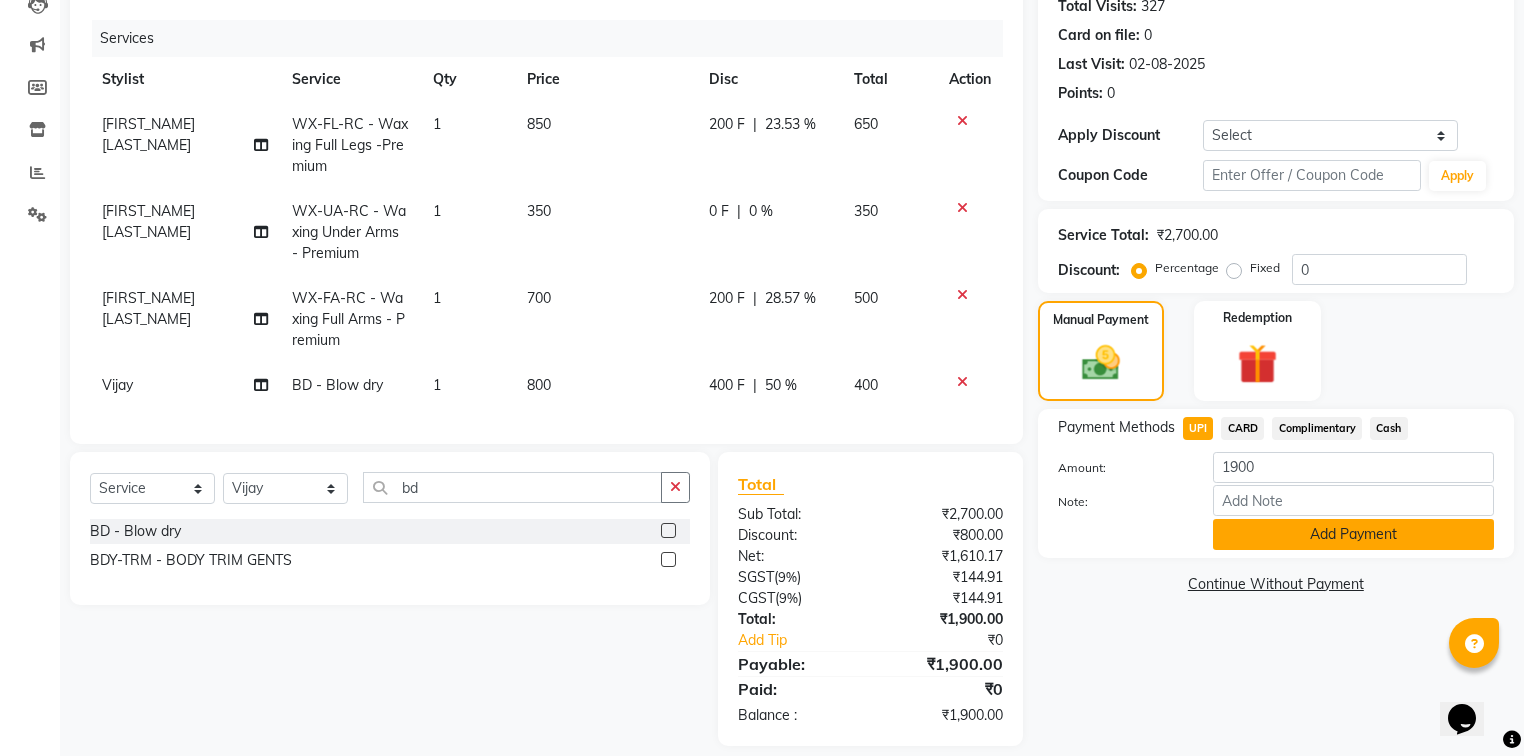 click on "Add Payment" 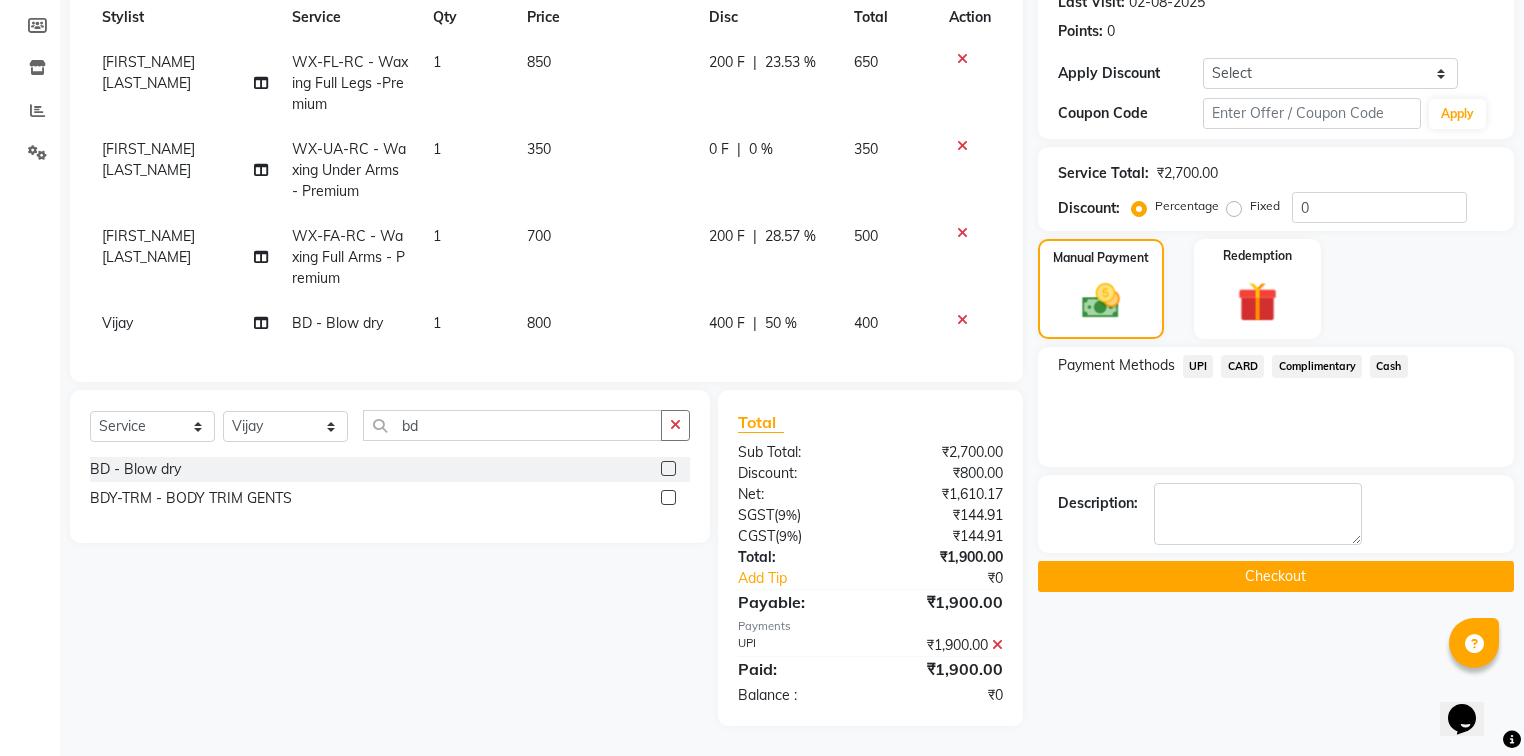 scroll, scrollTop: 302, scrollLeft: 0, axis: vertical 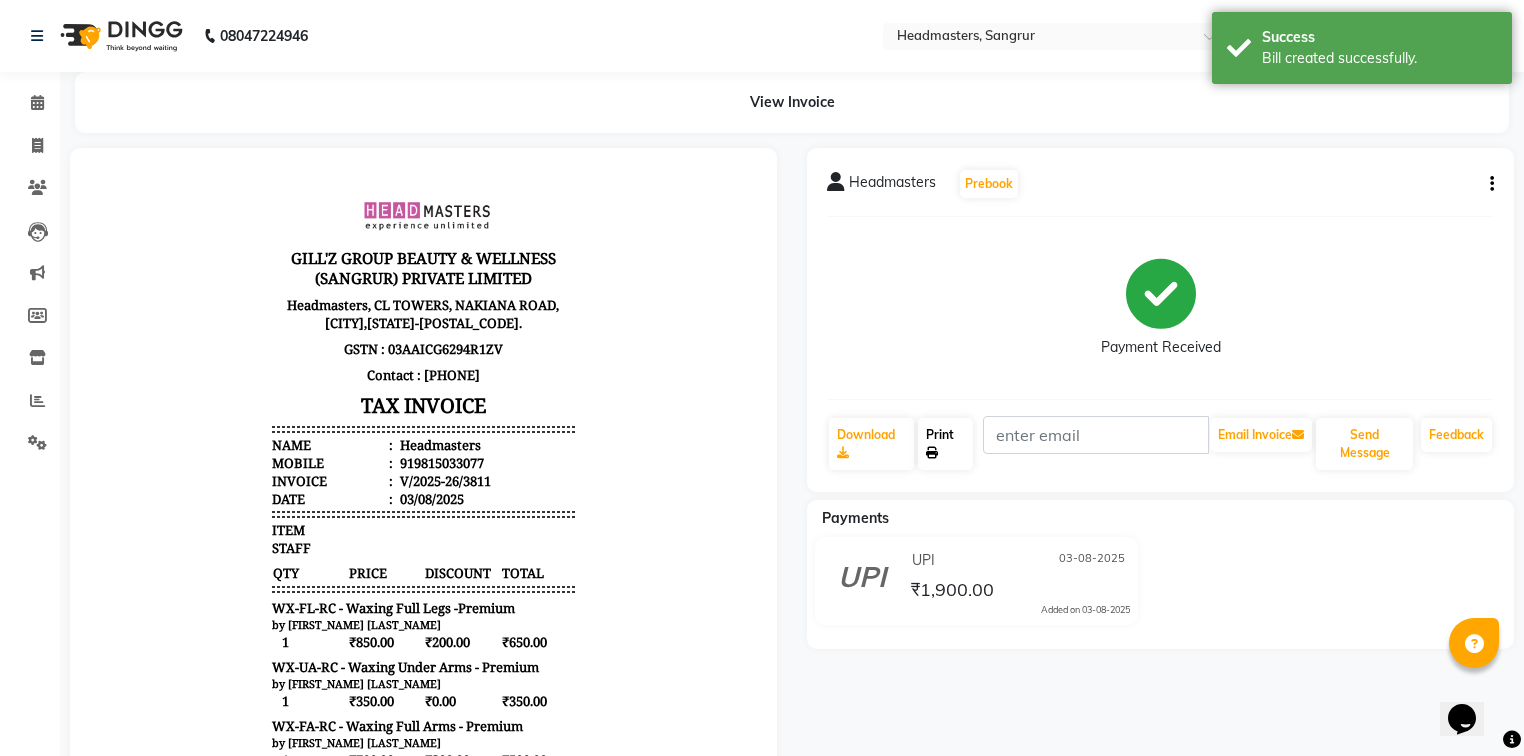 click on "Print" 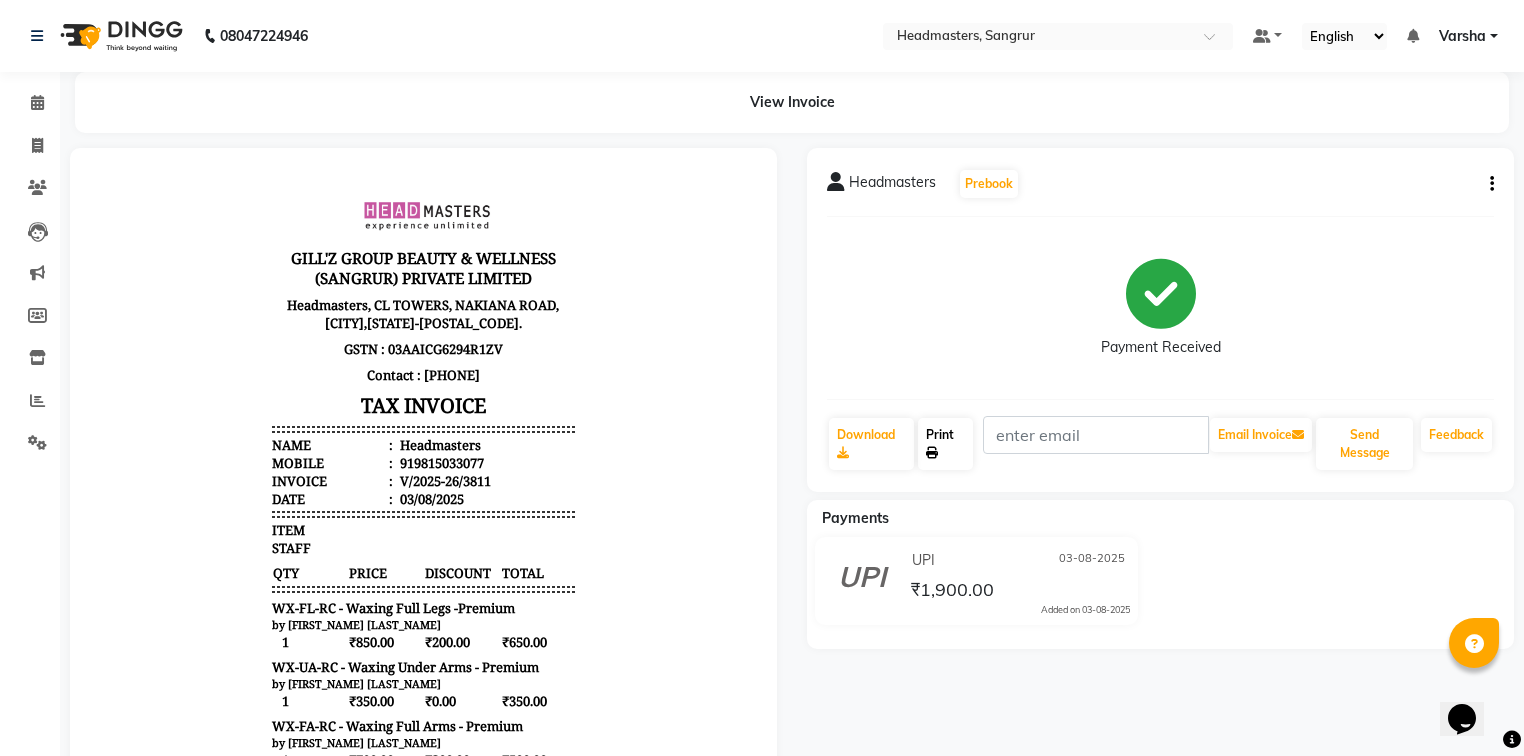 click on "Print" 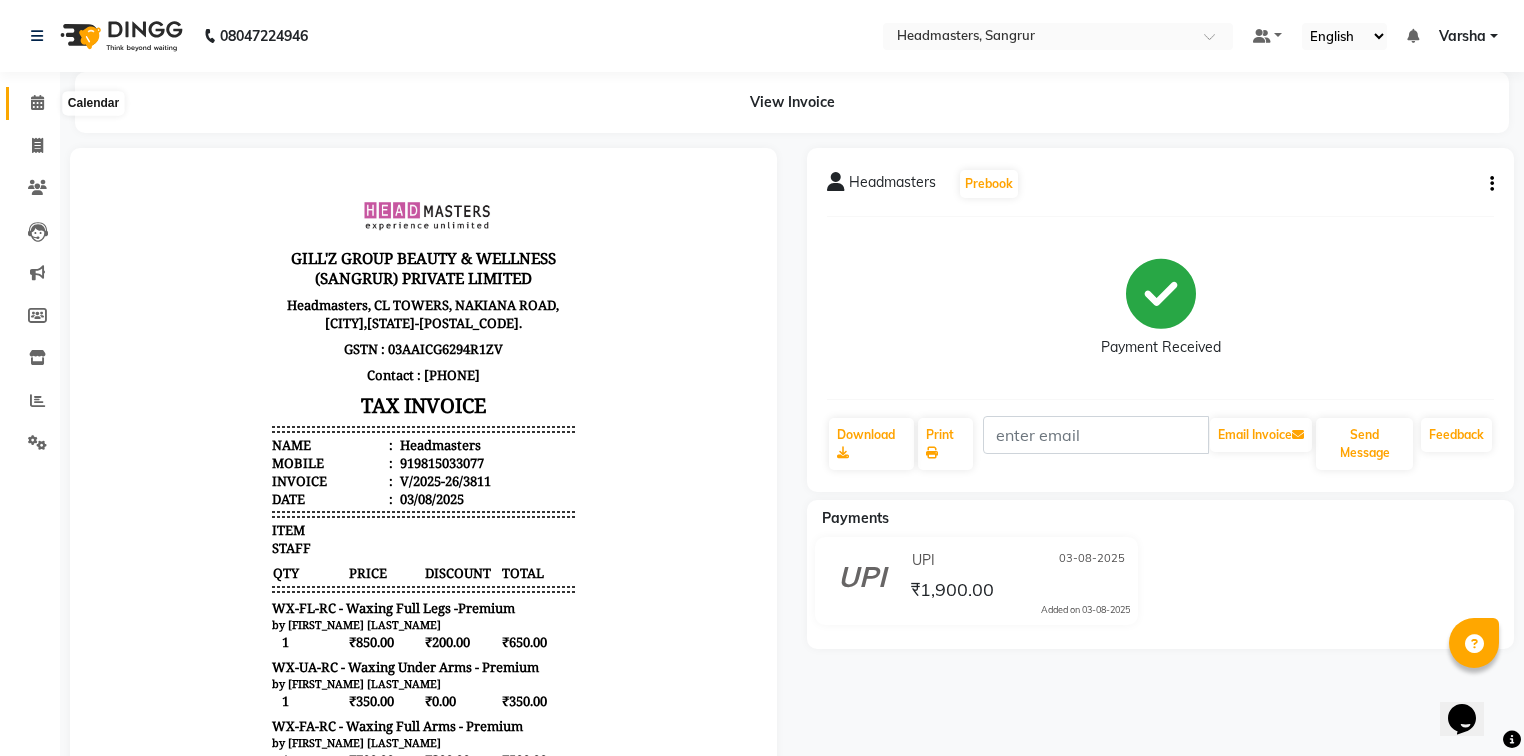 click 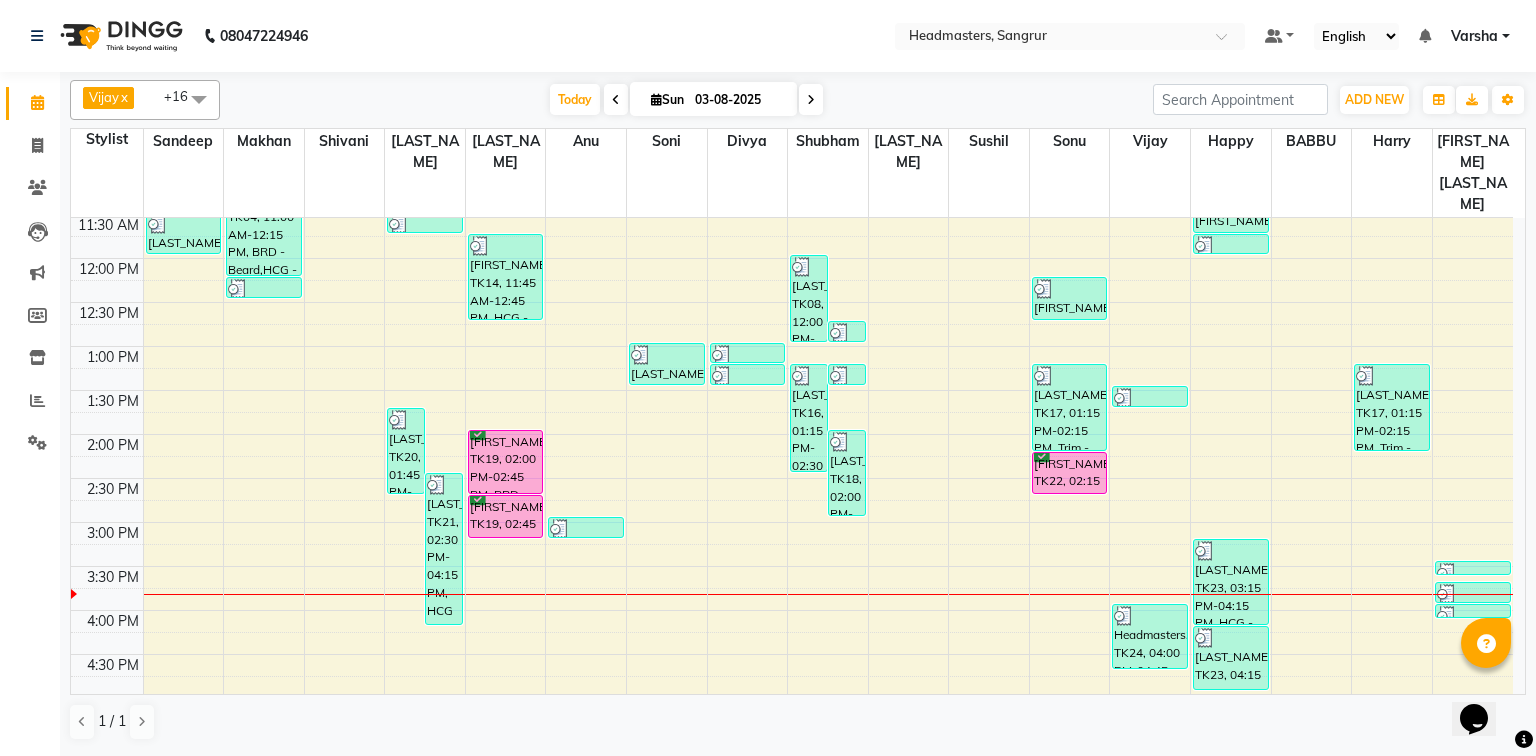 scroll, scrollTop: 320, scrollLeft: 0, axis: vertical 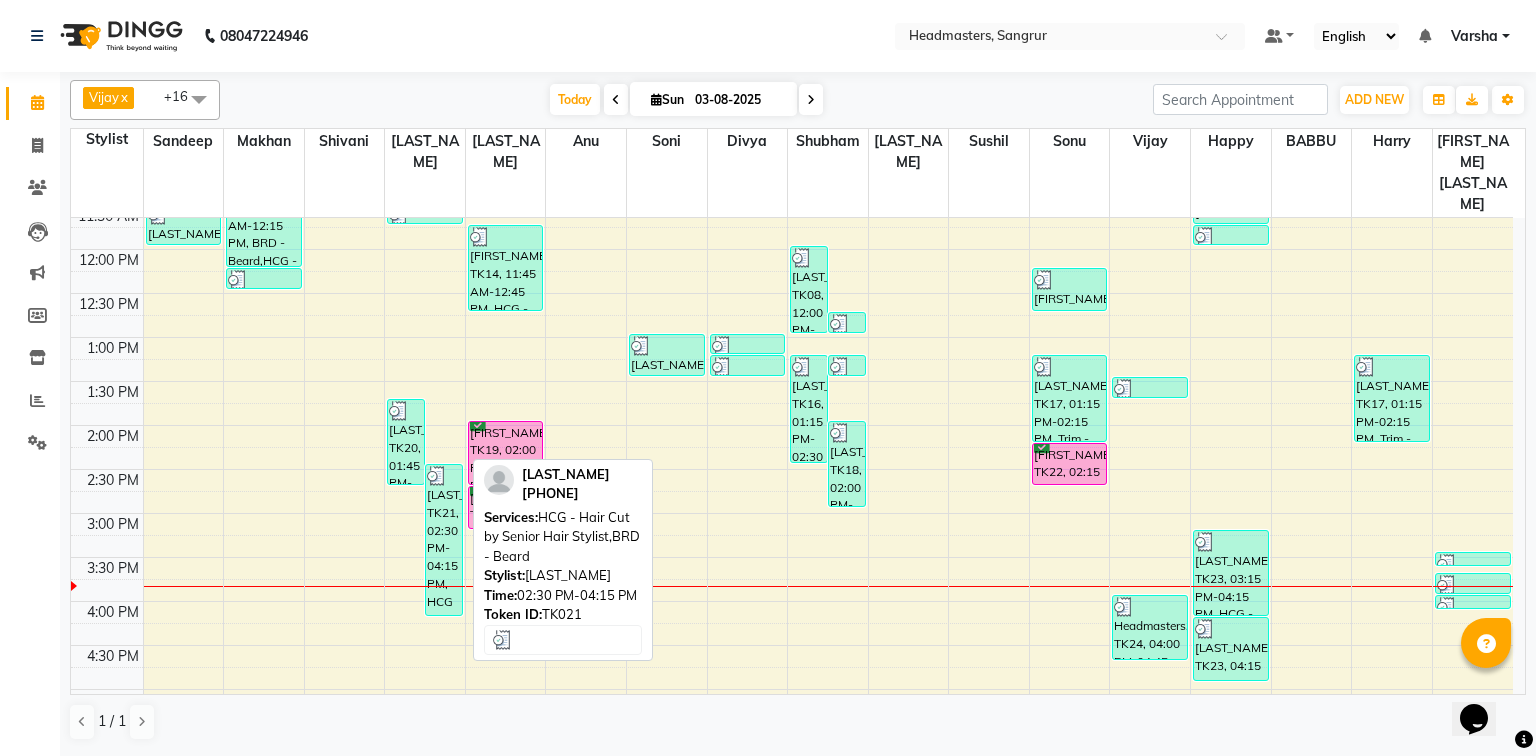 click on "[FIRST], TK21, 02:30 PM-04:15 PM, HCG - Hair Cut by Senior Hair Stylist,BRD - Beard" at bounding box center [444, 540] 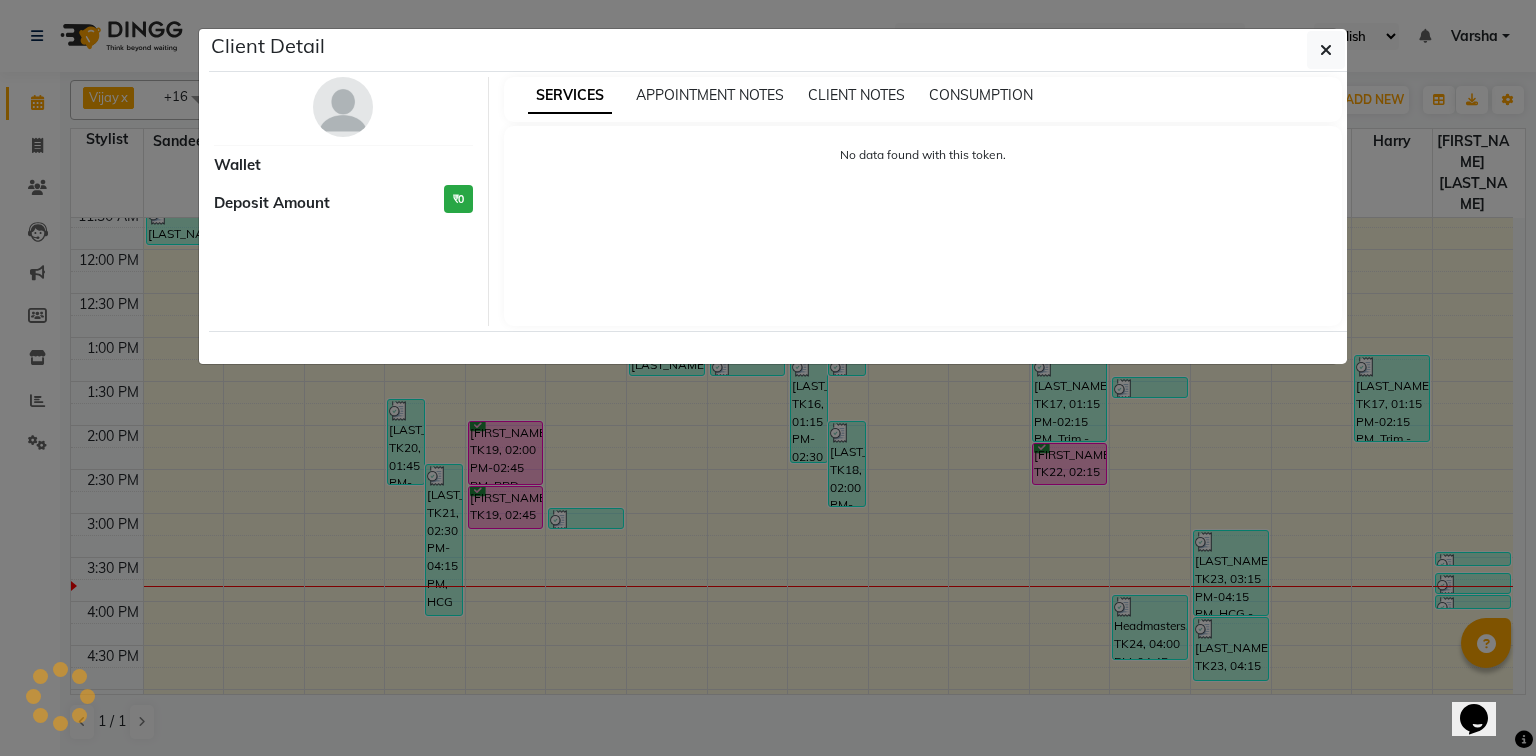 select on "3" 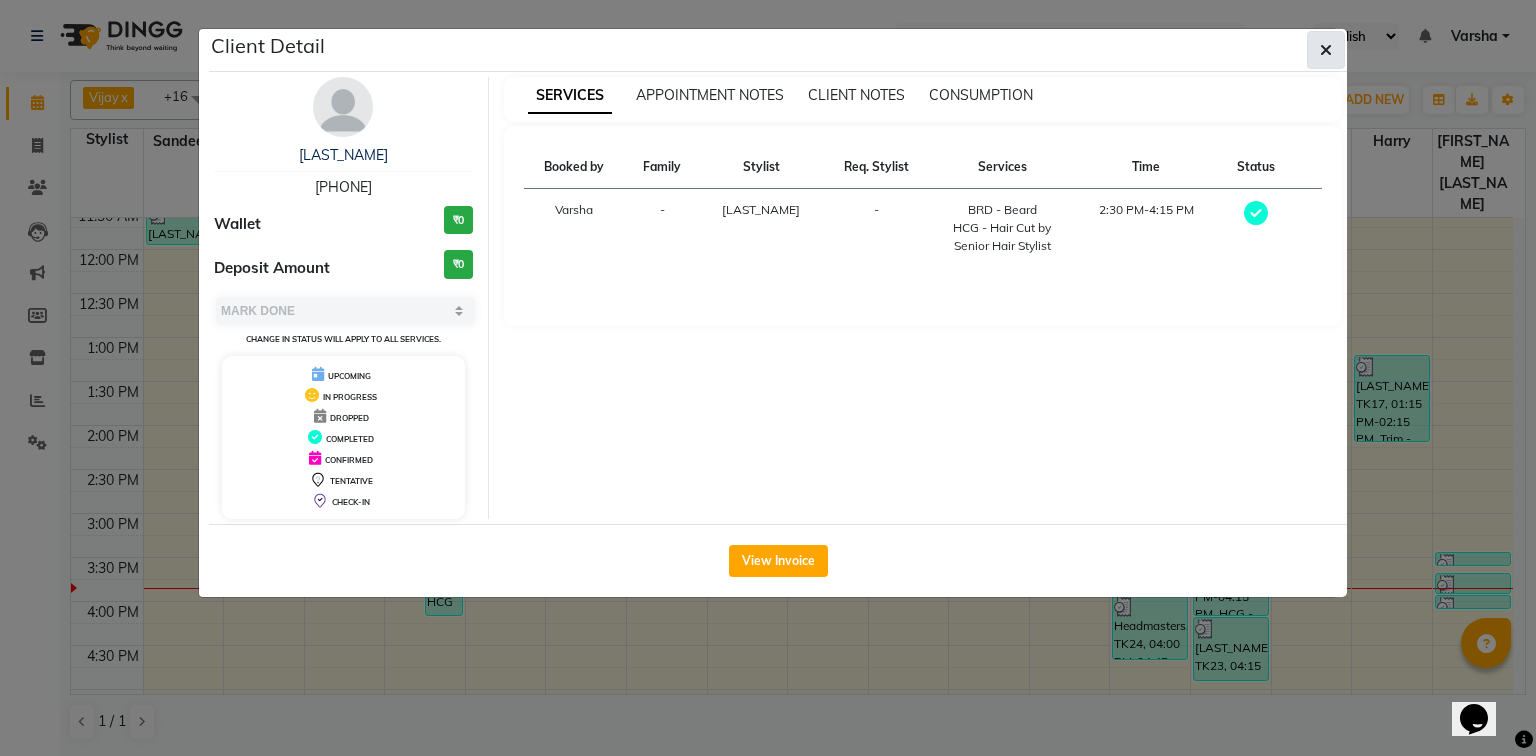 click 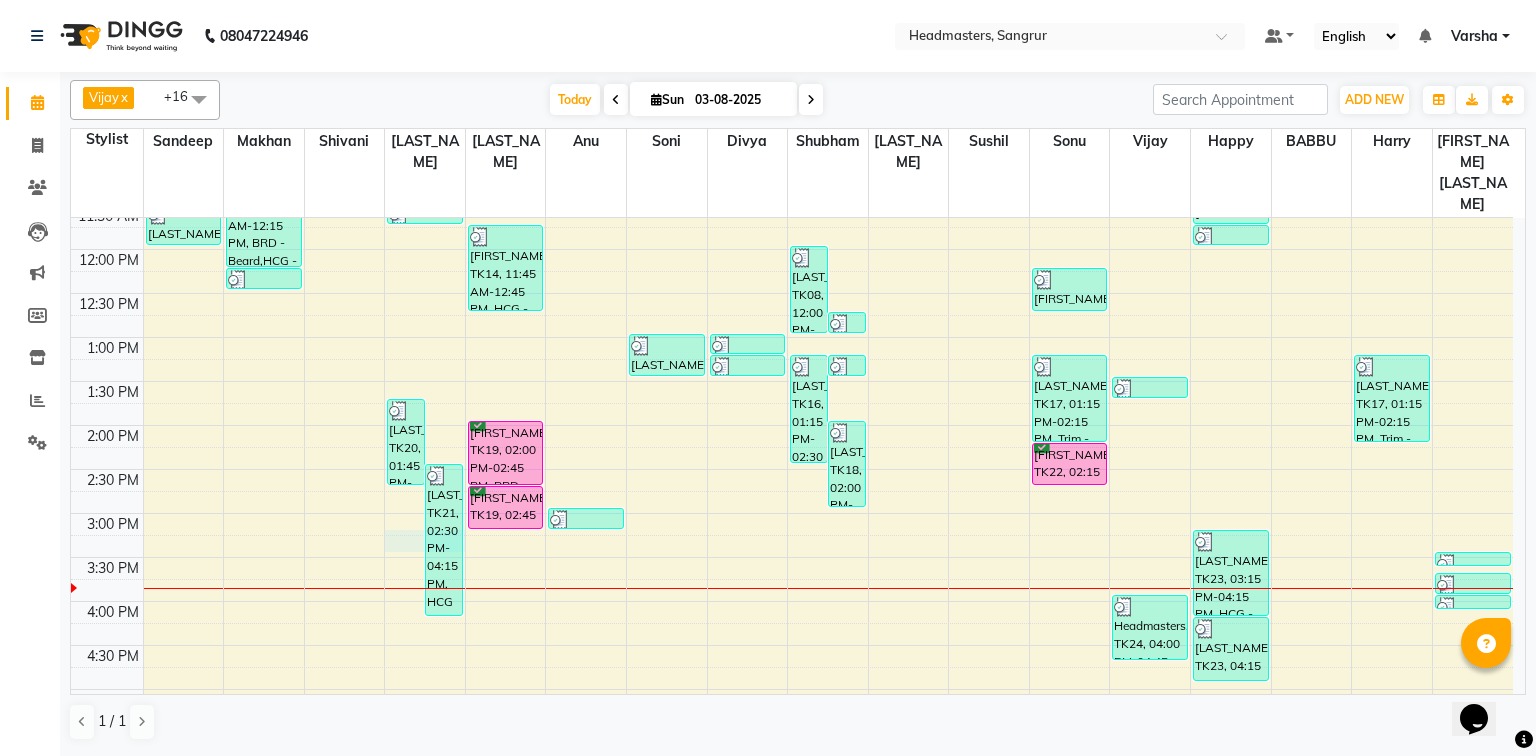 click on "8:00 AM 8:30 AM 9:00 AM 9:30 AM 10:00 AM 10:30 AM 11:00 AM 11:30 AM 12:00 PM 12:30 PM 1:00 PM 1:30 PM 2:00 PM 2:30 PM 3:00 PM 3:30 PM 4:00 PM 4:30 PM 5:00 PM 5:30 PM 6:00 PM 6:30 PM 7:00 PM 7:30 PM 8:00 PM 8:30 PM     Seema, TK08, 11:30 AM-12:00 PM, PH-SPA - Premium Hair Spa     Ishneet, TK03, 10:15 AM-10:45 AM, HCG - Hair Cut by Senior Hair Stylist     Divyank, TK04, 10:45 AM-11:00 AM, HCG - Hair Cut by Senior Hair Stylist     Divyank, TK04, 11:00 AM-12:15 PM, BRD - Beard,HCG - Hair Cut by Senior Hair Stylist,GG-igora - Igora Global     basu goyal, TK11, 12:15 PM-12:30 PM, HCG - Hair Cut by Senior Hair Stylist     harman, TK20, 01:45 PM-02:45 PM, GG-igora - Igora Global     pawandeep, TK21, 02:30 PM-04:15 PM, HCG - Hair Cut by Senior Hair Stylist,BRD - Beard     jaswant, TK06, 11:00 AM-11:30 AM, HCG - Hair Cut by Senior Hair Stylist     jaswant, TK06, 11:30 AM-11:45 AM, BRD - Beard     gaourav, TK02, 10:15 AM-10:45 AM, HCG - Hair Cut by Senior Hair Stylist     gaourav, TK02, 10:30 AM-11:15 AM, BRD - Beard" at bounding box center (792, 469) 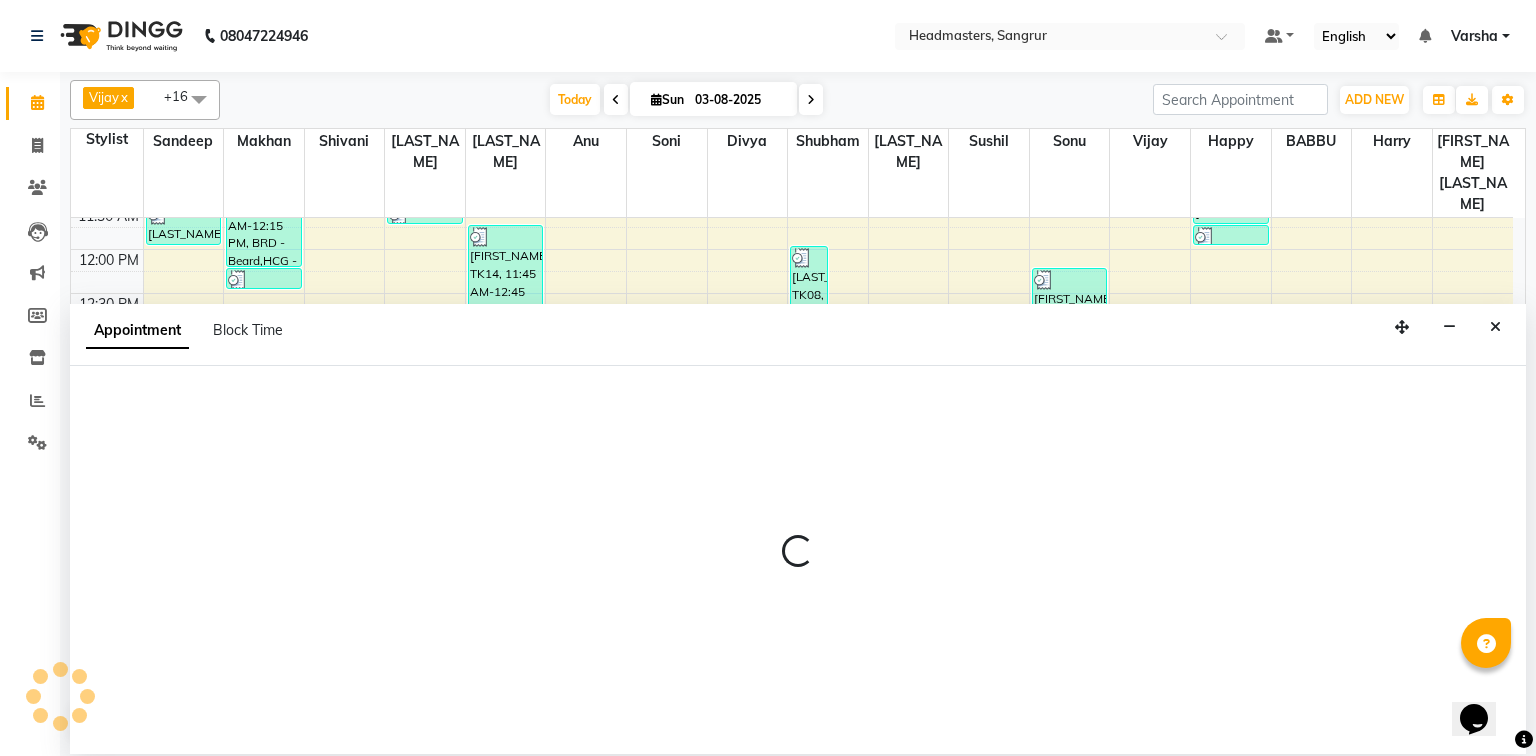 select on "60866" 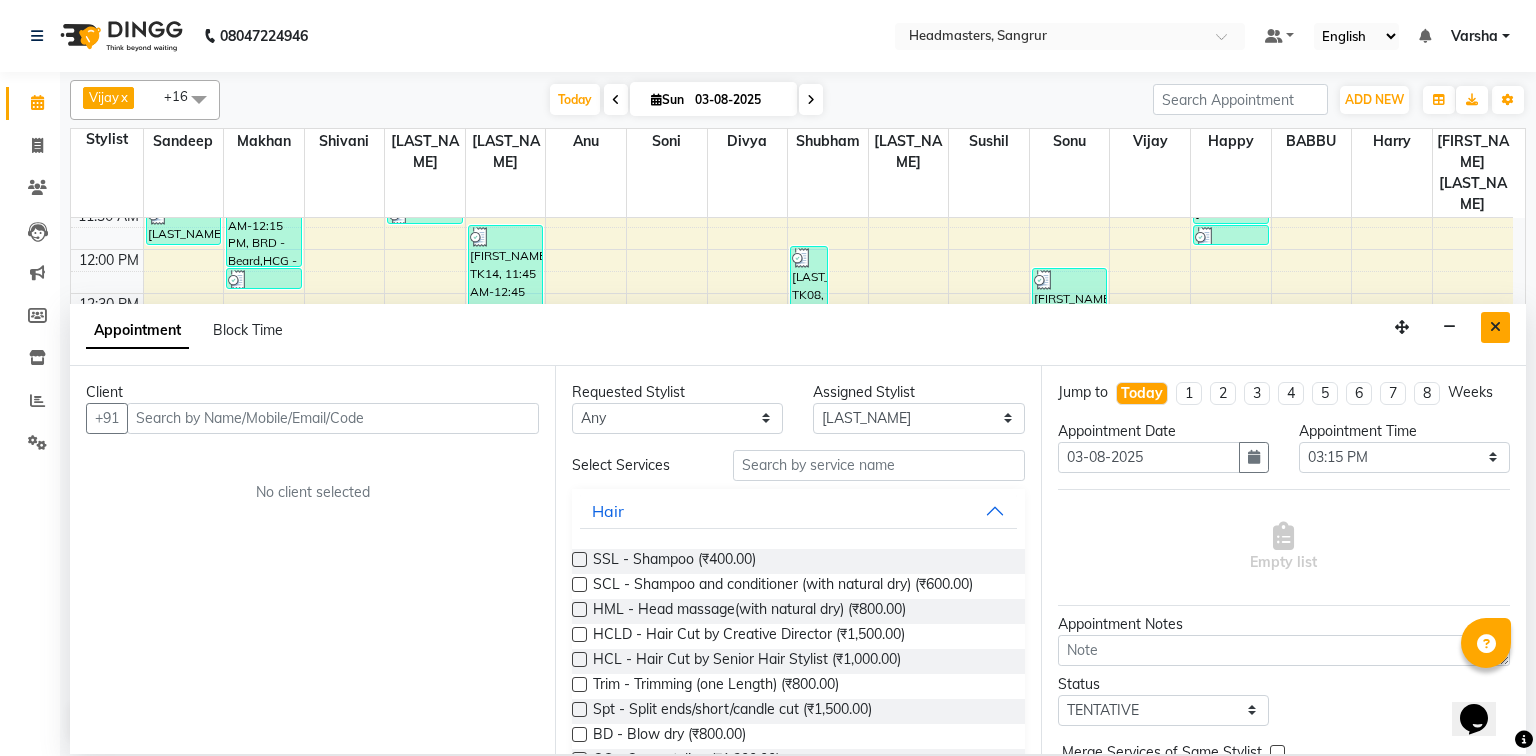 click at bounding box center [1495, 327] 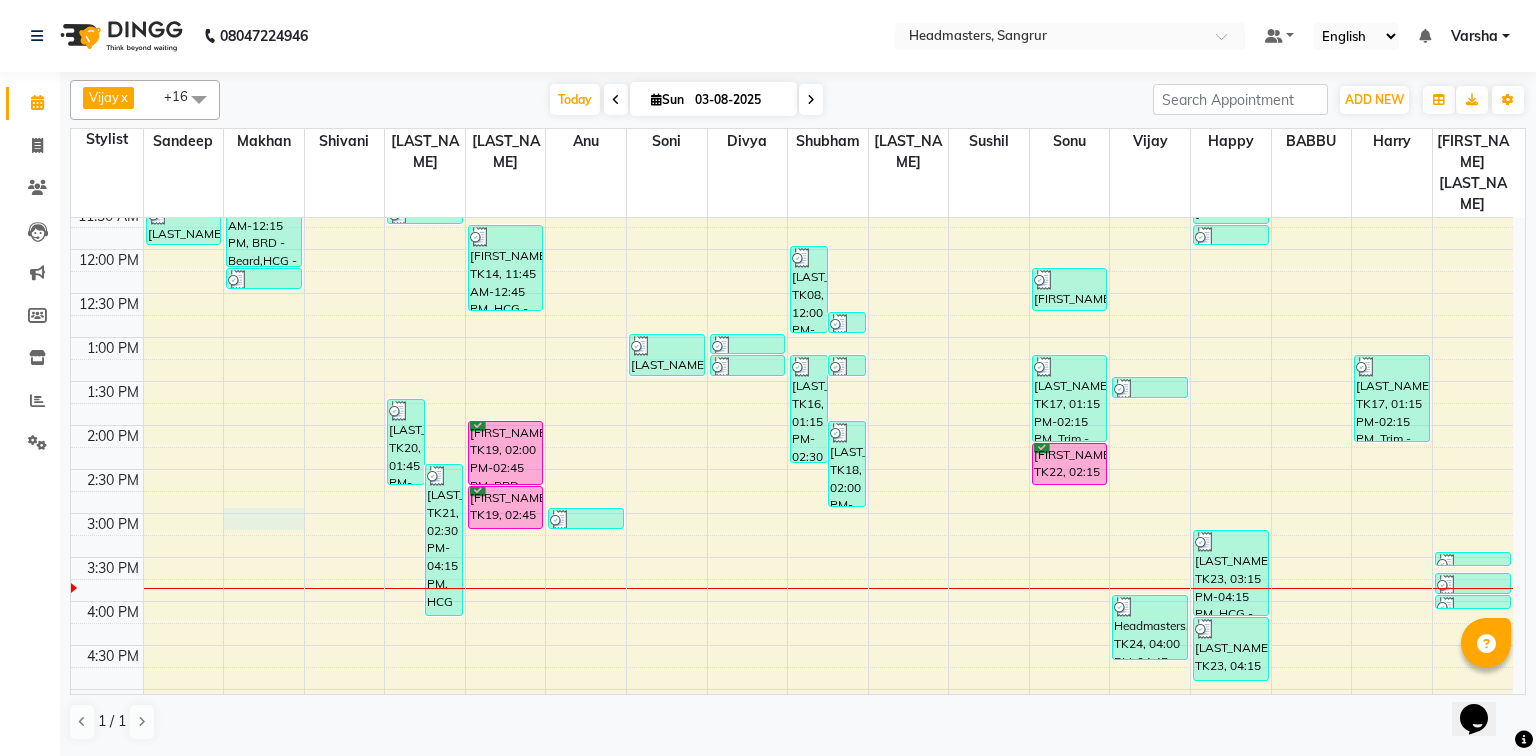 click on "8:00 AM 8:30 AM 9:00 AM 9:30 AM 10:00 AM 10:30 AM 11:00 AM 11:30 AM 12:00 PM 12:30 PM 1:00 PM 1:30 PM 2:00 PM 2:30 PM 3:00 PM 3:30 PM 4:00 PM 4:30 PM 5:00 PM 5:30 PM 6:00 PM 6:30 PM 7:00 PM 7:30 PM 8:00 PM 8:30 PM     Seema, TK08, 11:30 AM-12:00 PM, PH-SPA - Premium Hair Spa     Ishneet, TK03, 10:15 AM-10:45 AM, HCG - Hair Cut by Senior Hair Stylist     Divyank, TK04, 10:45 AM-11:00 AM, HCG - Hair Cut by Senior Hair Stylist     Divyank, TK04, 11:00 AM-12:15 PM, BRD - Beard,HCG - Hair Cut by Senior Hair Stylist,GG-igora - Igora Global     basu goyal, TK11, 12:15 PM-12:30 PM, HCG - Hair Cut by Senior Hair Stylist     harman, TK20, 01:45 PM-02:45 PM, GG-igora - Igora Global     pawandeep, TK21, 02:30 PM-04:15 PM, HCG - Hair Cut by Senior Hair Stylist,BRD - Beard     jaswant, TK06, 11:00 AM-11:30 AM, HCG - Hair Cut by Senior Hair Stylist     jaswant, TK06, 11:30 AM-11:45 AM, BRD - Beard     gaourav, TK02, 10:15 AM-10:45 AM, HCG - Hair Cut by Senior Hair Stylist     gaourav, TK02, 10:30 AM-11:15 AM, BRD - Beard" at bounding box center (792, 469) 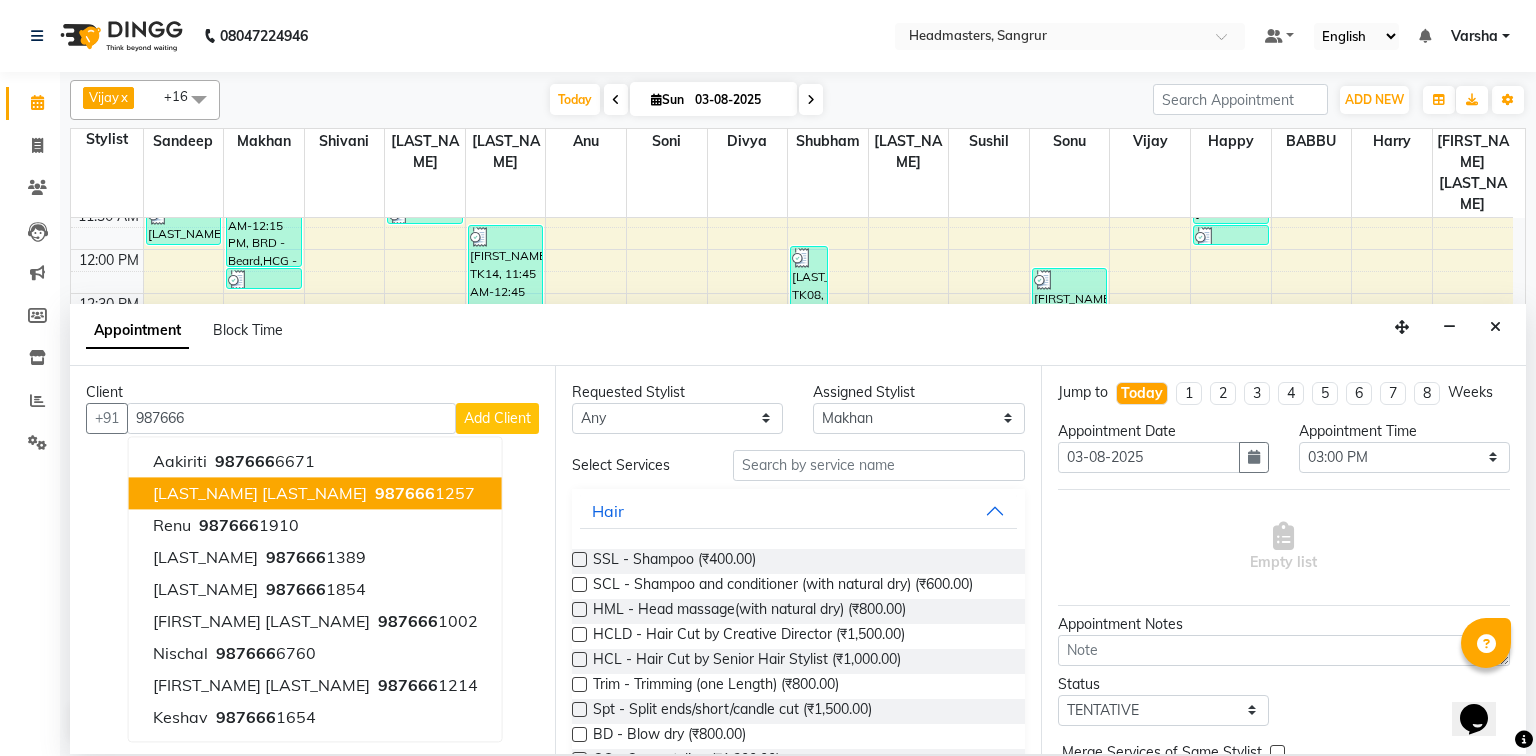 click on "Keshav Kehsav" at bounding box center (260, 493) 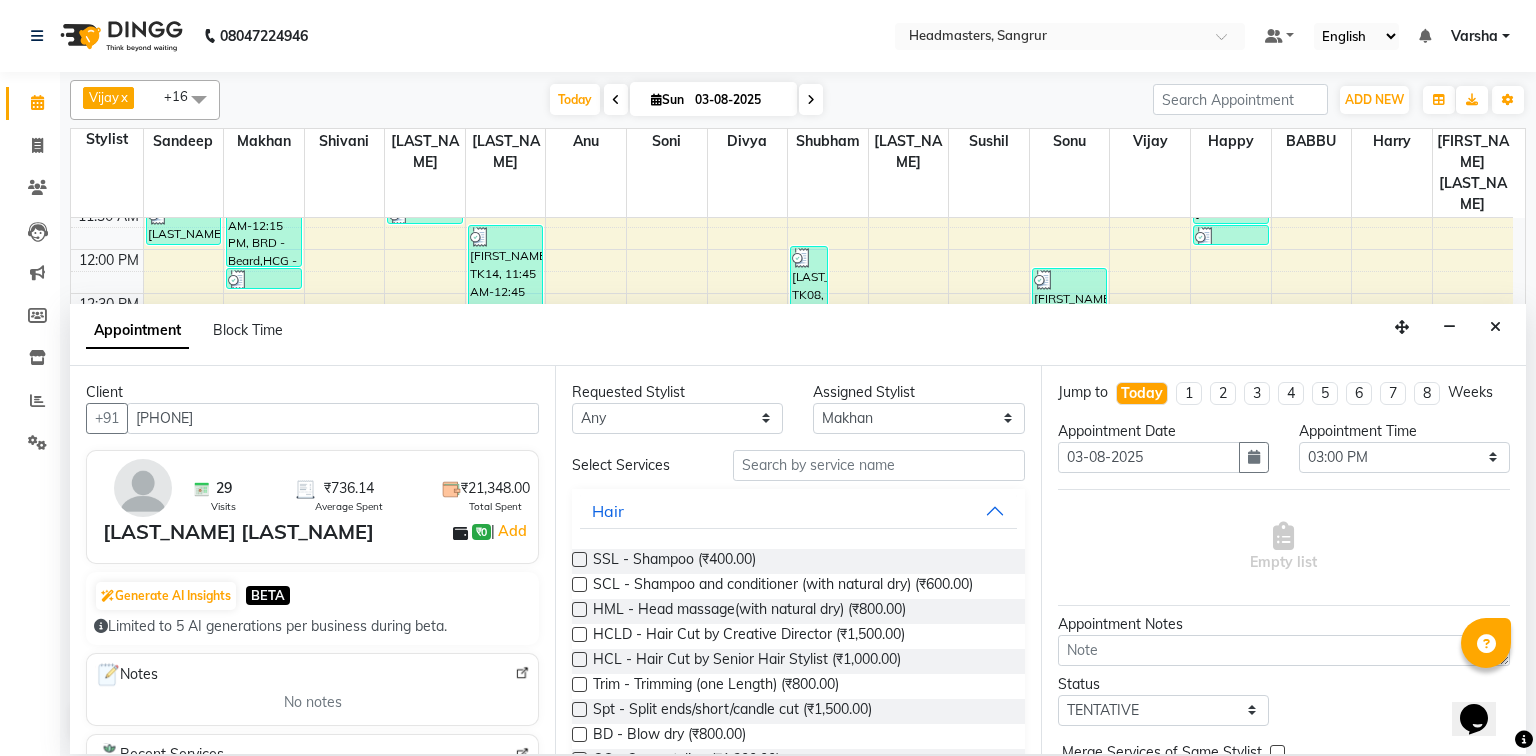 type on "9876661257" 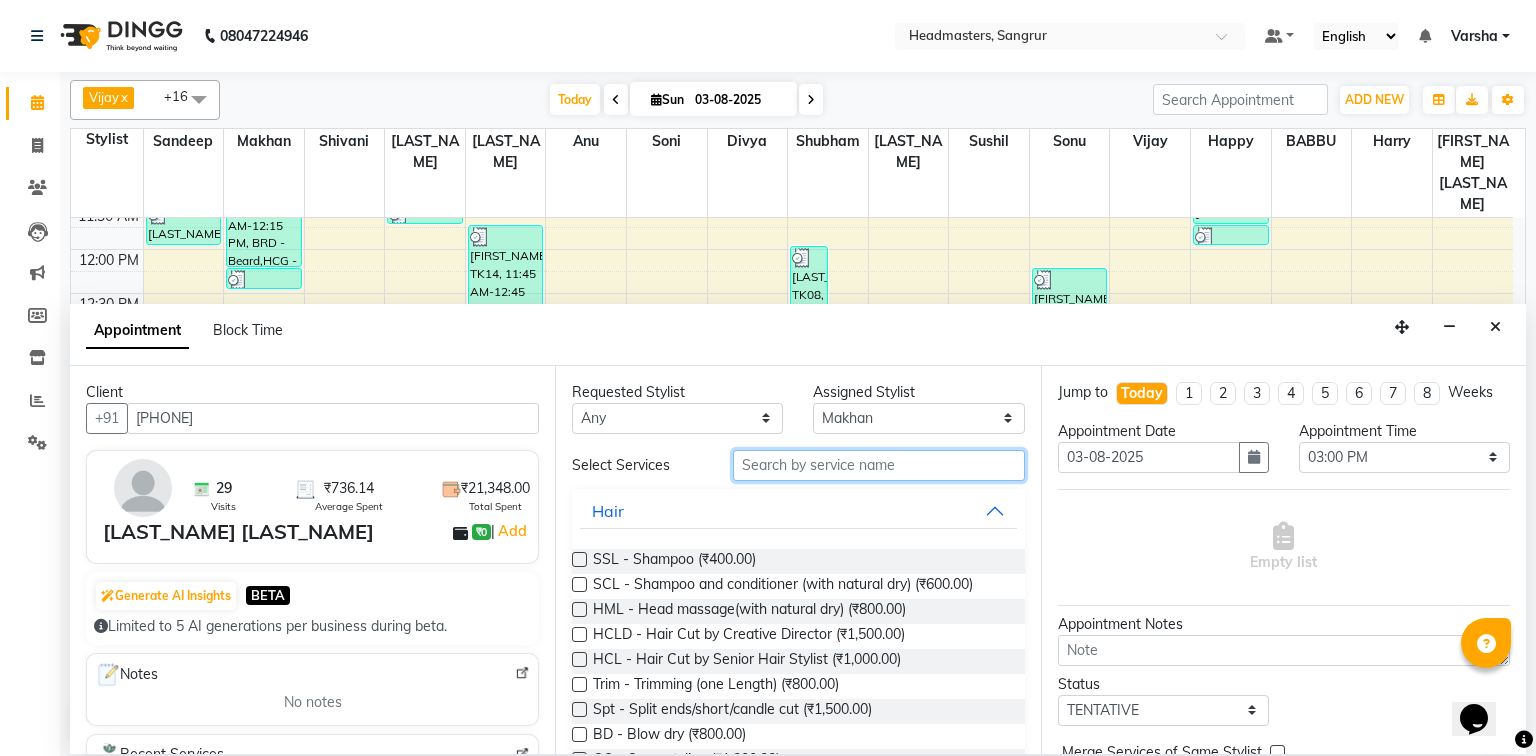 click at bounding box center [879, 465] 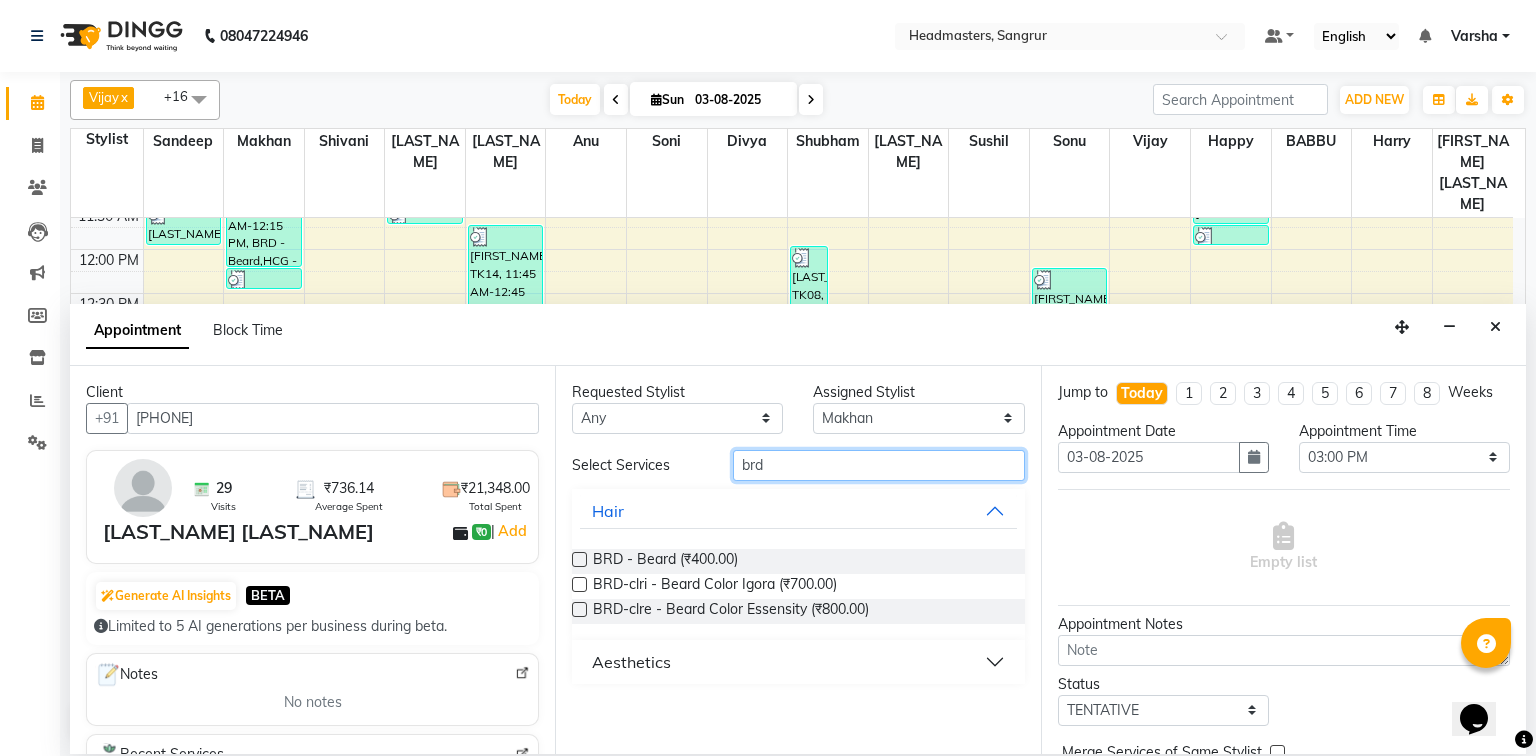 type on "brd" 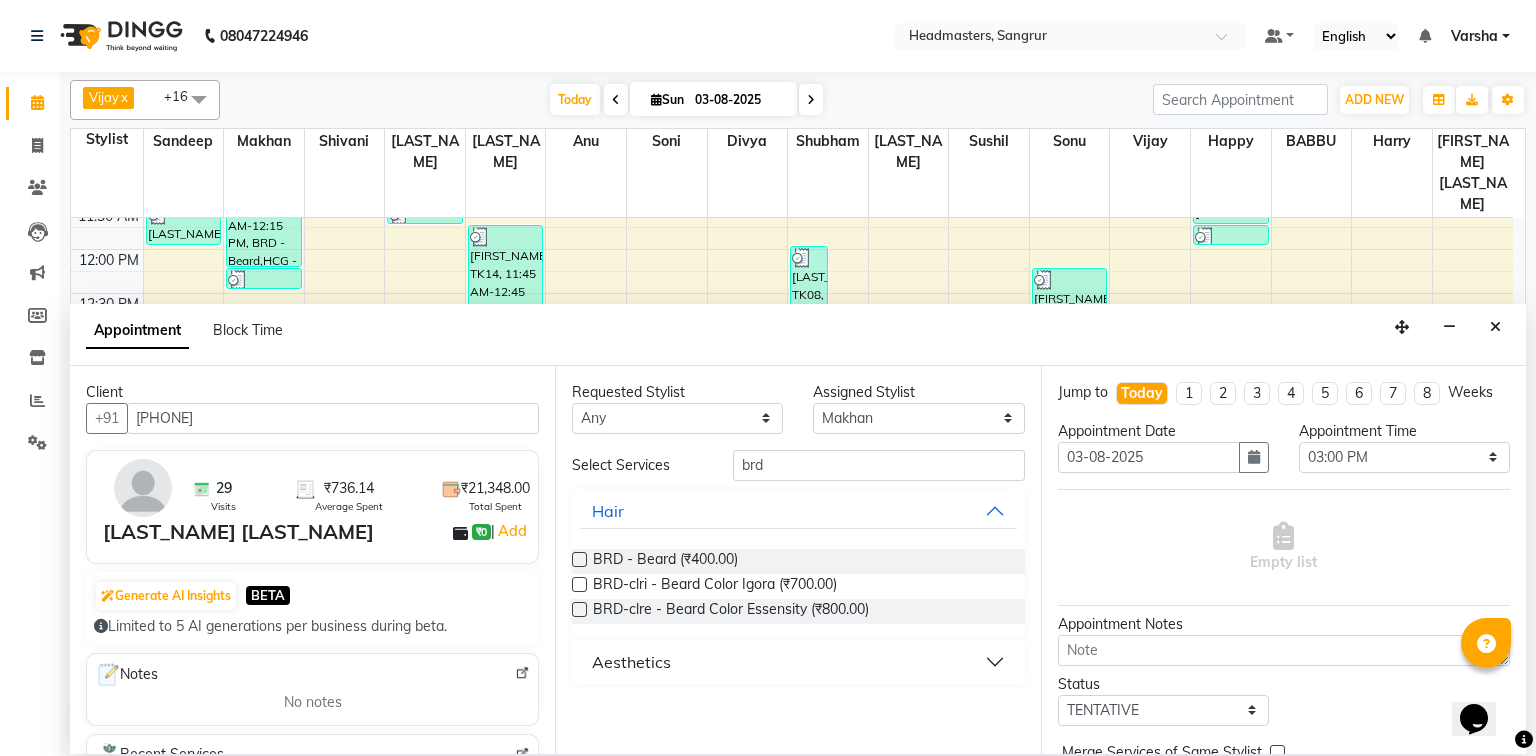 click at bounding box center [579, 559] 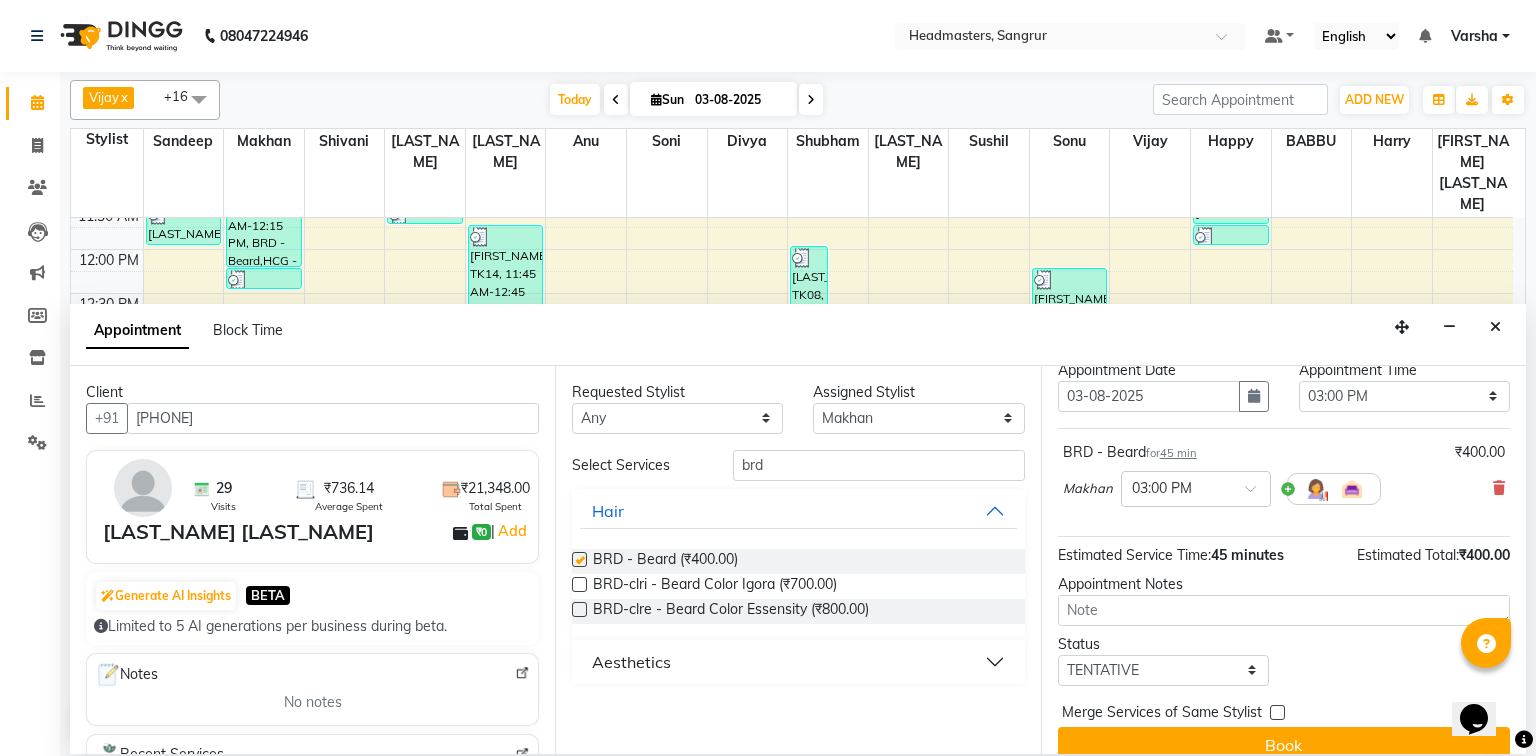 checkbox on "false" 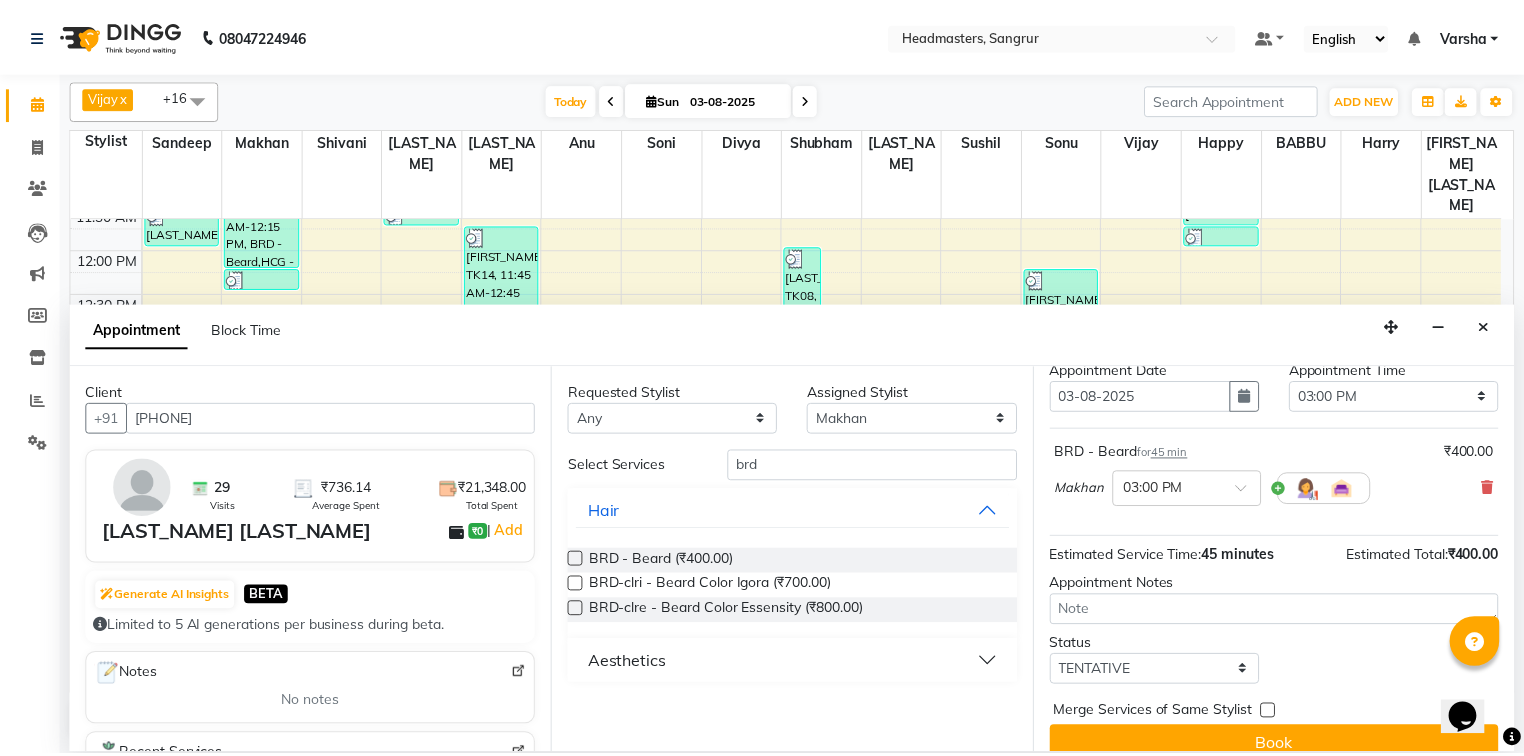 scroll, scrollTop: 80, scrollLeft: 0, axis: vertical 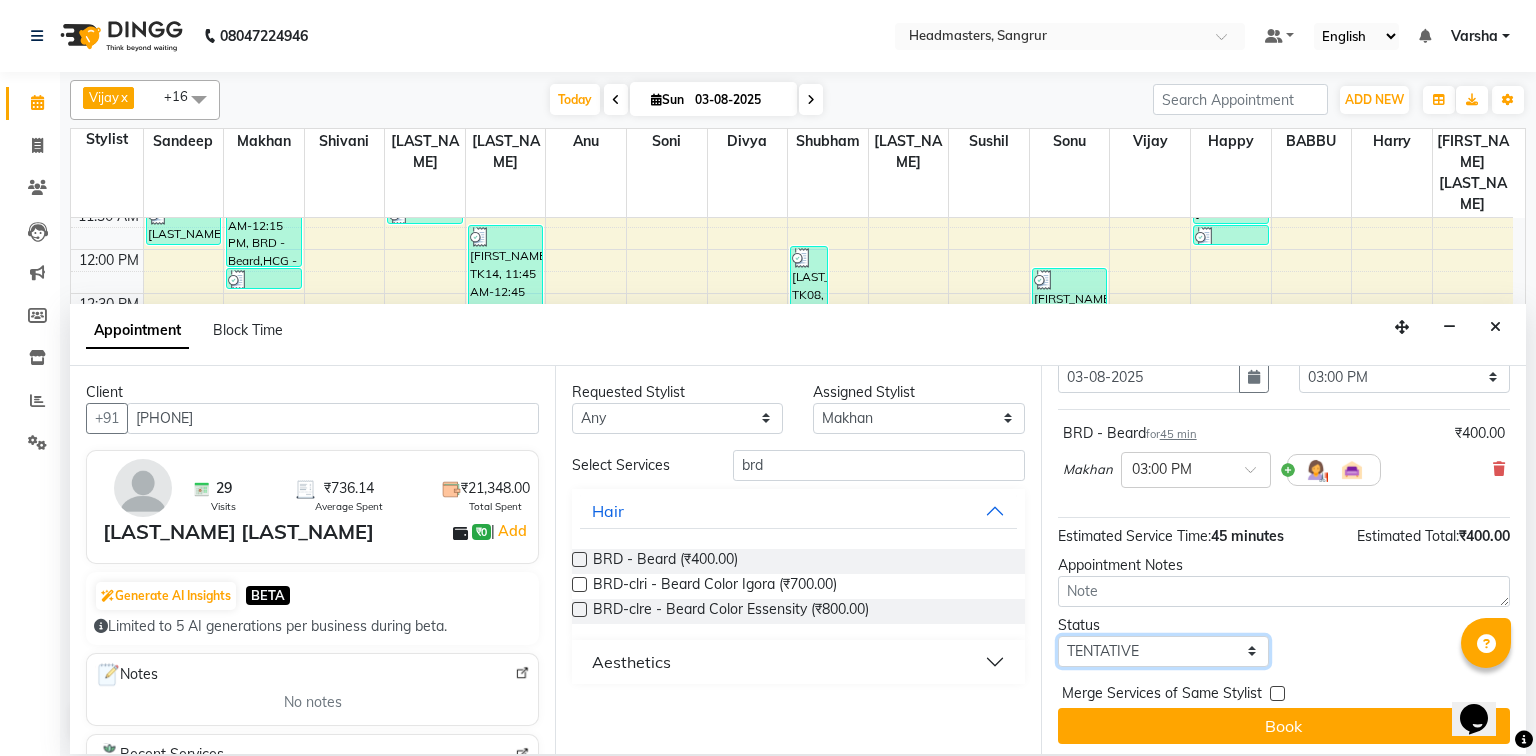 click on "Select TENTATIVE CONFIRM CHECK-IN UPCOMING" at bounding box center [1163, 651] 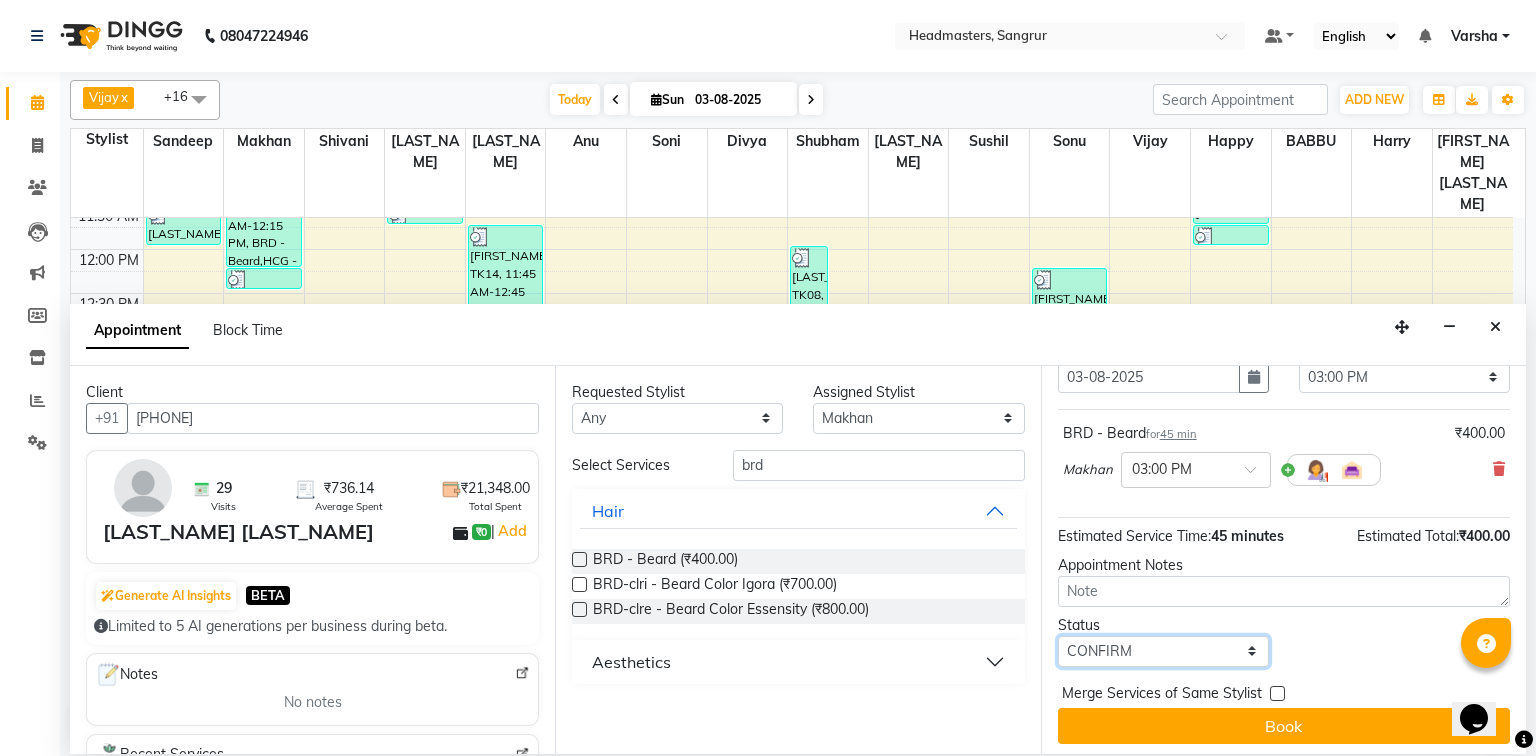 click on "Select TENTATIVE CONFIRM CHECK-IN UPCOMING" at bounding box center (1163, 651) 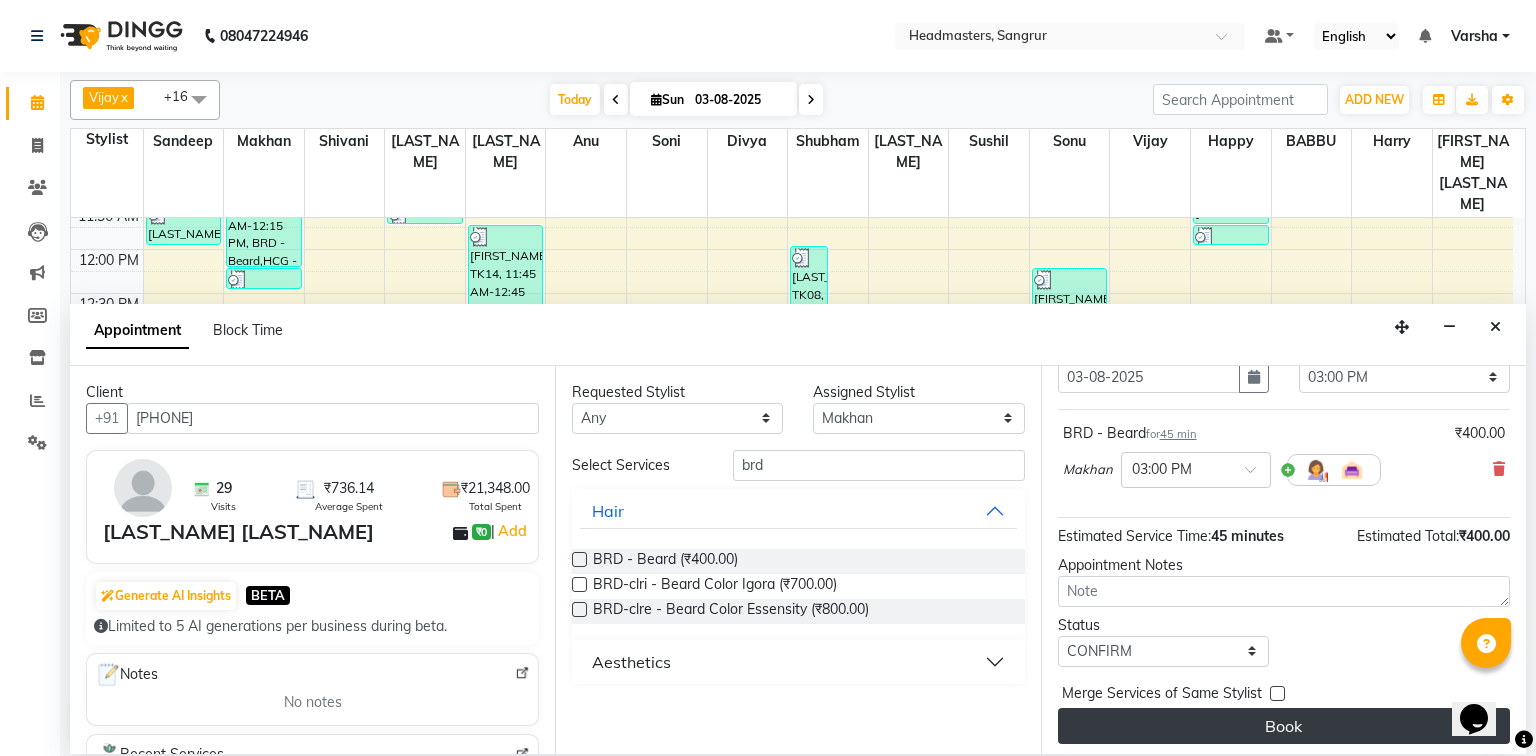 click on "Book" at bounding box center (1284, 726) 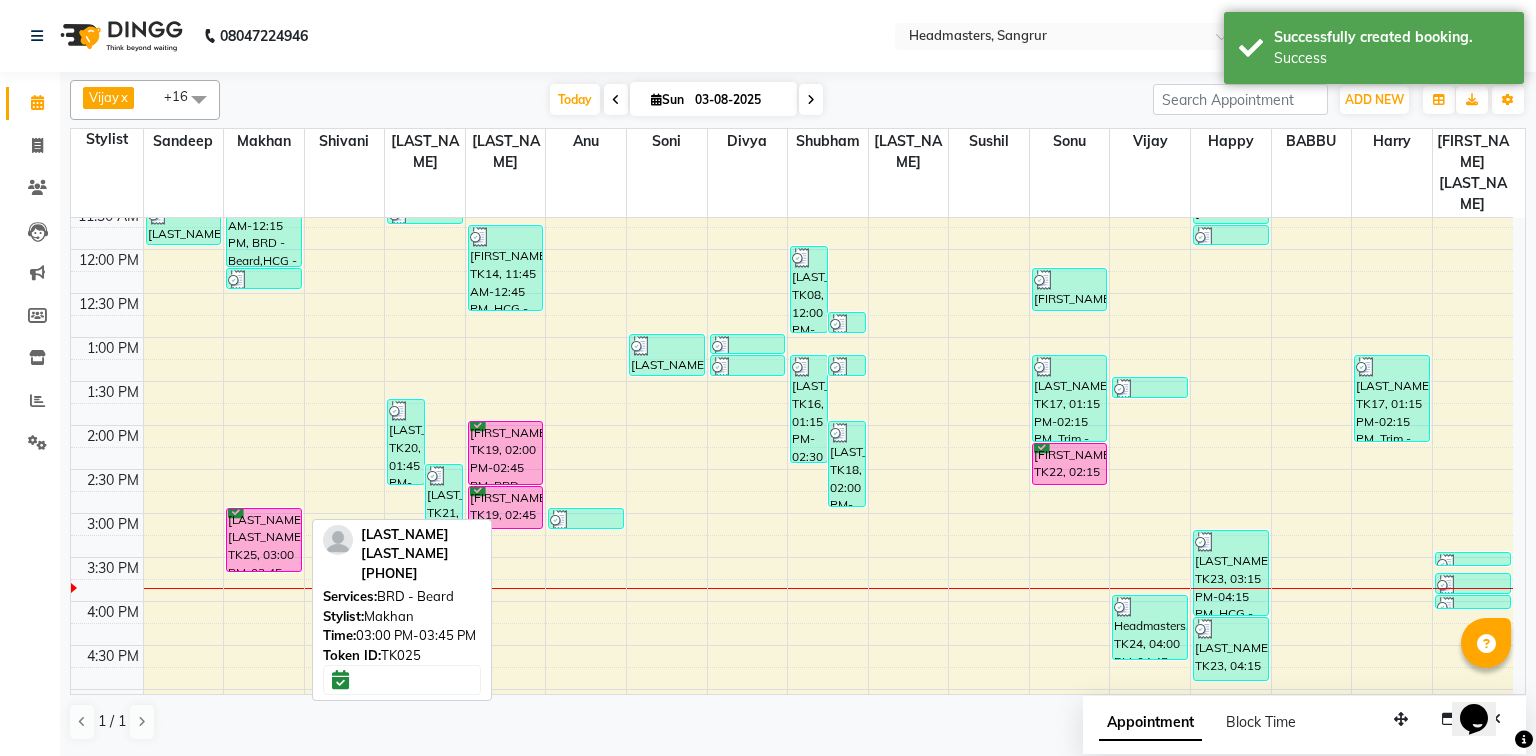 click on "[NAME] [NAME], TK25, 03:00 PM-03:45 PM, BRD - Beard" at bounding box center (264, 540) 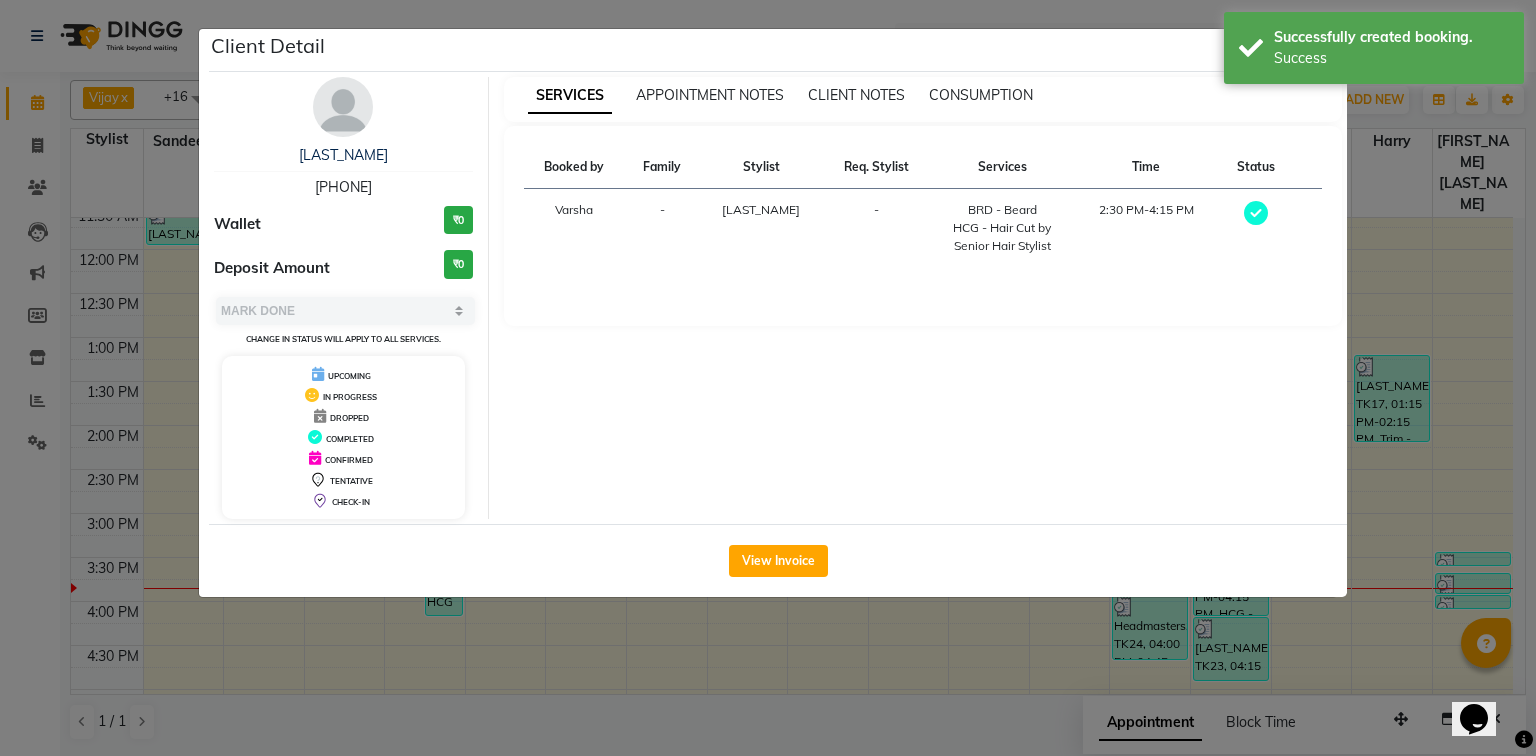 select on "6" 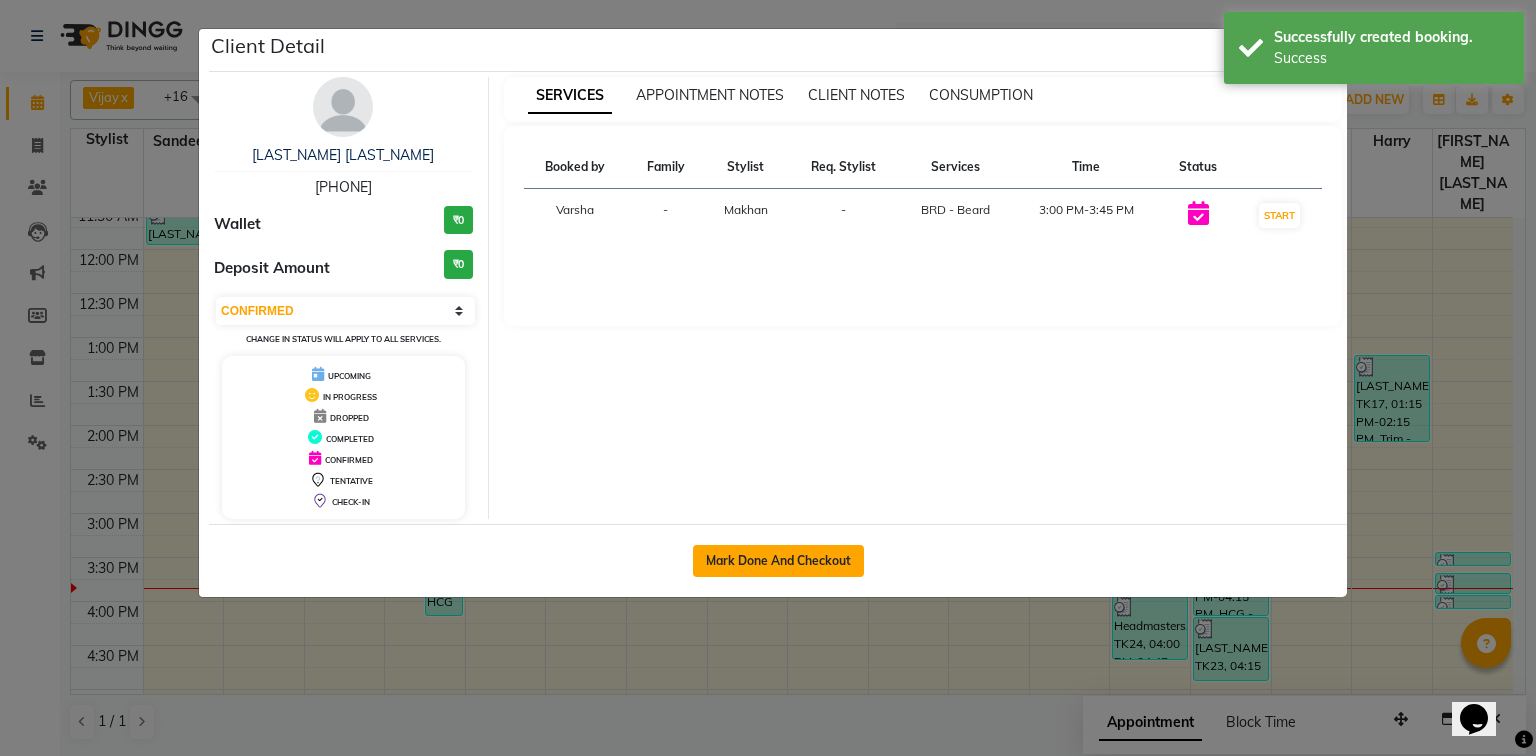 click on "Mark Done And Checkout" 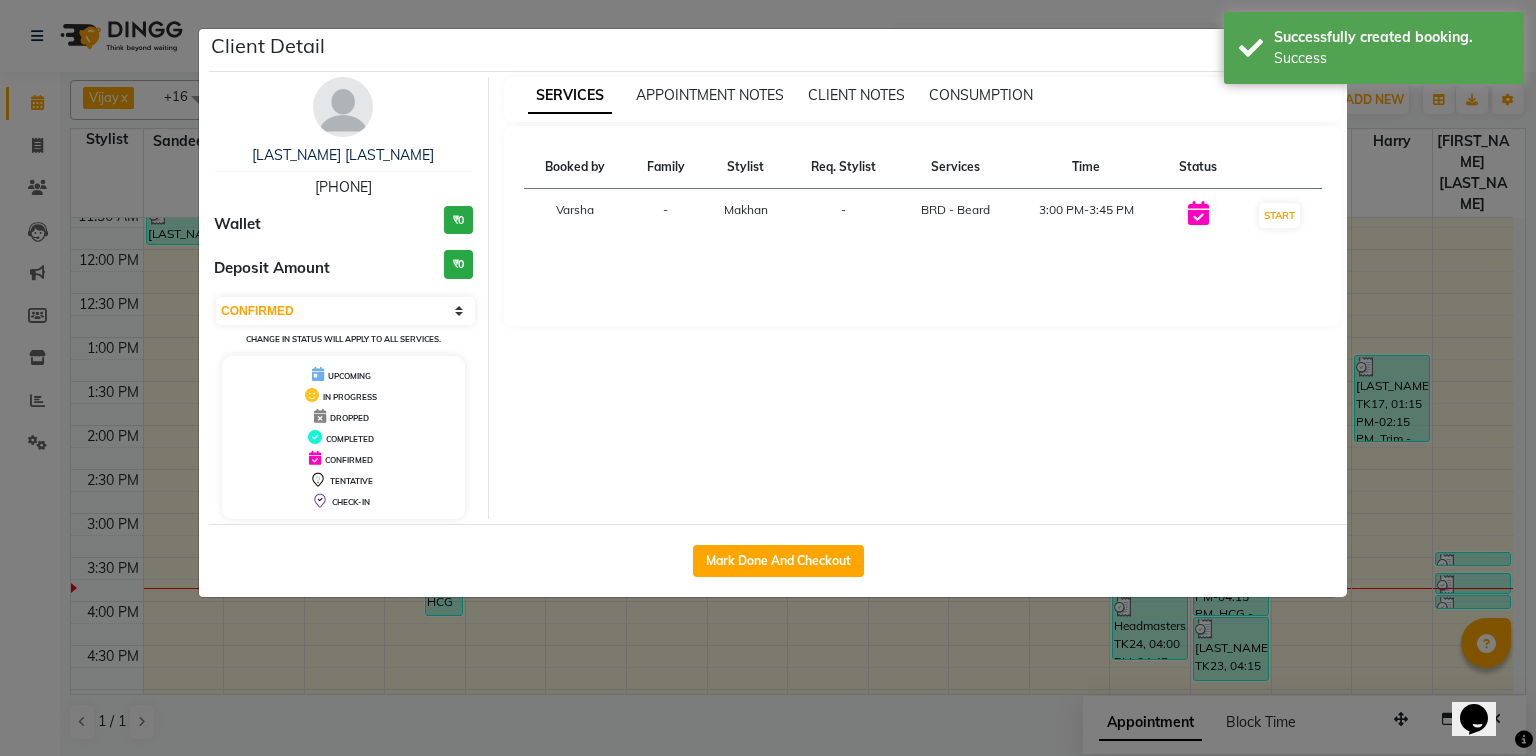 select on "service" 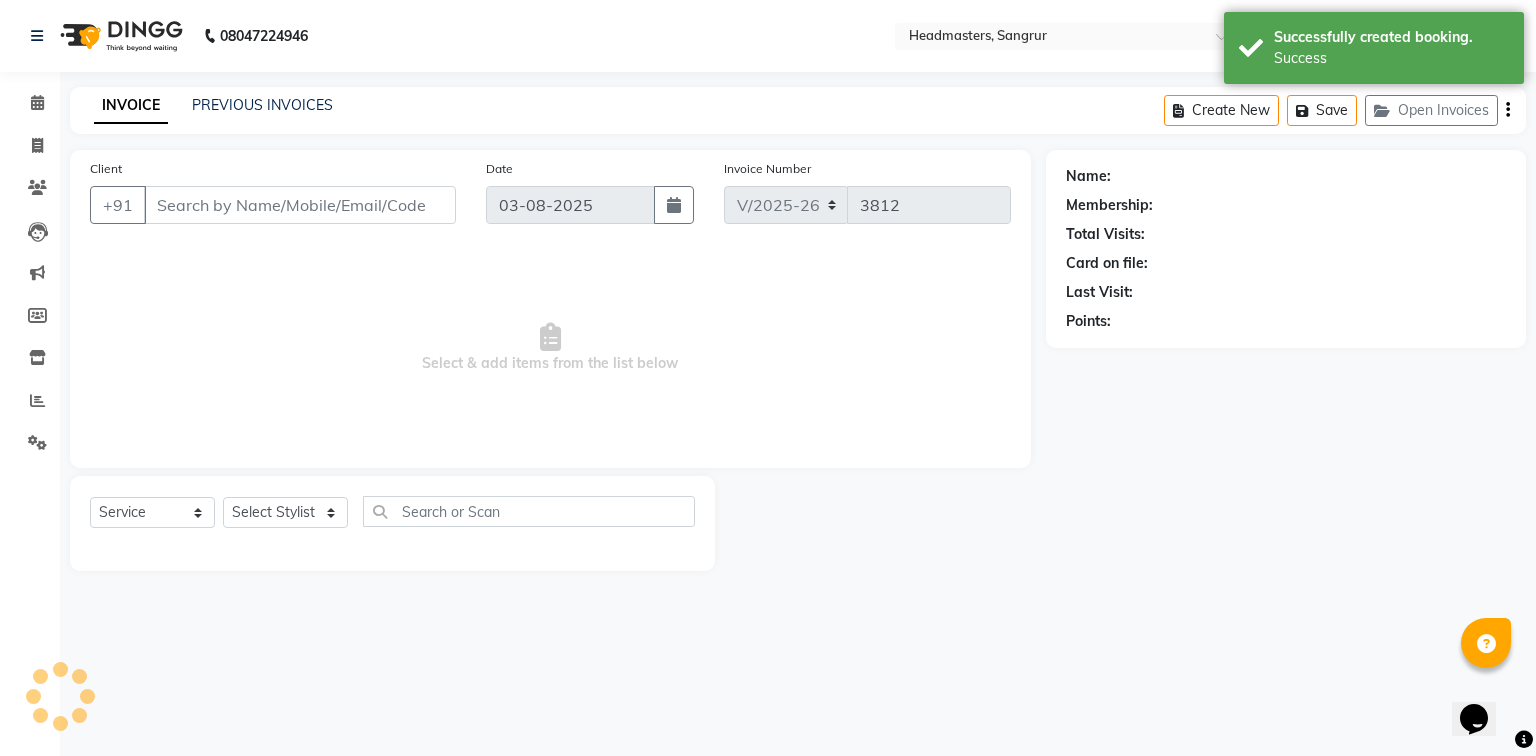 type on "9876661257" 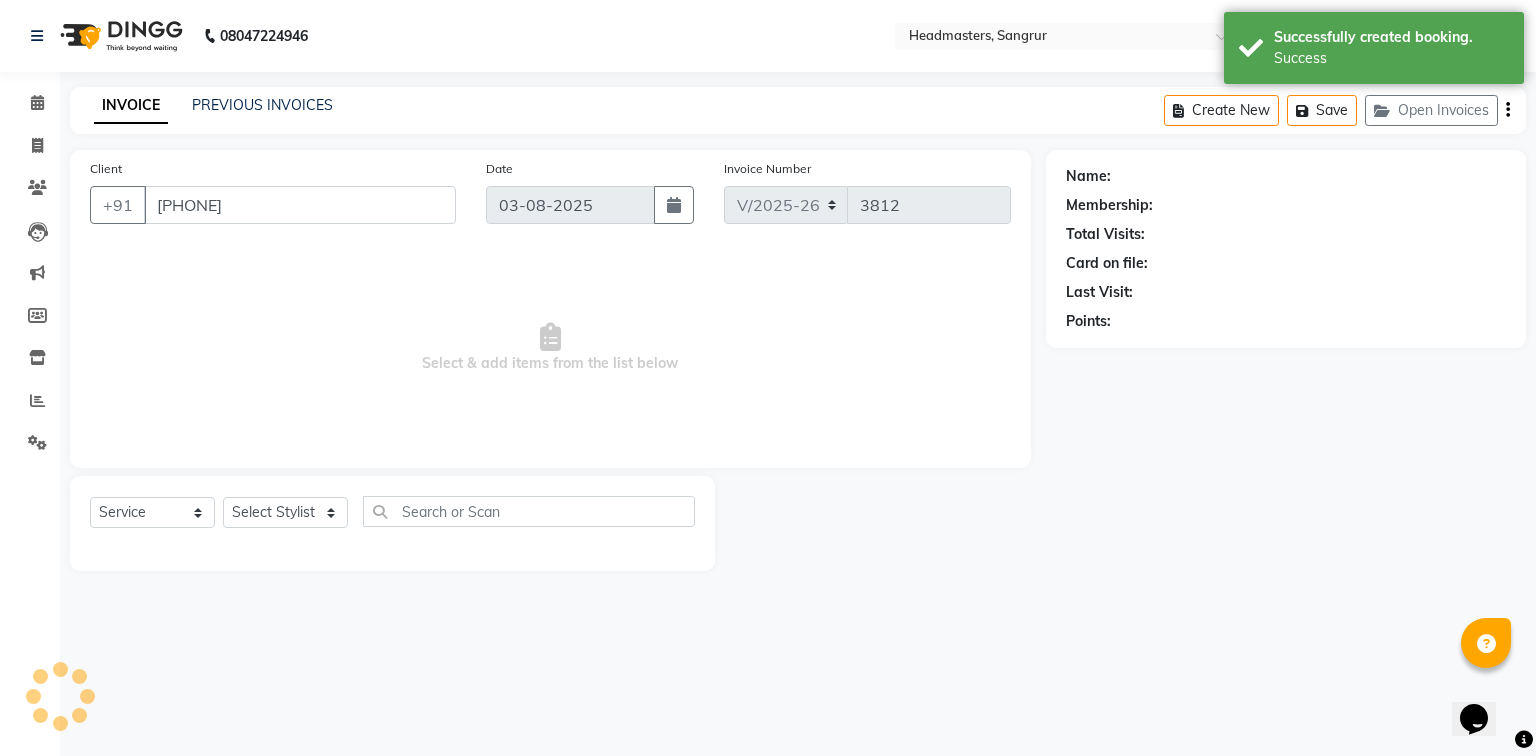 select on "60863" 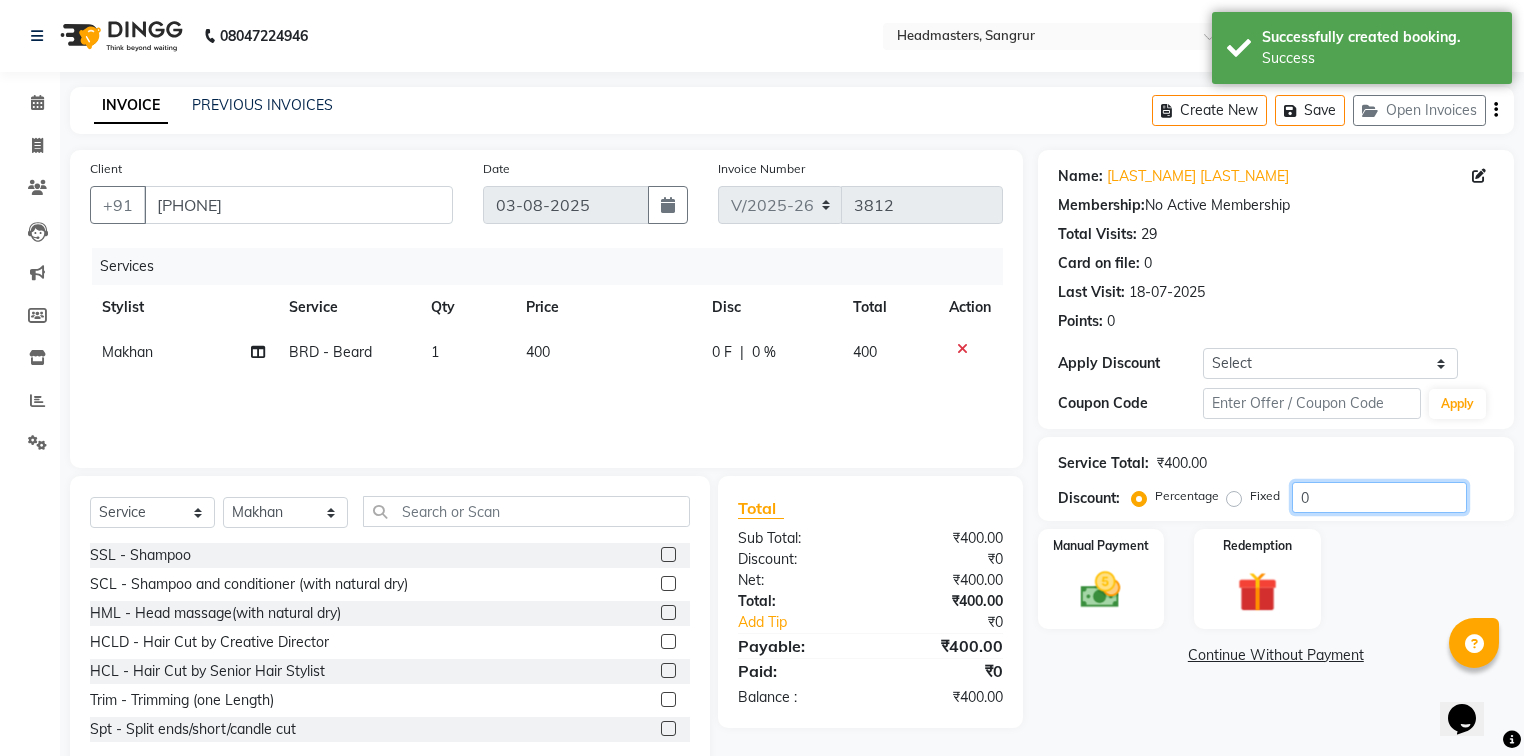 click on "0" 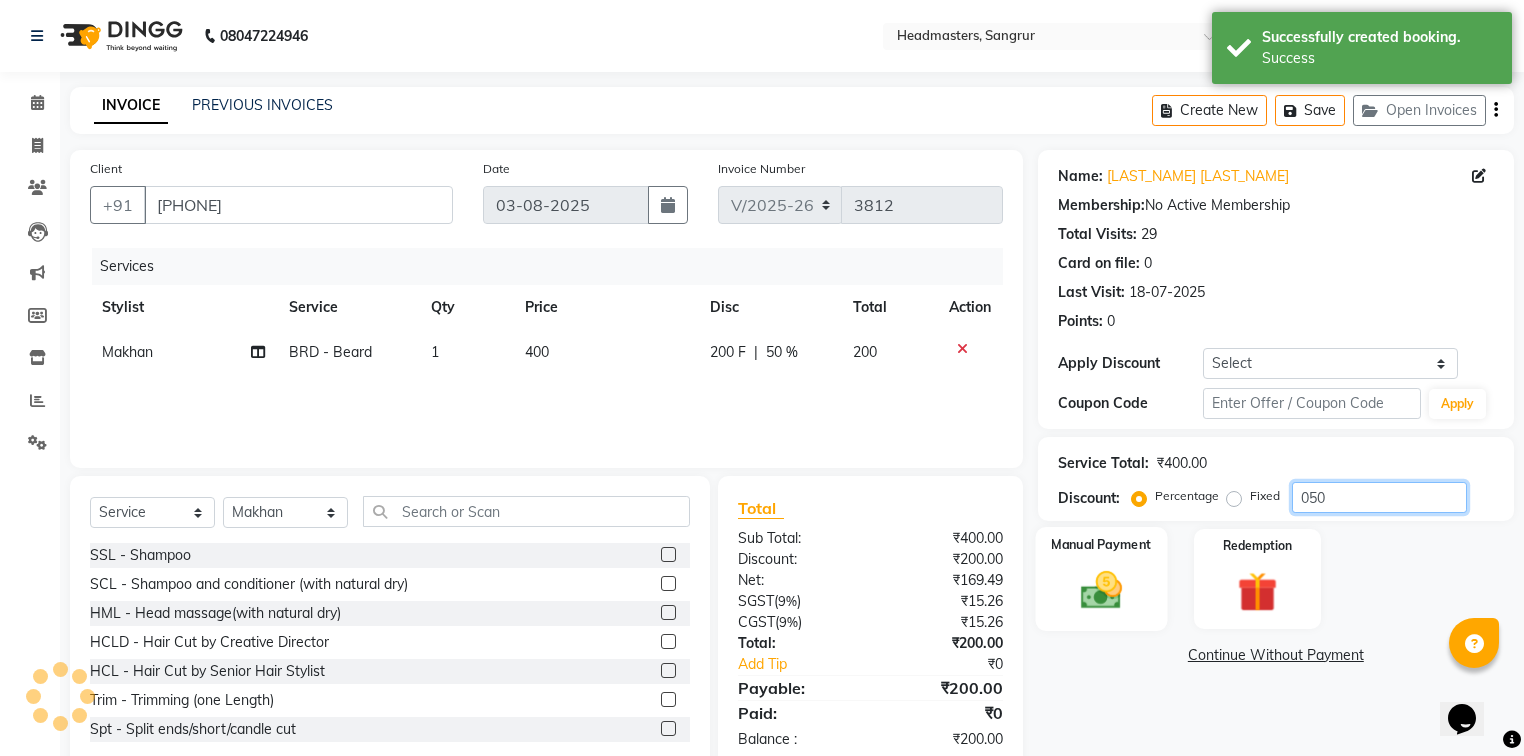 type on "050" 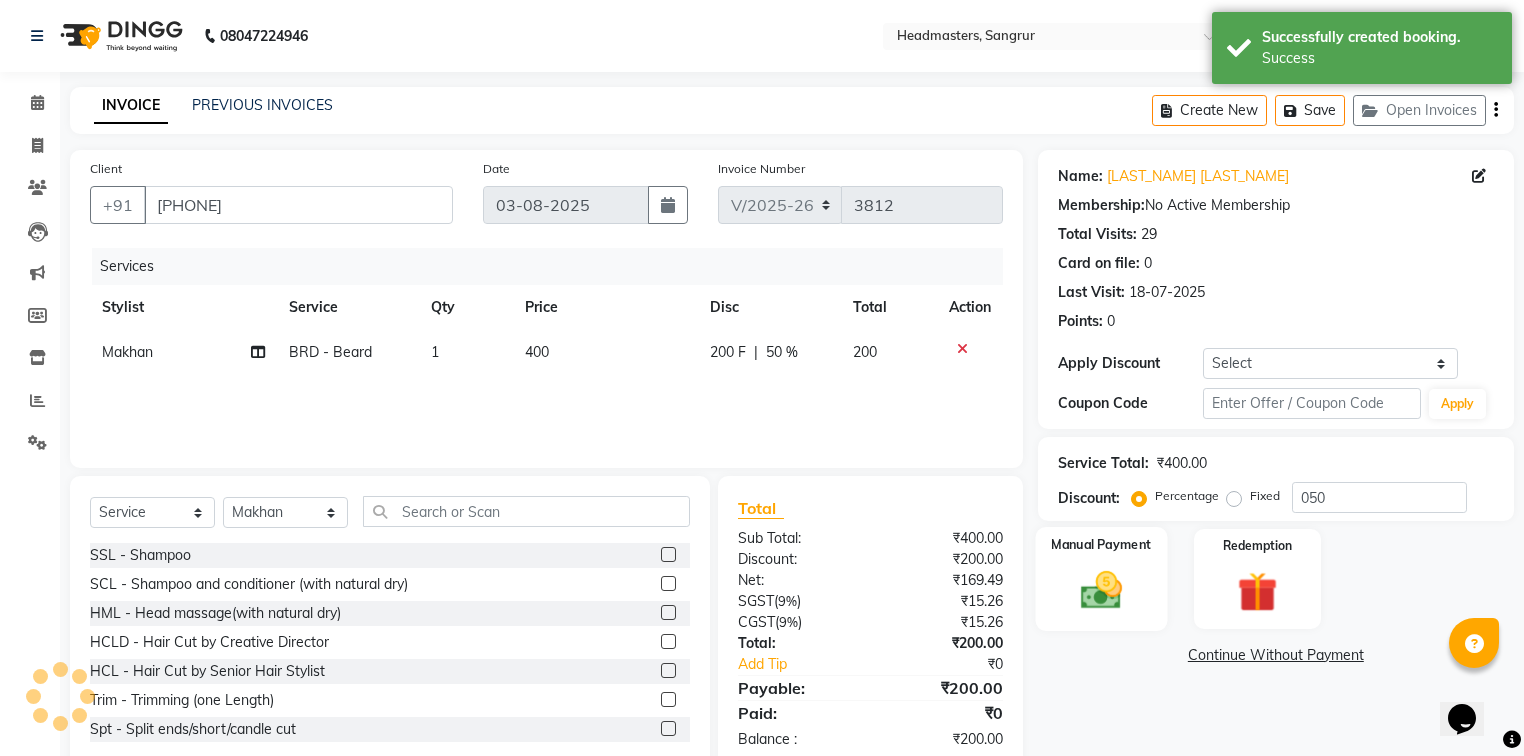 click 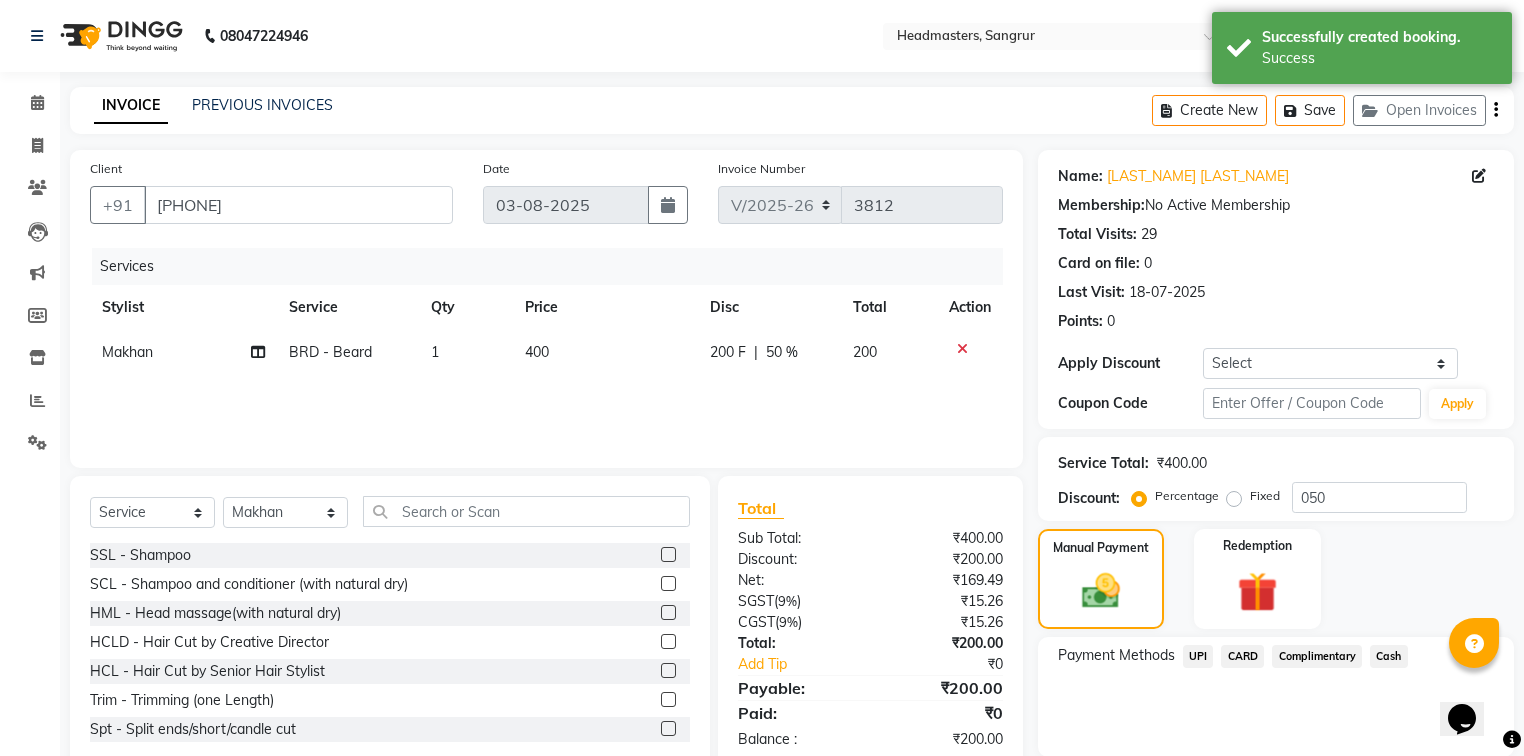 click on "UPI" 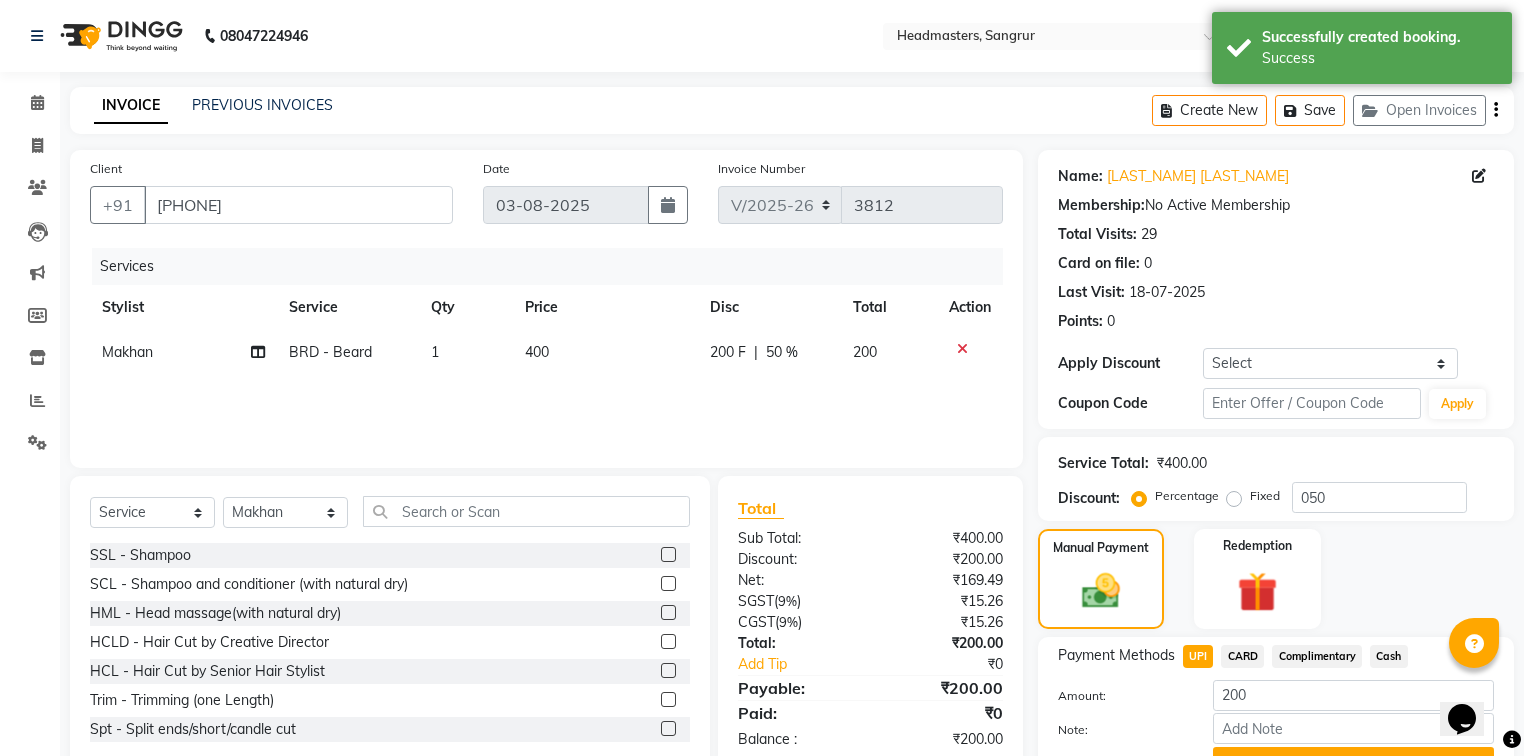 scroll, scrollTop: 102, scrollLeft: 0, axis: vertical 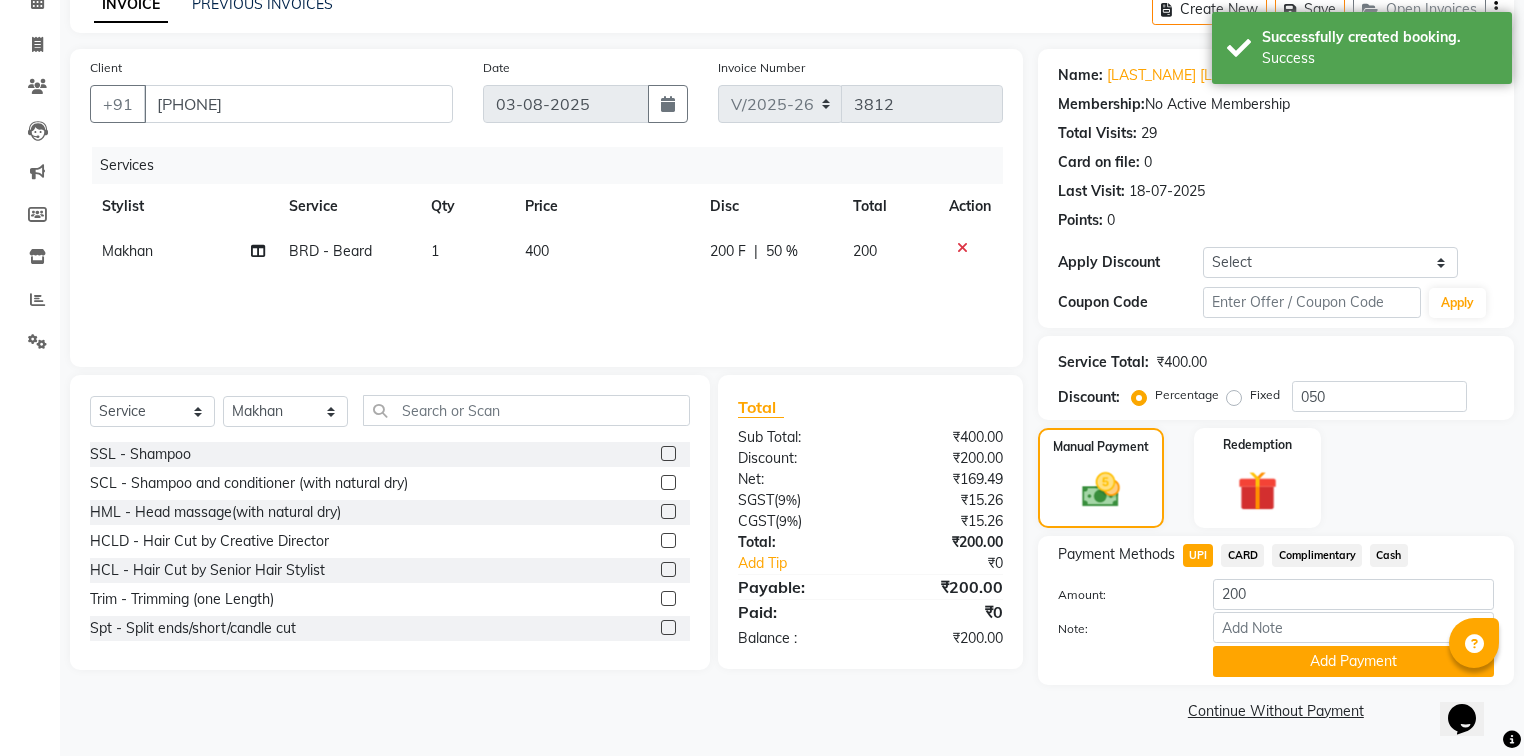click on "Note:" 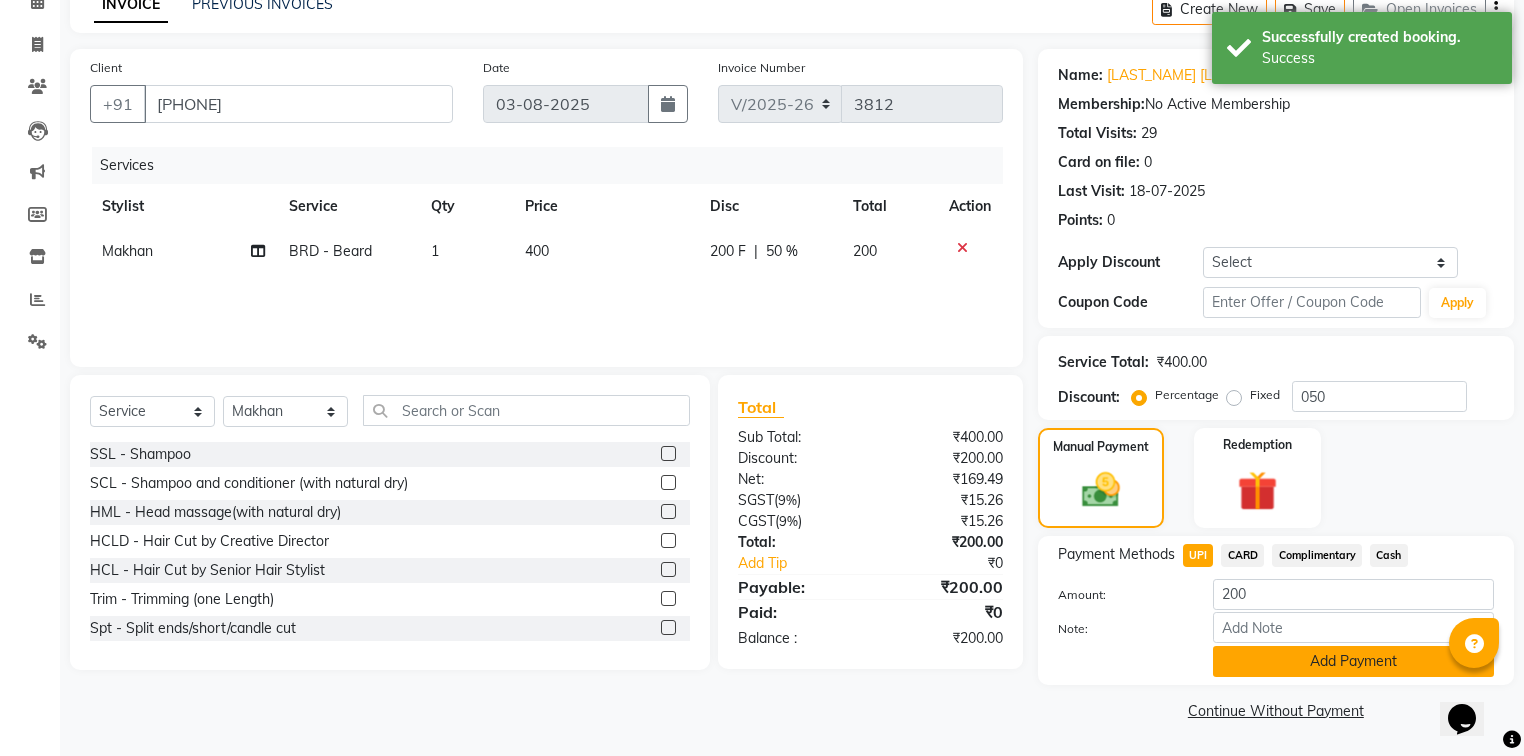 click on "Add Payment" 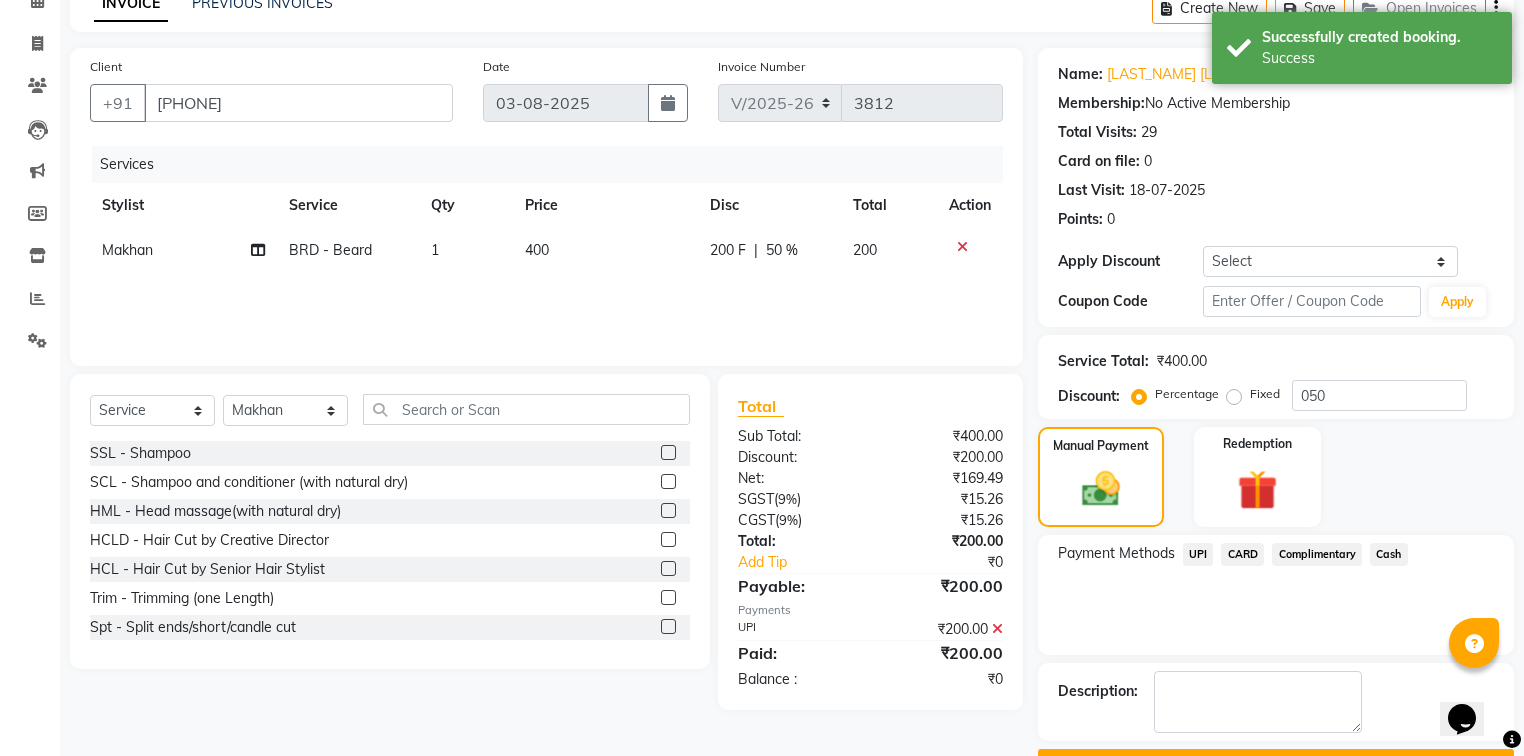 scroll, scrollTop: 154, scrollLeft: 0, axis: vertical 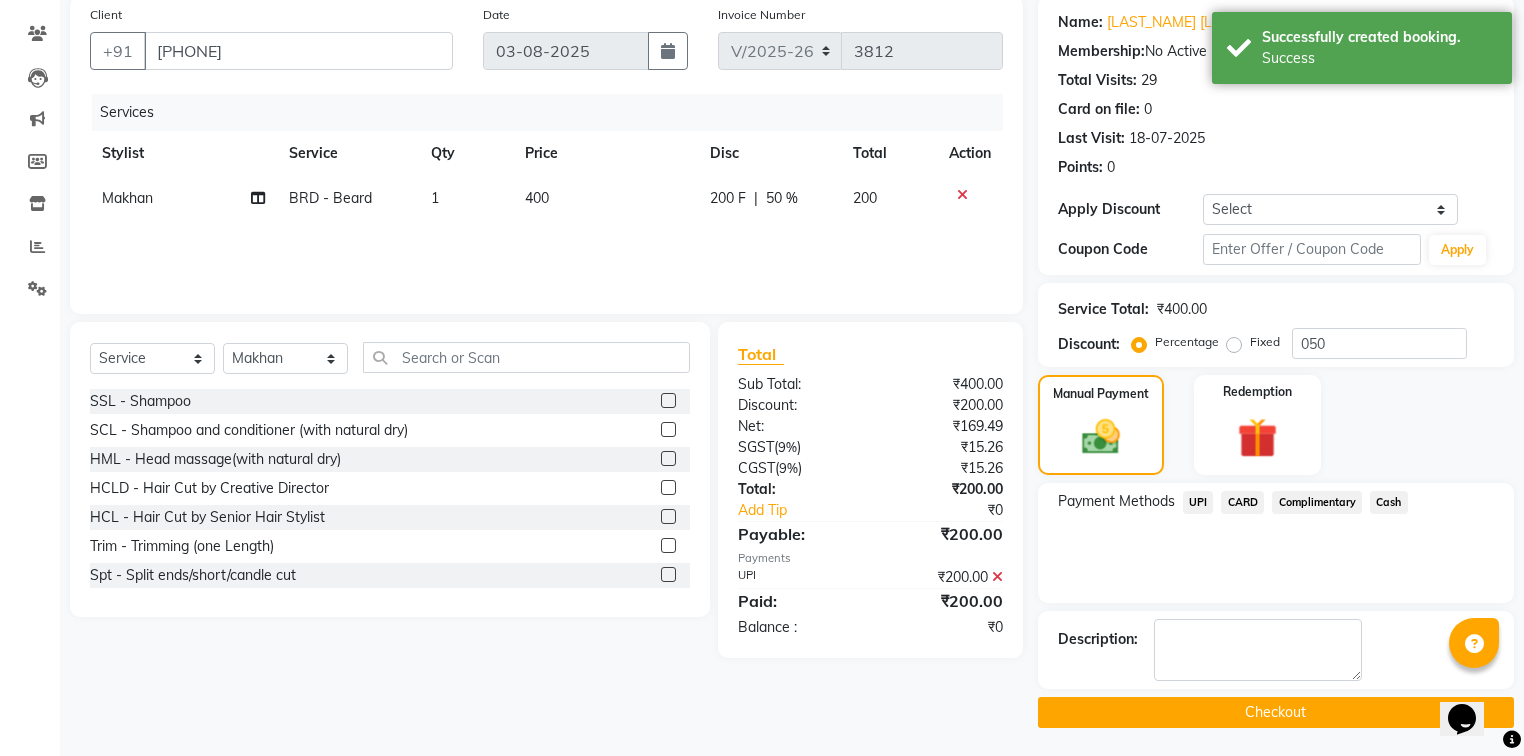 click on "Checkout" 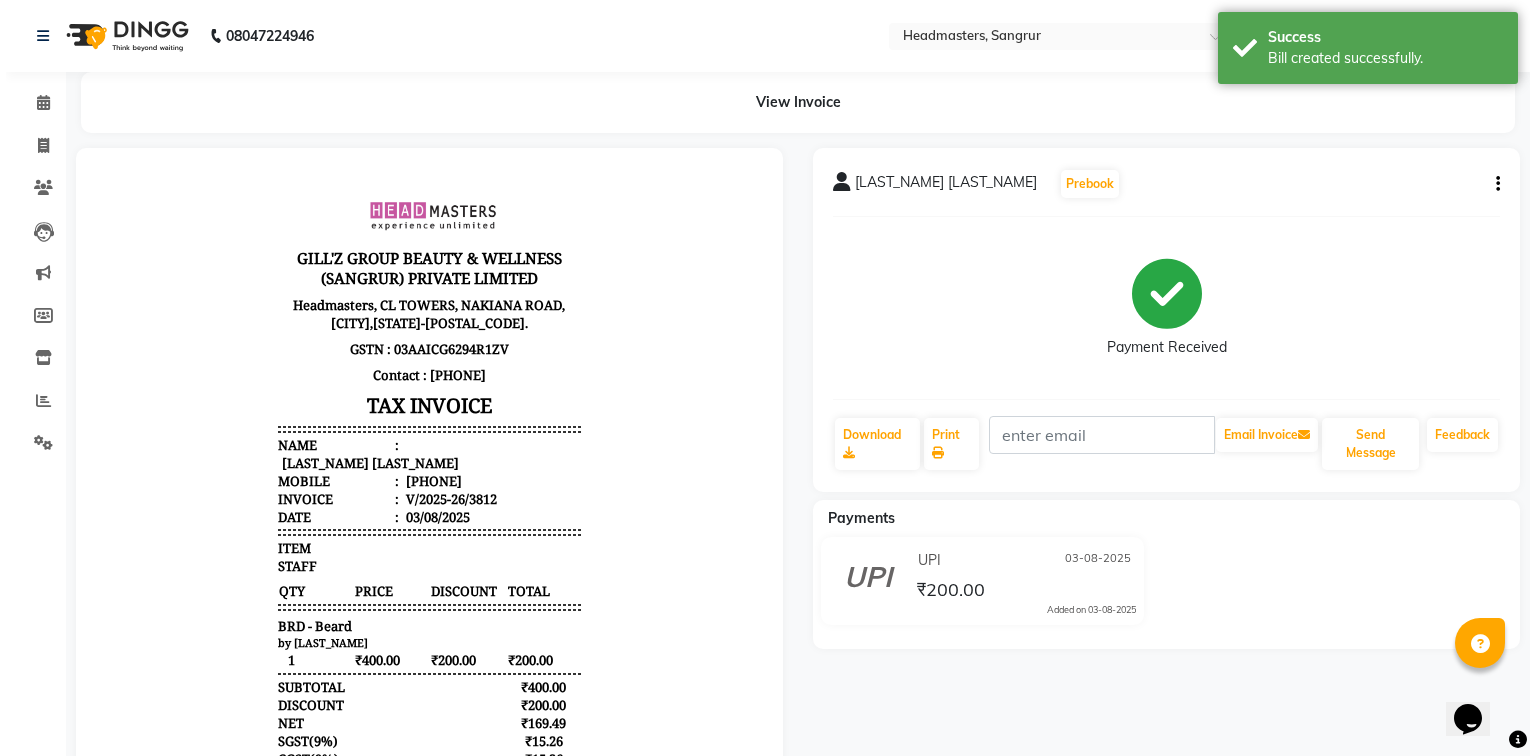 scroll, scrollTop: 0, scrollLeft: 0, axis: both 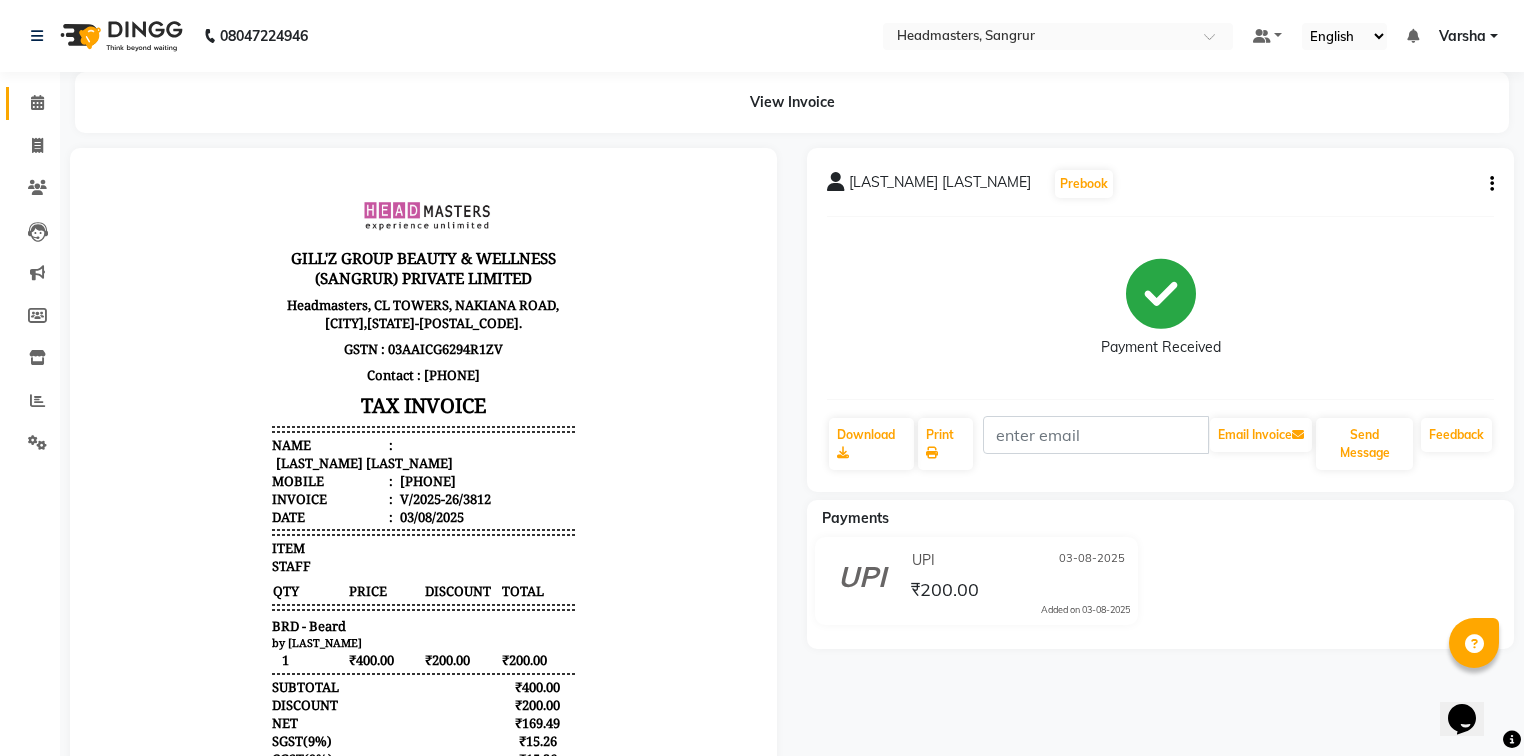 drag, startPoint x: 1225, startPoint y: 706, endPoint x: 56, endPoint y: 124, distance: 1305.8656 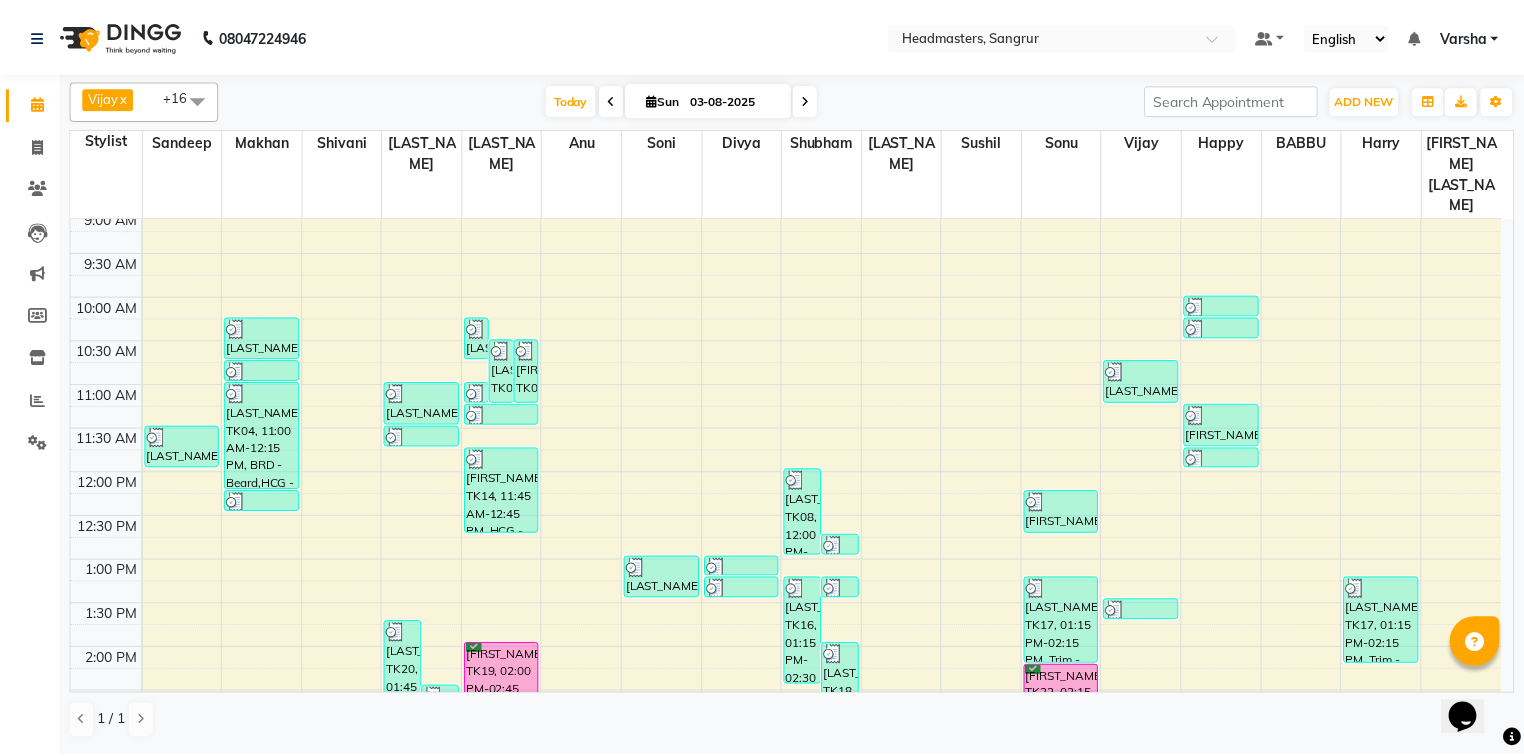 scroll, scrollTop: 320, scrollLeft: 0, axis: vertical 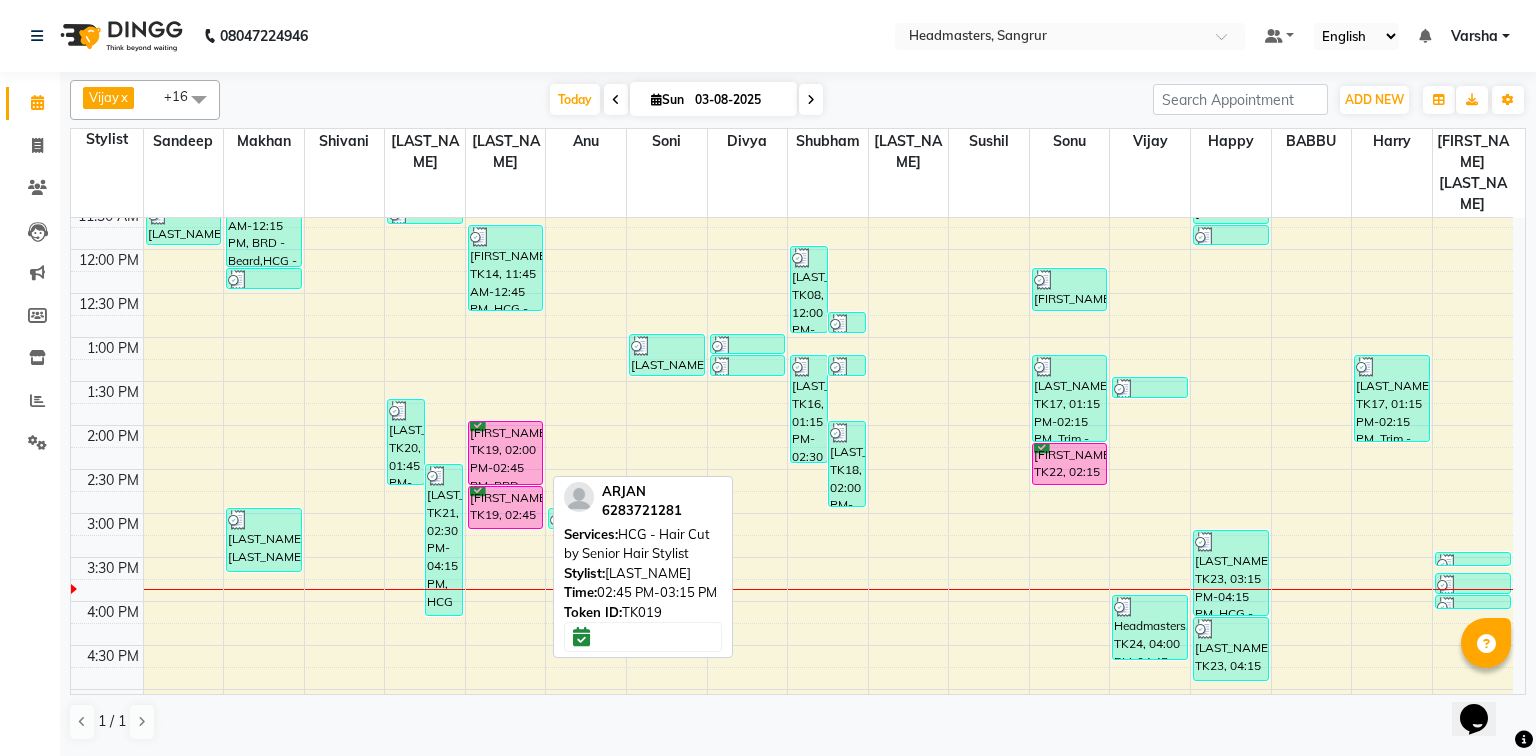 click on "[FIRST], TK19, 02:45 PM-03:15 PM, HCG - Hair Cut by Senior Hair Stylist" at bounding box center (506, 507) 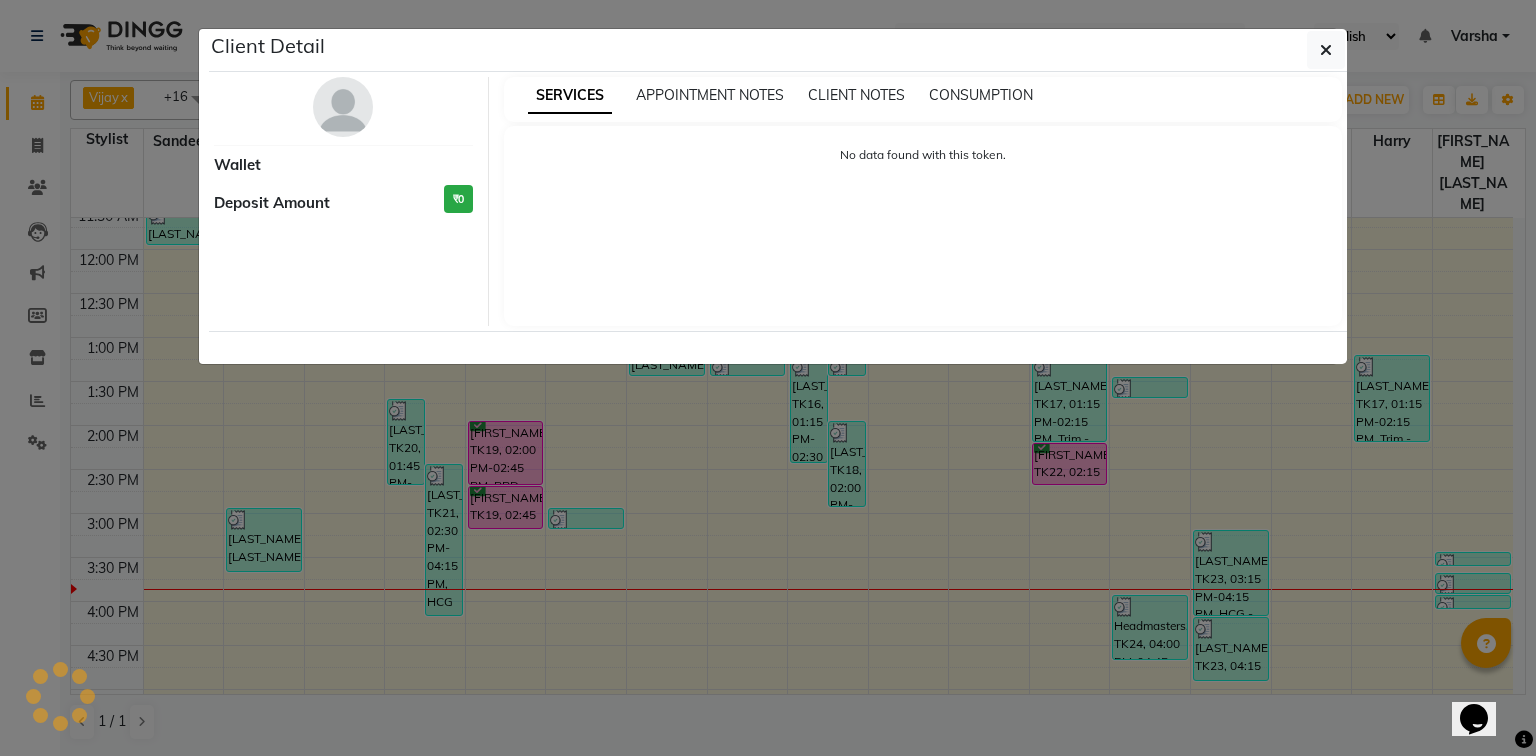 select on "6" 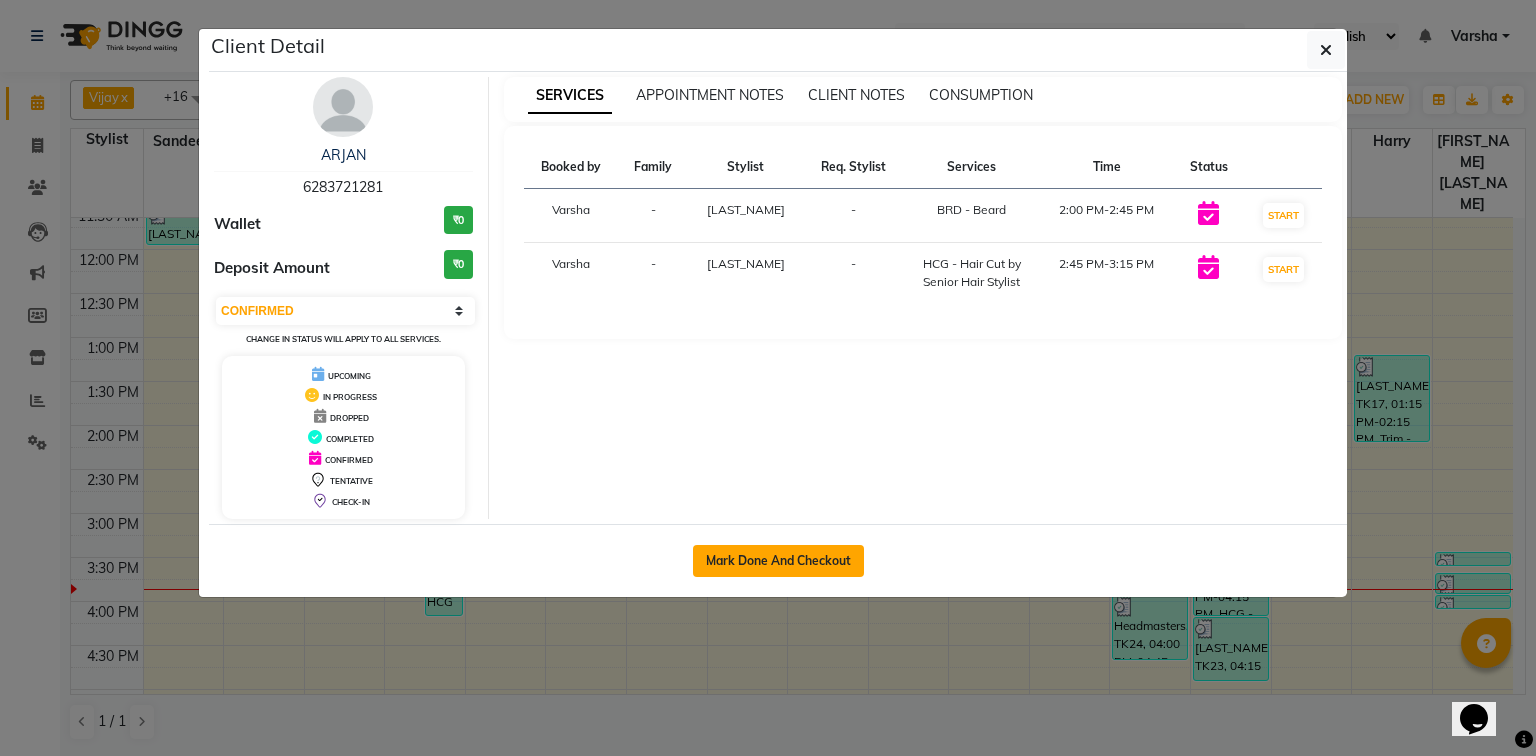 click on "Mark Done And Checkout" 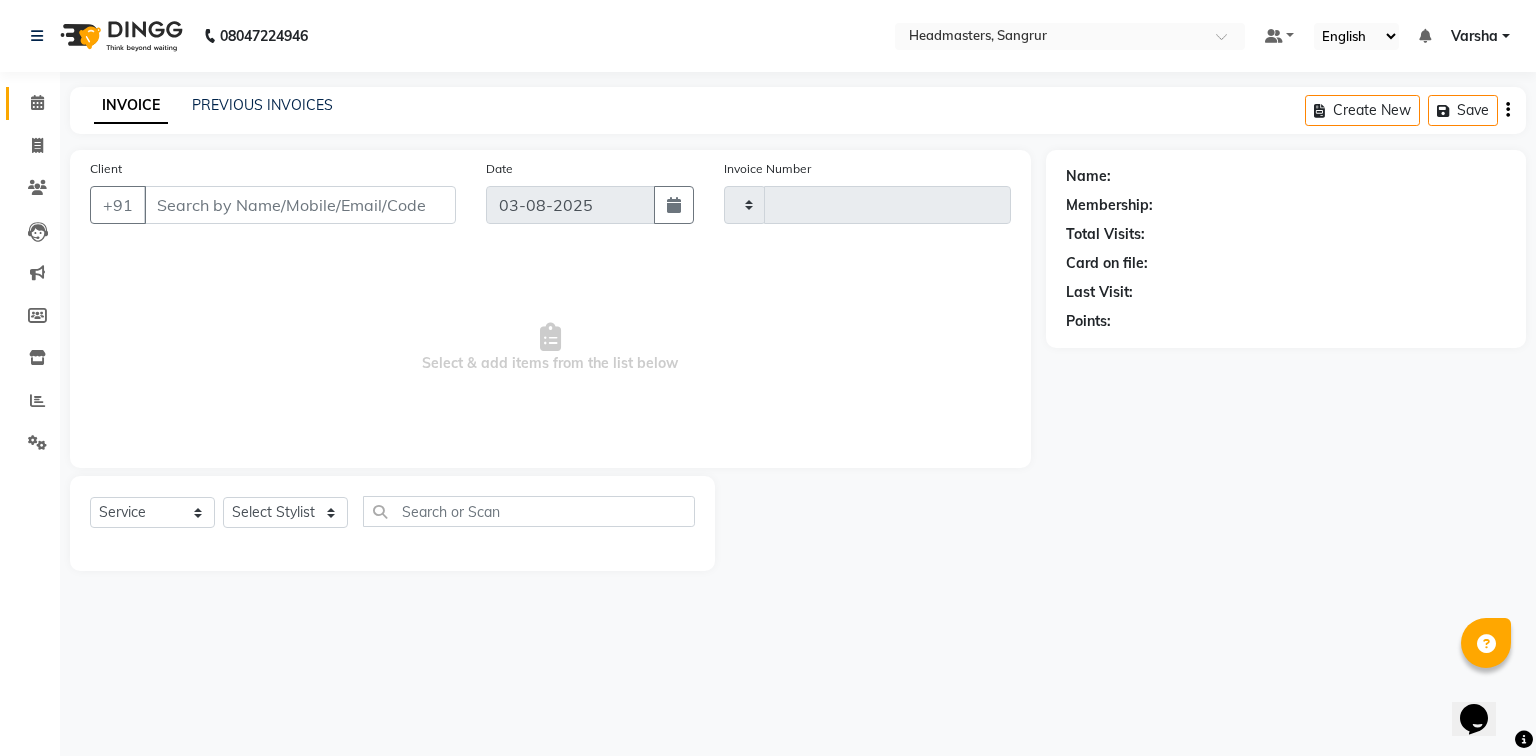 type on "3813" 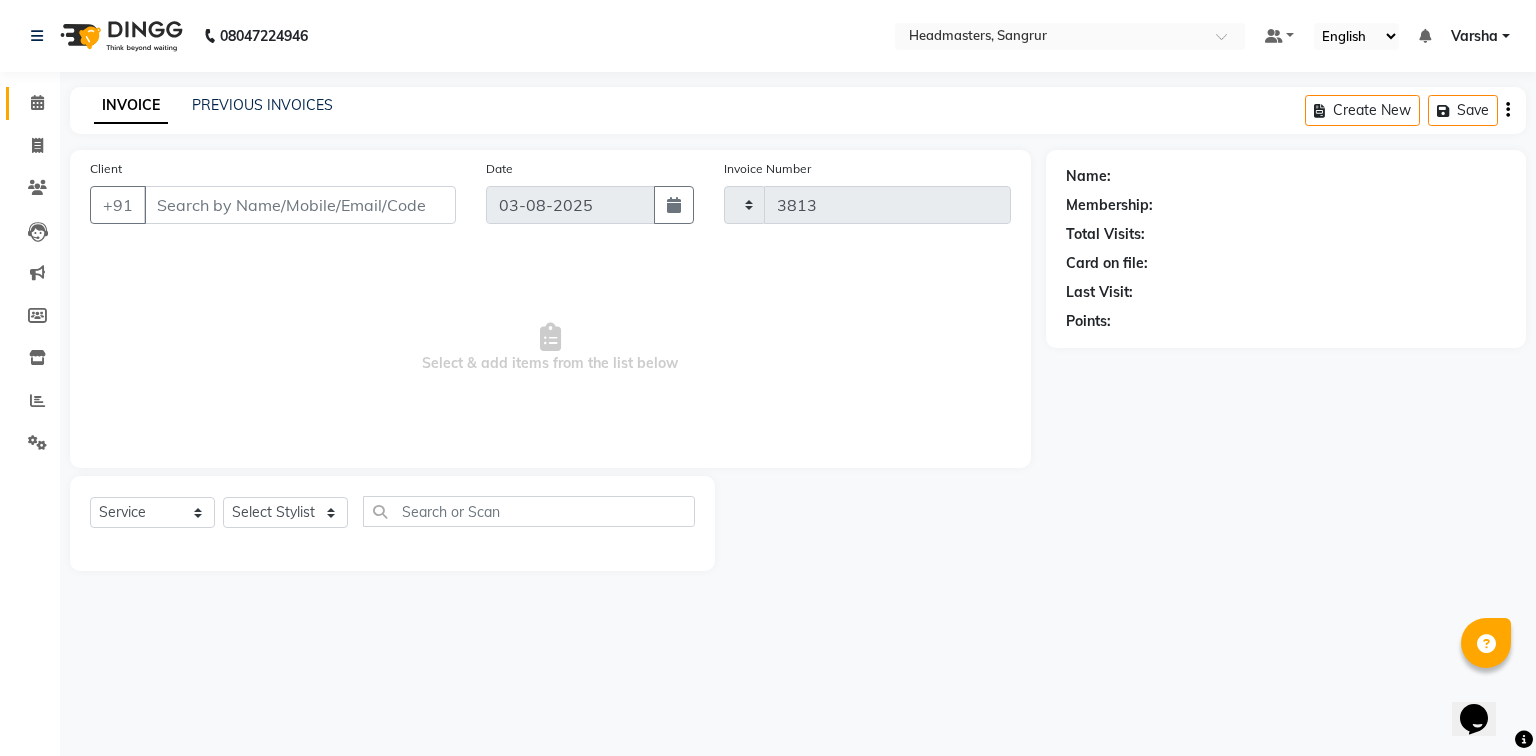 select on "7140" 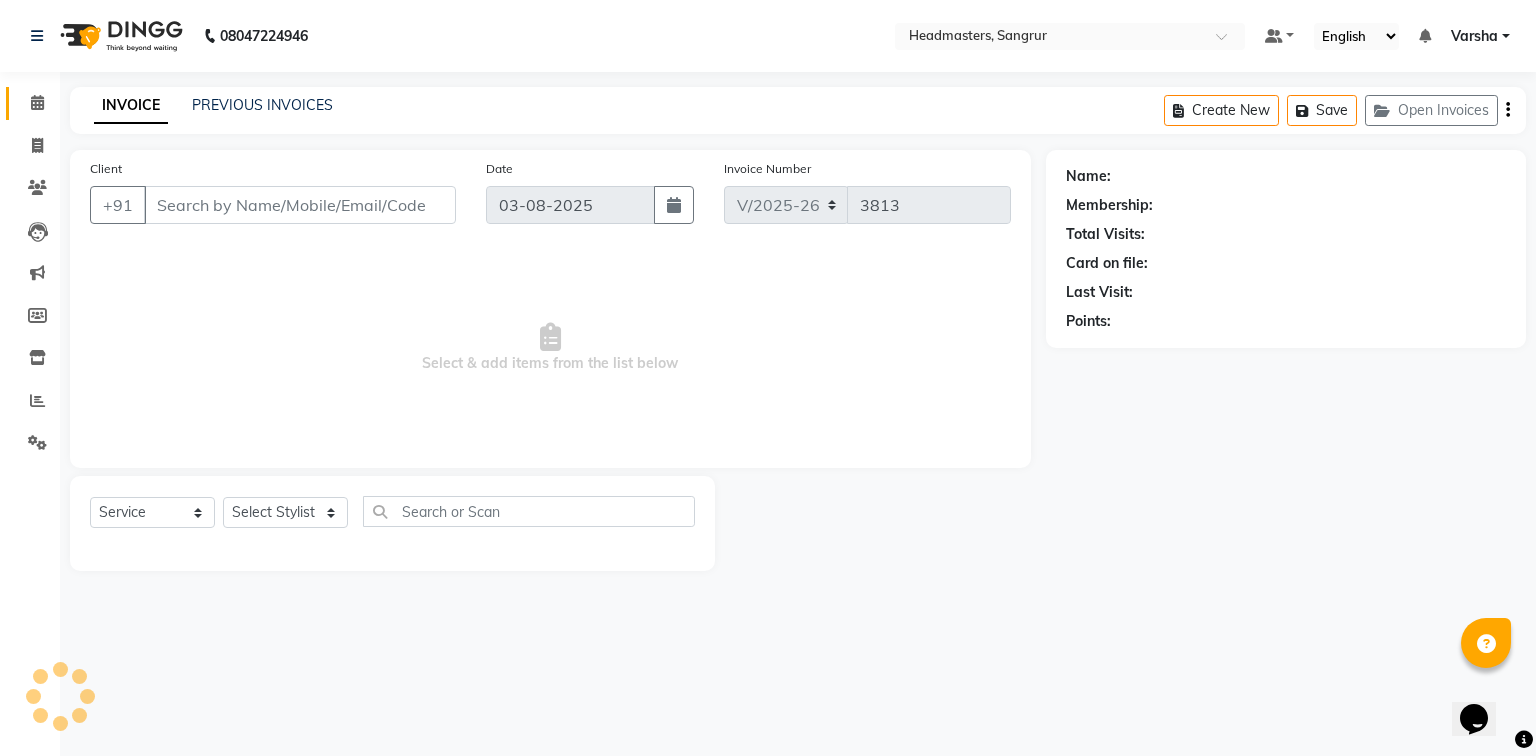 type on "6283721281" 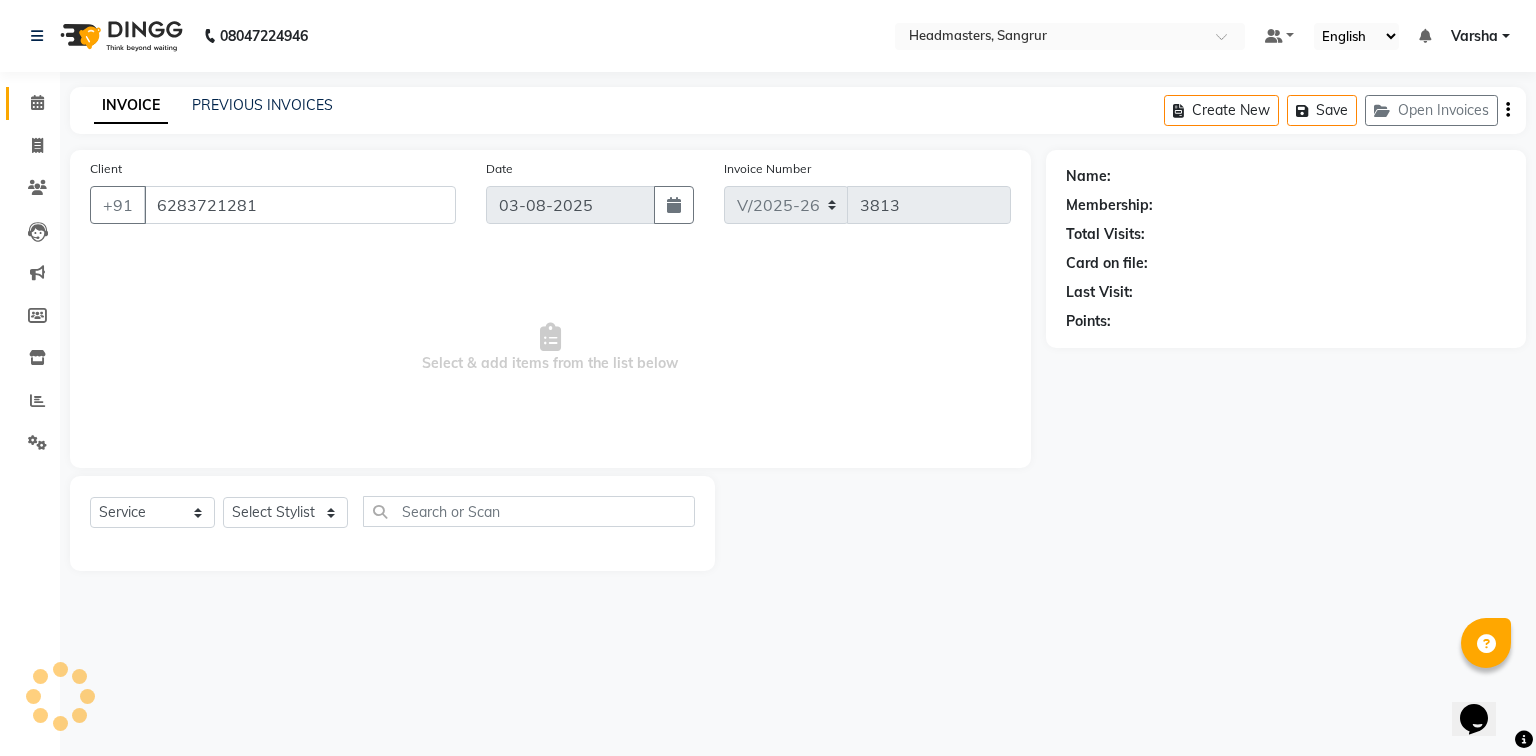 select on "60869" 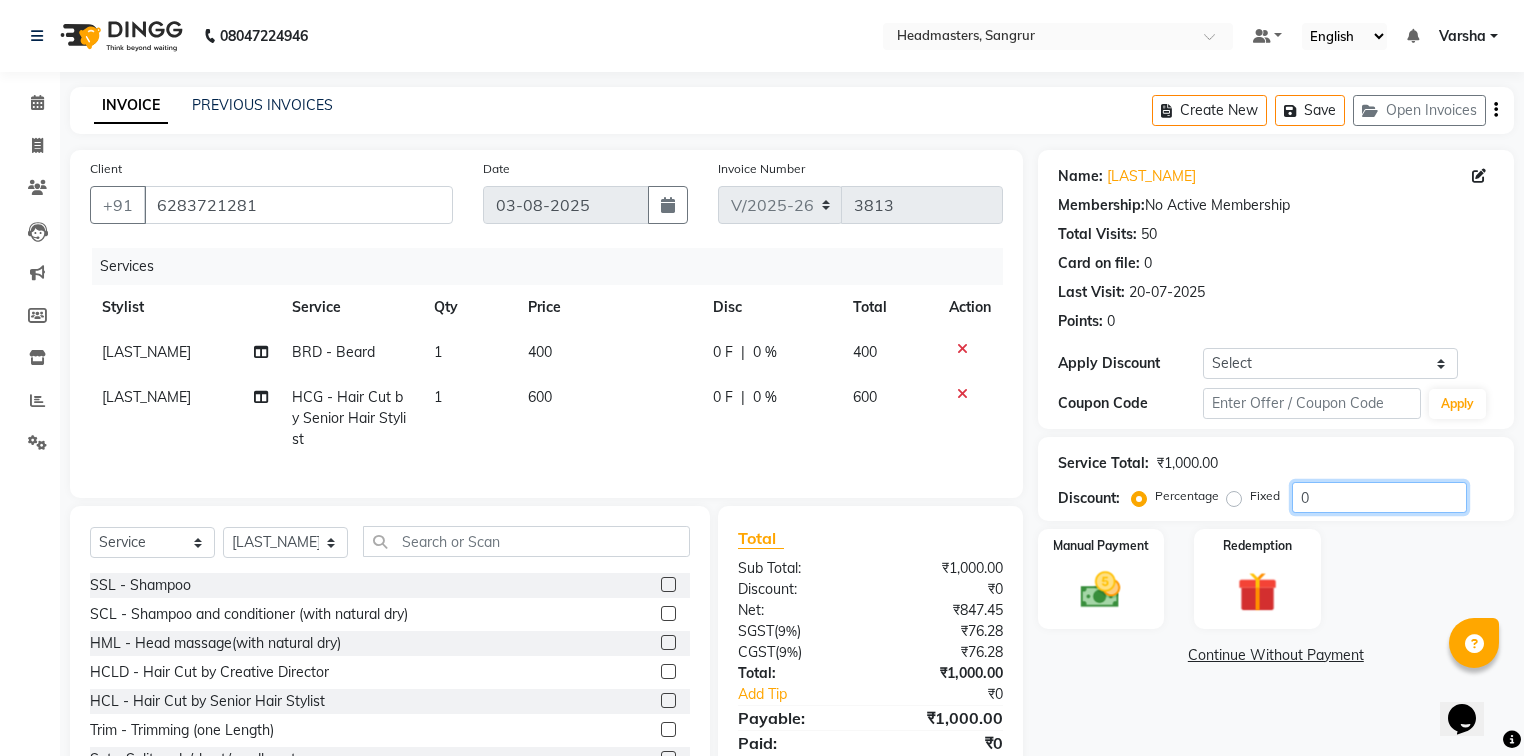click on "0" 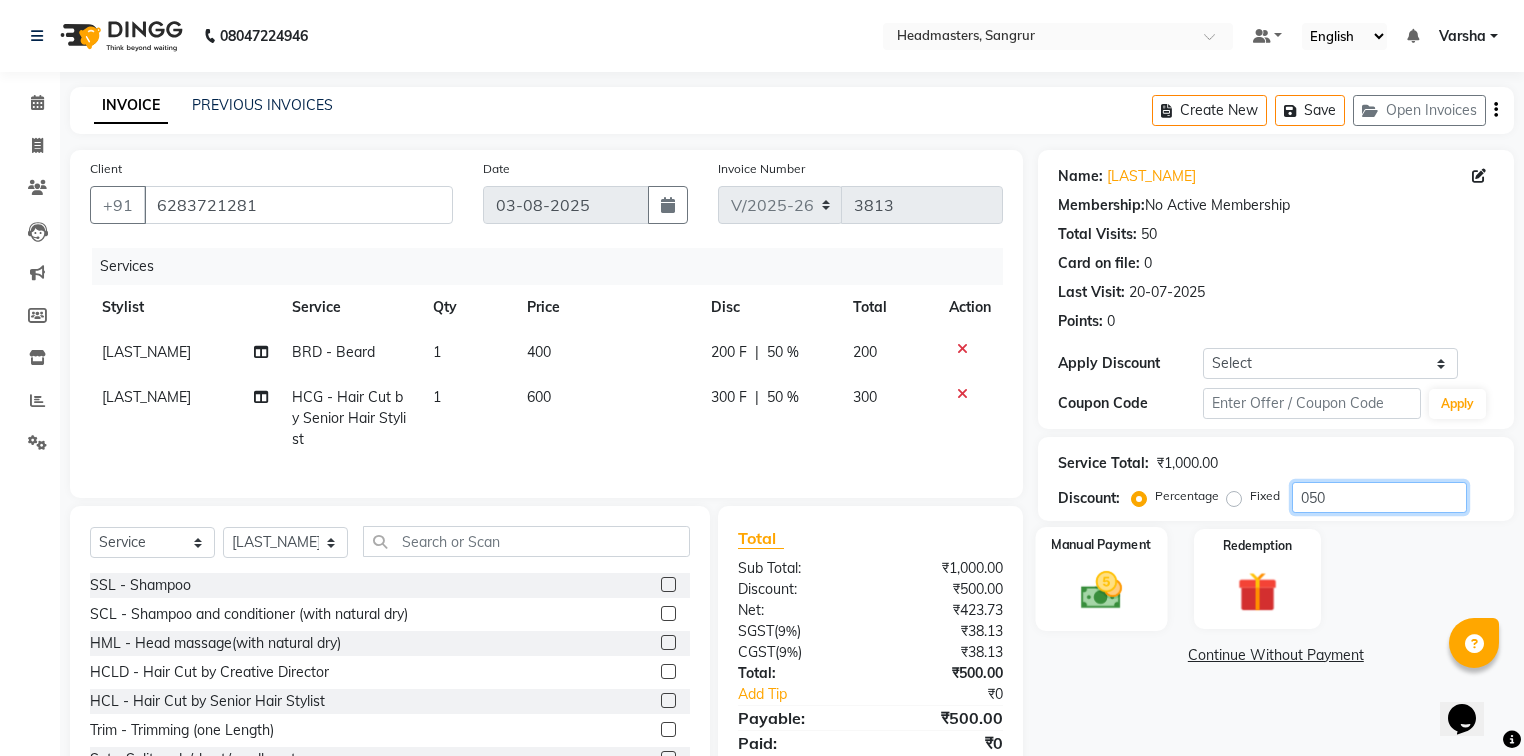 type on "050" 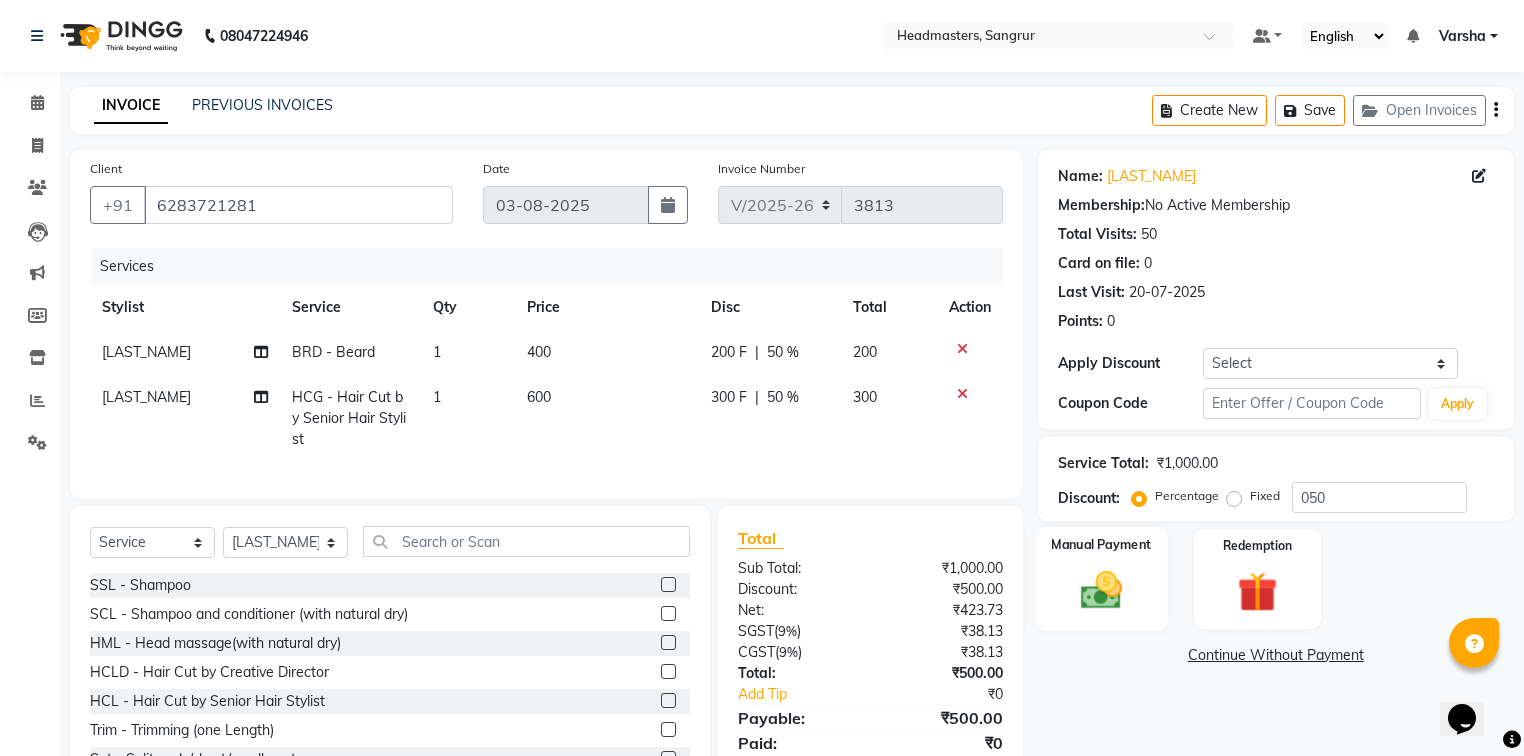 click on "Manual Payment" 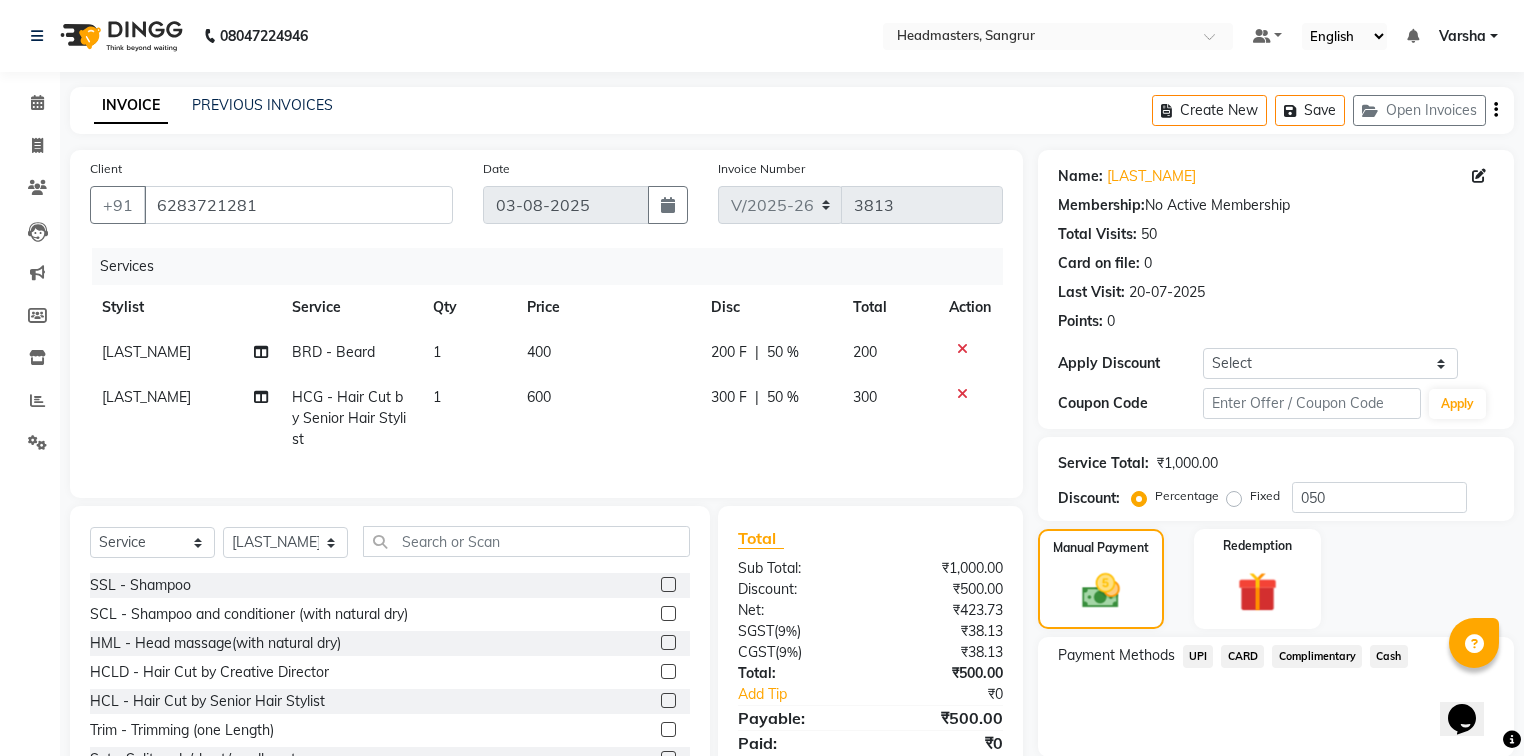 click on "Cash" 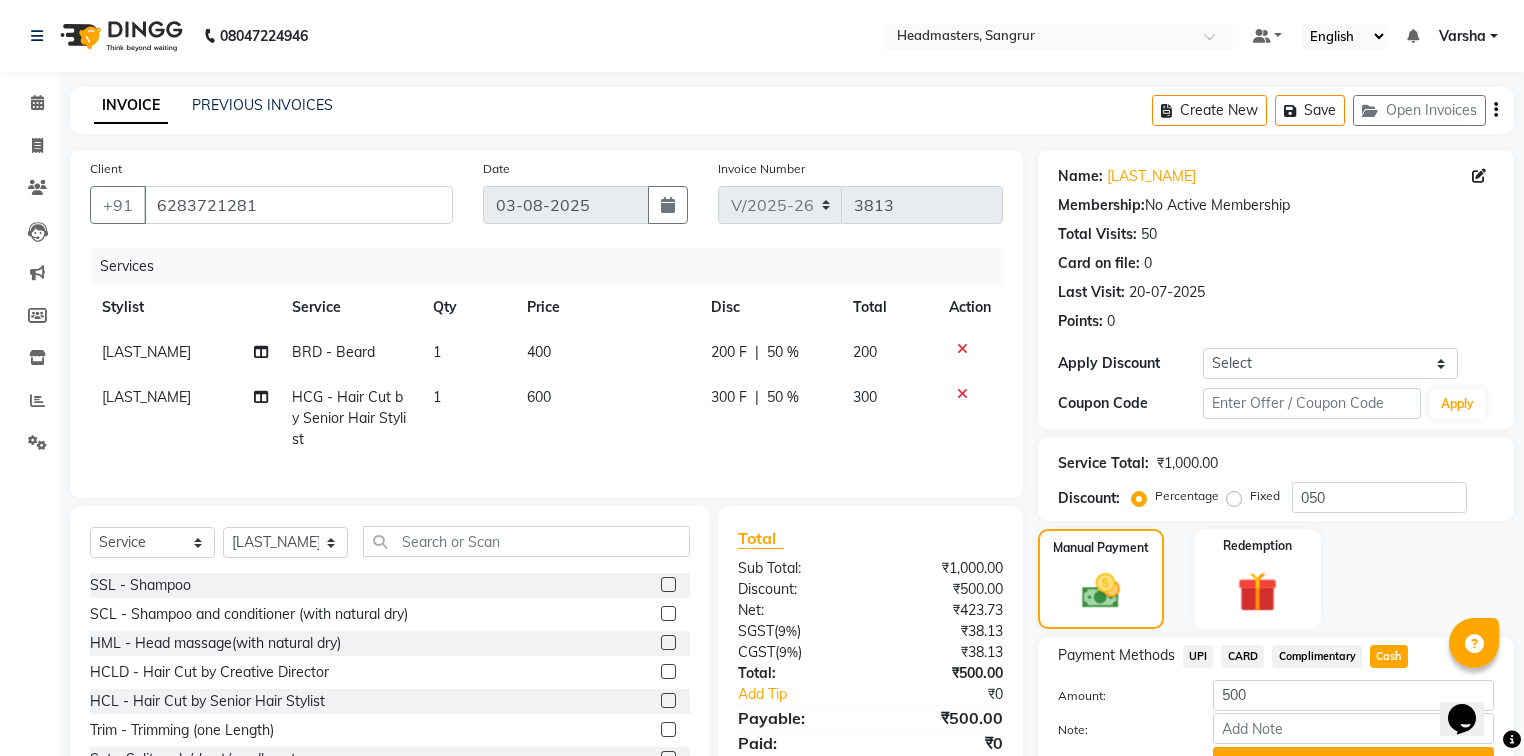 scroll, scrollTop: 102, scrollLeft: 0, axis: vertical 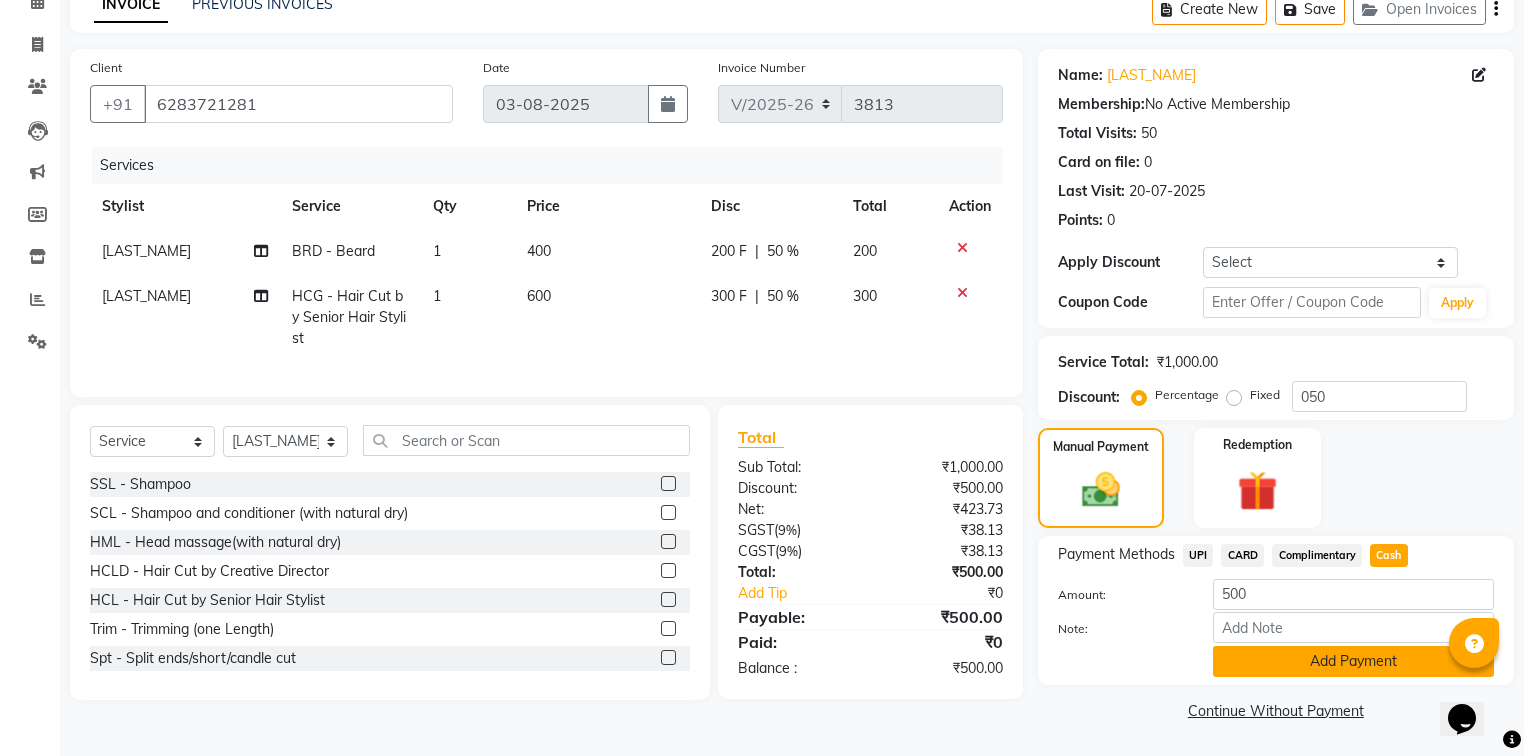 click on "Add Payment" 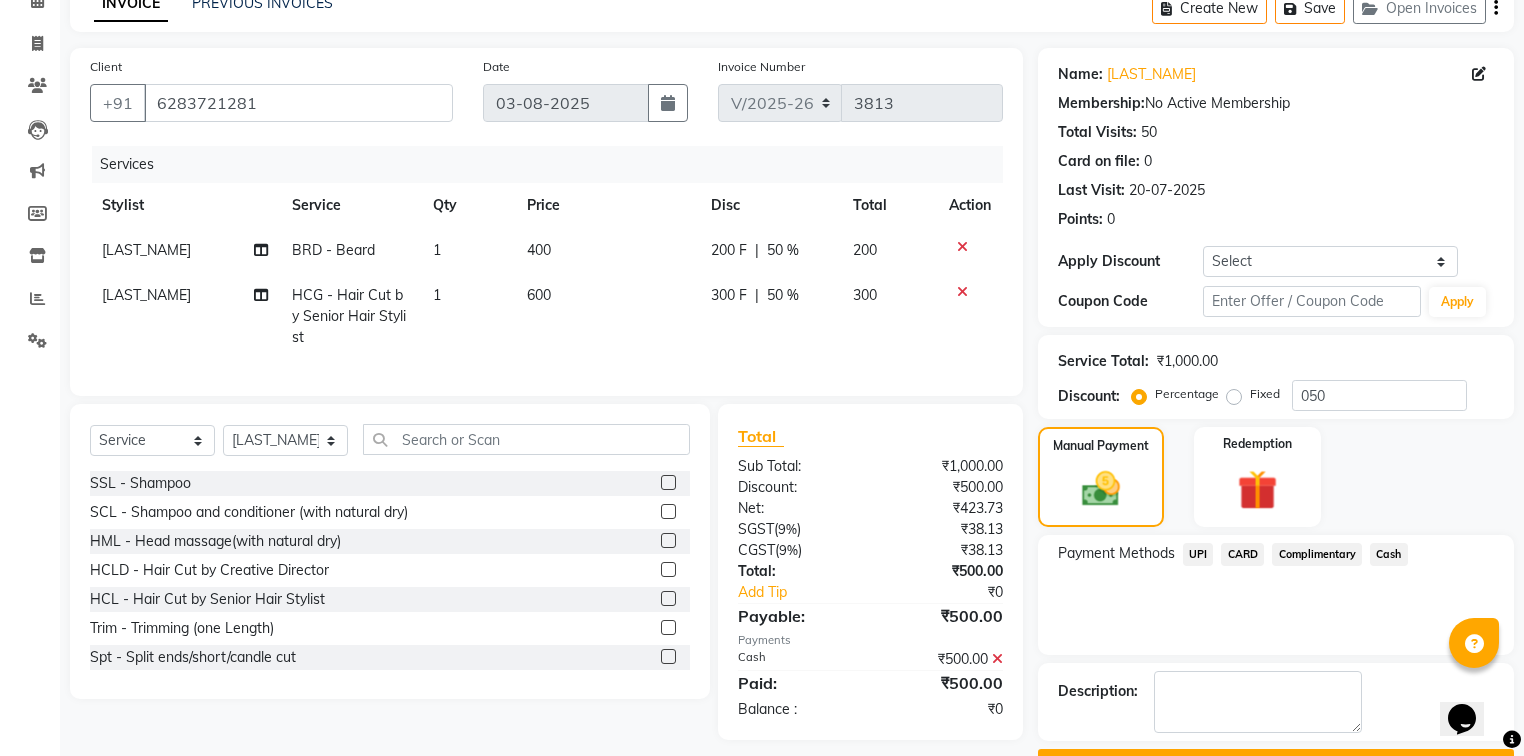 scroll, scrollTop: 154, scrollLeft: 0, axis: vertical 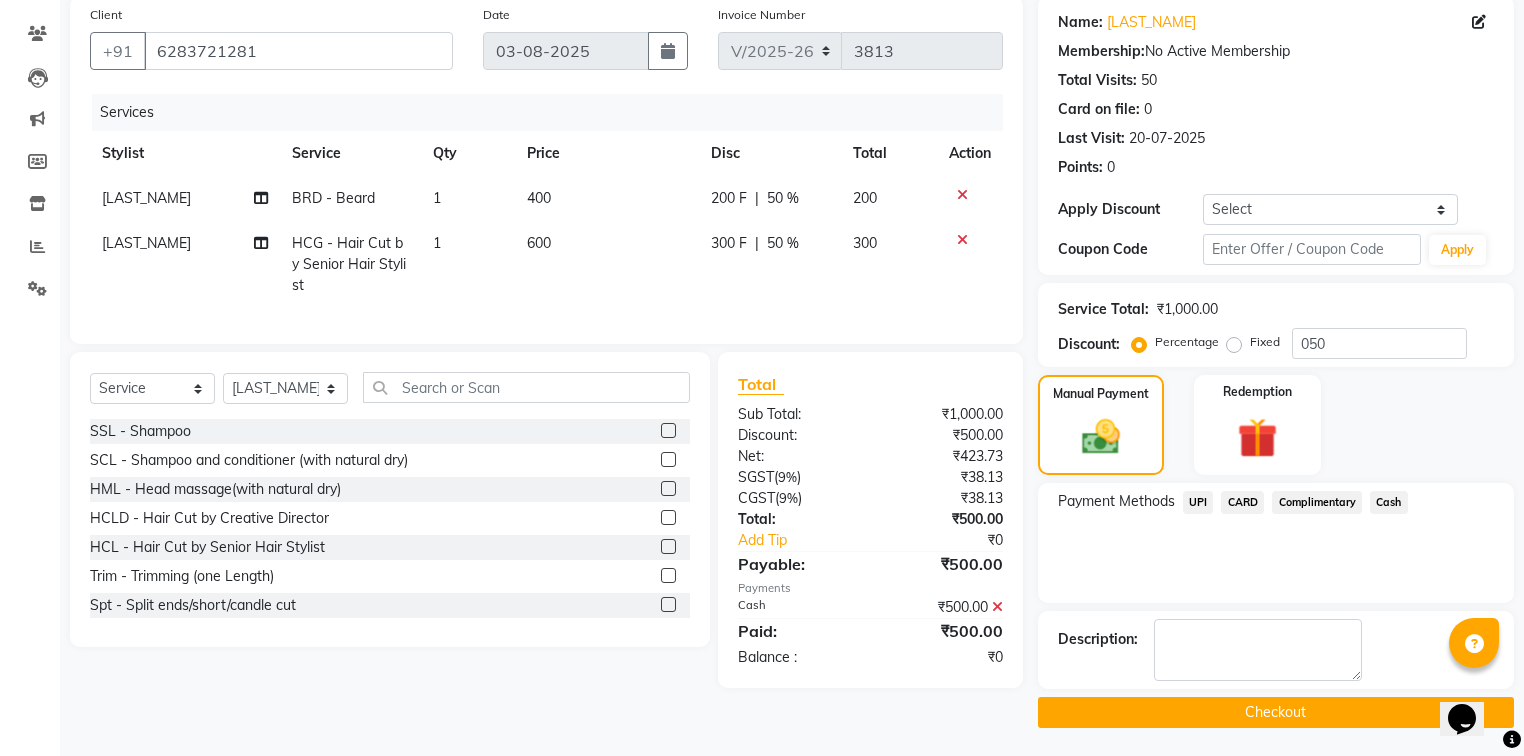 drag, startPoint x: 1267, startPoint y: 716, endPoint x: 1144, endPoint y: 584, distance: 180.4245 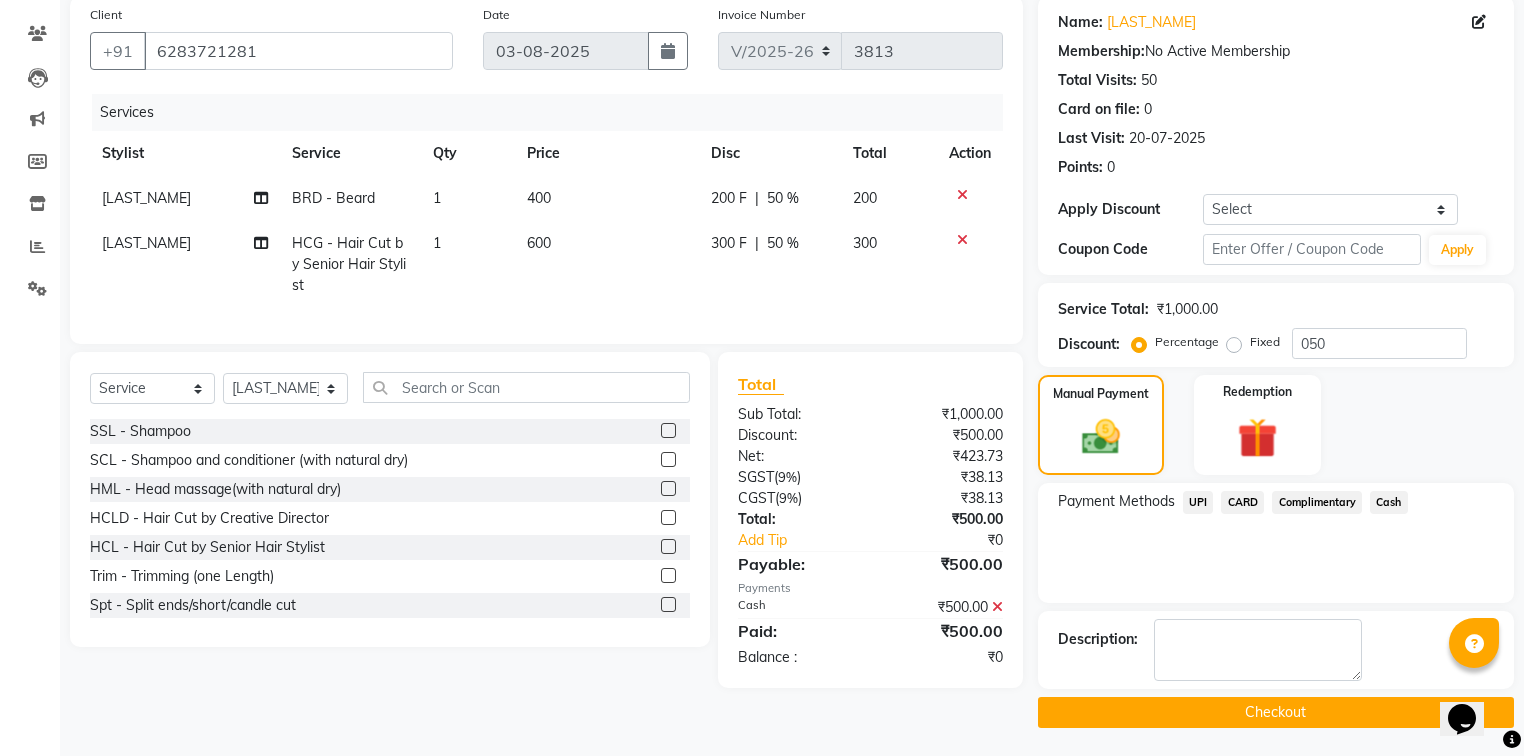 click on "Checkout" 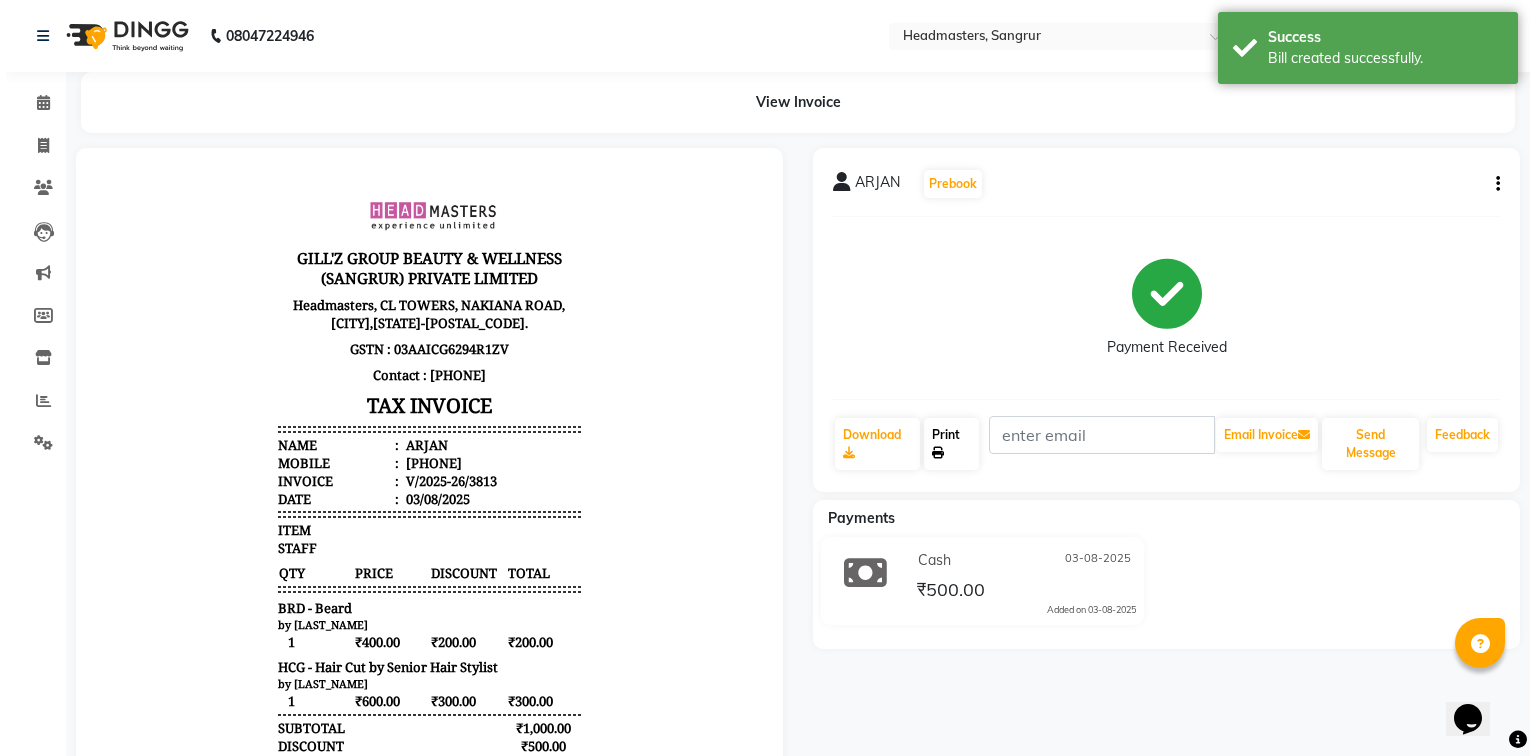 scroll, scrollTop: 0, scrollLeft: 0, axis: both 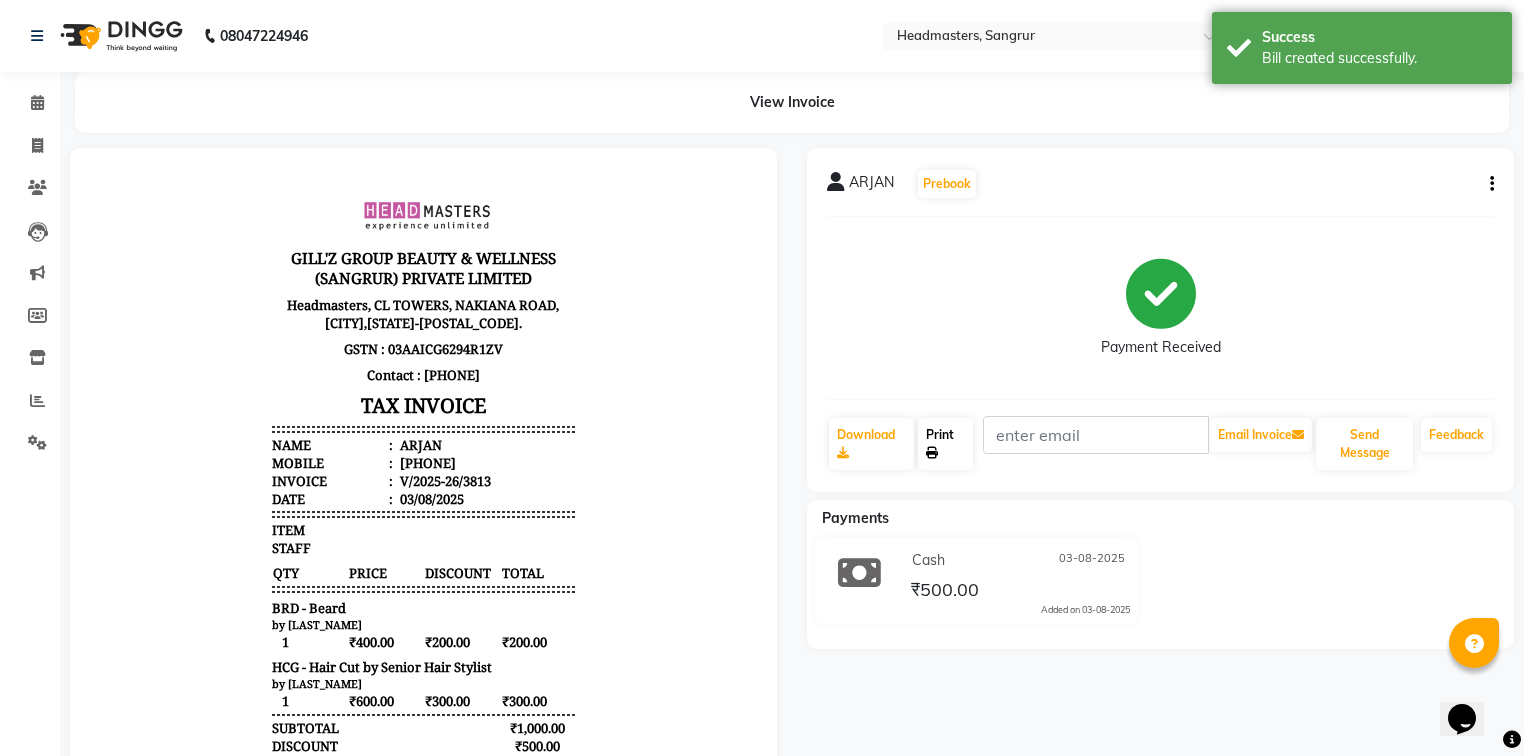 click on "Print" 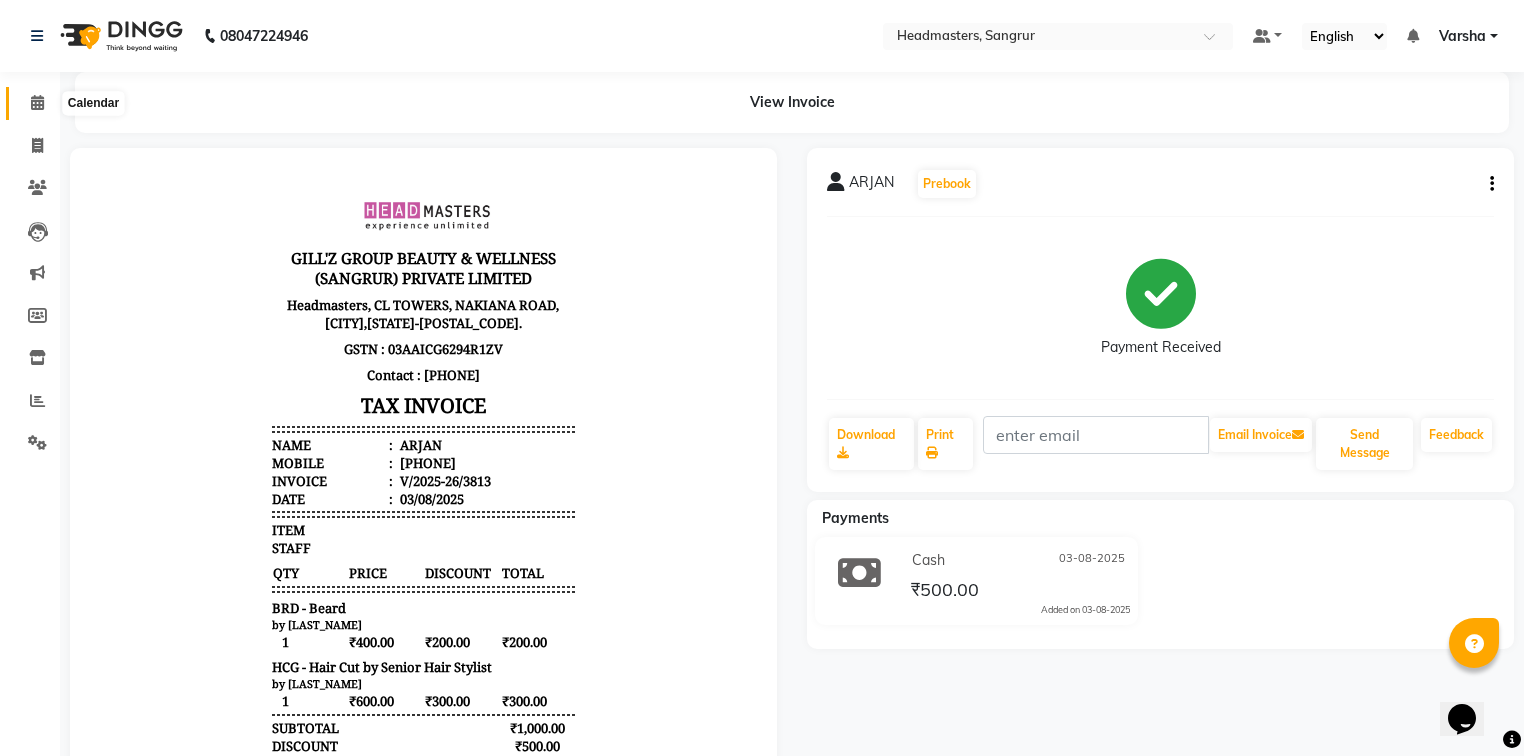 drag, startPoint x: 21, startPoint y: 94, endPoint x: 26, endPoint y: 103, distance: 10.29563 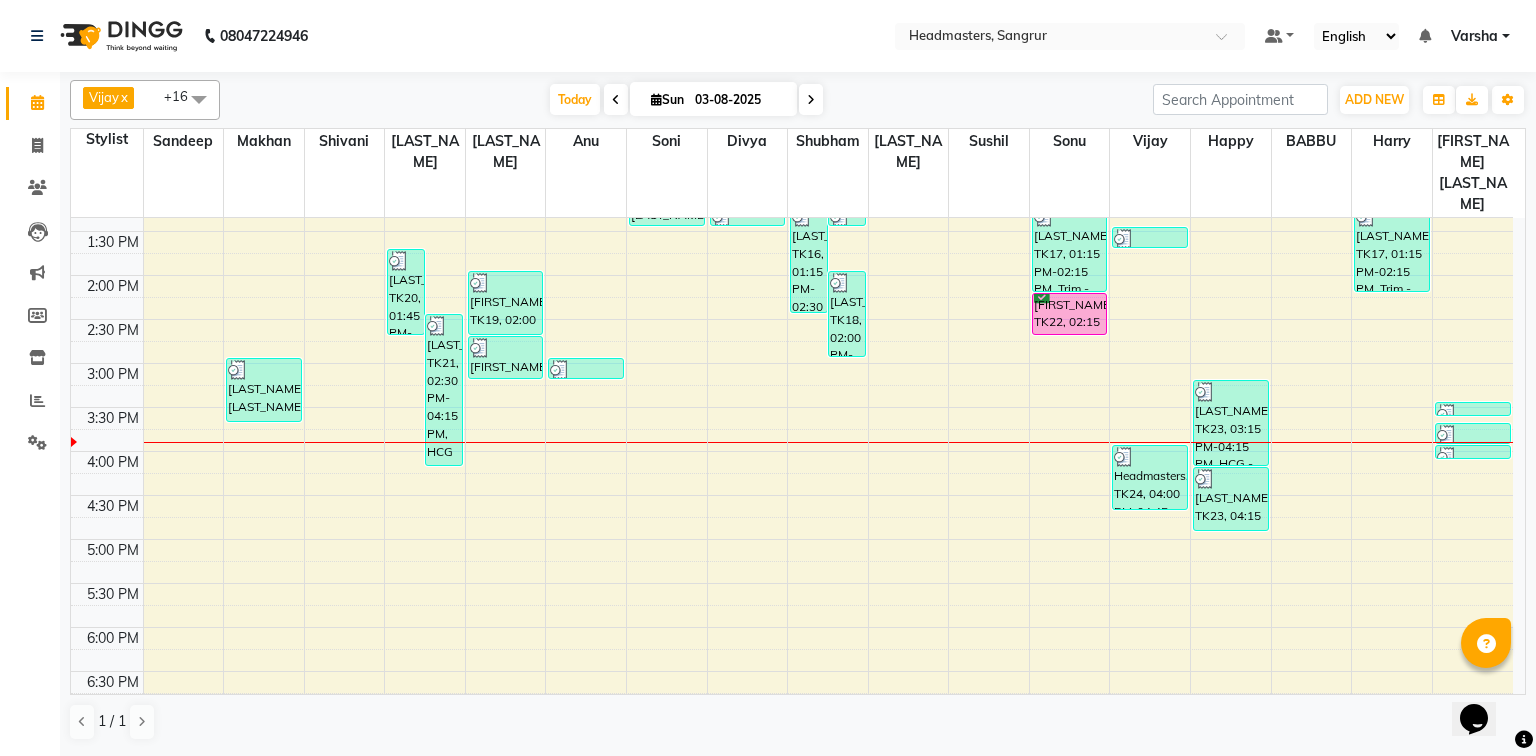 scroll, scrollTop: 560, scrollLeft: 0, axis: vertical 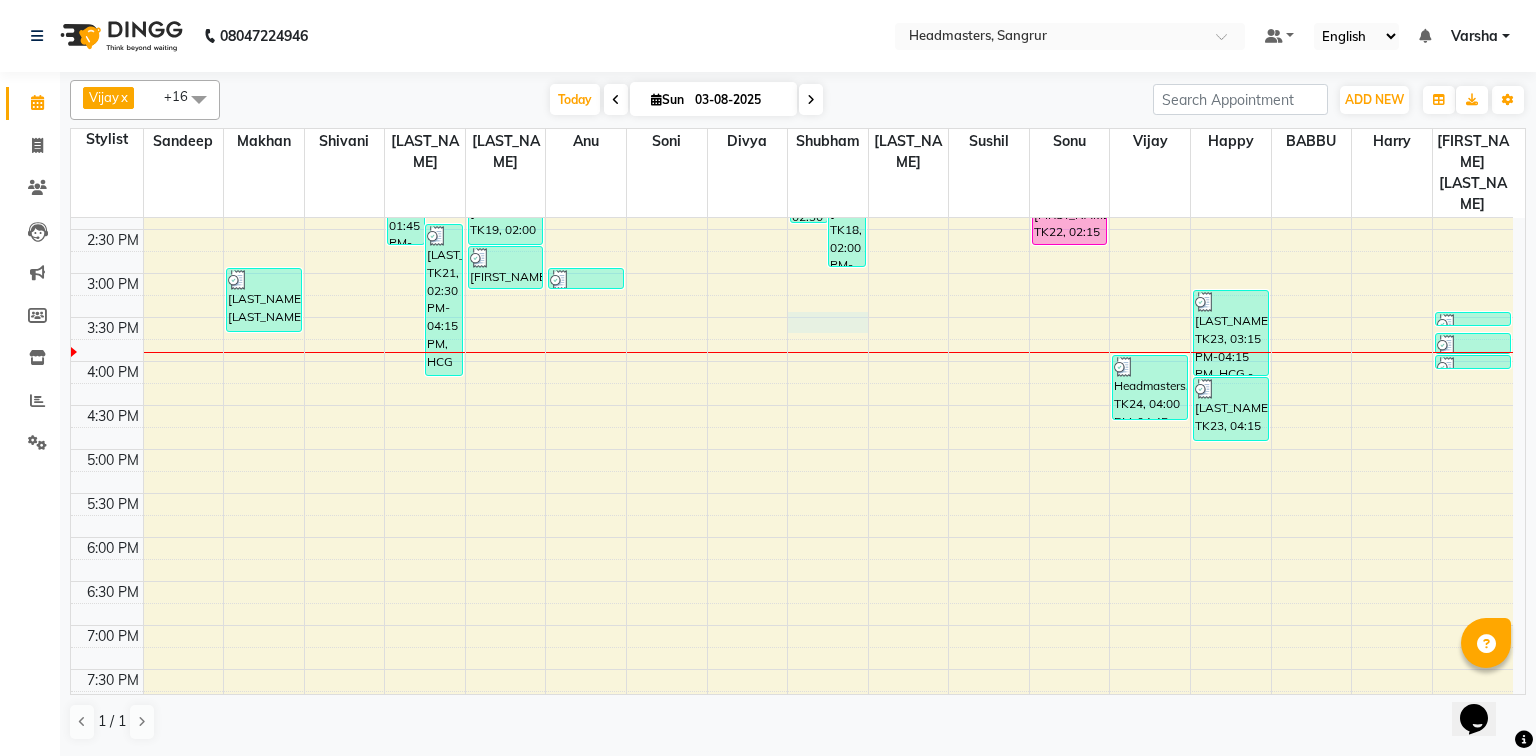 click on "8:00 AM 8:30 AM 9:00 AM 9:30 AM 10:00 AM 10:30 AM 11:00 AM 11:30 AM 12:00 PM 12:30 PM 1:00 PM 1:30 PM 2:00 PM 2:30 PM 3:00 PM 3:30 PM 4:00 PM 4:30 PM 5:00 PM 5:30 PM 6:00 PM 6:30 PM 7:00 PM 7:30 PM 8:00 PM 8:30 PM     Seema, TK08, 11:30 AM-12:00 PM, PH-SPA - Premium Hair Spa     Ishneet, TK03, 10:15 AM-10:45 AM, HCG - Hair Cut by Senior Hair Stylist     Divyank, TK04, 10:45 AM-11:00 AM, HCG - Hair Cut by Senior Hair Stylist     Divyank, TK04, 11:00 AM-12:15 PM, BRD - Beard,HCG - Hair Cut by Senior Hair Stylist,GG-igora - Igora Global     basu goyal, TK11, 12:15 PM-12:30 PM, HCG - Hair Cut by Senior Hair Stylist     Keshav Kehsav, TK25, 03:00 PM-03:45 PM, BRD - Beard     harman, TK20, 01:45 PM-02:45 PM, GG-igora - Igora Global     pawandeep, TK21, 02:30 PM-04:15 PM, HCG - Hair Cut by Senior Hair Stylist,BRD - Beard     jaswant, TK06, 11:00 AM-11:30 AM, HCG - Hair Cut by Senior Hair Stylist     jaswant, TK06, 11:30 AM-11:45 AM, BRD - Beard         gaourav, TK02, 10:30 AM-11:15 AM, BRD - Beard" at bounding box center (792, 229) 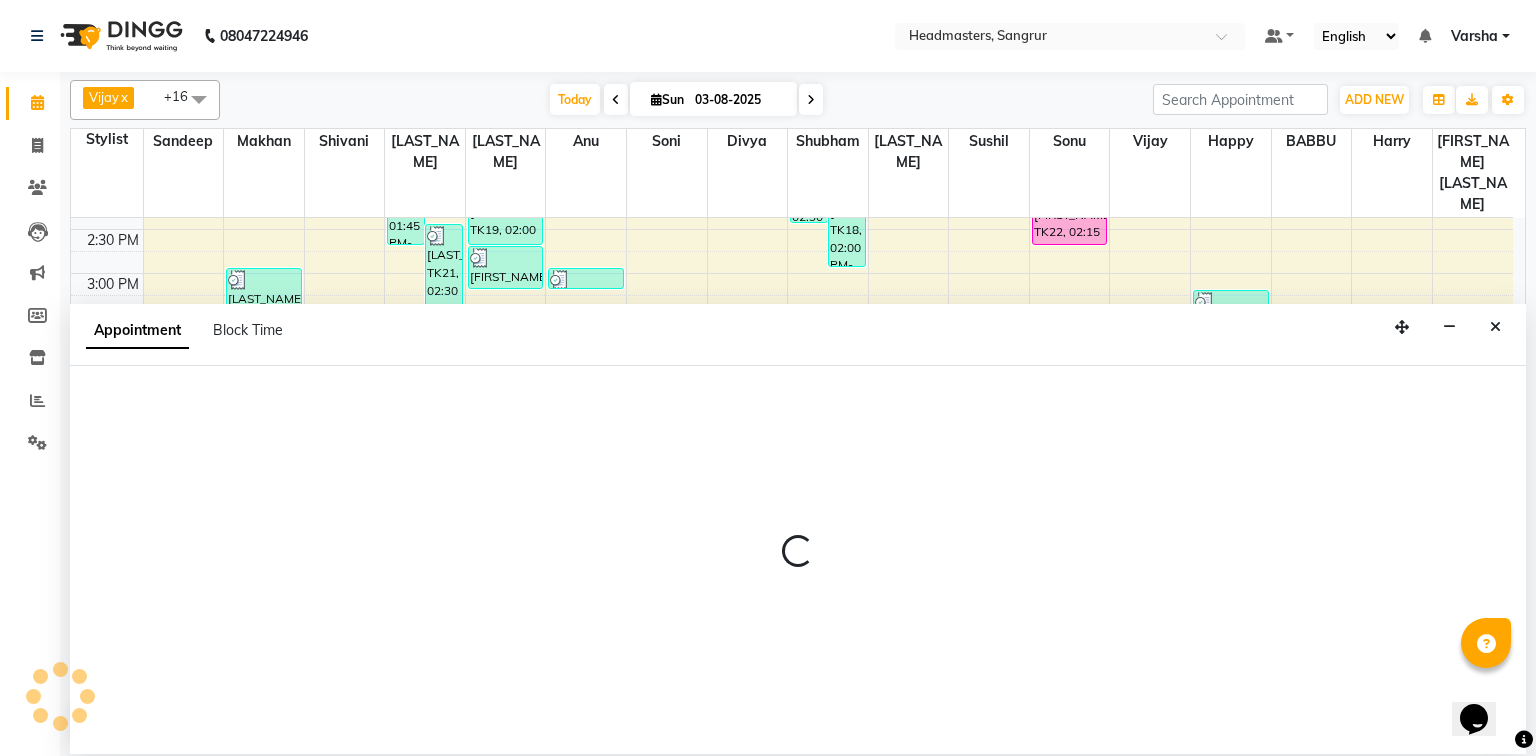 select on "60885" 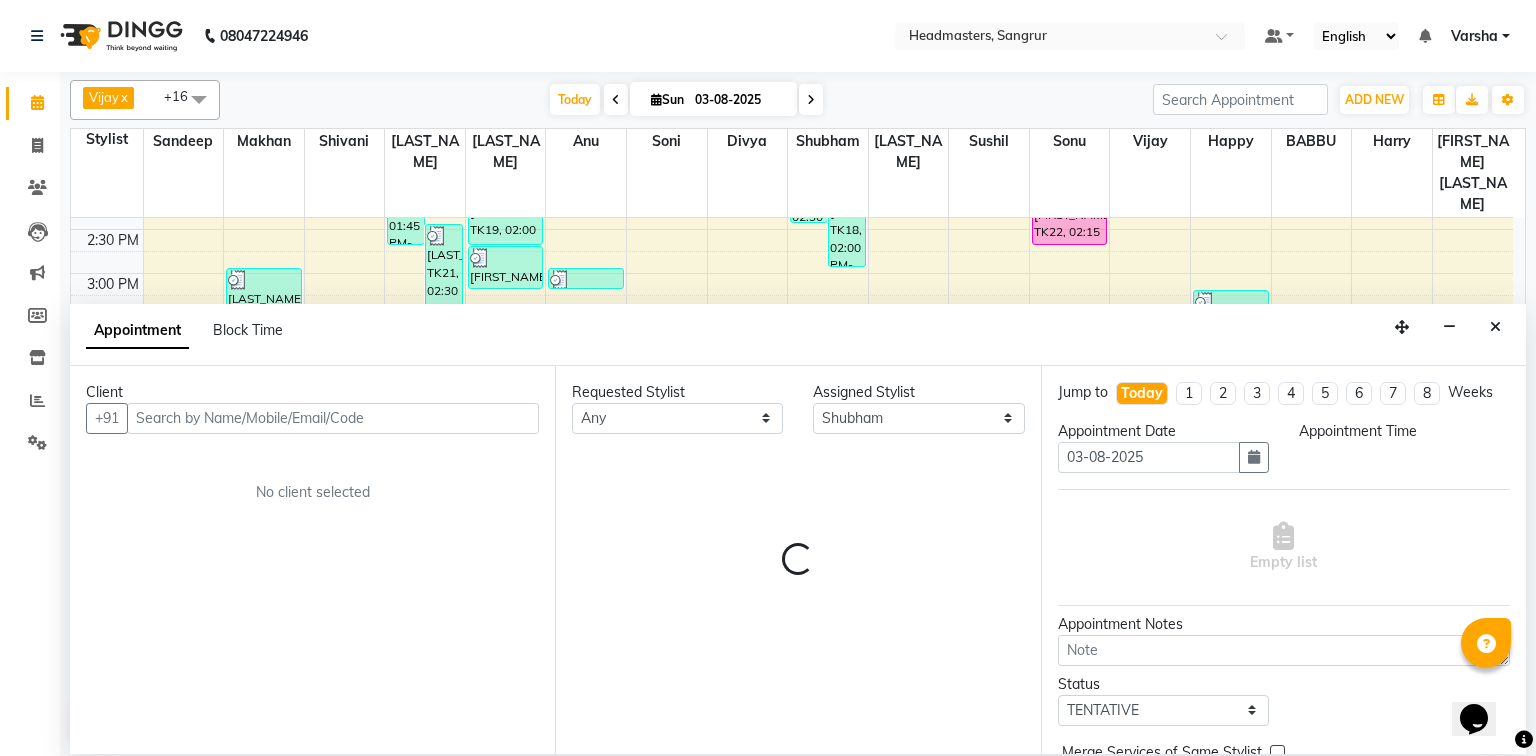 click at bounding box center [333, 418] 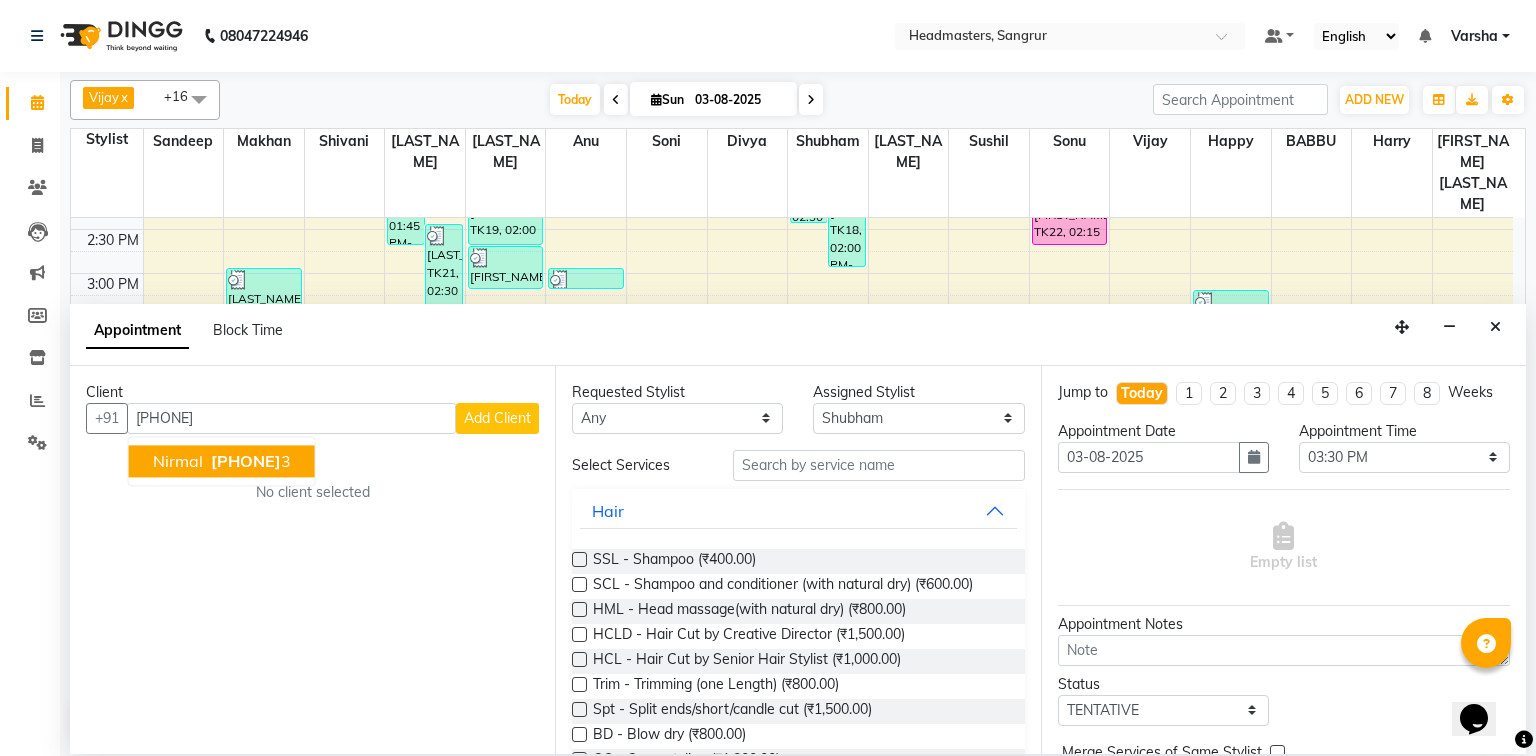 click on "nirmal" at bounding box center [178, 461] 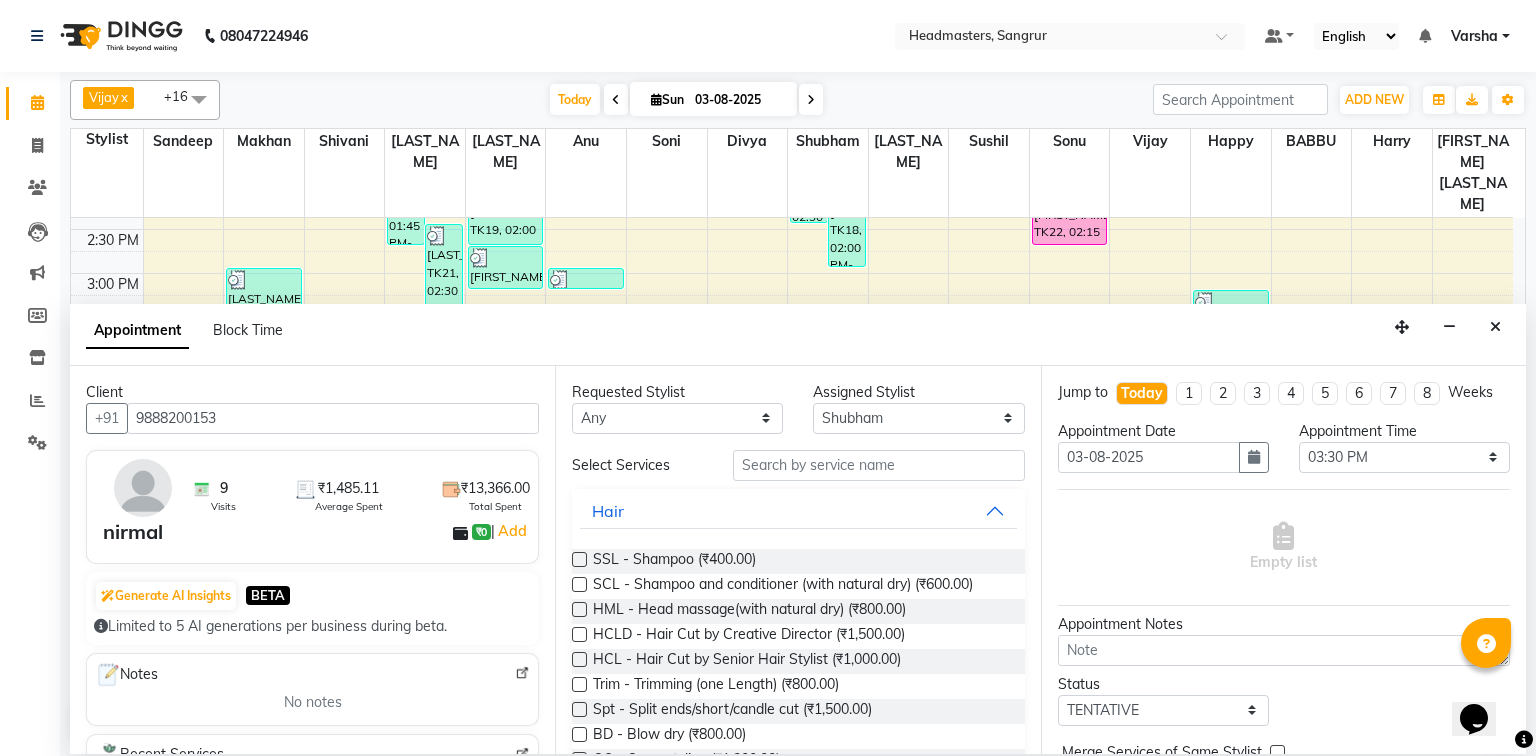 type on "9888200153" 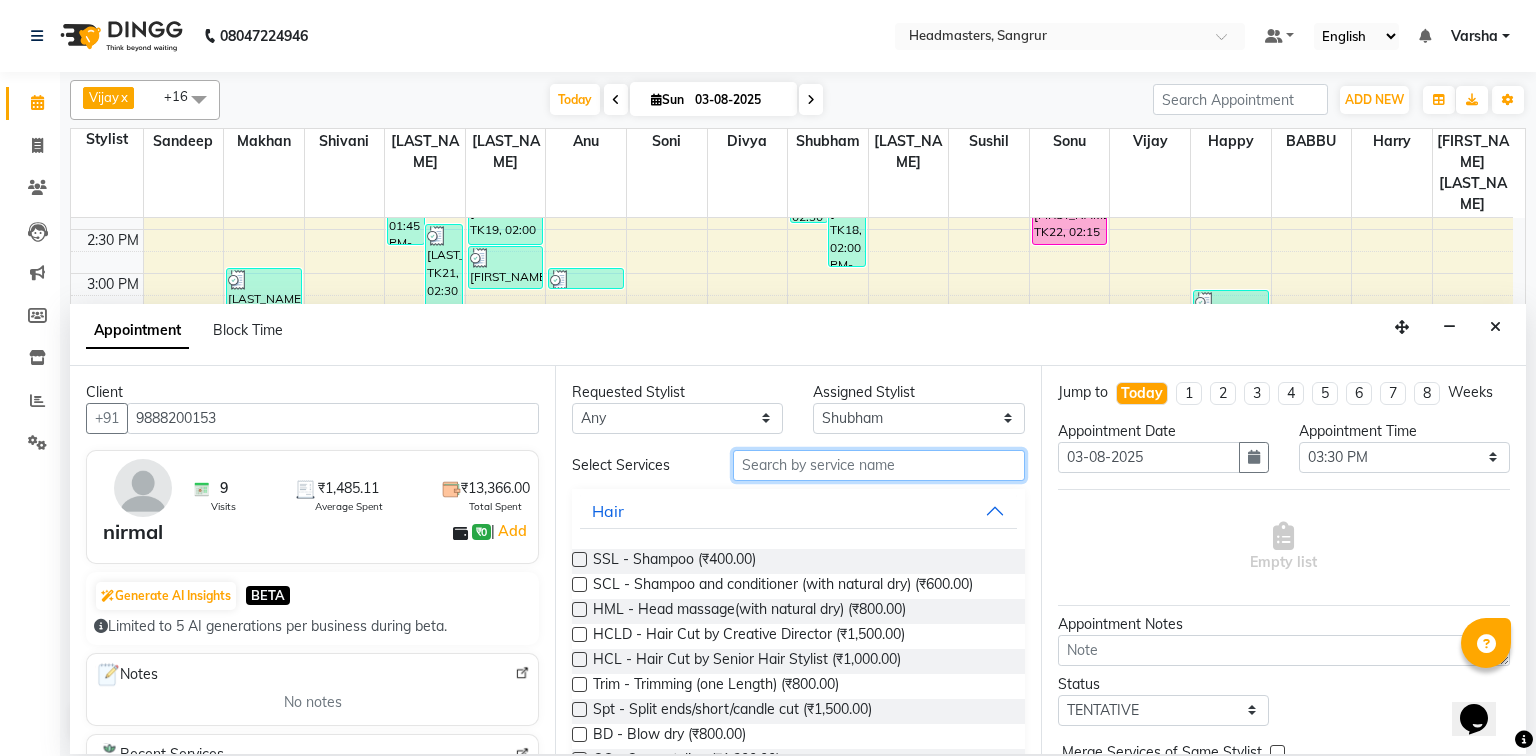 click at bounding box center [879, 465] 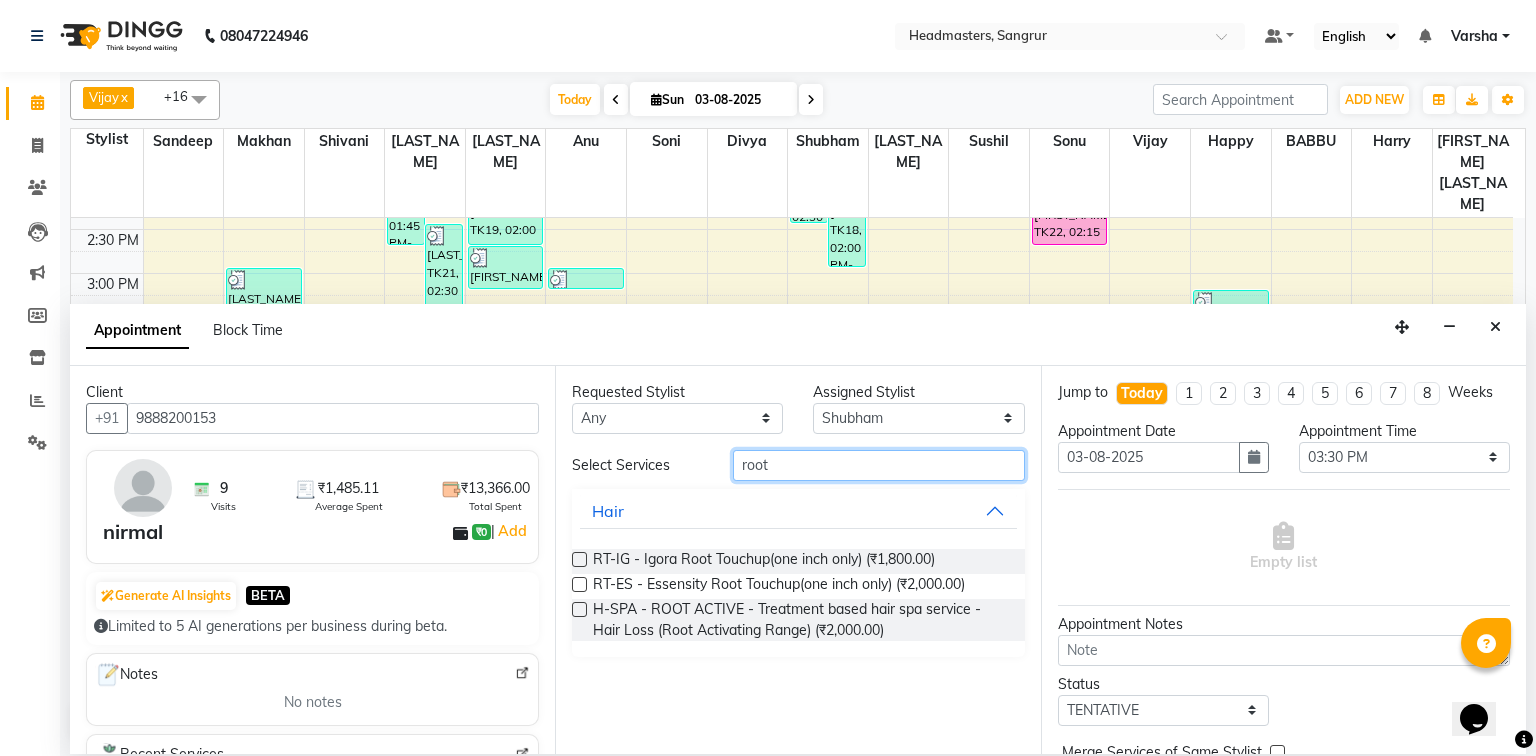 type on "root" 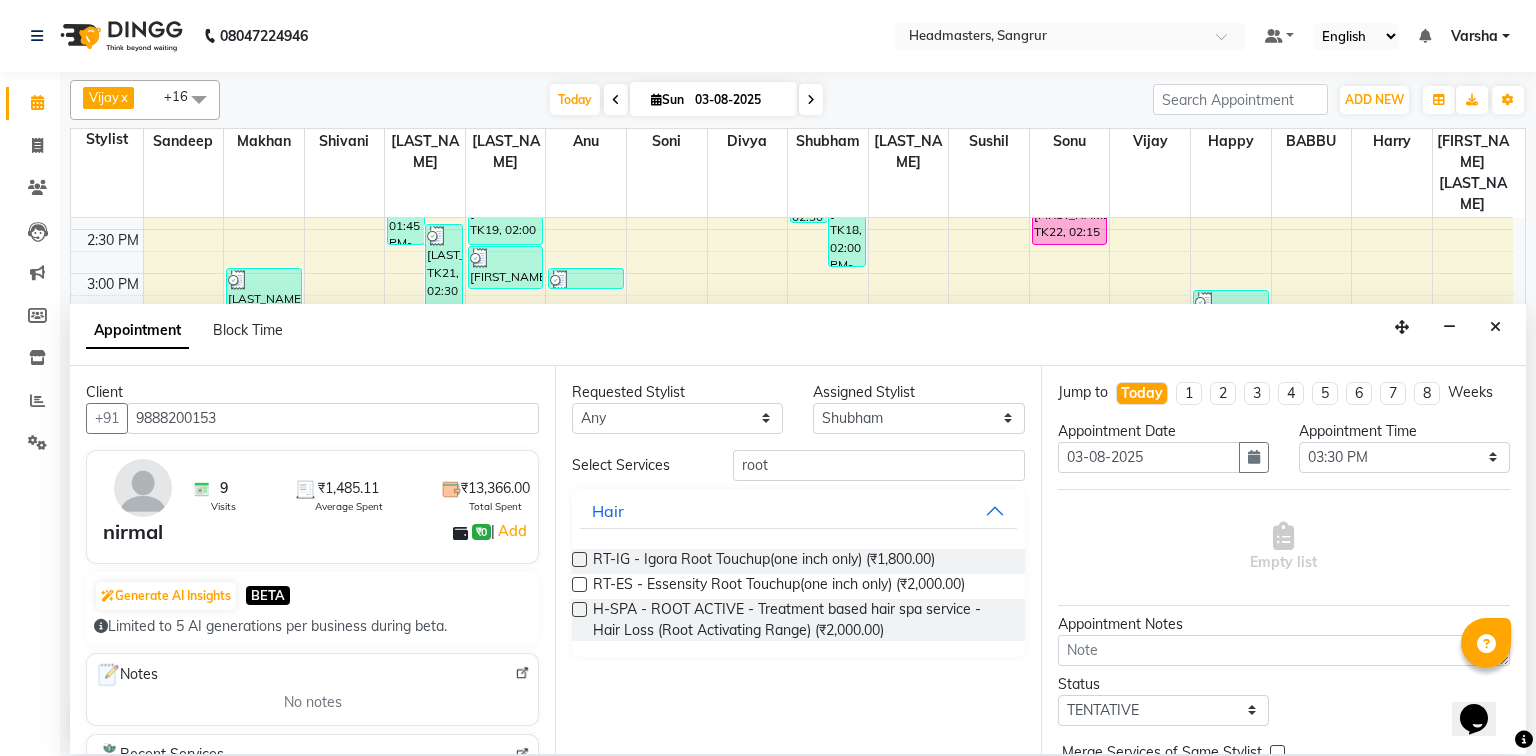 click at bounding box center [579, 584] 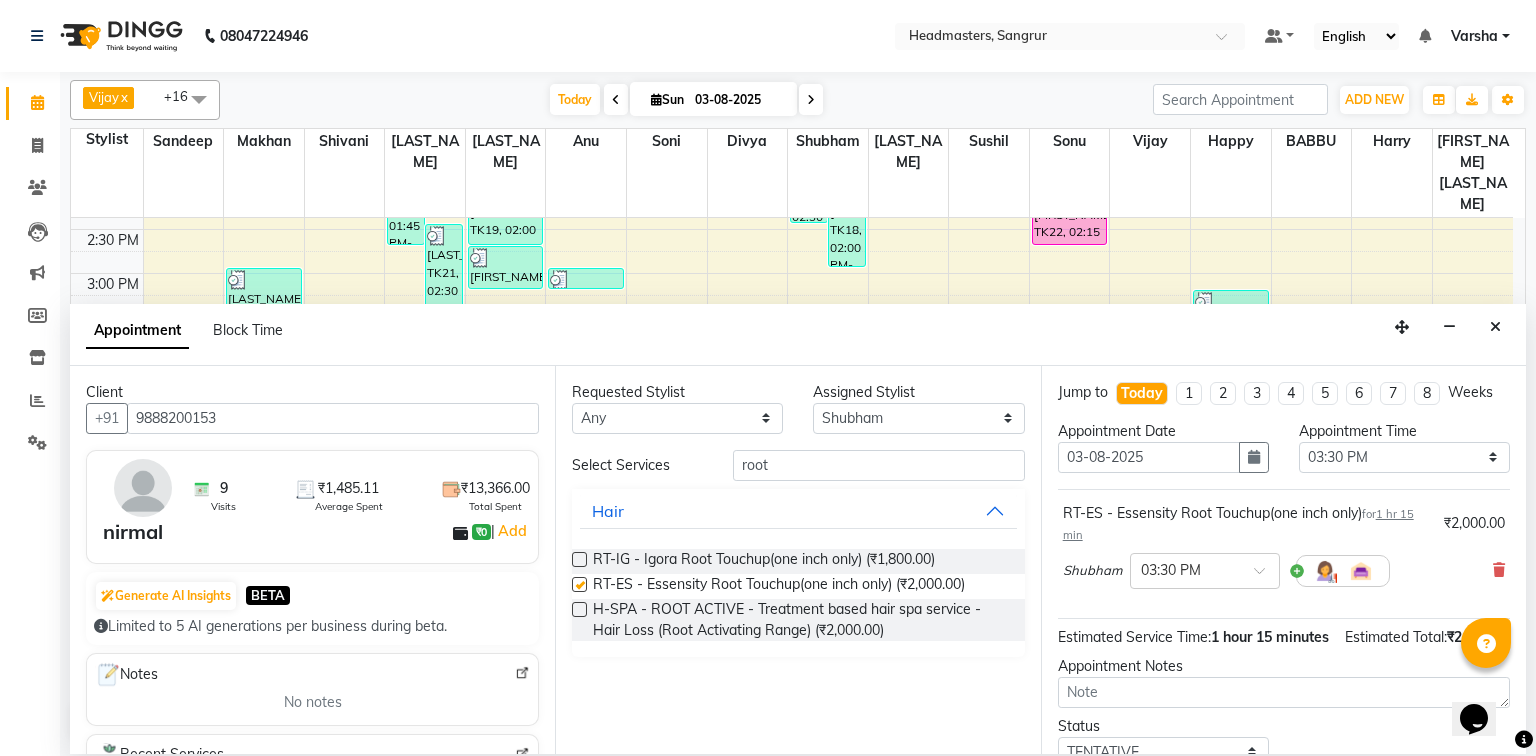 checkbox on "false" 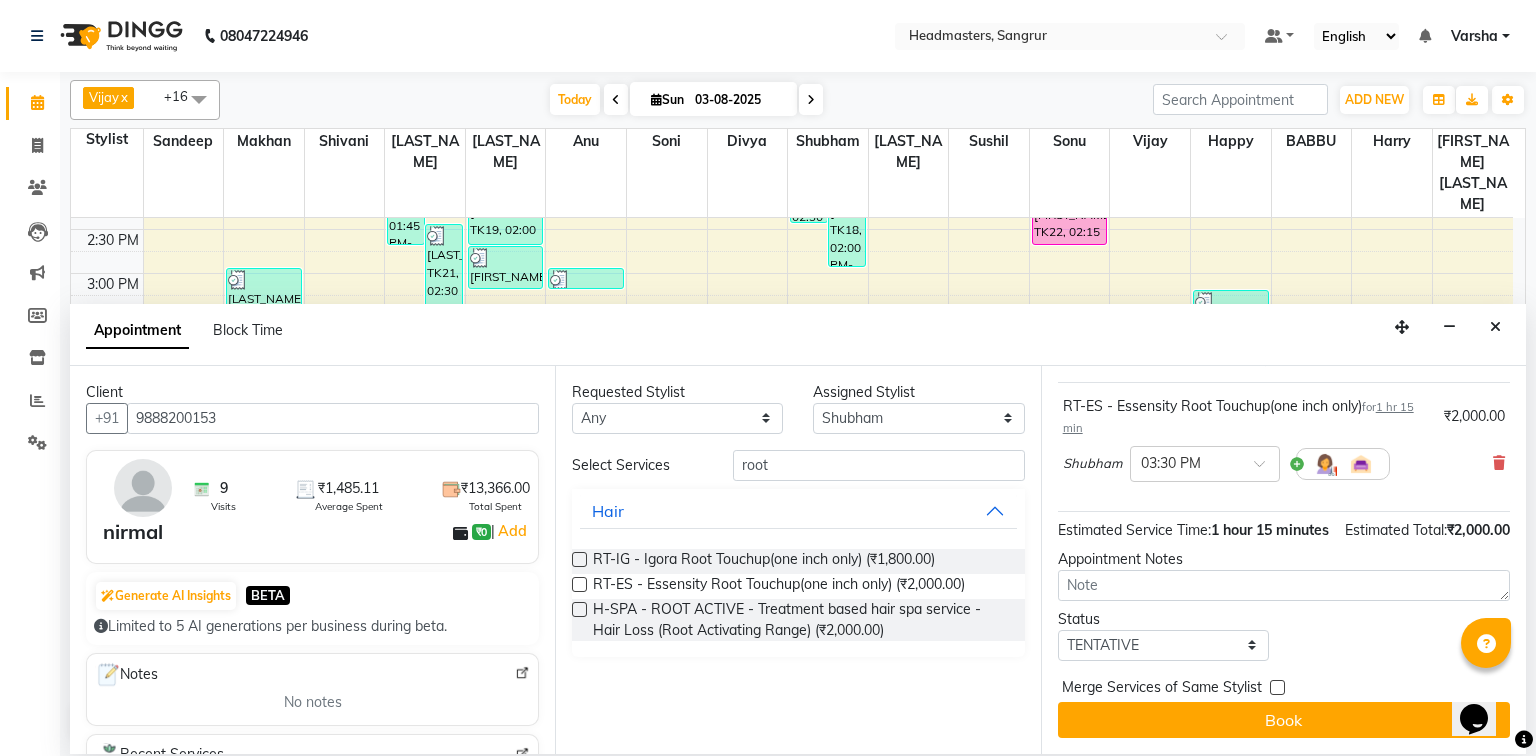scroll, scrollTop: 127, scrollLeft: 0, axis: vertical 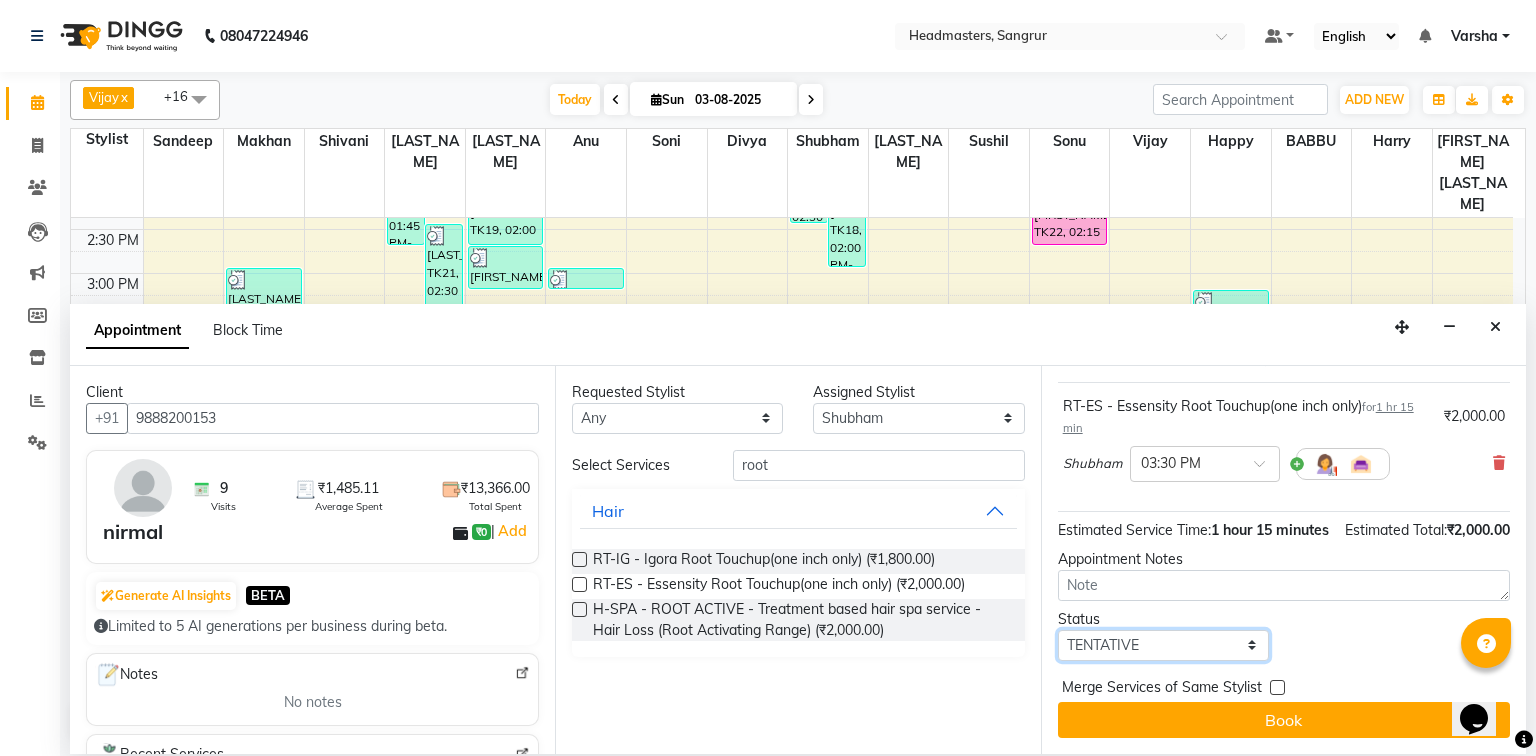 click on "Select TENTATIVE CONFIRM CHECK-IN UPCOMING" at bounding box center (1163, 645) 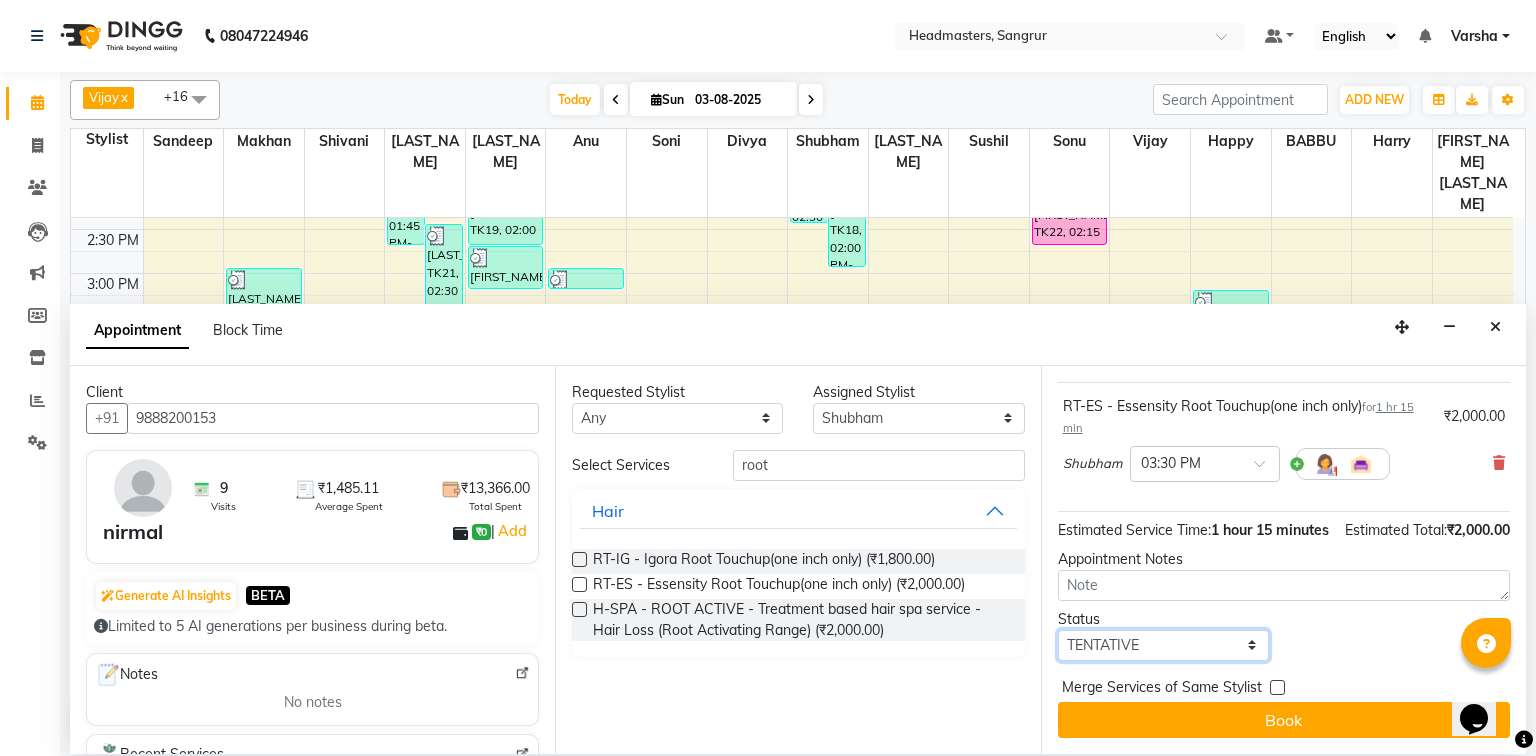 select on "confirm booking" 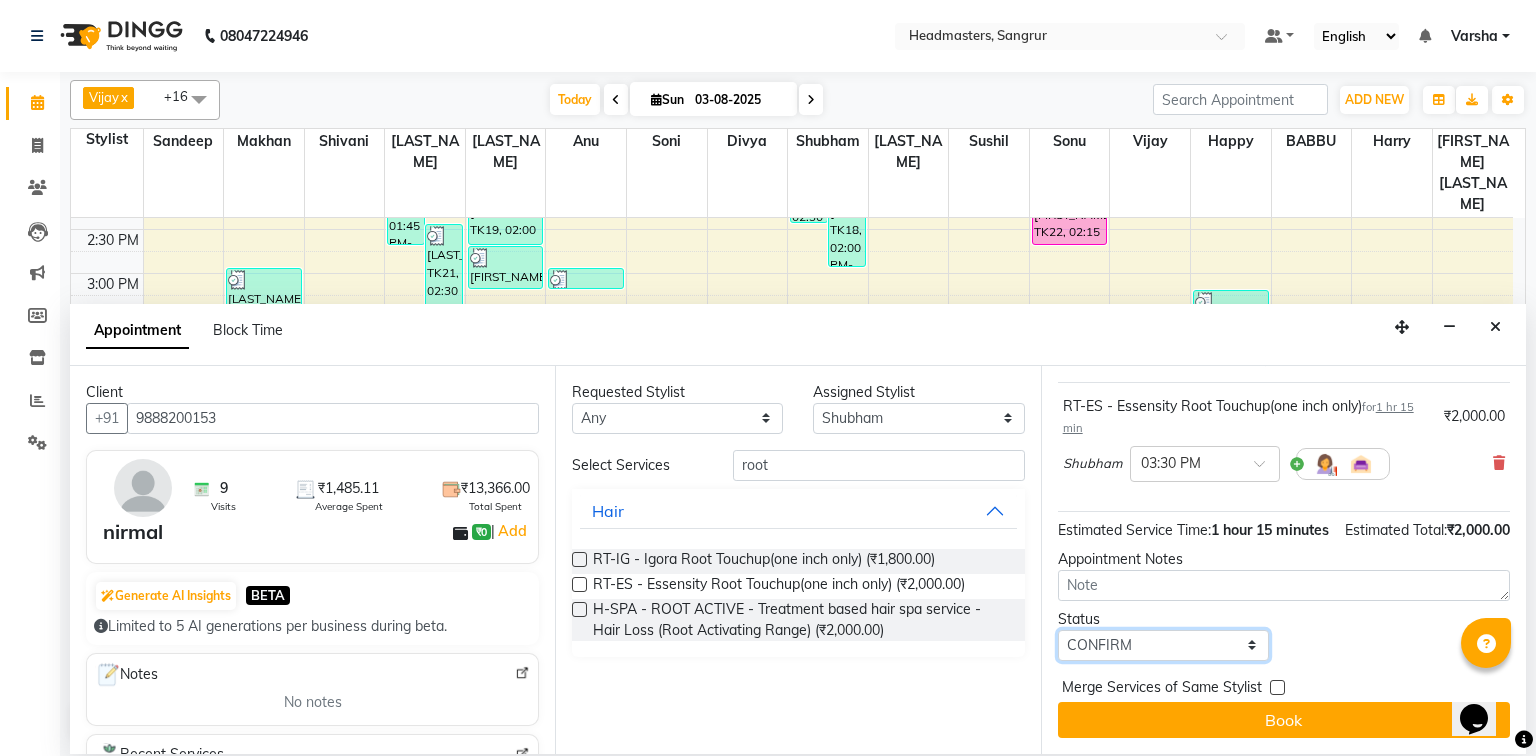 click on "Select TENTATIVE CONFIRM CHECK-IN UPCOMING" at bounding box center [1163, 645] 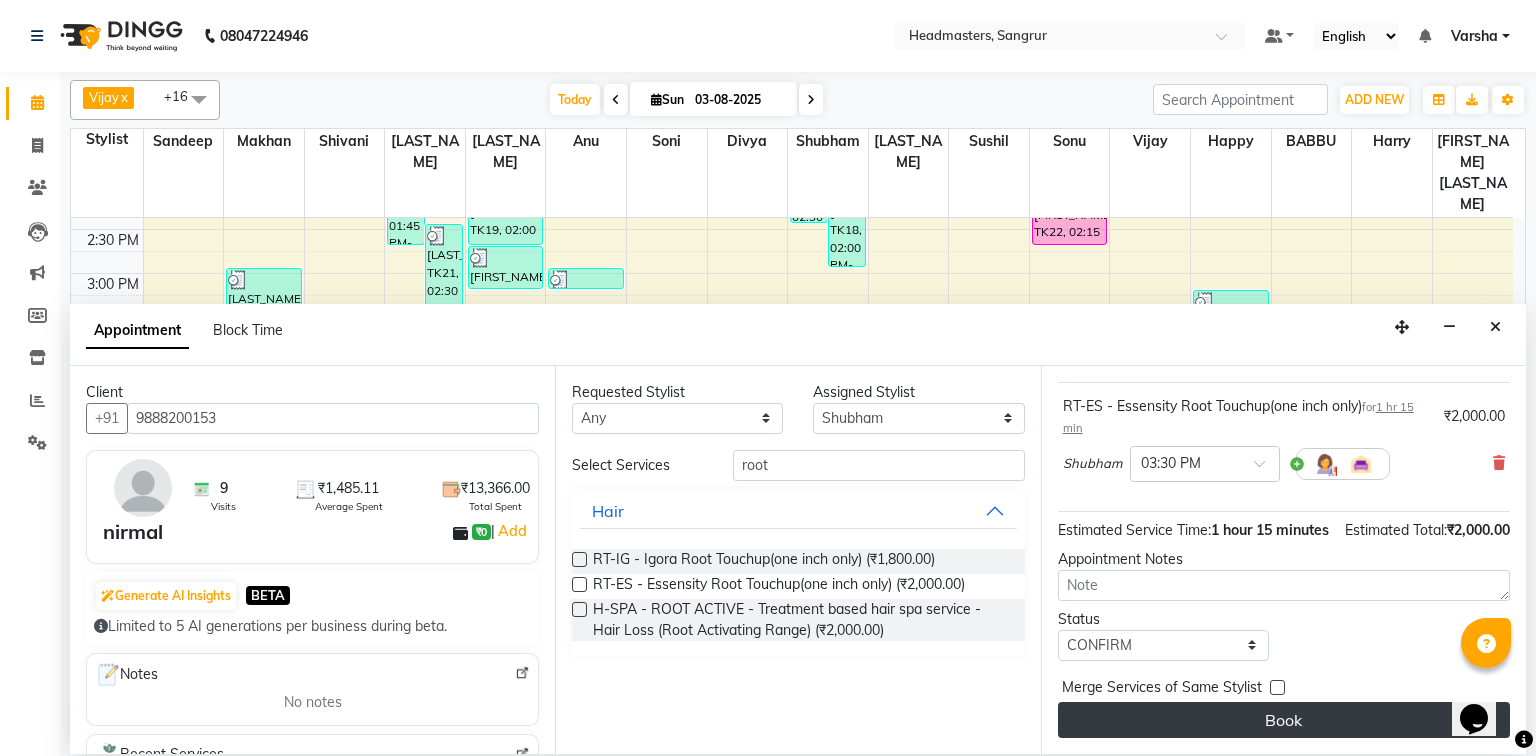 click on "Book" at bounding box center (1284, 720) 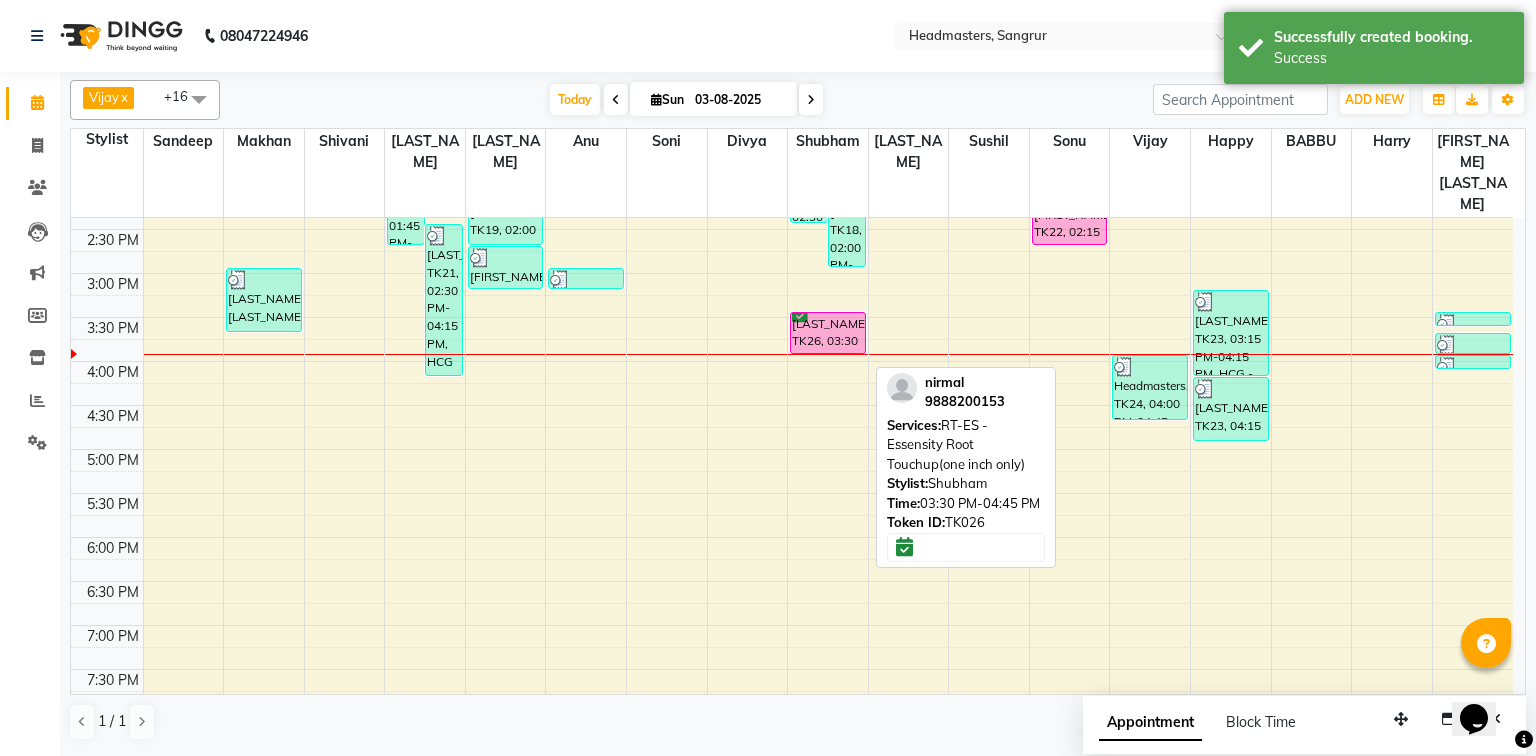 drag, startPoint x: 796, startPoint y: 374, endPoint x: 807, endPoint y: 275, distance: 99.60924 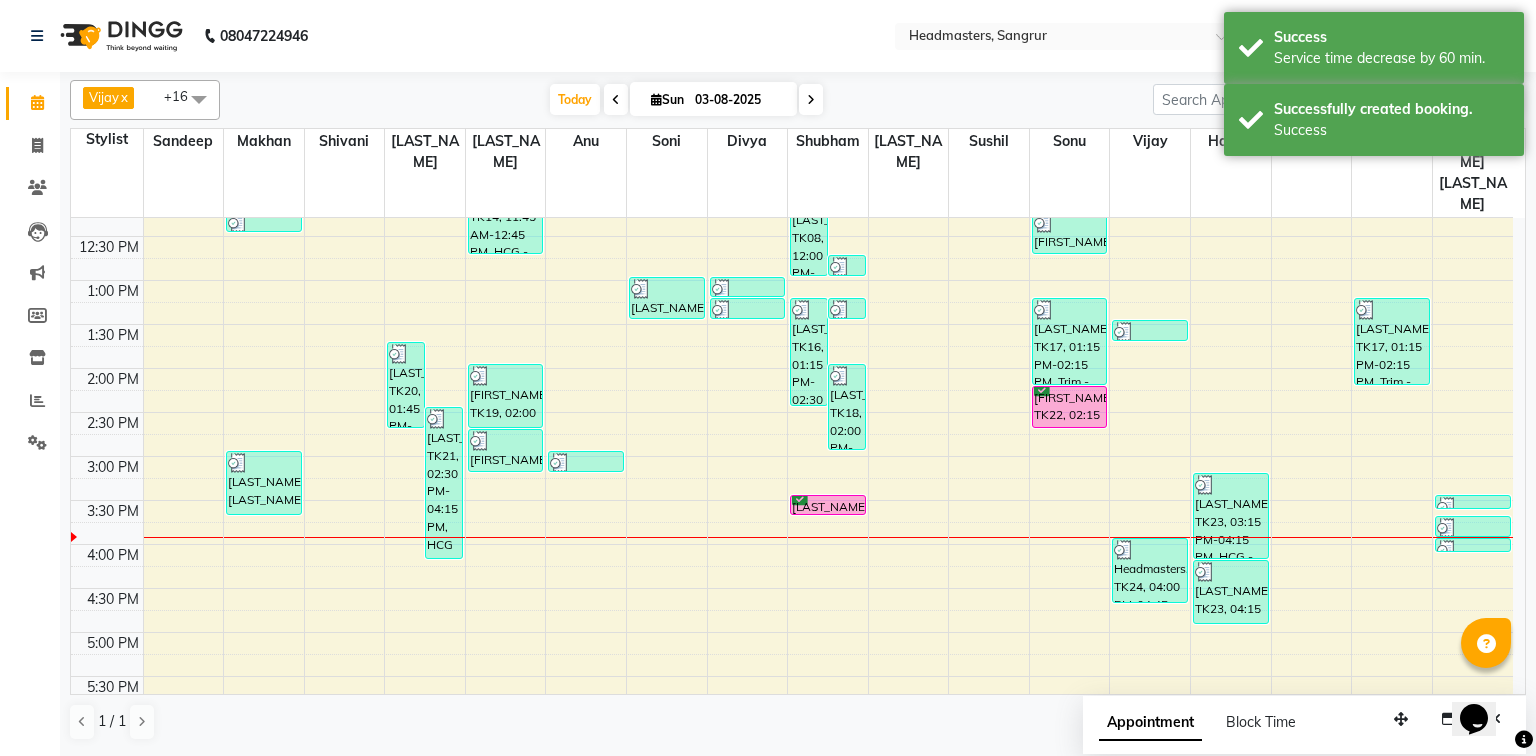scroll, scrollTop: 400, scrollLeft: 0, axis: vertical 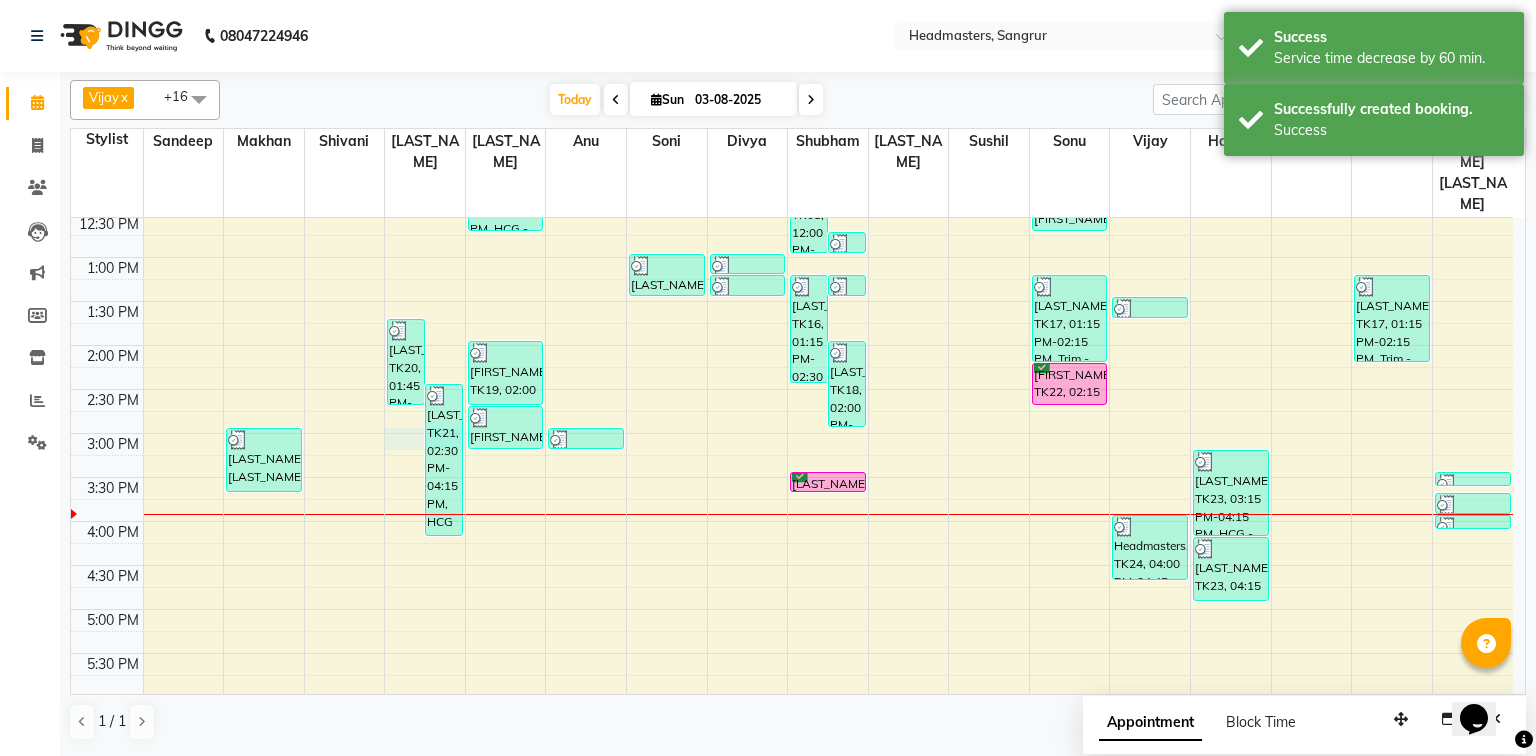 click on "8:00 AM 8:30 AM 9:00 AM 9:30 AM 10:00 AM 10:30 AM 11:00 AM 11:30 AM 12:00 PM 12:30 PM 1:00 PM 1:30 PM 2:00 PM 2:30 PM 3:00 PM 3:30 PM 4:00 PM 4:30 PM 5:00 PM 5:30 PM 6:00 PM 6:30 PM 7:00 PM 7:30 PM 8:00 PM 8:30 PM     Seema, TK08, 11:30 AM-12:00 PM, PH-SPA - Premium Hair Spa     Ishneet, TK03, 10:15 AM-10:45 AM, HCG - Hair Cut by Senior Hair Stylist     Divyank, TK04, 10:45 AM-11:00 AM, HCG - Hair Cut by Senior Hair Stylist     Divyank, TK04, 11:00 AM-12:15 PM, BRD - Beard,HCG - Hair Cut by Senior Hair Stylist,GG-igora - Igora Global     basu goyal, TK11, 12:15 PM-12:30 PM, HCG - Hair Cut by Senior Hair Stylist     Keshav Kehsav, TK25, 03:00 PM-03:45 PM, BRD - Beard     harman, TK20, 01:45 PM-02:45 PM, GG-igora - Igora Global     pawandeep, TK21, 02:30 PM-04:15 PM, HCG - Hair Cut by Senior Hair Stylist,BRD - Beard     jaswant, TK06, 11:00 AM-11:30 AM, HCG - Hair Cut by Senior Hair Stylist     jaswant, TK06, 11:30 AM-11:45 AM, BRD - Beard         gaourav, TK02, 10:30 AM-11:15 AM, BRD - Beard" at bounding box center (792, 389) 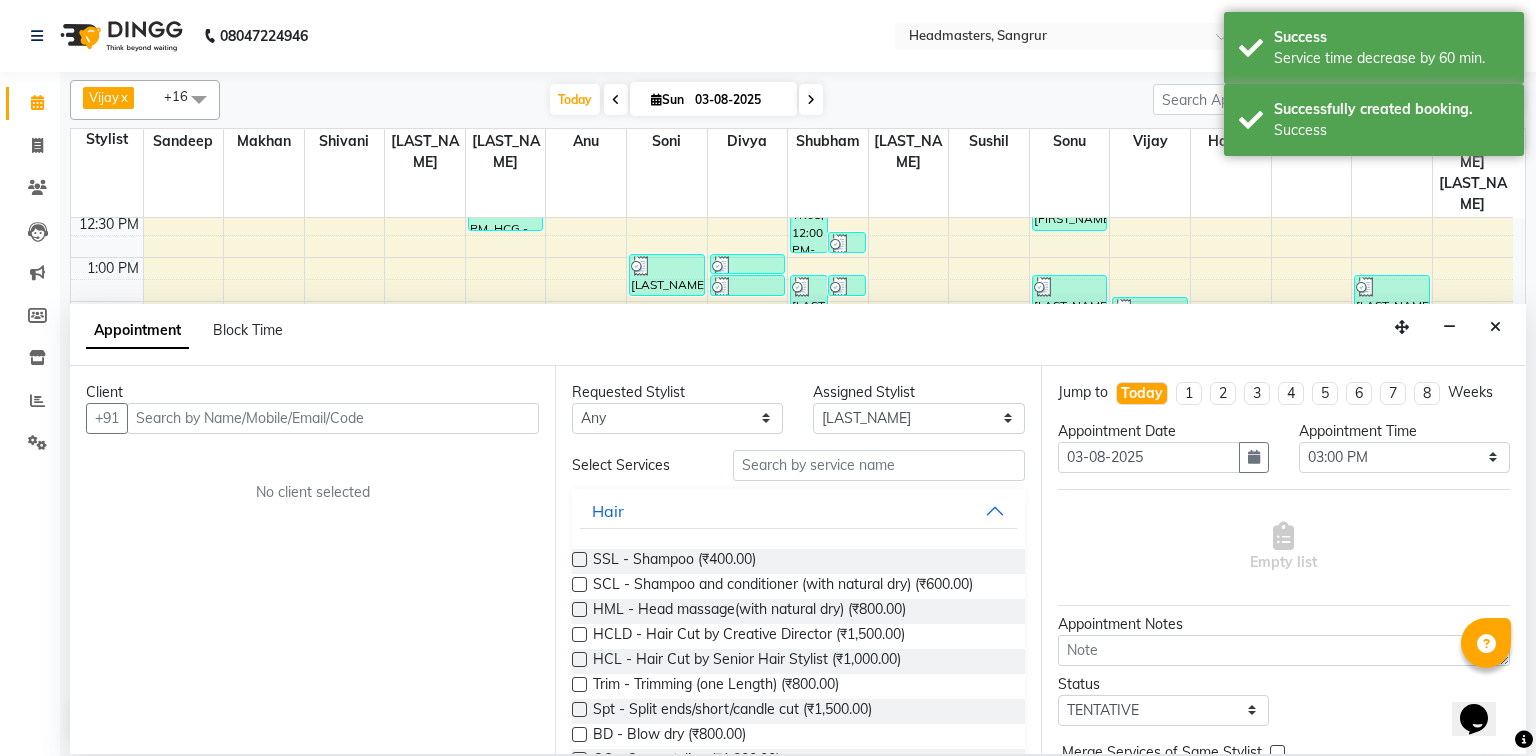 click at bounding box center (333, 418) 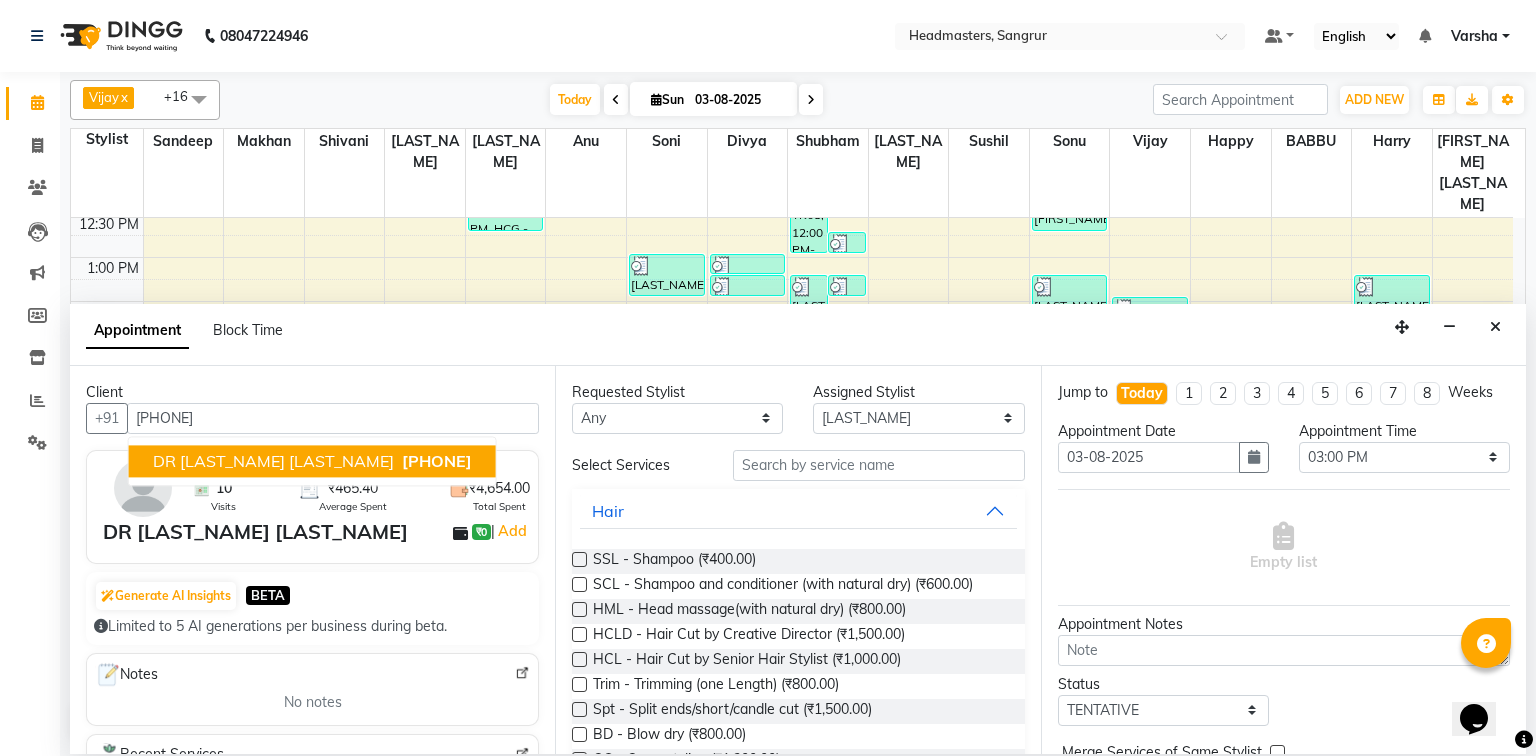 drag, startPoint x: 397, startPoint y: 461, endPoint x: 422, endPoint y: 452, distance: 26.57066 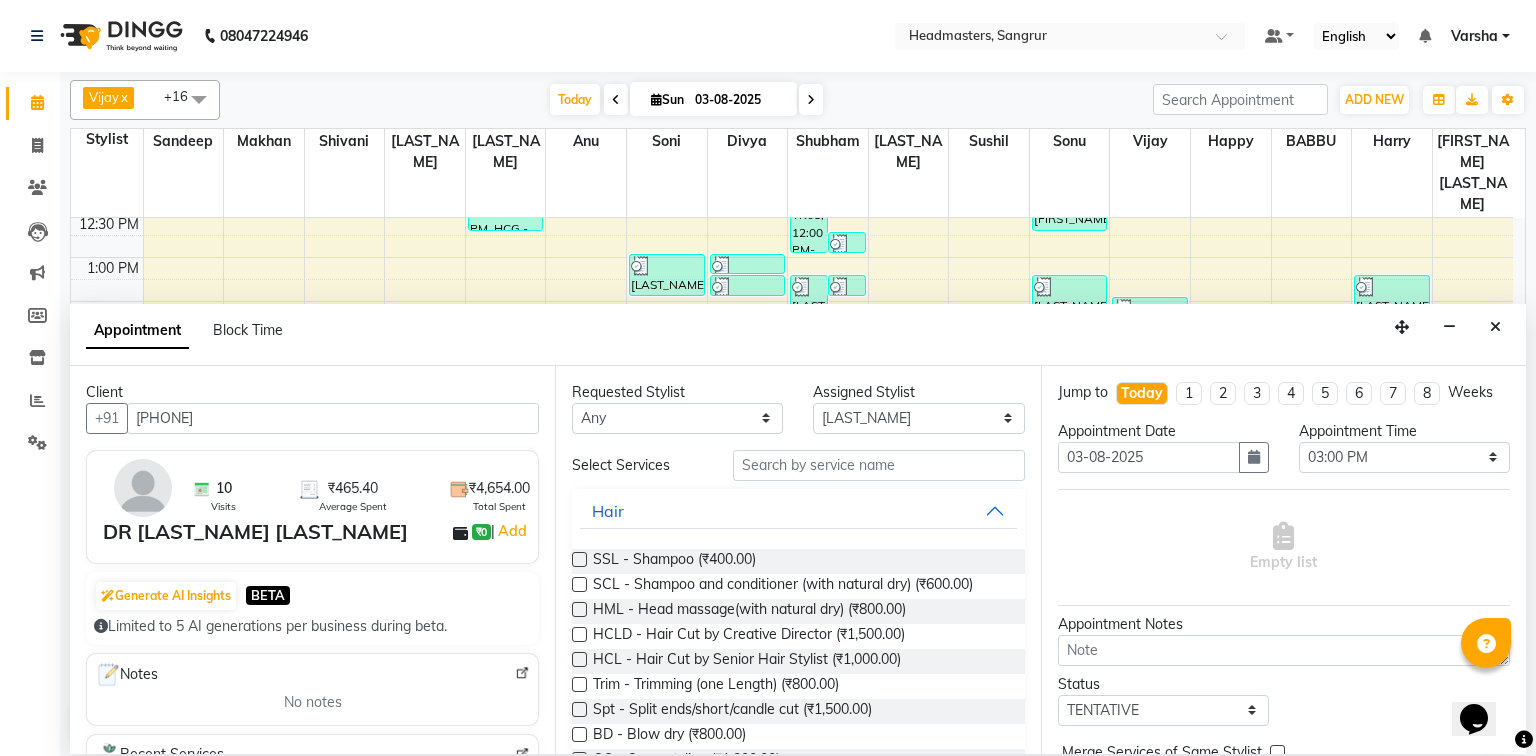 type on "[PHONE]" 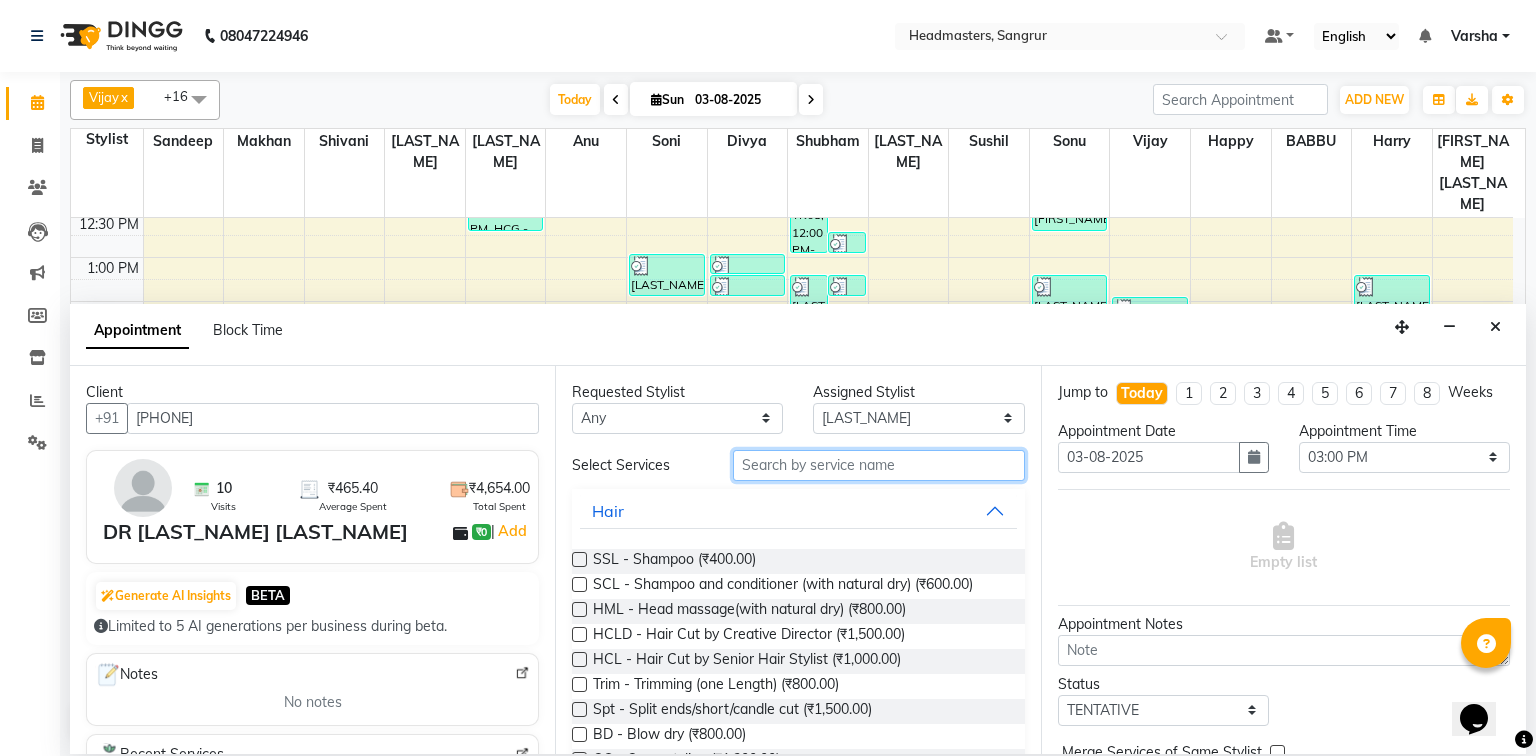 click at bounding box center [879, 465] 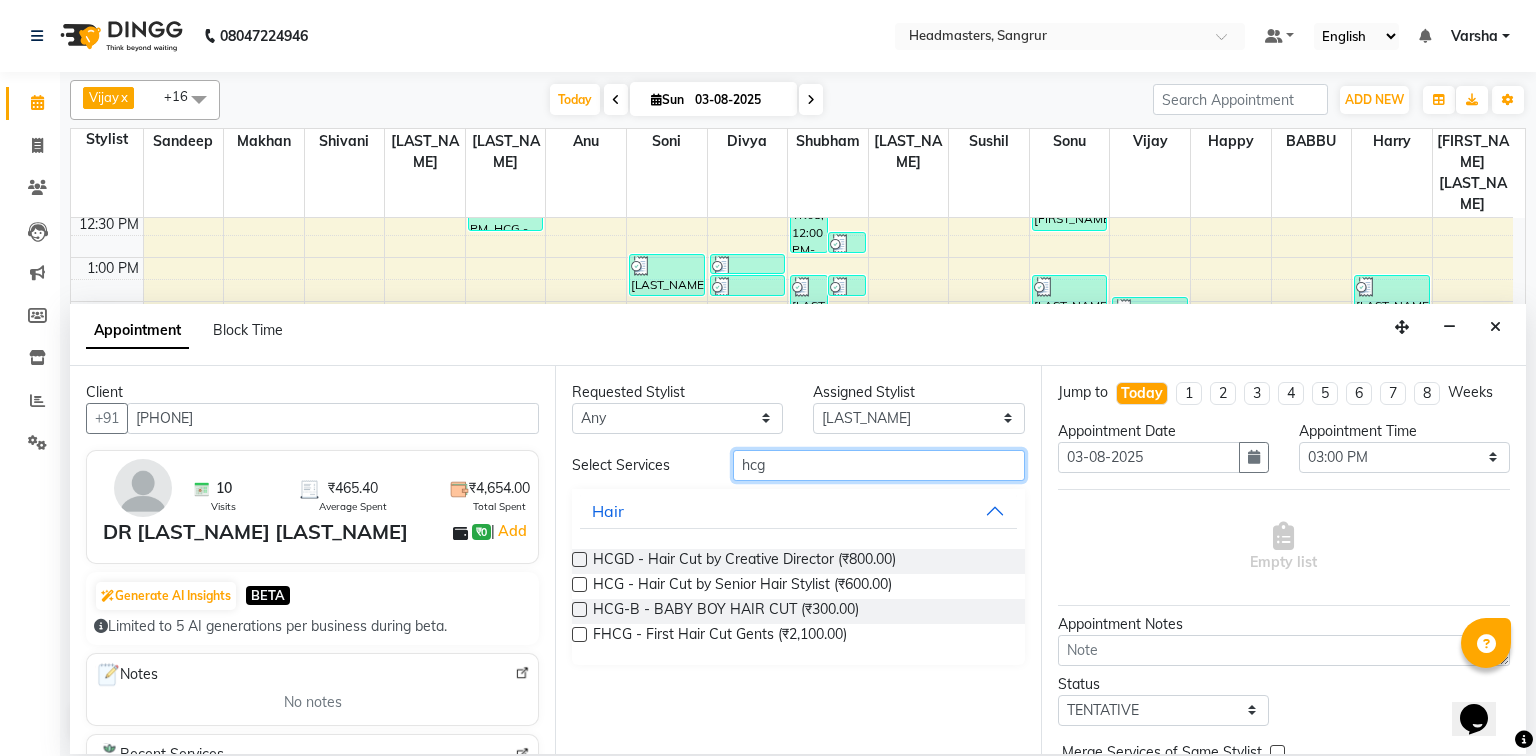 type on "hcg" 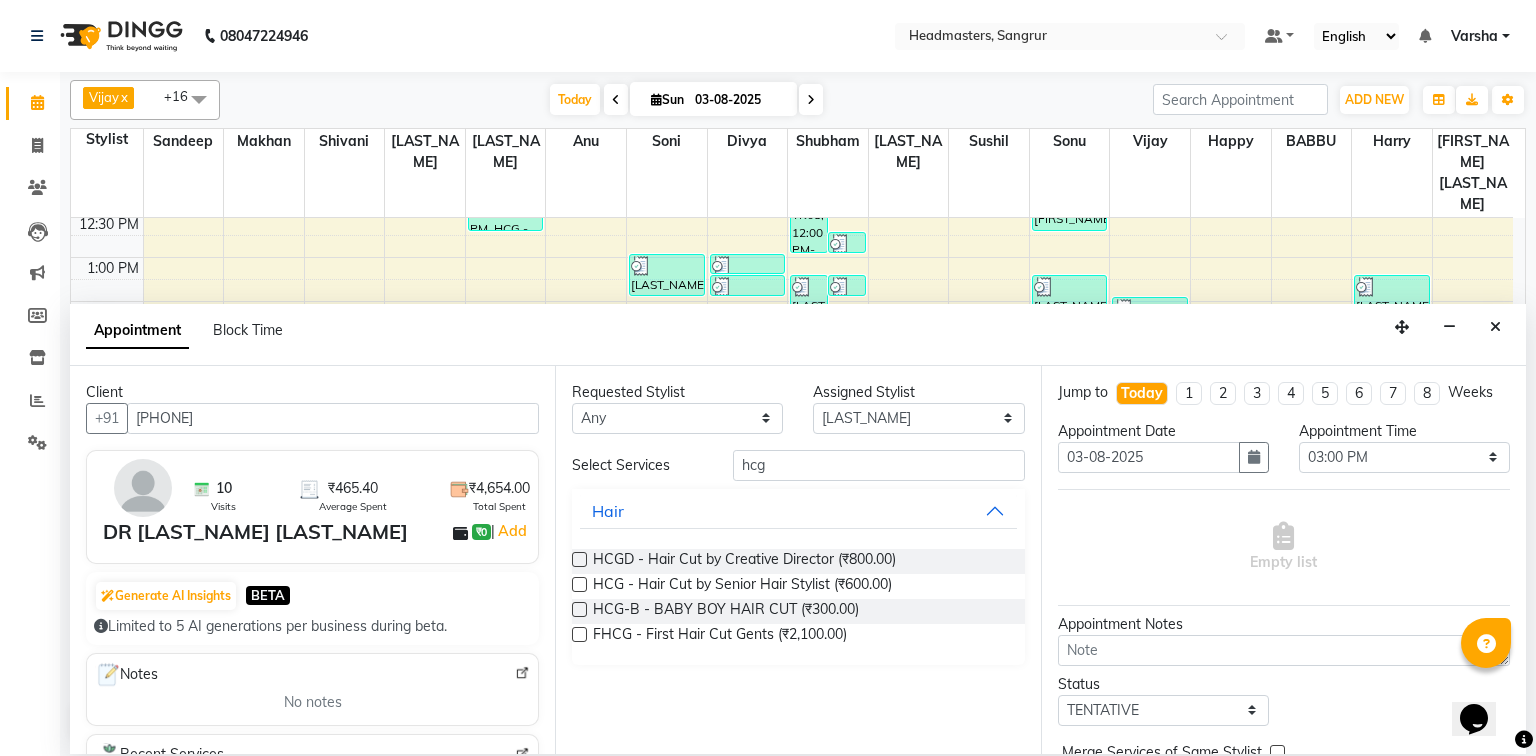click at bounding box center (579, 584) 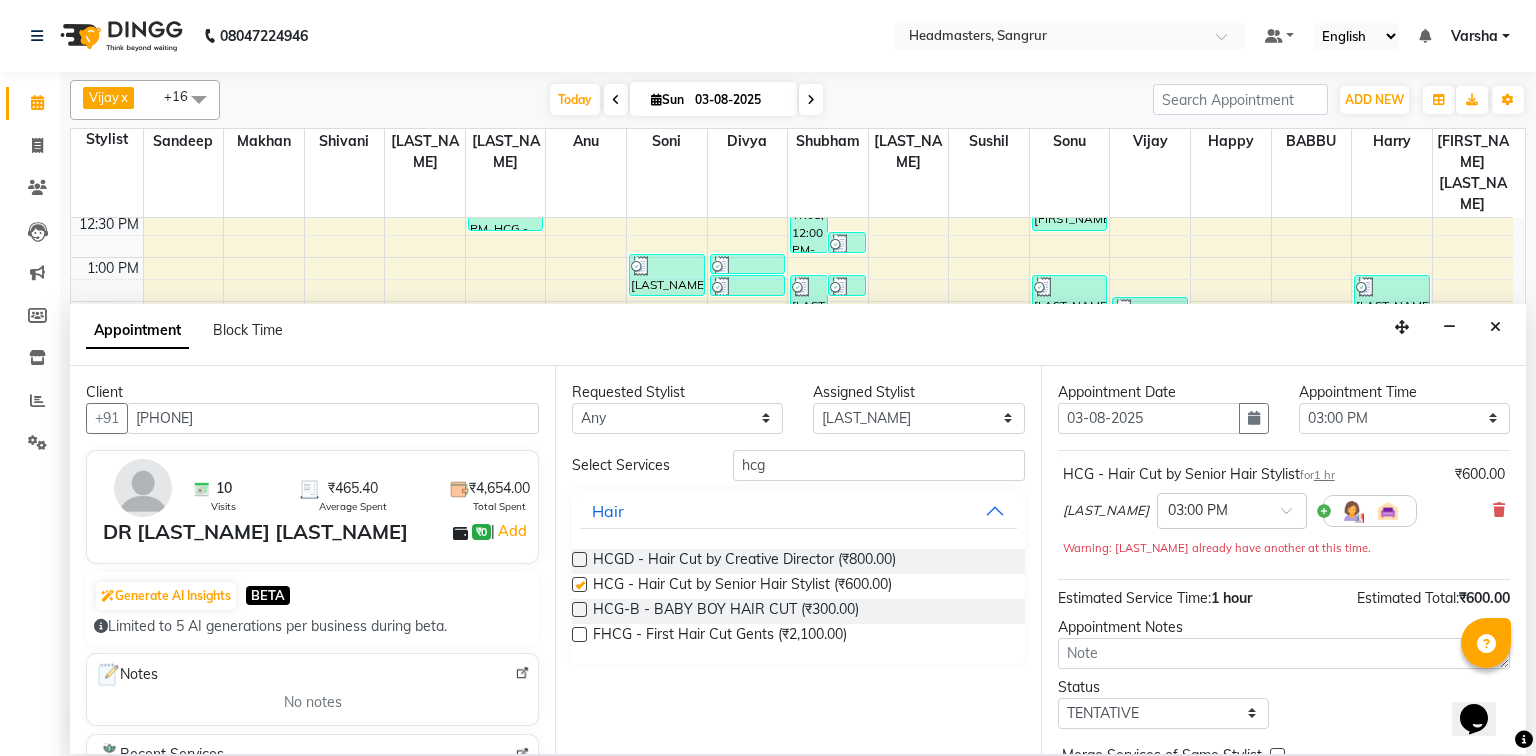 checkbox on "false" 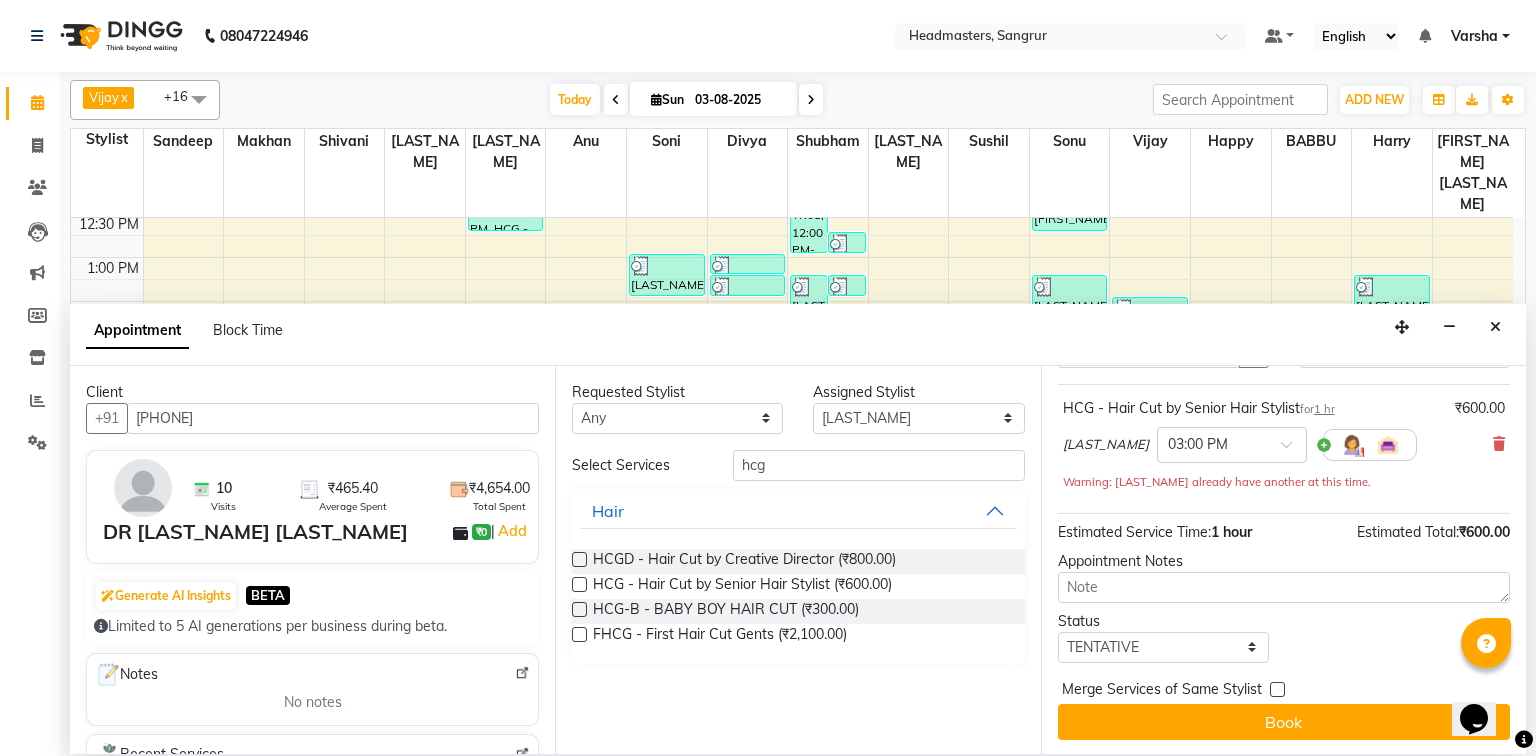 scroll, scrollTop: 106, scrollLeft: 0, axis: vertical 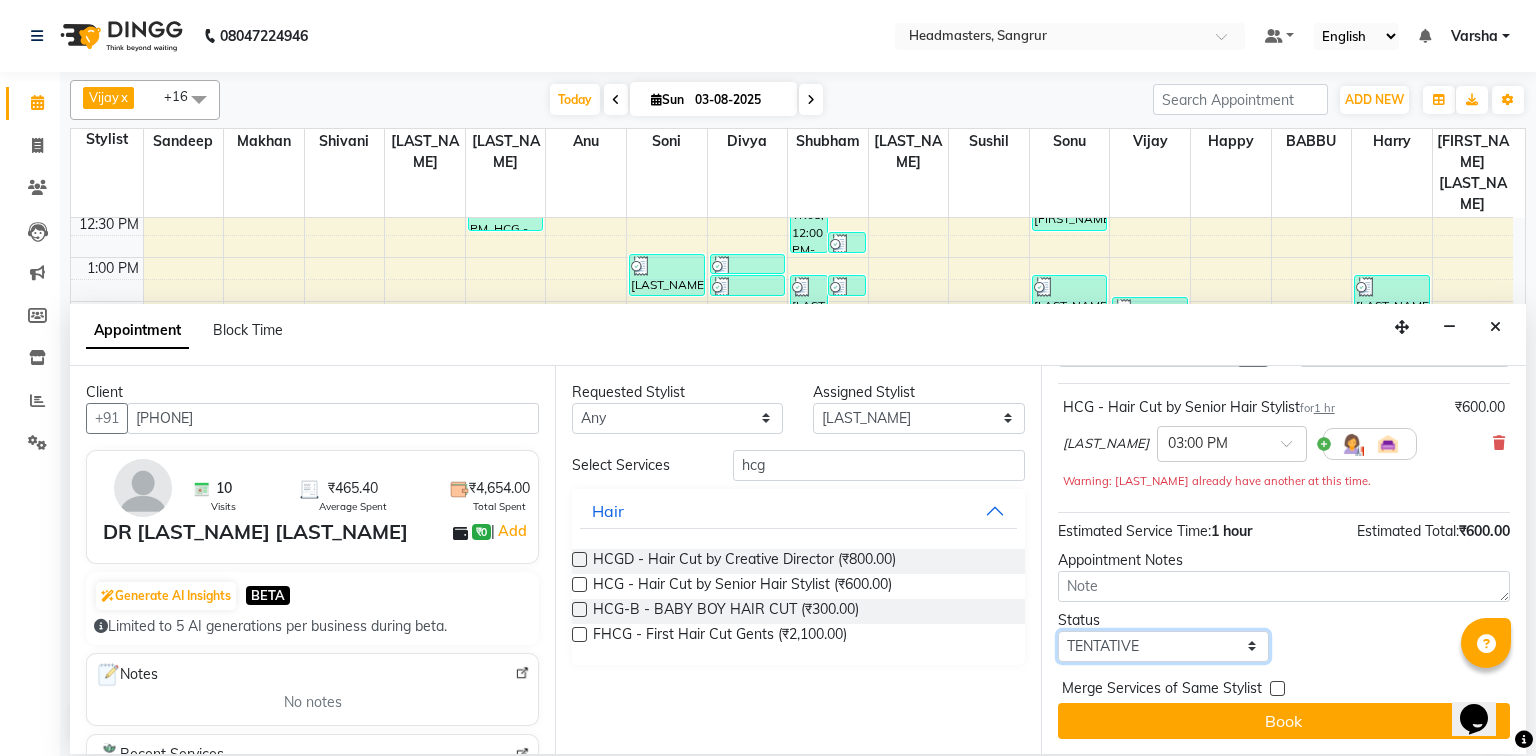 click on "Select TENTATIVE CONFIRM CHECK-IN UPCOMING" at bounding box center (1163, 646) 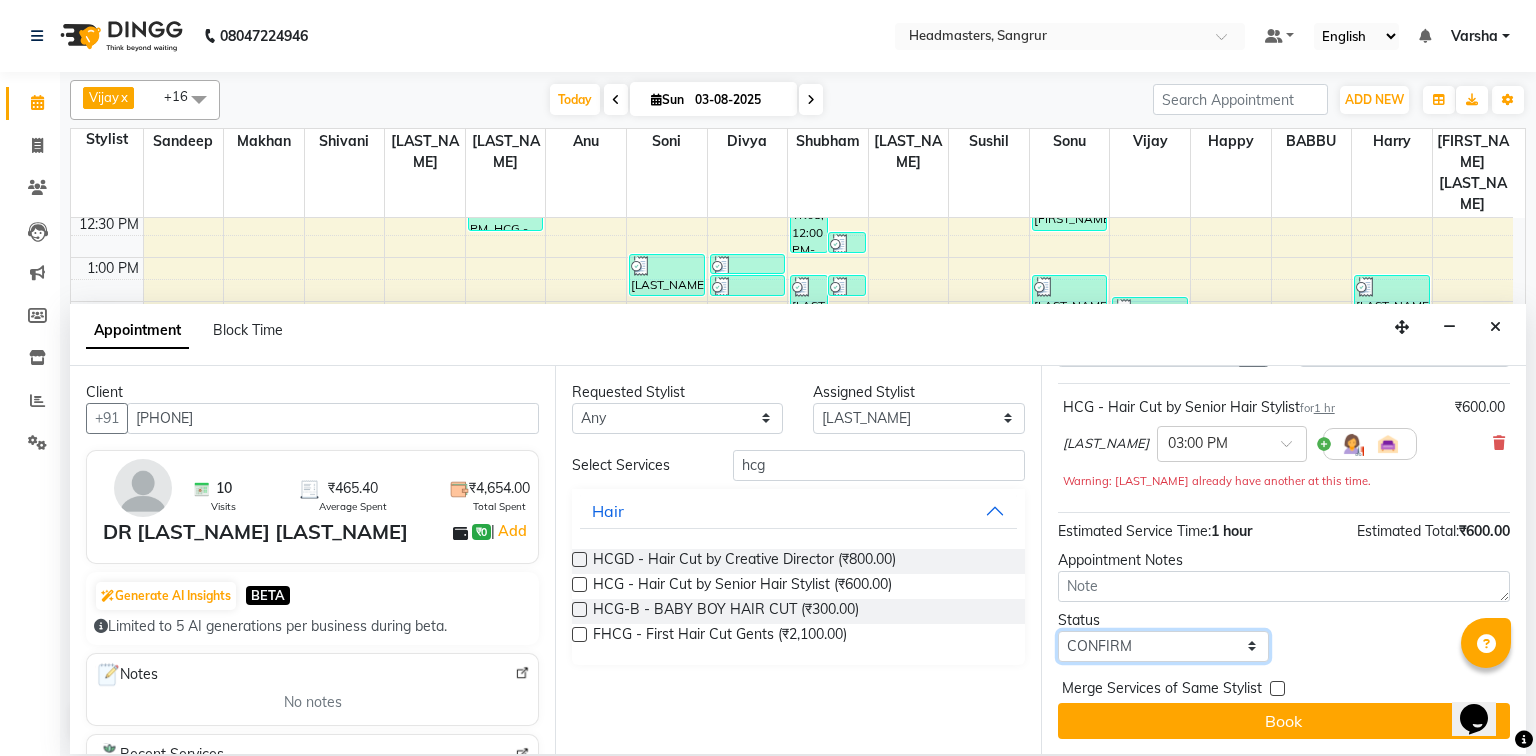 click on "Select TENTATIVE CONFIRM CHECK-IN UPCOMING" at bounding box center (1163, 646) 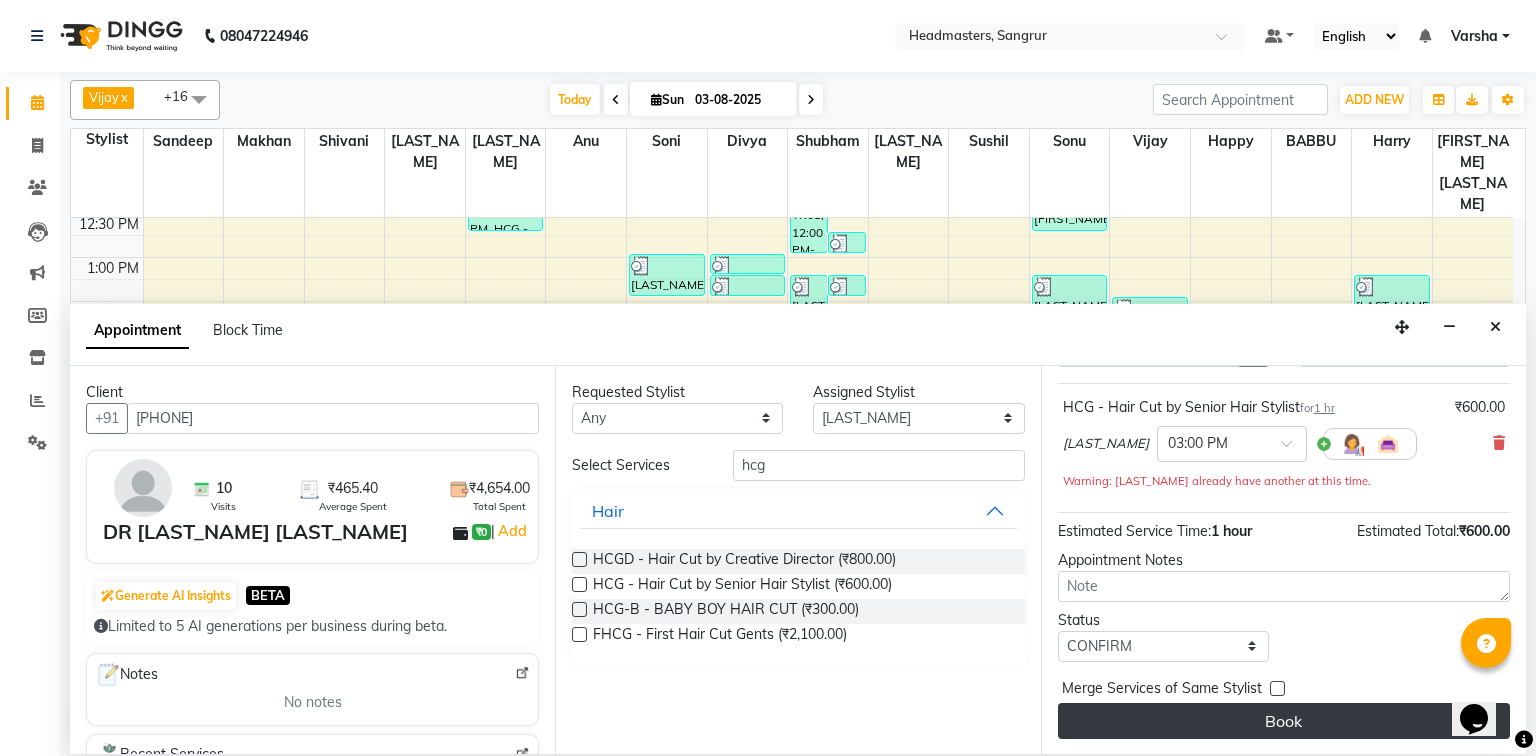 click on "Book" at bounding box center (1284, 721) 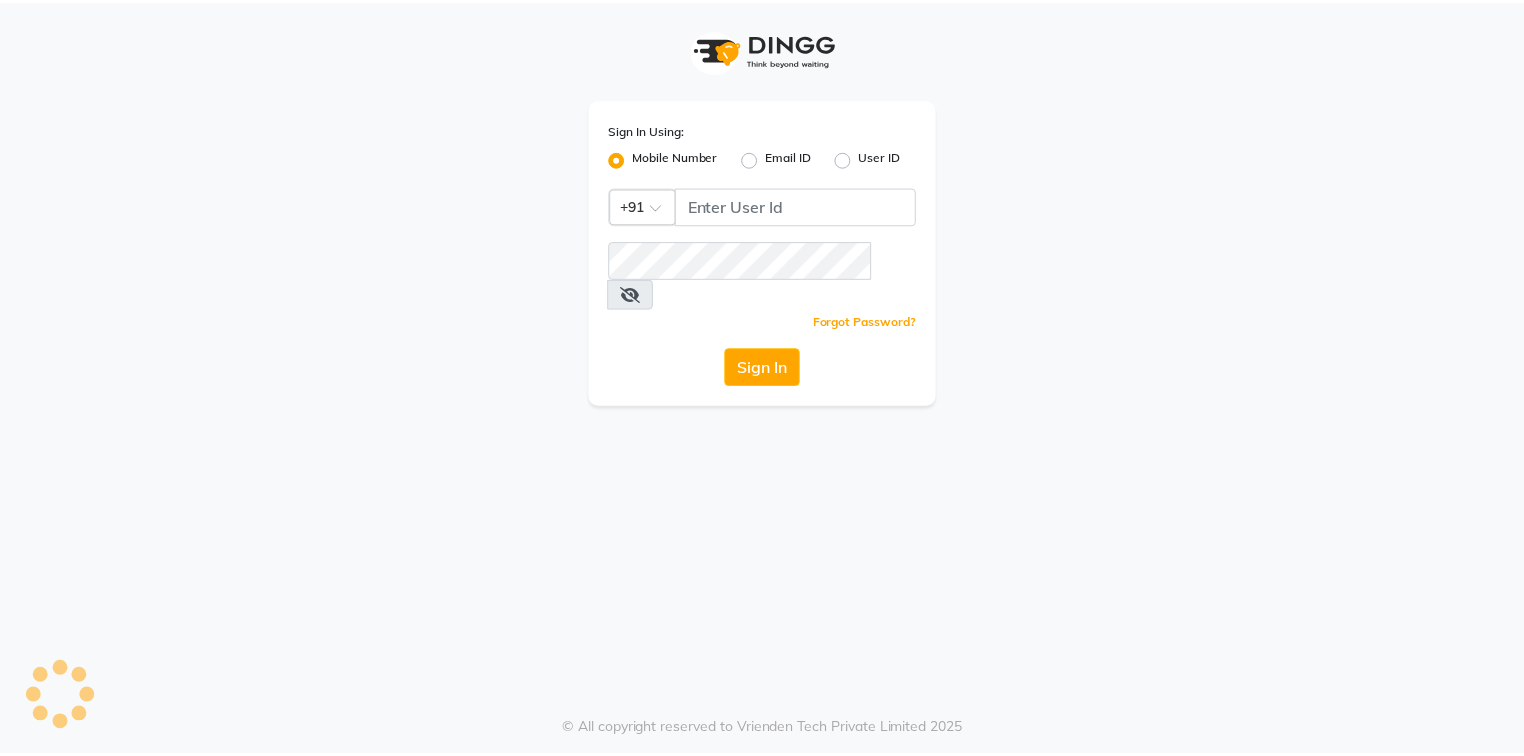 scroll, scrollTop: 0, scrollLeft: 0, axis: both 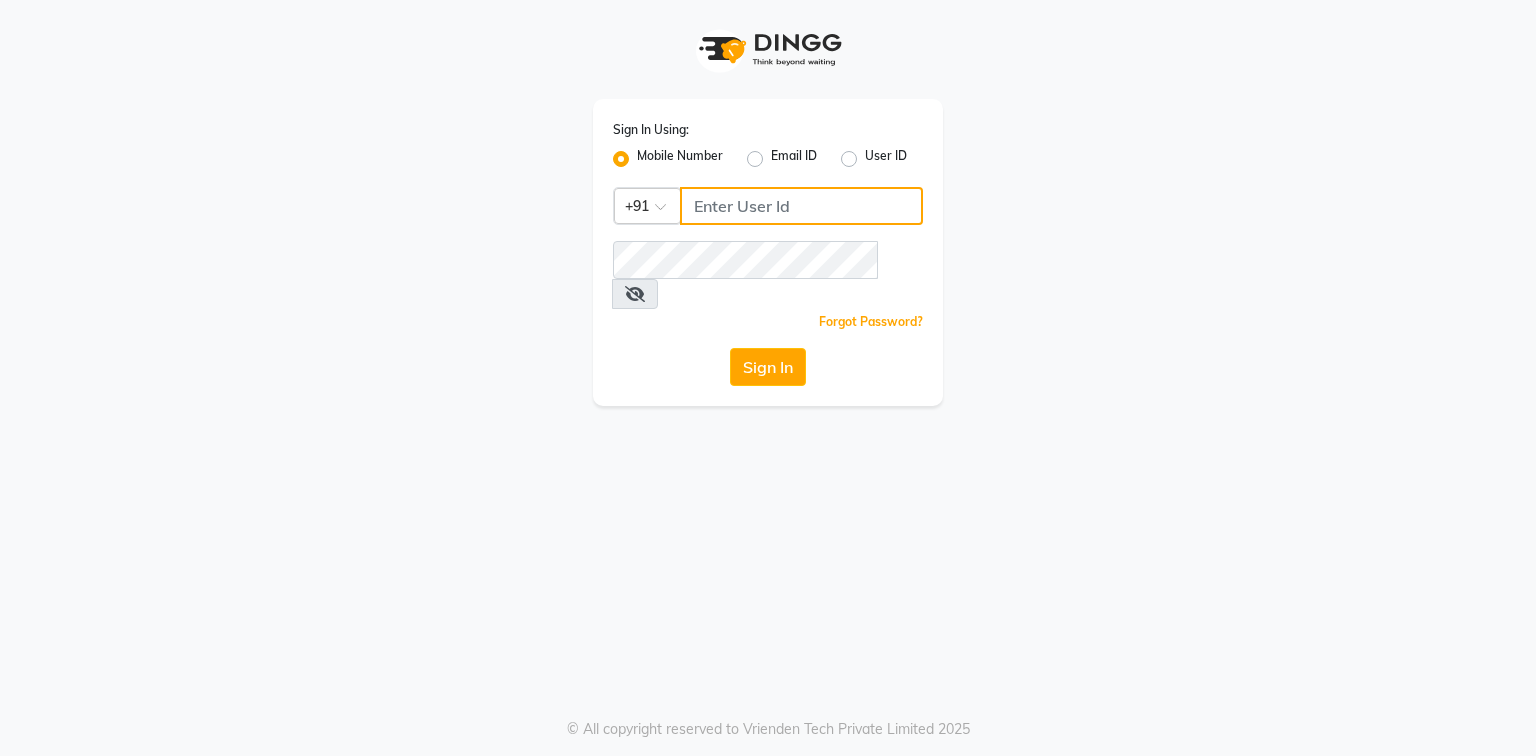 click 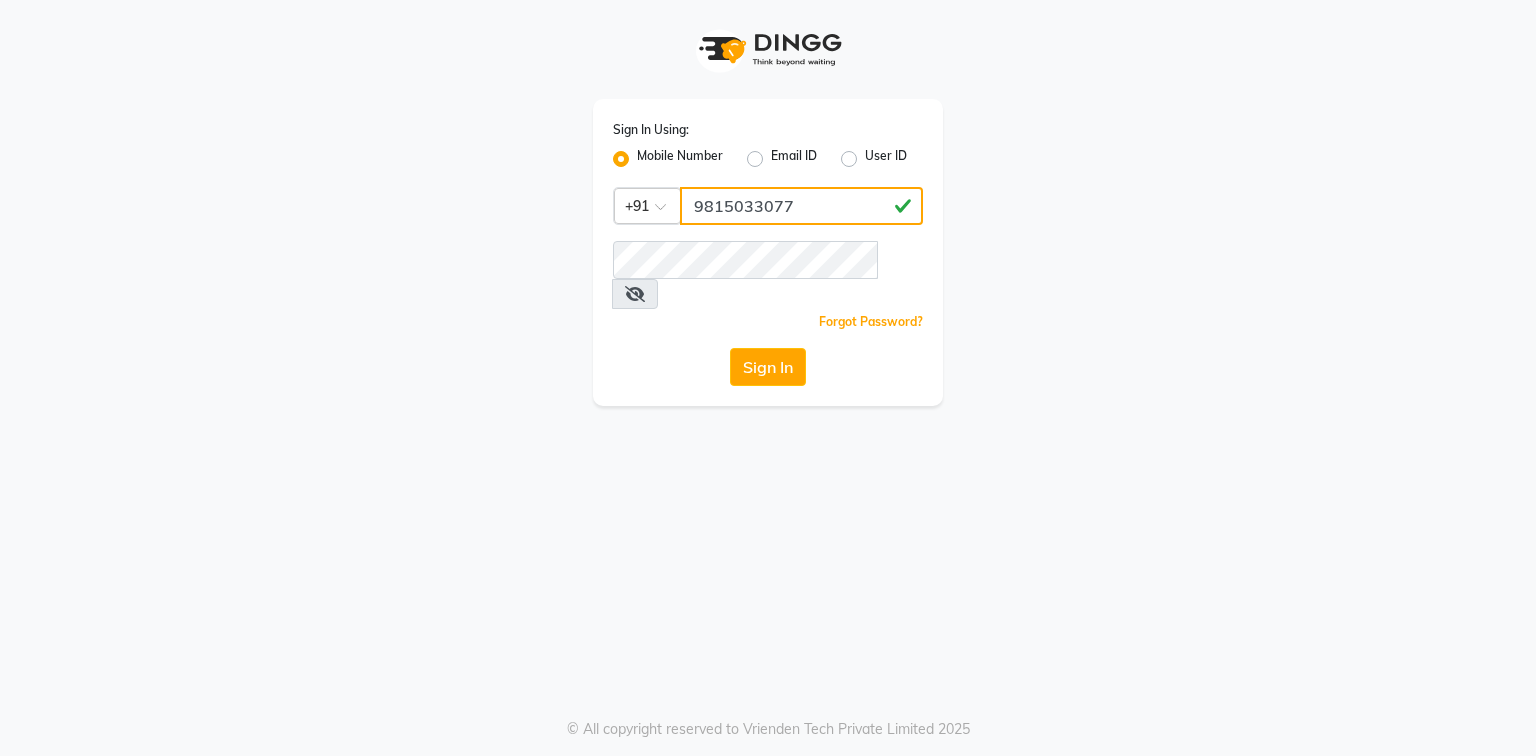 type on "9815033077" 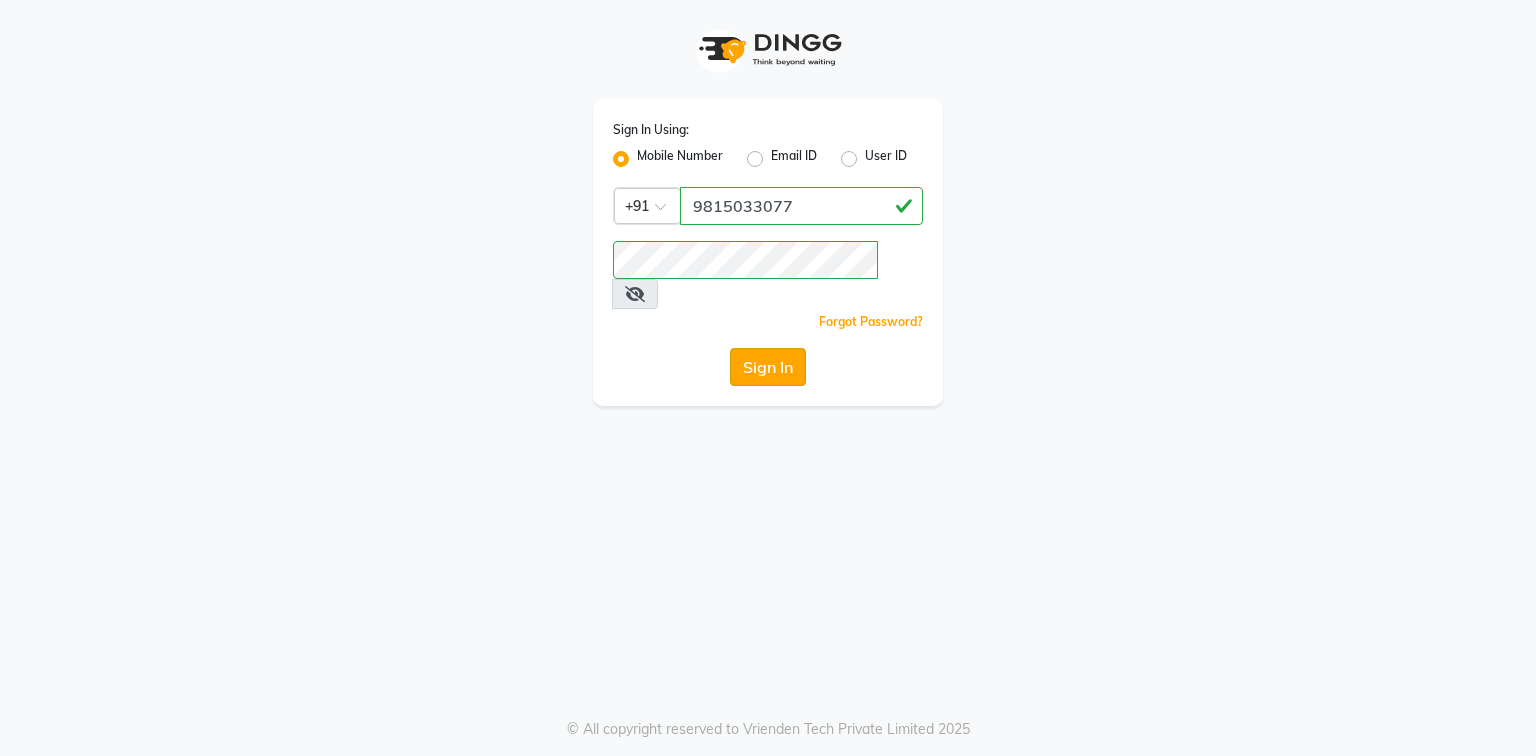 click on "Sign In" 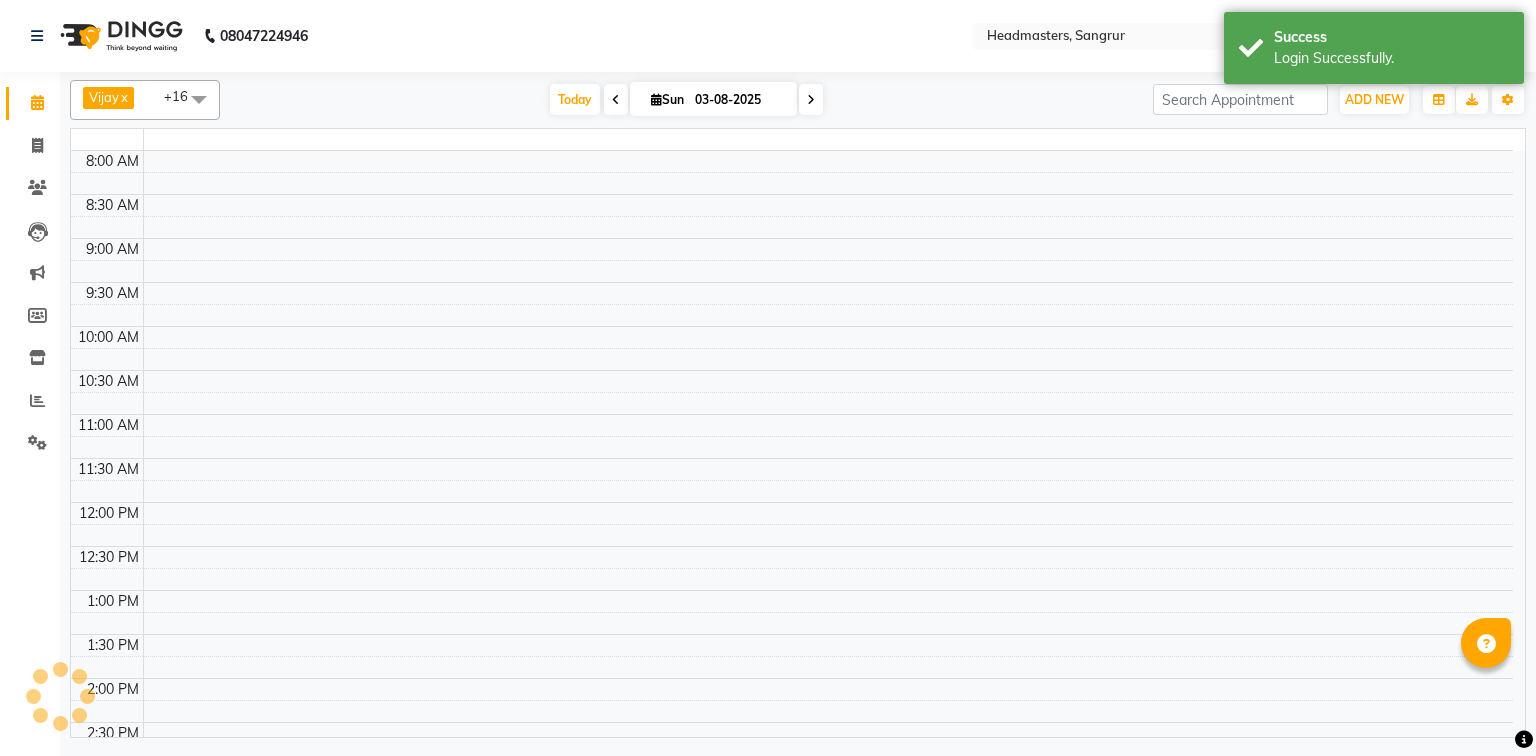 select on "en" 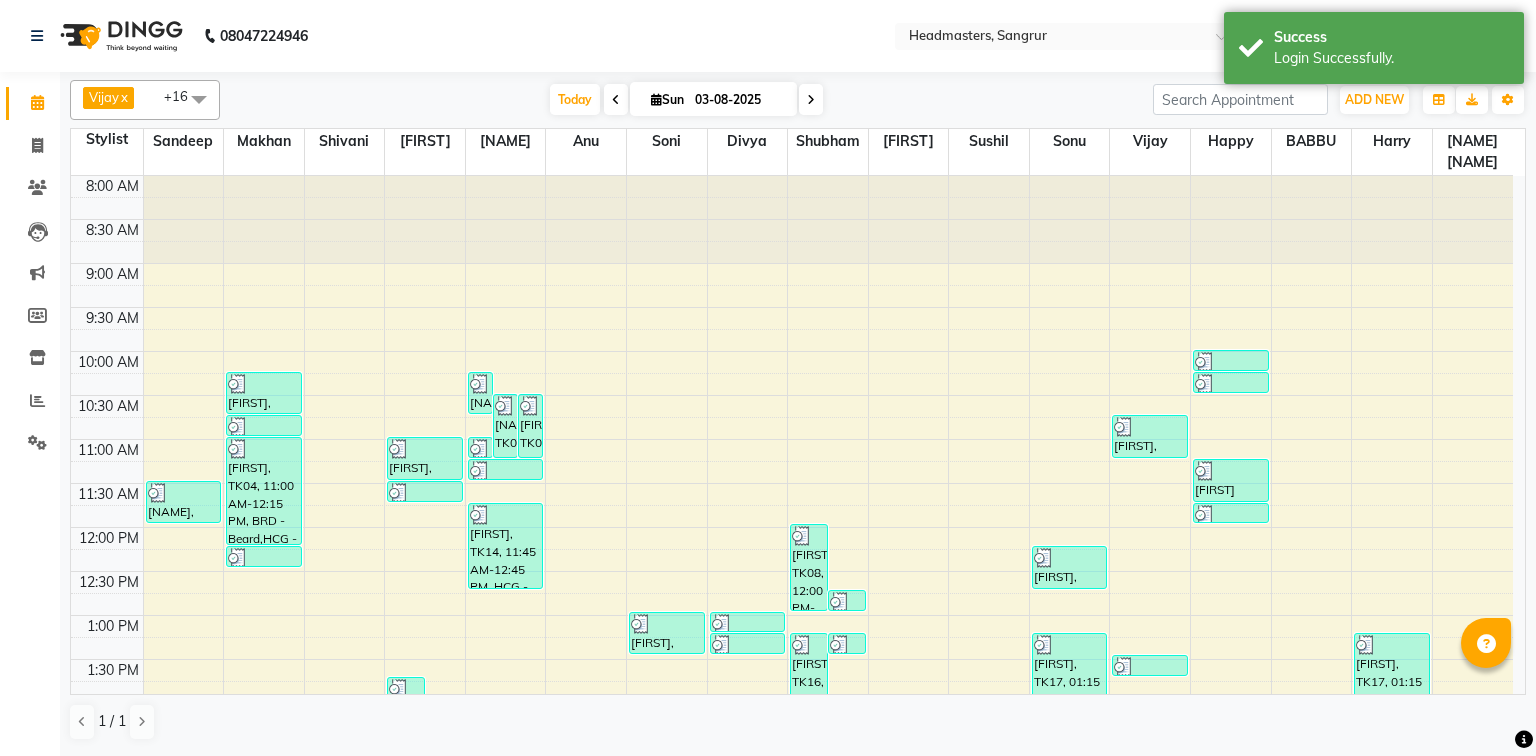 scroll, scrollTop: 614, scrollLeft: 0, axis: vertical 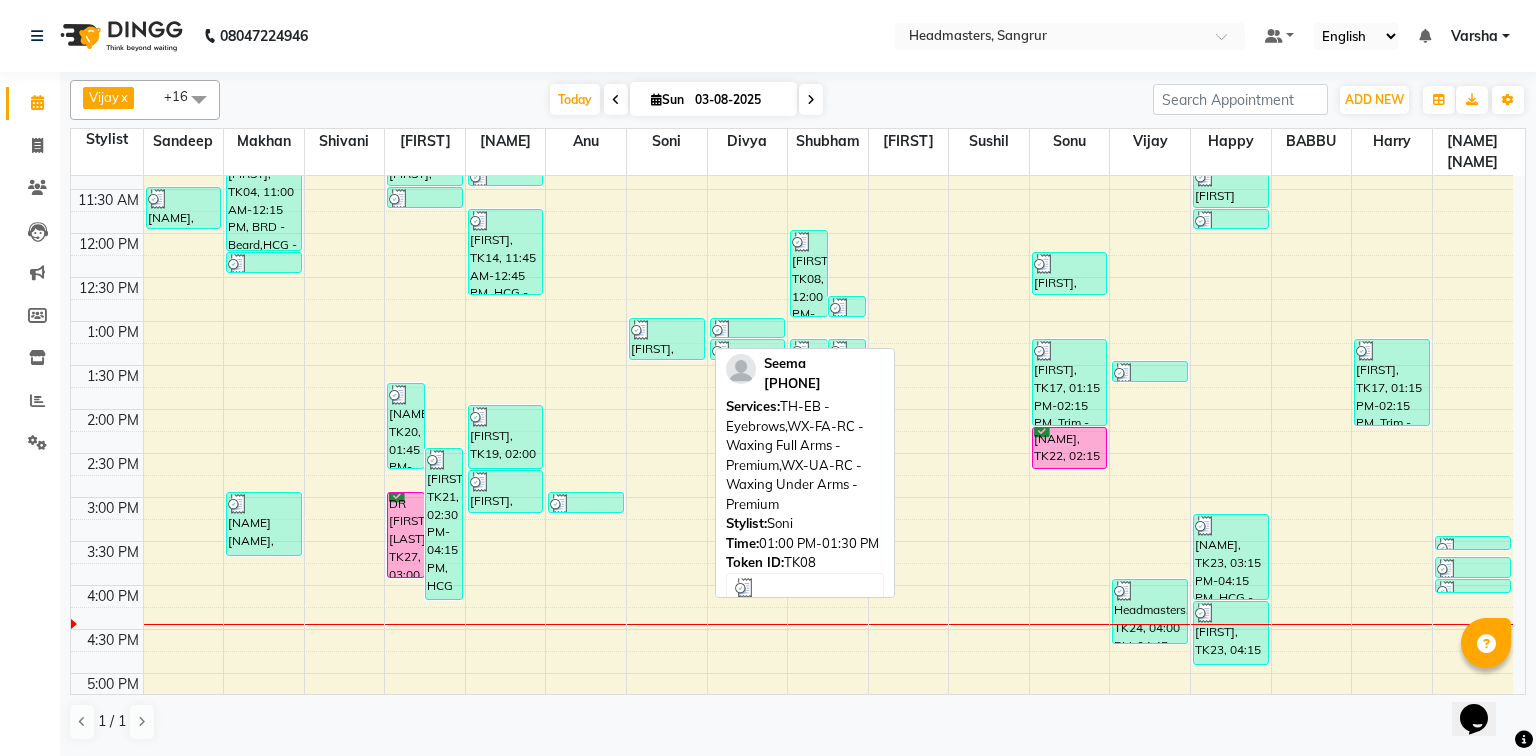 click at bounding box center (667, 330) 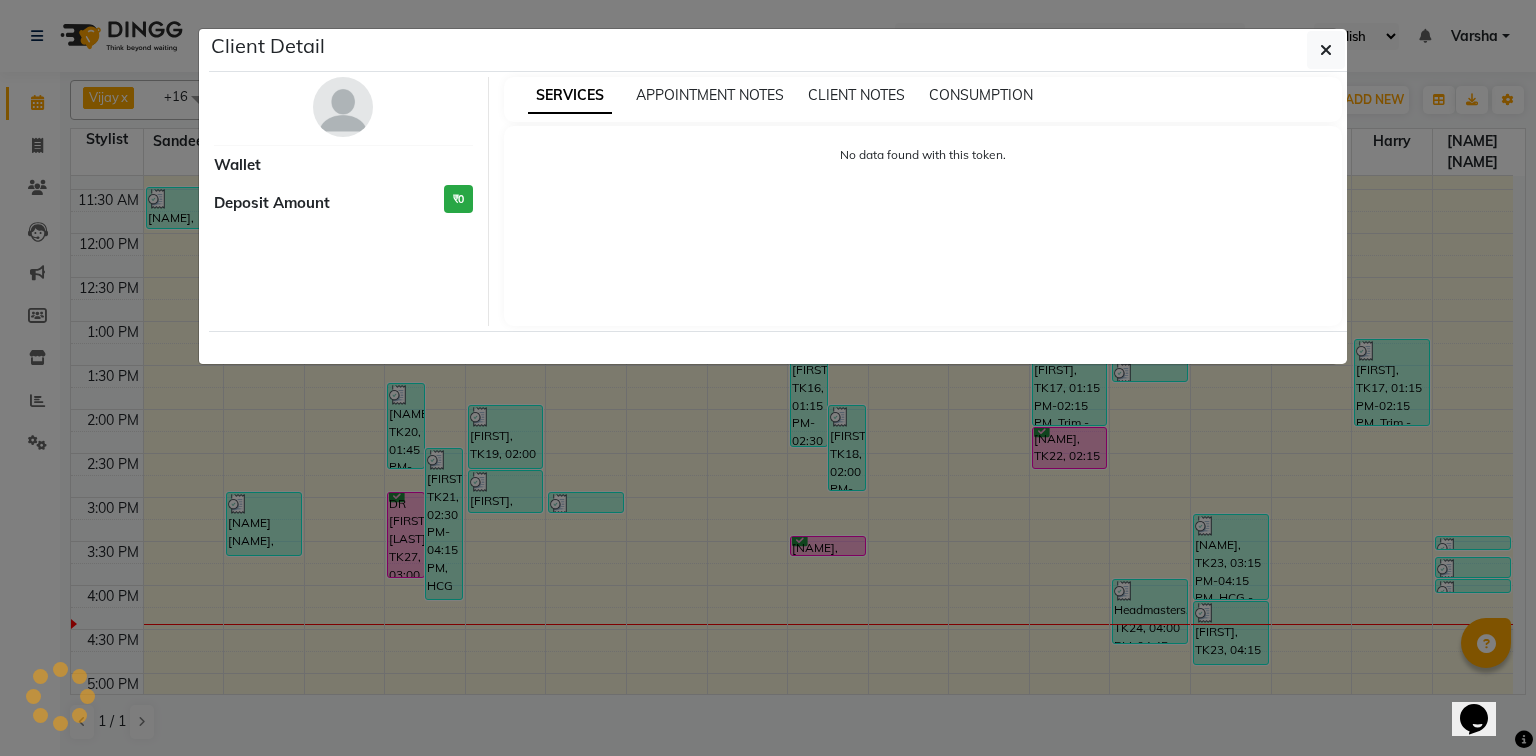 select on "3" 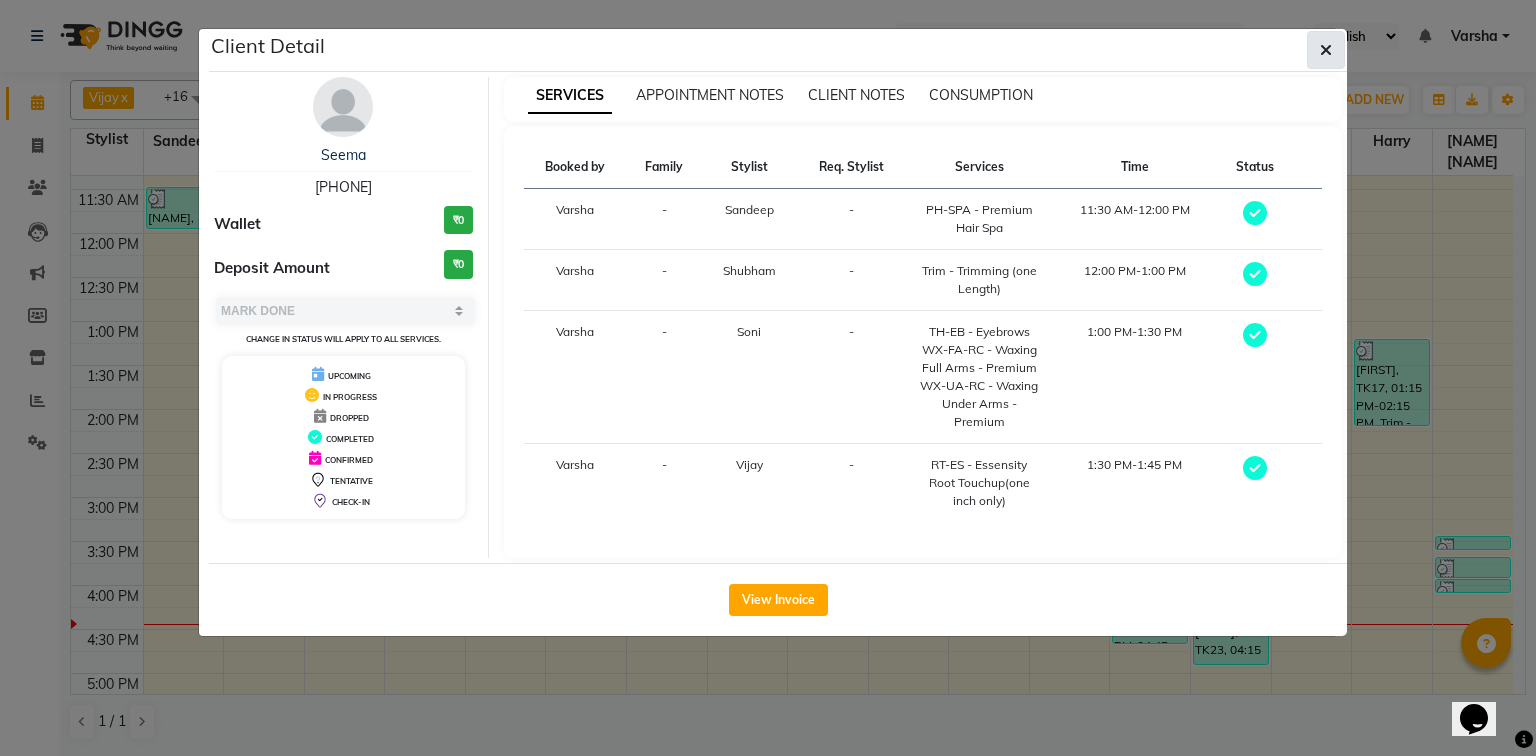 click 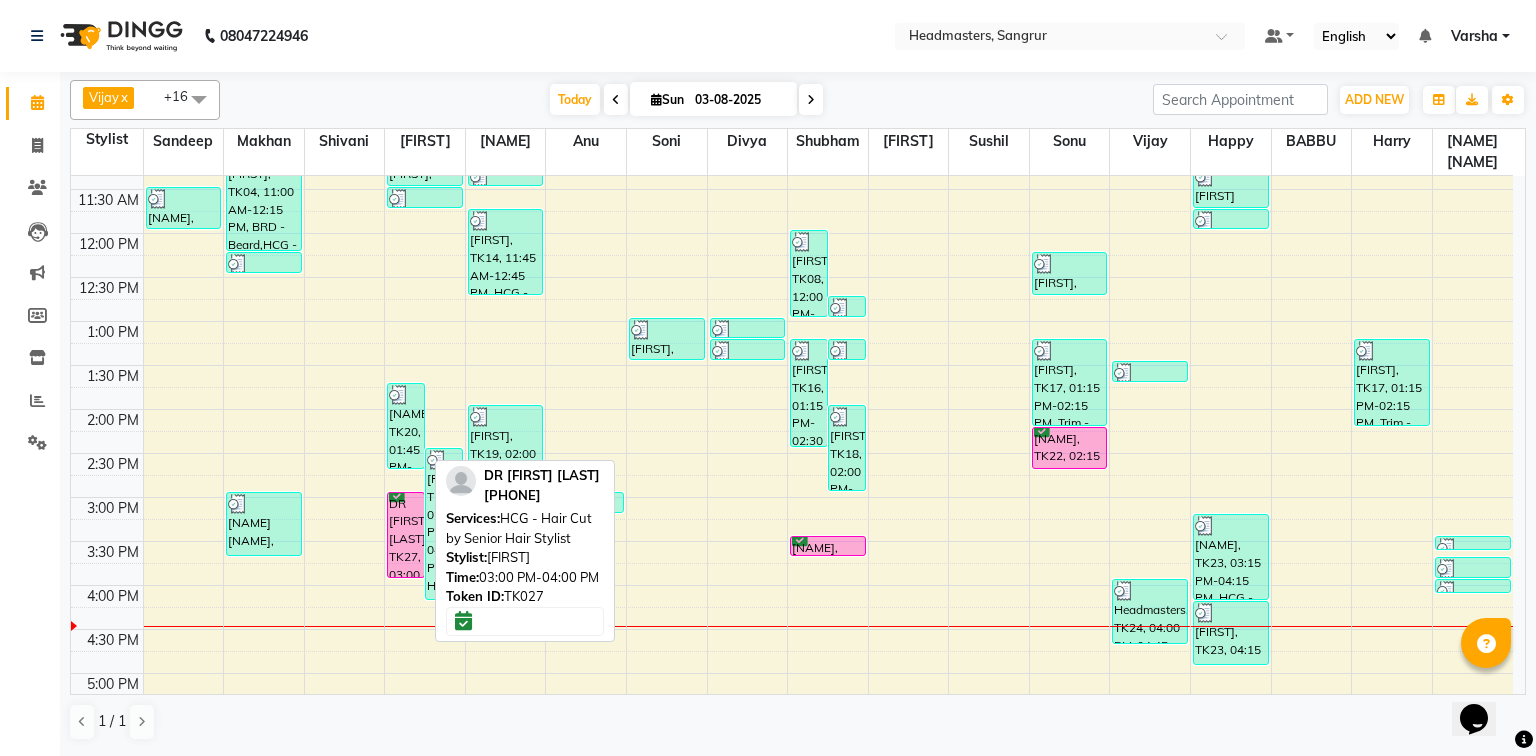 click on "DR [FIRST] [LAST], TK27, 03:00 PM-04:00 PM, HCG - Hair Cut by Senior Hair Stylist" at bounding box center (406, 535) 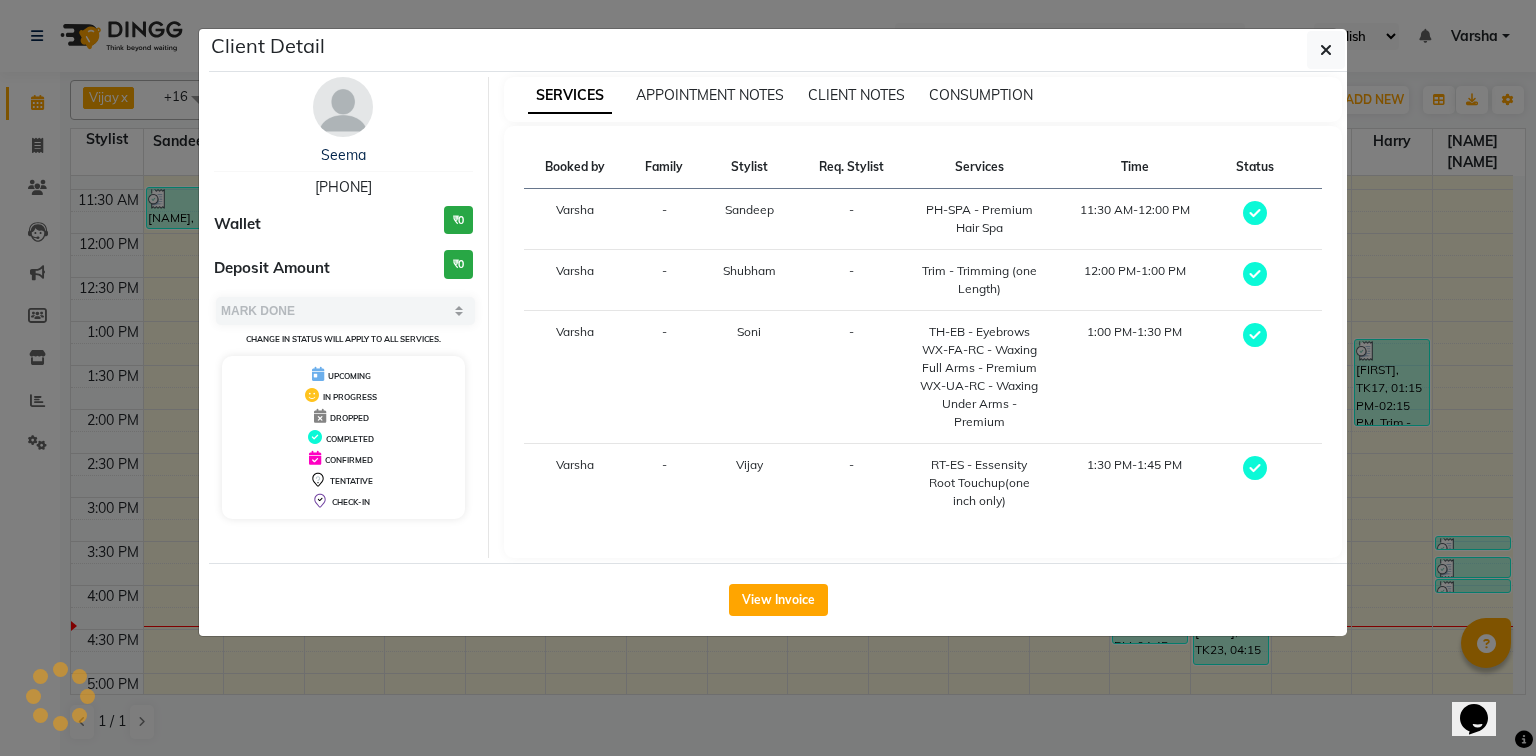 select on "6" 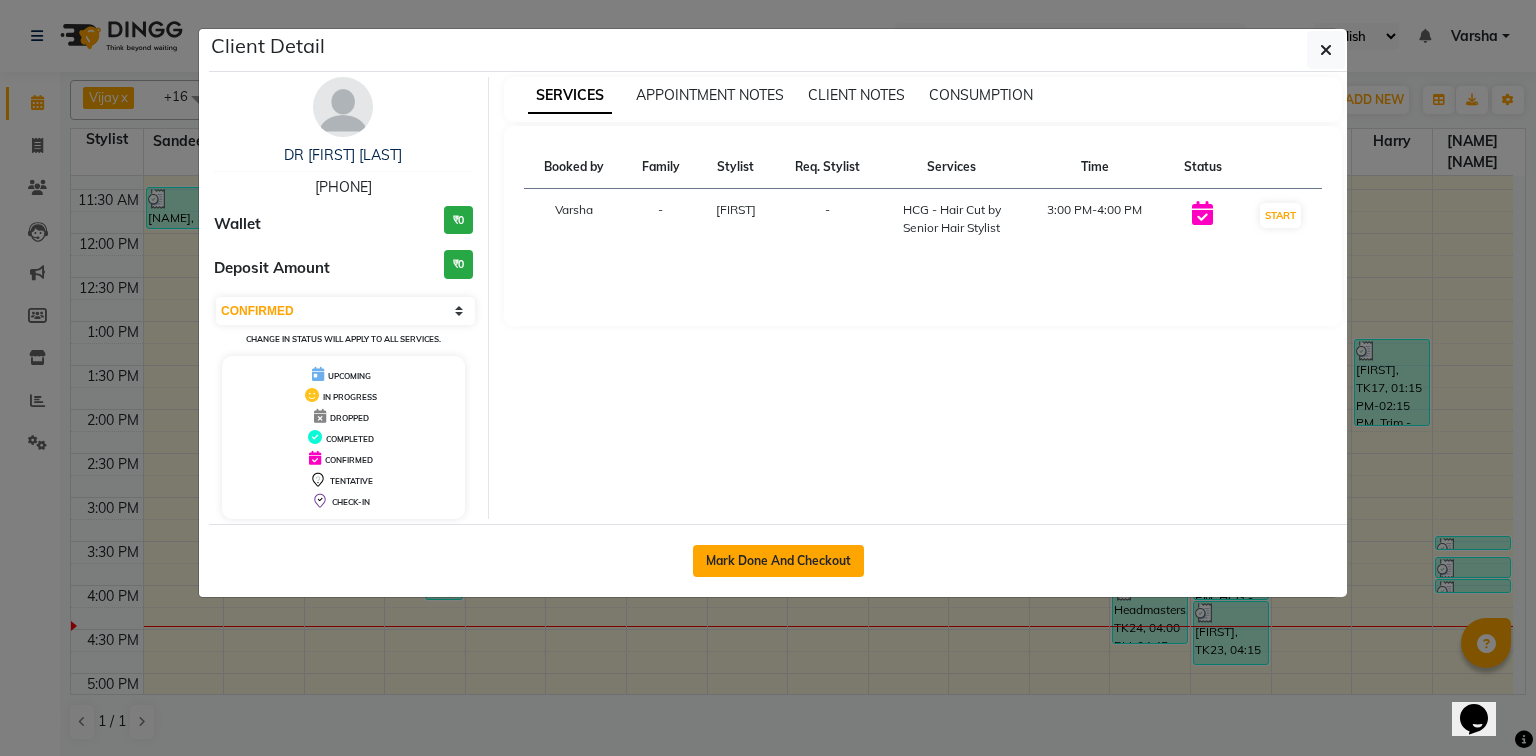 click on "Mark Done And Checkout" 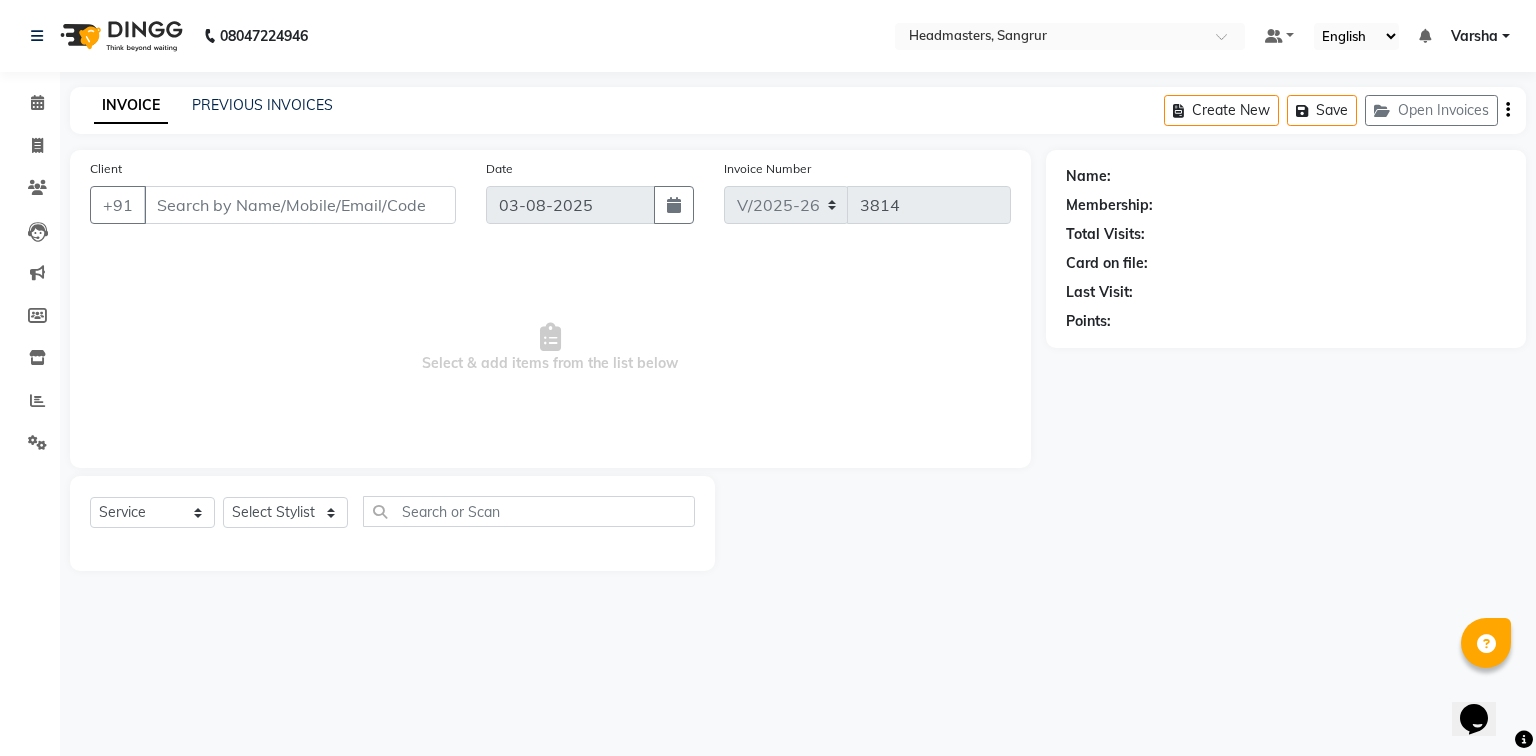 type on "[PHONE]" 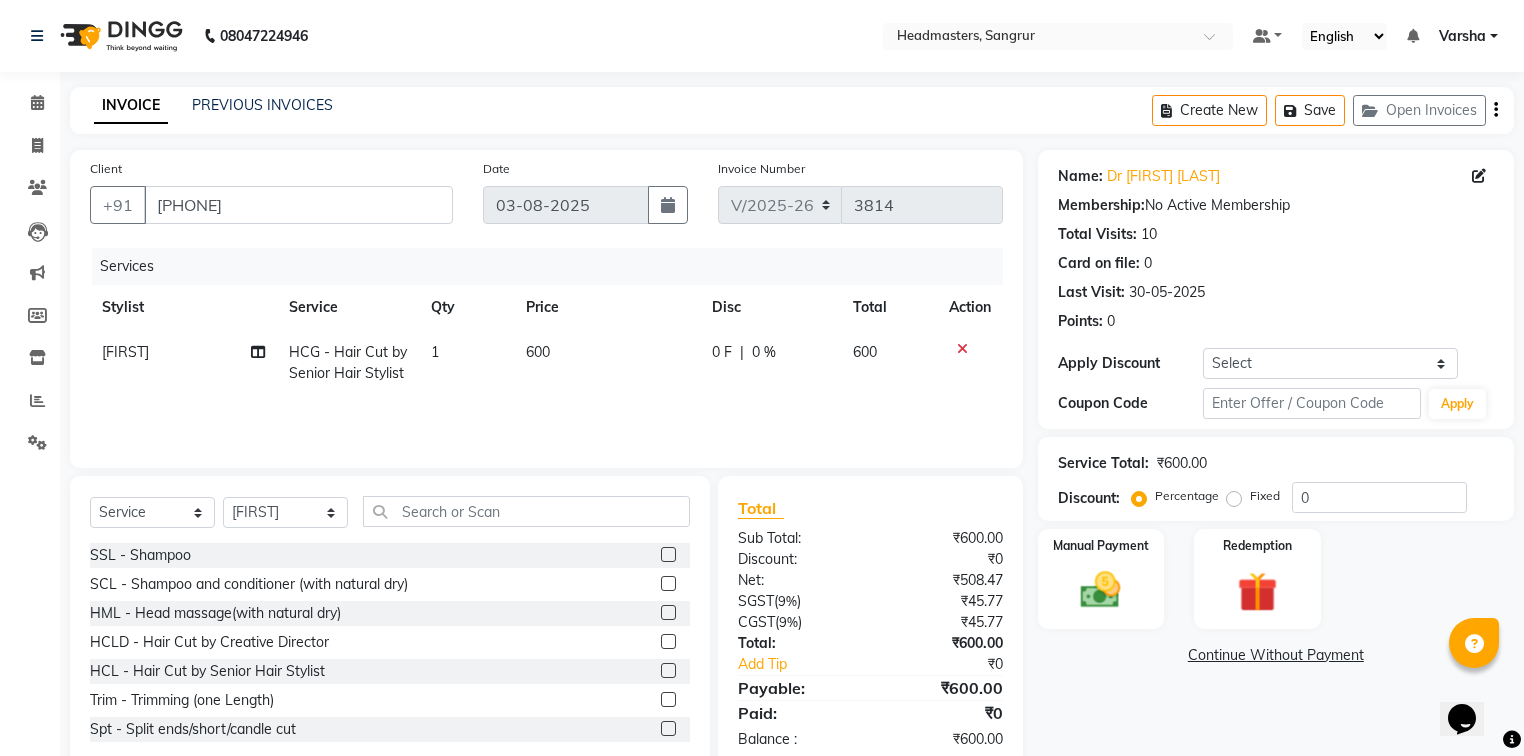 click on "1" 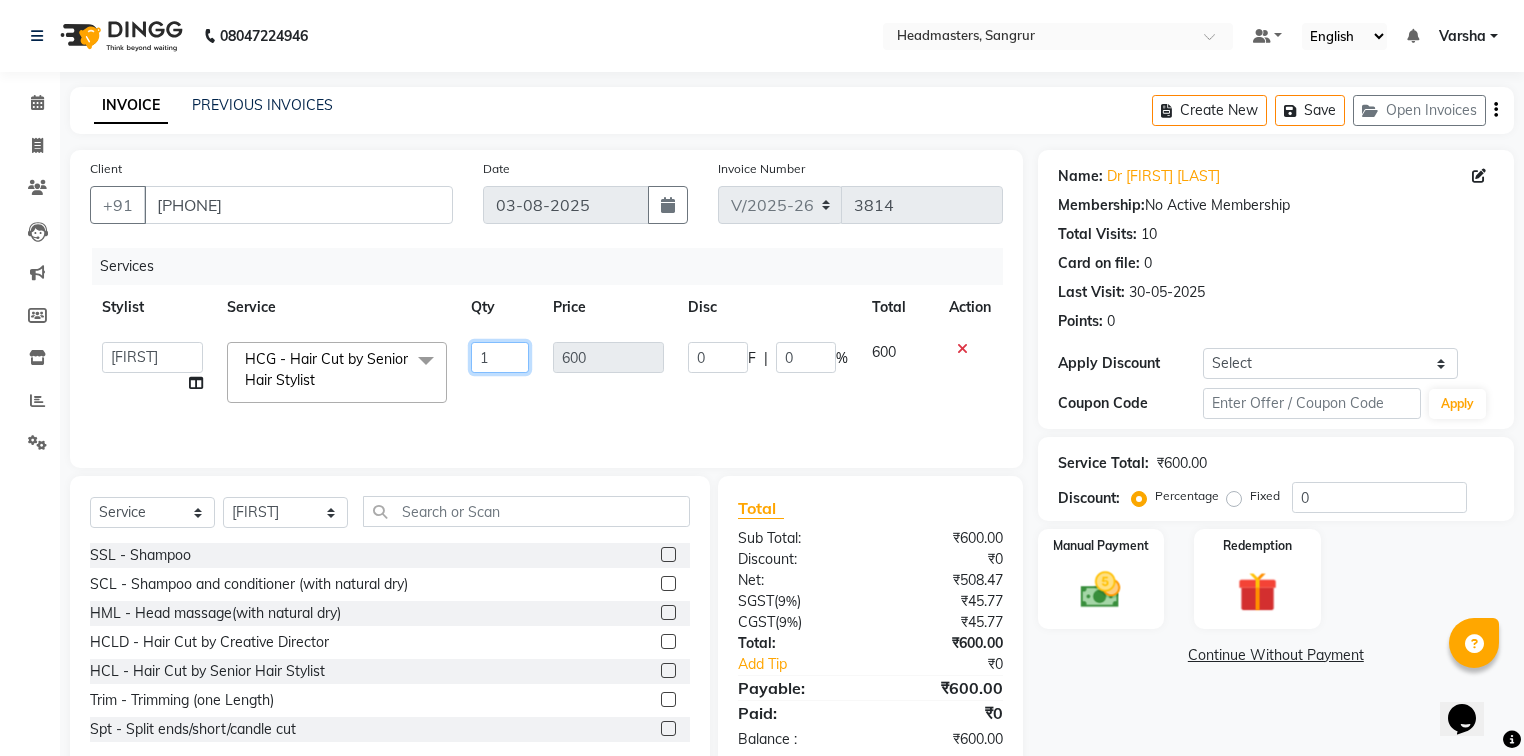 click on "1" 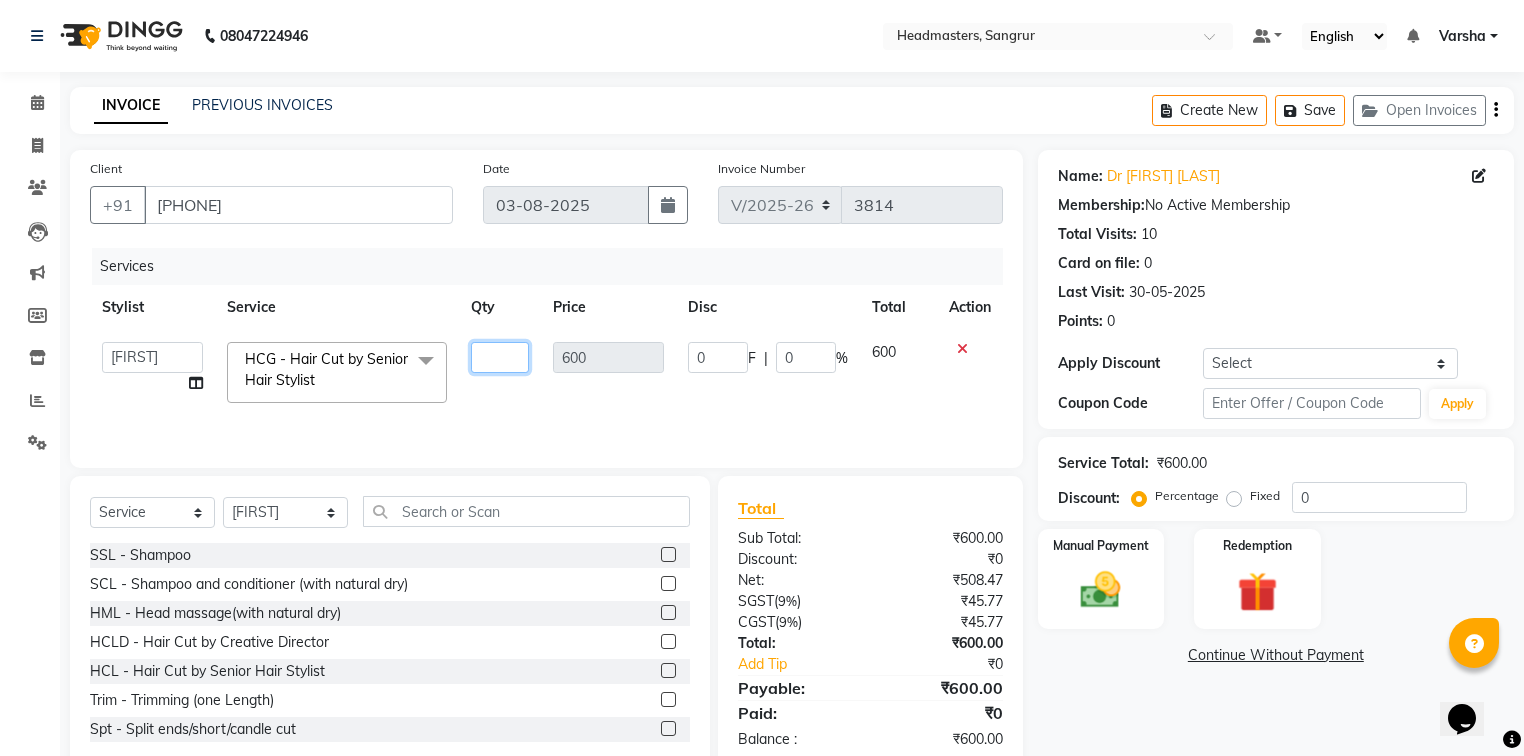 type on "2" 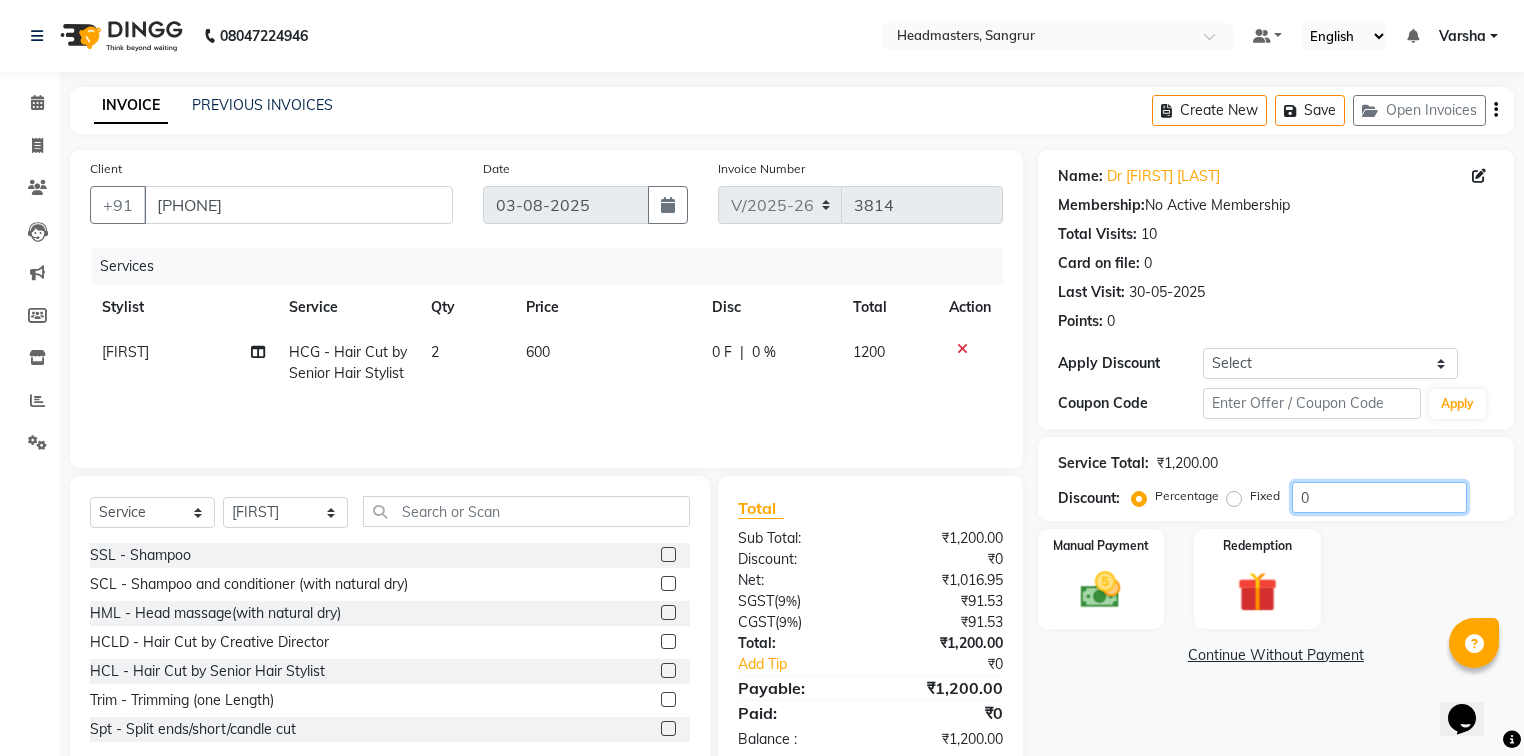 click on "0" 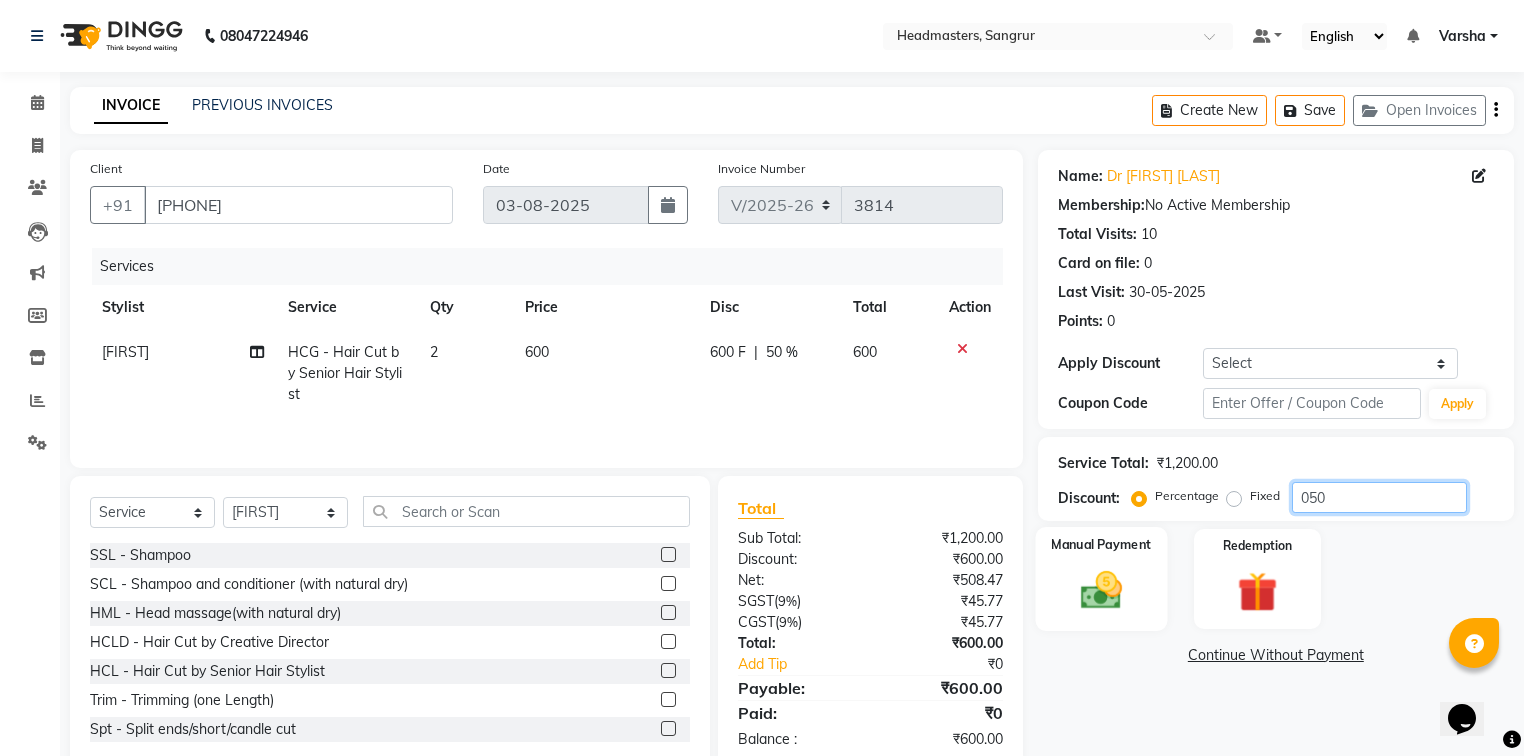 type on "050" 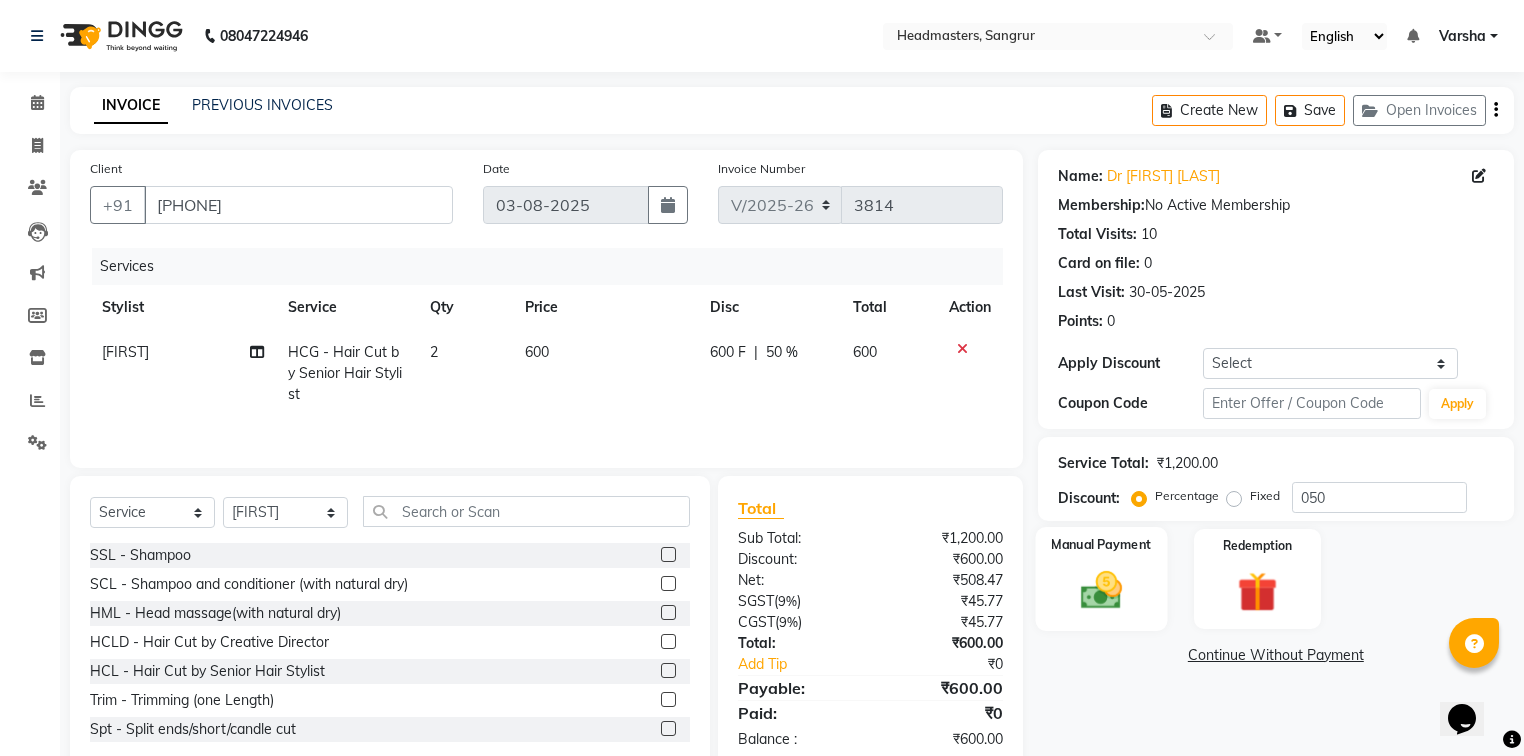 click on "Manual Payment" 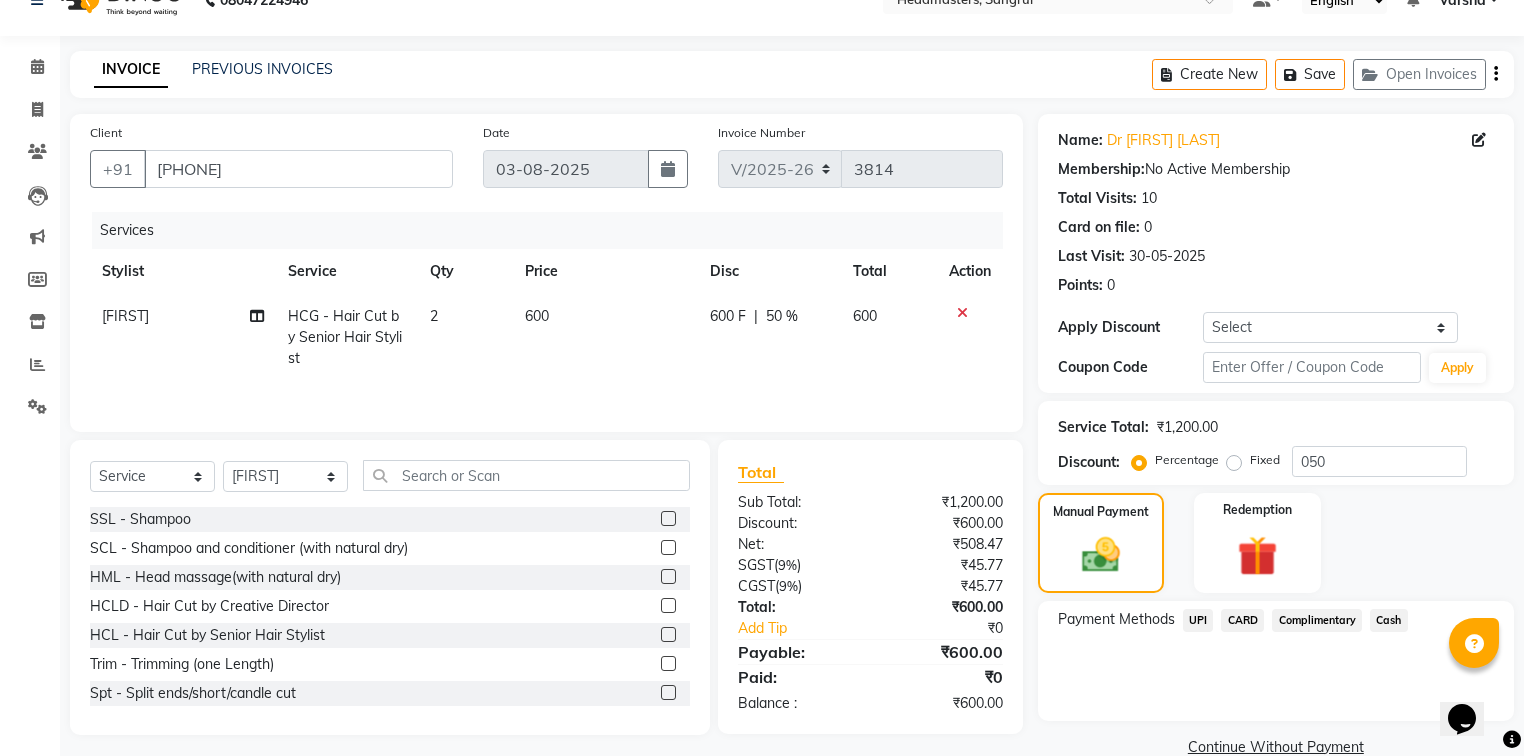 scroll, scrollTop: 71, scrollLeft: 0, axis: vertical 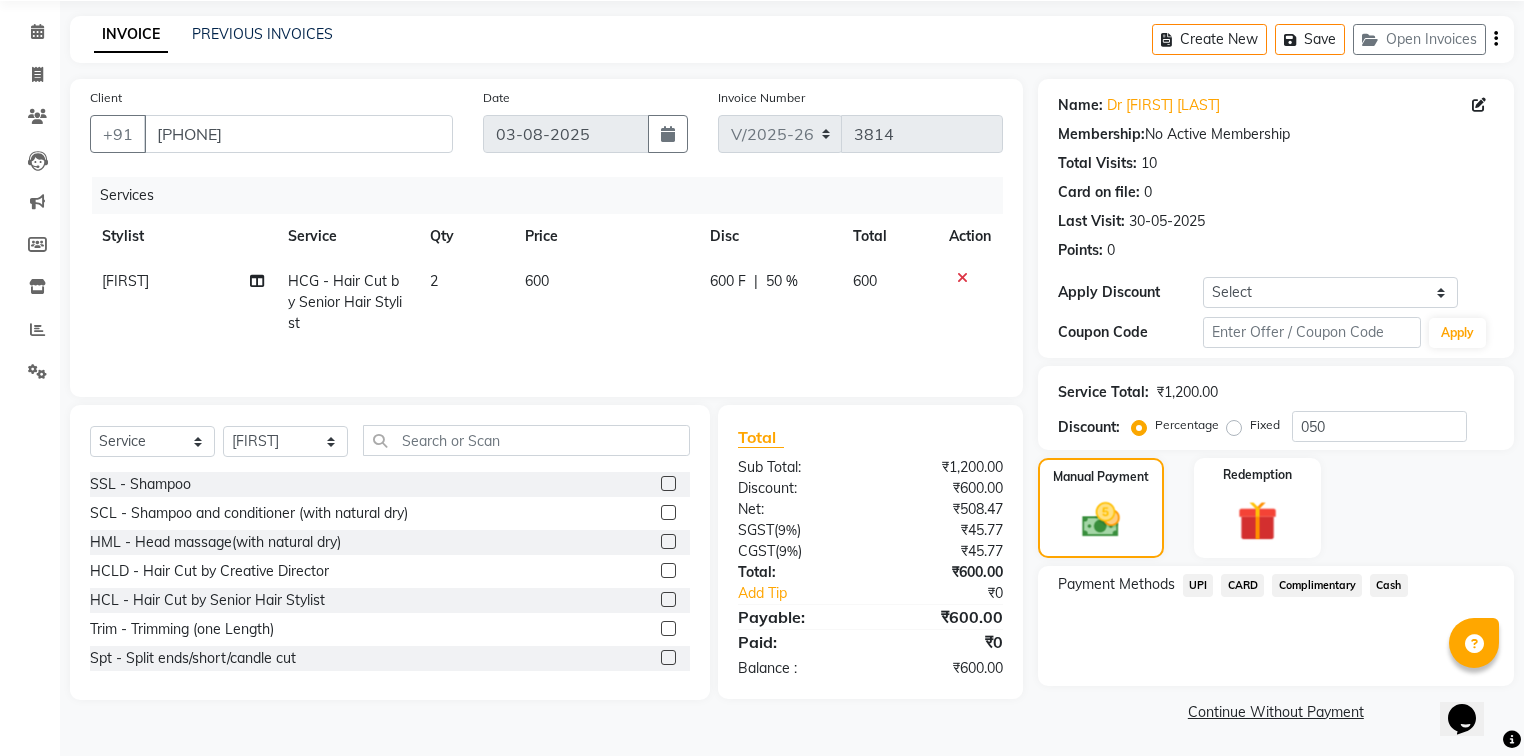 click on "Cash" 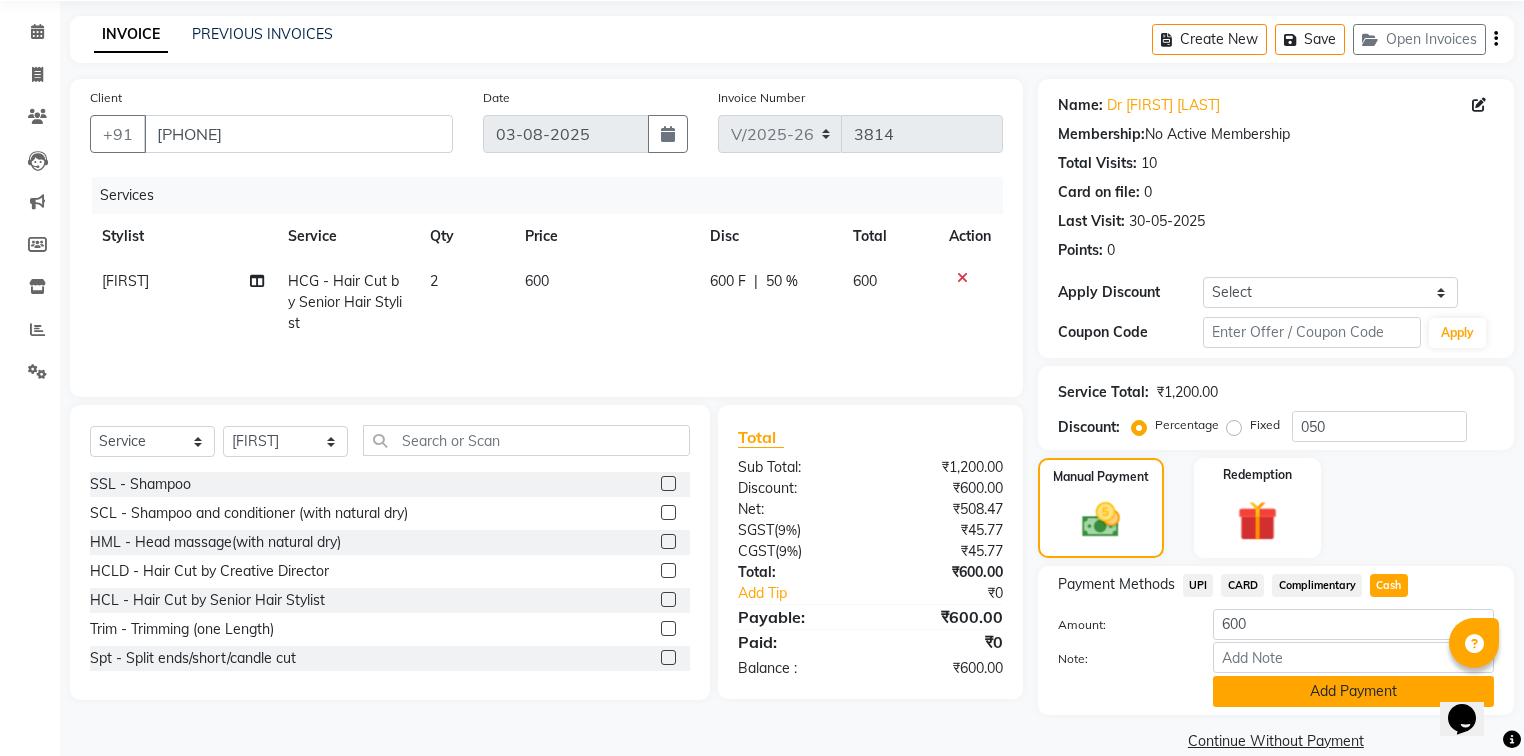 click on "Add Payment" 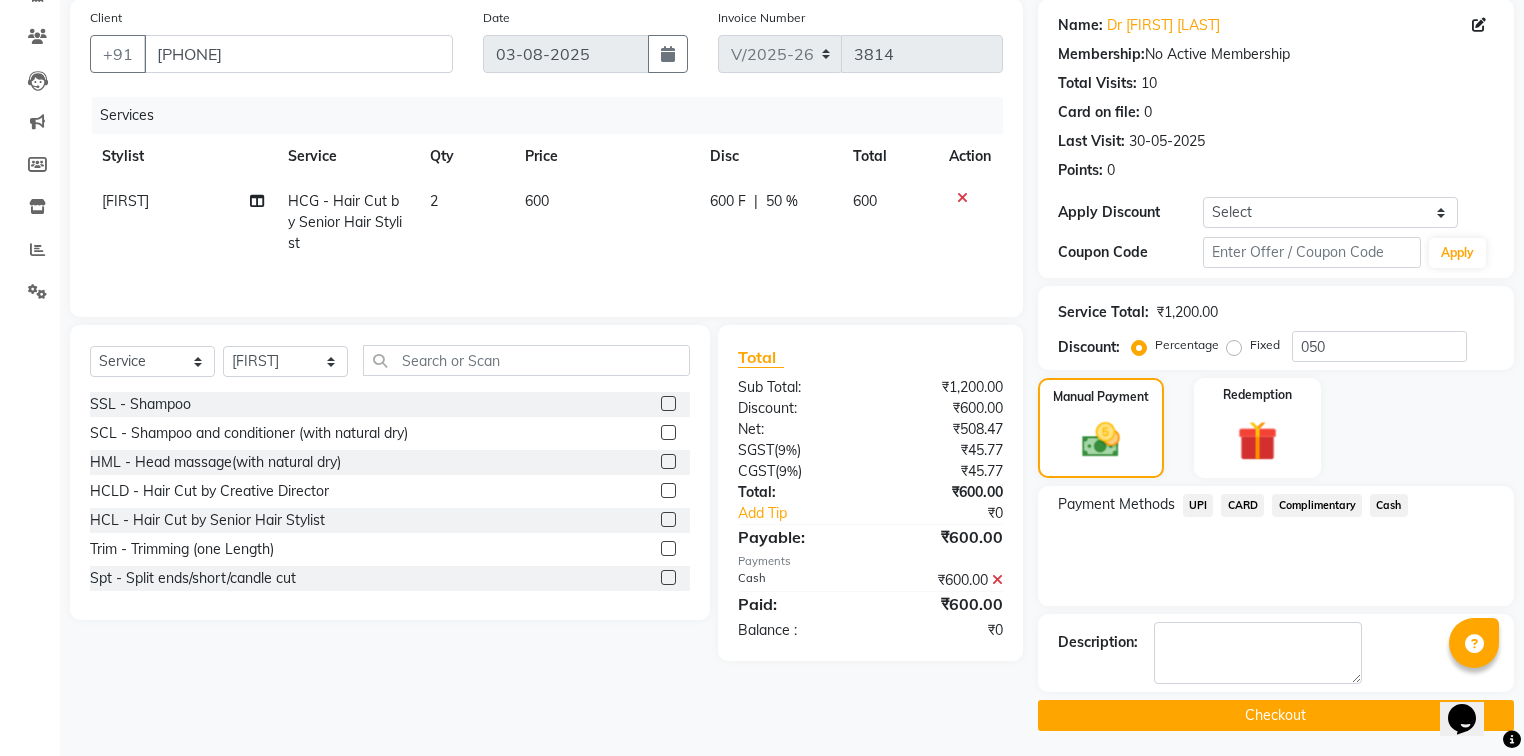 scroll, scrollTop: 154, scrollLeft: 0, axis: vertical 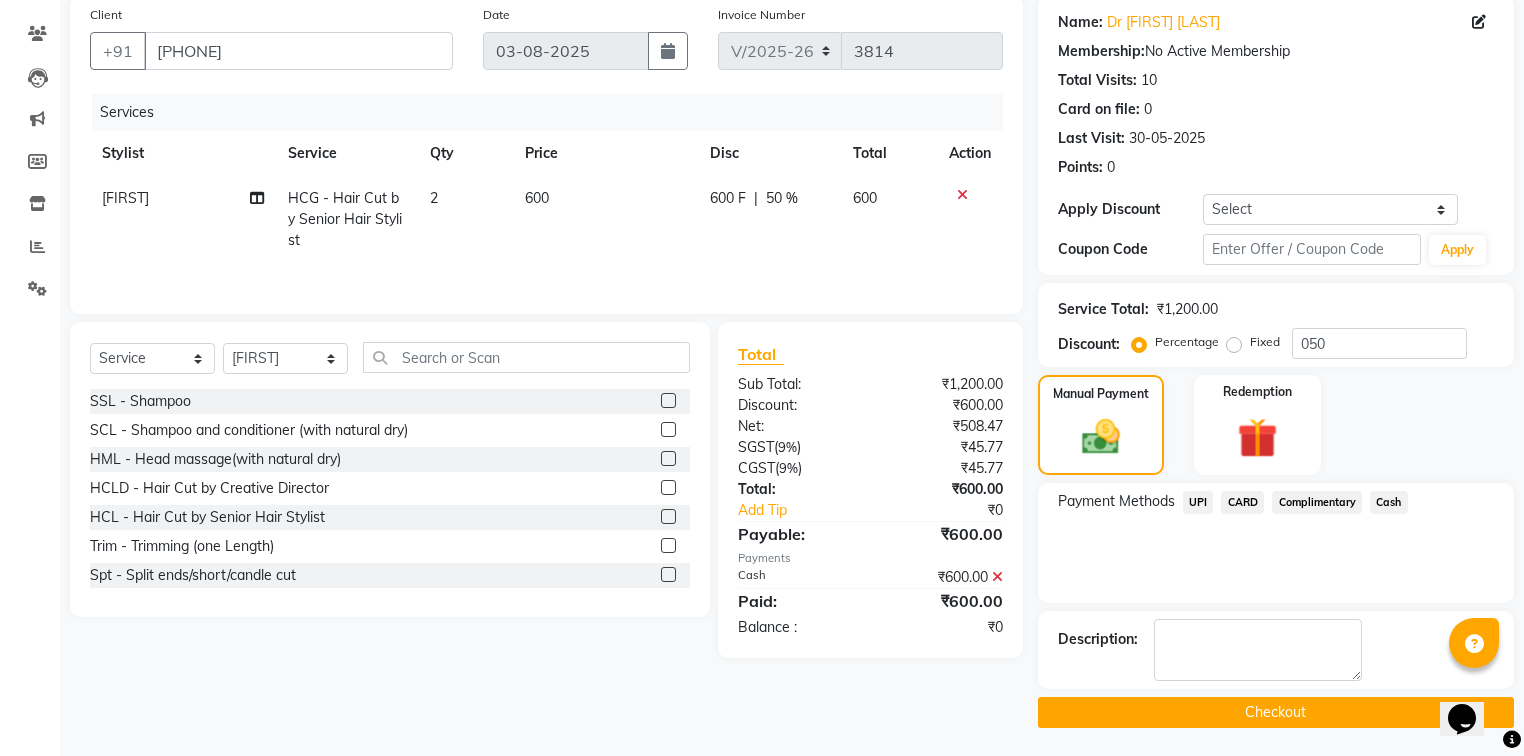 click on "Checkout" 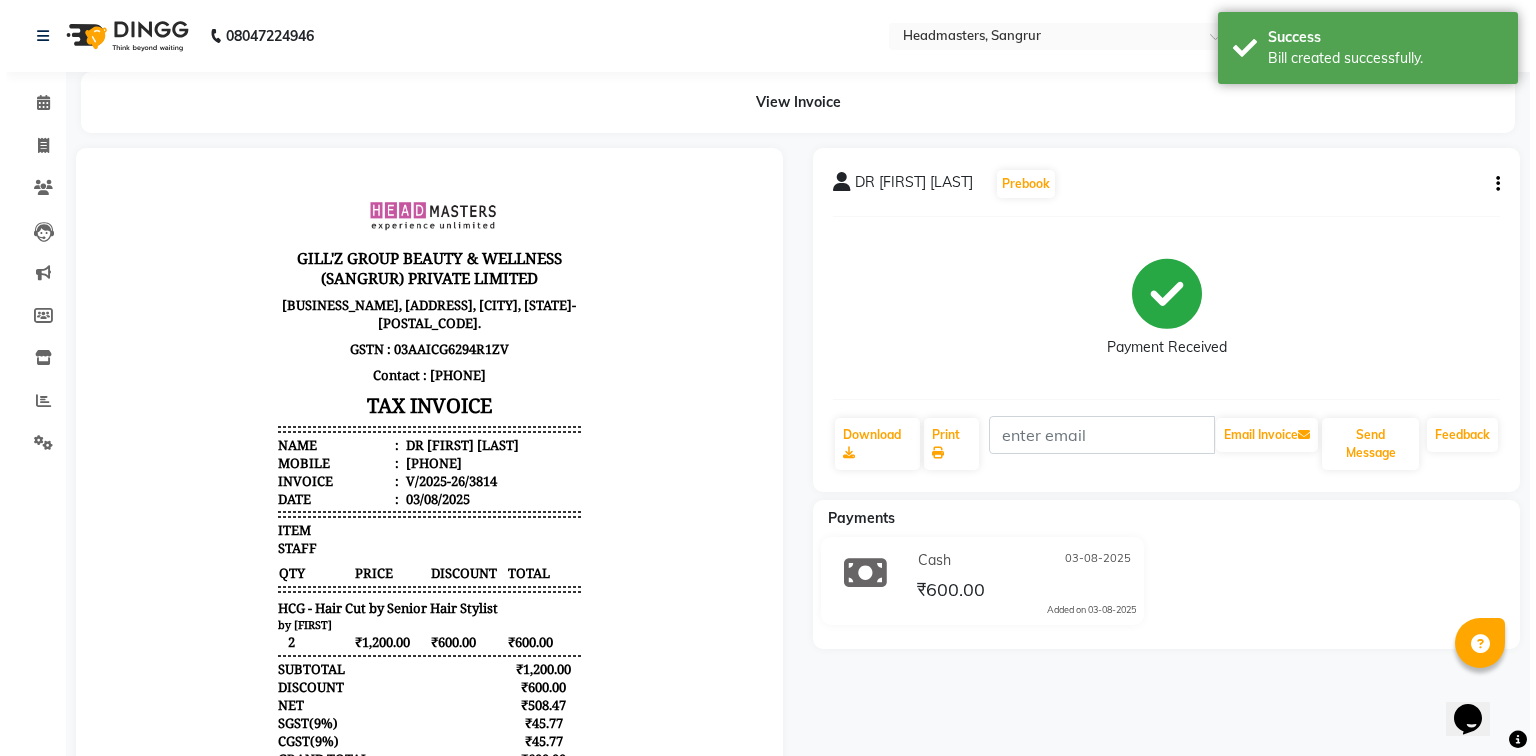 scroll, scrollTop: 0, scrollLeft: 0, axis: both 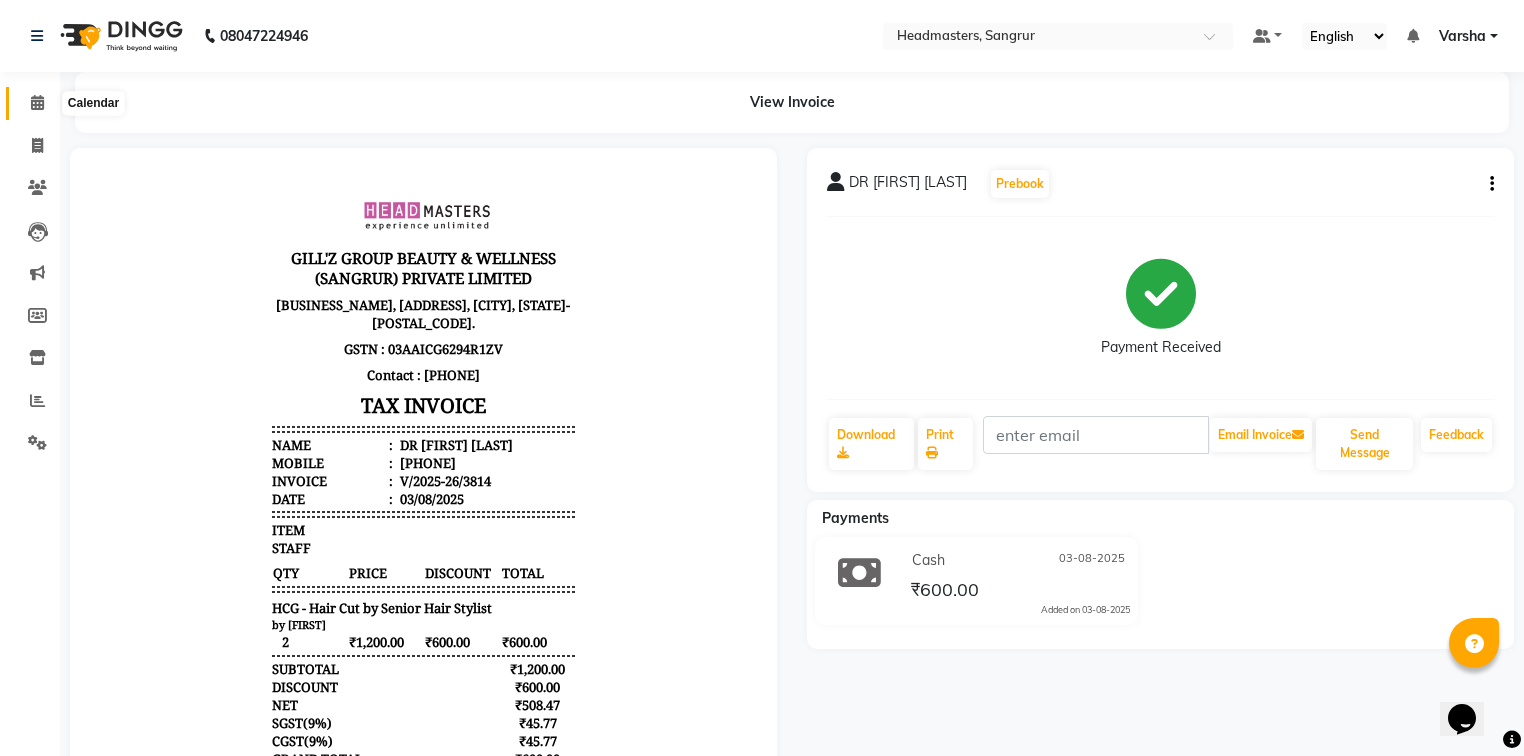 click 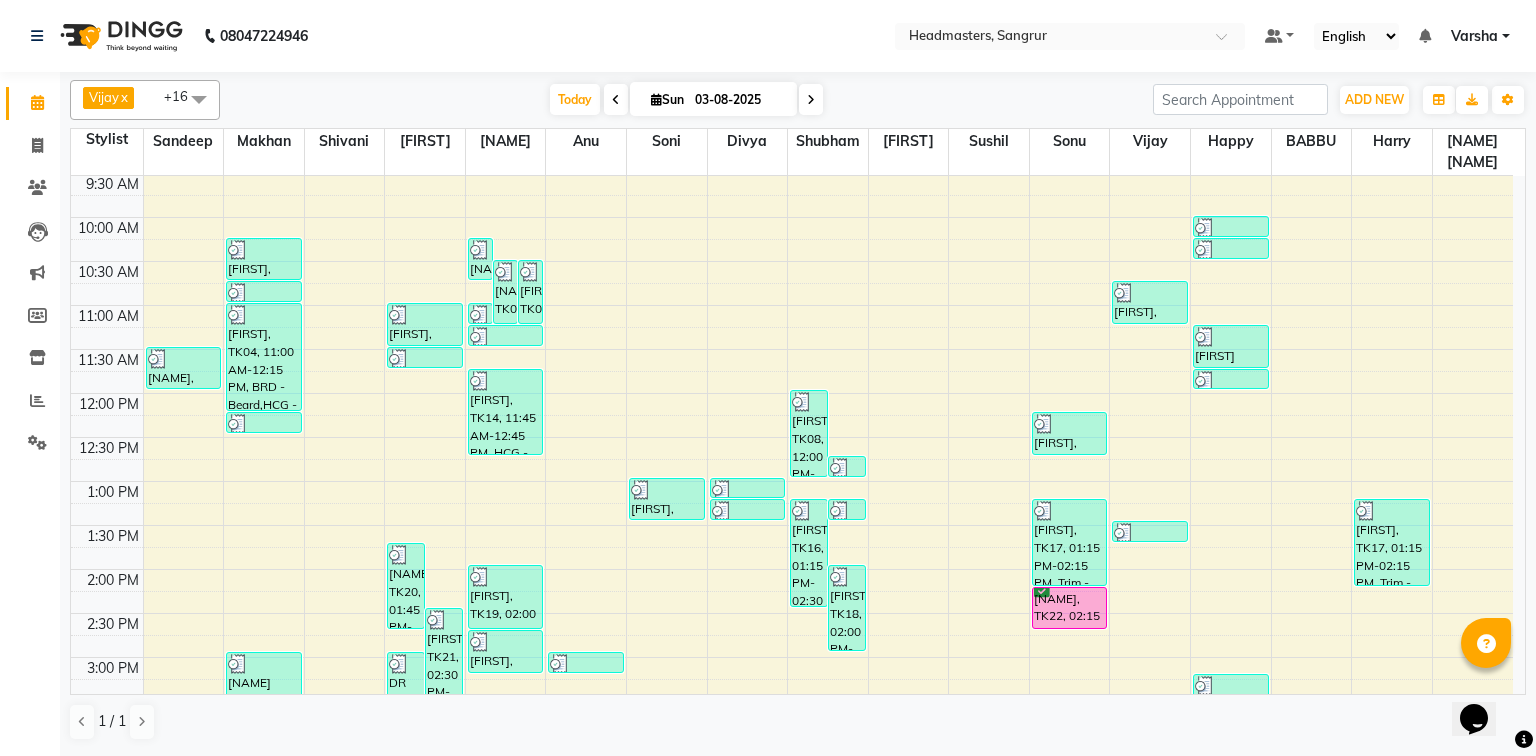 scroll, scrollTop: 96, scrollLeft: 0, axis: vertical 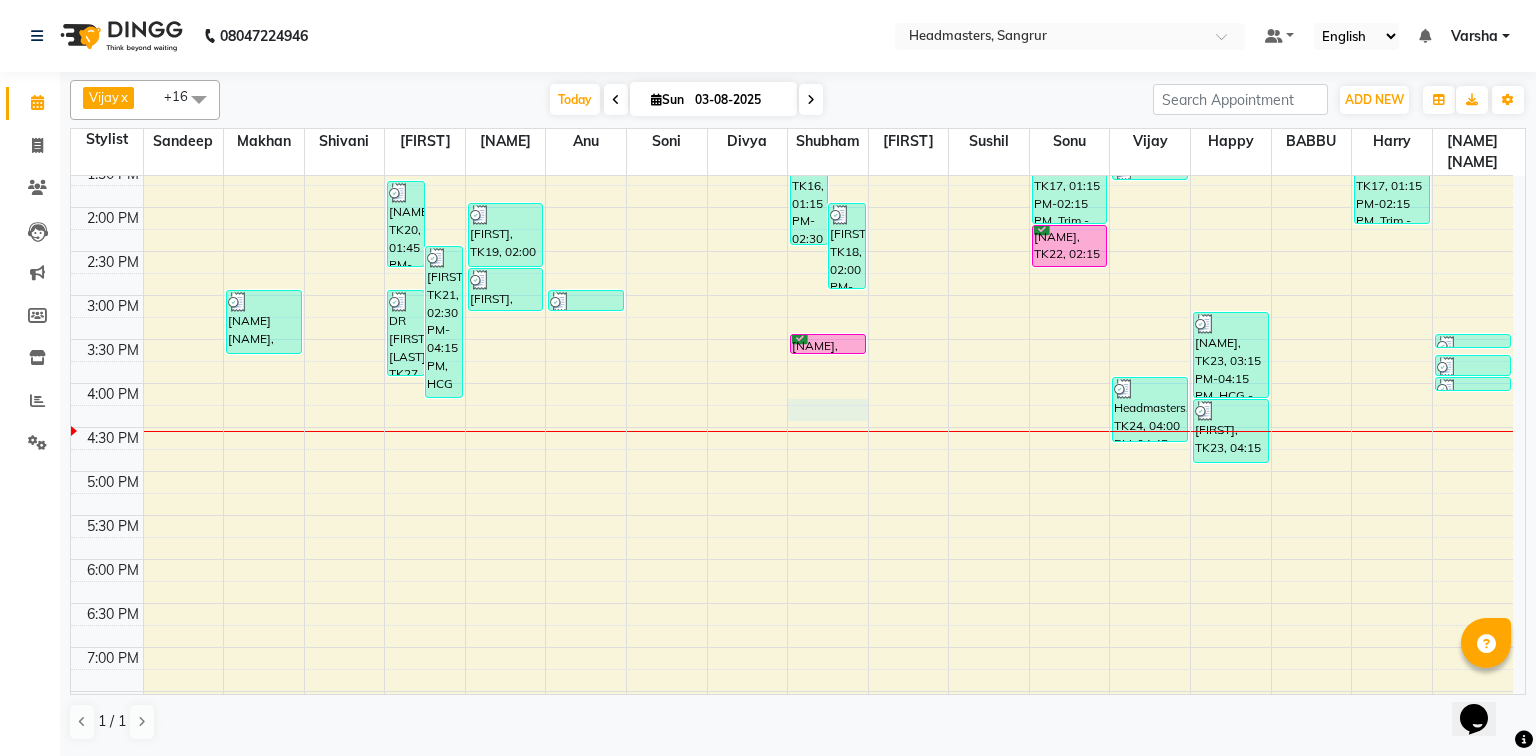 click on "8:00 AM 8:30 AM 9:00 AM 9:30 AM 10:00 AM 10:30 AM 11:00 AM 11:30 AM 12:00 PM 12:30 PM 1:00 PM 1:30 PM 2:00 PM 2:30 PM 3:00 PM 3:30 PM 4:00 PM 4:30 PM 5:00 PM 5:30 PM 6:00 PM 6:30 PM 7:00 PM 7:30 PM 8:00 PM 8:30 PM     [FIRST], TK08, 11:30 AM-12:00 PM, PH-SPA - Premium Hair Spa     [FIRST], TK03, 10:15 AM-10:45 AM, HCG - Hair Cut by Senior Hair Stylist     [FIRST], TK04, 10:45 AM-11:00 AM, HCG - Hair Cut by Senior Hair Stylist     [FIRST], TK04, 11:00 AM-12:15 PM, BRD - Beard,HCG - Hair Cut by Senior Hair Stylist,GG-igora - Igora Global     [FIRST] [LAST], TK11, 12:15 PM-12:30 PM, HCG - Hair Cut by Senior Hair Stylist     [FIRST] [FIRST], TK25, 03:00 PM-03:45 PM, BRD - Beard     [FIRST], TK20, 01:45 PM-02:45 PM, GG-igora - Igora Global     [FIRST], TK21, 02:30 PM-04:15 PM, HCG - Hair Cut by Senior Hair Stylist,BRD - Beard     DR [FIRST] [LAST], TK27, 03:00 PM-04:00 PM, HCG - Hair Cut by Senior Hair Stylist     [FIRST], TK06, 11:00 AM-11:30 AM, HCG - Hair Cut by Senior Hair Stylist     [FIRST], TK06, 11:30 AM-11:45 AM, BRD - Beard     [FIRST], TK02, 10:15 AM-10:45 AM, HCG - Hair Cut by Senior Hair Stylist" at bounding box center [792, 251] 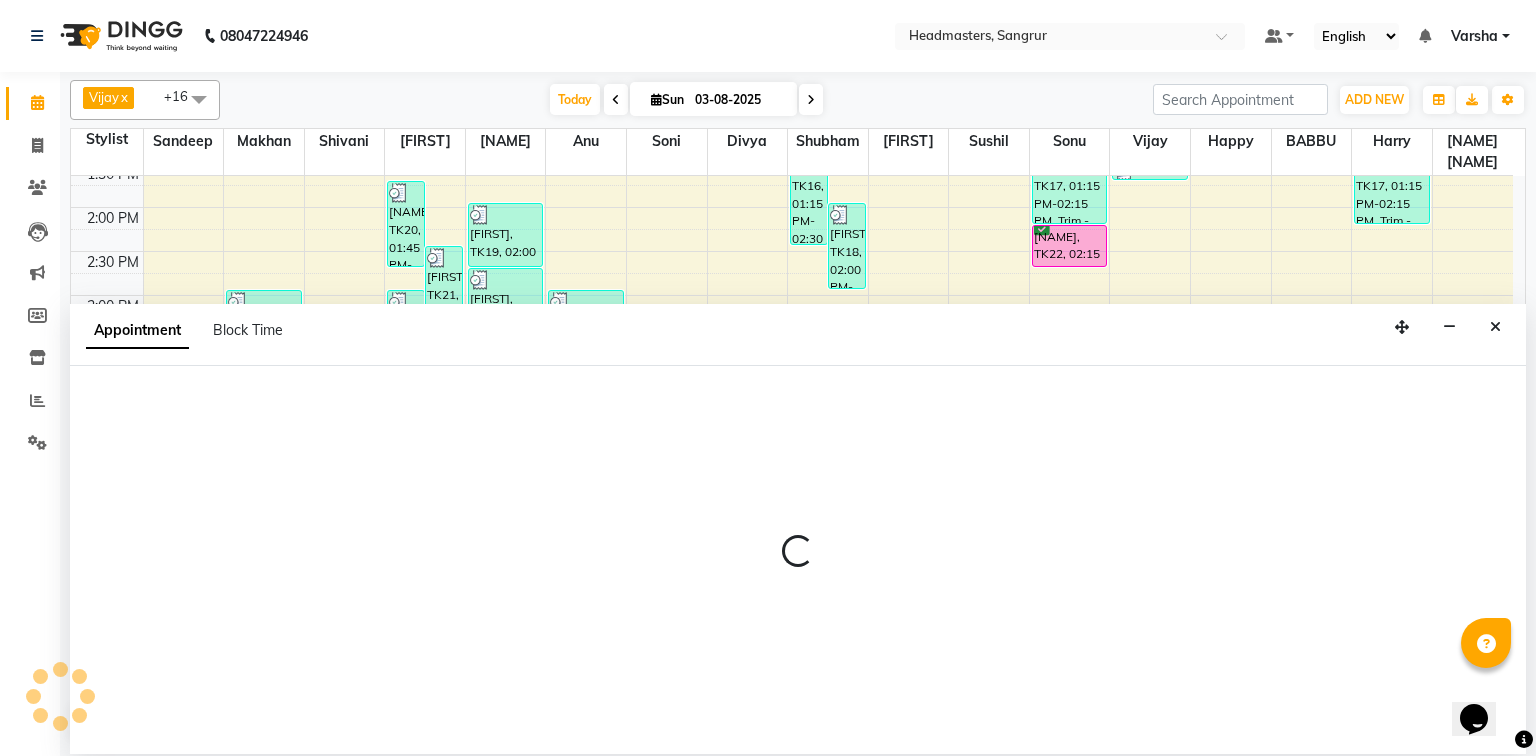 select on "60885" 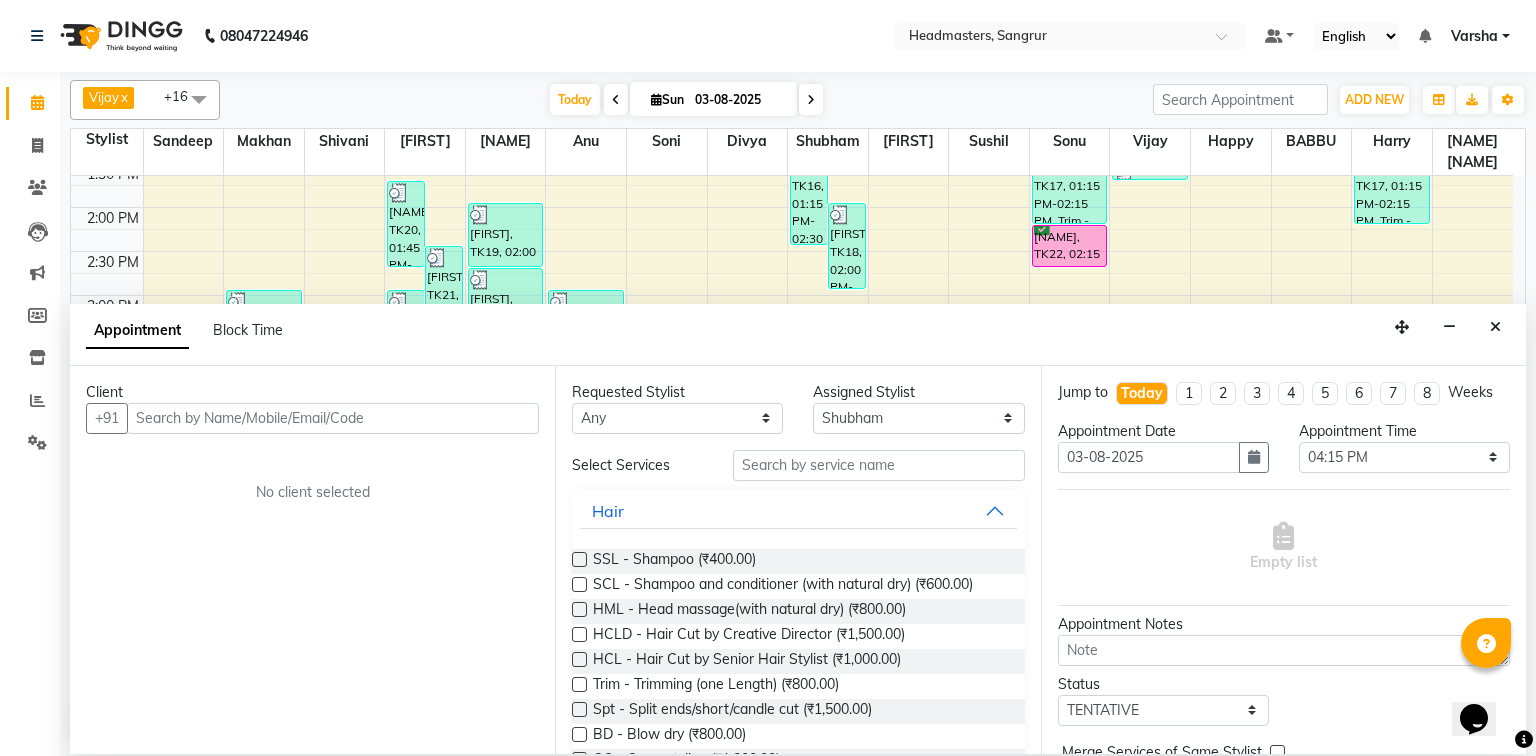 click at bounding box center [333, 418] 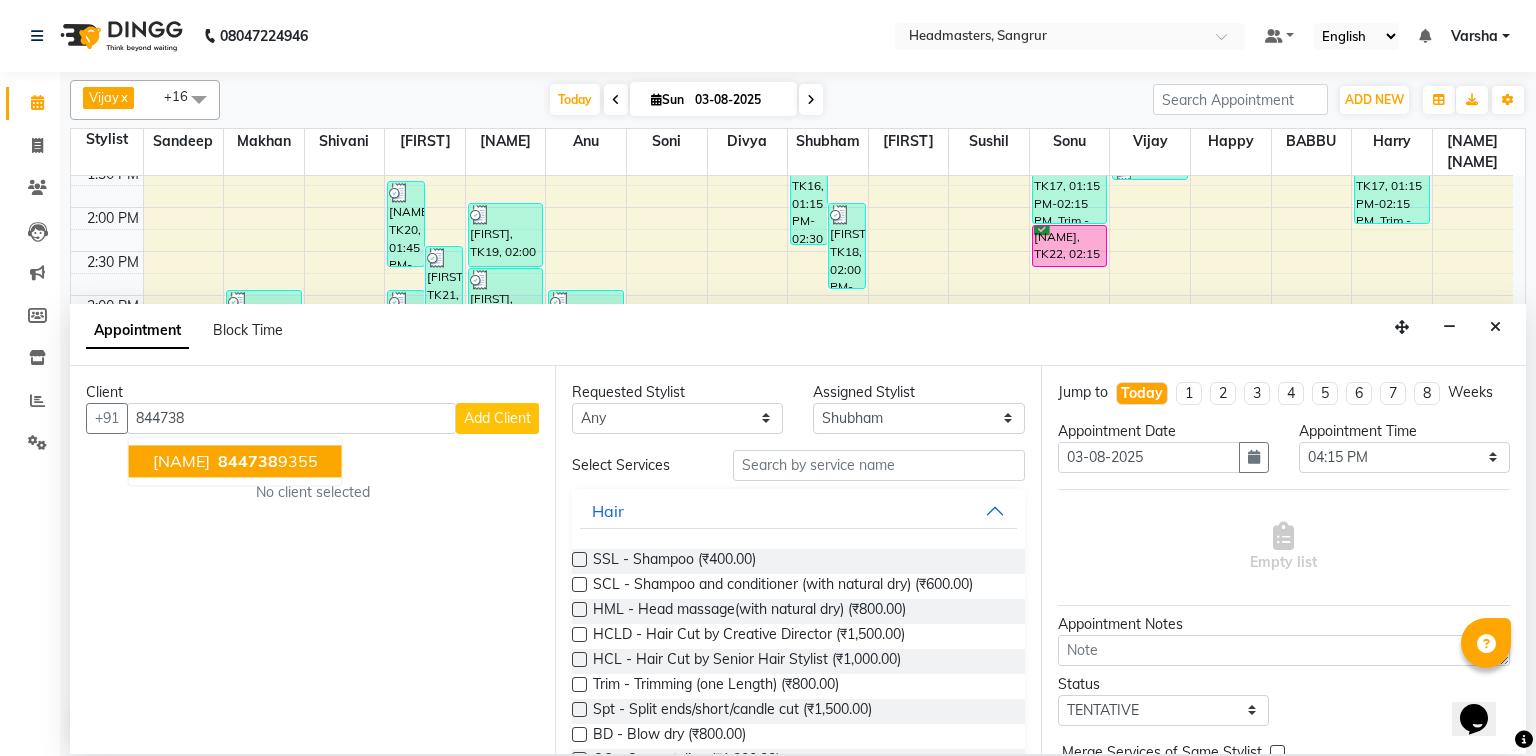 click on "[PHONE]" at bounding box center [266, 461] 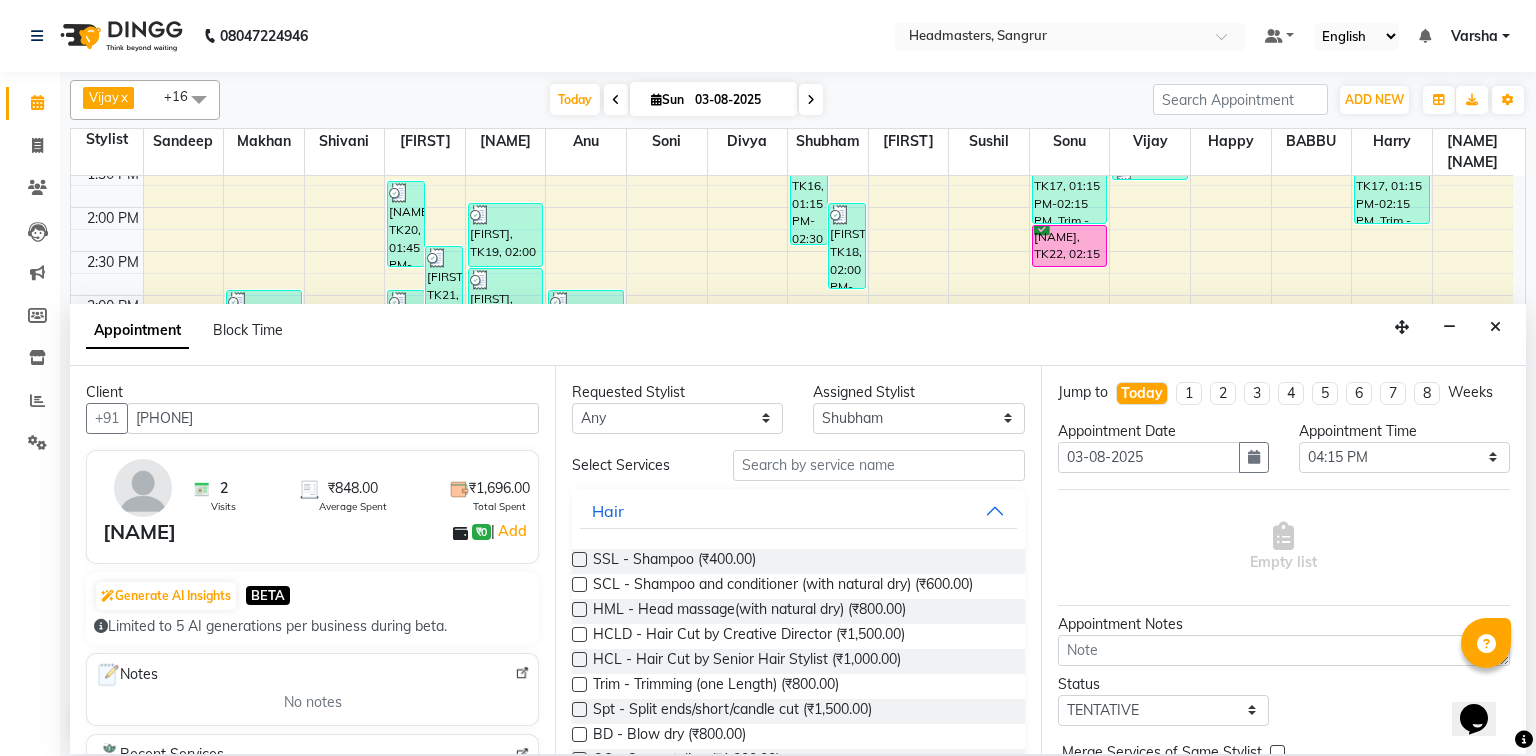 type on "[PHONE]" 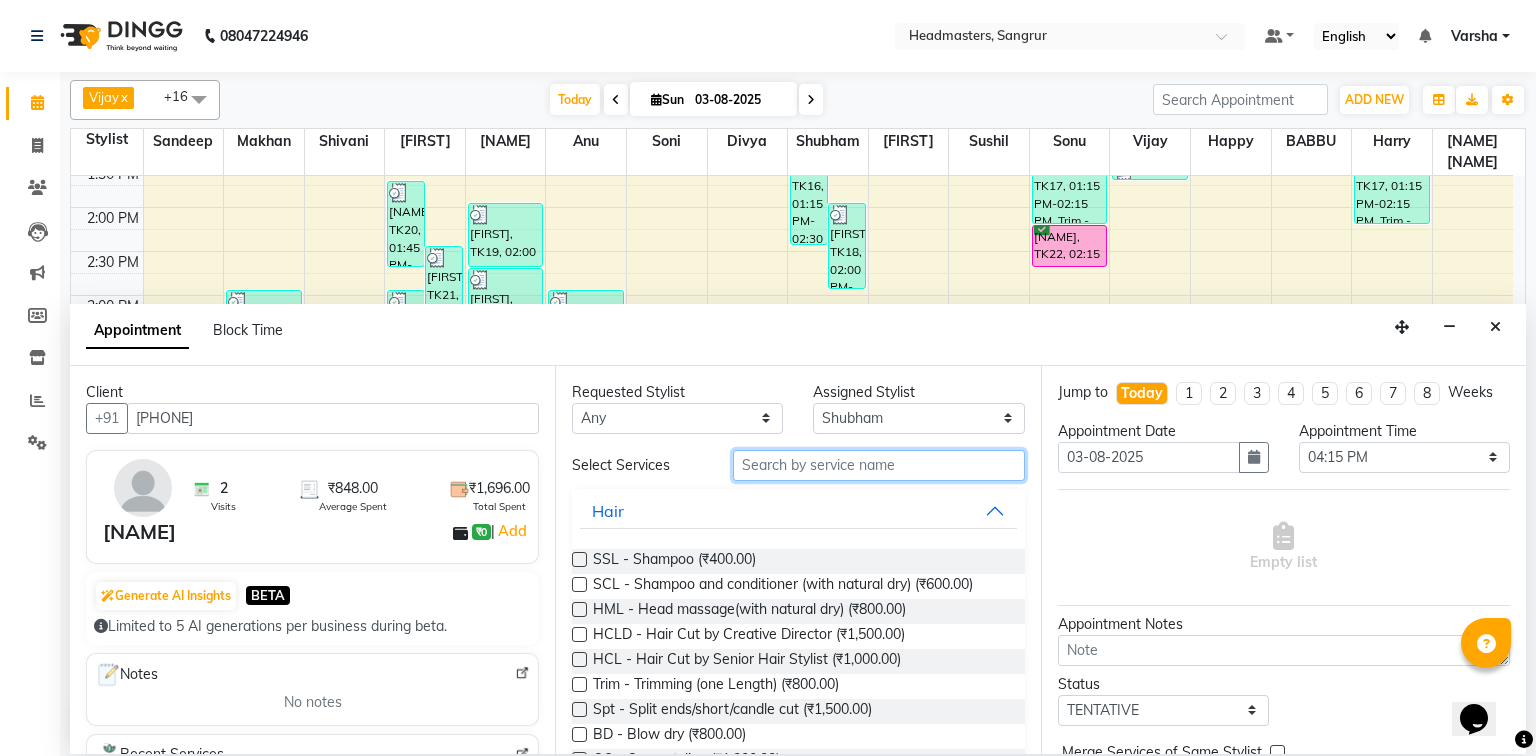 click at bounding box center (879, 465) 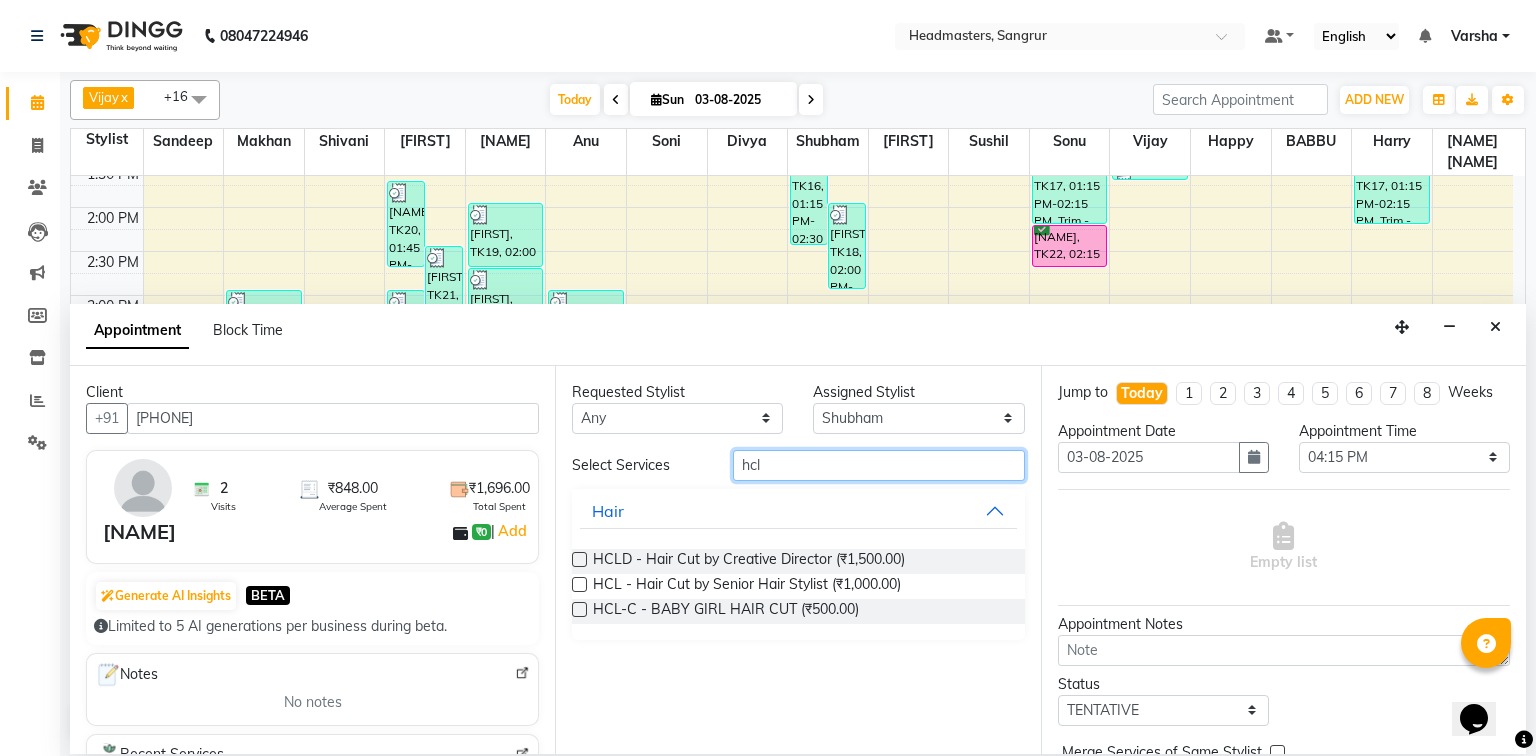 type on "hcl" 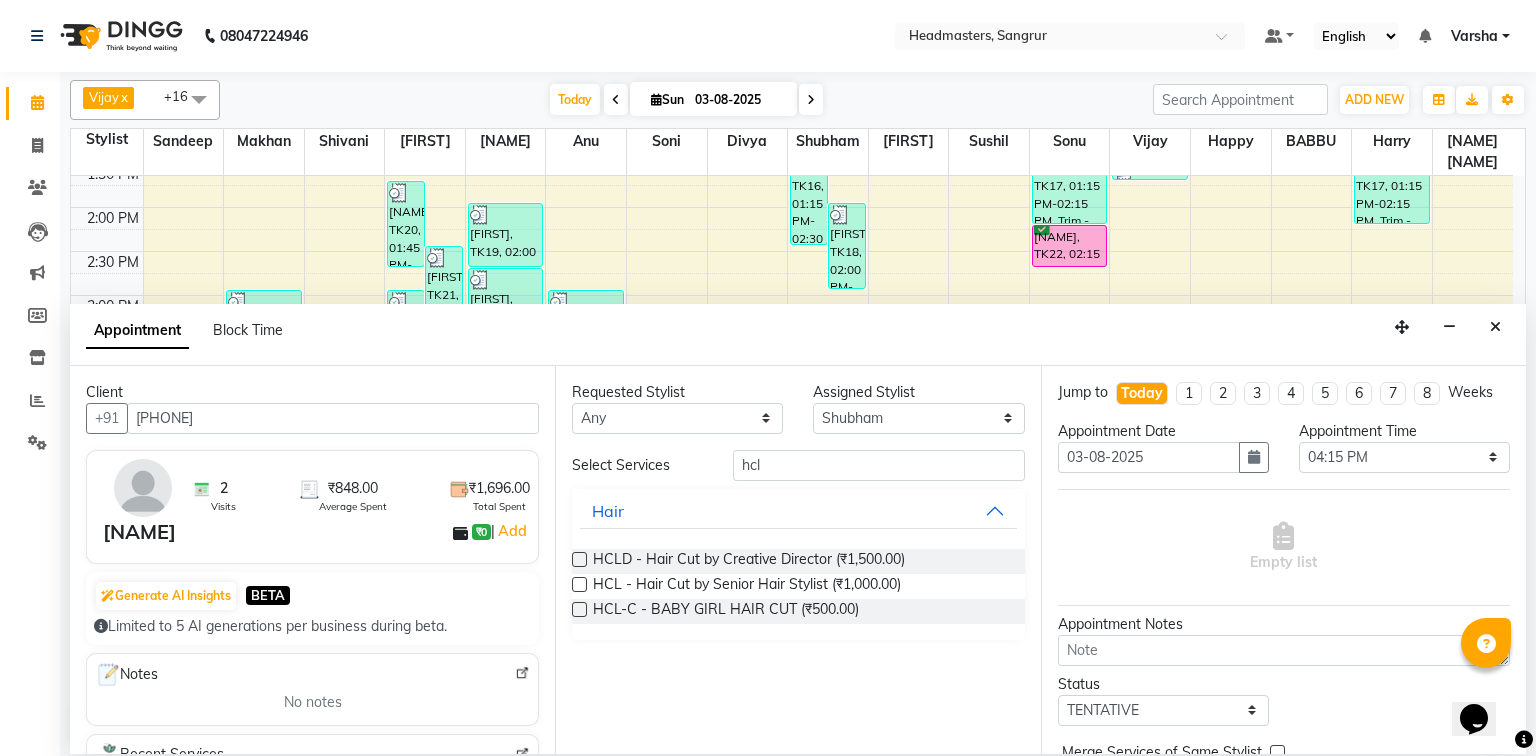 drag, startPoint x: 576, startPoint y: 582, endPoint x: 997, endPoint y: 607, distance: 421.74164 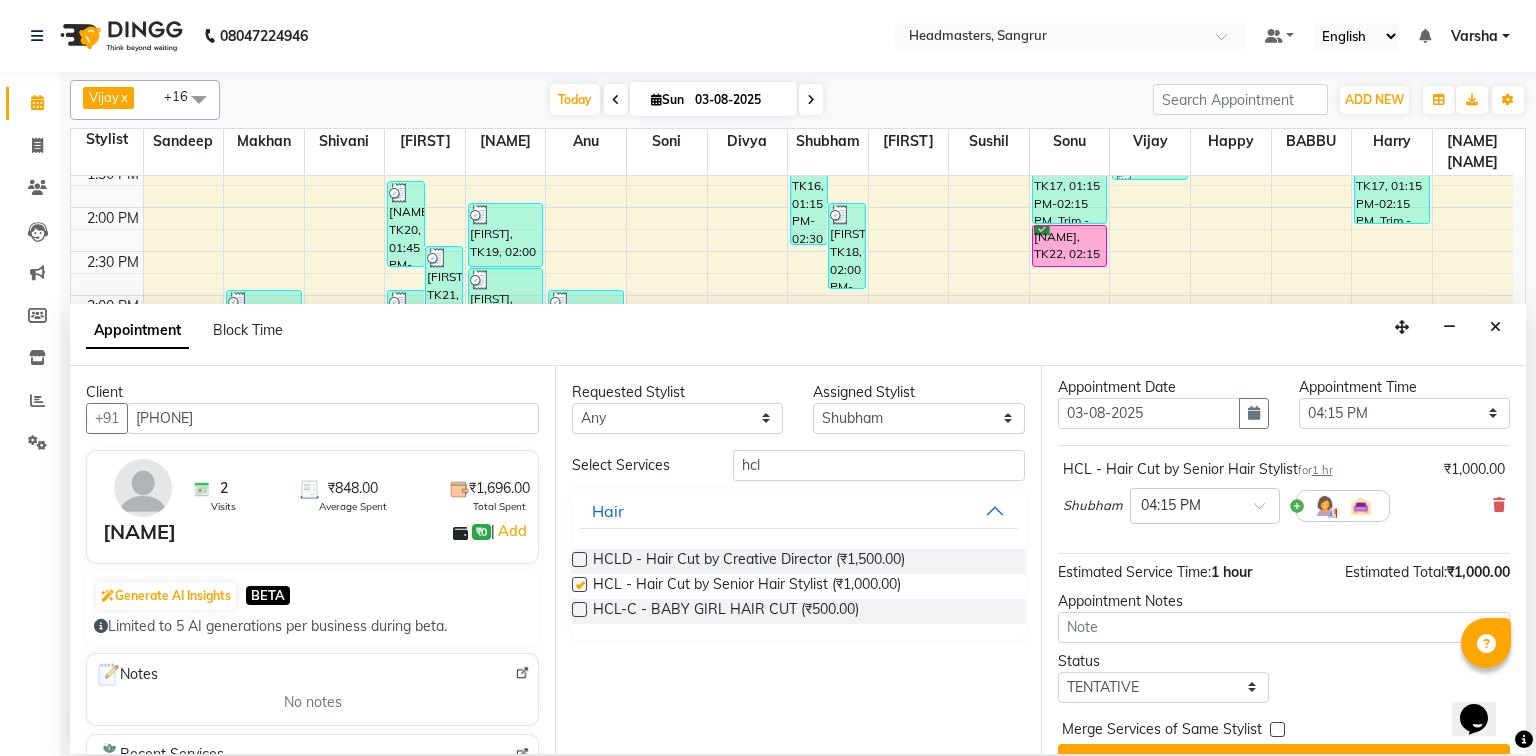 scroll, scrollTop: 85, scrollLeft: 0, axis: vertical 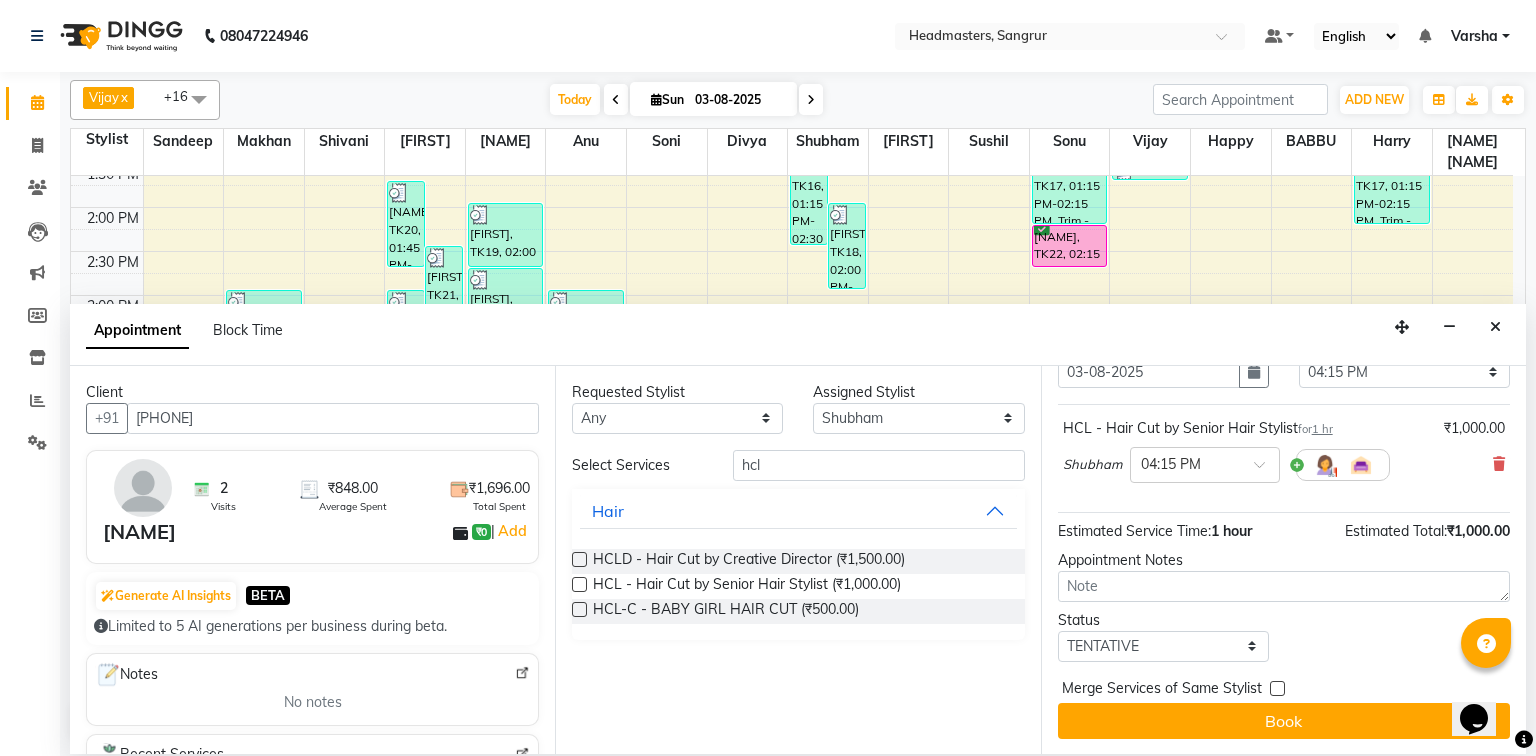 checkbox on "false" 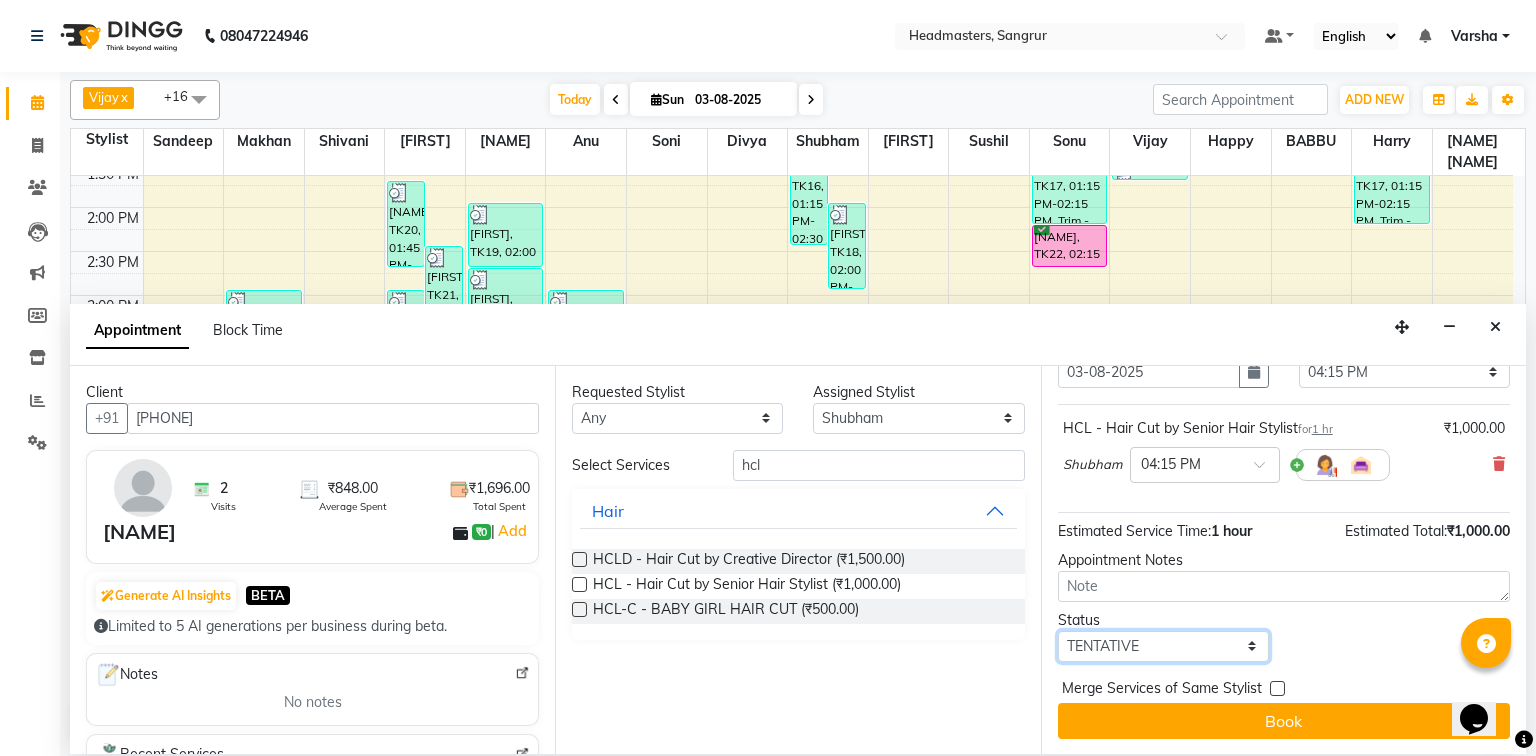 click on "Select TENTATIVE CONFIRM CHECK-IN UPCOMING" at bounding box center [1163, 646] 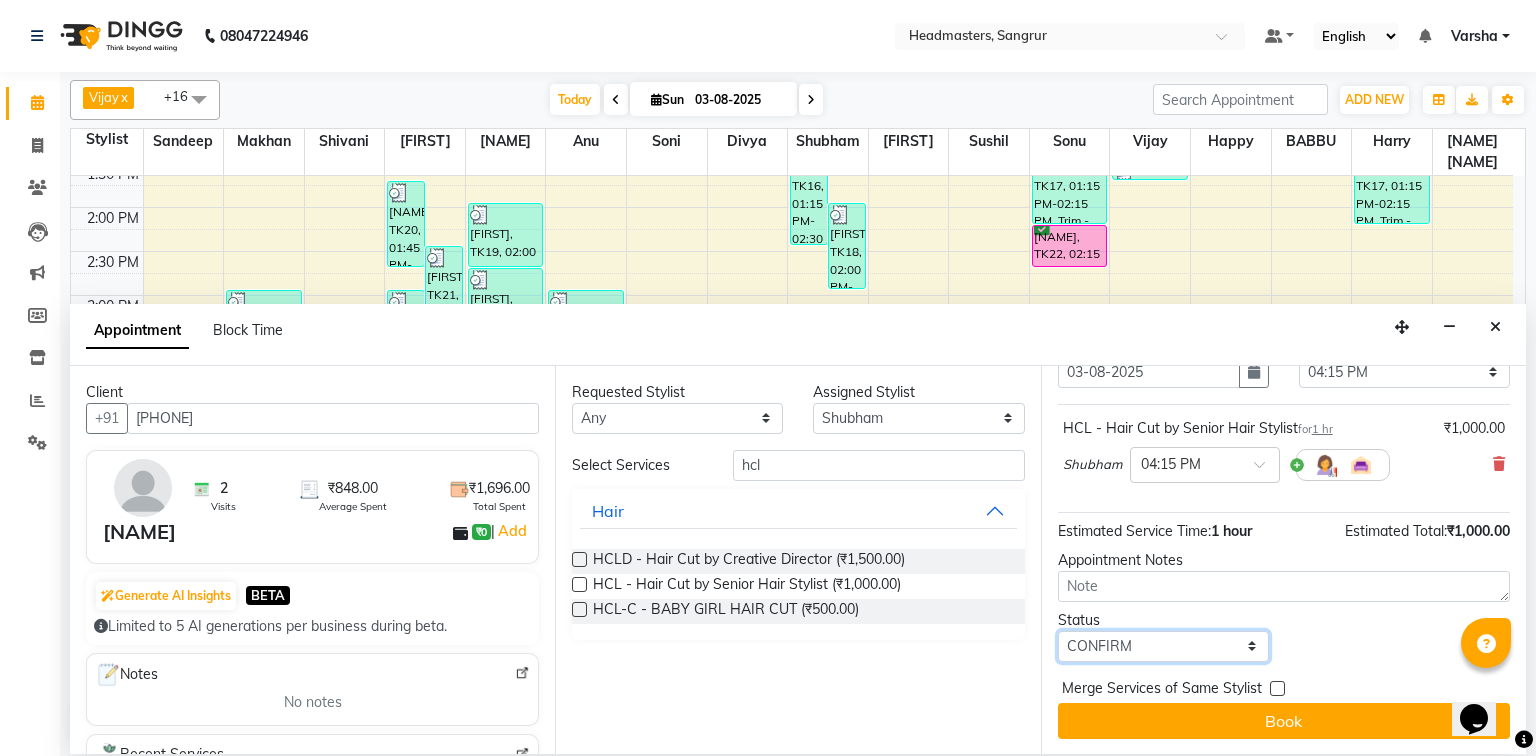 click on "Select TENTATIVE CONFIRM CHECK-IN UPCOMING" at bounding box center [1163, 646] 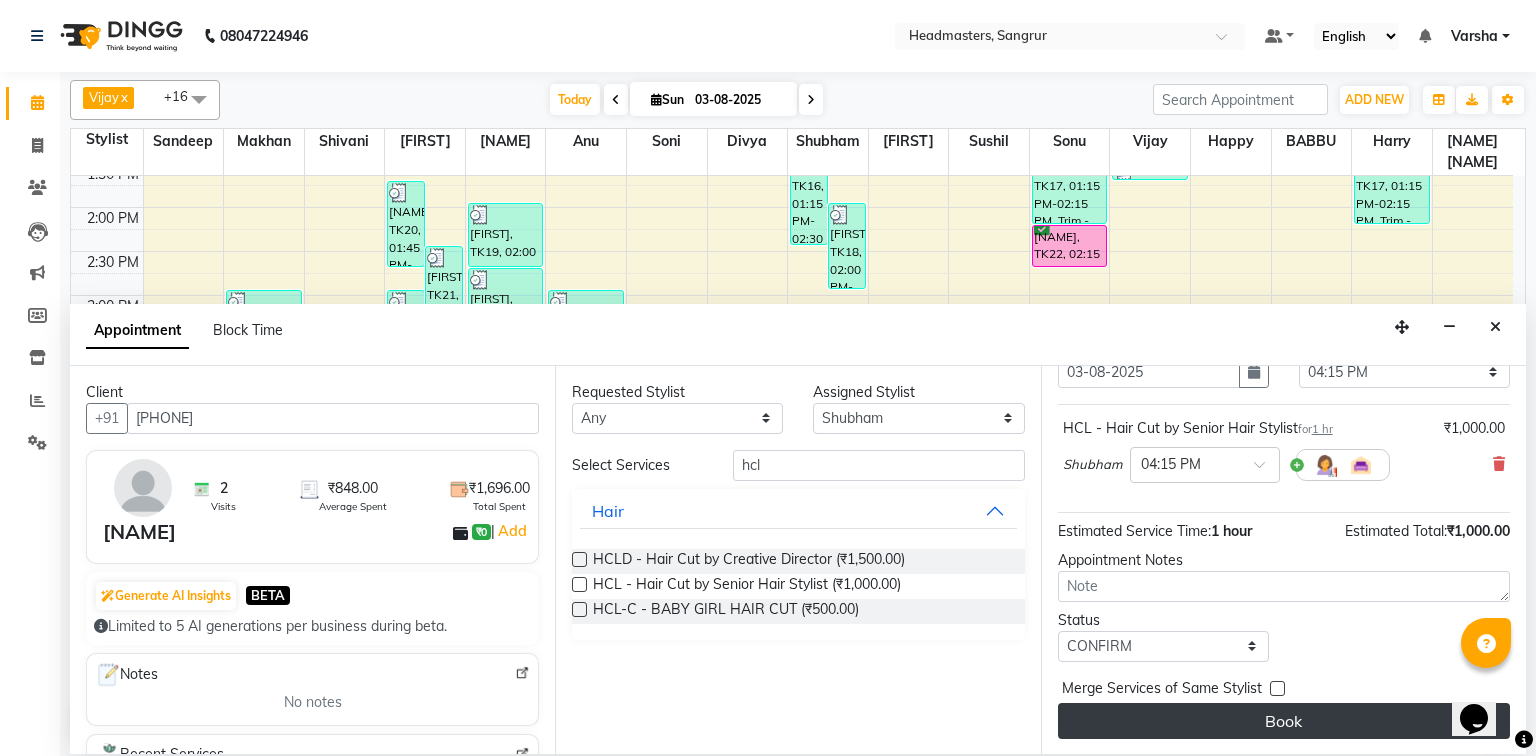 click on "Book" at bounding box center (1284, 721) 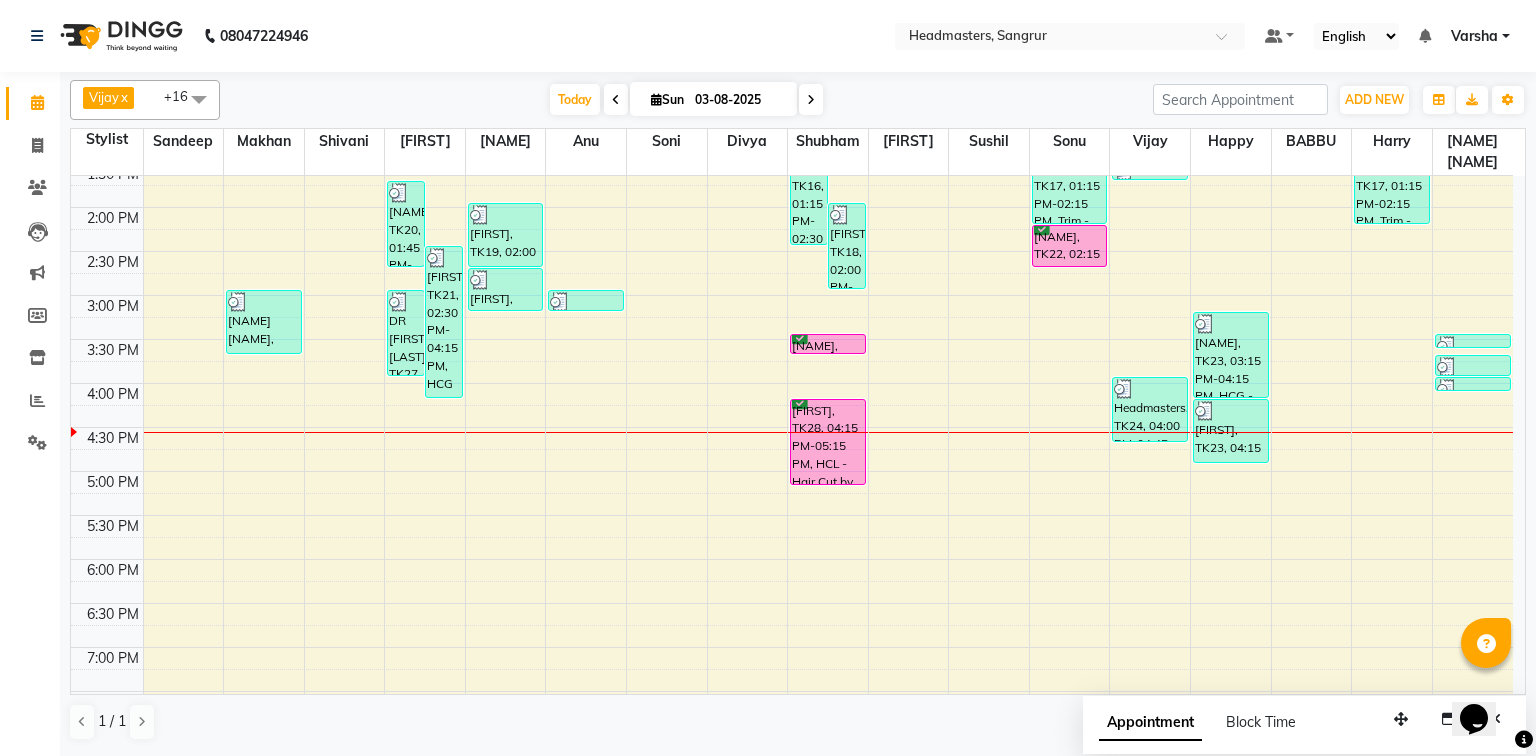 scroll, scrollTop: 576, scrollLeft: 0, axis: vertical 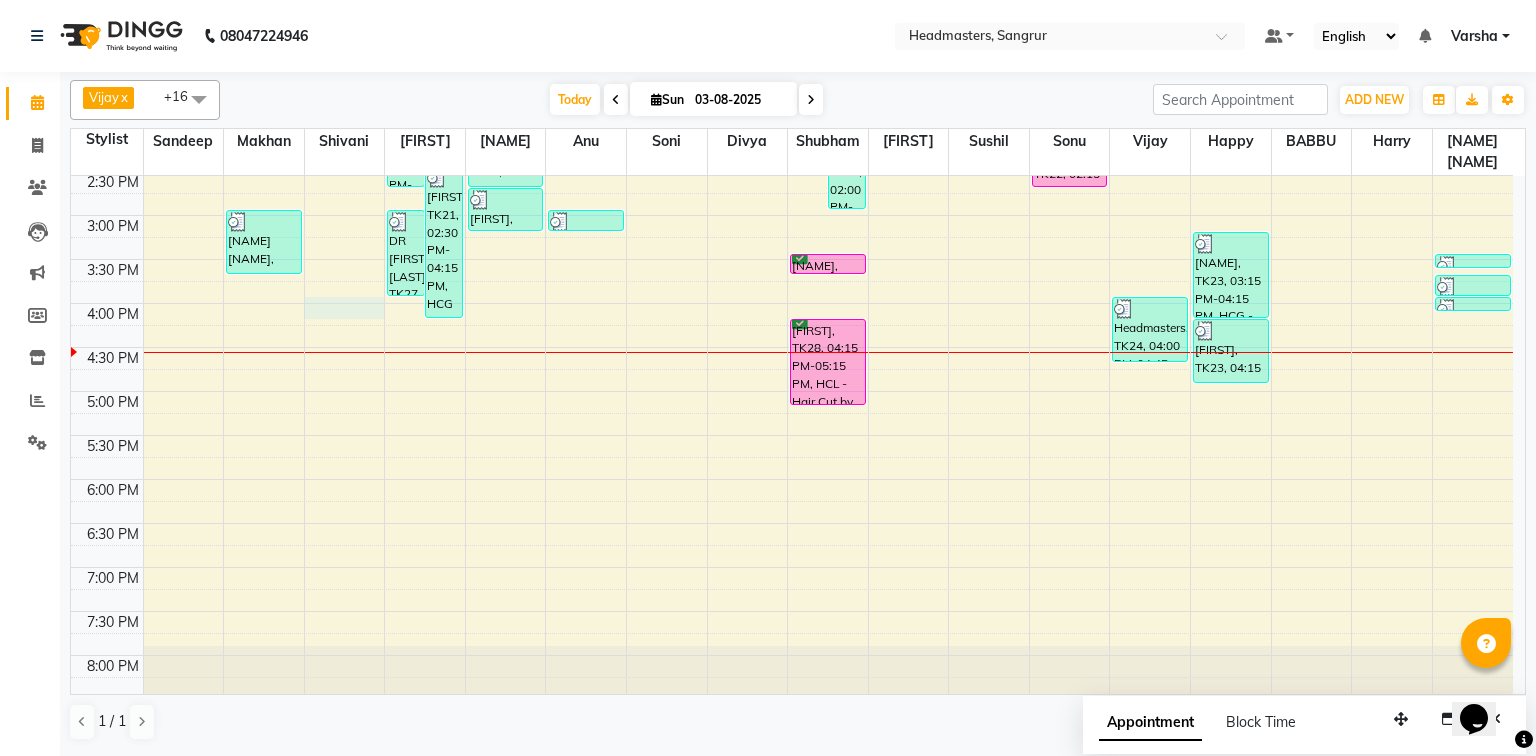 click on "8:00 AM 8:30 AM 9:00 AM 9:30 AM 10:00 AM 10:30 AM 11:00 AM 11:30 AM 12:00 PM 12:30 PM 1:00 PM 1:30 PM 2:00 PM 2:30 PM 3:00 PM 3:30 PM 4:00 PM 4:30 PM 5:00 PM 5:30 PM 6:00 PM 6:30 PM 7:00 PM 7:30 PM 8:00 PM 8:30 PM     [FIRST], TK08, 11:30 AM-12:00 PM, PH-SPA - Premium Hair Spa     [FIRST], TK03, 10:15 AM-10:45 AM, HCG - Hair Cut by Senior Hair Stylist     [FIRST], TK04, 10:45 AM-11:00 AM, HCG - Hair Cut by Senior Hair Stylist     [FIRST], TK04, 11:00 AM-12:15 PM, BRD - Beard,HCG - Hair Cut by Senior Hair Stylist,GG-igora - Igora Global     [FIRST] [LAST], TK11, 12:15 PM-12:30 PM, HCG - Hair Cut by Senior Hair Stylist     [FIRST] [FIRST], TK25, 03:00 PM-03:45 PM, BRD - Beard     [FIRST], TK20, 01:45 PM-02:45 PM, GG-igora - Igora Global     [FIRST], TK21, 02:30 PM-04:15 PM, HCG - Hair Cut by Senior Hair Stylist,BRD - Beard     DR [FIRST] [LAST], TK27, 03:00 PM-04:00 PM, HCG - Hair Cut by Senior Hair Stylist     [FIRST], TK06, 11:00 AM-11:30 AM, HCG - Hair Cut by Senior Hair Stylist     [FIRST], TK06, 11:30 AM-11:45 AM, BRD - Beard     [FIRST], TK02, 10:15 AM-10:45 AM, HCG - Hair Cut by Senior Hair Stylist" at bounding box center [792, 171] 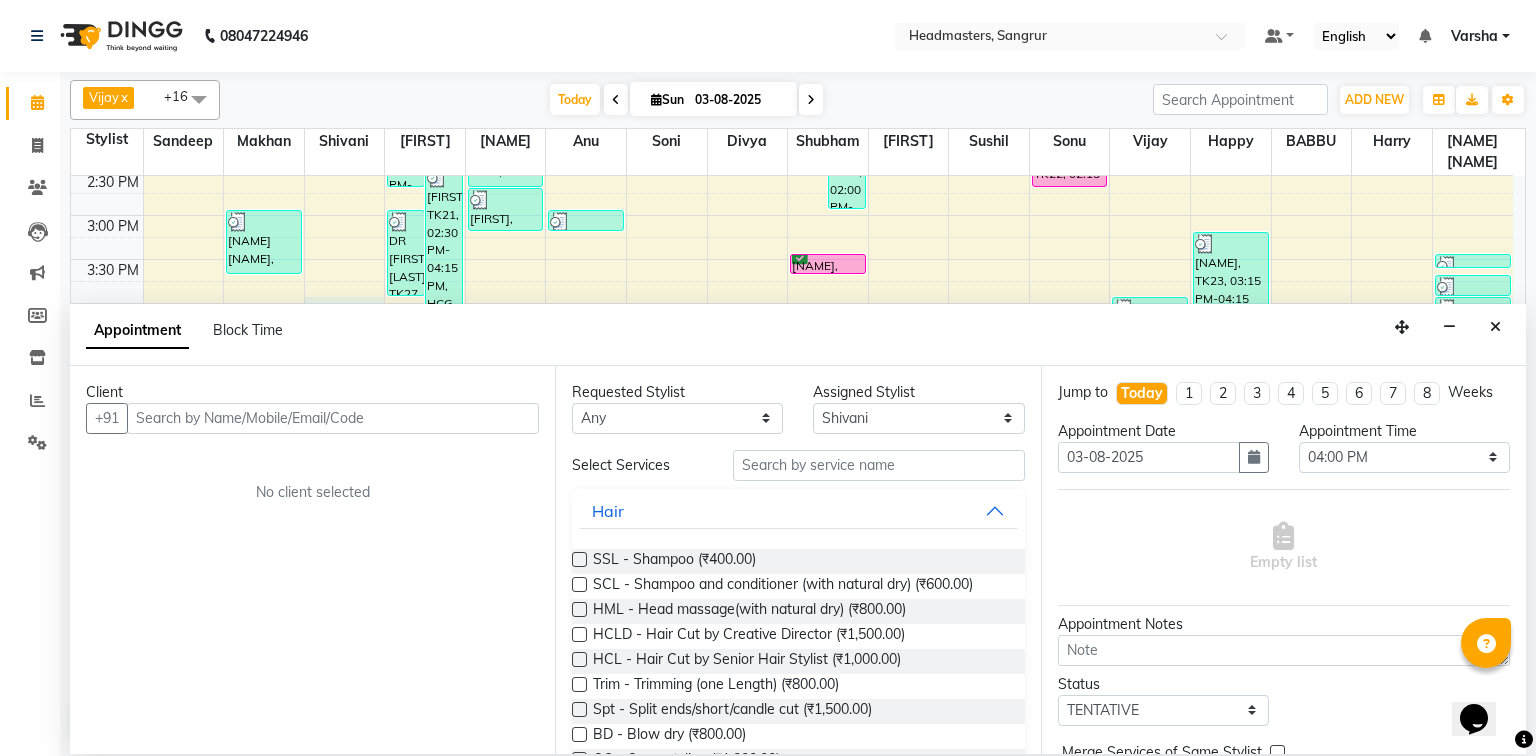 click on "Client +91  No client selected" at bounding box center (312, 560) 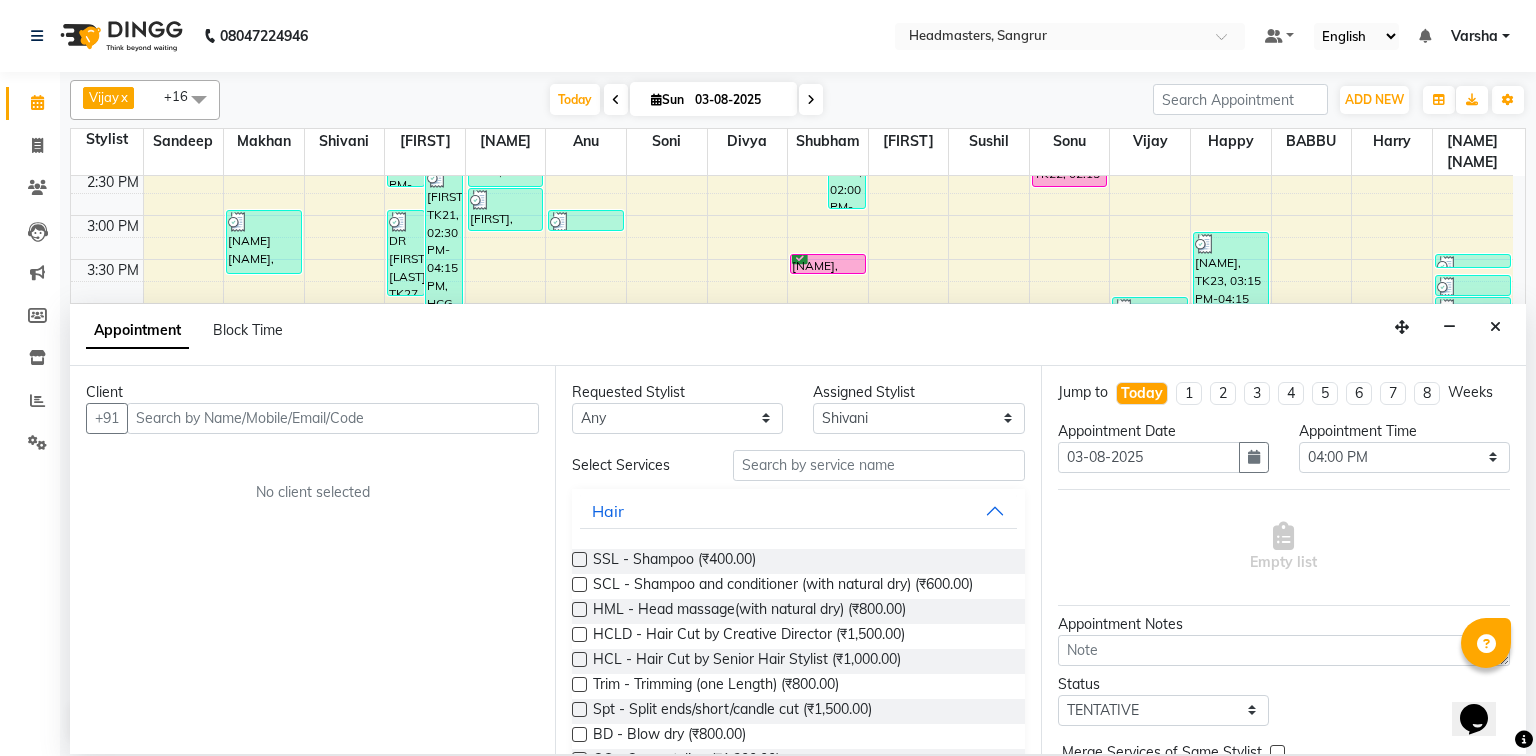 click at bounding box center [333, 418] 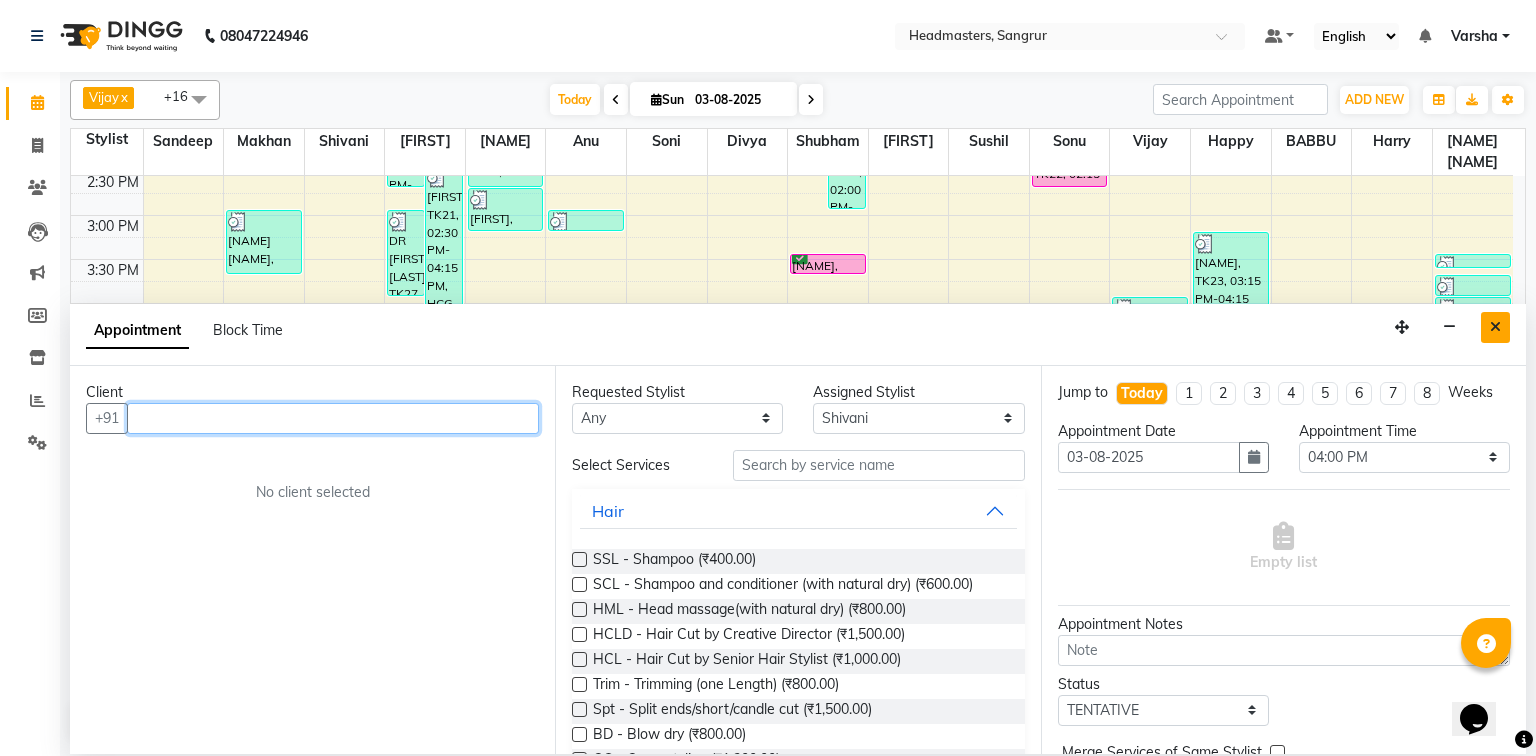 type 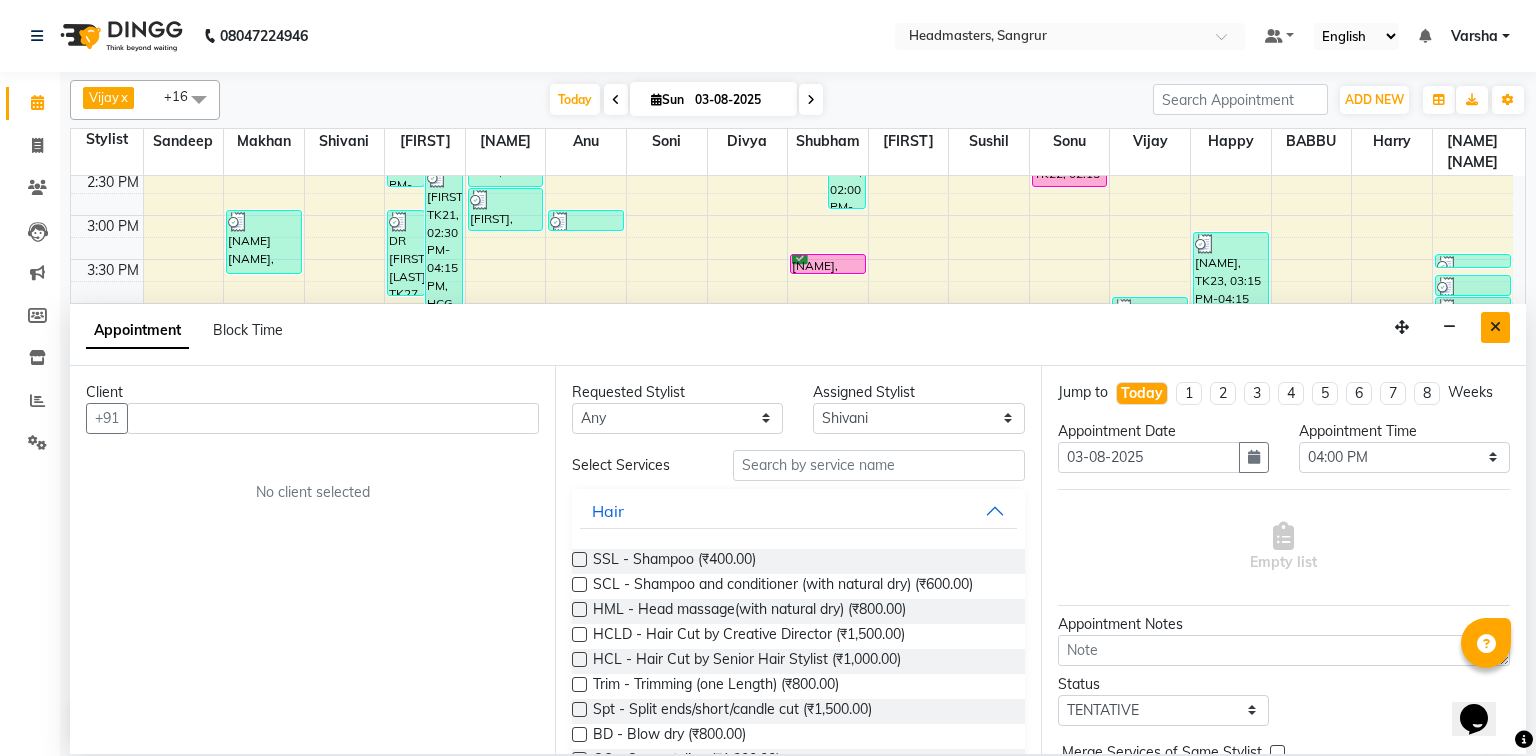 click at bounding box center (1495, 327) 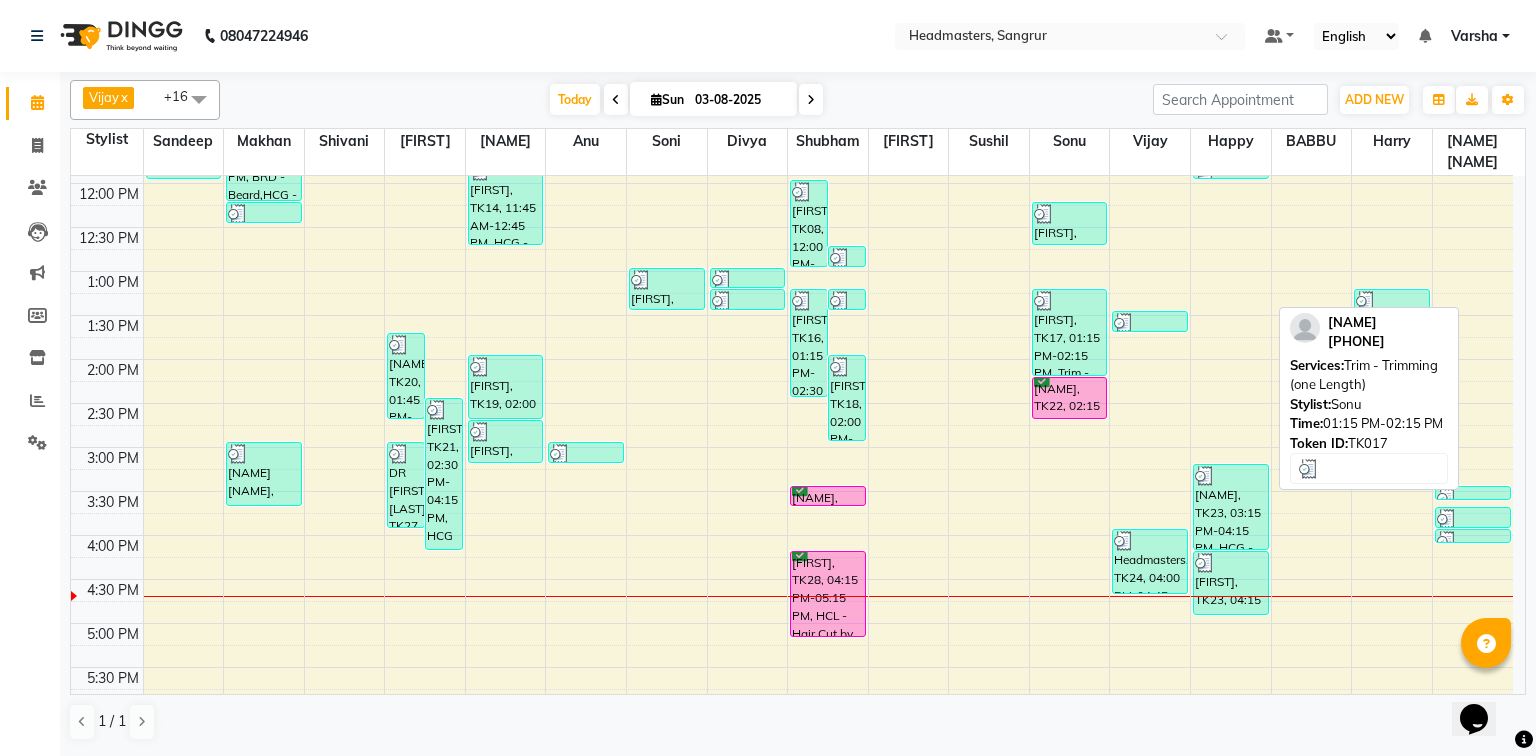 scroll, scrollTop: 336, scrollLeft: 0, axis: vertical 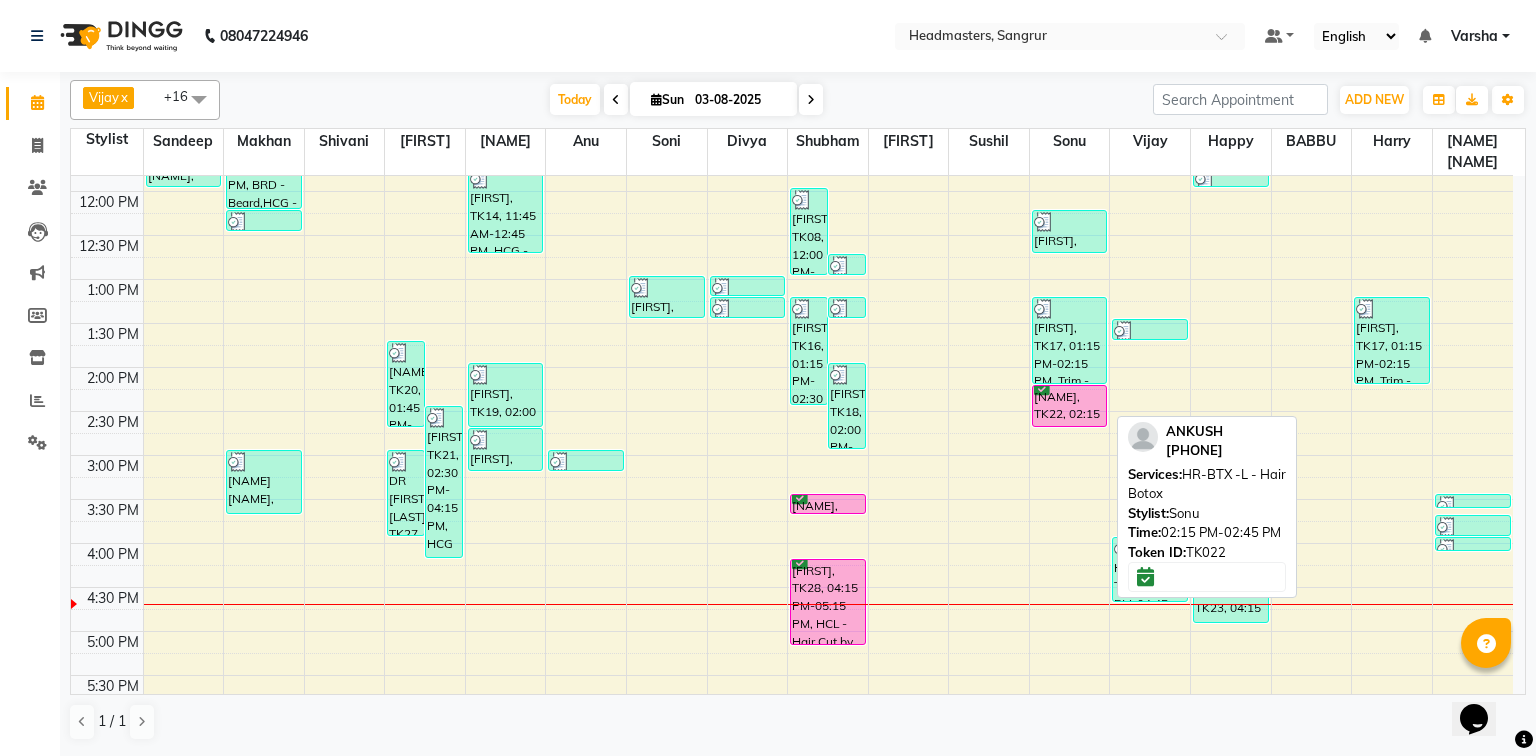 click on "[NAME], TK22, 02:15 PM-02:45 PM, HR-BTX -L  - Hair Botox" at bounding box center (1070, 406) 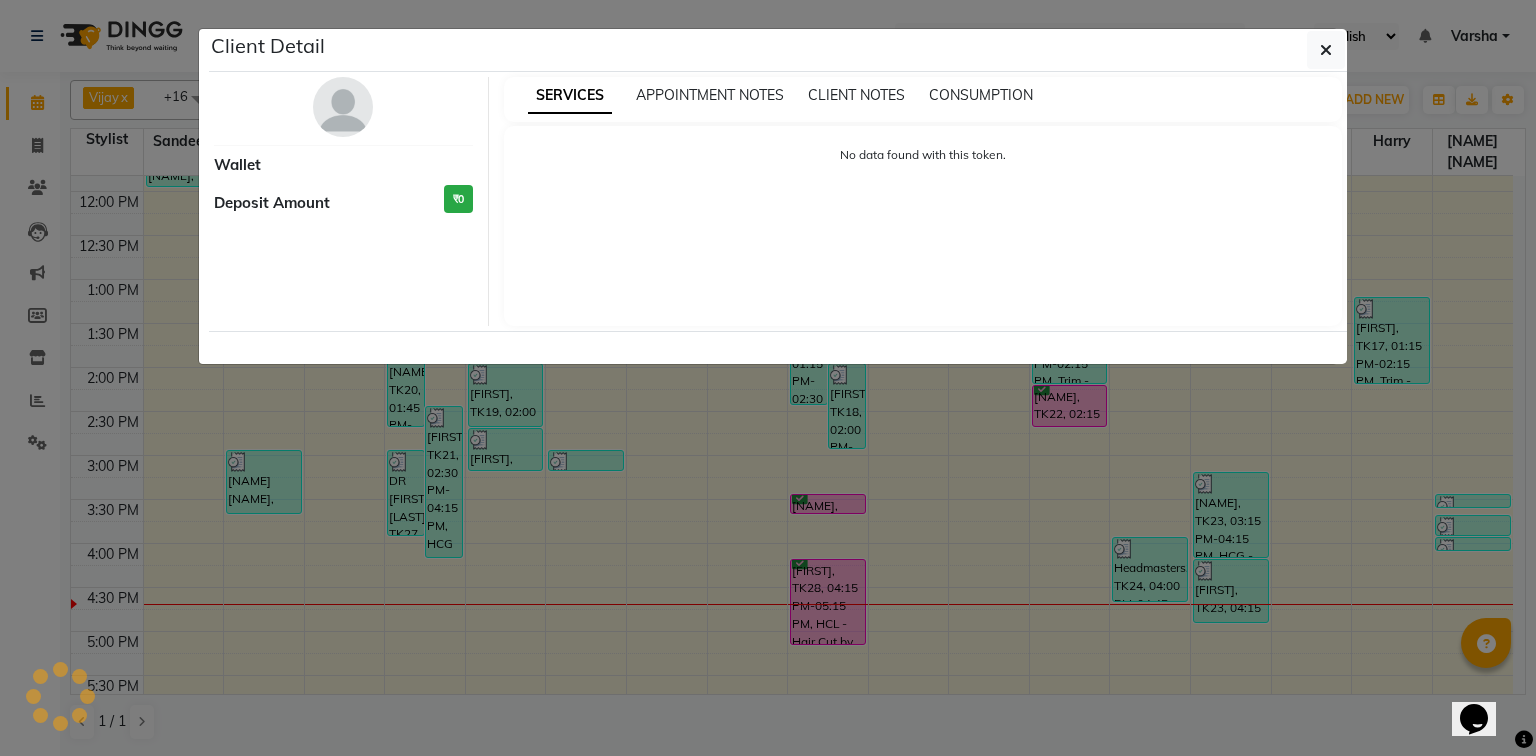 select on "6" 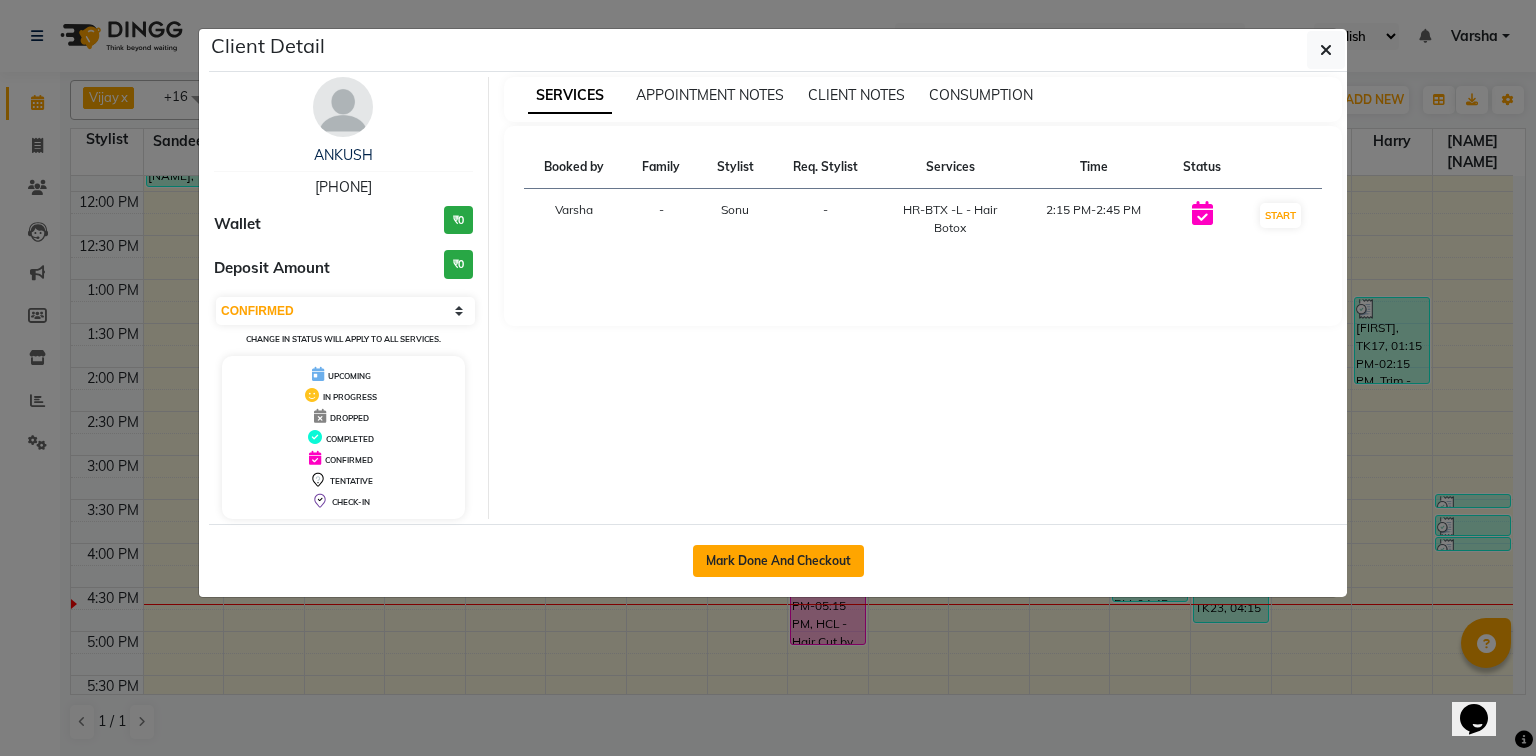 click on "Mark Done And Checkout" 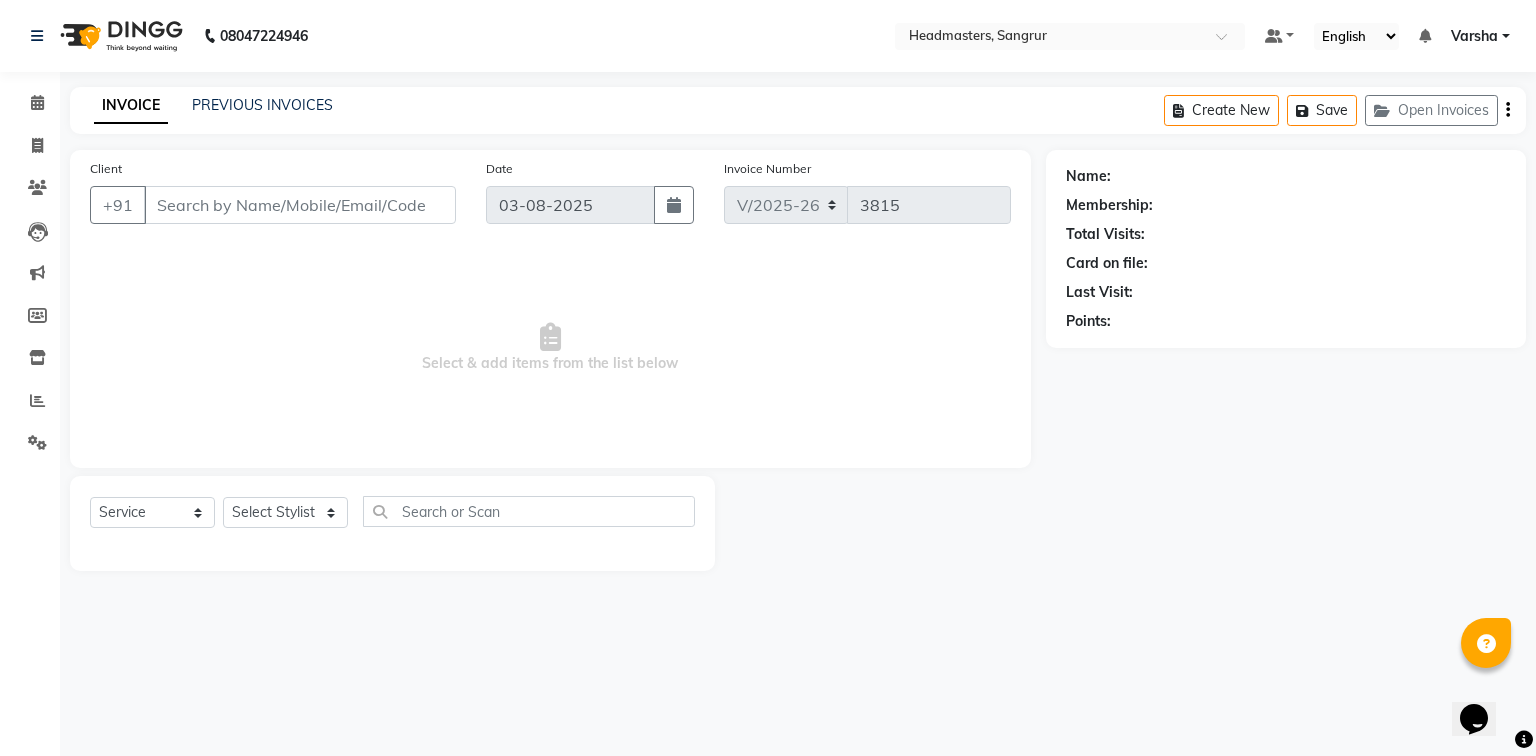 type on "[PHONE]" 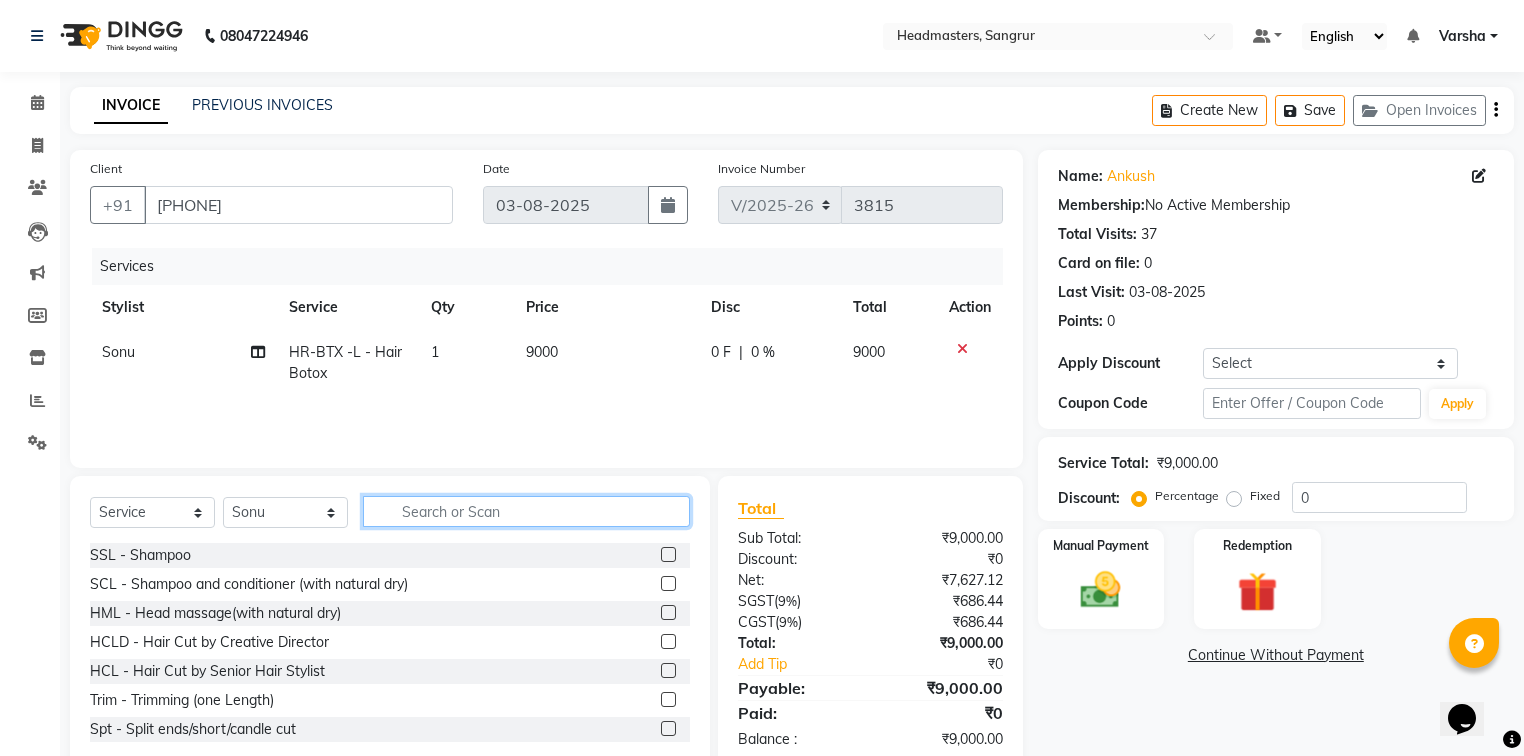 click 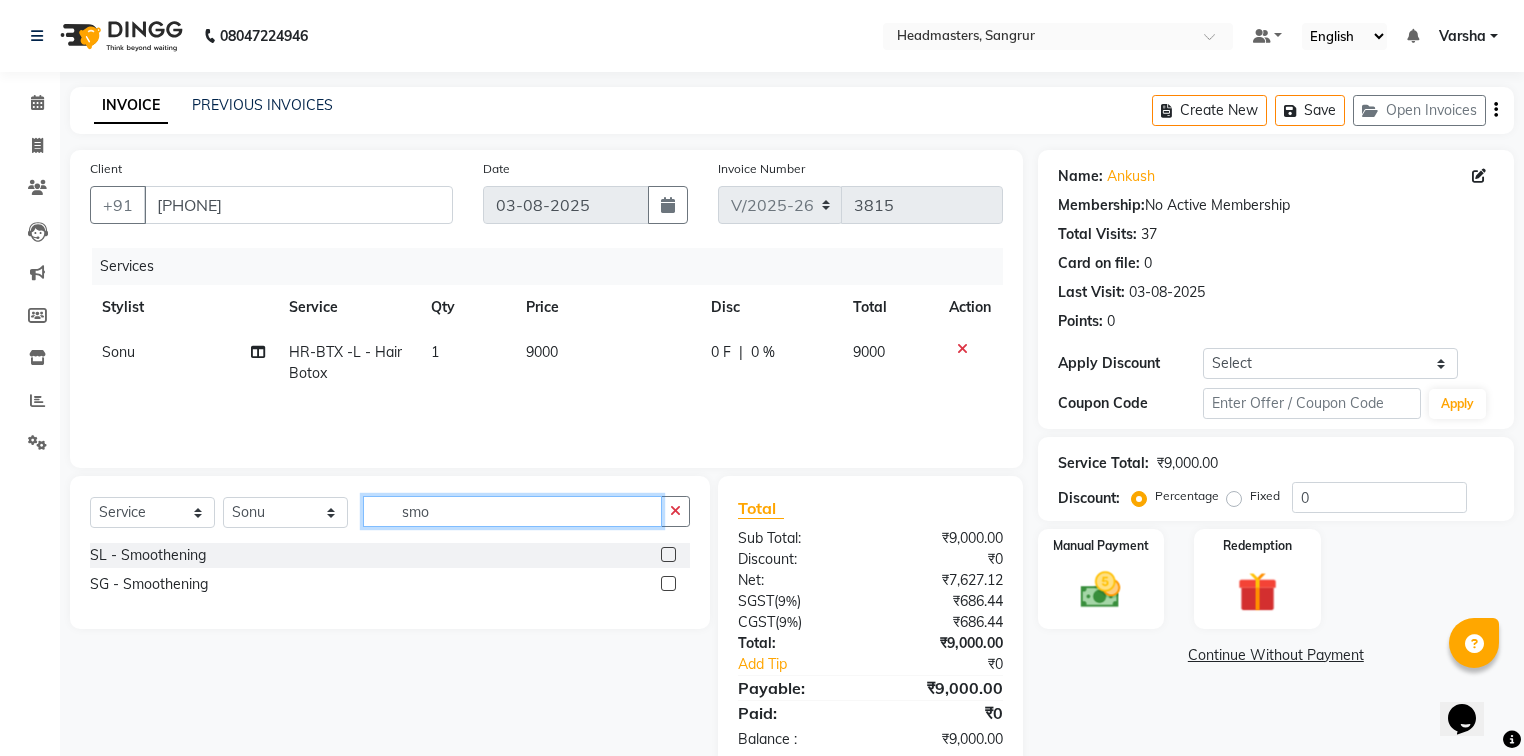 type on "smo" 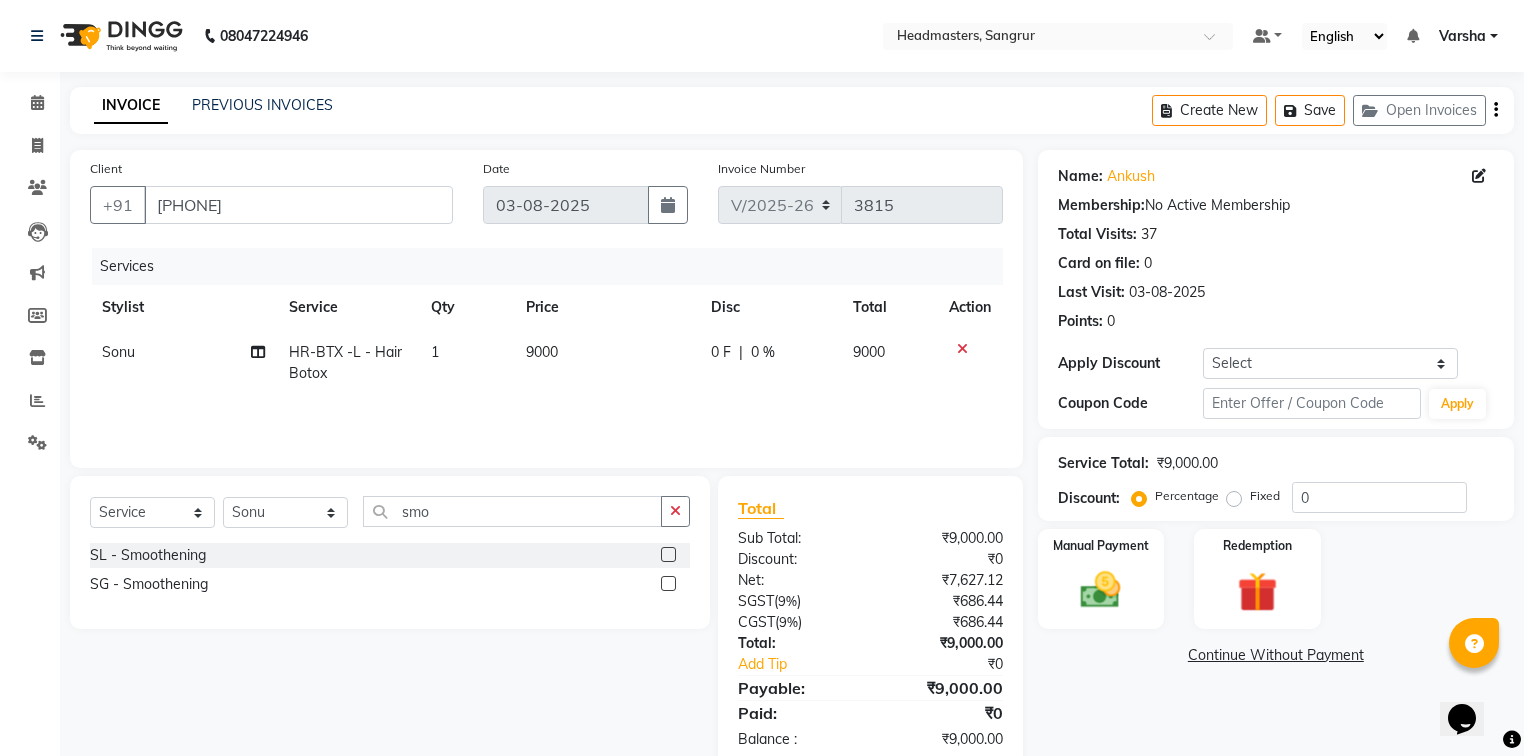 click on "SL - Smoothening" 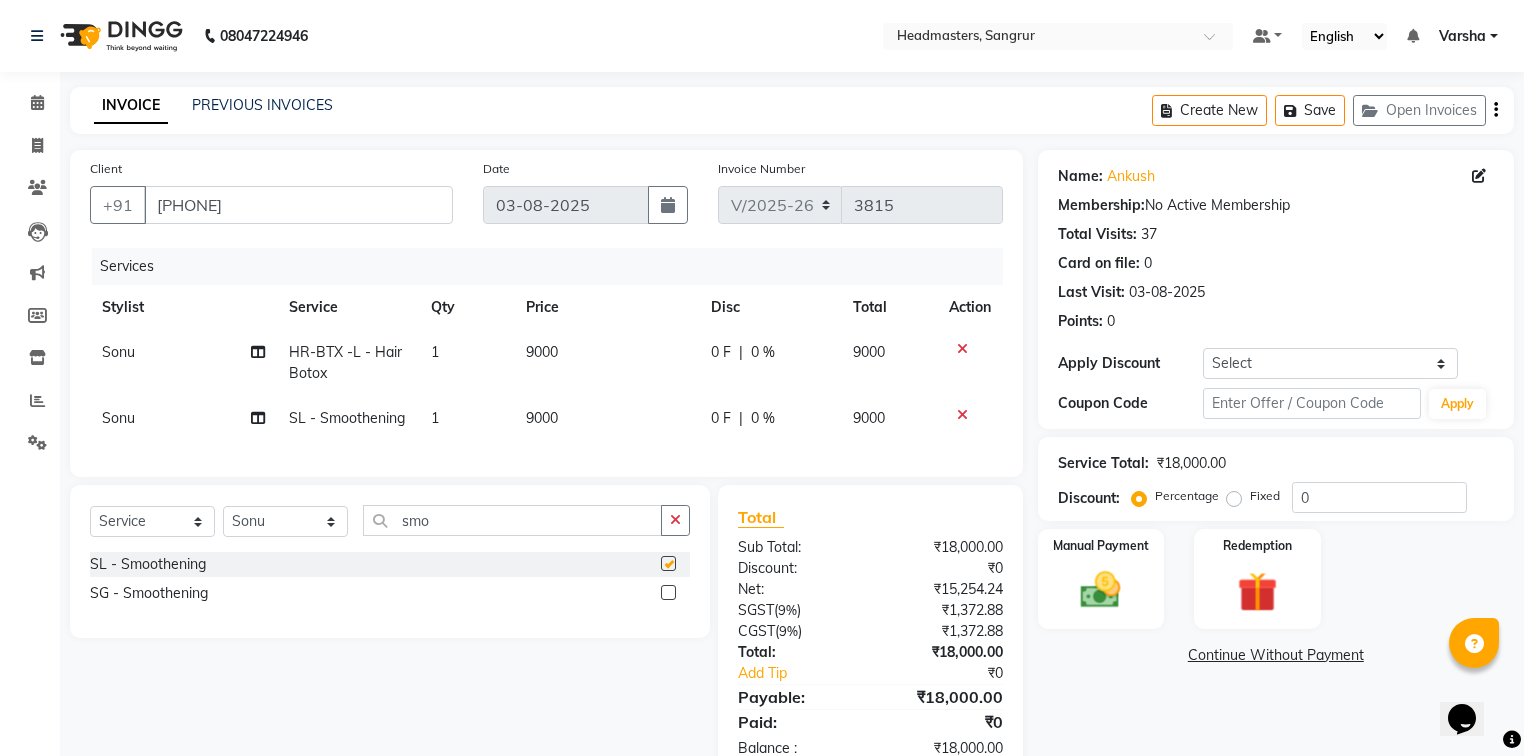 checkbox on "false" 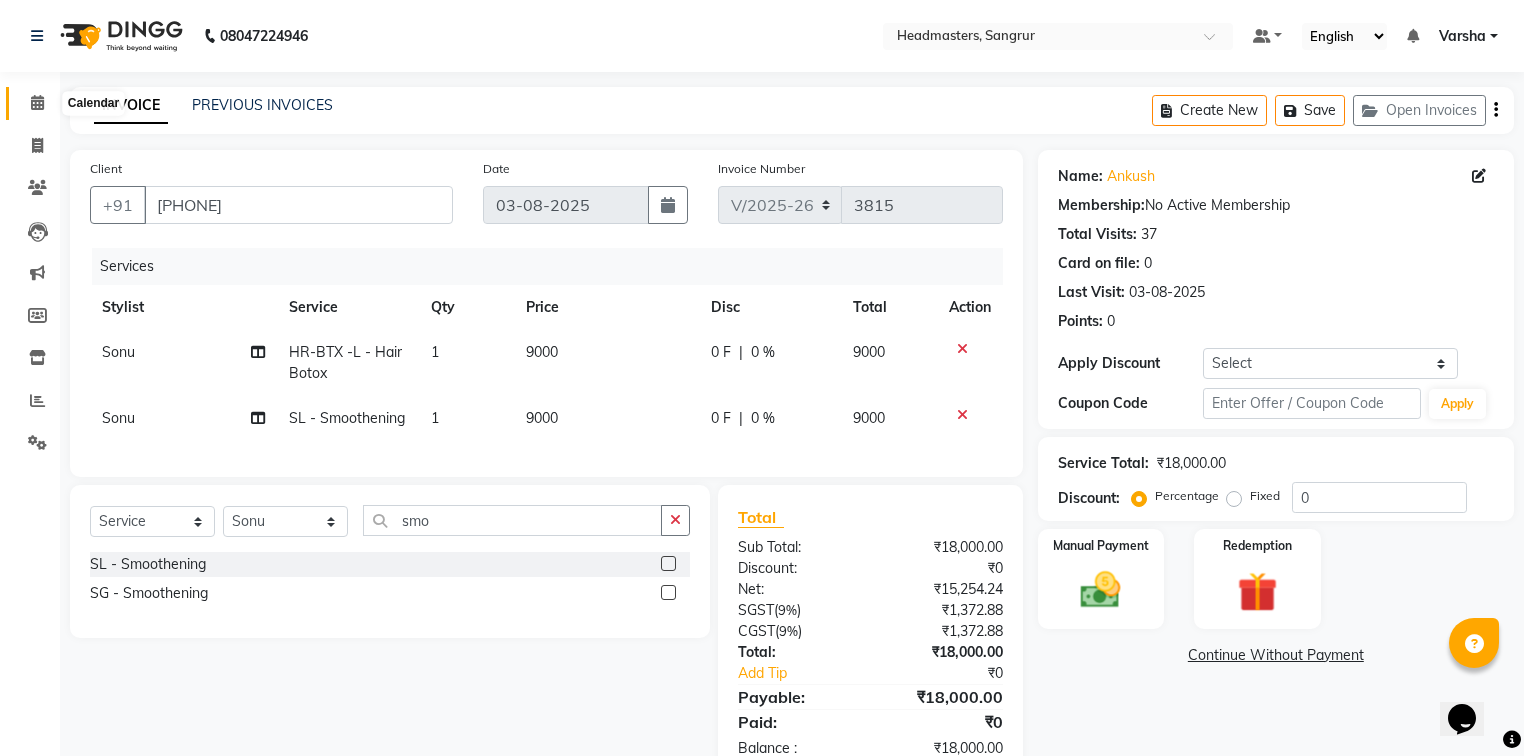 click 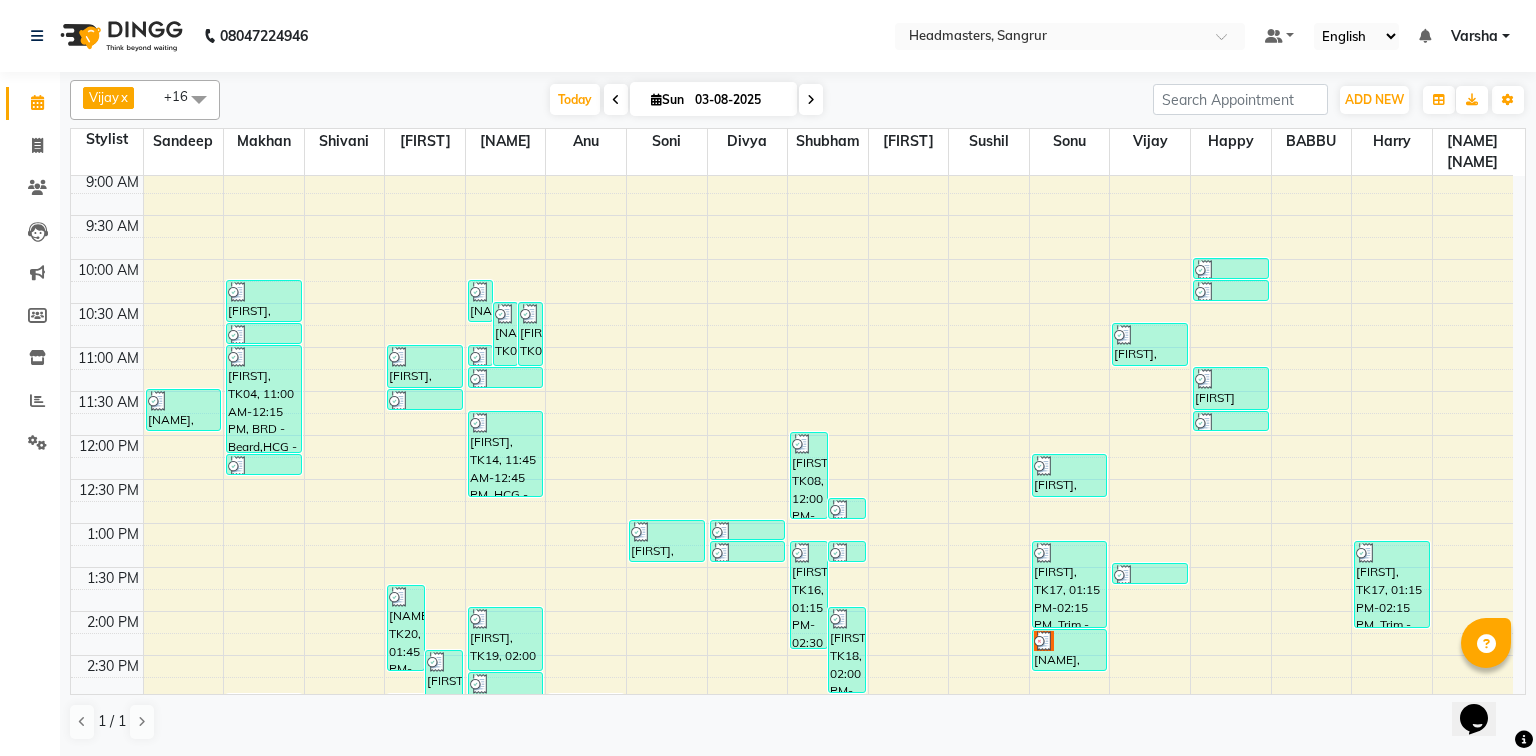scroll, scrollTop: 80, scrollLeft: 0, axis: vertical 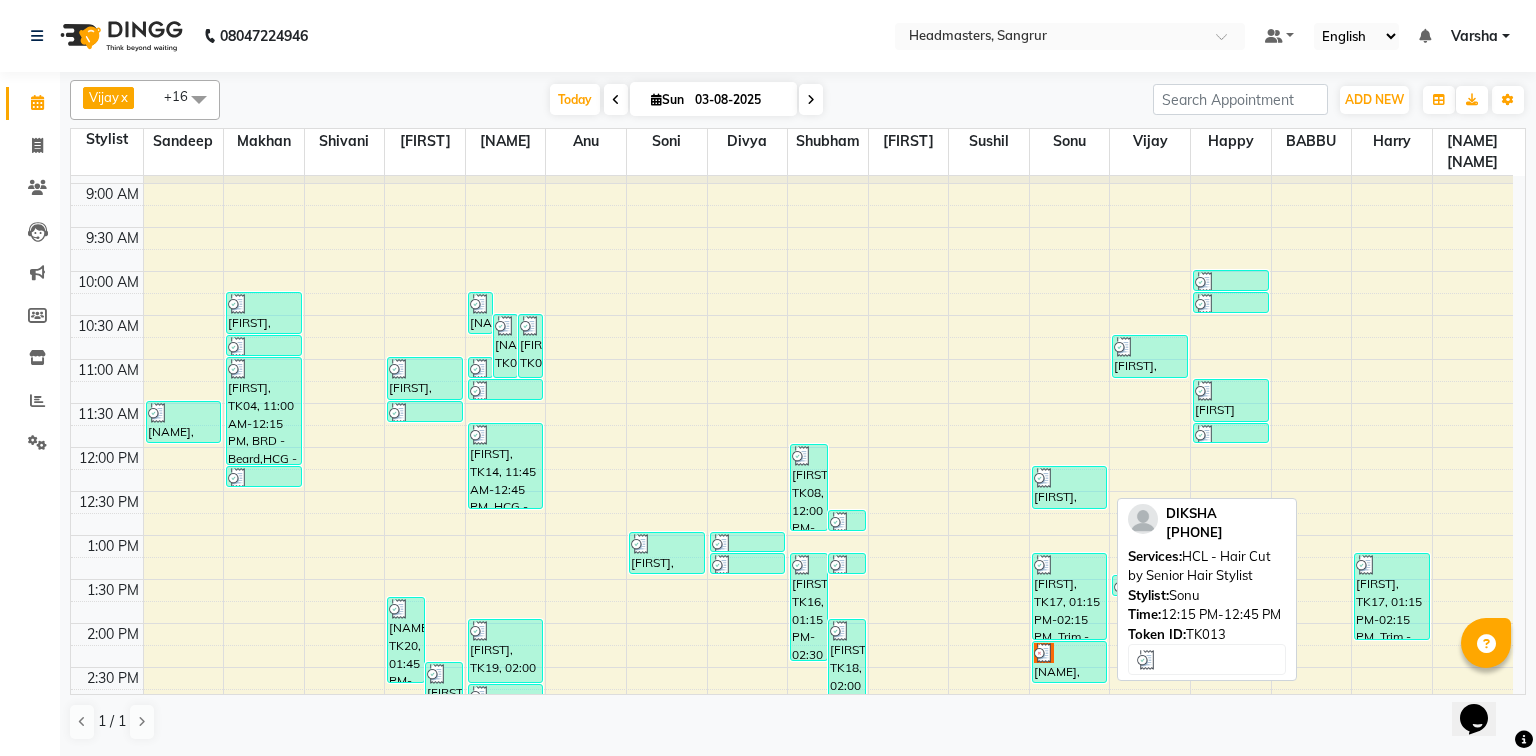 click on "[FIRST], TK13, 12:15 PM-12:45 PM, HCL - Hair Cut by Senior Hair Stylist" at bounding box center (1070, 487) 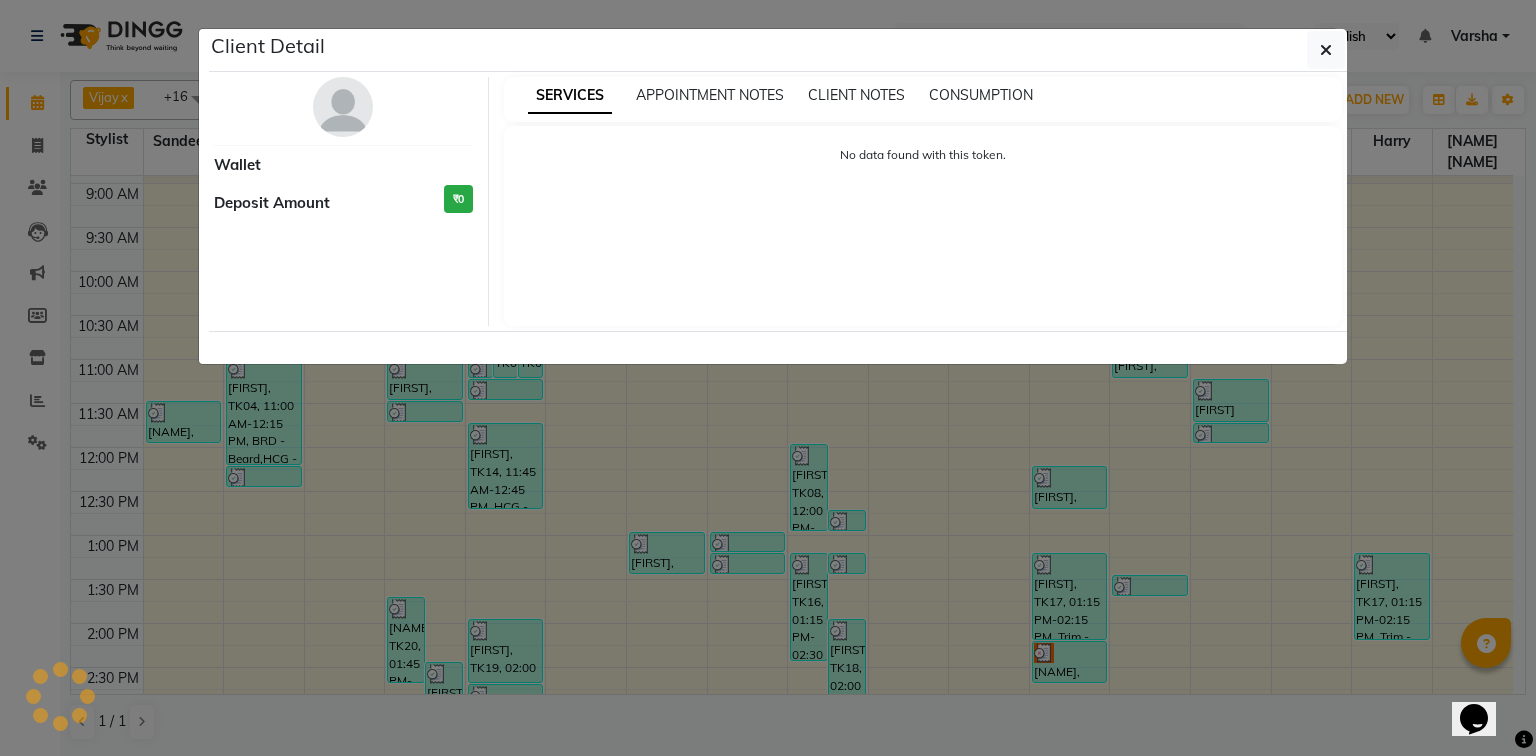 select on "3" 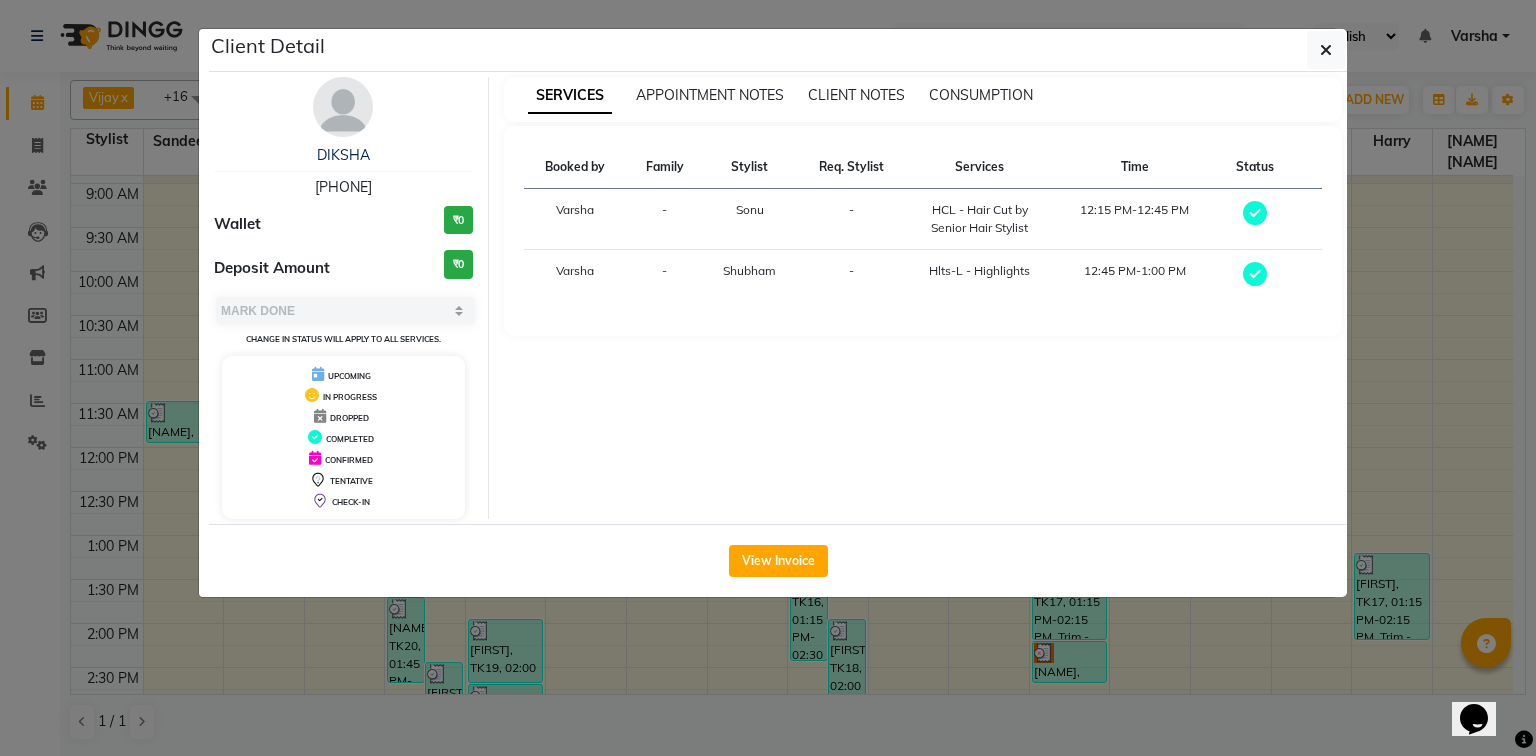 click on "Client Detail  [NAME]    [PHONE] Wallet ₹0 Deposit Amount  ₹0  Select MARK DONE UPCOMING Change in status will apply to all services. UPCOMING IN PROGRESS DROPPED COMPLETED CONFIRMED TENTATIVE CHECK-IN SERVICES APPOINTMENT NOTES CLIENT NOTES CONSUMPTION Booked by Family Stylist Req. Stylist Services Time Status  [NAME]  - [NAME] -  HCL - Hair Cut by Senior Hair Stylist   12:15 PM-12:45 PM   [NAME]  - [NAME] -  Hlts-L - Highlights   12:45 PM-1:00 PM   View Invoice" 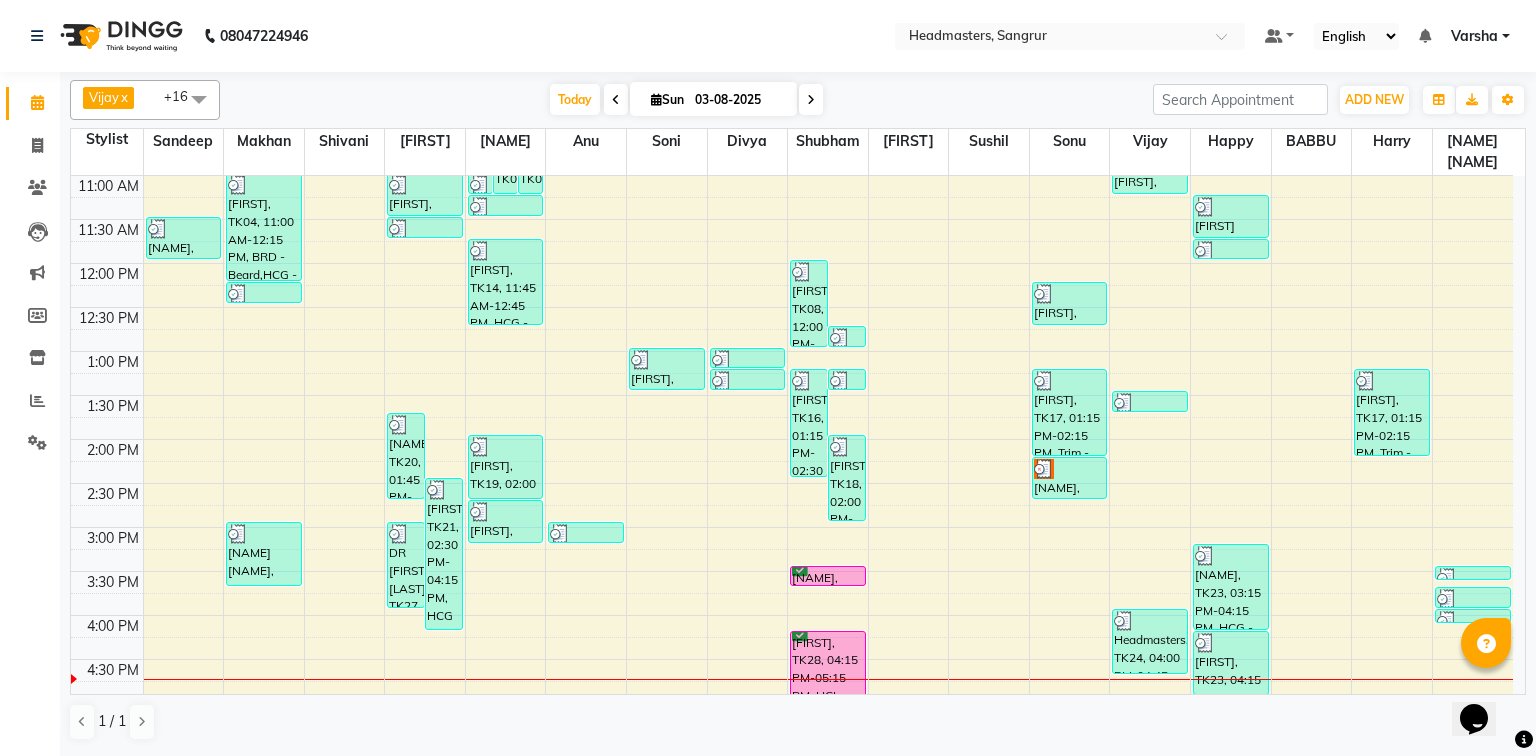 scroll, scrollTop: 320, scrollLeft: 0, axis: vertical 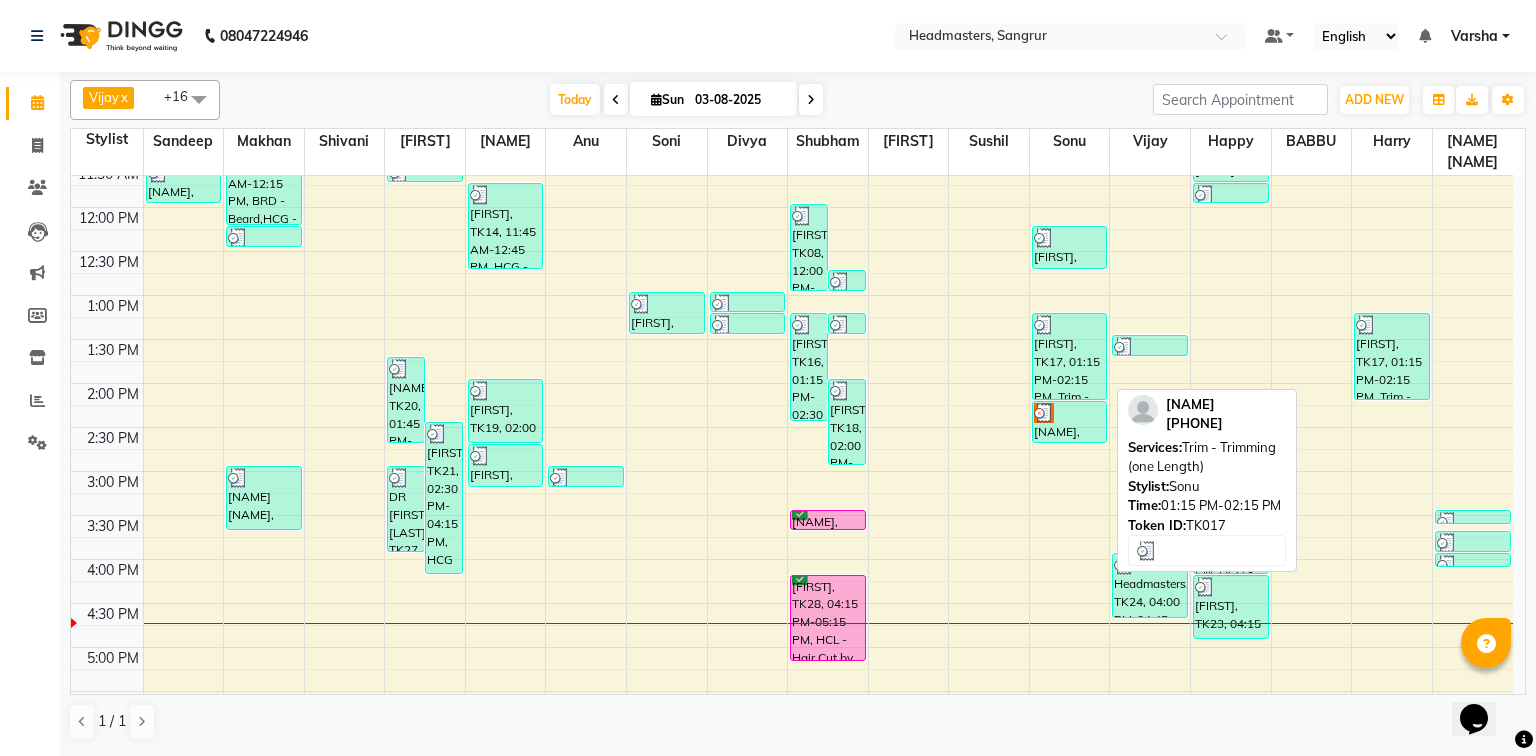 click on "[FIRST], TK17, 01:15 PM-02:15 PM, Trim - Trimming (one Length)" at bounding box center (1070, 356) 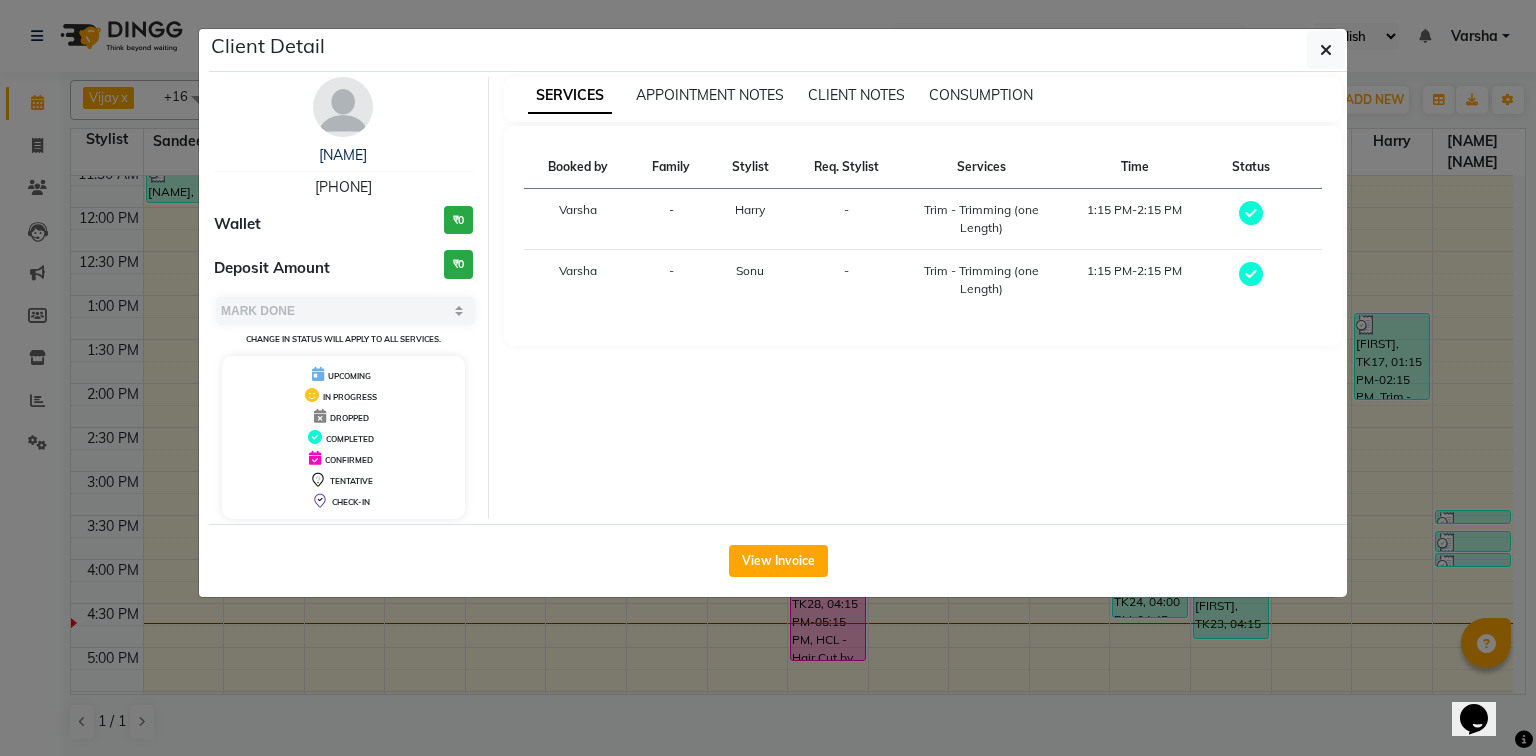 click on "Client Detail  [NAME]    [PHONE] Wallet ₹0 Deposit Amount  ₹0  Select MARK DONE UPCOMING Change in status will apply to all services. UPCOMING IN PROGRESS DROPPED COMPLETED CONFIRMED TENTATIVE CHECK-IN SERVICES APPOINTMENT NOTES CLIENT NOTES CONSUMPTION Booked by Family Stylist Req. Stylist Services Time Status  [NAME]  - [NAME]  -  Trim - Trimming (one Length)   1:15 PM-2:15 PM   [NAME]  - [NAME] -  Trim - Trimming (one Length)   1:15 PM-2:15 PM   View Invoice" 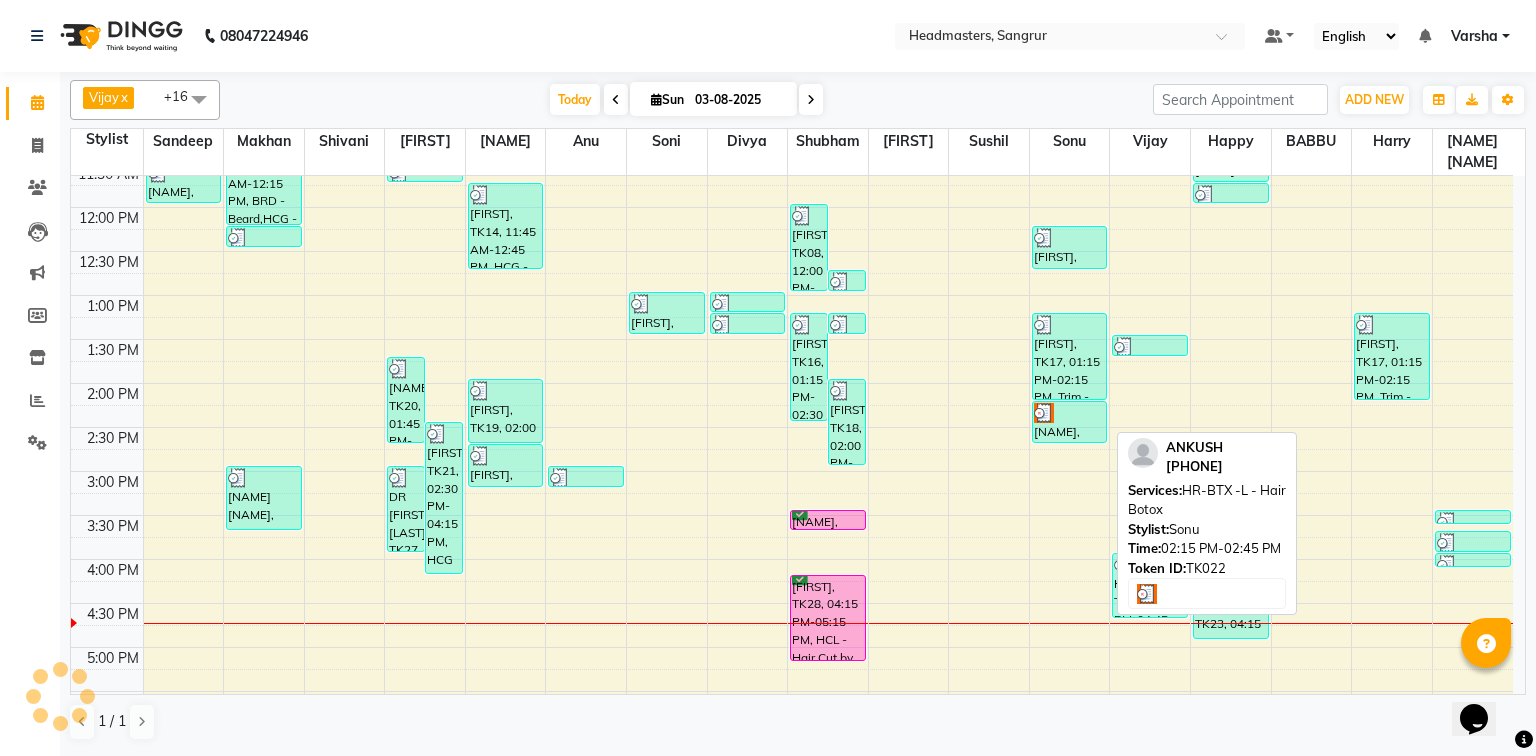 click on "[NAME], TK22, 02:15 PM-02:45 PM, HR-BTX -L  - Hair Botox" at bounding box center (1070, 422) 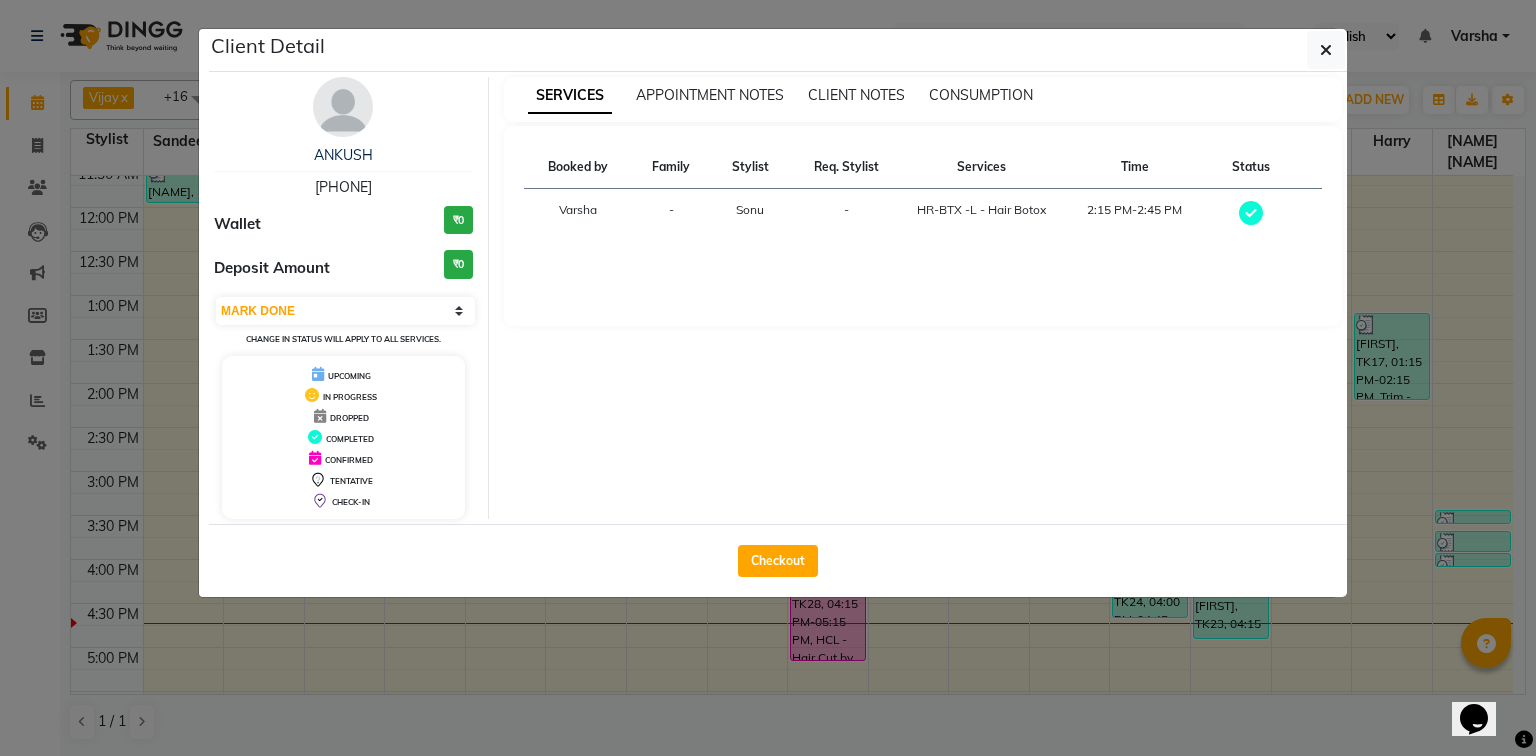 click on "Client Detail  [FIRST]    [PHONE] Wallet ₹0 Deposit Amount  ₹0  Select MARK DONE UPCOMING Change in status will apply to all services. UPCOMING IN PROGRESS DROPPED COMPLETED CONFIRMED TENTATIVE CHECK-IN SERVICES APPOINTMENT NOTES CLIENT NOTES CONSUMPTION Booked by Family Stylist Req. Stylist Services Time Status  Varsha  - Sonu -  HR-BTX -L  - Hair Botox   2:15 PM-2:45 PM   Checkout" 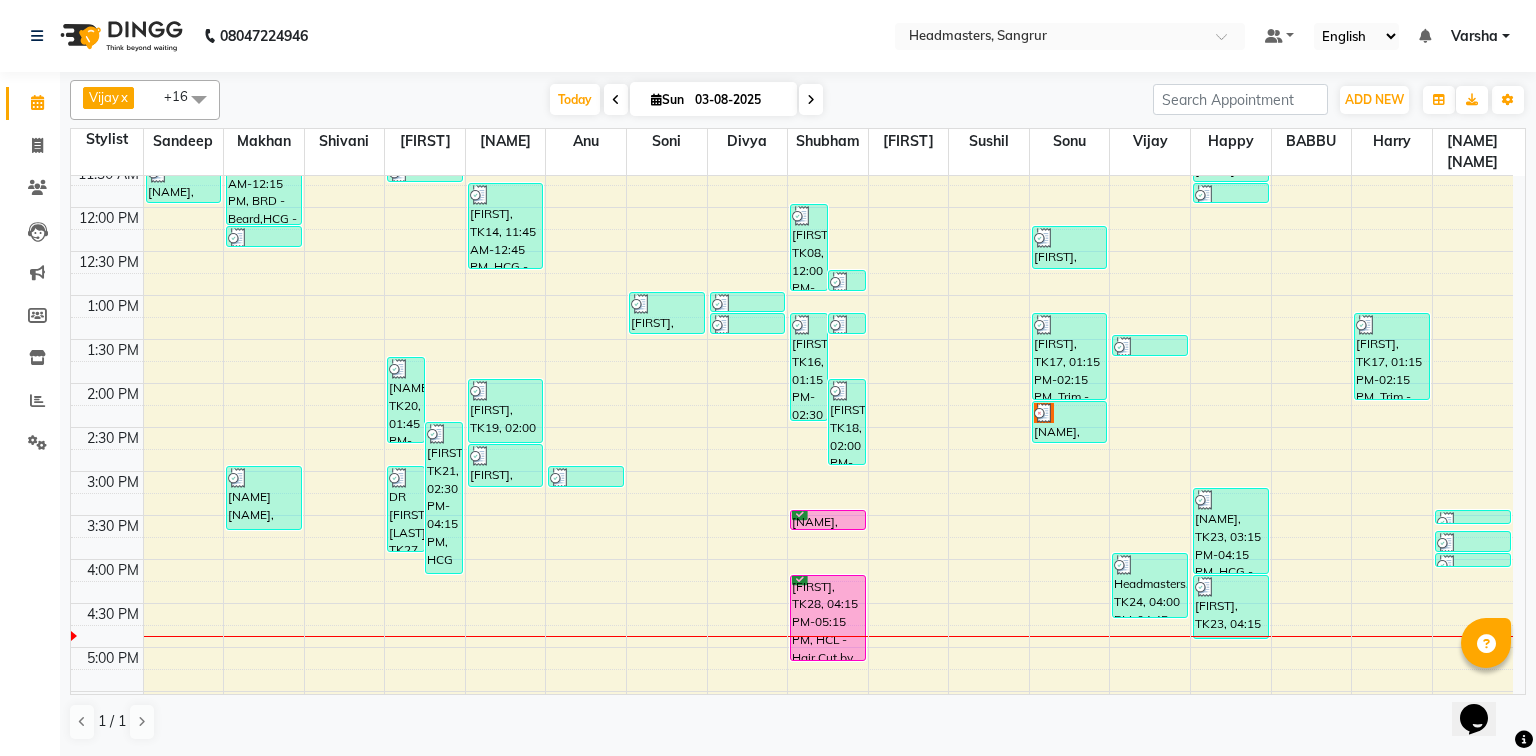 click on "8:00 AM 8:30 AM 9:00 AM 9:30 AM 10:00 AM 10:30 AM 11:00 AM 11:30 AM 12:00 PM 12:30 PM 1:00 PM 1:30 PM 2:00 PM 2:30 PM 3:00 PM 3:30 PM 4:00 PM 4:30 PM 5:00 PM 5:30 PM 6:00 PM 6:30 PM 7:00 PM 7:30 PM 8:00 PM 8:30 PM     [FIRST], TK08, 11:30 AM-12:00 PM, PH-SPA - Premium Hair Spa     [FIRST], TK03, 10:15 AM-10:45 AM, HCG - Hair Cut by Senior Hair Stylist     [FIRST], TK04, 10:45 AM-11:00 AM, HCG - Hair Cut by Senior Hair Stylist     [FIRST], TK04, 11:00 AM-12:15 PM, BRD - Beard,HCG - Hair Cut by Senior Hair Stylist,GG-igora - Igora Global     [FIRST] [LAST], TK11, 12:15 PM-12:30 PM, HCG - Hair Cut by Senior Hair Stylist     [FIRST] [FIRST], TK25, 03:00 PM-03:45 PM, BRD - Beard     [FIRST], TK20, 01:45 PM-02:45 PM, GG-igora - Igora Global     [FIRST], TK21, 02:30 PM-04:15 PM, HCG - Hair Cut by Senior Hair Stylist,BRD - Beard     DR [FIRST] [LAST], TK27, 03:00 PM-04:00 PM, HCG - Hair Cut by Senior Hair Stylist     [FIRST], TK06, 11:00 AM-11:30 AM, HCG - Hair Cut by Senior Hair Stylist     [FIRST], TK06, 11:30 AM-11:45 AM, BRD - Beard     [FIRST], TK02, 10:15 AM-10:45 AM, HCG - Hair Cut by Senior Hair Stylist" at bounding box center [792, 427] 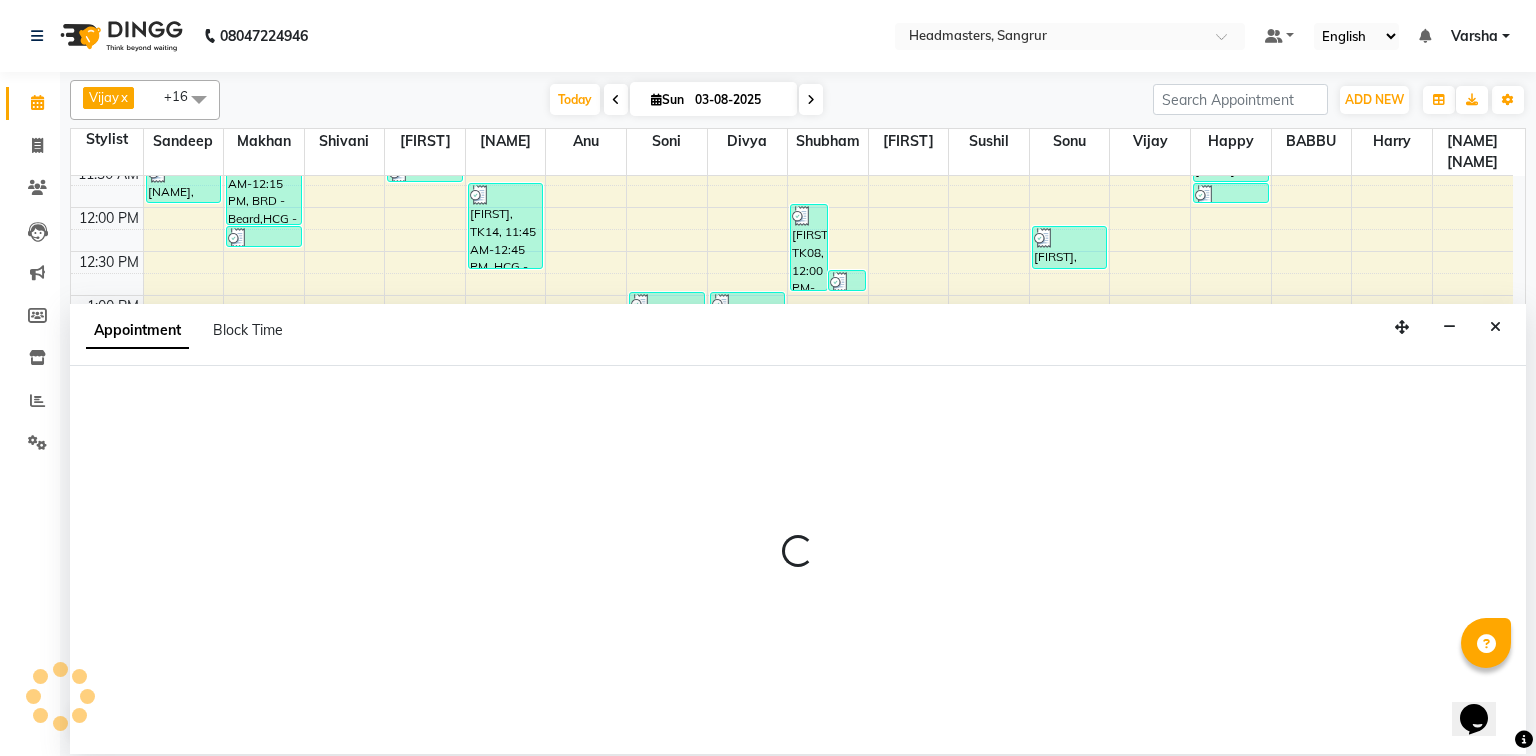 select on "60885" 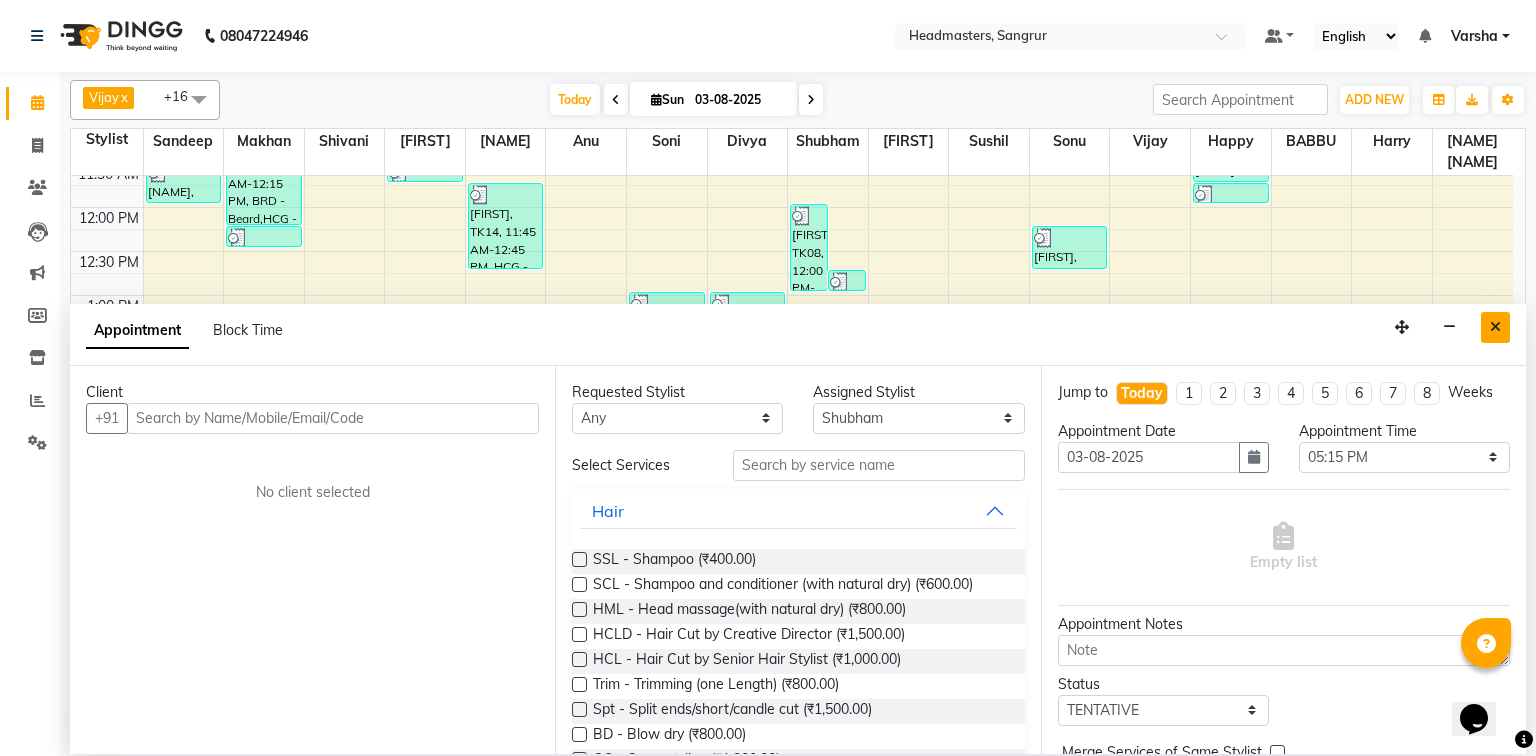 click at bounding box center (1495, 327) 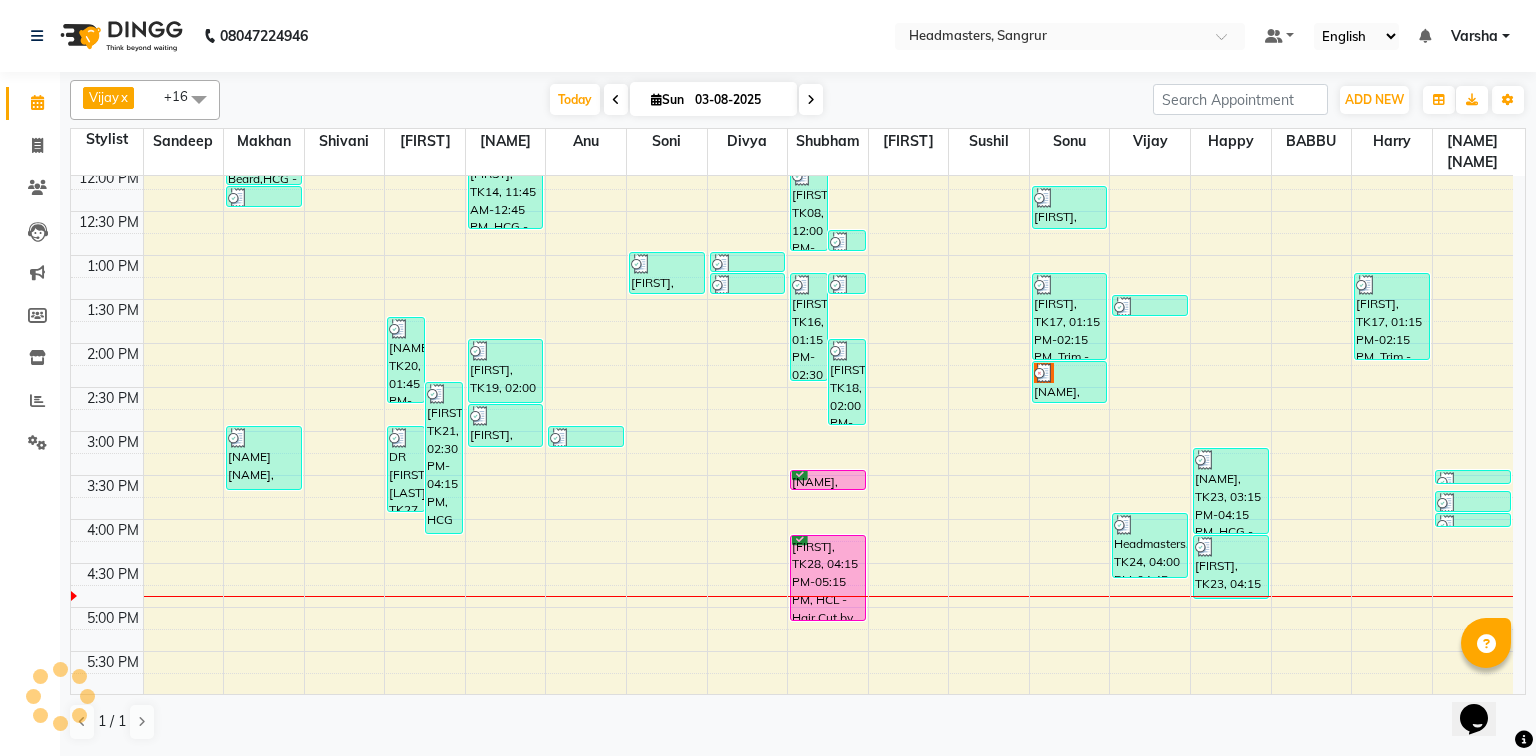 scroll, scrollTop: 400, scrollLeft: 0, axis: vertical 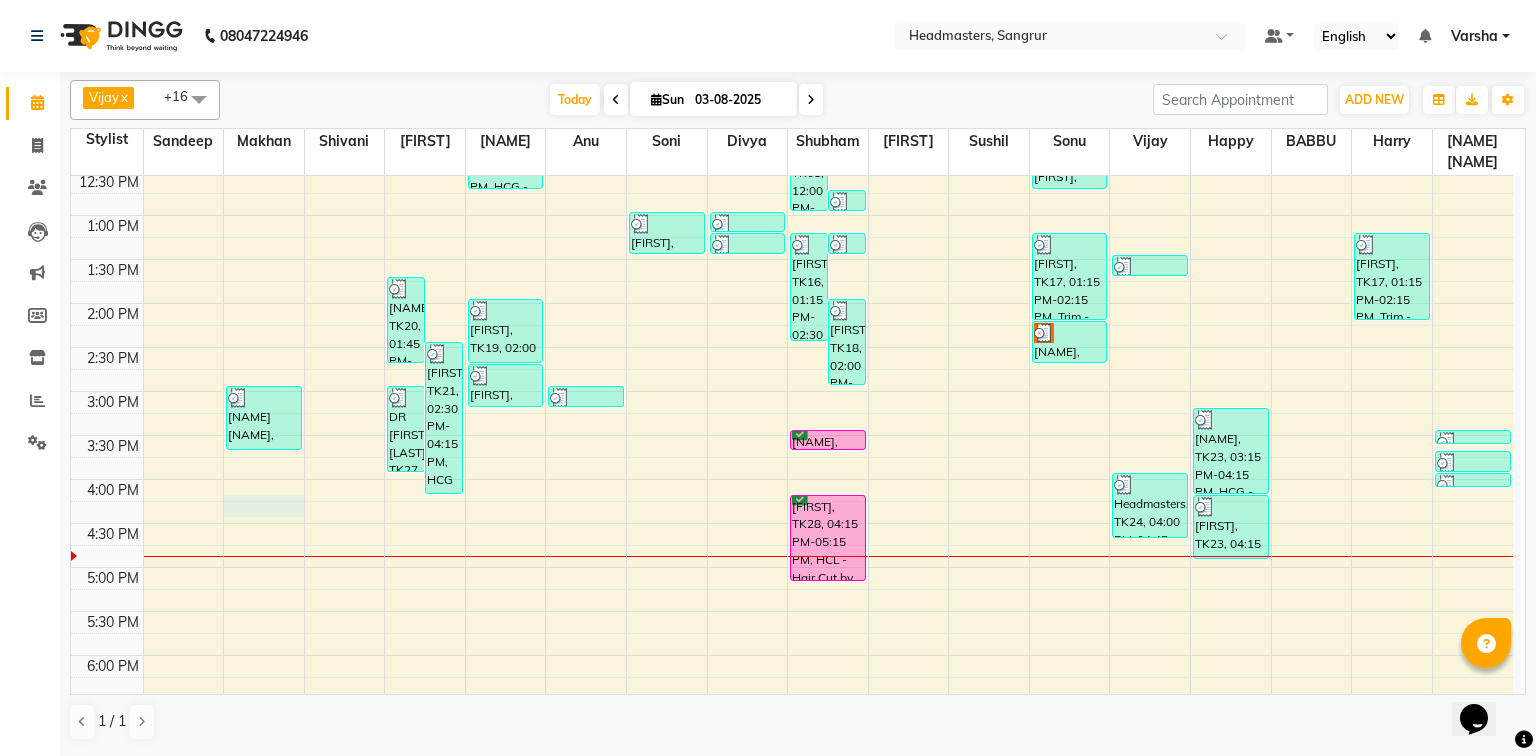click on "8:00 AM 8:30 AM 9:00 AM 9:30 AM 10:00 AM 10:30 AM 11:00 AM 11:30 AM 12:00 PM 12:30 PM 1:00 PM 1:30 PM 2:00 PM 2:30 PM 3:00 PM 3:30 PM 4:00 PM 4:30 PM 5:00 PM 5:30 PM 6:00 PM 6:30 PM 7:00 PM 7:30 PM 8:00 PM 8:30 PM     [FIRST], TK08, 11:30 AM-12:00 PM, PH-SPA - Premium Hair Spa     [FIRST], TK03, 10:15 AM-10:45 AM, HCG - Hair Cut by Senior Hair Stylist     [FIRST], TK04, 10:45 AM-11:00 AM, HCG - Hair Cut by Senior Hair Stylist     [FIRST], TK04, 11:00 AM-12:15 PM, BRD - Beard,HCG - Hair Cut by Senior Hair Stylist,GG-igora - Igora Global     [FIRST] [LAST], TK11, 12:15 PM-12:30 PM, HCG - Hair Cut by Senior Hair Stylist     [FIRST] [FIRST], TK25, 03:00 PM-03:45 PM, BRD - Beard     [FIRST], TK20, 01:45 PM-02:45 PM, GG-igora - Igora Global     [FIRST], TK21, 02:30 PM-04:15 PM, HCG - Hair Cut by Senior Hair Stylist,BRD - Beard     DR [FIRST] [LAST], TK27, 03:00 PM-04:00 PM, HCG - Hair Cut by Senior Hair Stylist     [FIRST], TK06, 11:00 AM-11:30 AM, HCG - Hair Cut by Senior Hair Stylist     [FIRST], TK06, 11:30 AM-11:45 AM, BRD - Beard     [FIRST], TK02, 10:15 AM-10:45 AM, HCG - Hair Cut by Senior Hair Stylist" at bounding box center [792, 347] 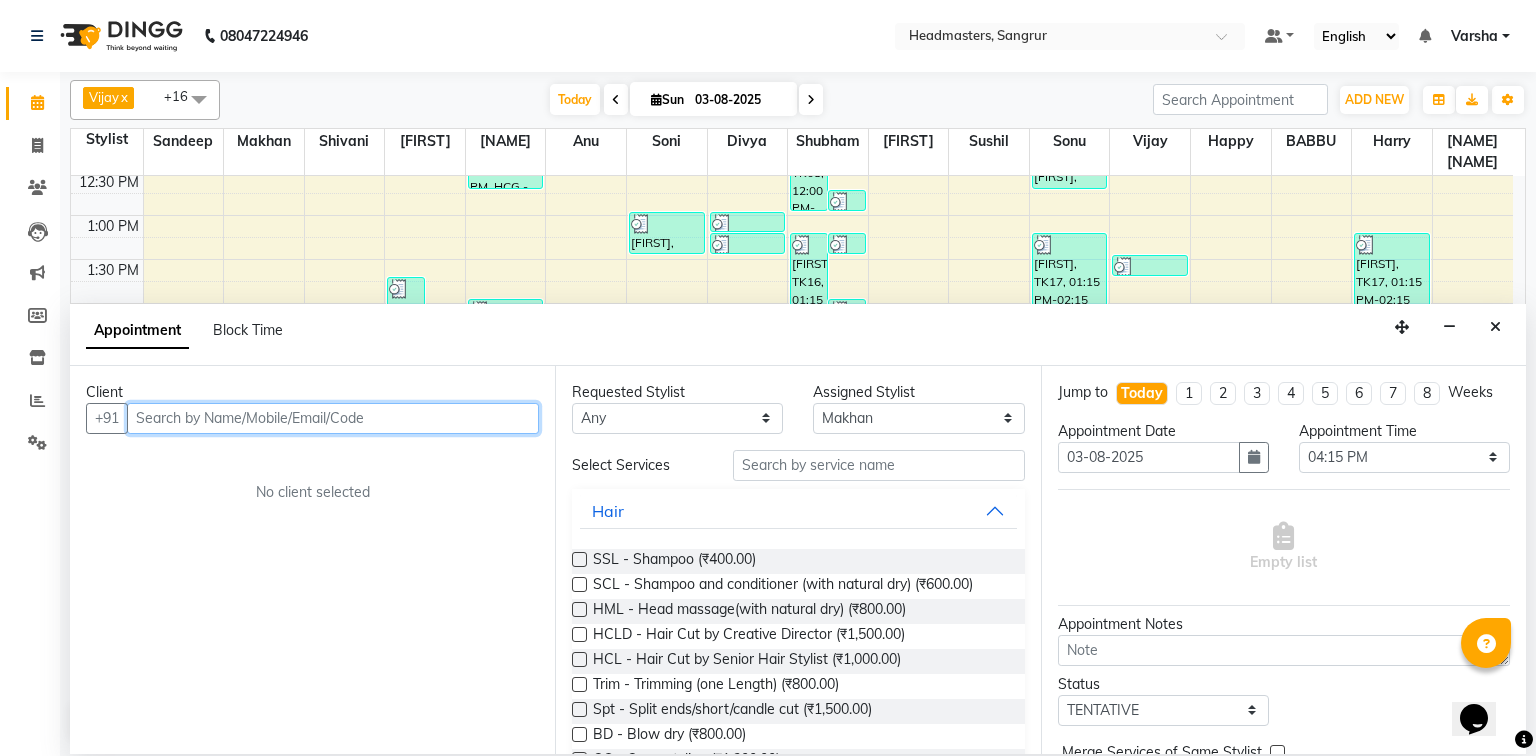 click at bounding box center (333, 418) 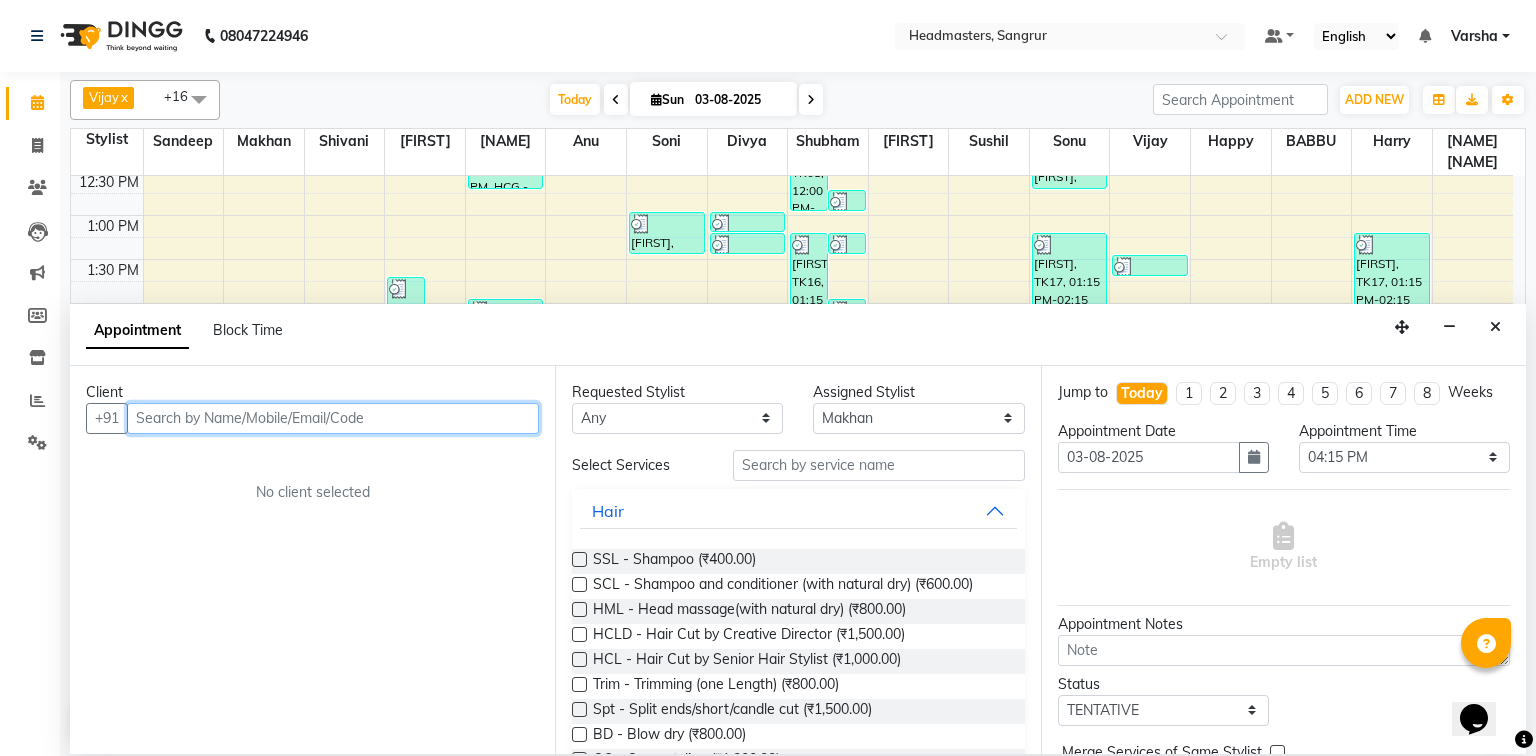 click at bounding box center [333, 418] 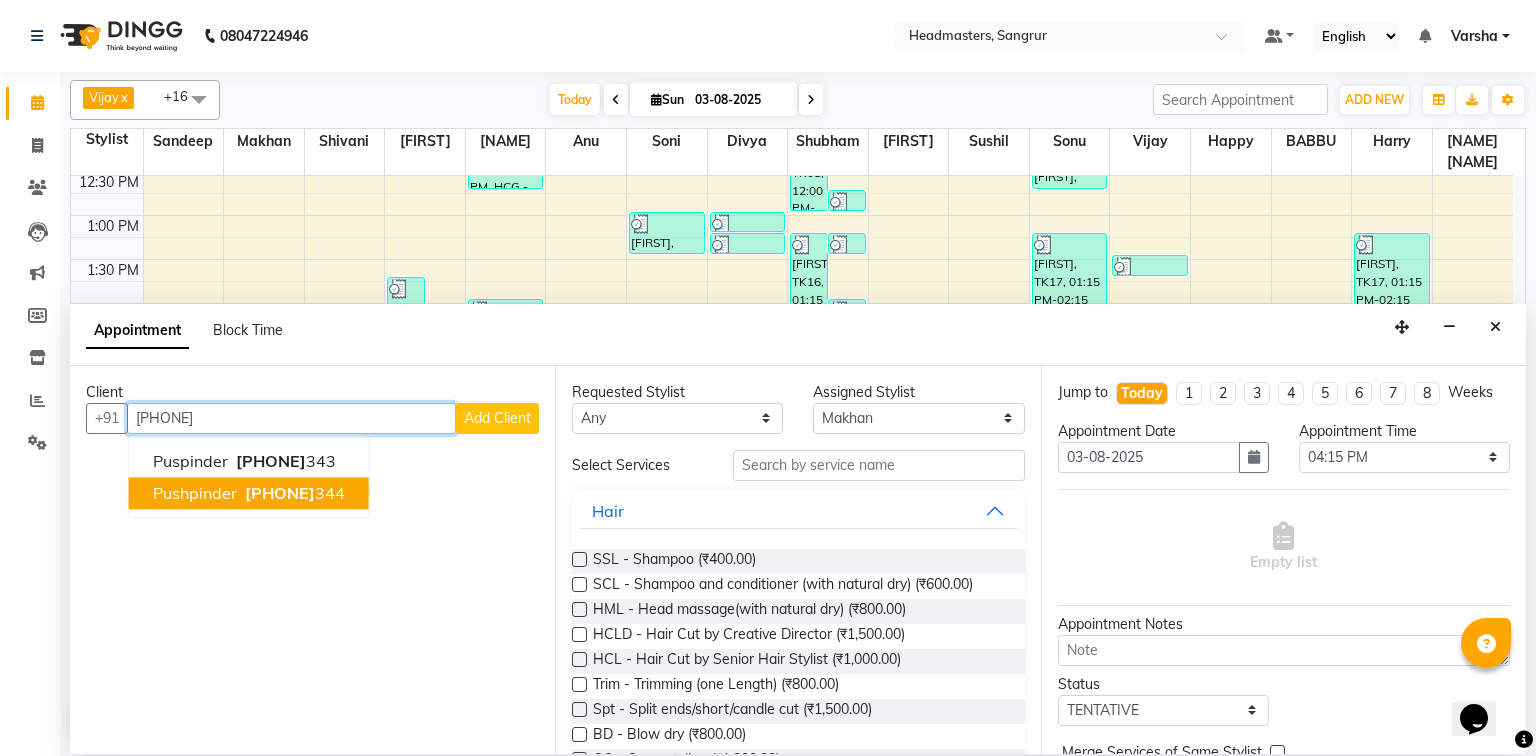 click on "[NAME]   [PHONE] [NAME]   [PHONE]" at bounding box center [249, 477] 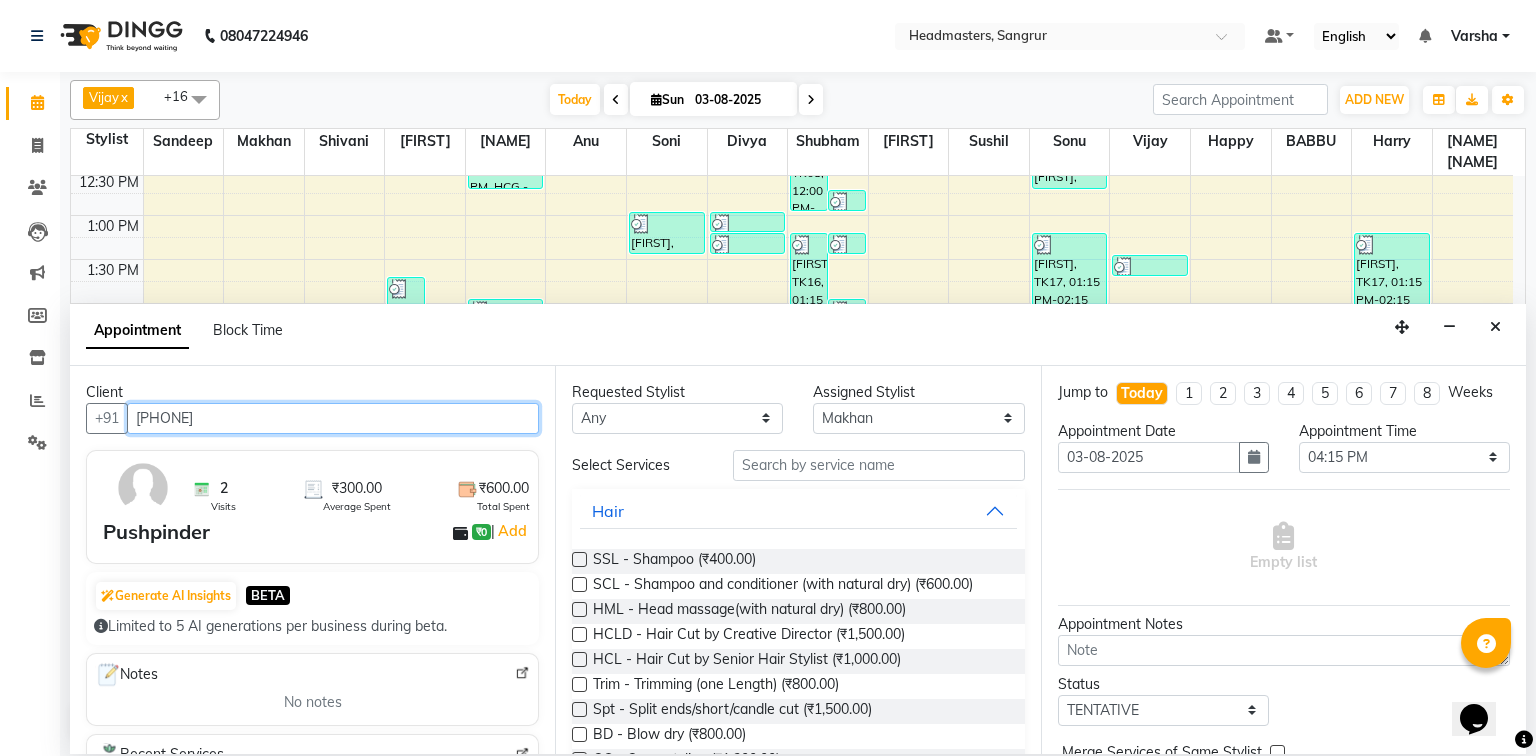 type on "[PHONE]" 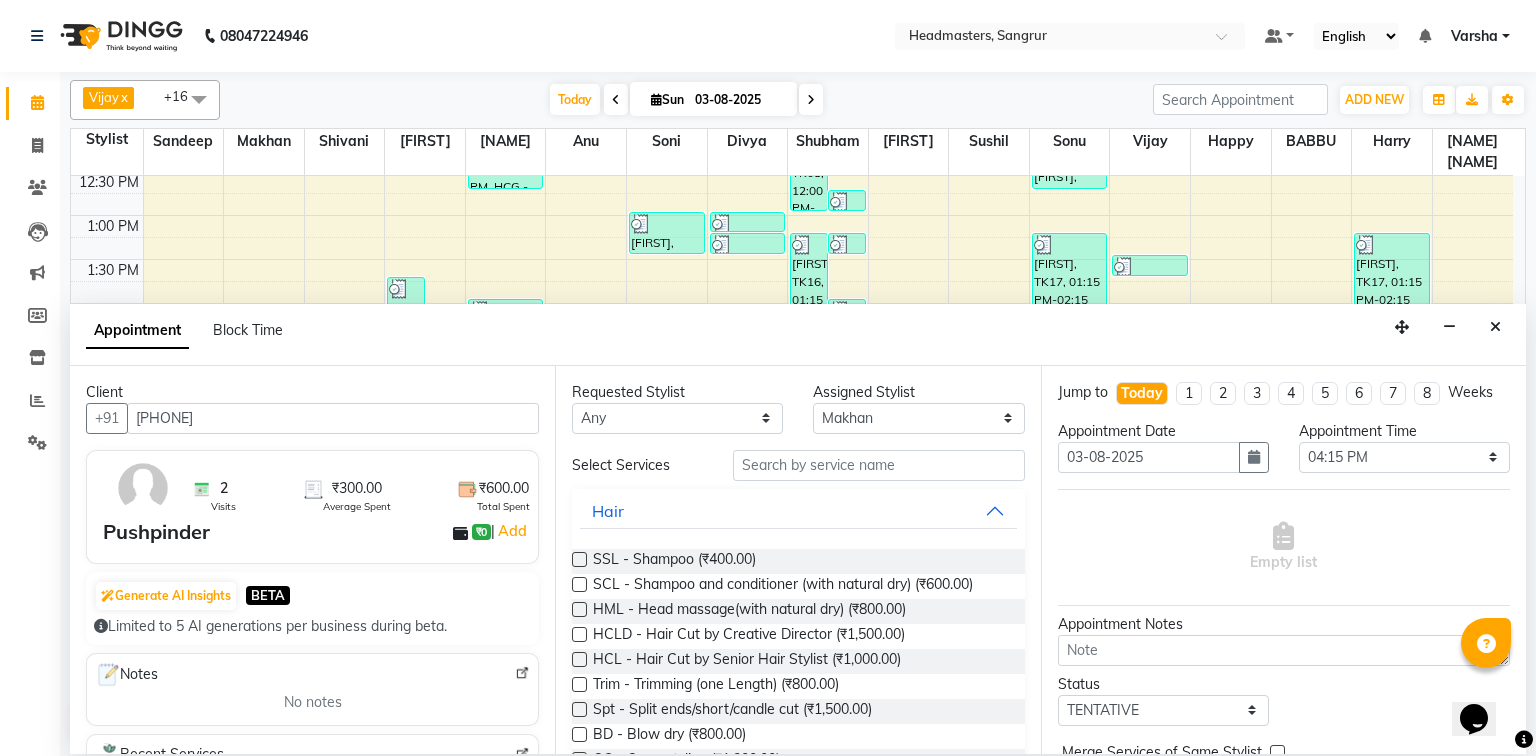 drag, startPoint x: 788, startPoint y: 481, endPoint x: 781, endPoint y: 471, distance: 12.206555 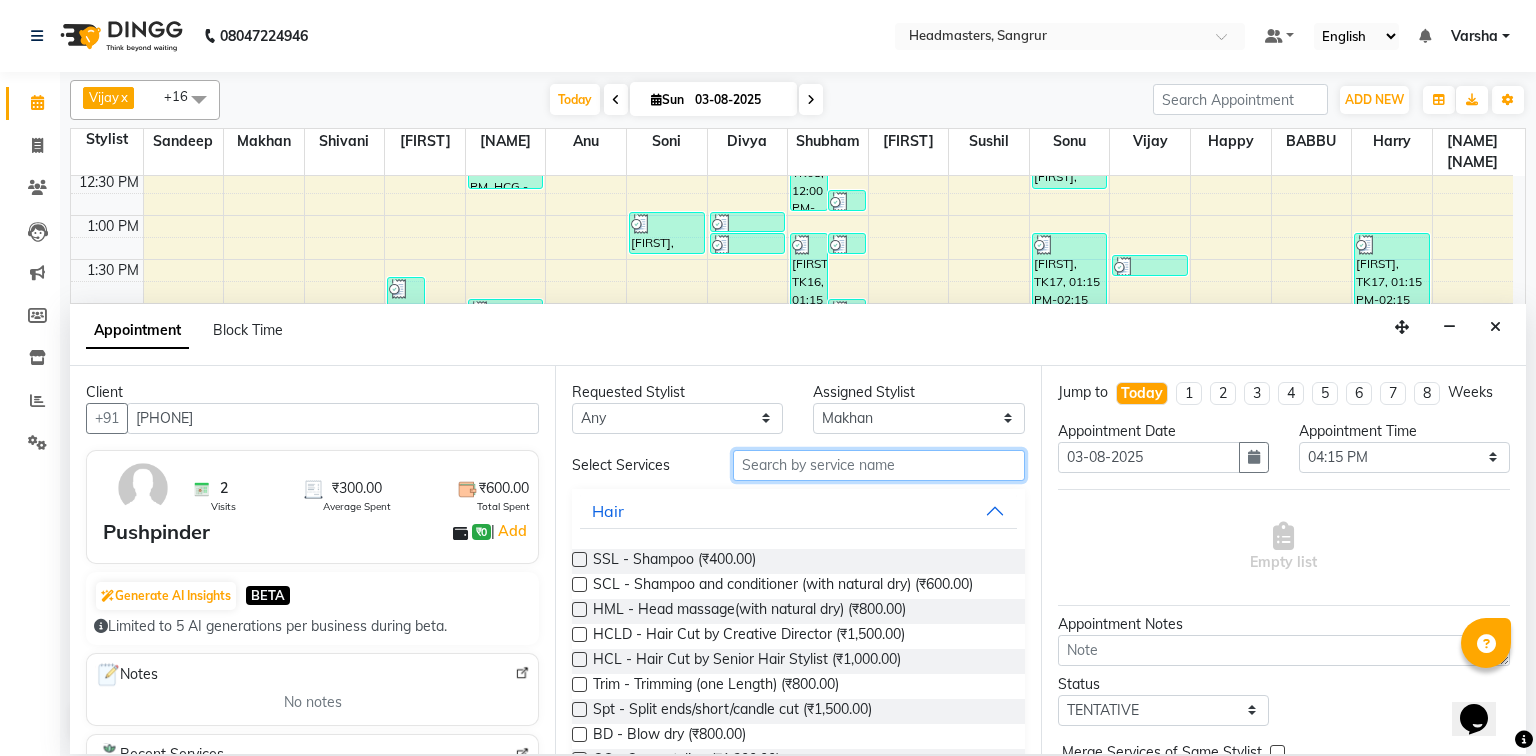 click at bounding box center (879, 465) 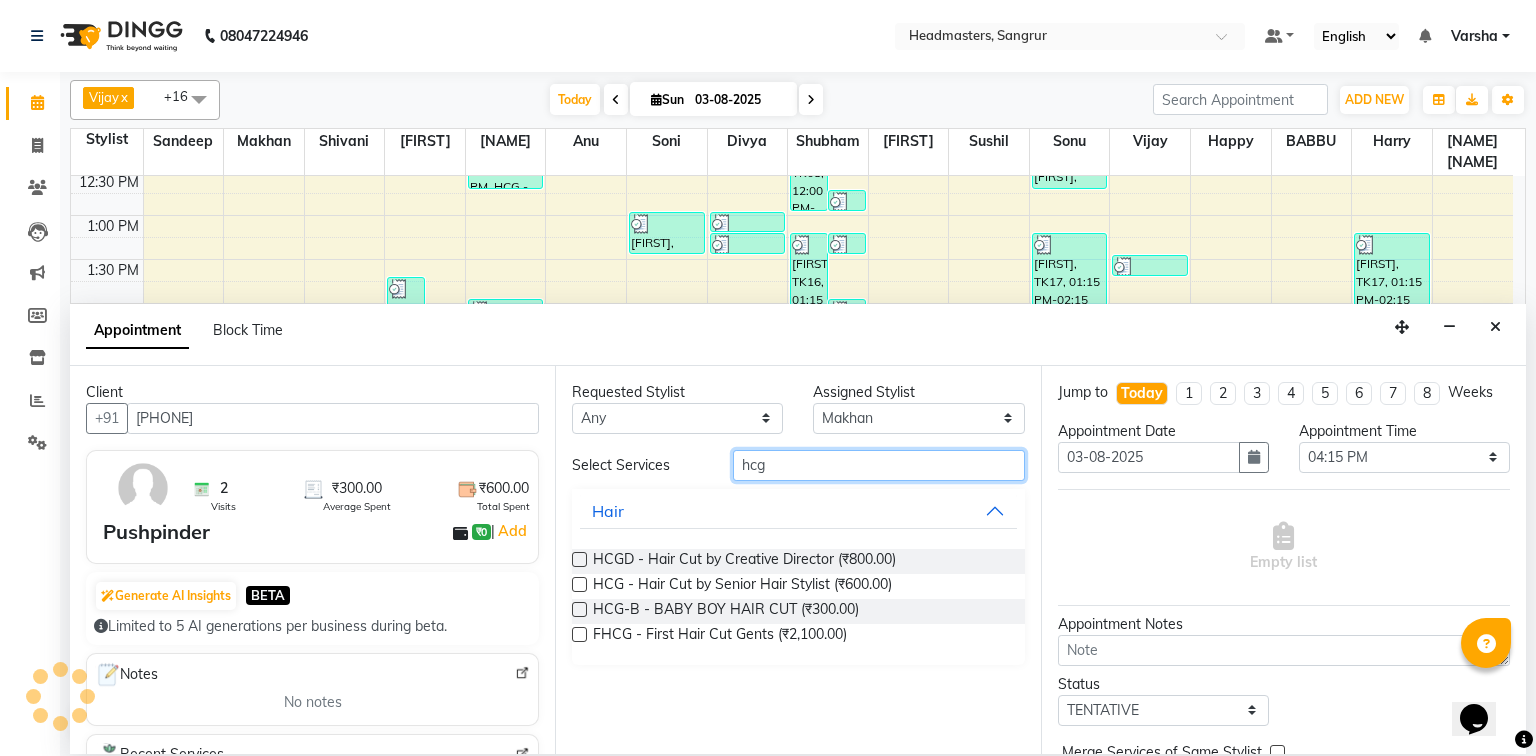 type on "hcg" 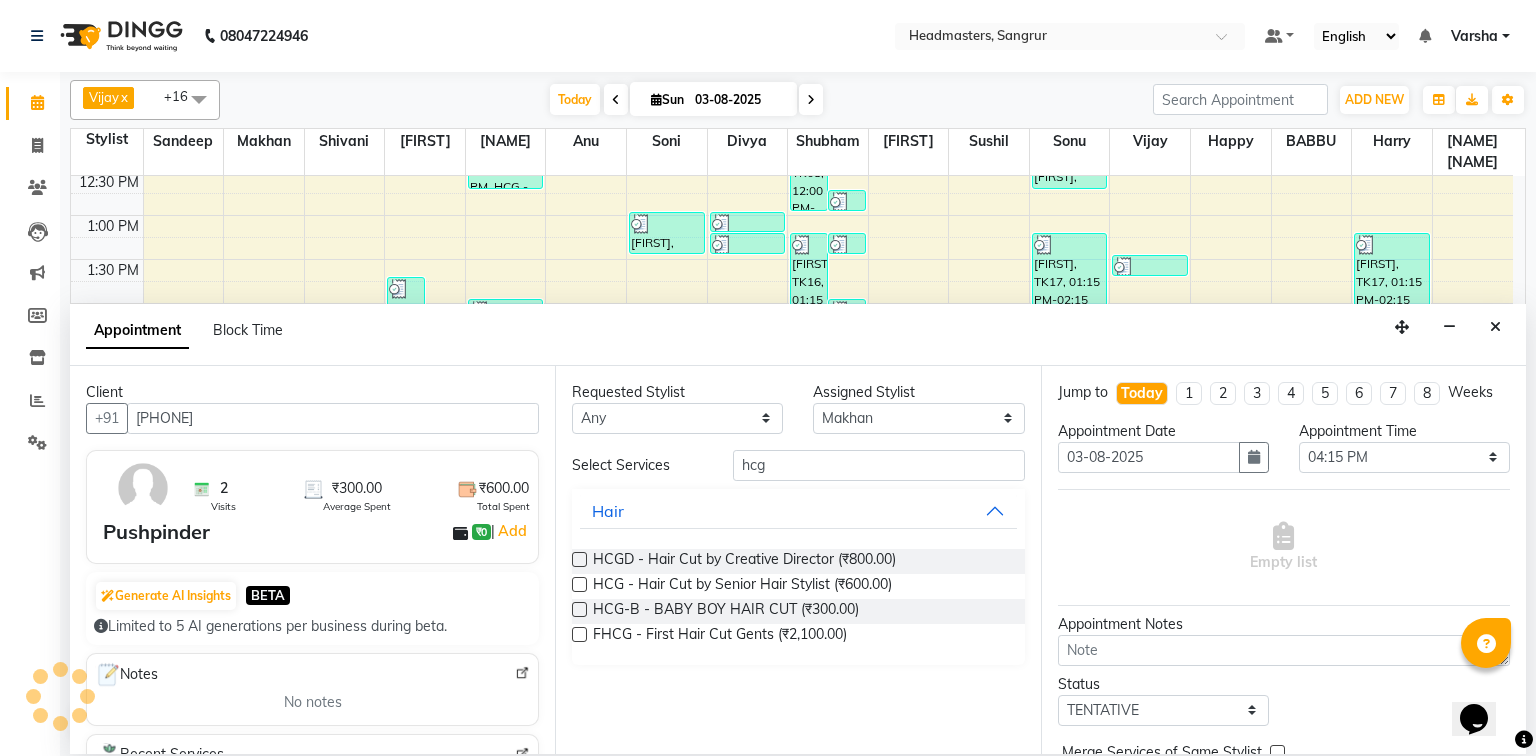 click at bounding box center (579, 584) 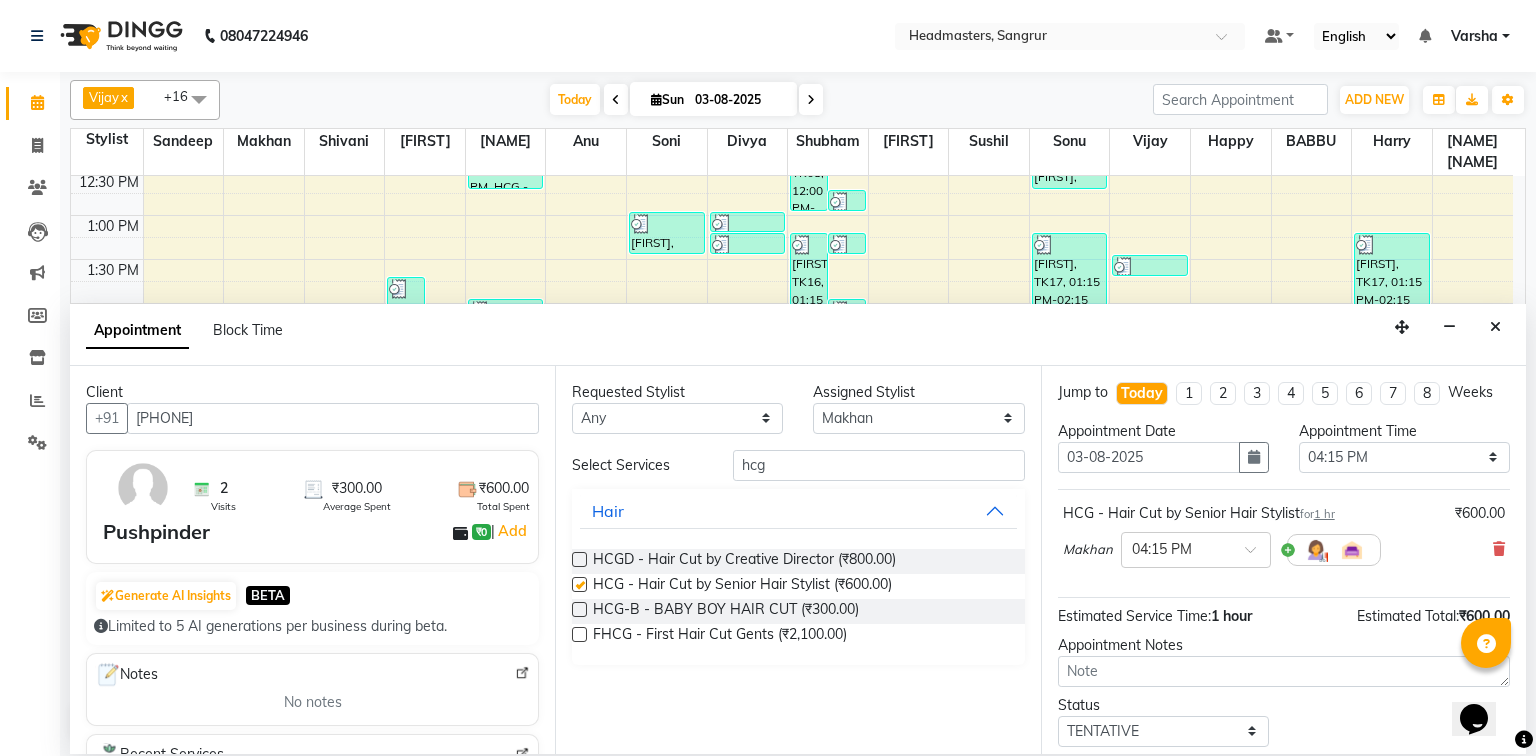 checkbox on "false" 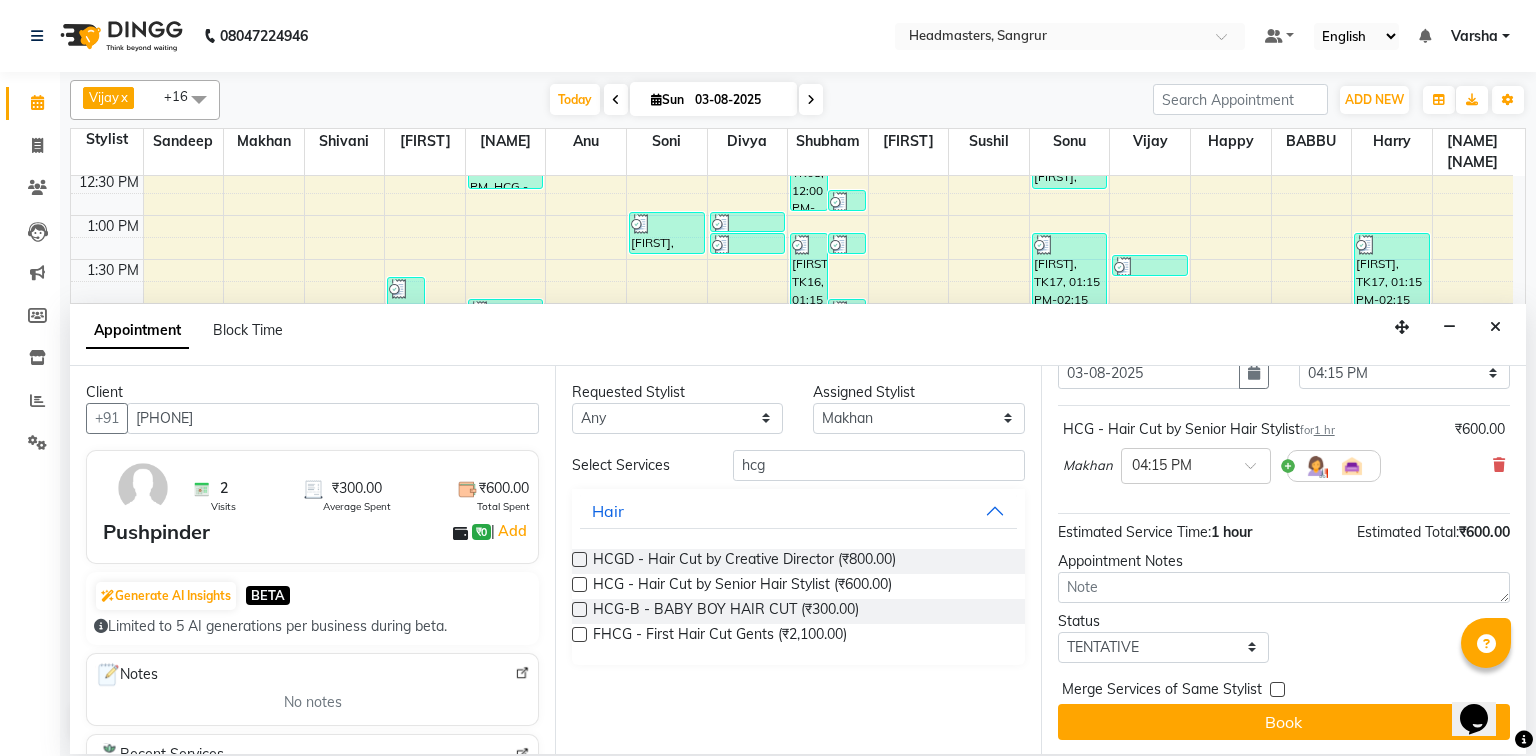 scroll, scrollTop: 85, scrollLeft: 0, axis: vertical 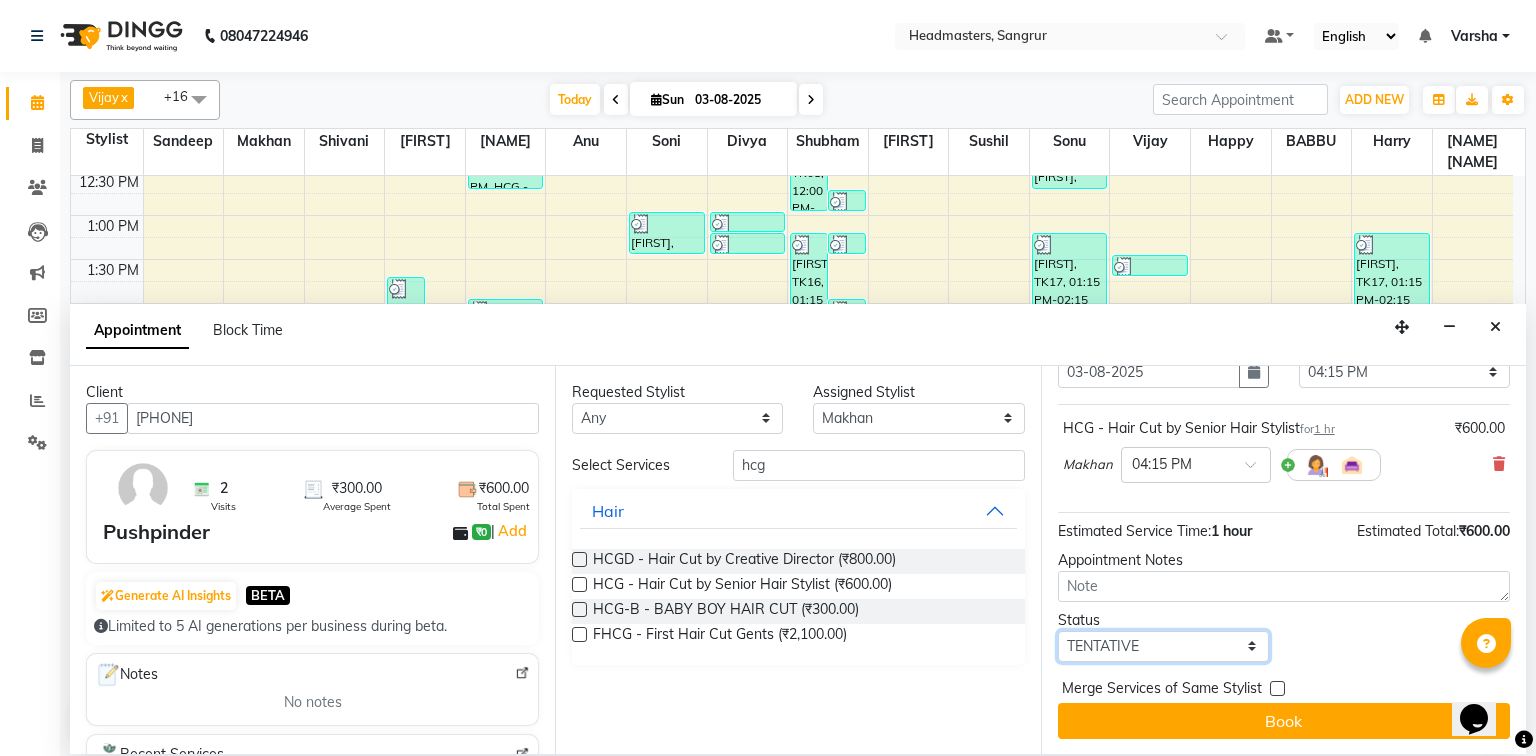 click on "Select TENTATIVE CONFIRM CHECK-IN UPCOMING" at bounding box center (1163, 646) 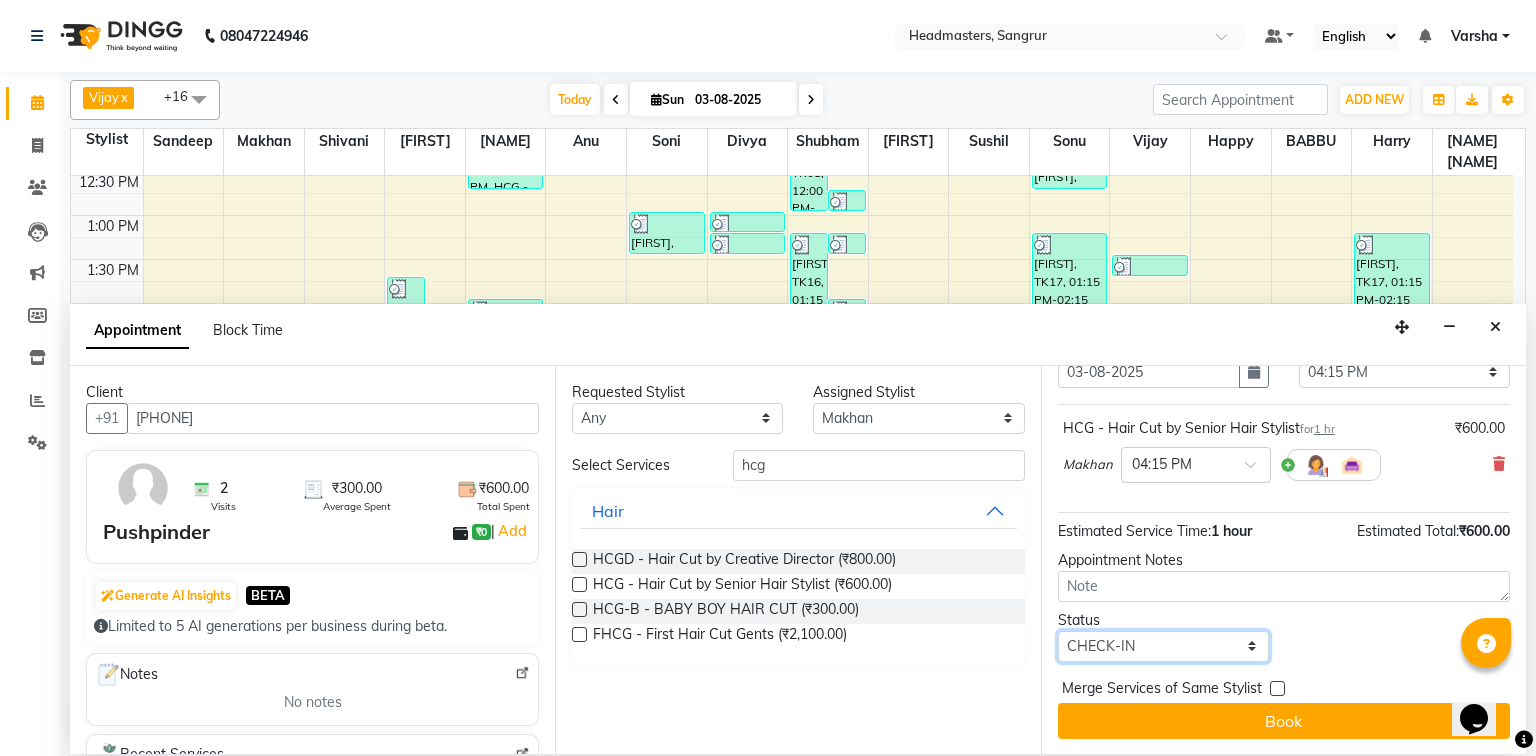 click on "Select TENTATIVE CONFIRM CHECK-IN UPCOMING" at bounding box center [1163, 646] 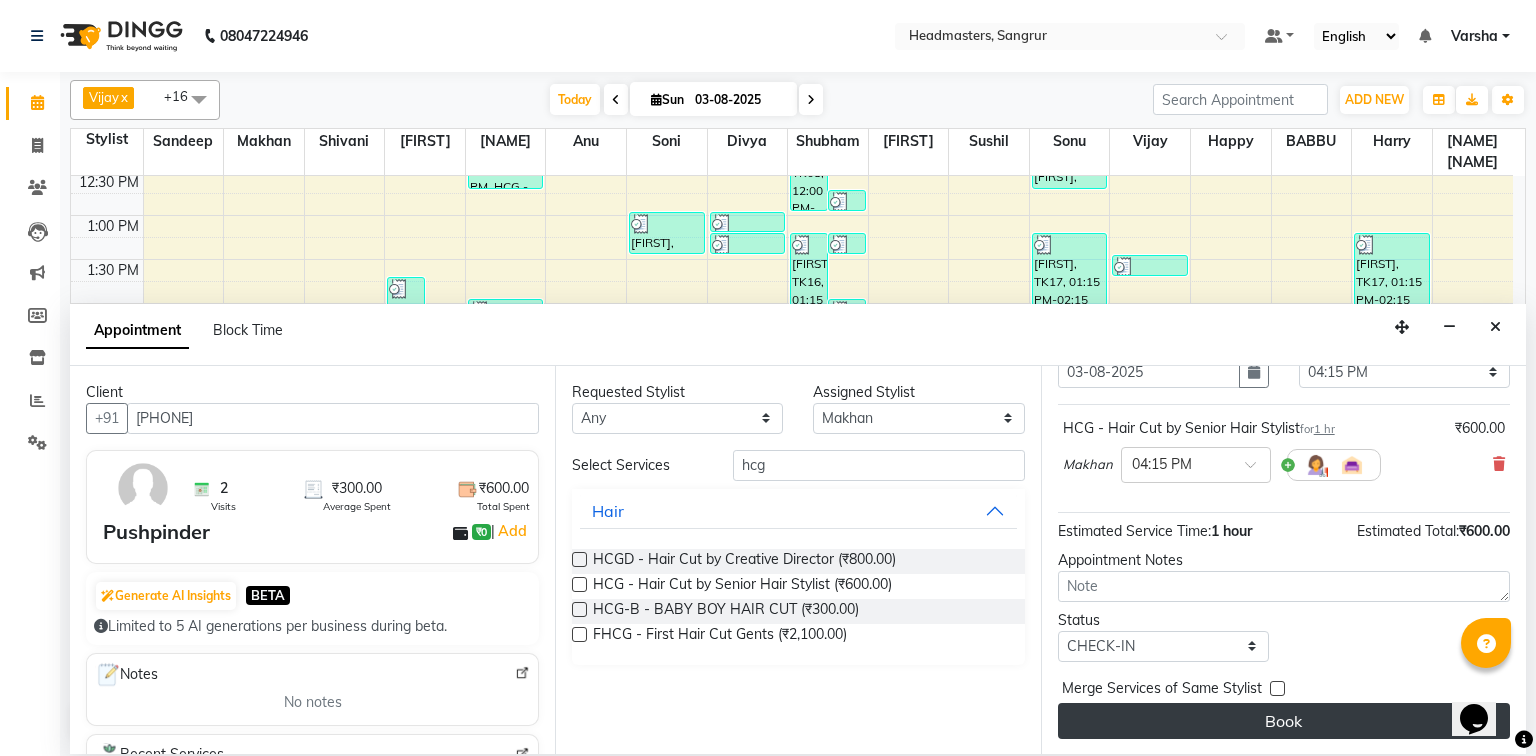 click on "Book" at bounding box center (1284, 721) 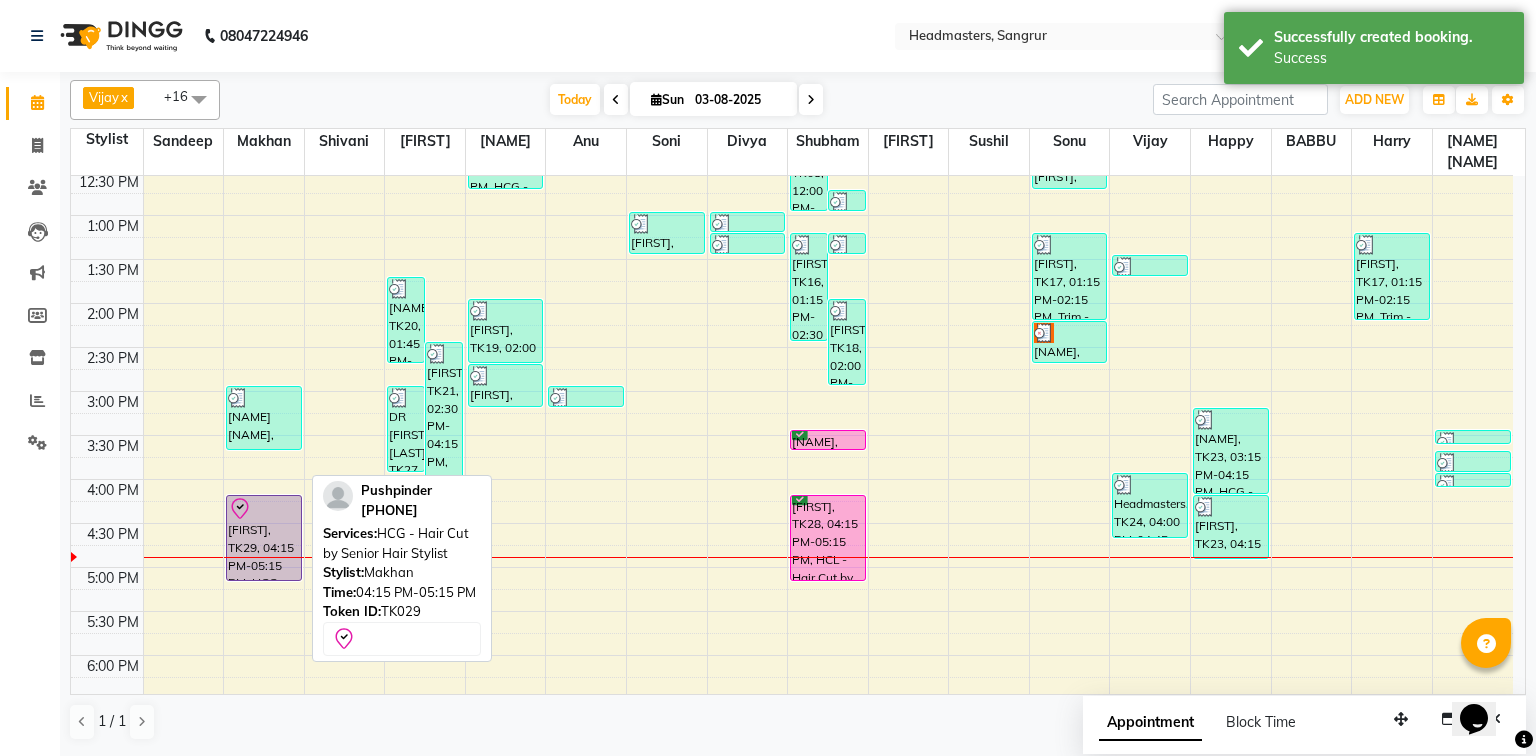 click at bounding box center (264, 509) 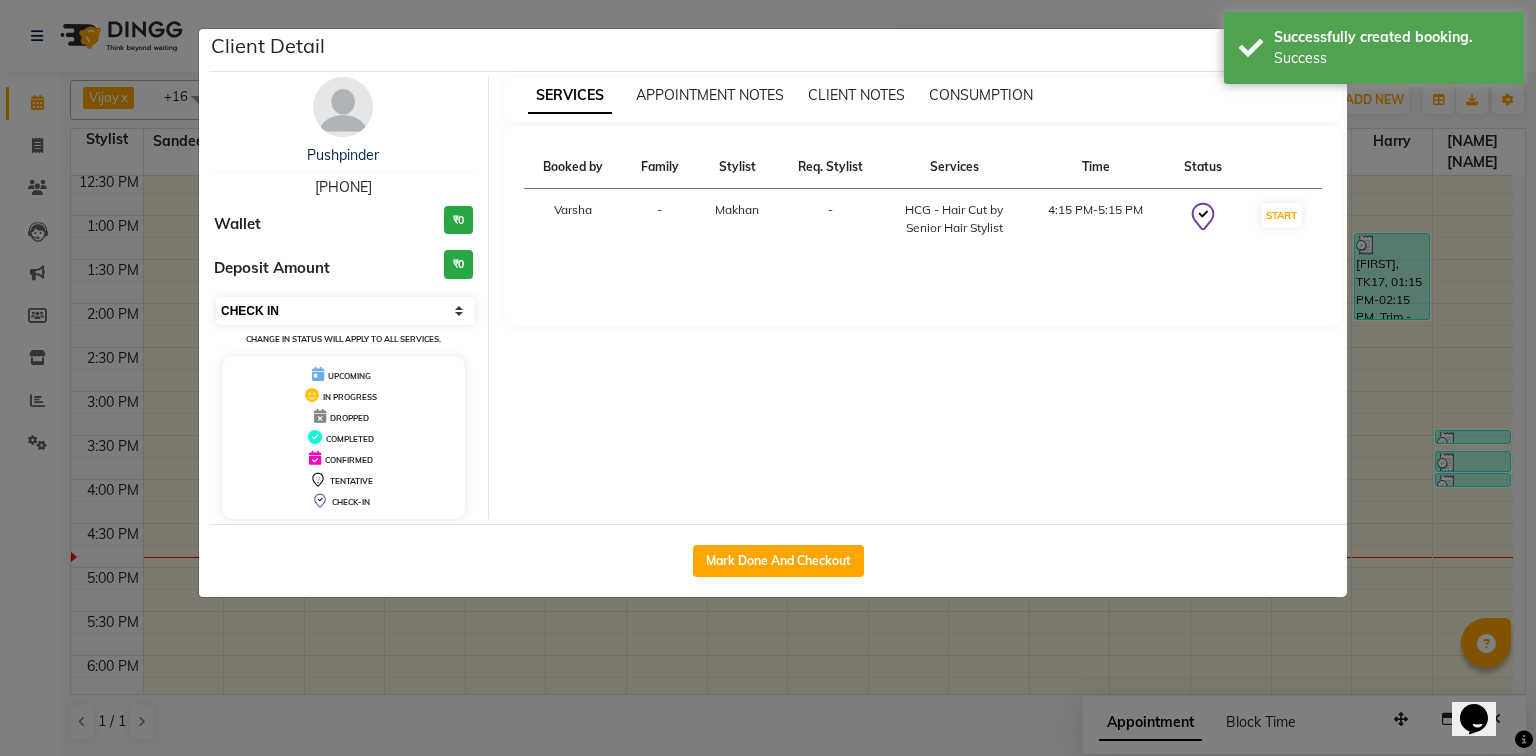 click on "Select IN SERVICE CONFIRMED TENTATIVE CHECK IN MARK DONE UPCOMING" at bounding box center (345, 311) 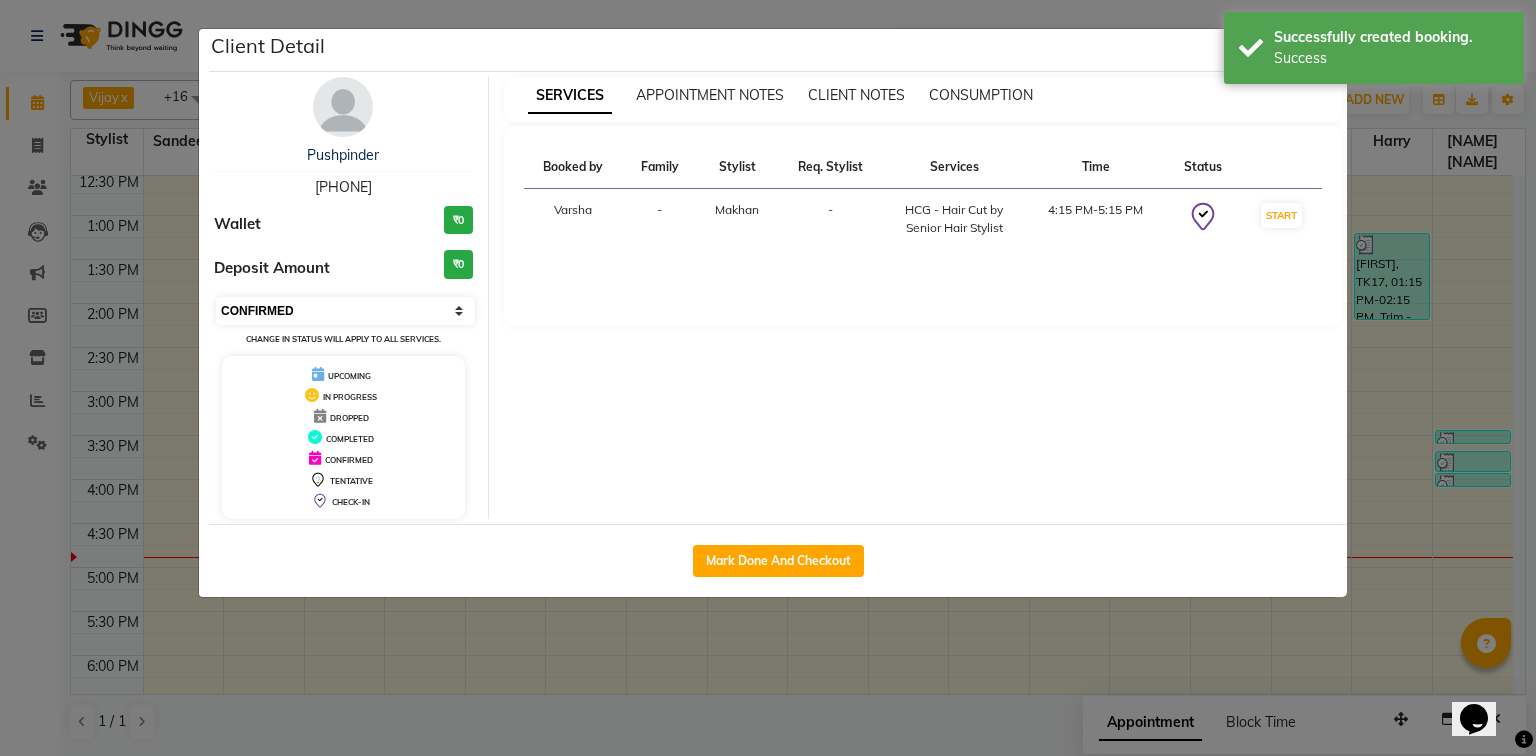 click on "Select IN SERVICE CONFIRMED TENTATIVE CHECK IN MARK DONE UPCOMING" at bounding box center (345, 311) 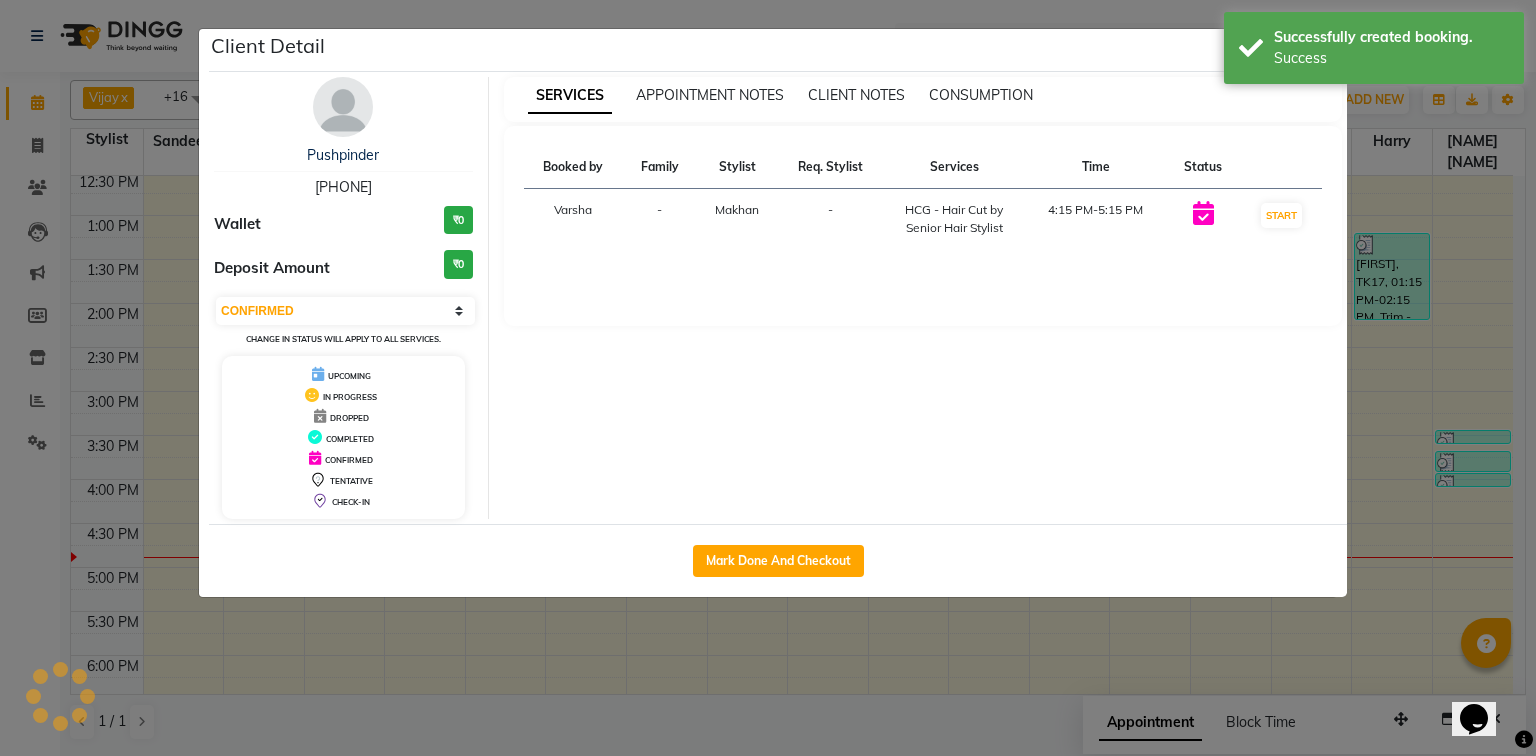 click on "Client Detail  [FIRST]    [PHONE] Wallet ₹0 Deposit Amount  ₹0  Select IN SERVICE CONFIRMED TENTATIVE CHECK IN MARK DONE UPCOMING Change in status will apply to all services. UPCOMING IN PROGRESS DROPPED COMPLETED CONFIRMED TENTATIVE CHECK-IN SERVICES APPOINTMENT NOTES CLIENT NOTES CONSUMPTION Booked by Family Stylist Req. Stylist Services Time Status  Varsha  - Makhan -  HCG - Hair Cut by Senior Hair Stylist   4:15 PM-5:15 PM   START   Mark Done And Checkout" 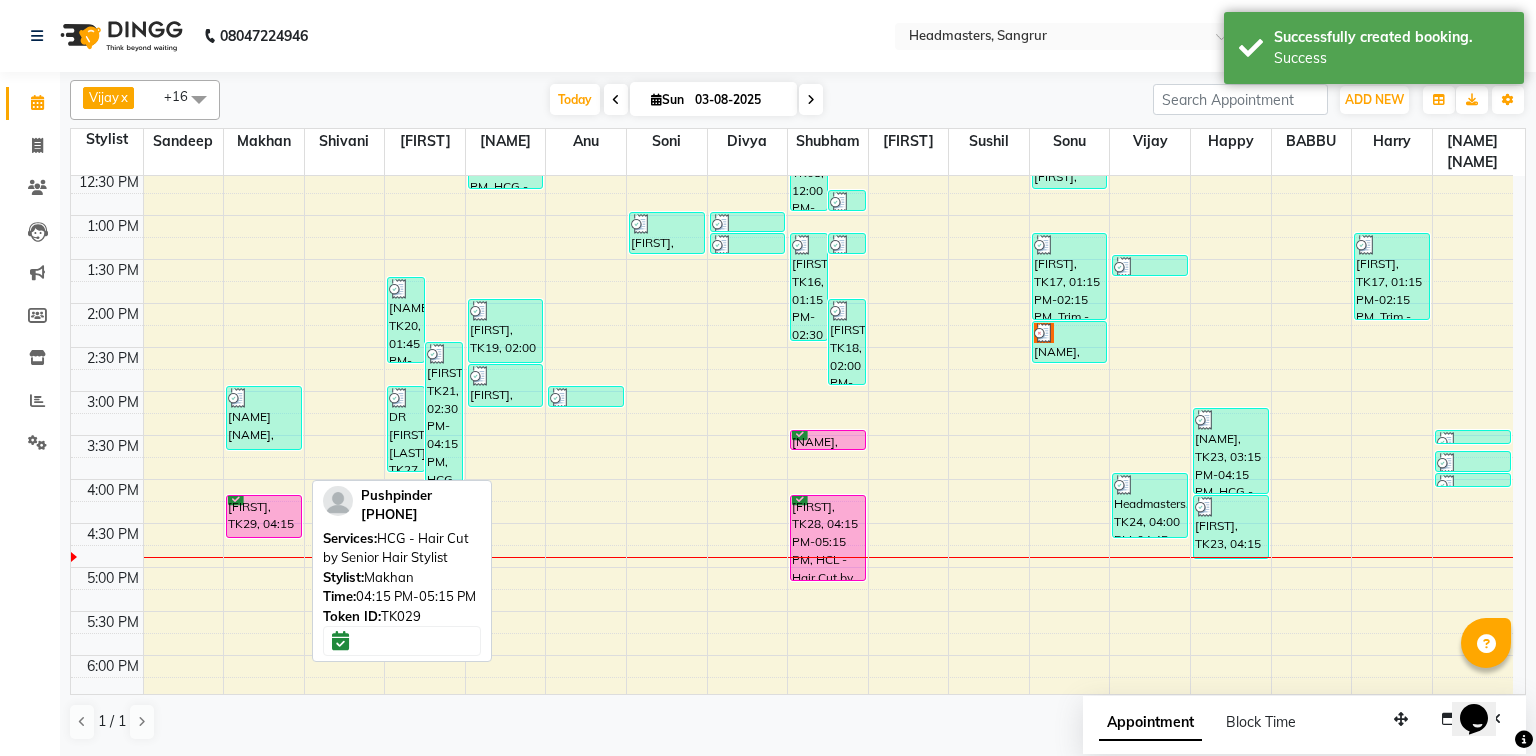 drag, startPoint x: 292, startPoint y: 581, endPoint x: 292, endPoint y: 531, distance: 50 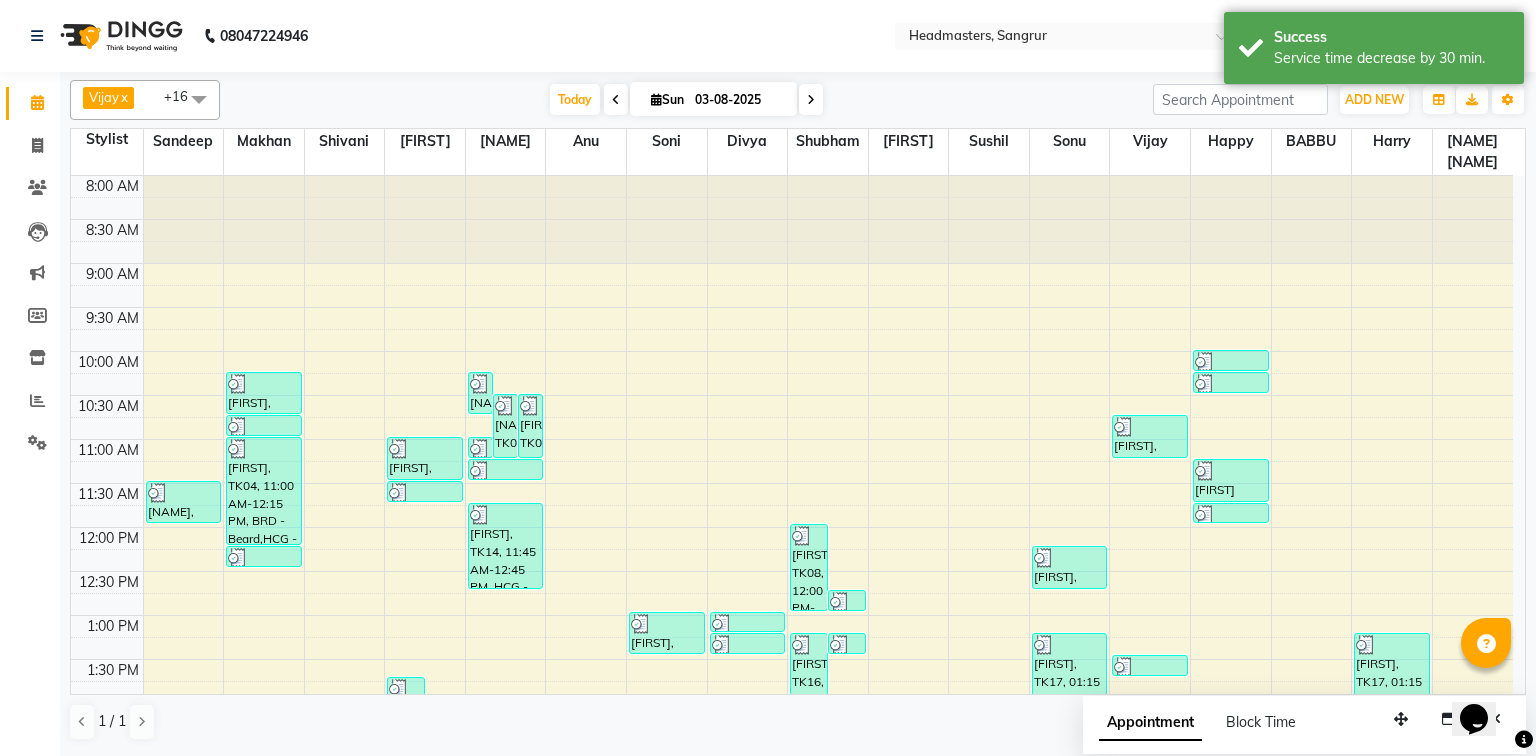 scroll, scrollTop: 560, scrollLeft: 0, axis: vertical 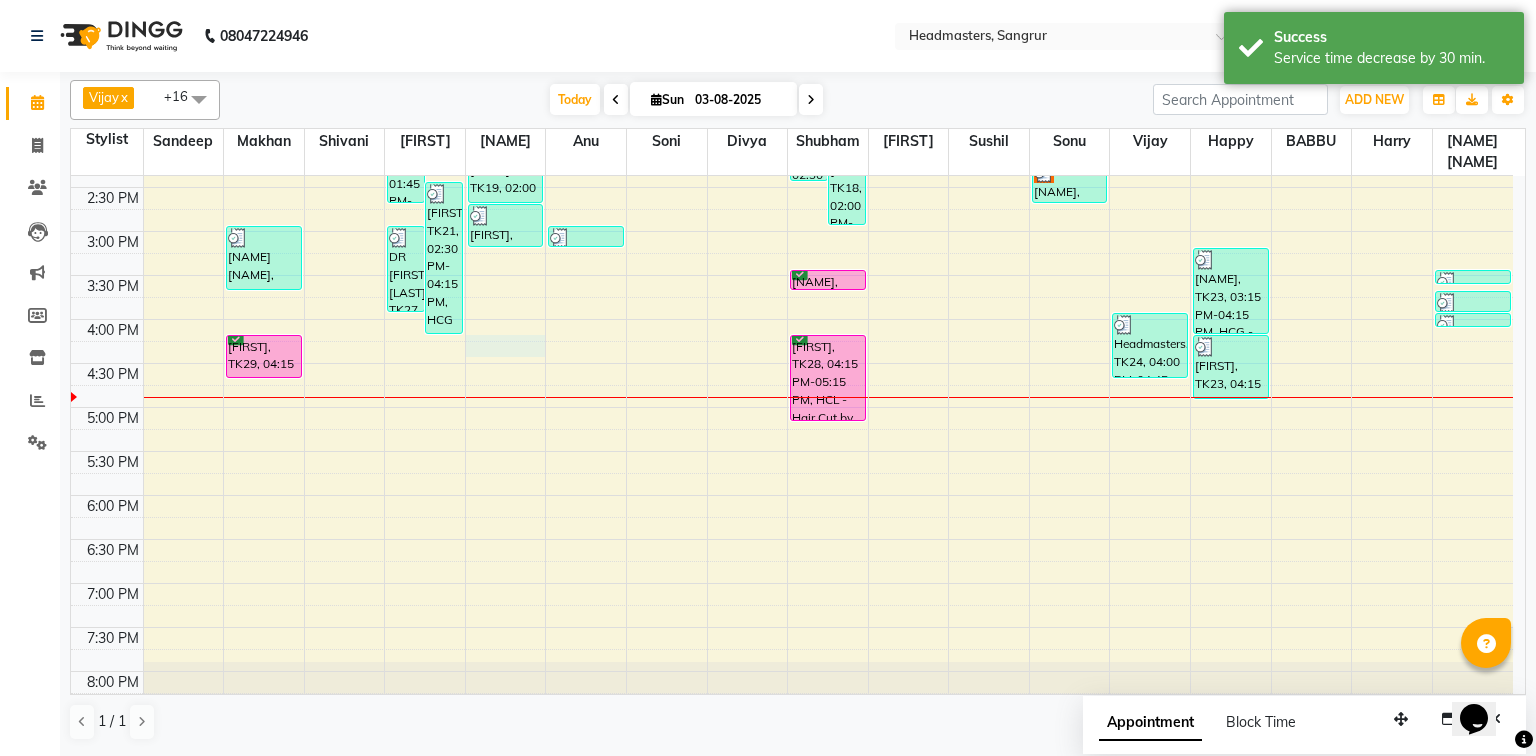 click on "8:00 AM 8:30 AM 9:00 AM 9:30 AM 10:00 AM 10:30 AM 11:00 AM 11:30 AM 12:00 PM 12:30 PM 1:00 PM 1:30 PM 2:00 PM 2:30 PM 3:00 PM 3:30 PM 4:00 PM 4:30 PM 5:00 PM 5:30 PM 6:00 PM 6:30 PM 7:00 PM 7:30 PM 8:00 PM 8:30 PM     [FIRST], TK08, 11:30 AM-12:00 PM, PH-SPA - Premium Hair Spa     [FIRST], TK03, 10:15 AM-10:45 AM, HCG - Hair Cut by Senior Hair Stylist     [FIRST], TK04, 10:45 AM-11:00 AM, HCG - Hair Cut by Senior Hair Stylist     [FIRST], TK04, 11:00 AM-12:15 PM, BRD - Beard,HCG - Hair Cut by Senior Hair Stylist,GG-igora - Igora Global     [FIRST] [LAST], TK11, 12:15 PM-12:30 PM, HCG - Hair Cut by Senior Hair Stylist     [FIRST] [LAST], TK25, 03:00 PM-03:45 PM, BRD - Beard     [FIRST], TK29, 04:15 PM-04:45 PM, HCG - Hair Cut by Senior Hair Stylist     [FIRST], TK20, 01:45 PM-02:45 PM, GG-igora - Igora Global     [FIRST], TK21, 02:30 PM-04:15 PM, HCG - Hair Cut by Senior Hair Stylist,BRD - Beard     DR [FIRST] [LAST], TK27, 03:00 PM-04:00 PM, HCG - Hair Cut by Senior Hair Stylist" at bounding box center (792, 187) 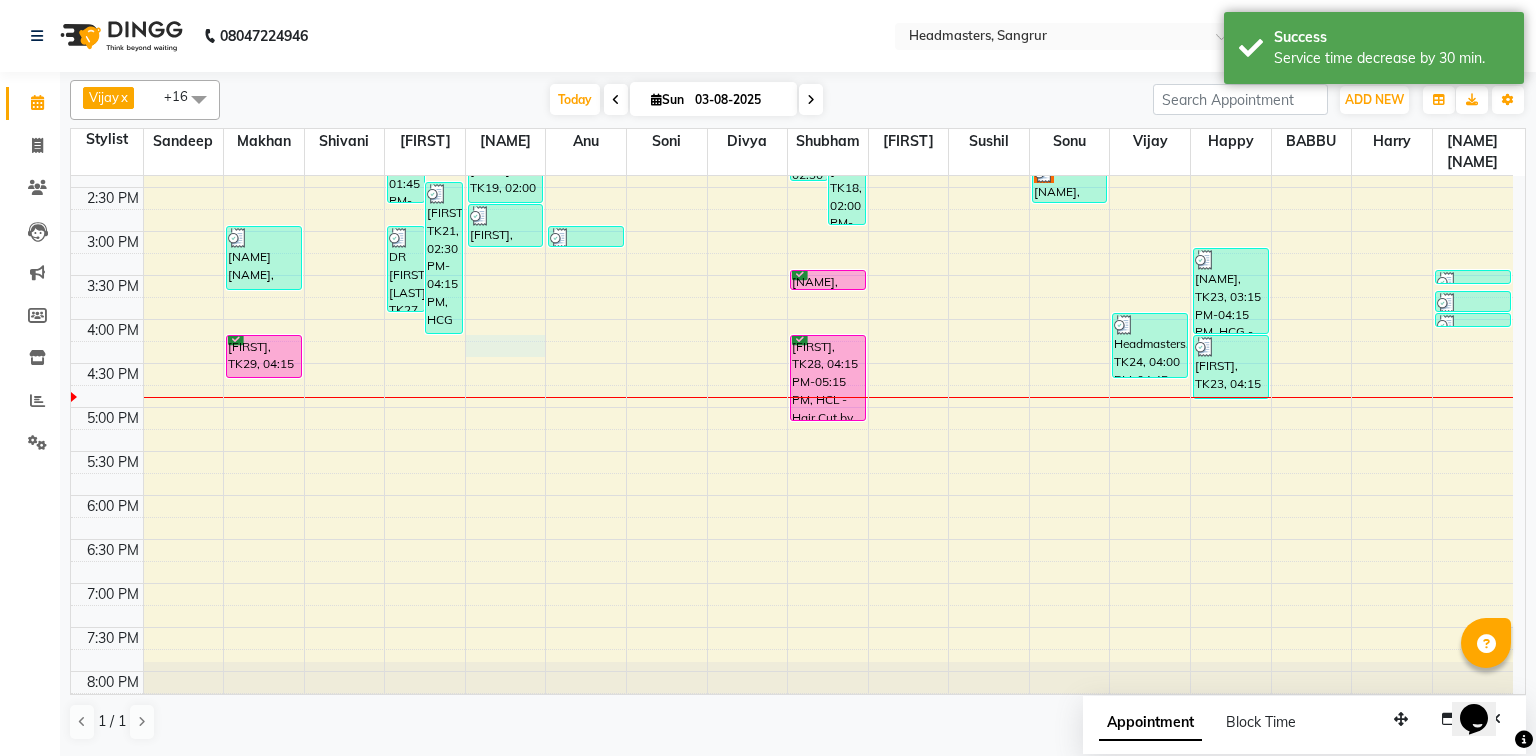 select on "60869" 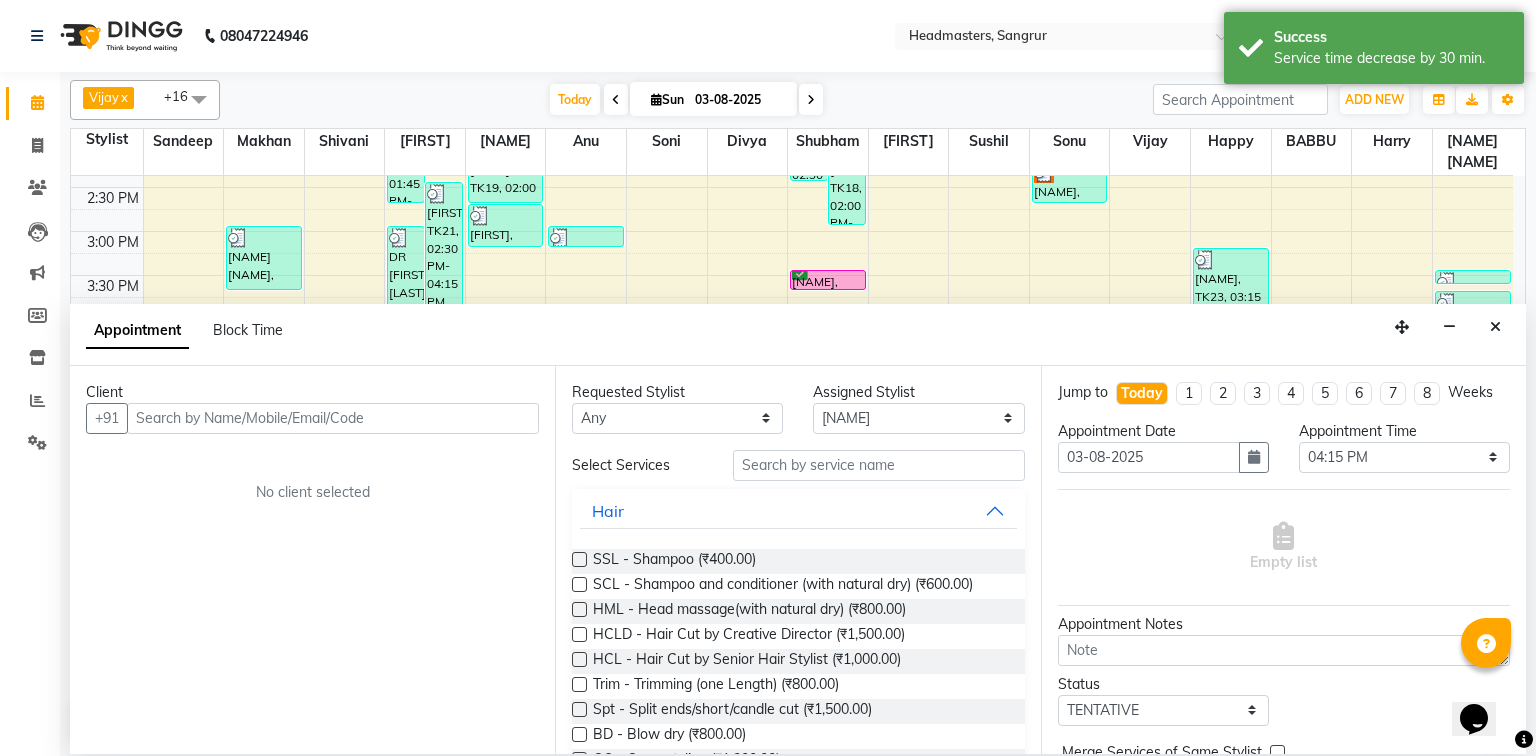 click at bounding box center [333, 418] 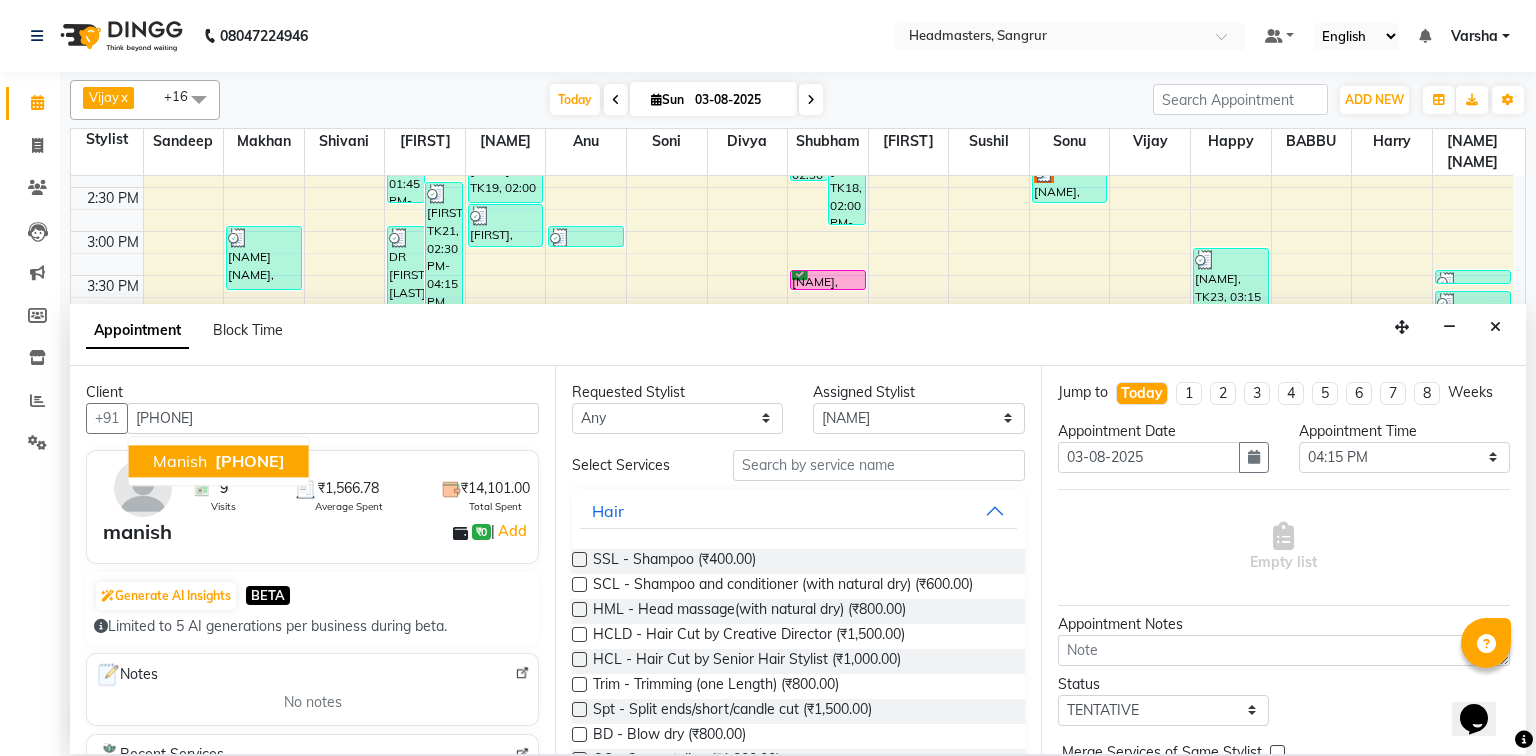 click on "[PHONE]" at bounding box center [250, 461] 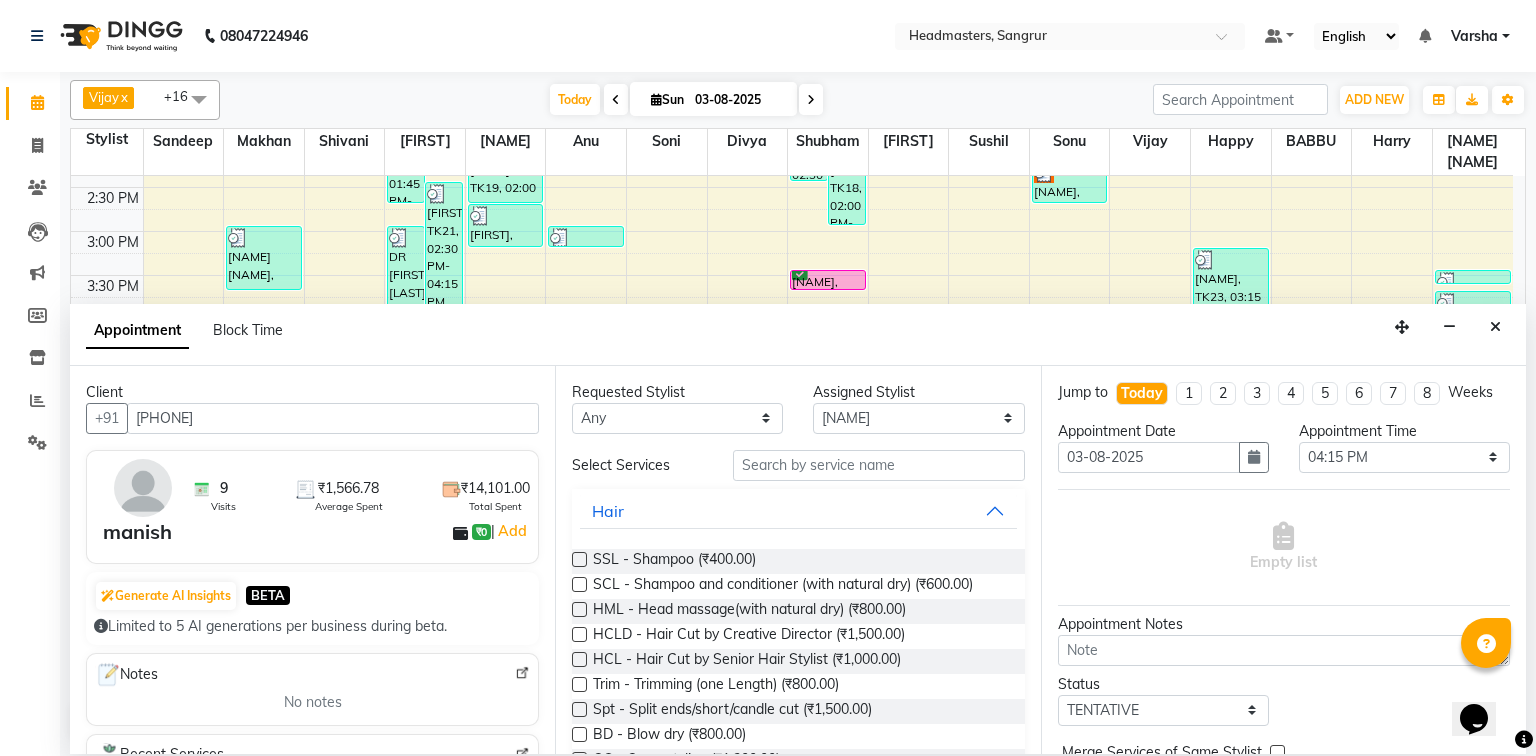 type on "[PHONE]" 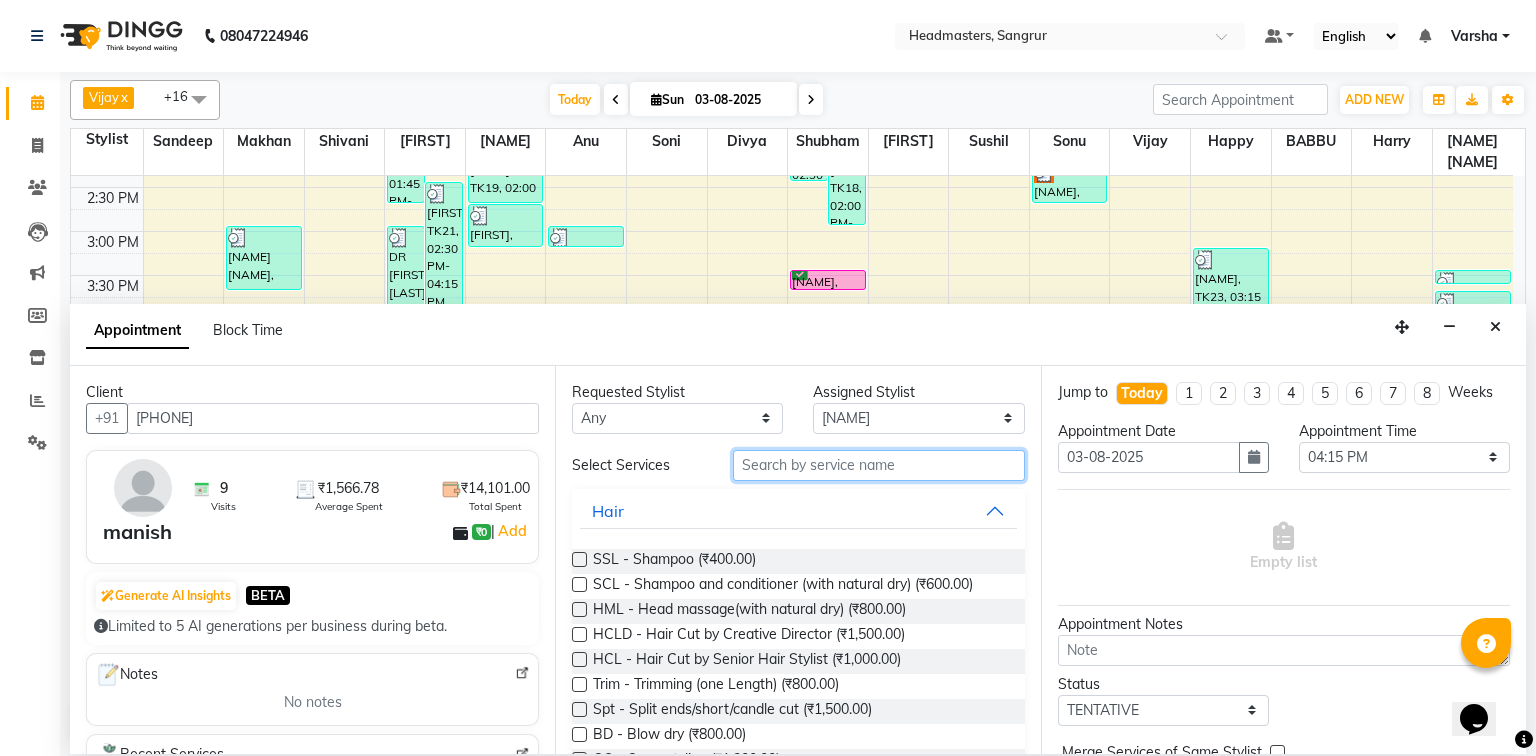 click at bounding box center (879, 465) 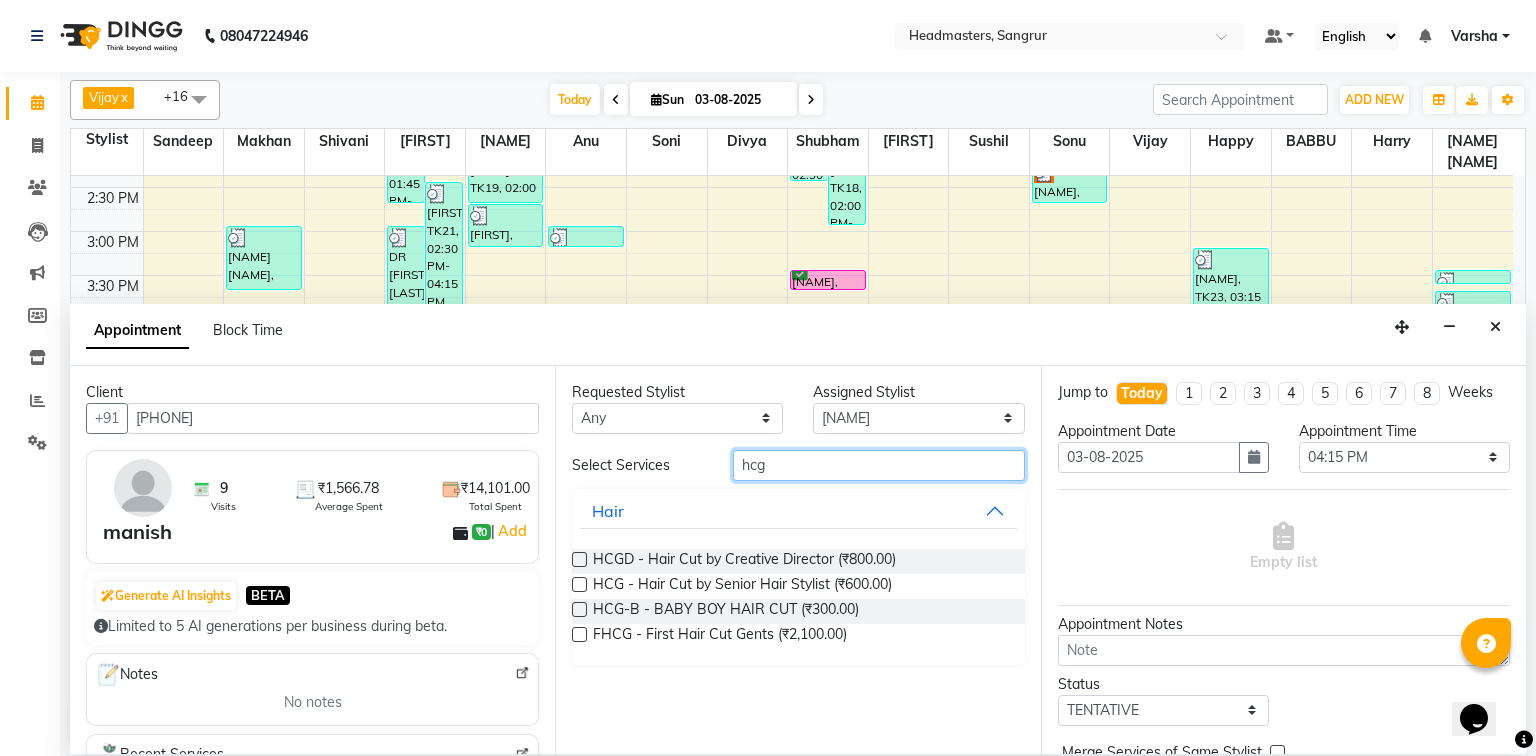 type on "hcg" 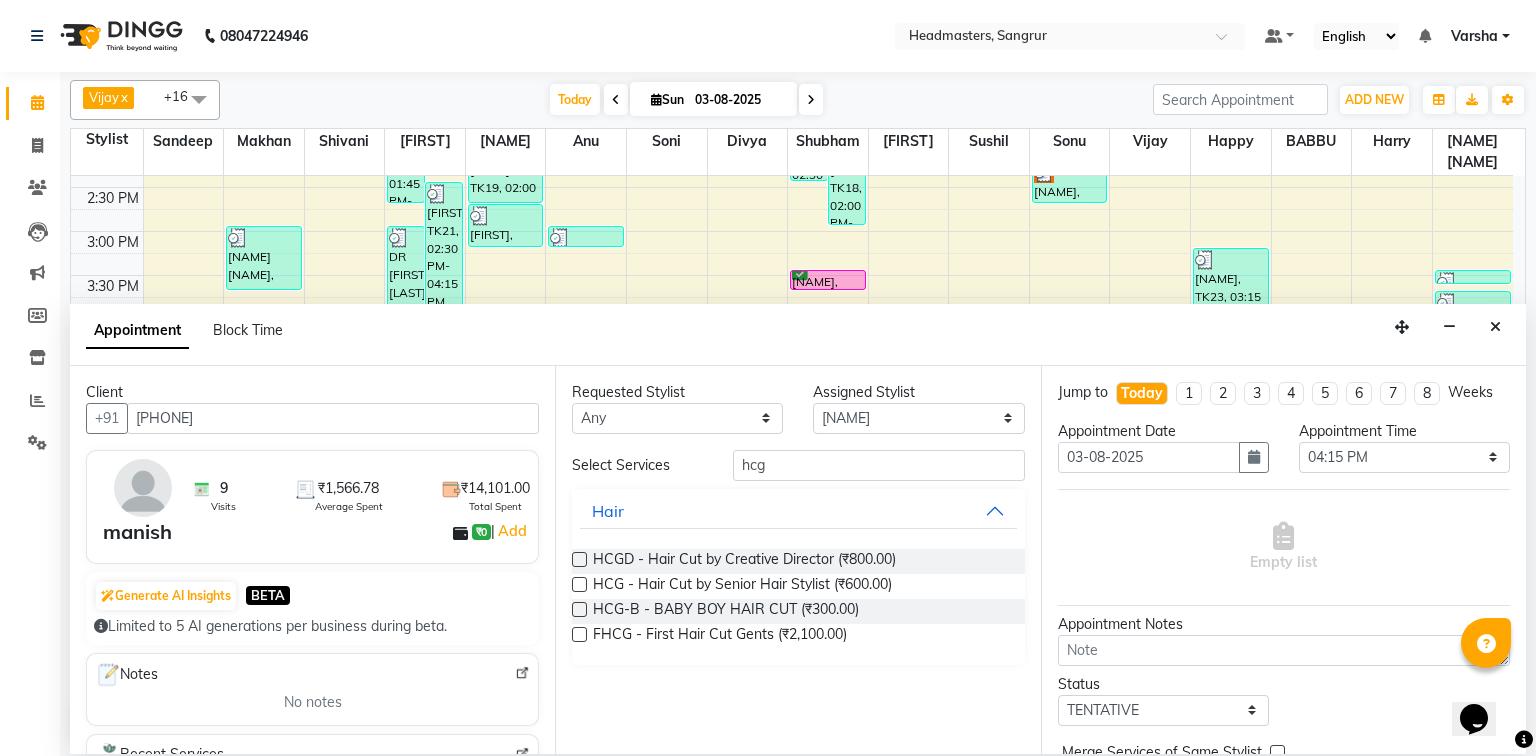 click at bounding box center [579, 584] 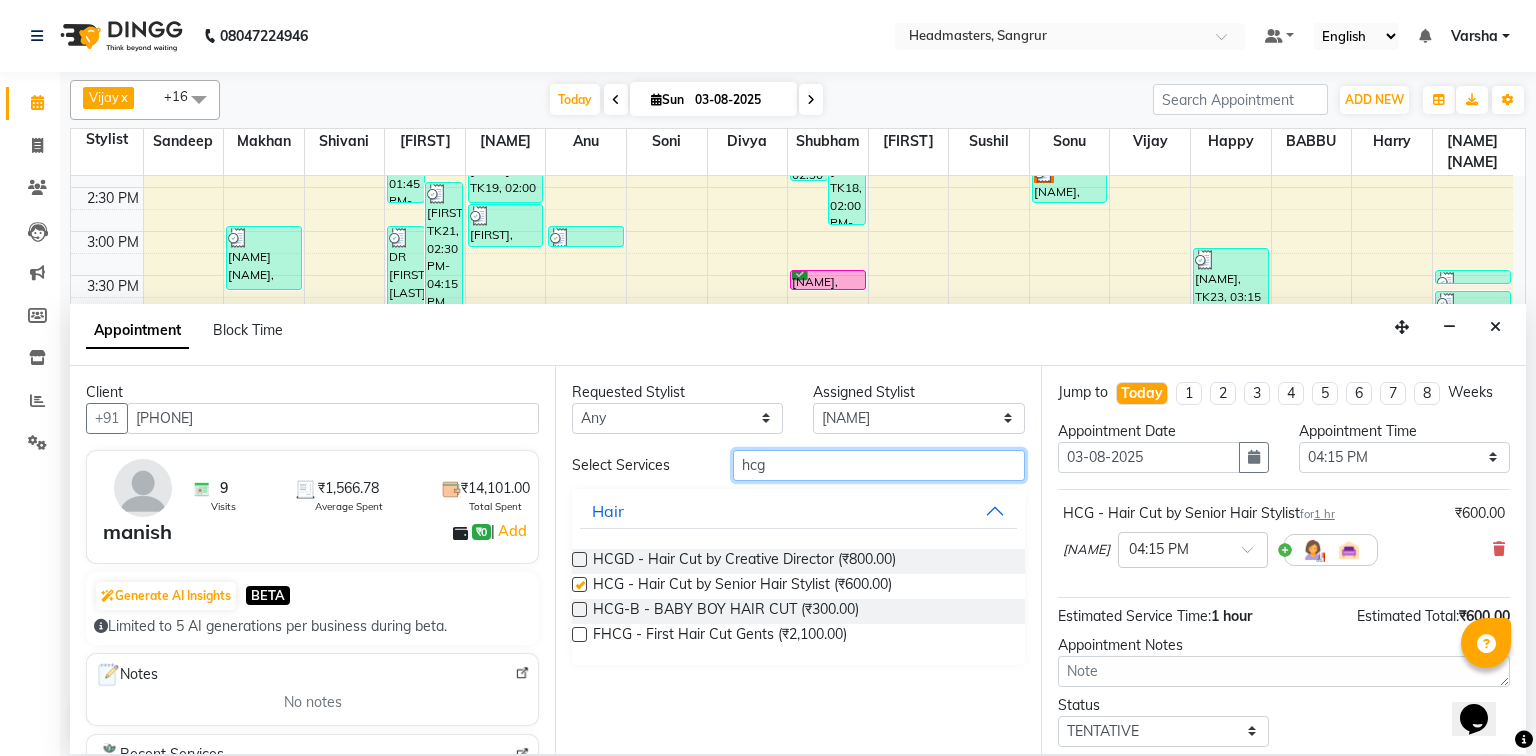 checkbox on "false" 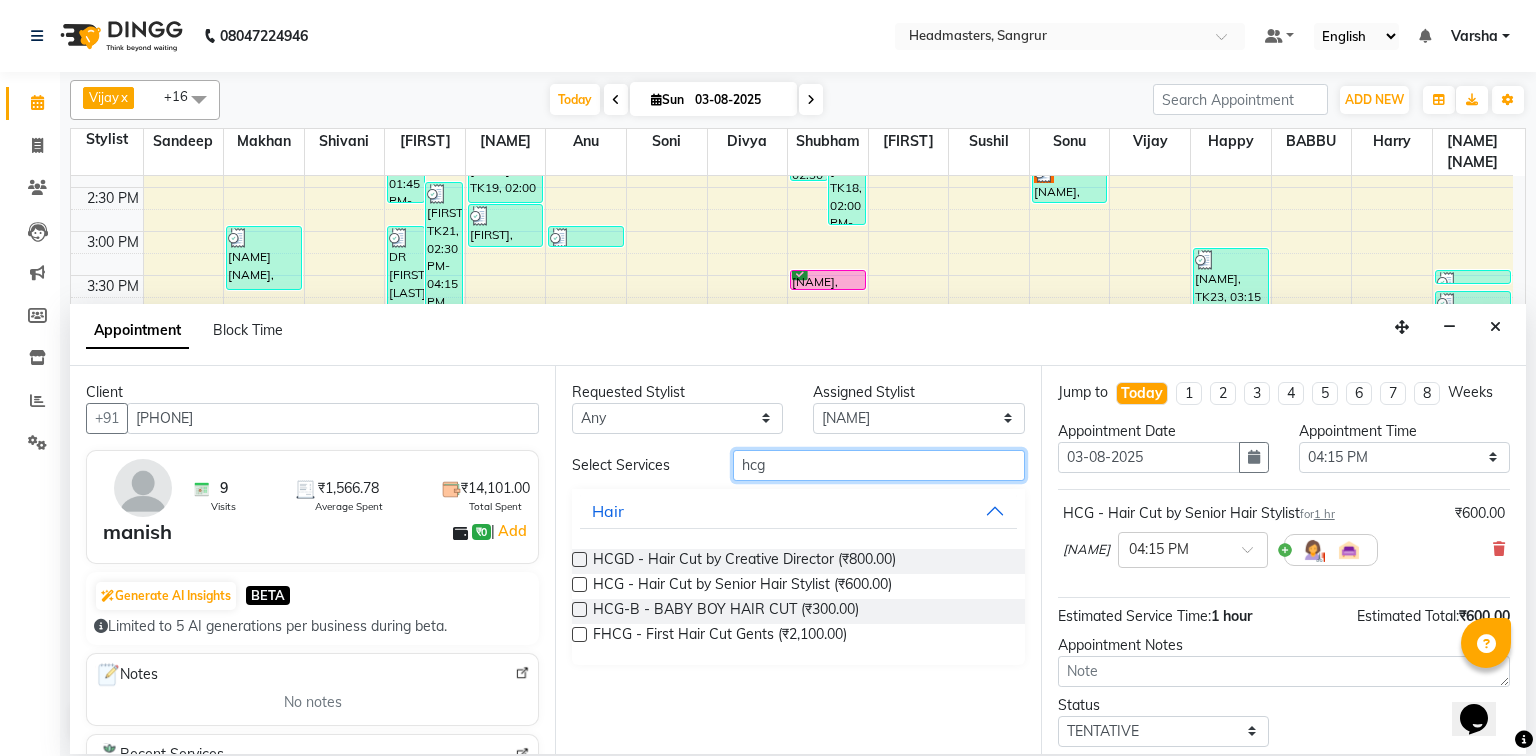 click on "hcg" at bounding box center [879, 465] 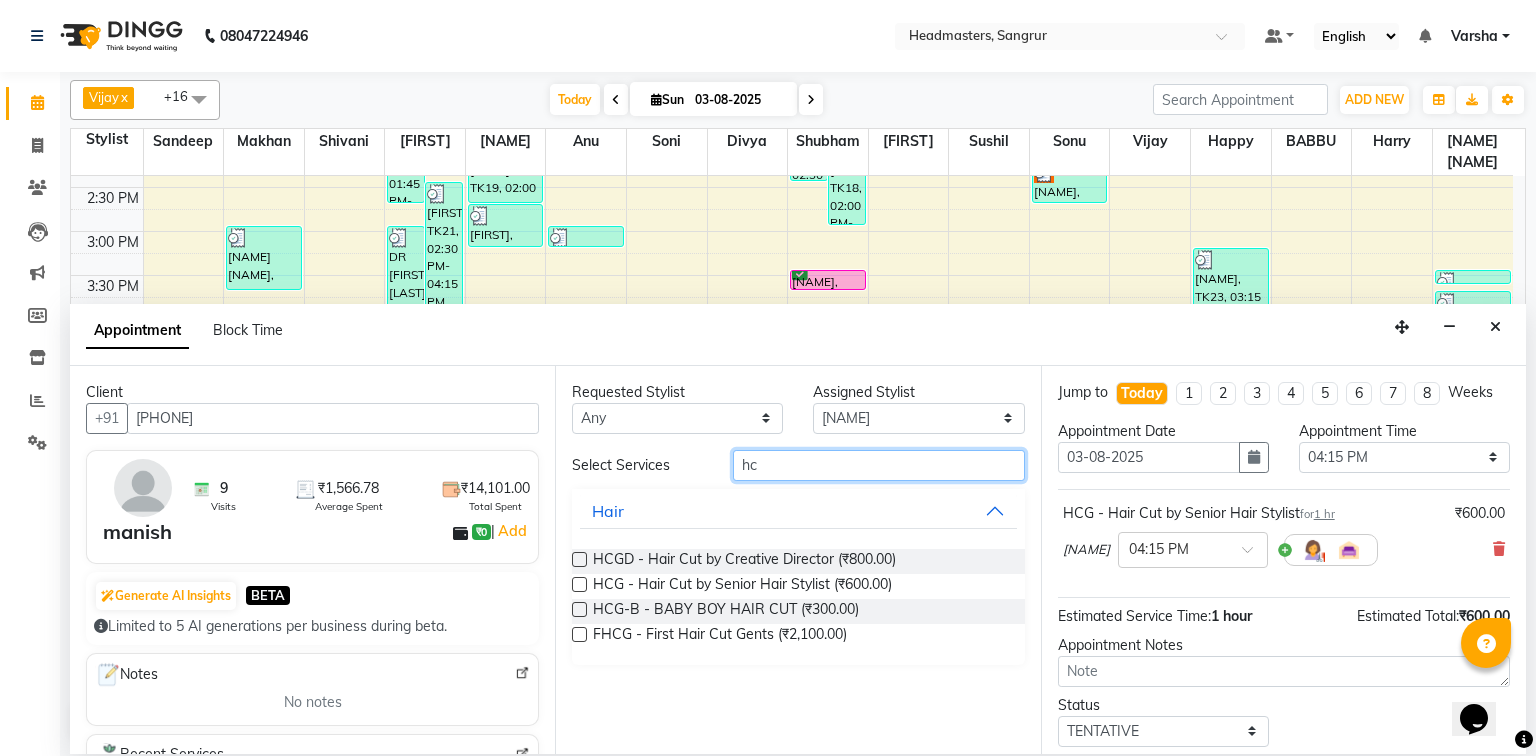 type on "h" 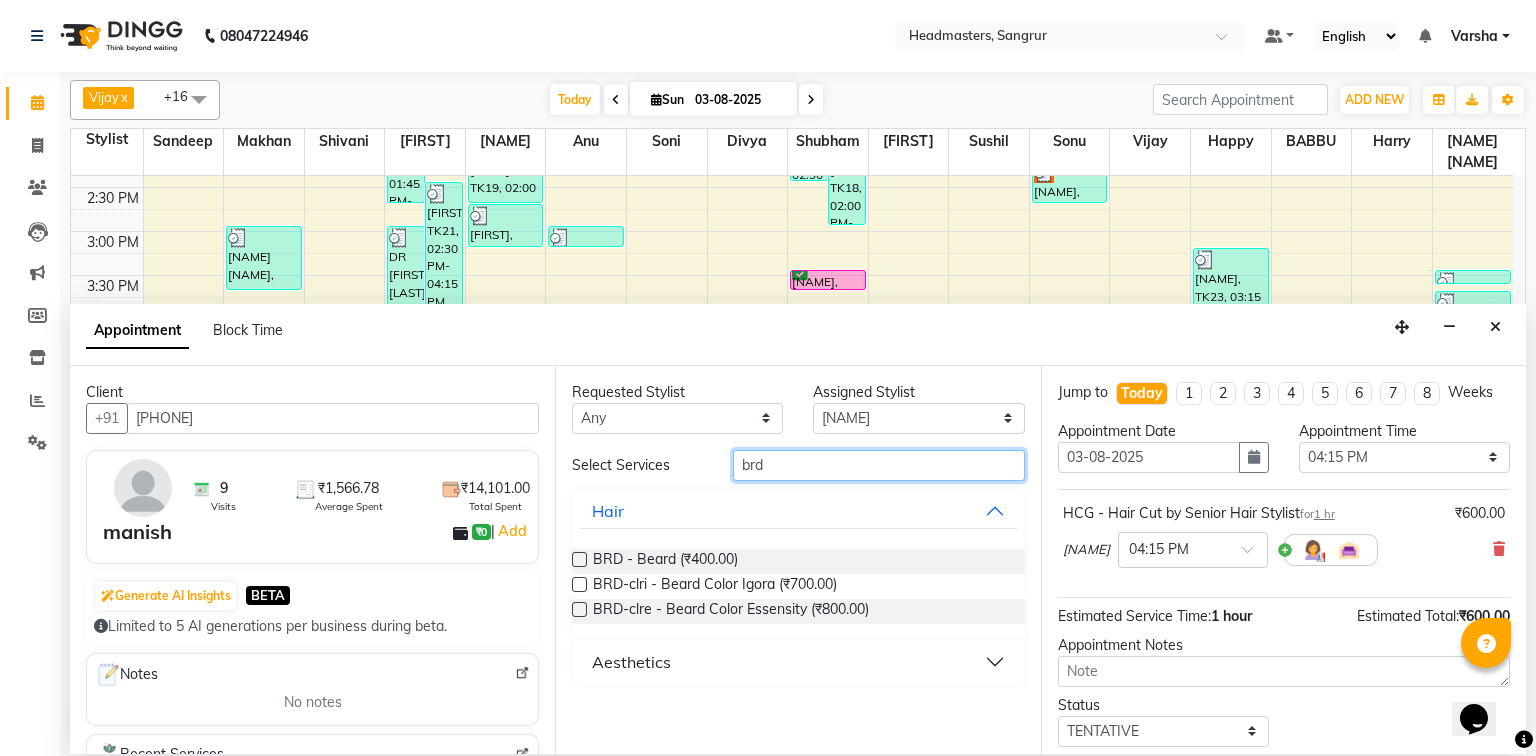 type on "brd" 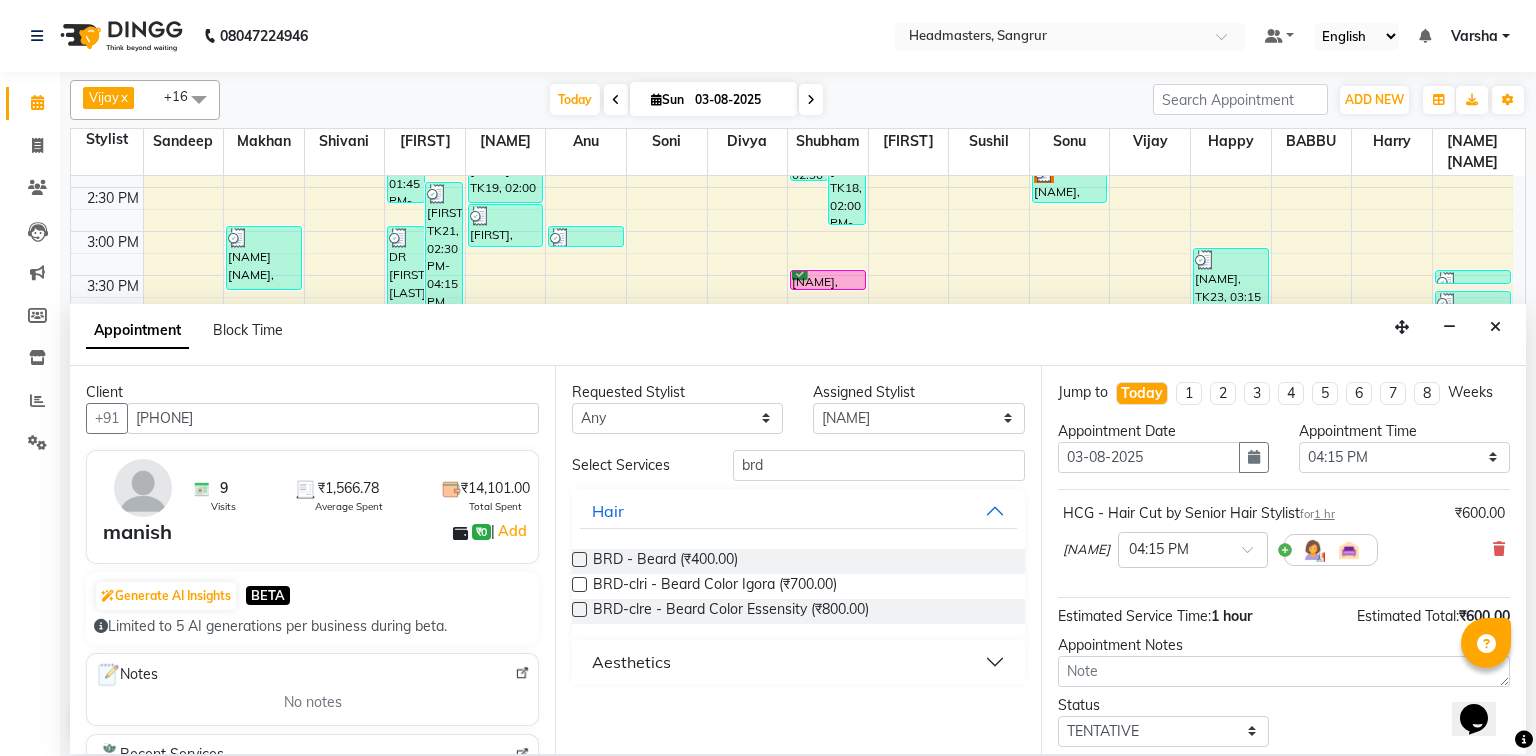 click at bounding box center [579, 559] 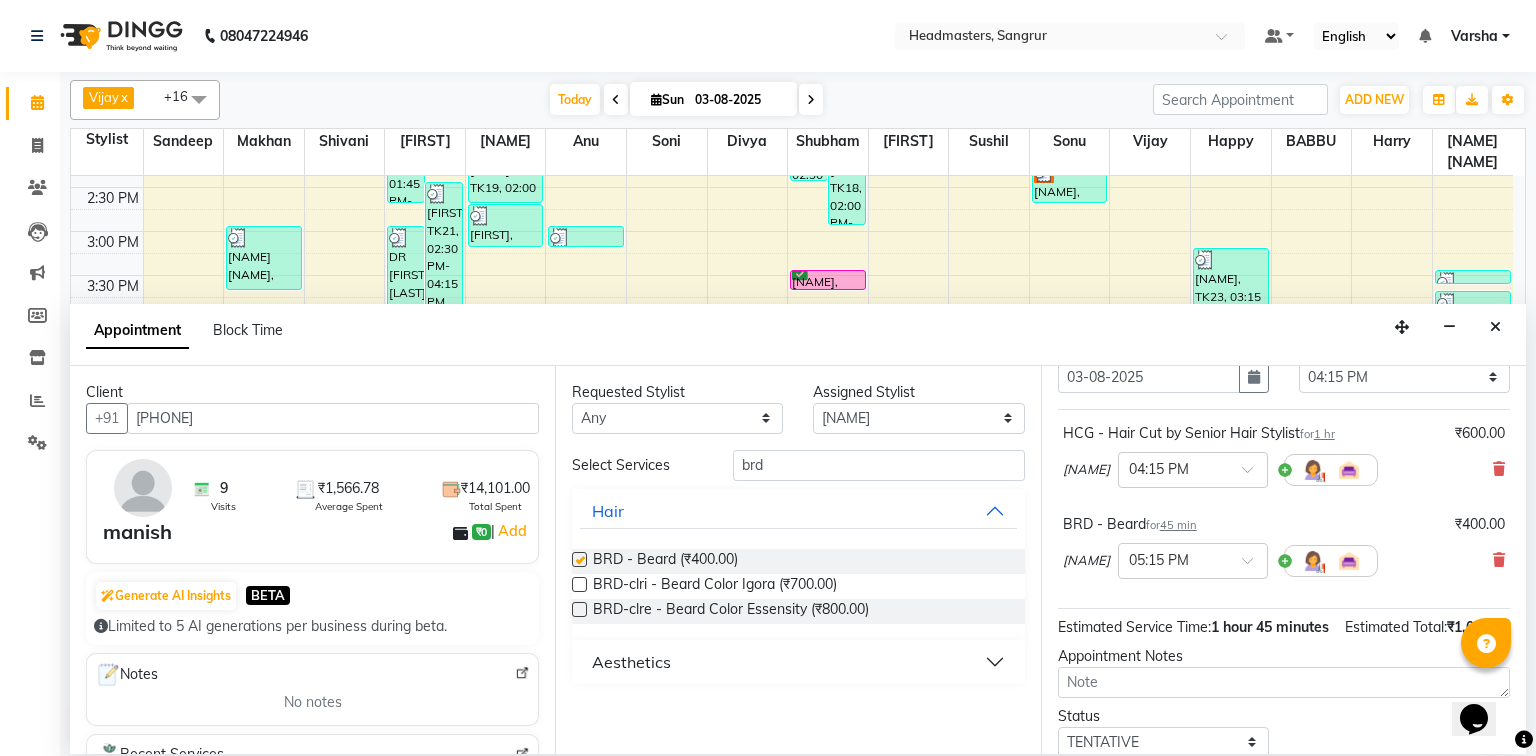 checkbox on "false" 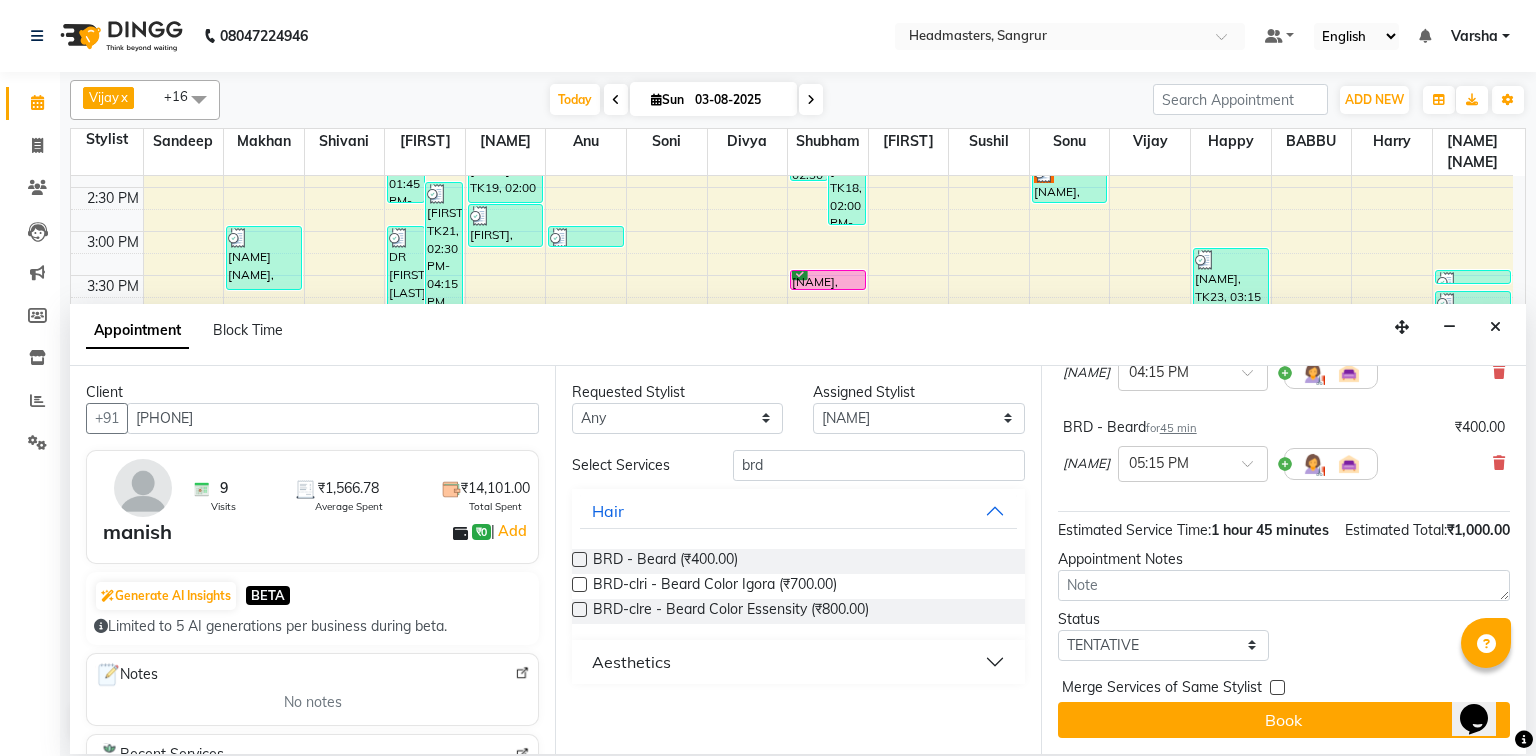 scroll, scrollTop: 197, scrollLeft: 0, axis: vertical 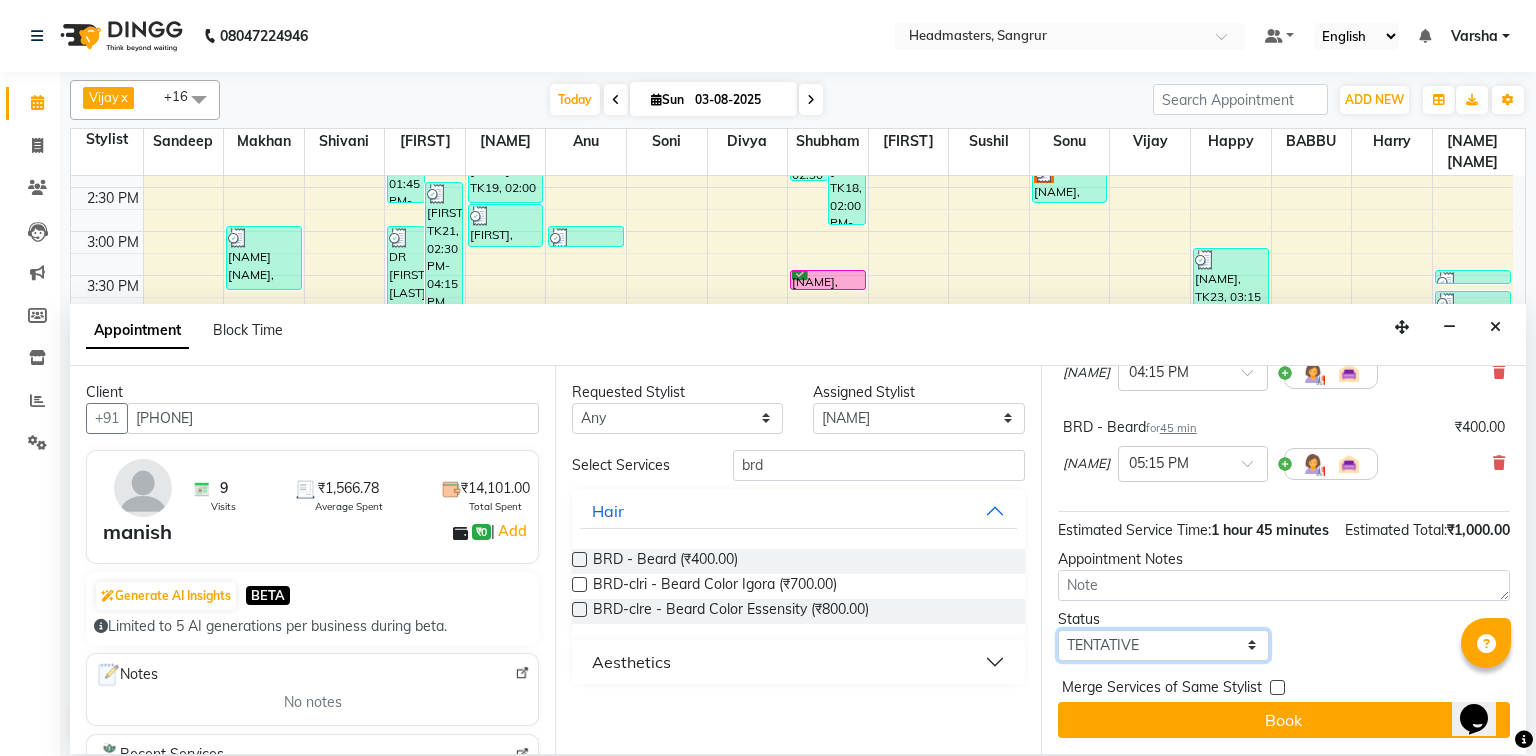 click on "Select TENTATIVE CONFIRM CHECK-IN UPCOMING" at bounding box center (1163, 645) 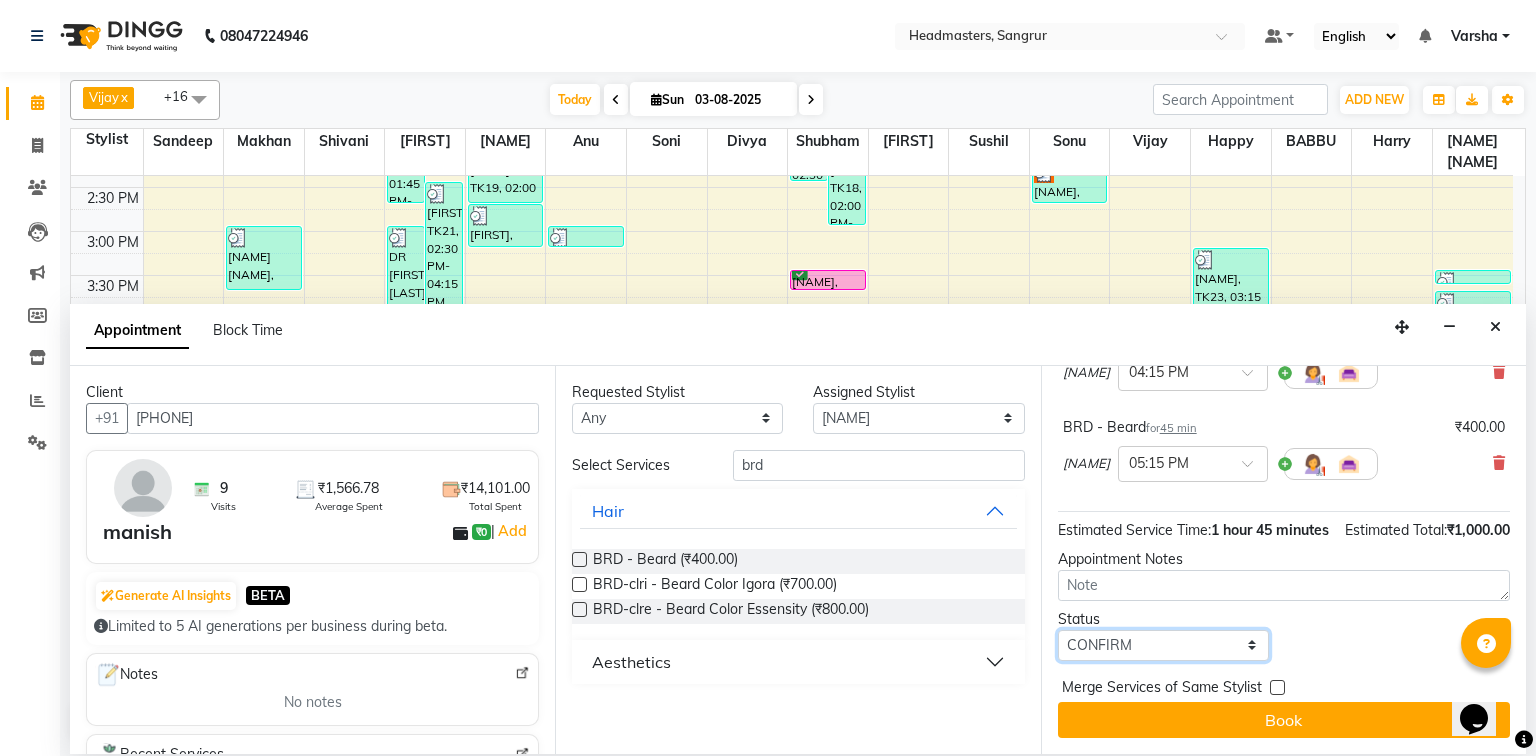 click on "Select TENTATIVE CONFIRM CHECK-IN UPCOMING" at bounding box center [1163, 645] 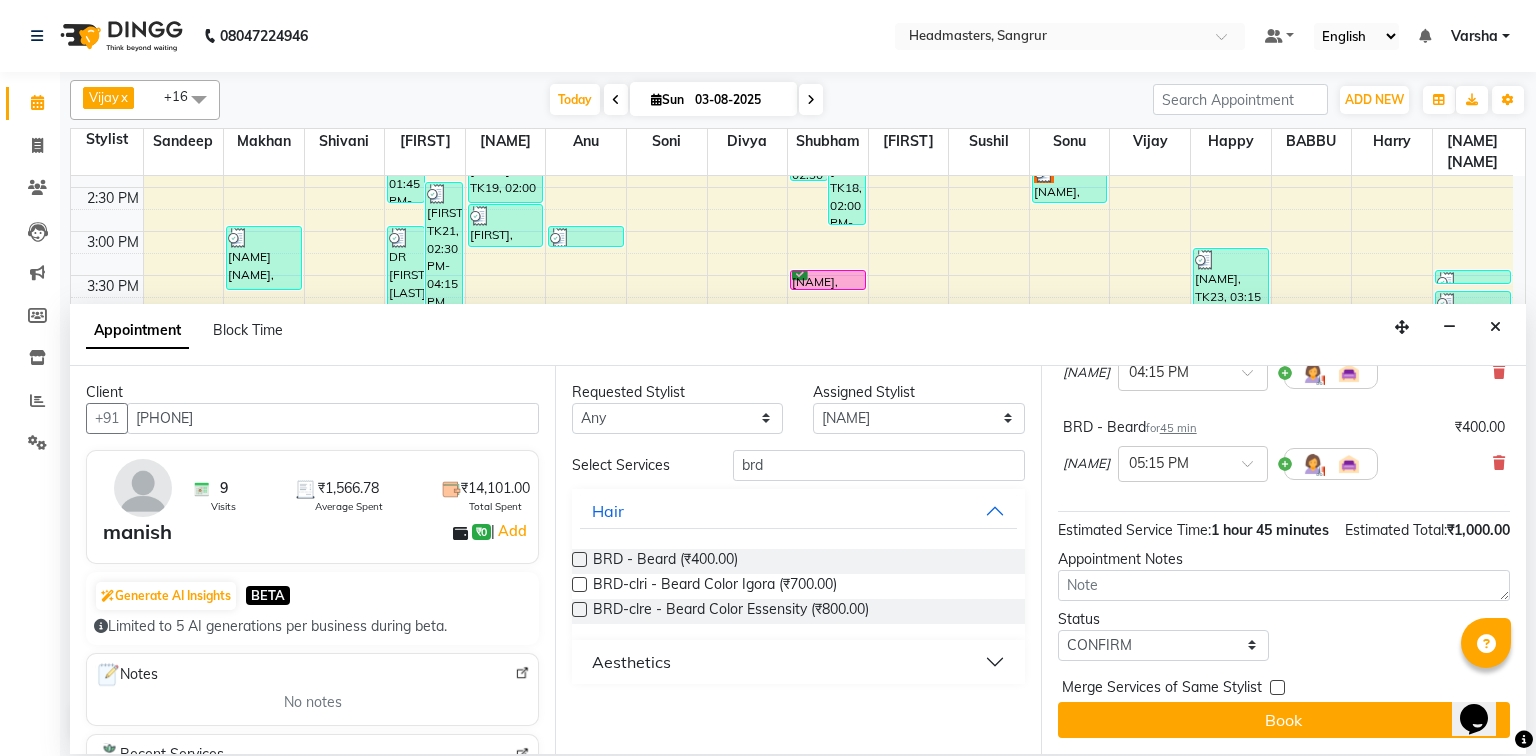 click on "Jump to Today 1 2 3 4 5 6 7 8 Weeks Appointment Date 03-08-2025 Appointment Time Select 09:00 AM 09:15 AM 09:30 AM 09:45 AM 10:00 AM 10:15 AM 10:30 AM 10:45 AM 11:00 AM 11:15 AM 11:30 AM 11:45 AM 12:00 PM 12:15 PM 12:30 PM 12:45 PM 01:00 PM 01:15 PM 01:30 PM 01:45 PM 02:00 PM 02:15 PM 02:30 PM 02:45 PM 03:00 PM 03:15 PM 03:30 PM 03:45 PM 04:00 PM 04:15 PM 04:30 PM 04:45 PM 05:00 PM 05:15 PM 05:30 PM 05:45 PM 06:00 PM 06:15 PM 06:30 PM 06:45 PM 07:00 PM 07:15 PM 07:30 PM 07:45 PM 08:00 PM HCG - Hair Cut by Senior Hair Stylist   for  1 hr ₹600.00 [FIRST] × 04:15 PM BRD - Beard   for  45 min ₹400.00 [FIRST] × 05:15 PM Estimated Service Time:  1 hour 45 minutes Estimated Total:  ₹1,000.00 Appointment Notes Status Select TENTATIVE CONFIRM CHECK-IN UPCOMING Merge Services of Same Stylist  Book" at bounding box center [1283, 560] 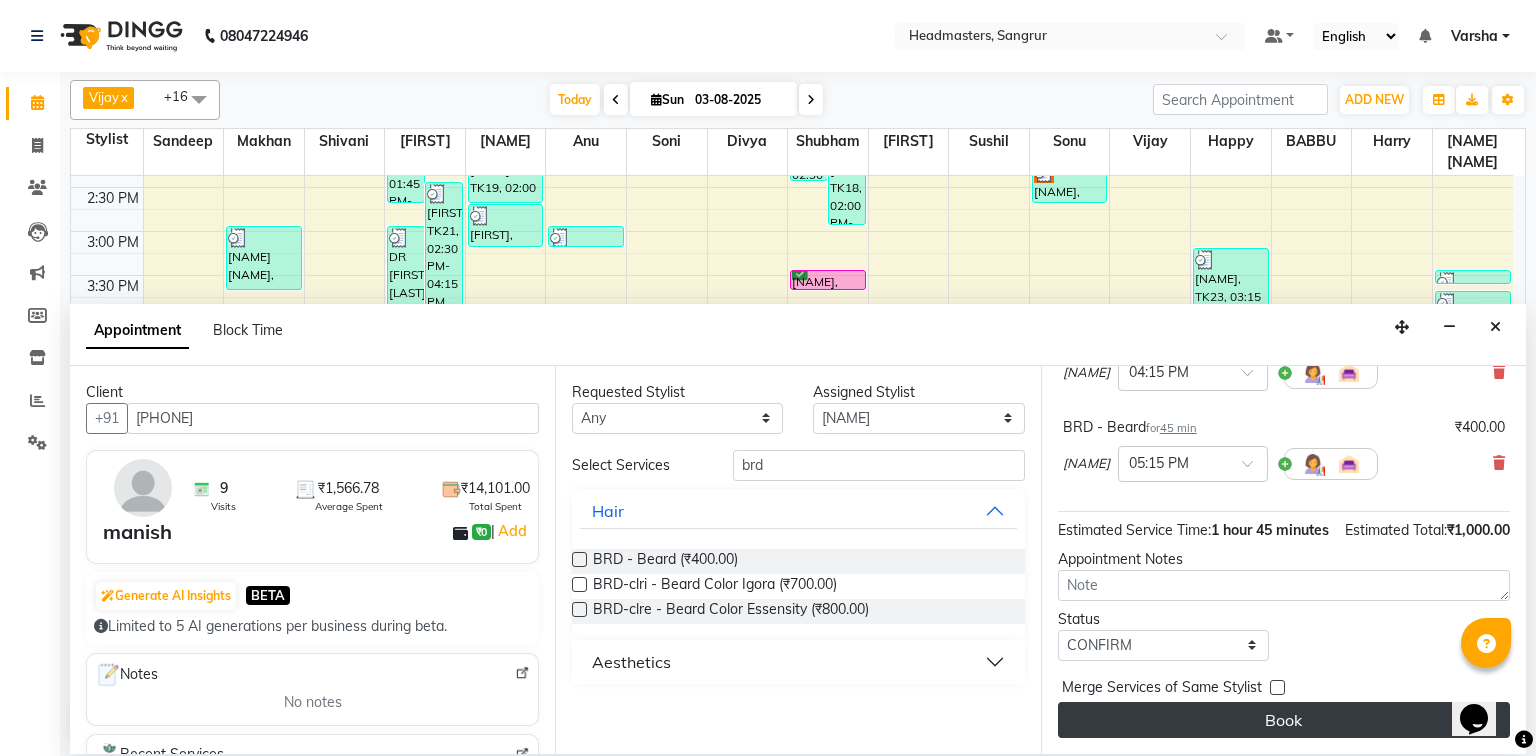 click on "Book" at bounding box center (1284, 720) 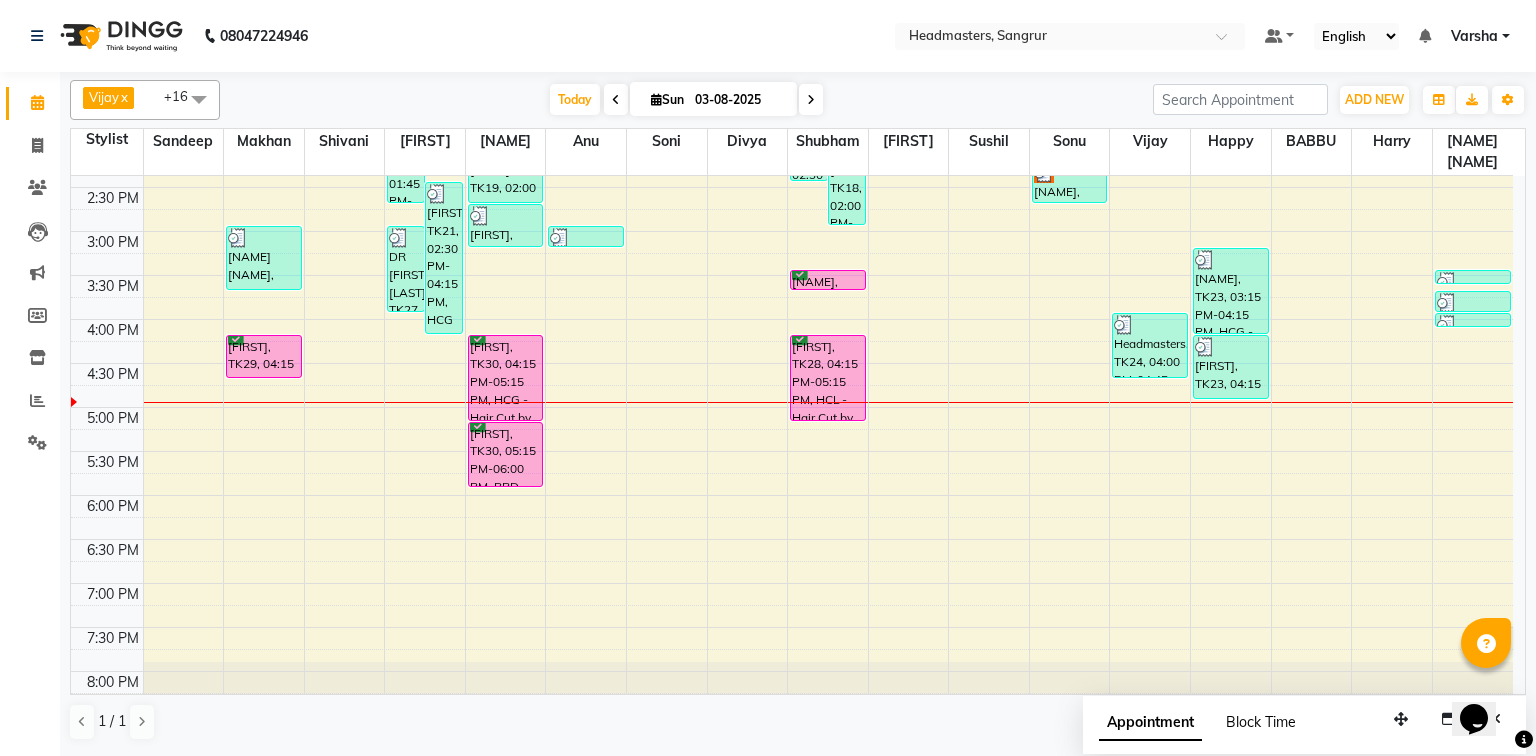 click on "Block Time" at bounding box center (1261, 722) 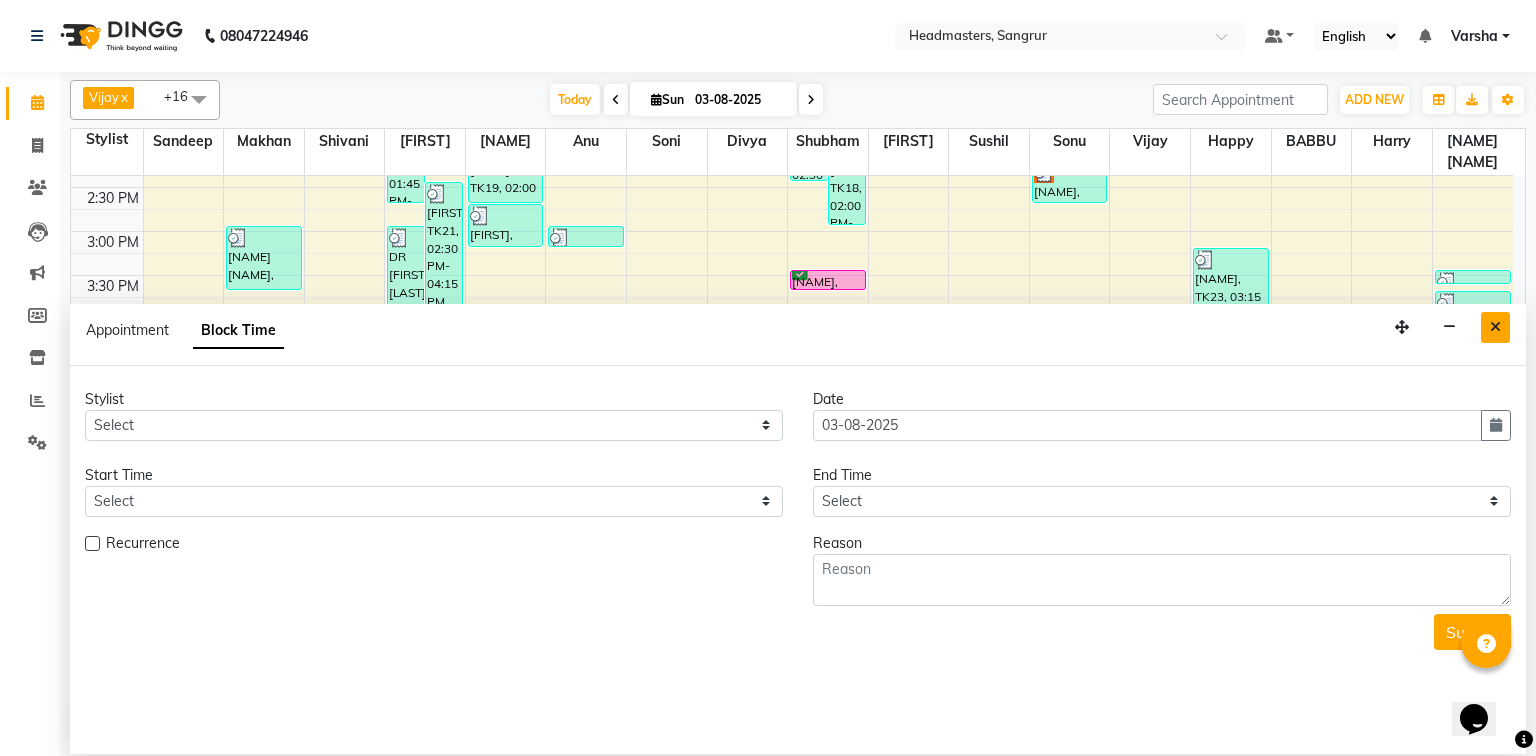 scroll, scrollTop: 0, scrollLeft: 0, axis: both 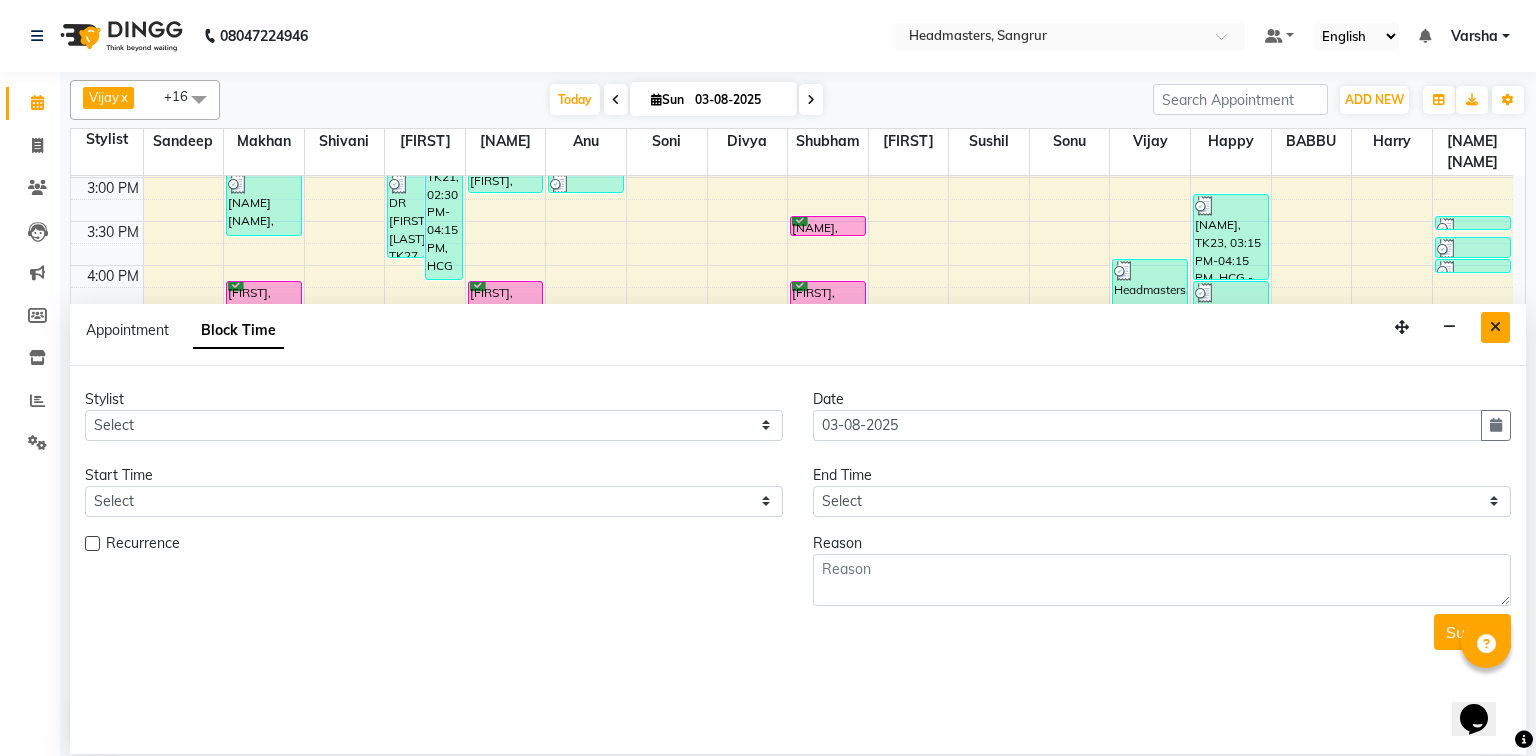 click at bounding box center [1495, 327] 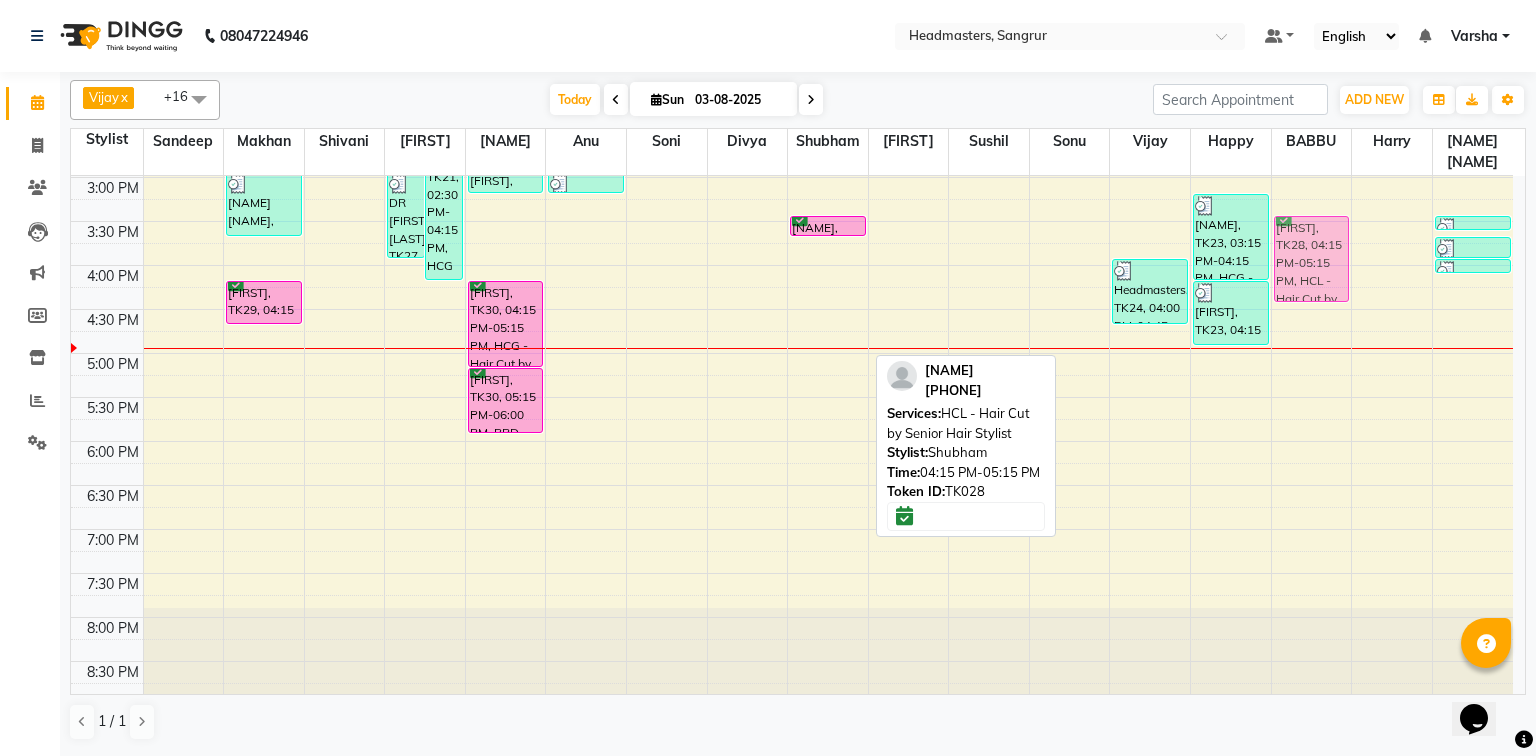 drag, startPoint x: 794, startPoint y: 297, endPoint x: 1297, endPoint y: 228, distance: 507.71054 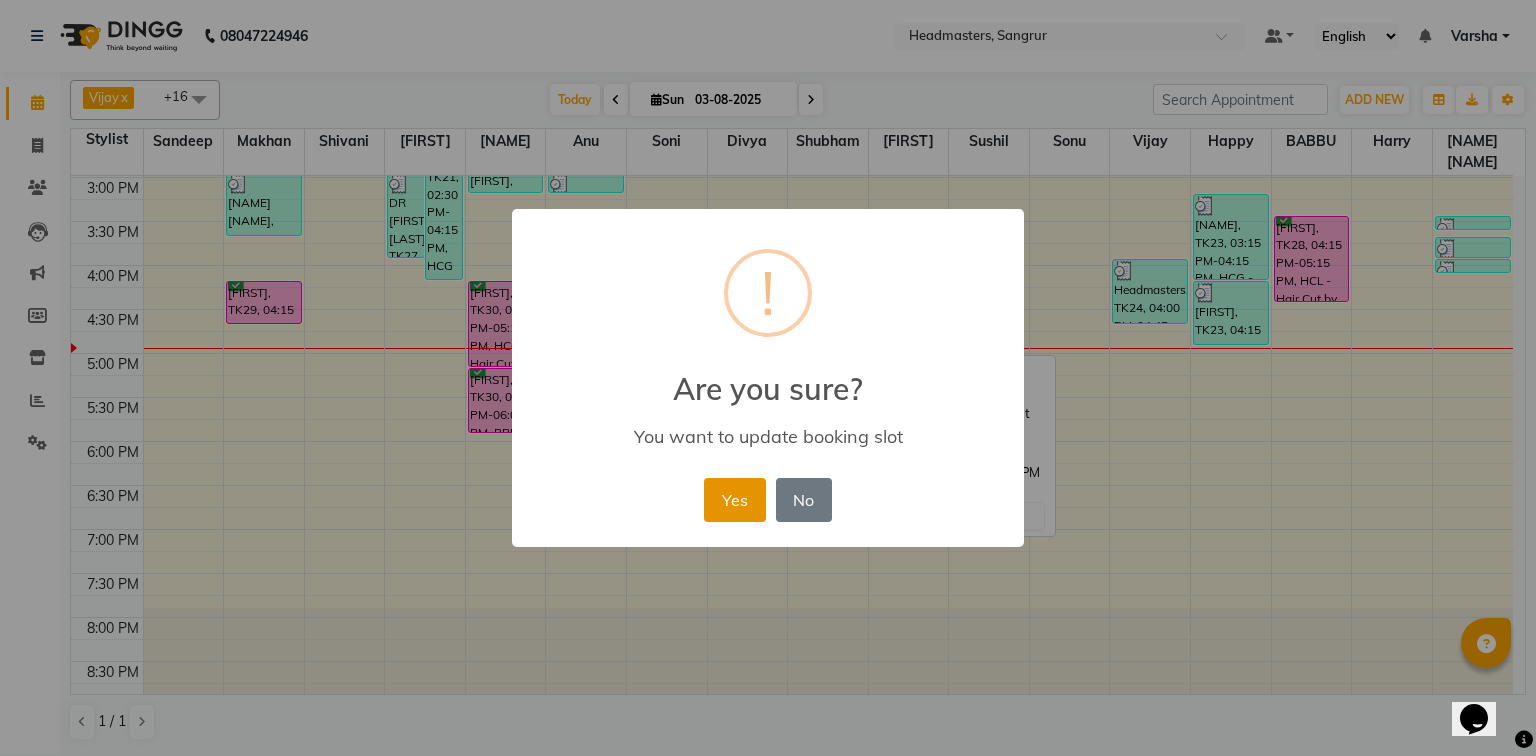 click on "Yes" at bounding box center (734, 500) 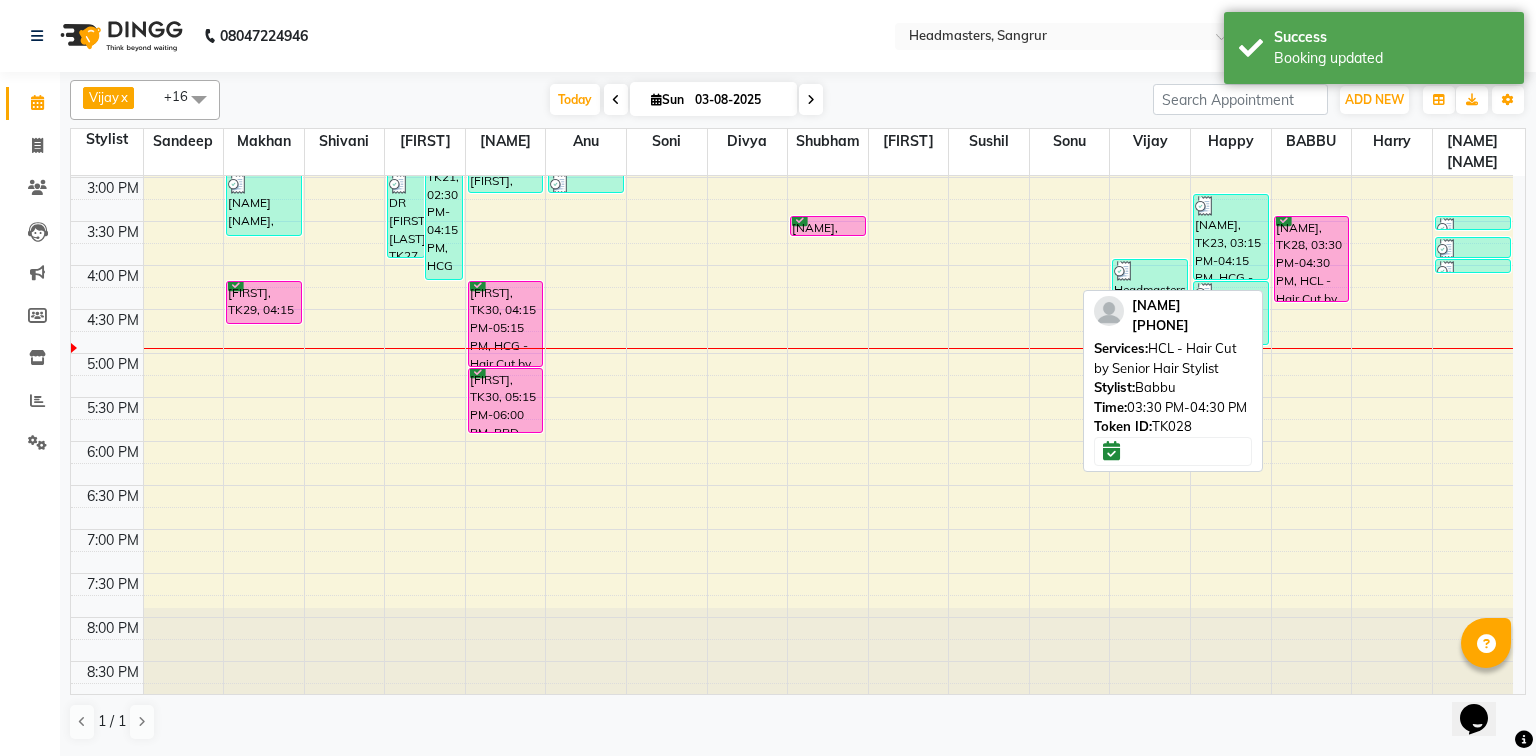 click on "[NAME], TK28, 03:30 PM-04:30 PM, HCL - Hair Cut by Senior Hair Stylist" at bounding box center [1312, 259] 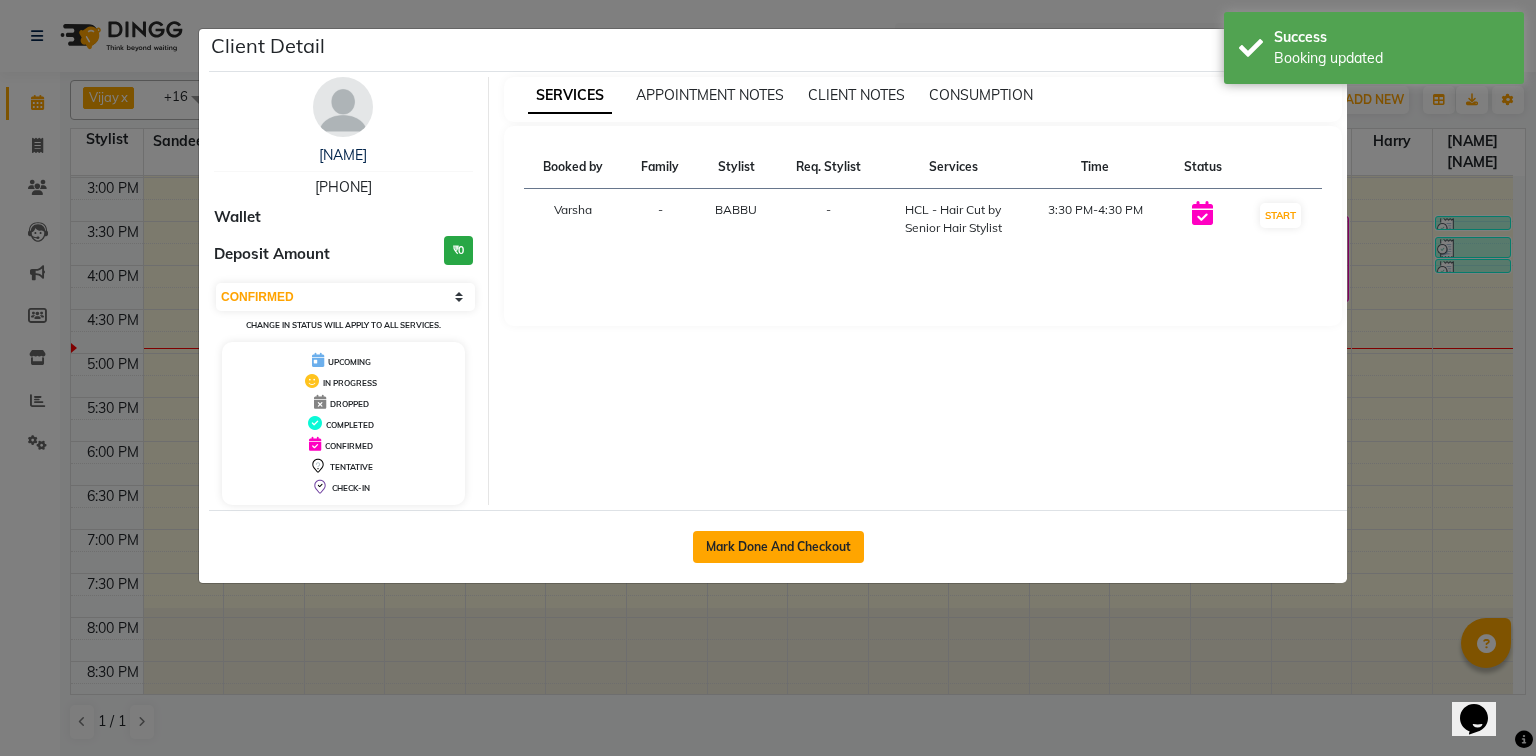 drag, startPoint x: 845, startPoint y: 485, endPoint x: 834, endPoint y: 535, distance: 51.1957 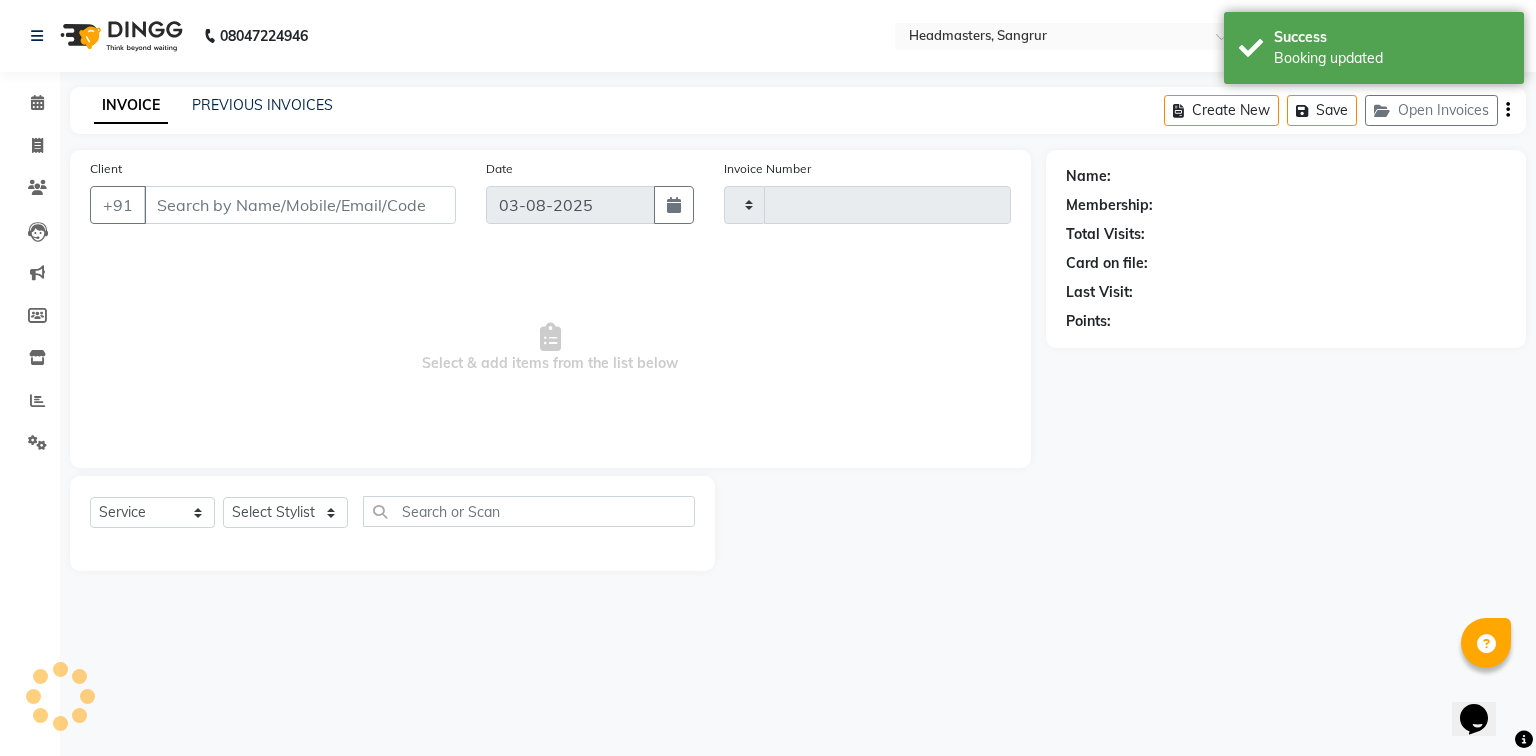 type on "3815" 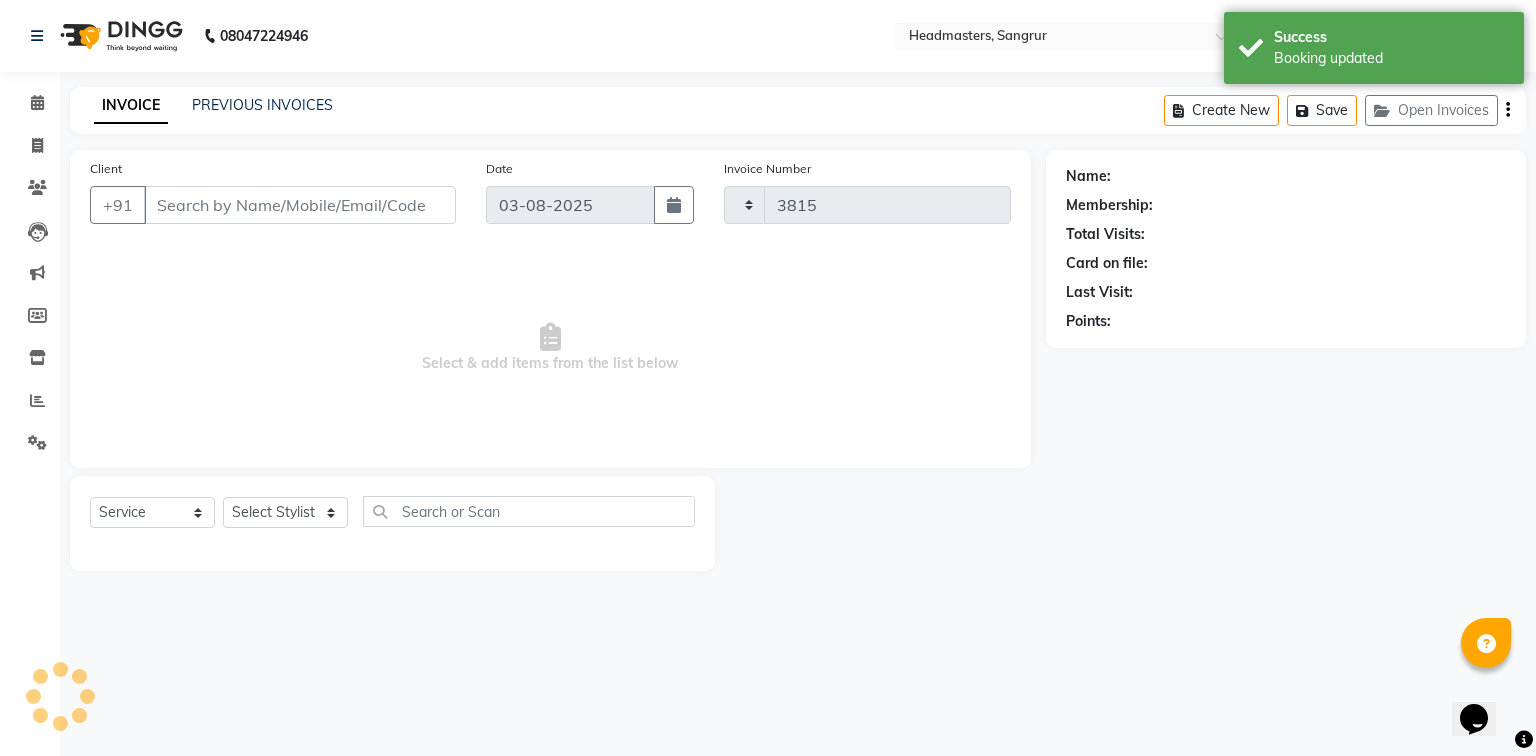 type on "[PHONE]" 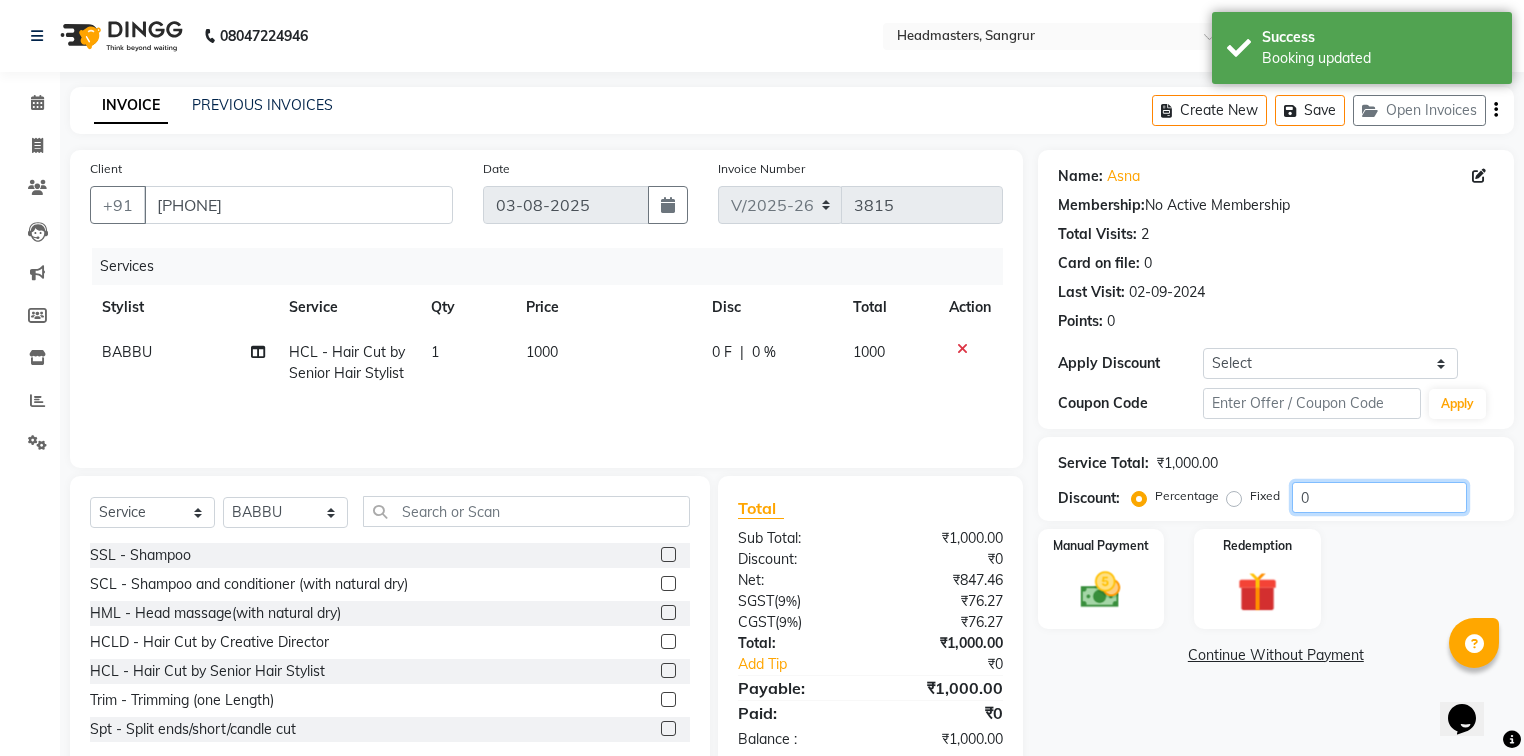 click on "0" 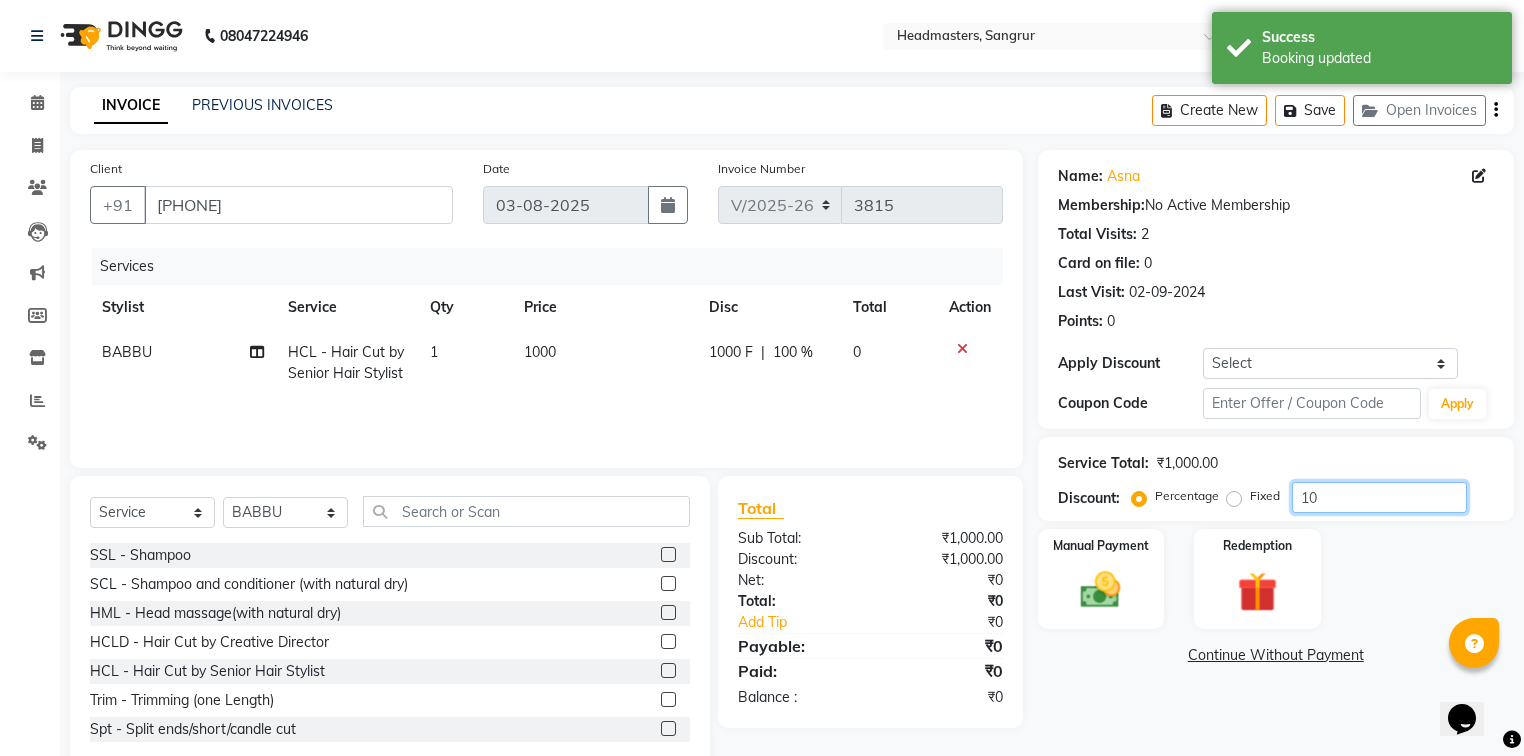 type on "1" 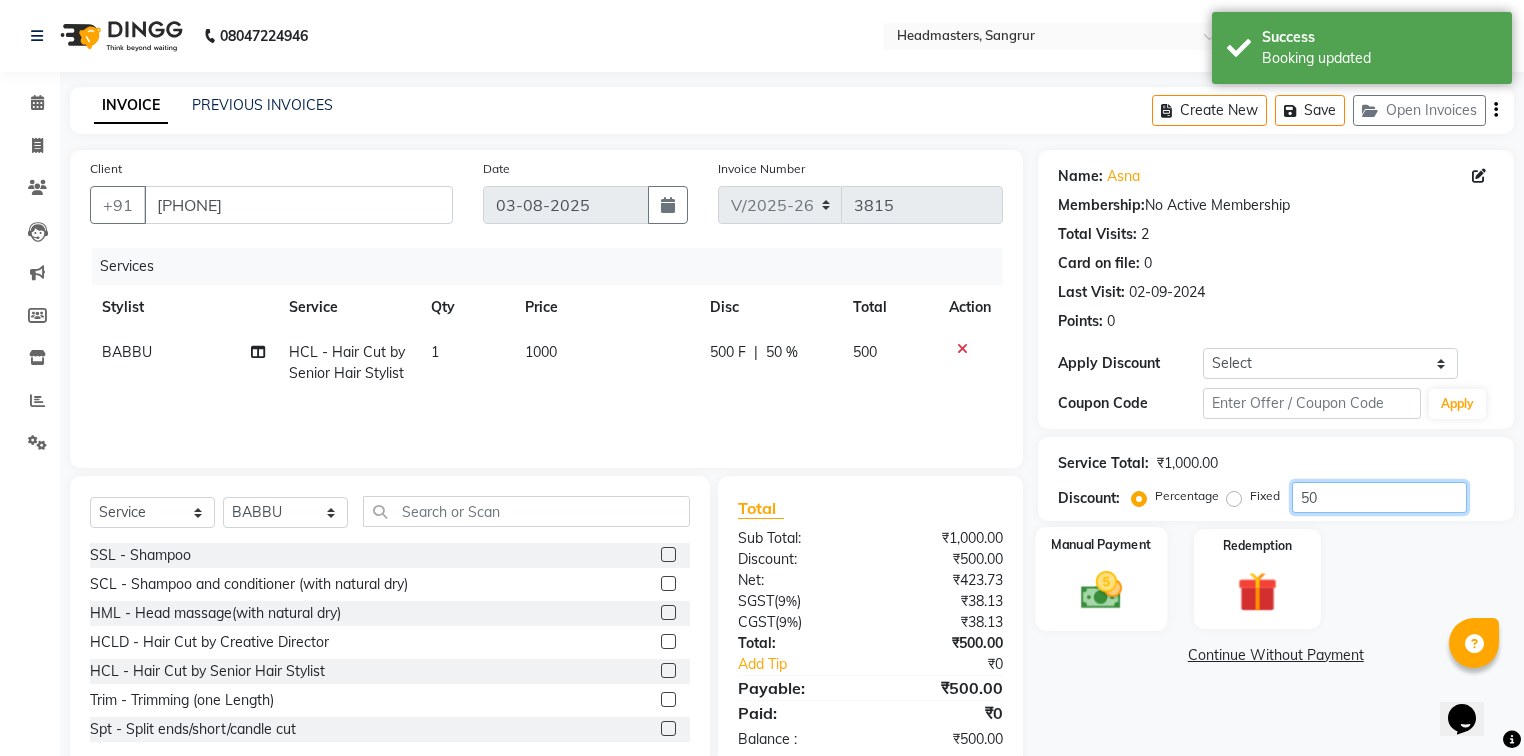 type on "50" 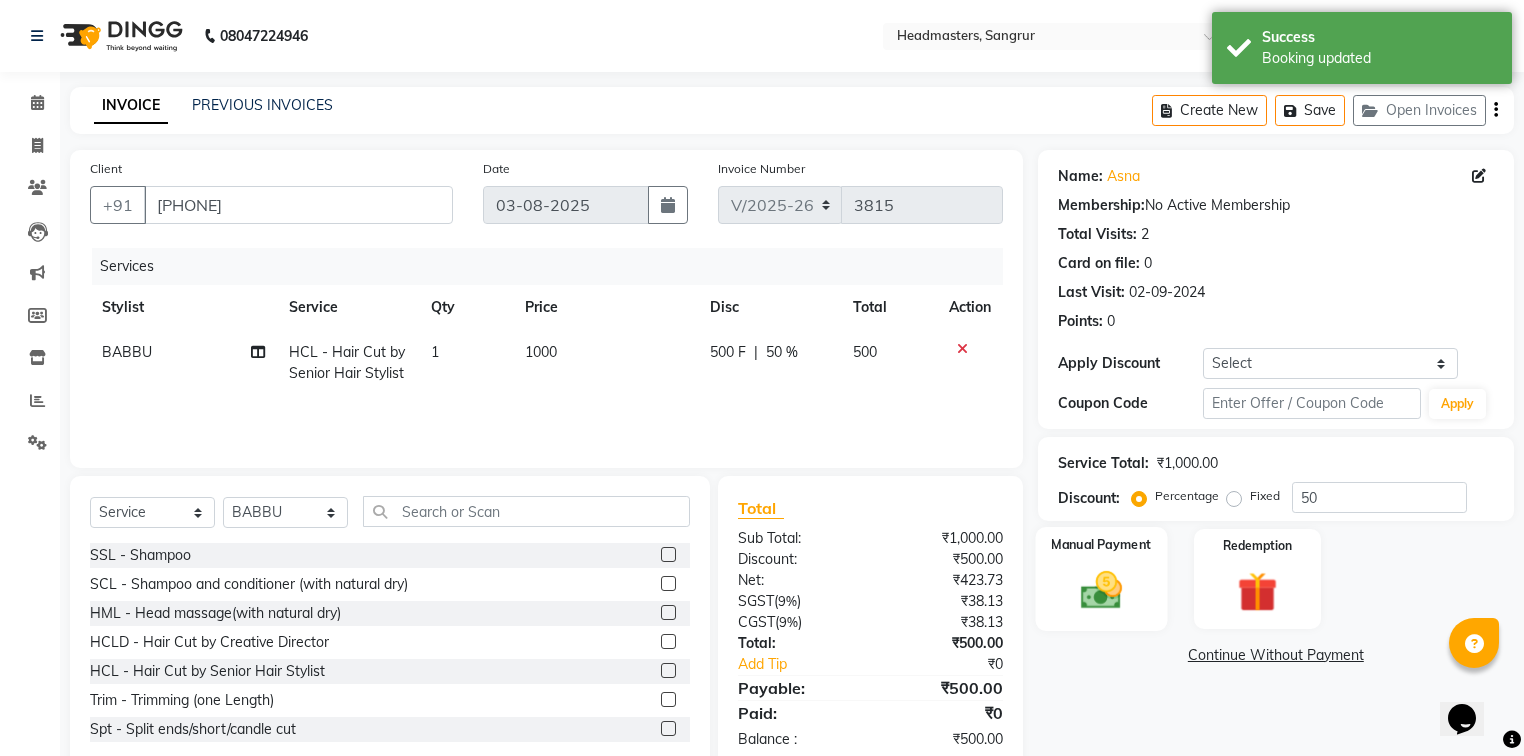 click on "Manual Payment" 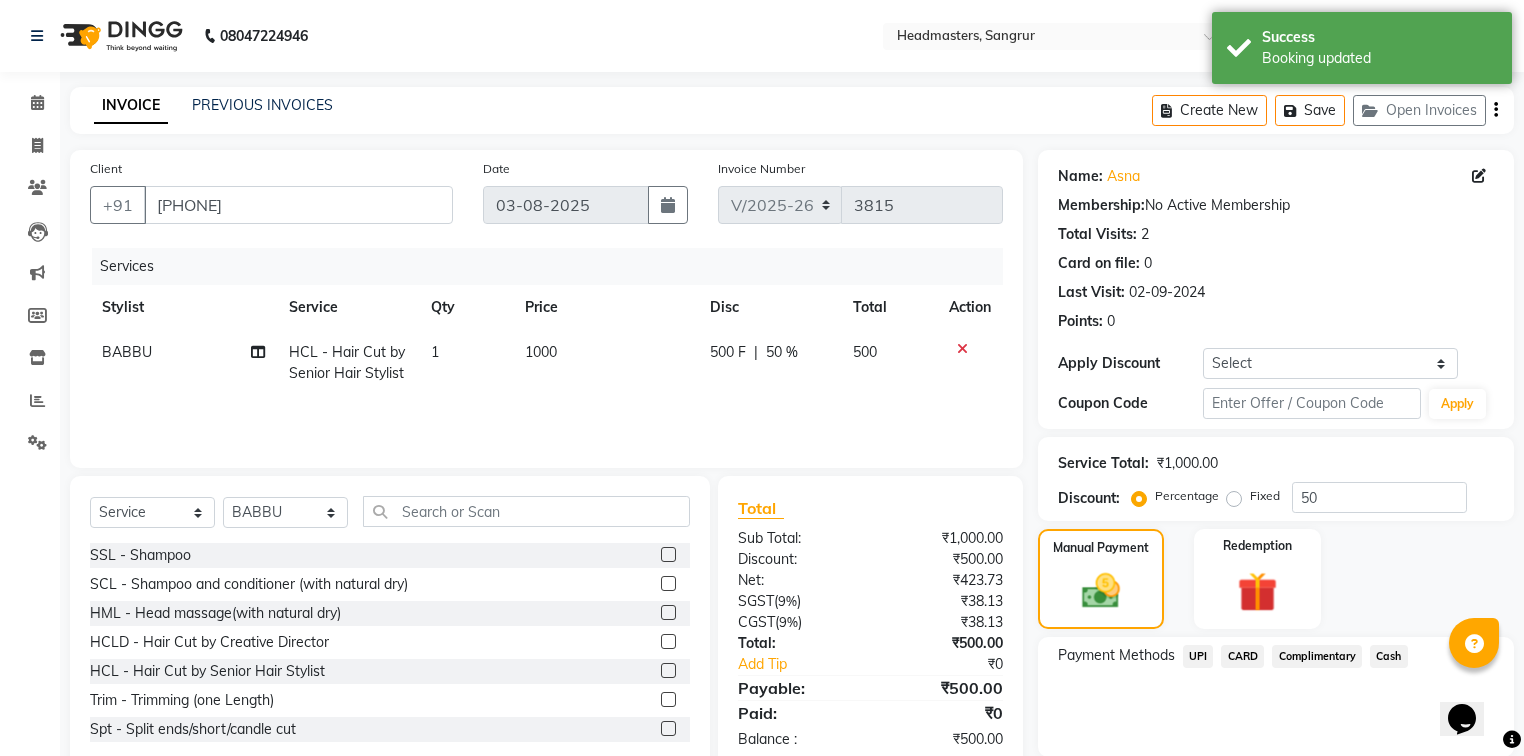 scroll, scrollTop: 71, scrollLeft: 0, axis: vertical 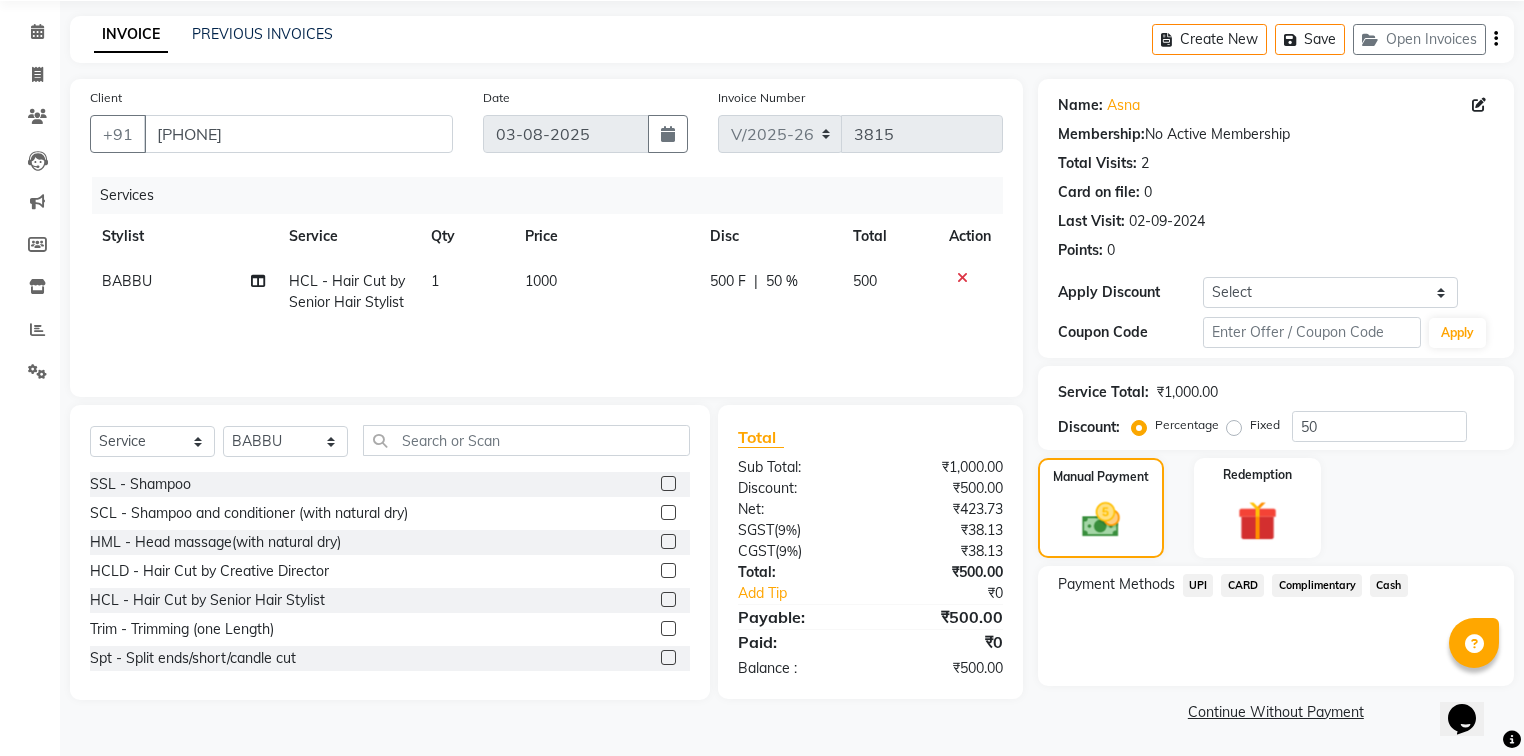 click on "Cash" 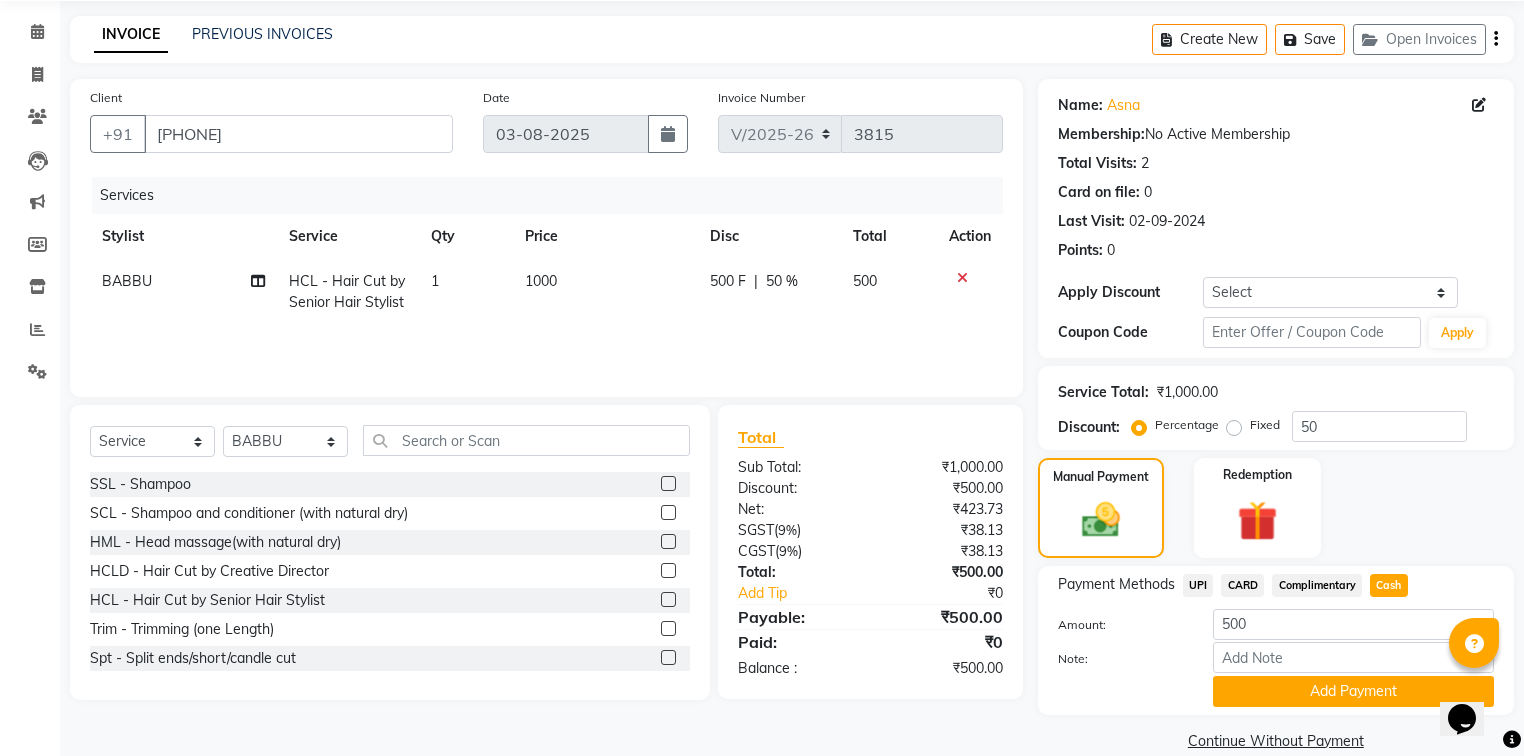 scroll, scrollTop: 102, scrollLeft: 0, axis: vertical 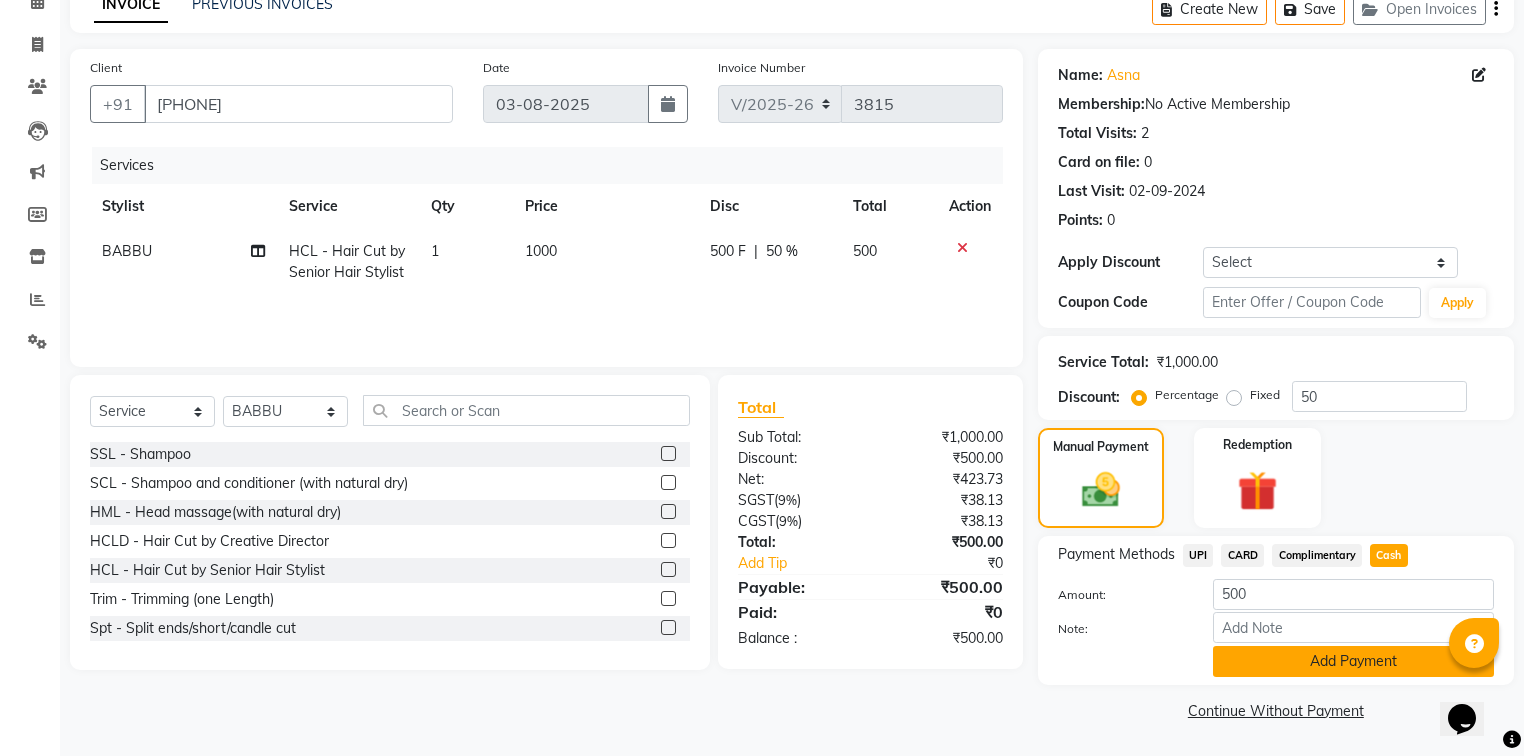click on "Add Payment" 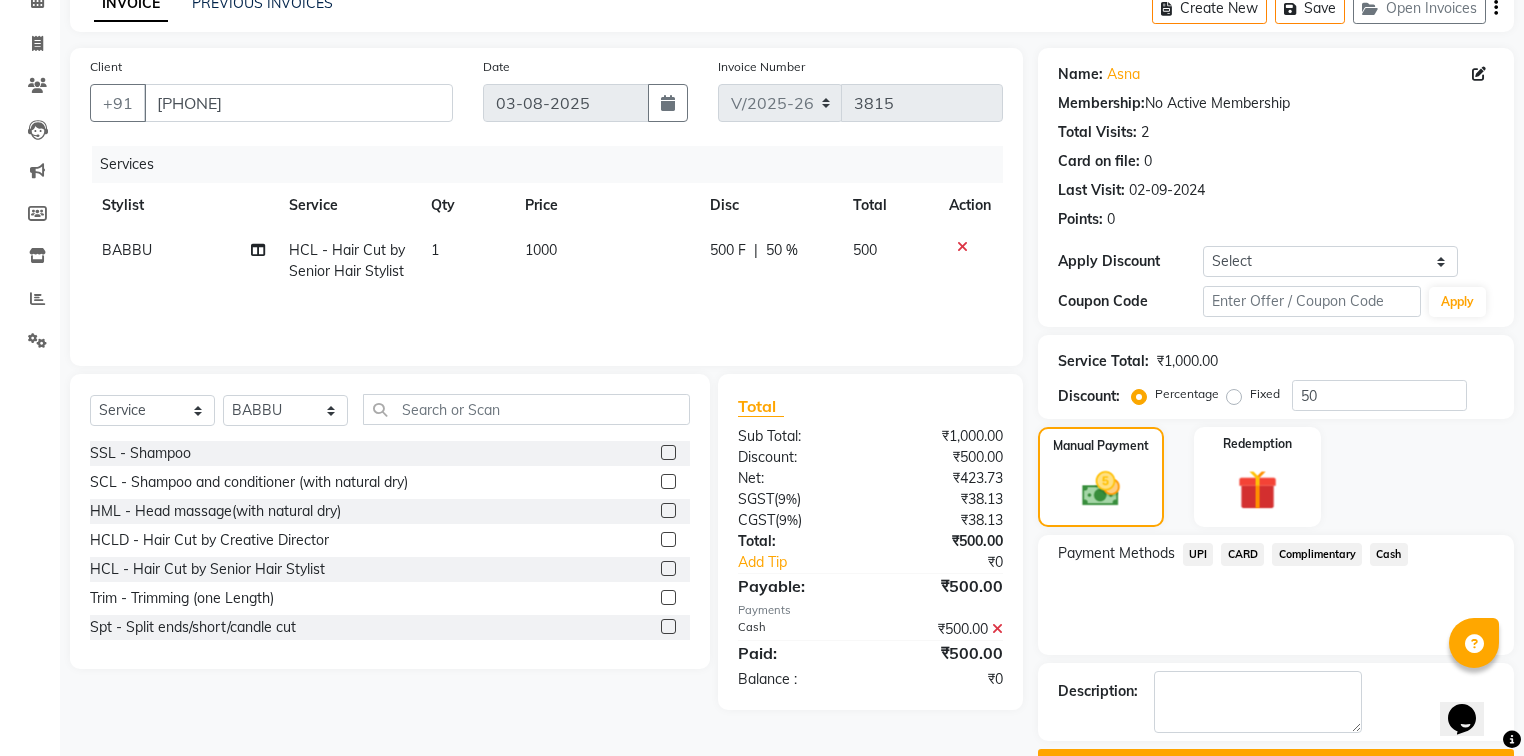 scroll, scrollTop: 154, scrollLeft: 0, axis: vertical 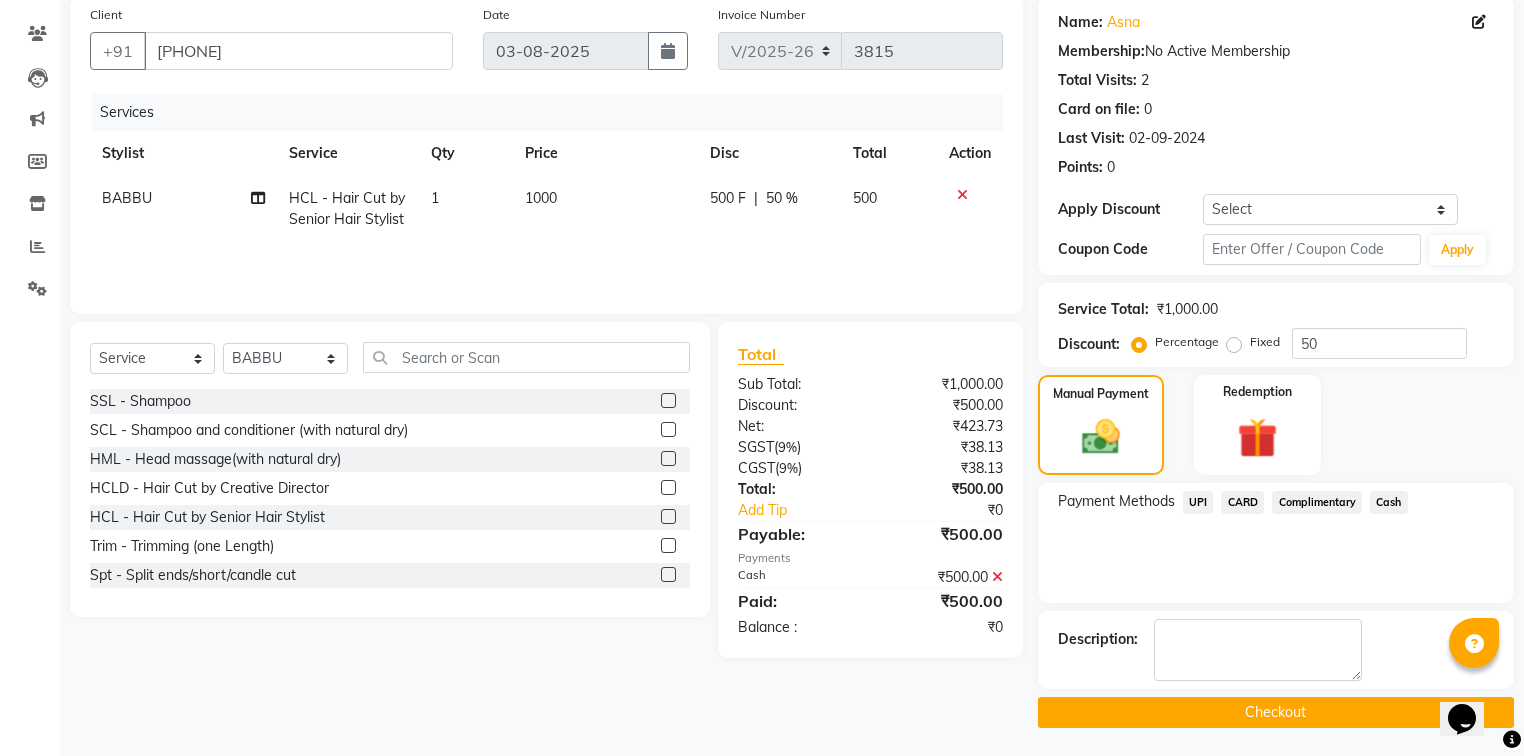 click on "Checkout" 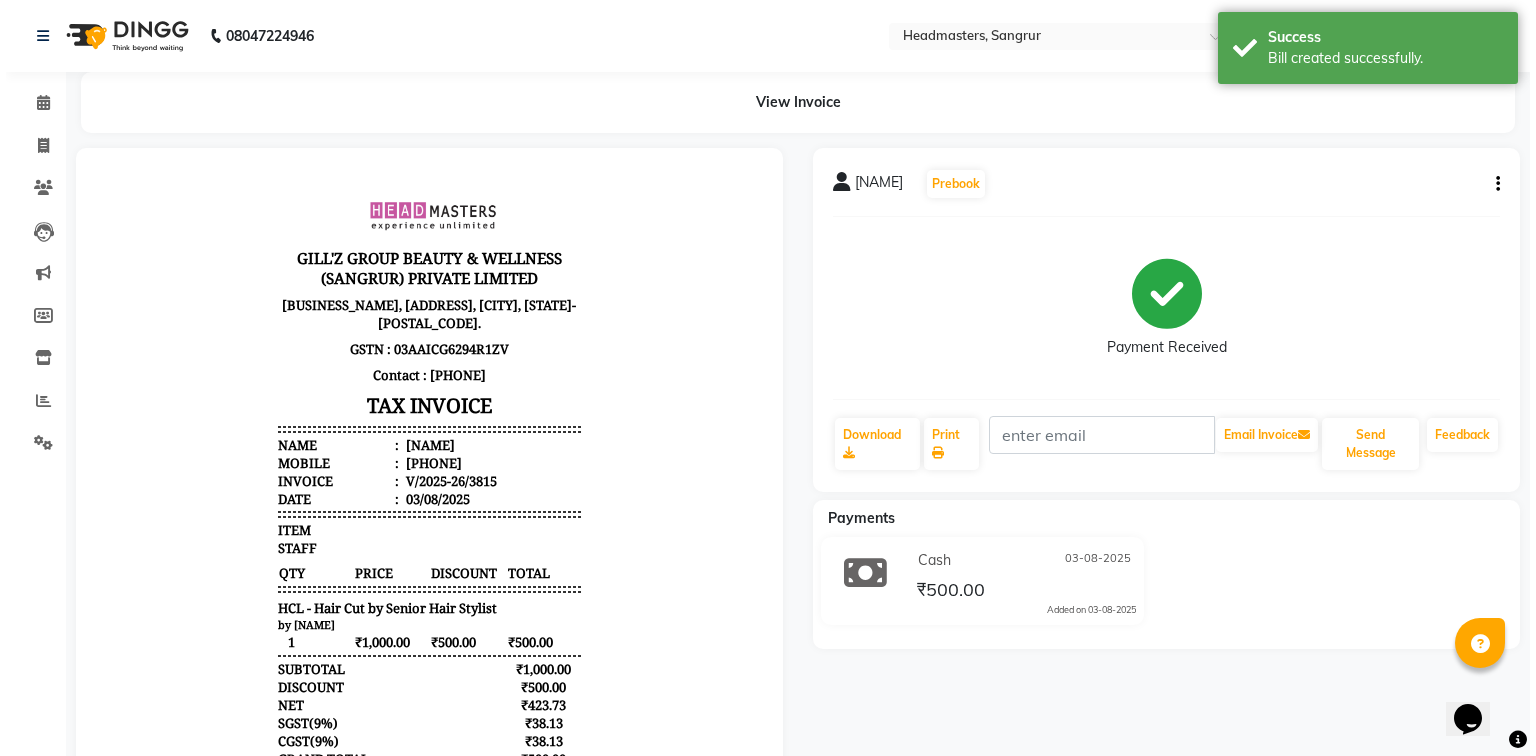 scroll, scrollTop: 0, scrollLeft: 0, axis: both 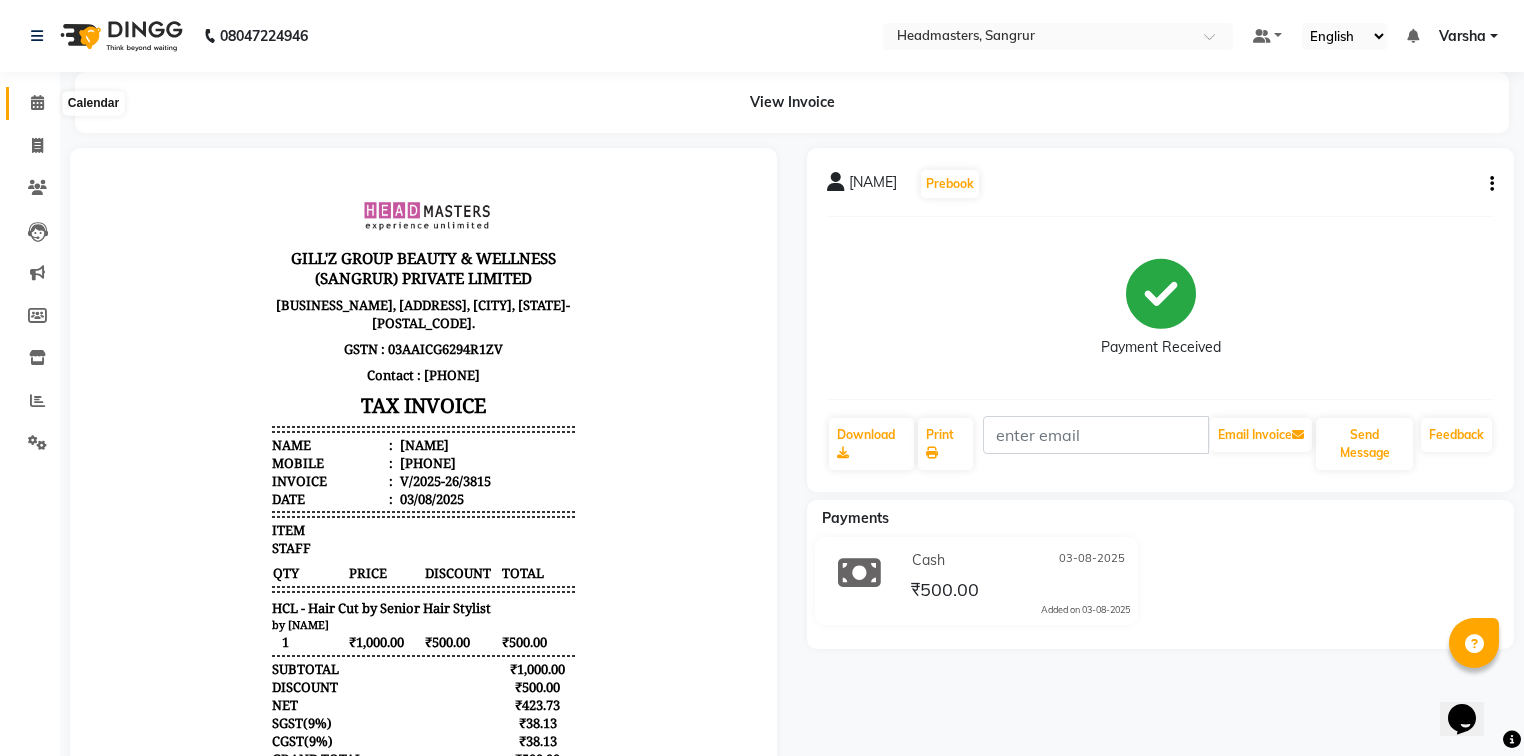 click 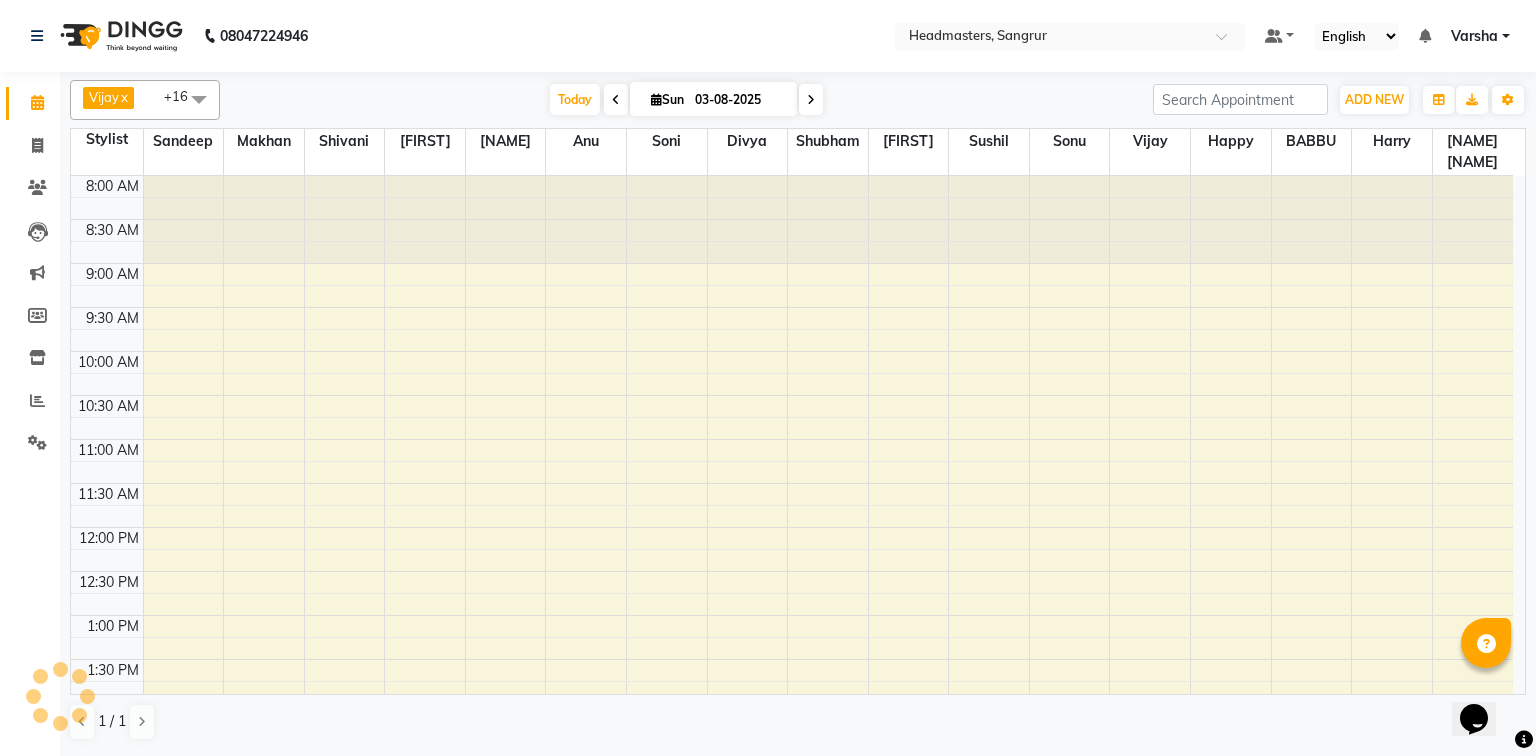scroll, scrollTop: 0, scrollLeft: 0, axis: both 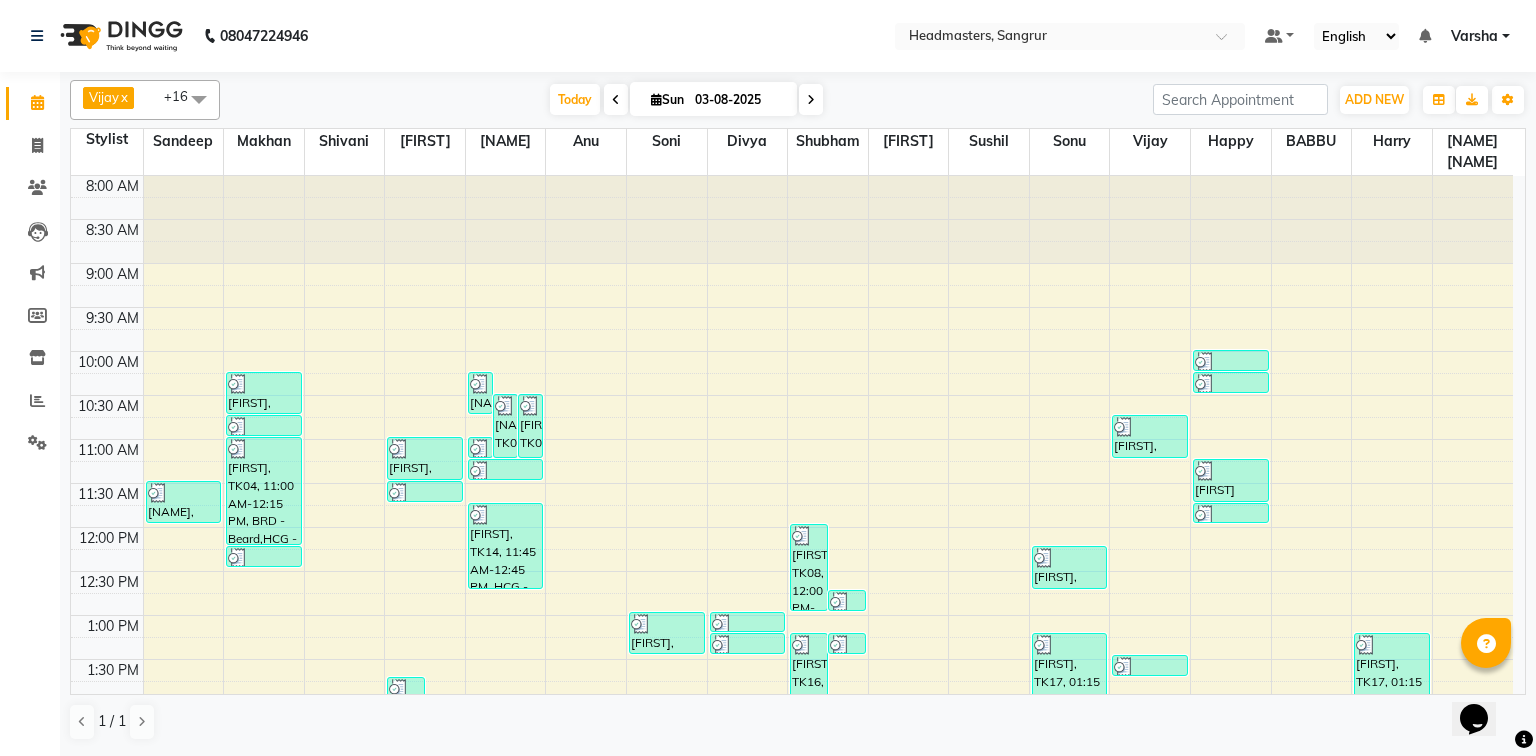 click at bounding box center [616, 100] 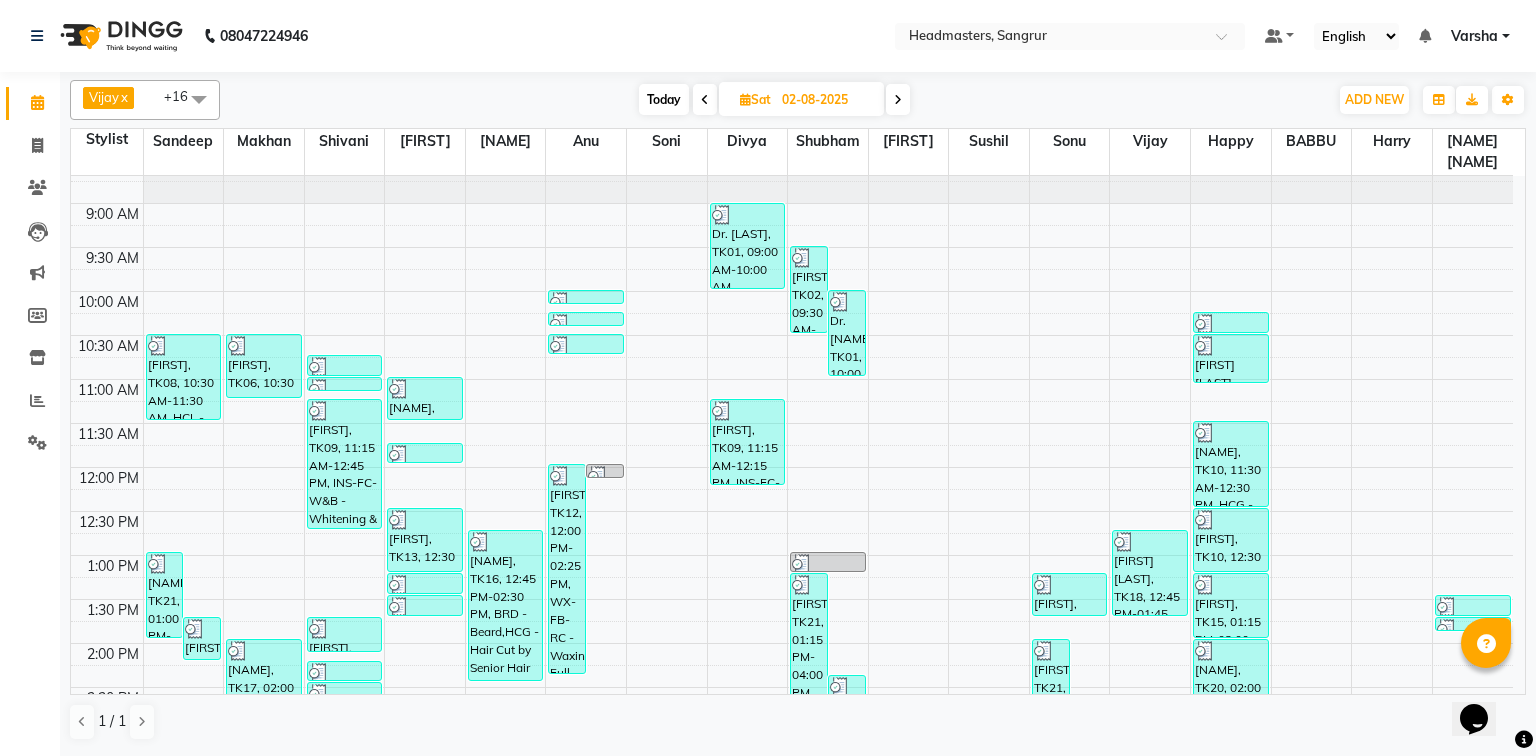 scroll, scrollTop: 320, scrollLeft: 0, axis: vertical 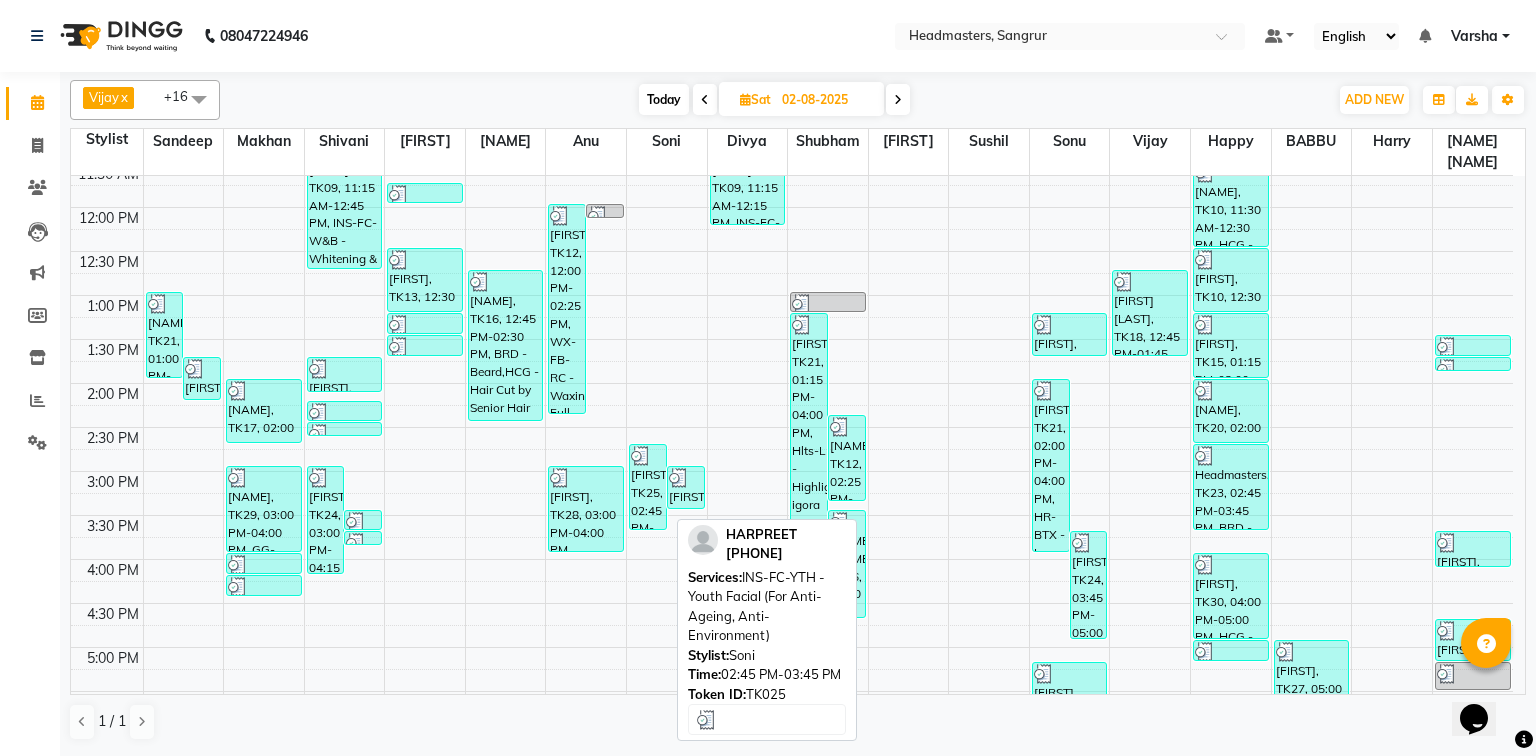 click on "[FIRST], TK25, 02:45 PM-03:45 PM, INS-FC-YTH  - Youth Facial (For Anti-Ageing, Anti-Environment)" at bounding box center (648, 487) 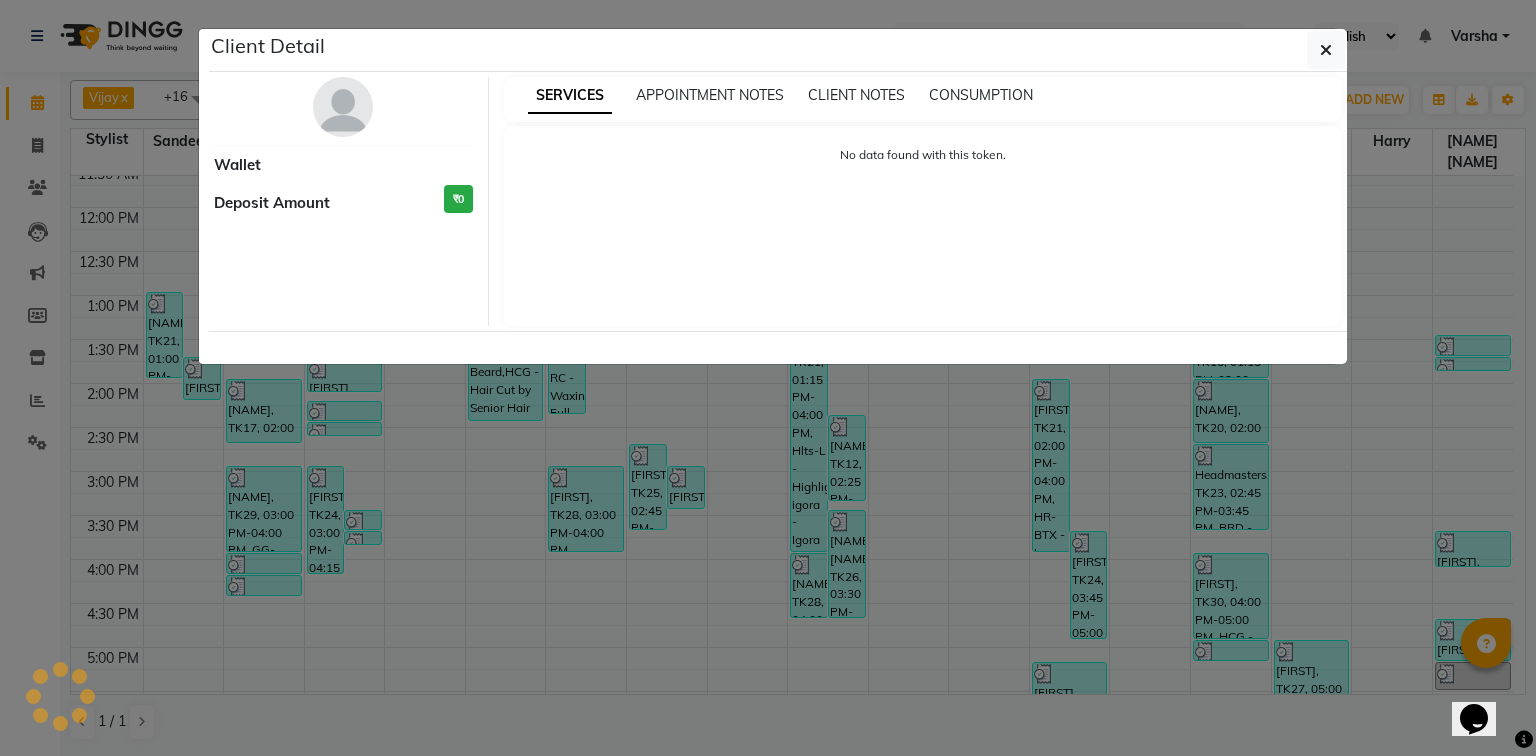 select on "3" 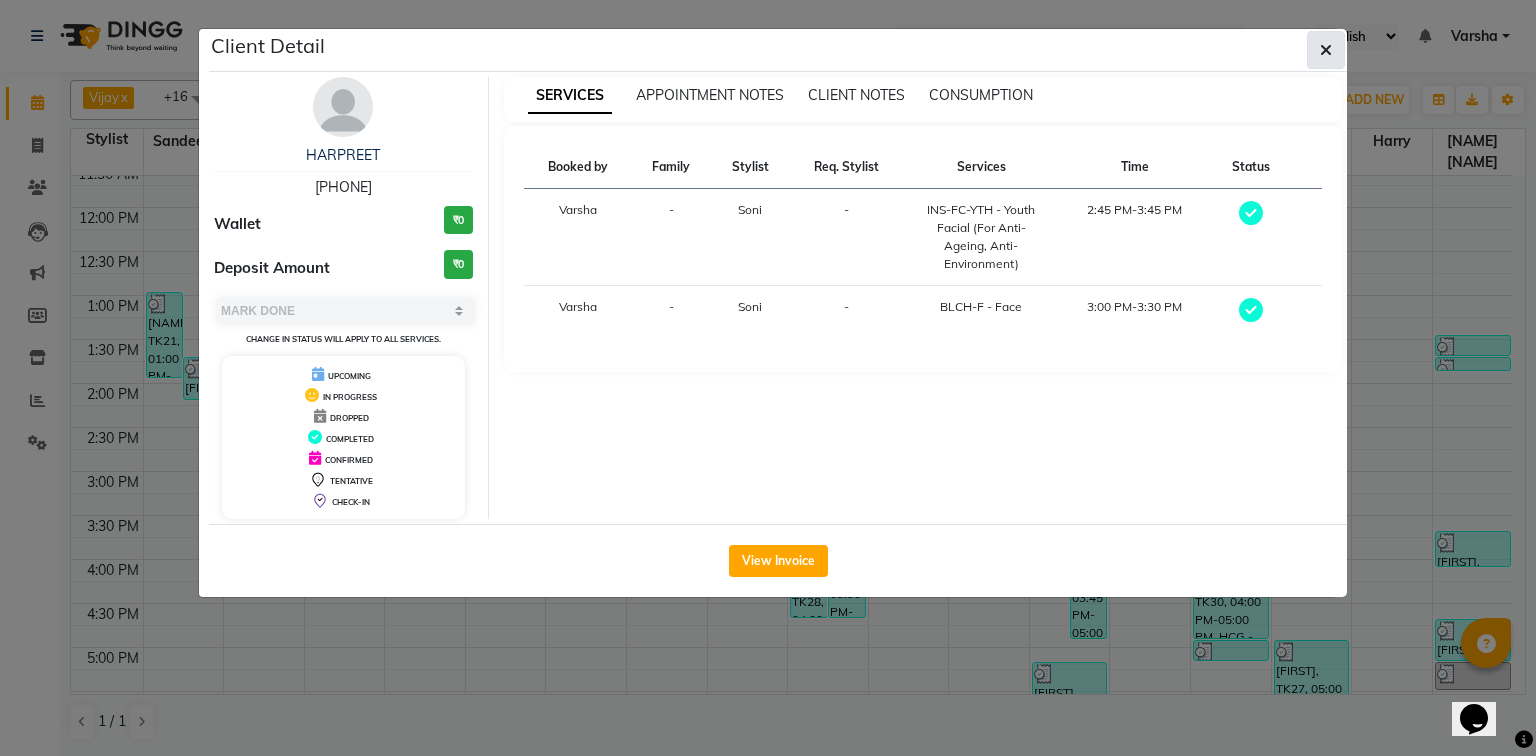 click 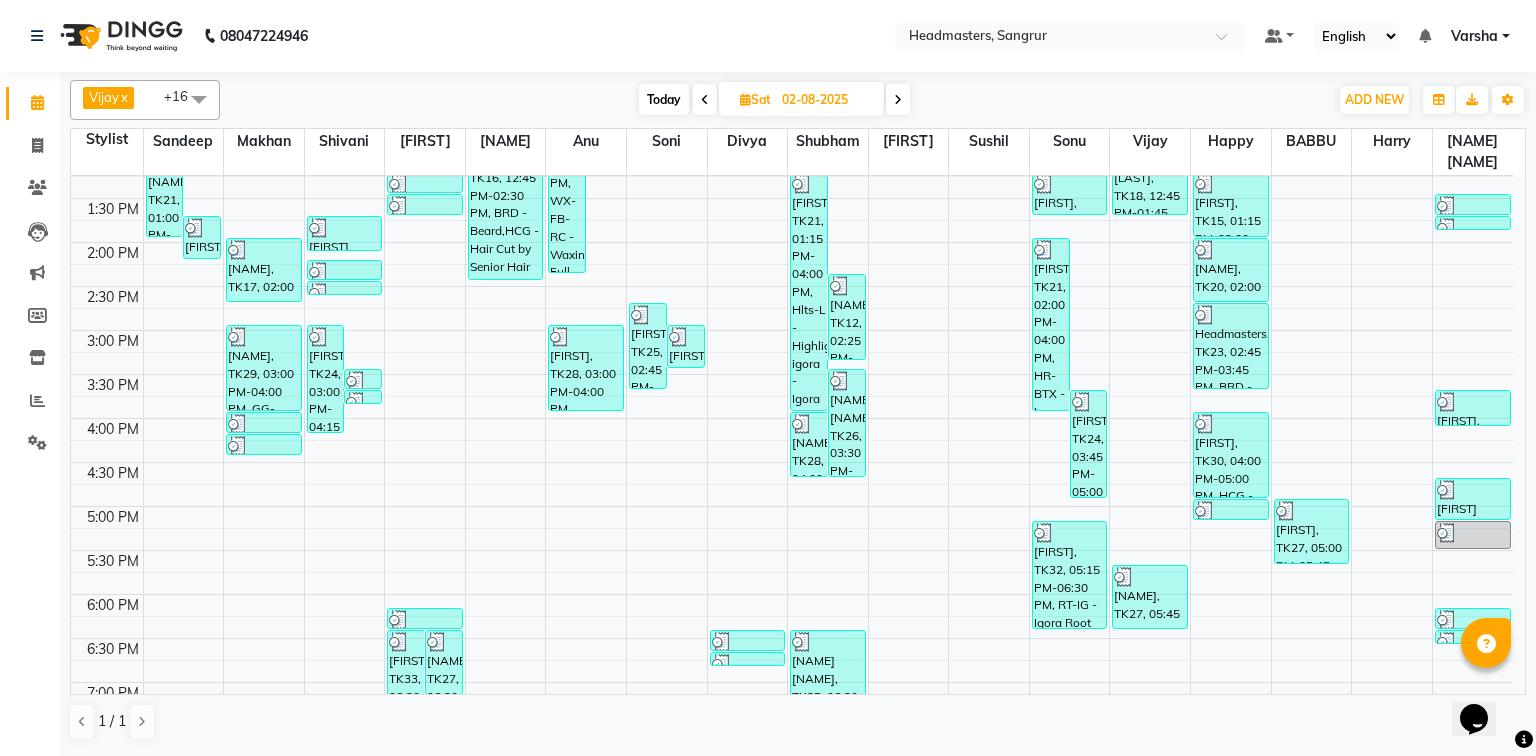 scroll, scrollTop: 480, scrollLeft: 0, axis: vertical 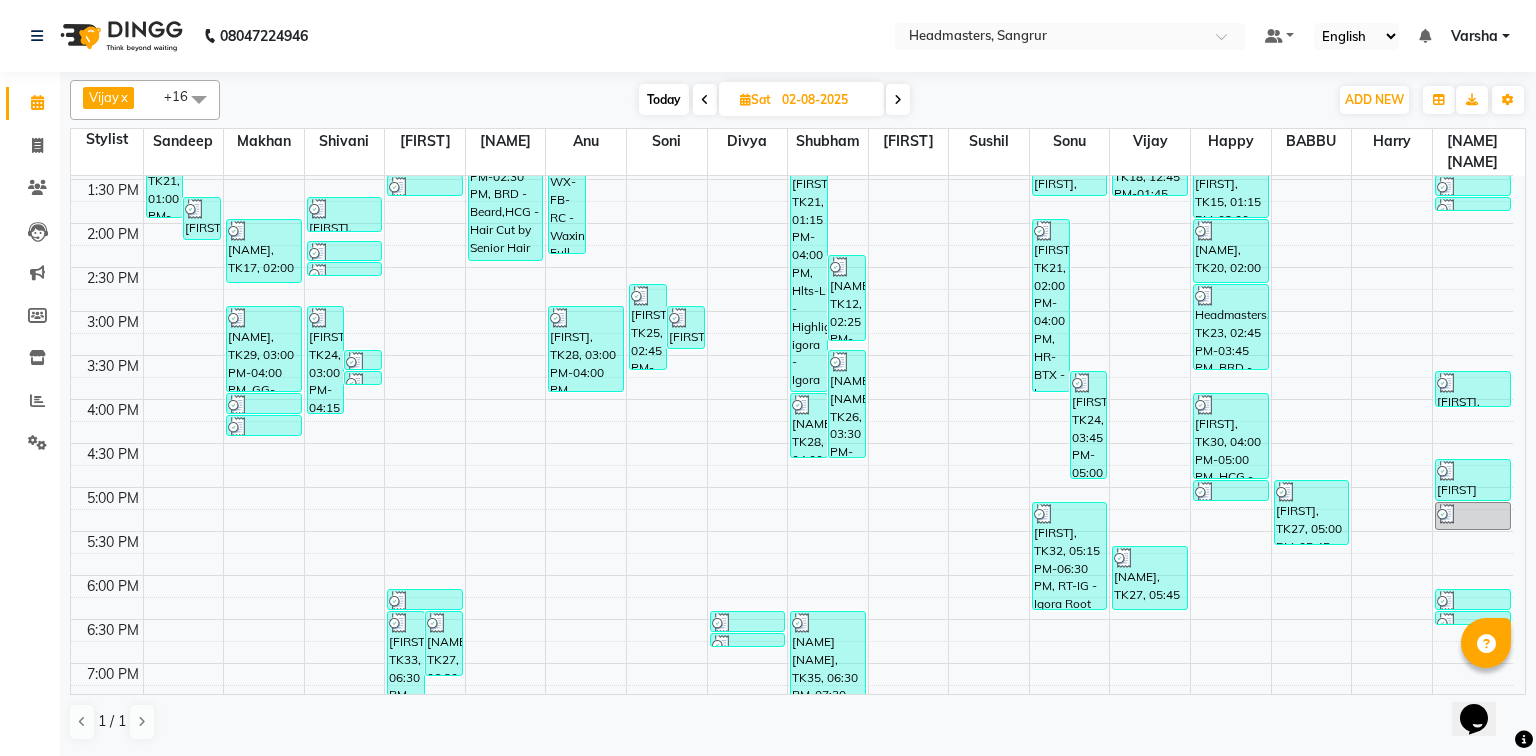click at bounding box center [705, 100] 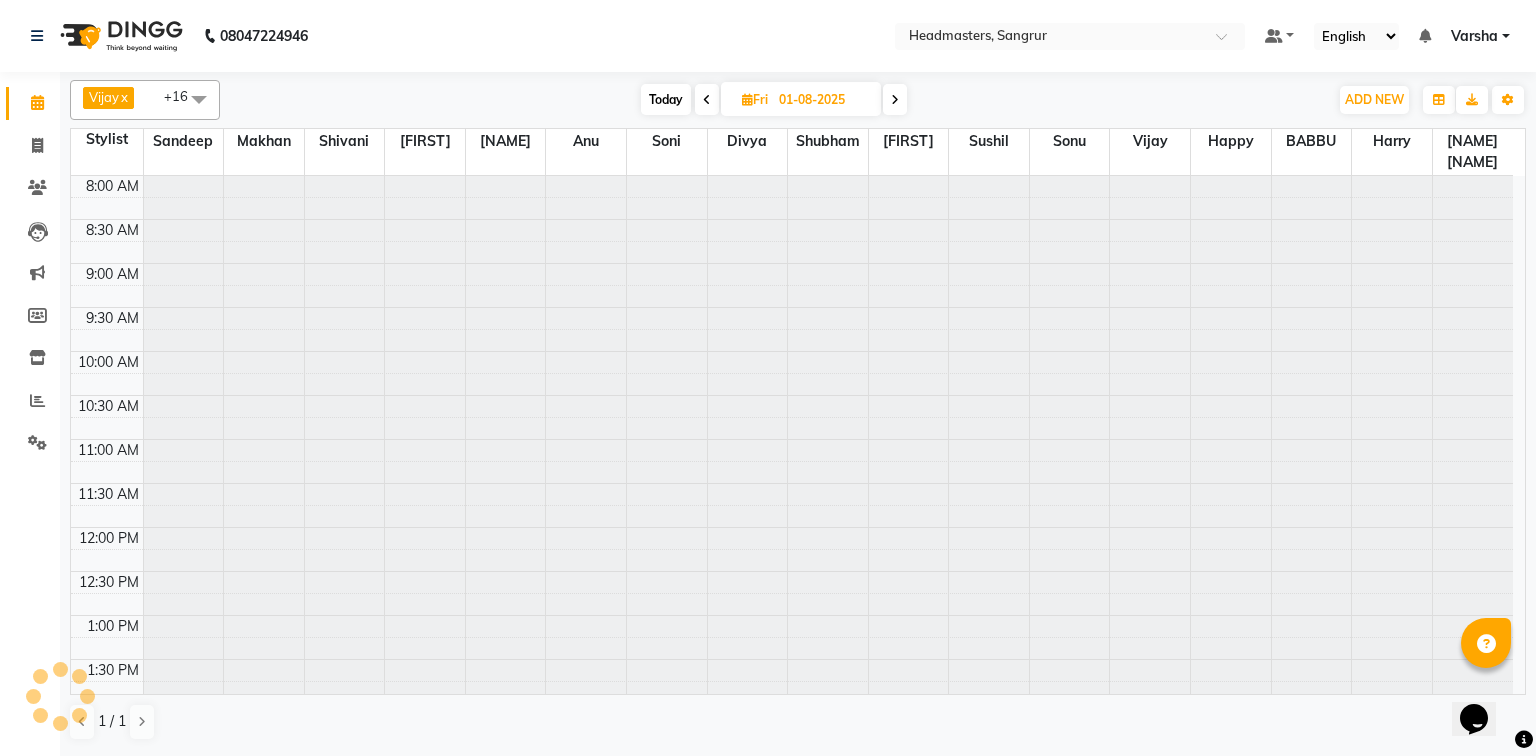scroll, scrollTop: 614, scrollLeft: 0, axis: vertical 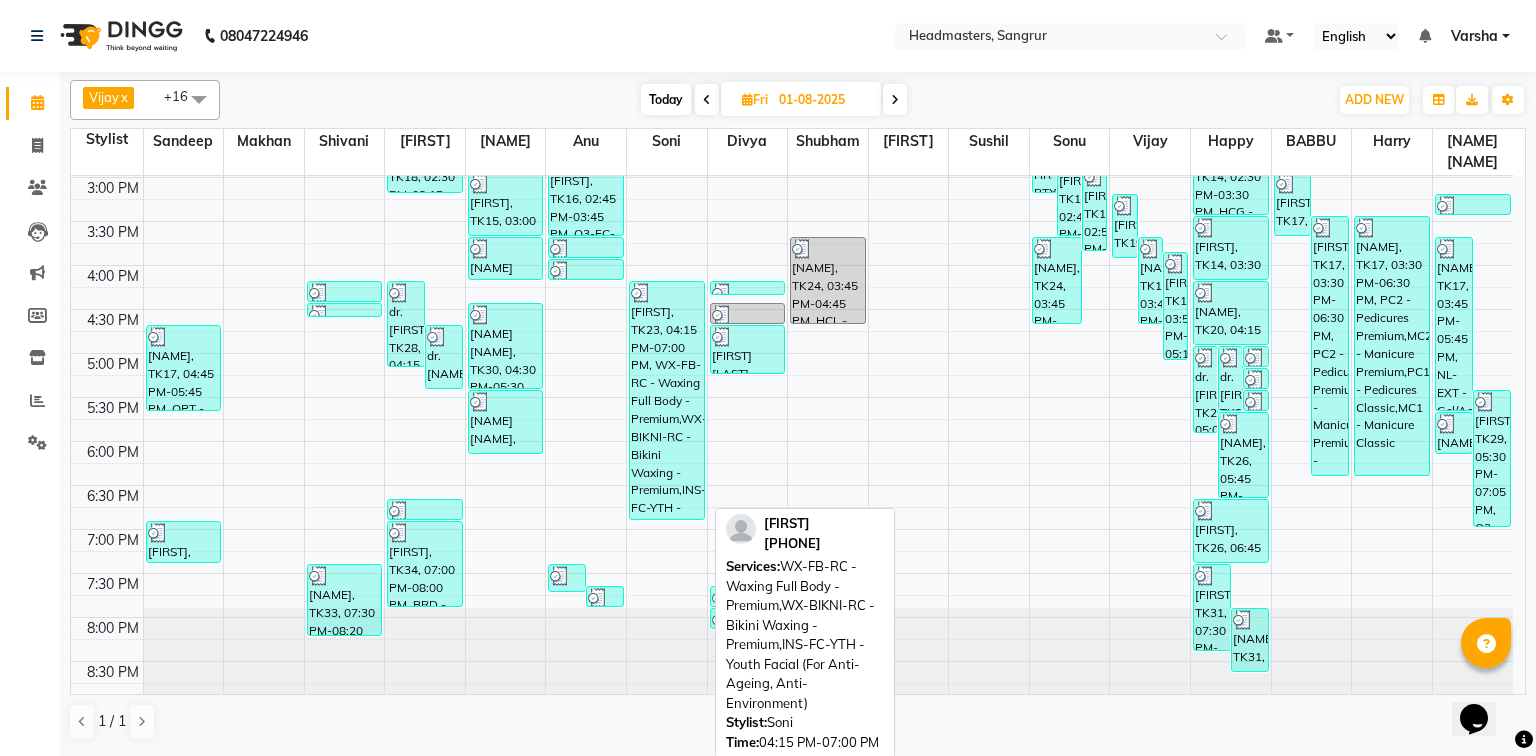 click on "[FIRST], TK23, 04:15 PM-07:00 PM, WX-FB-RC - Waxing Full Body - Premium,WX-BIKNI-RC - Bikini Waxing - Premium,INS-FC-YTH  - Youth Facial (For Anti-Ageing, Anti-Environment)" at bounding box center (667, 400) 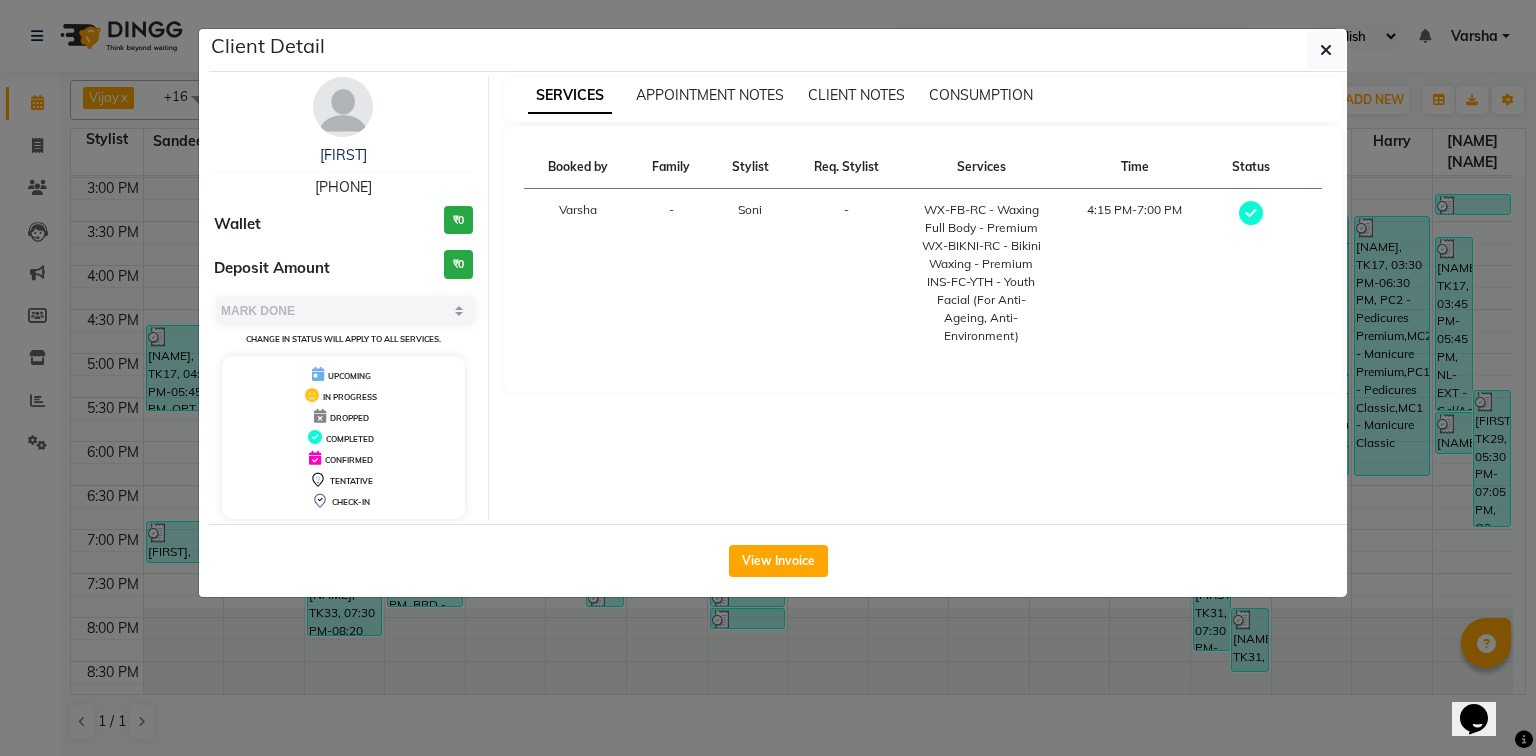 type 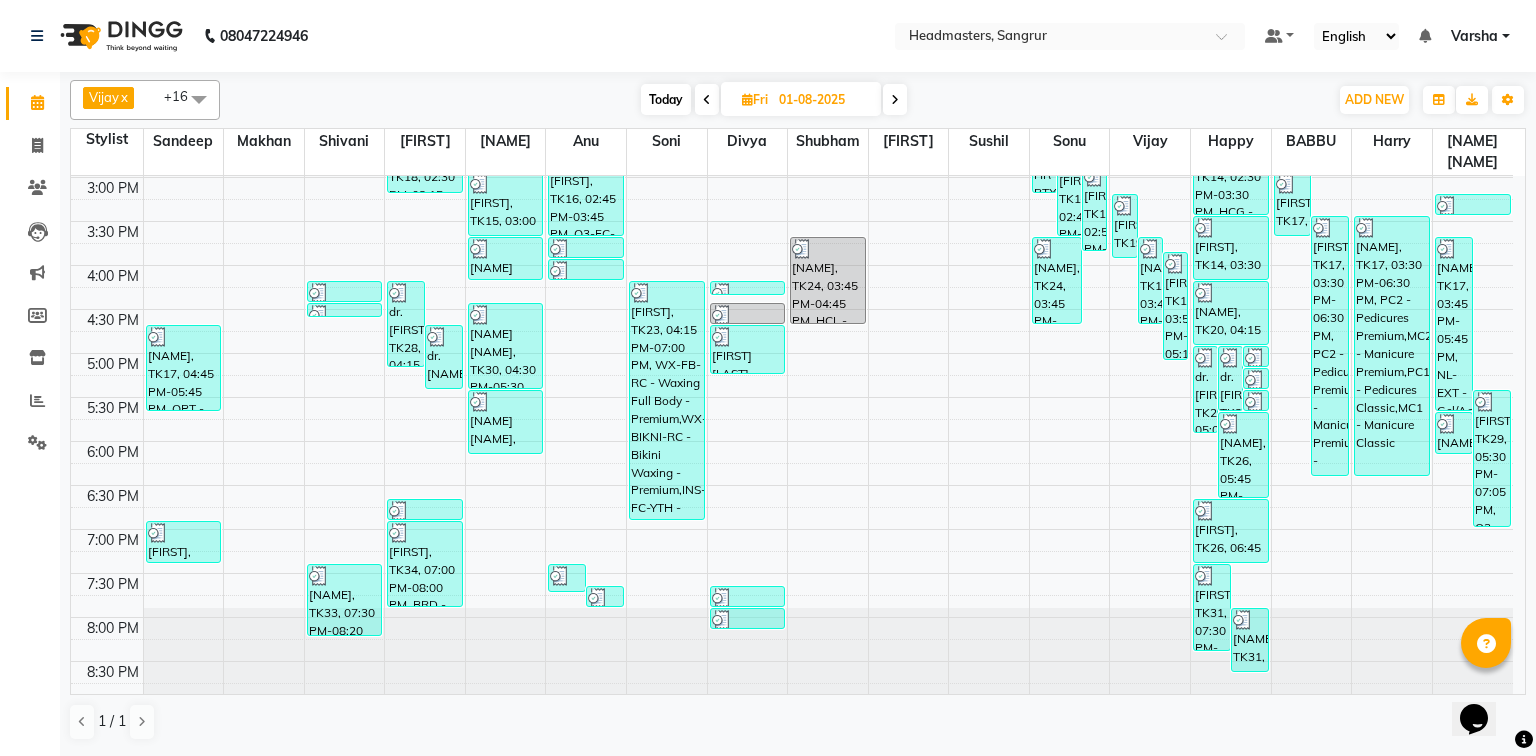 click at bounding box center (895, 99) 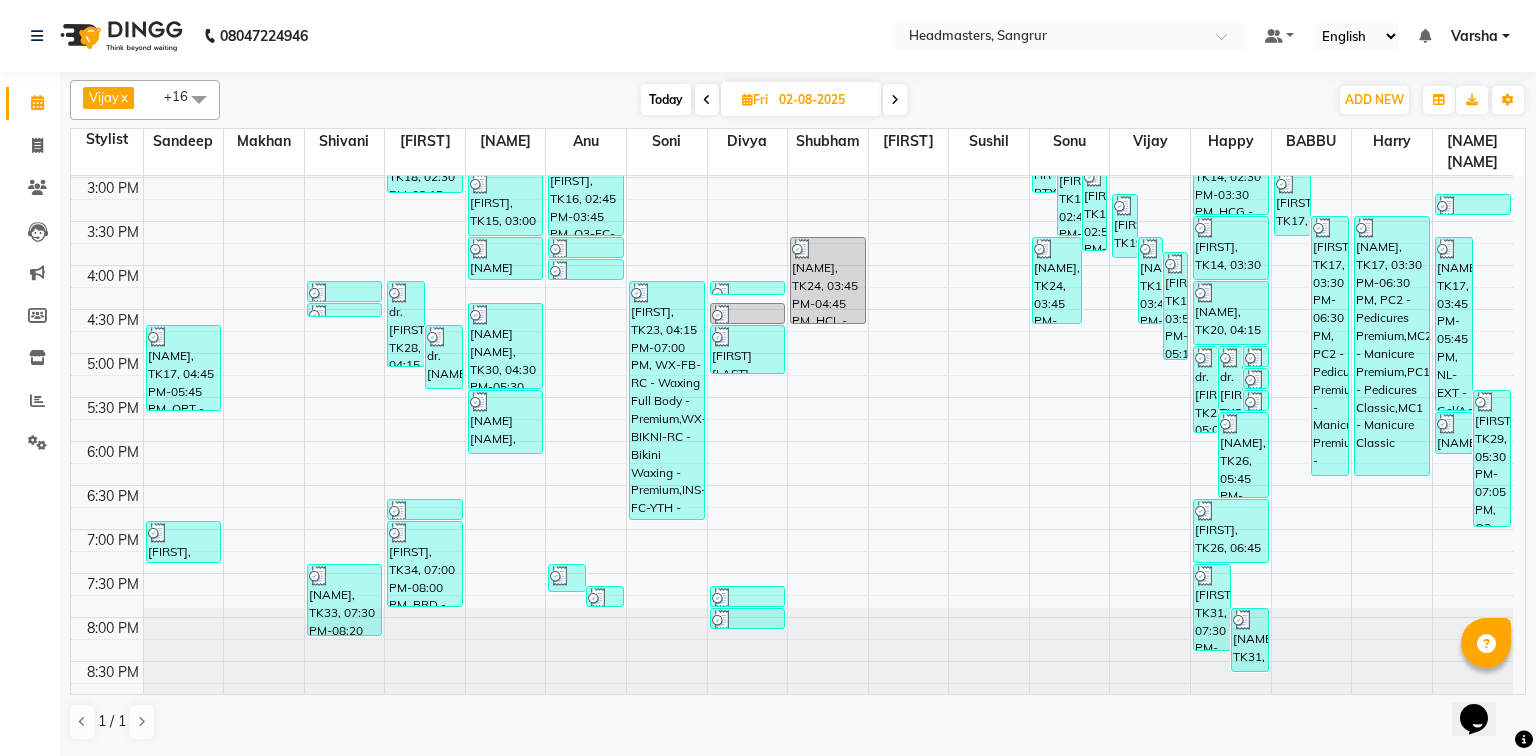 scroll, scrollTop: 614, scrollLeft: 0, axis: vertical 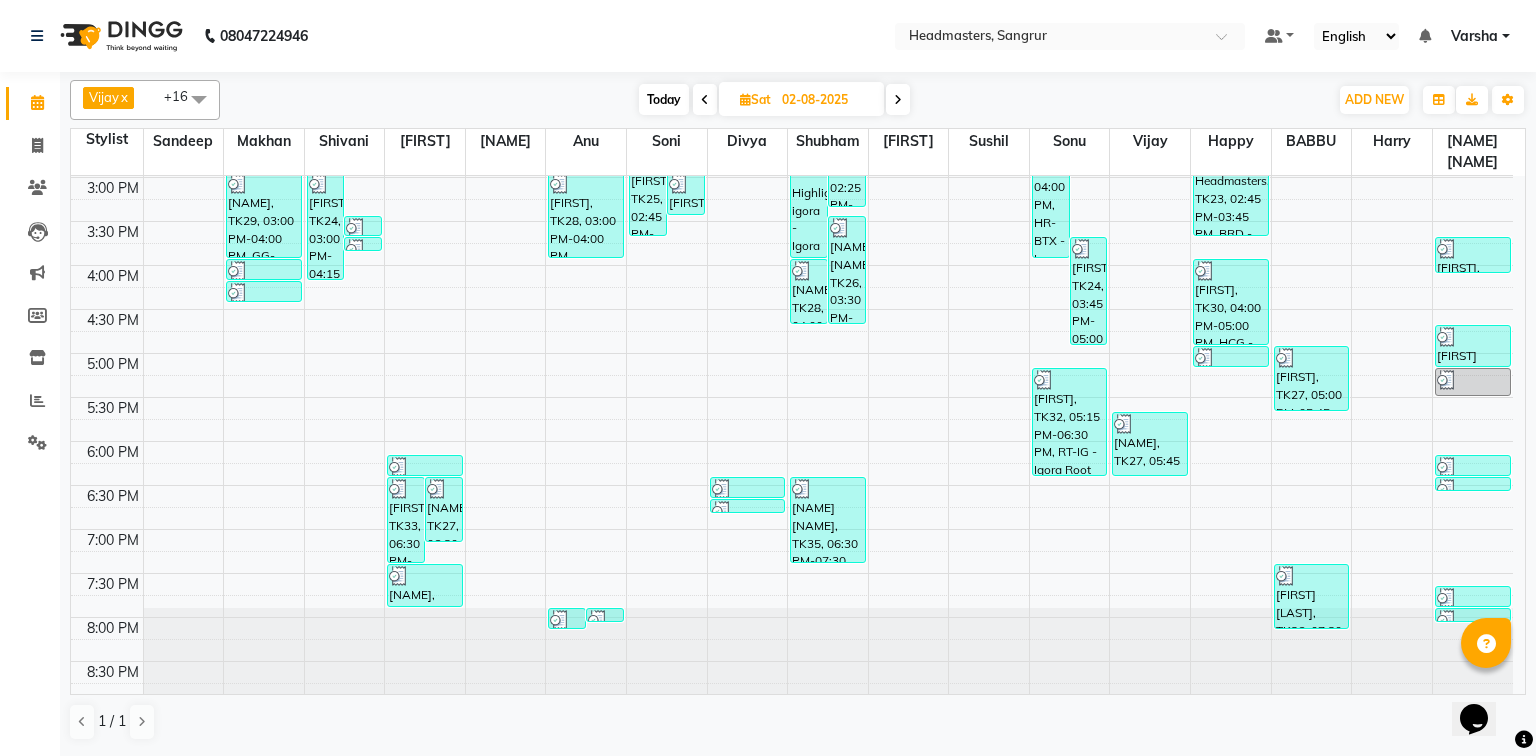 click on "Sat 02-08-2025" at bounding box center [801, 99] 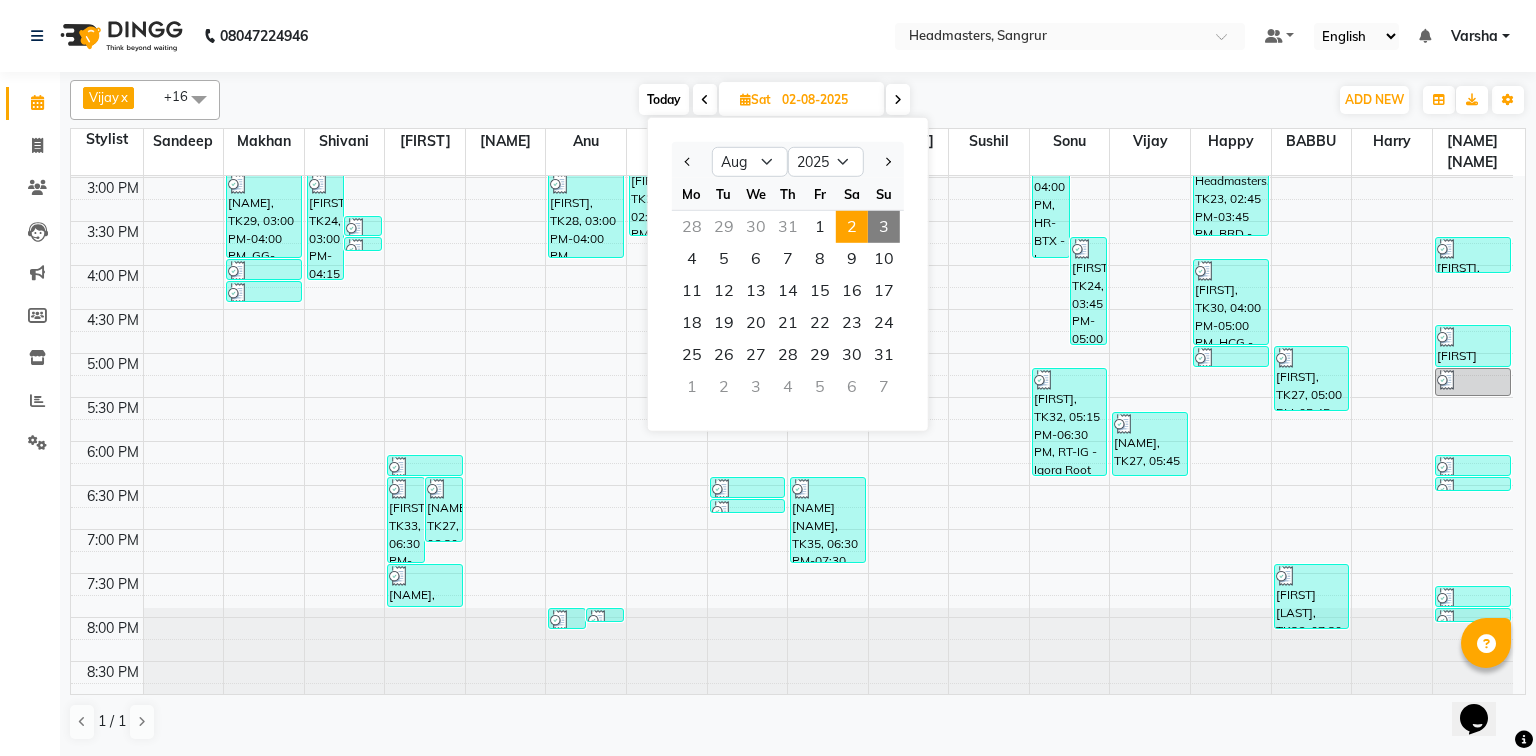 click on "3" at bounding box center [884, 227] 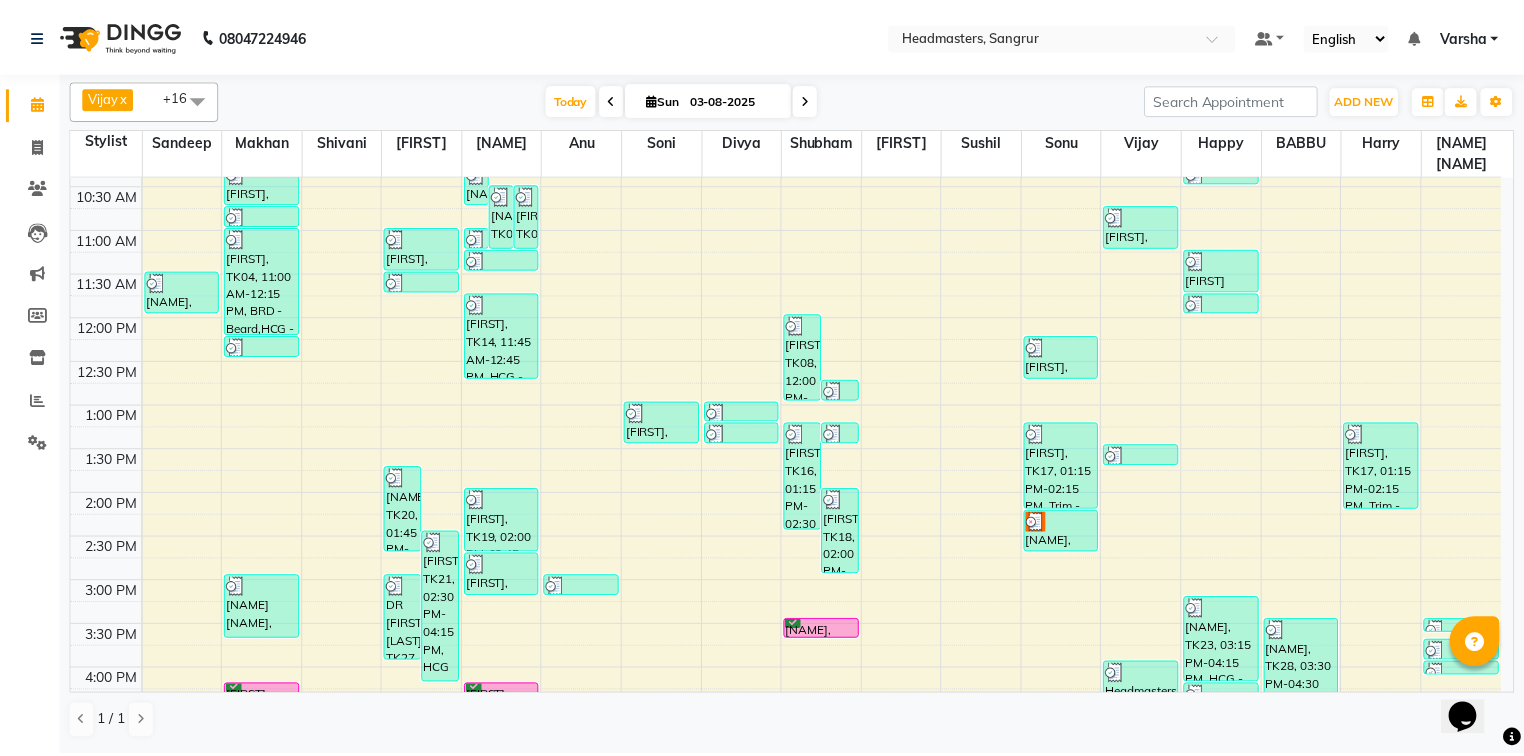 scroll, scrollTop: 320, scrollLeft: 0, axis: vertical 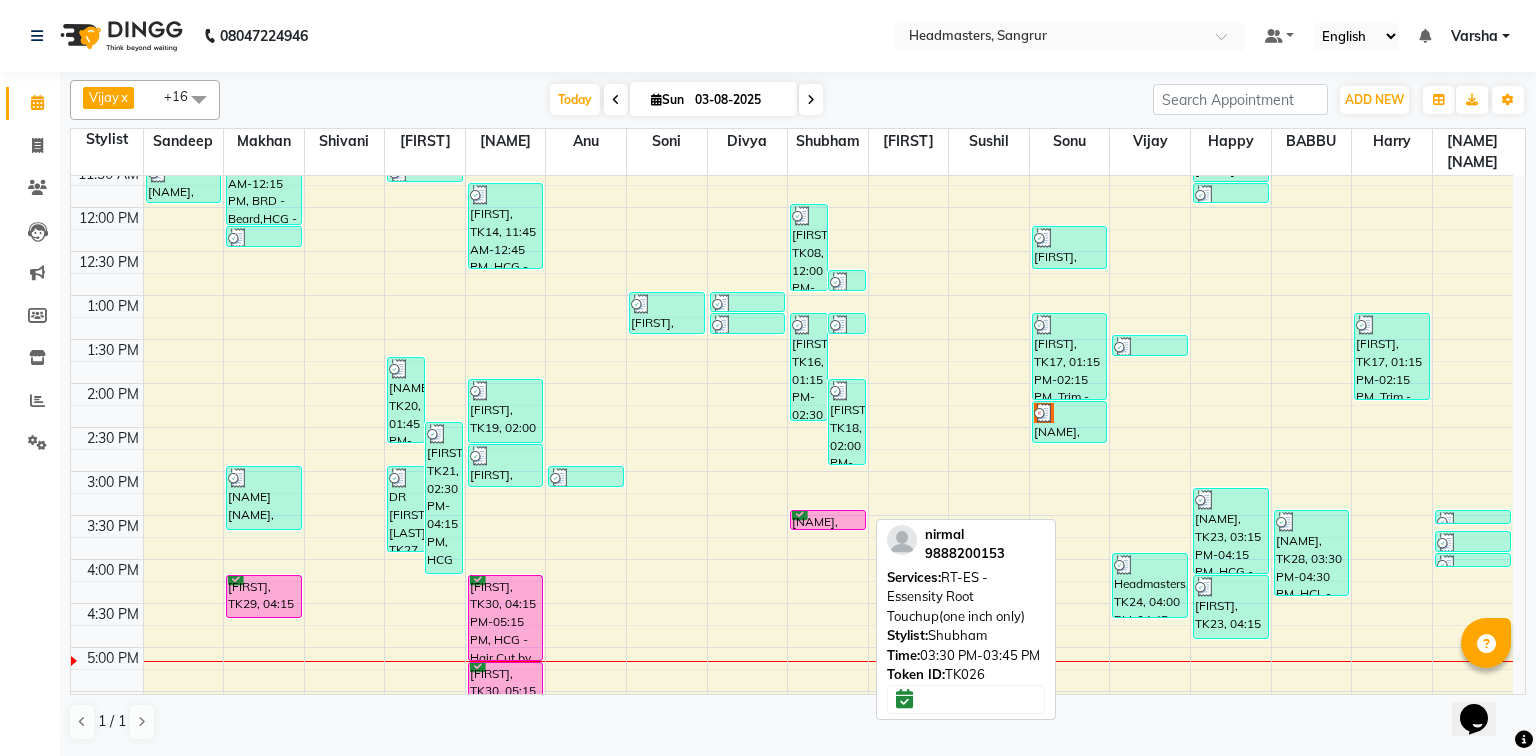 click at bounding box center (828, 529) 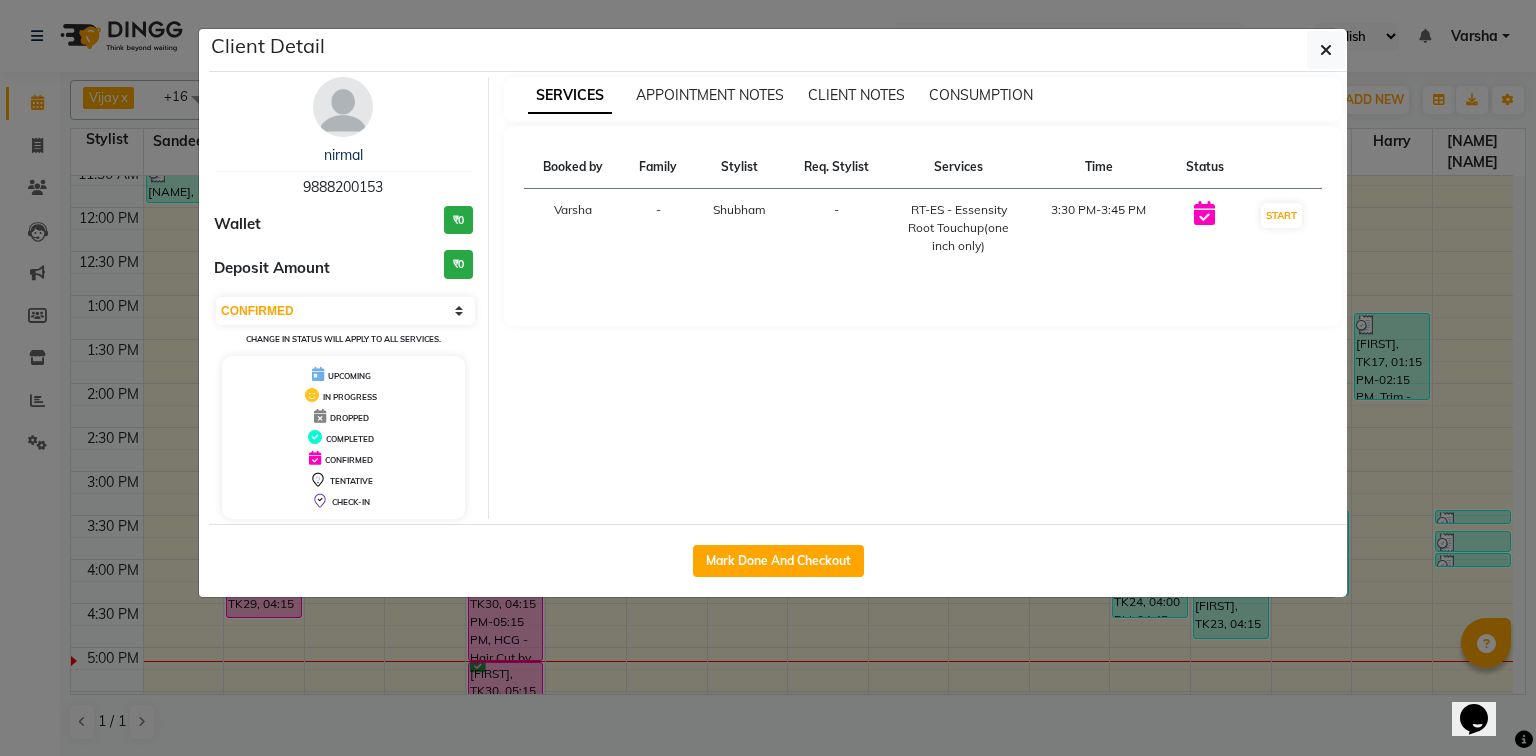 click on "Mark Done And Checkout" 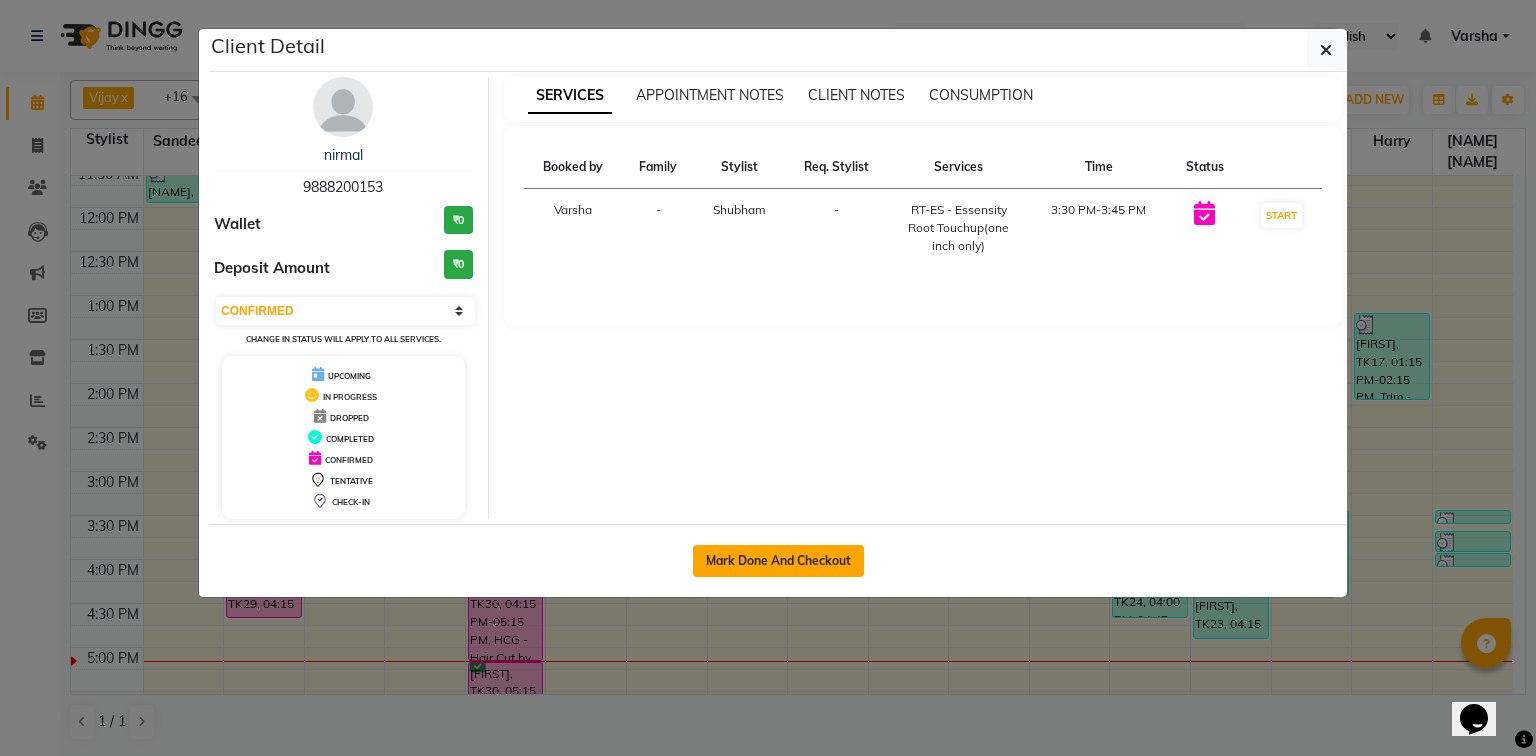 click on "Mark Done And Checkout" 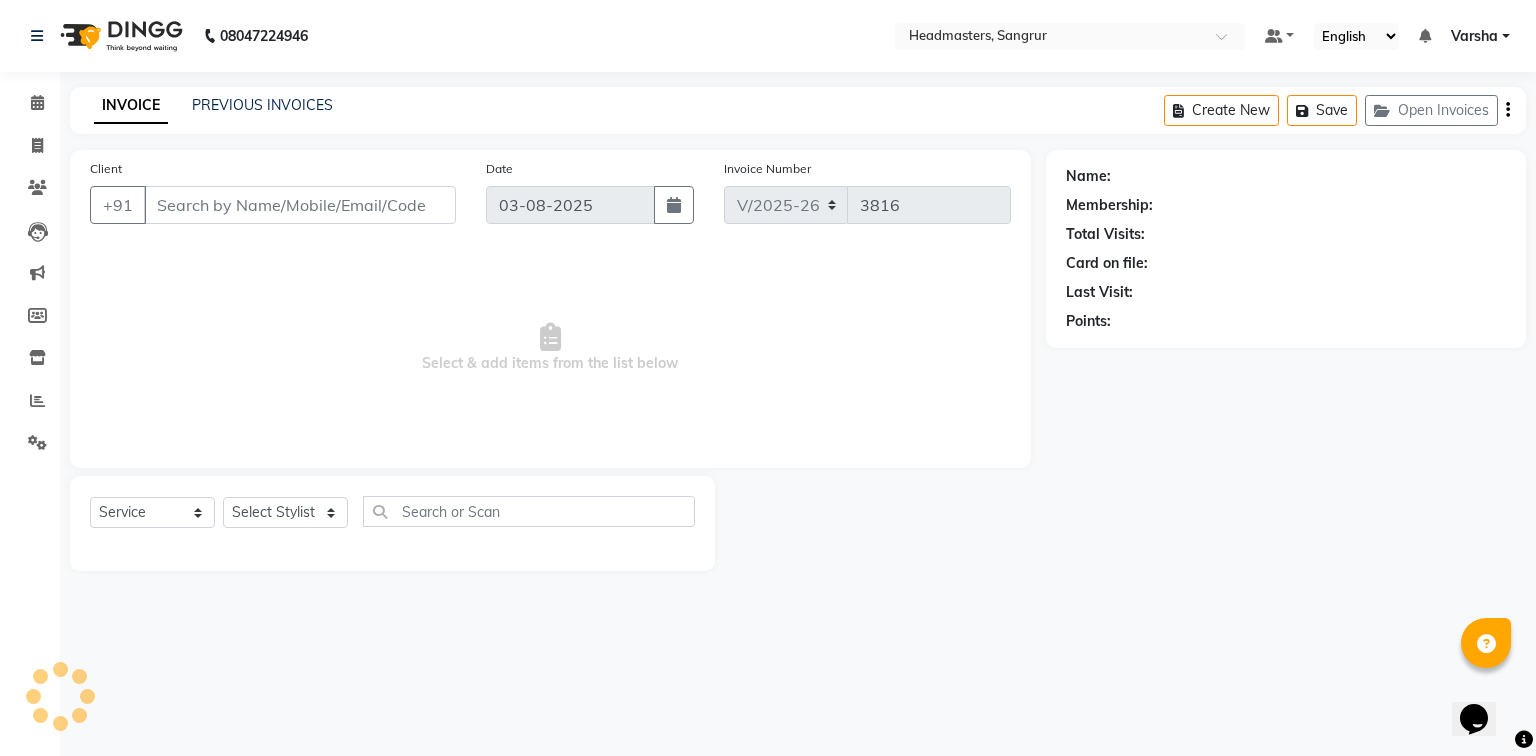 type on "9888200153" 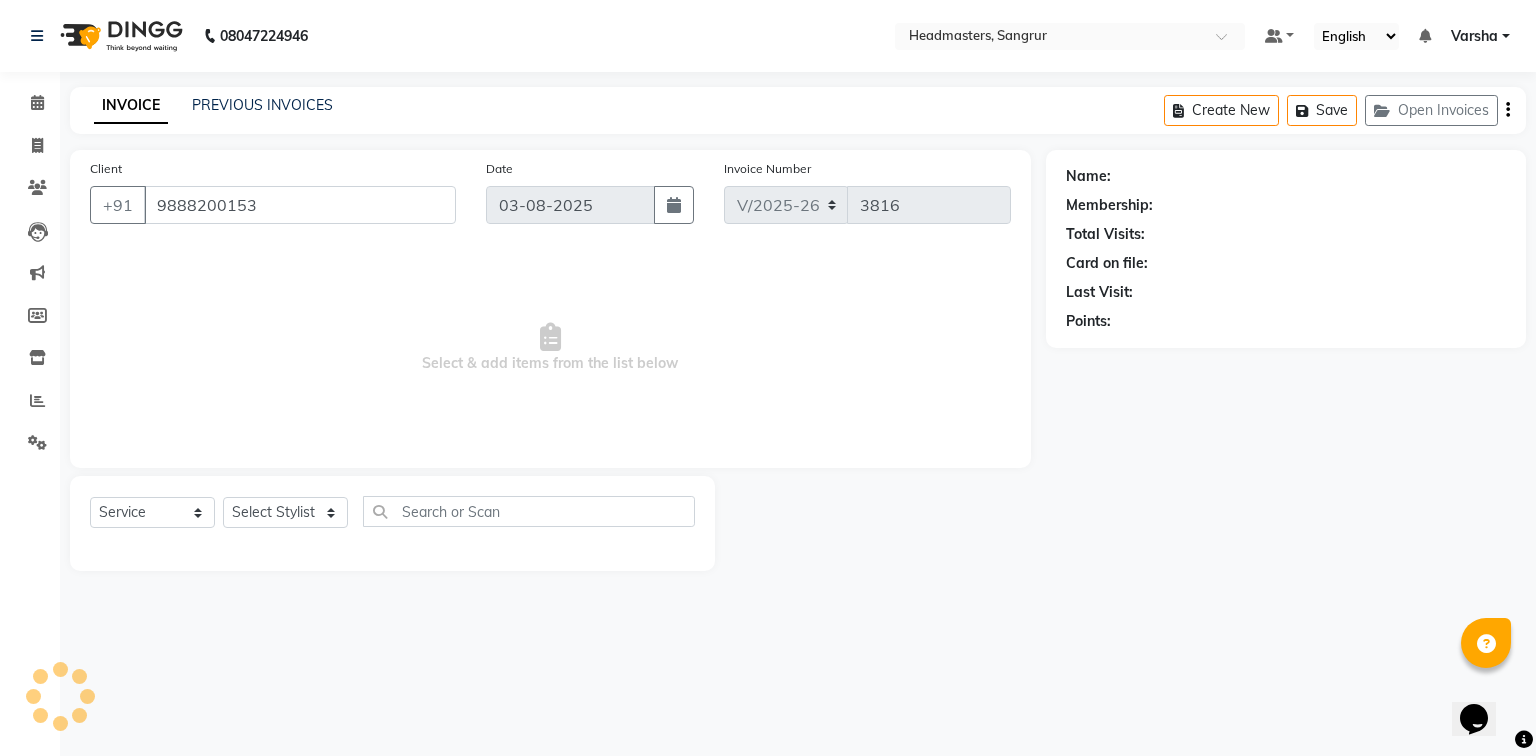 select on "60885" 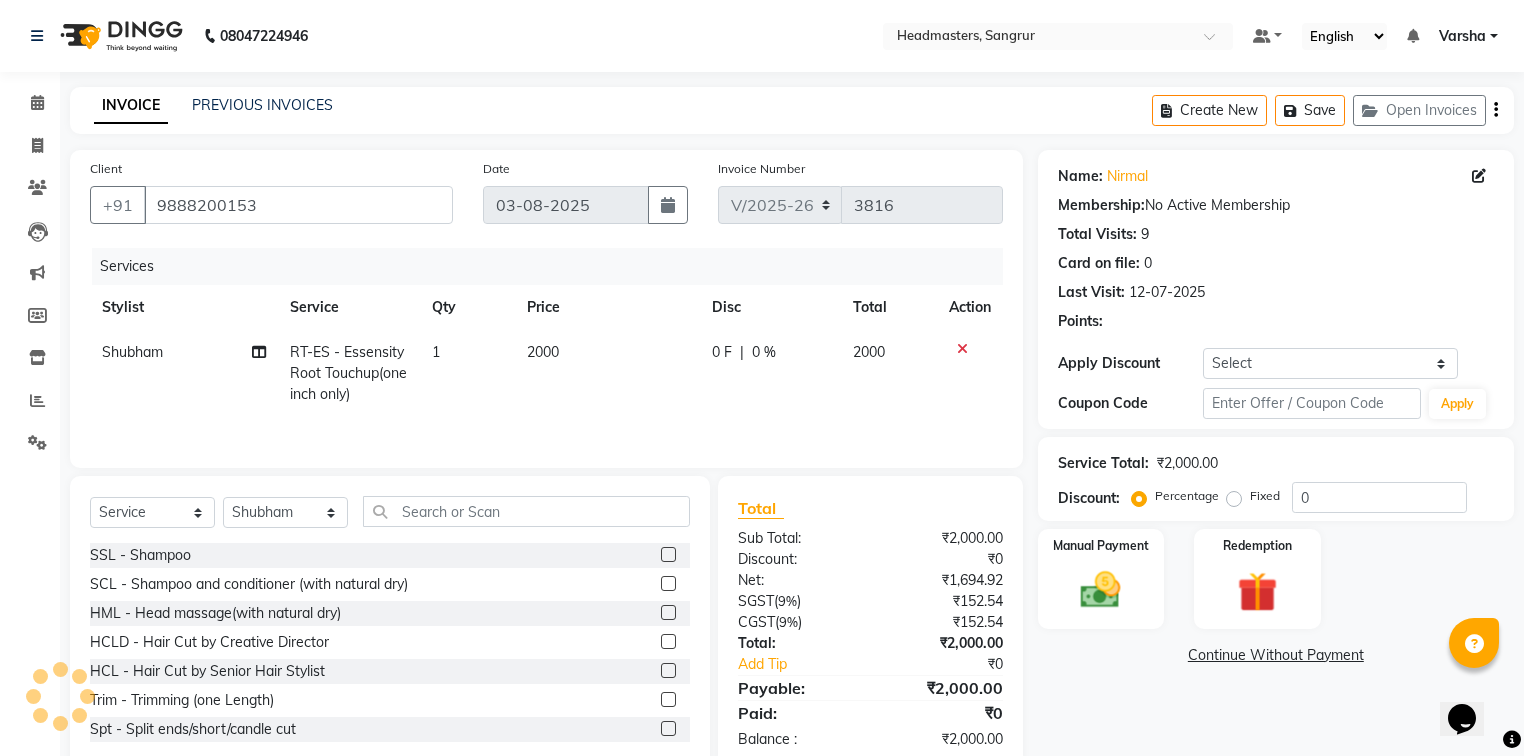 click on "Service Total:  ₹2,000.00" 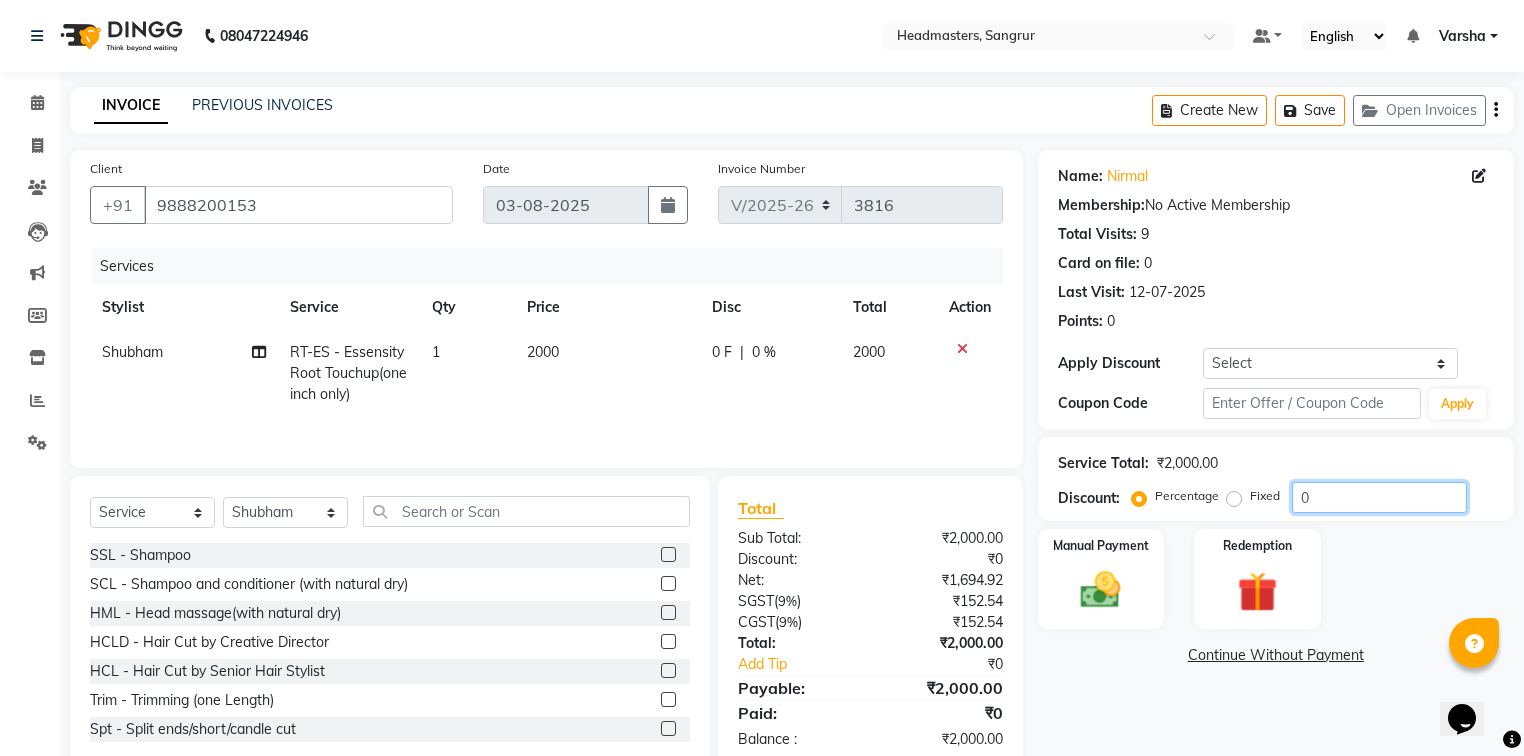 click on "0" 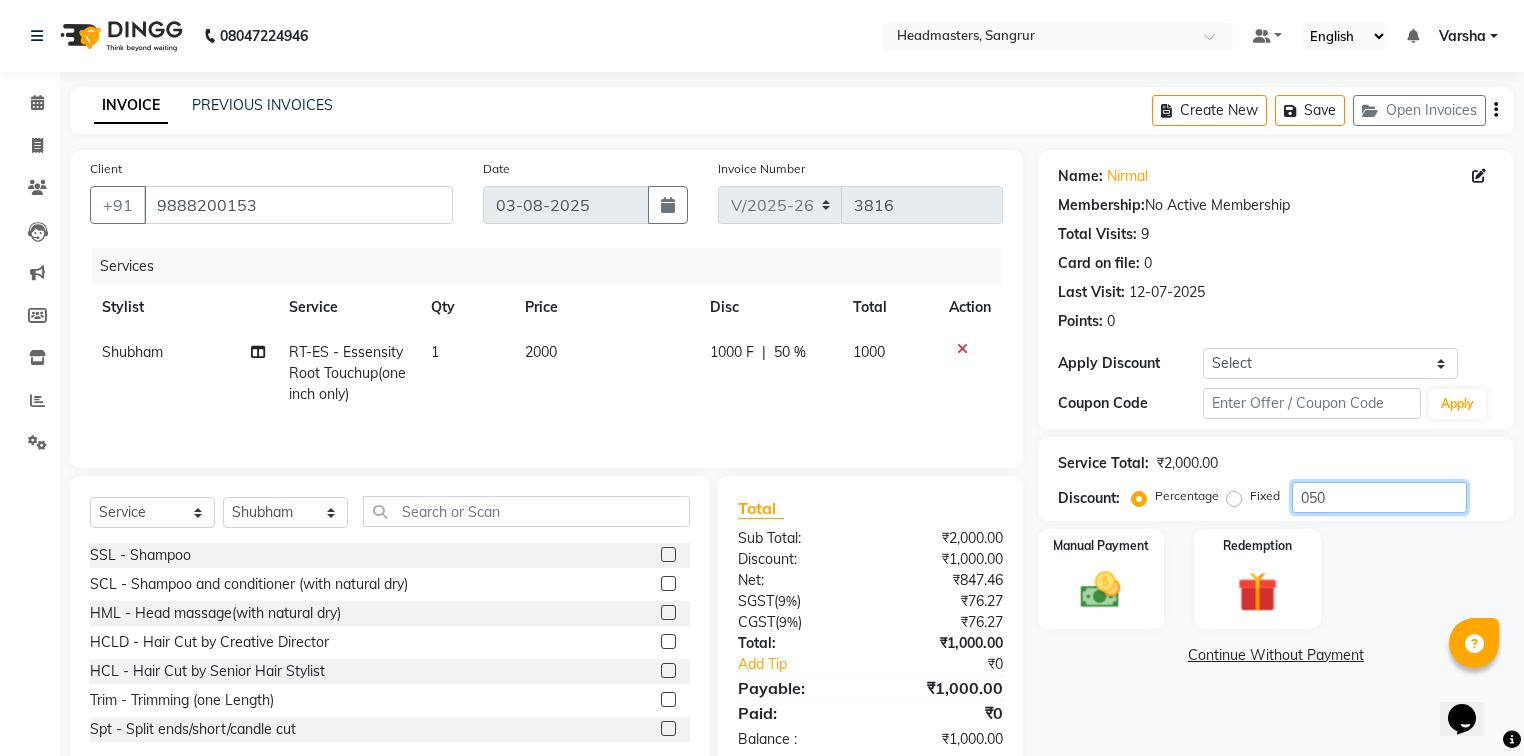 type on "050" 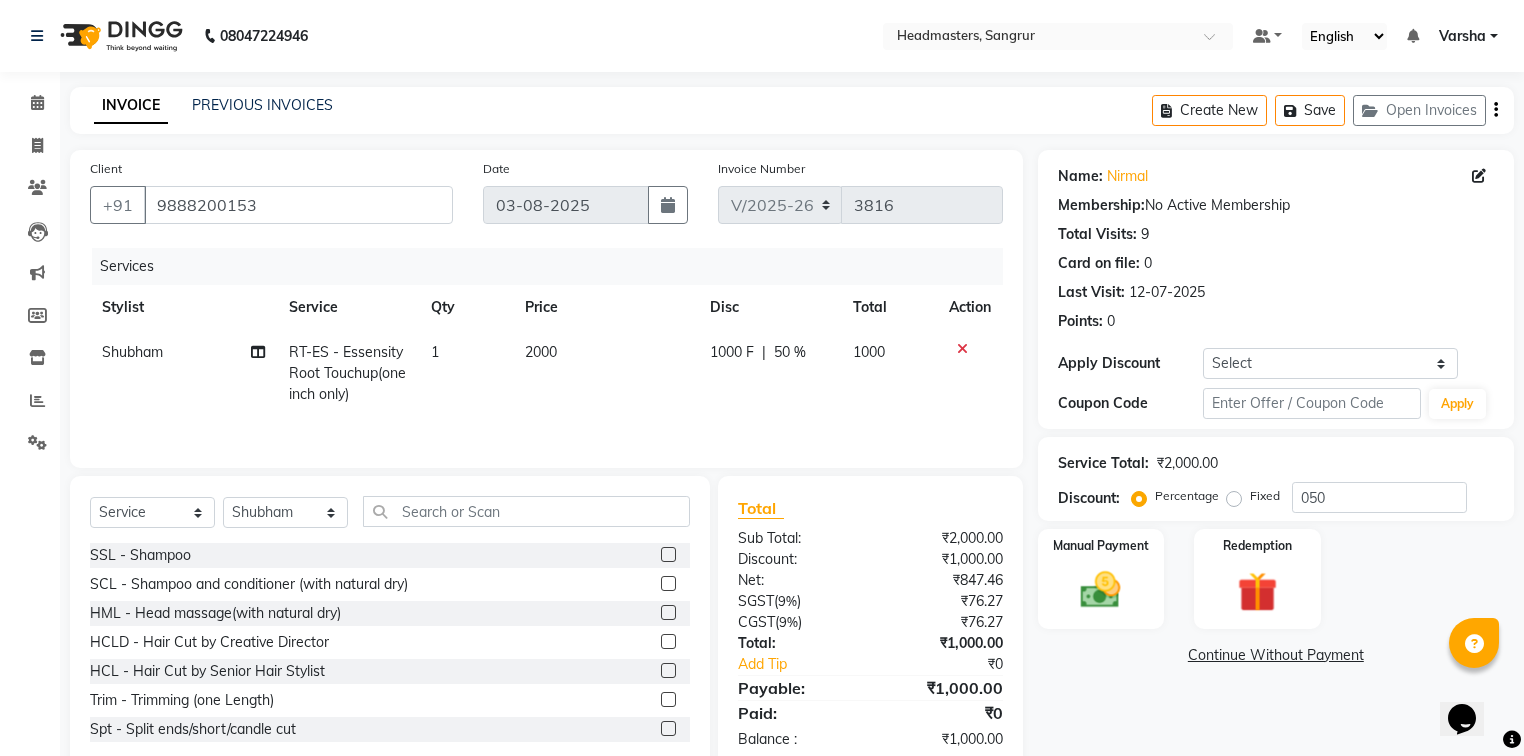 click on "Name: [FIRST]  Membership:  No Active Membership  Total Visits:  9 Card on file:  0 Last Visit:   12-07-2025 Points:   0  Apply Discount Select Coupon → Wrong Job Card  Coupon → Complimentary  Coupon → Correction  Coupon → First Wash  Coupon → Free Of Cost  Coupon → Staff Service  Coupon → Service Not Done  Coupon → Already Paid  Coupon → Double Job Card  Coupon Code Apply Service Total:  ₹2,000.00  Discount:  Percentage   Fixed  050 Manual Payment Redemption  Continue Without Payment" 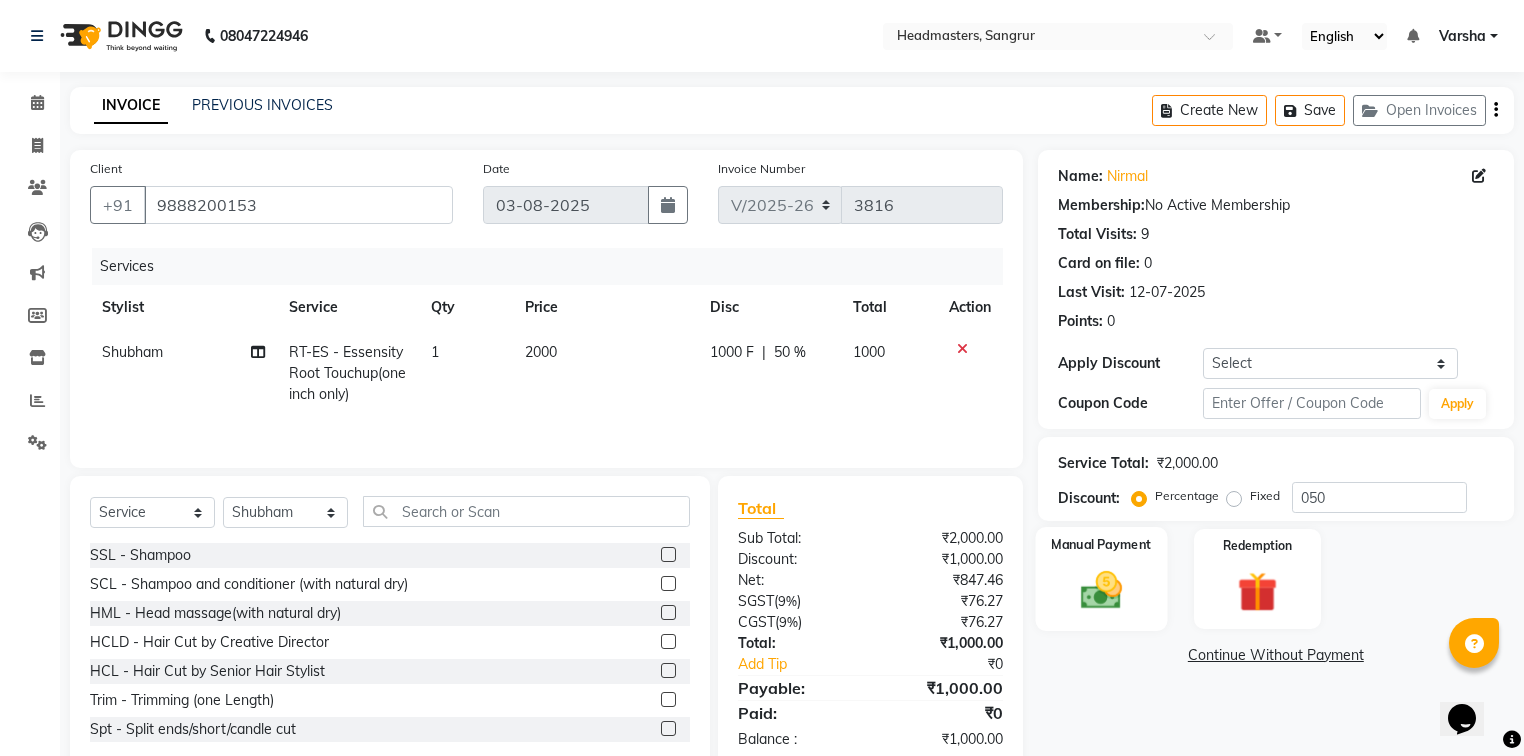 click on "Manual Payment" 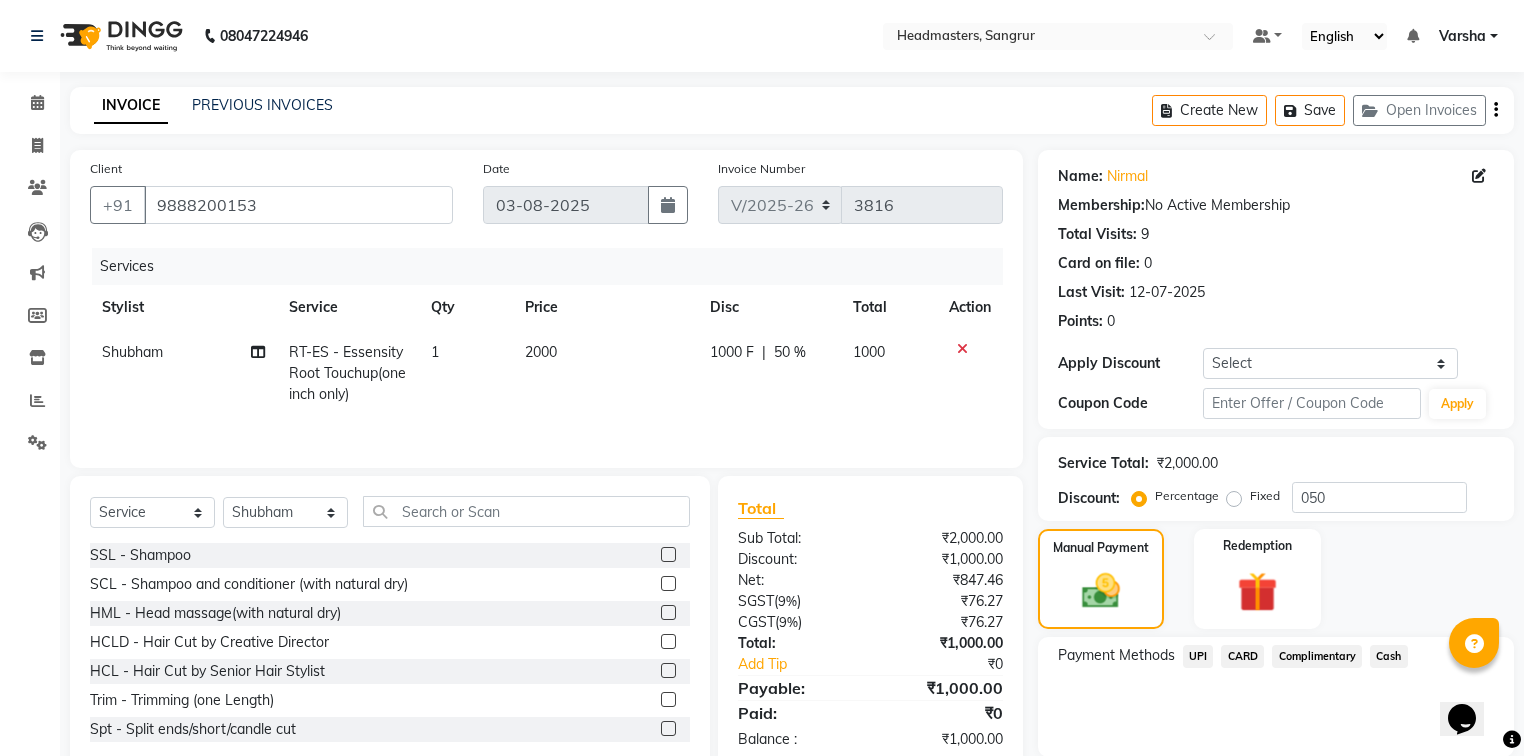 drag, startPoint x: 1378, startPoint y: 656, endPoint x: 1389, endPoint y: 667, distance: 15.556349 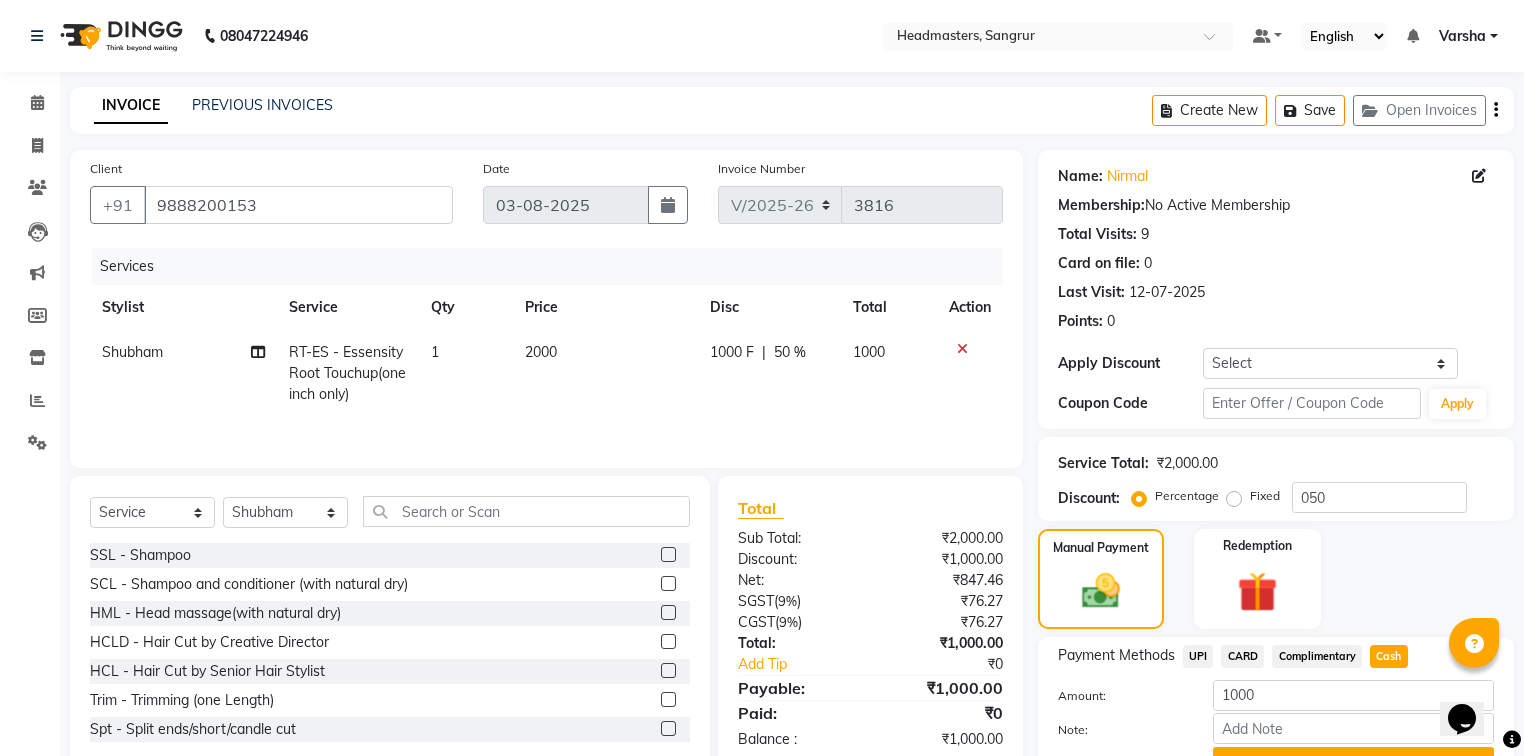 scroll, scrollTop: 102, scrollLeft: 0, axis: vertical 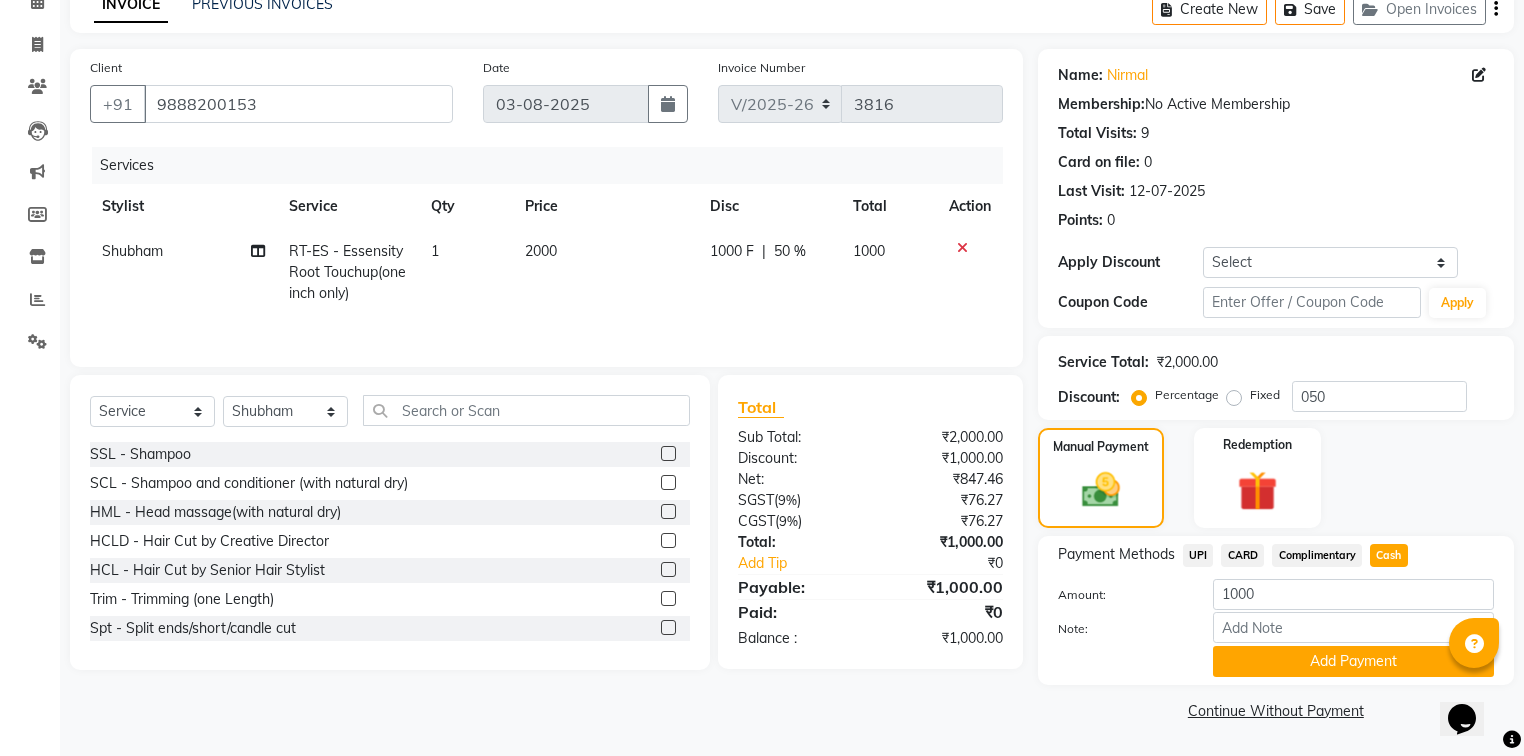 click on "Name: [NAME]  Membership:  No Active Membership  Total Visits:  9 Card on file:  0 Last Visit:   12-07-2025 Points:   0  Apply Discount Select Coupon → Wrong Job Card  Coupon → Complimentary  Coupon → Correction  Coupon → First Wash  Coupon → Free Of Cost  Coupon → Staff Service  Coupon → Service Not Done  Coupon → Already Paid  Coupon → Double Job Card  Coupon Code Apply Service Total:  ₹2,000.00  Discount:  Percentage   Fixed  050 Manual Payment Redemption Payment Methods  UPI   CARD   Complimentary   Cash  Amount: 1000 Note: Add Payment  Continue Without Payment" 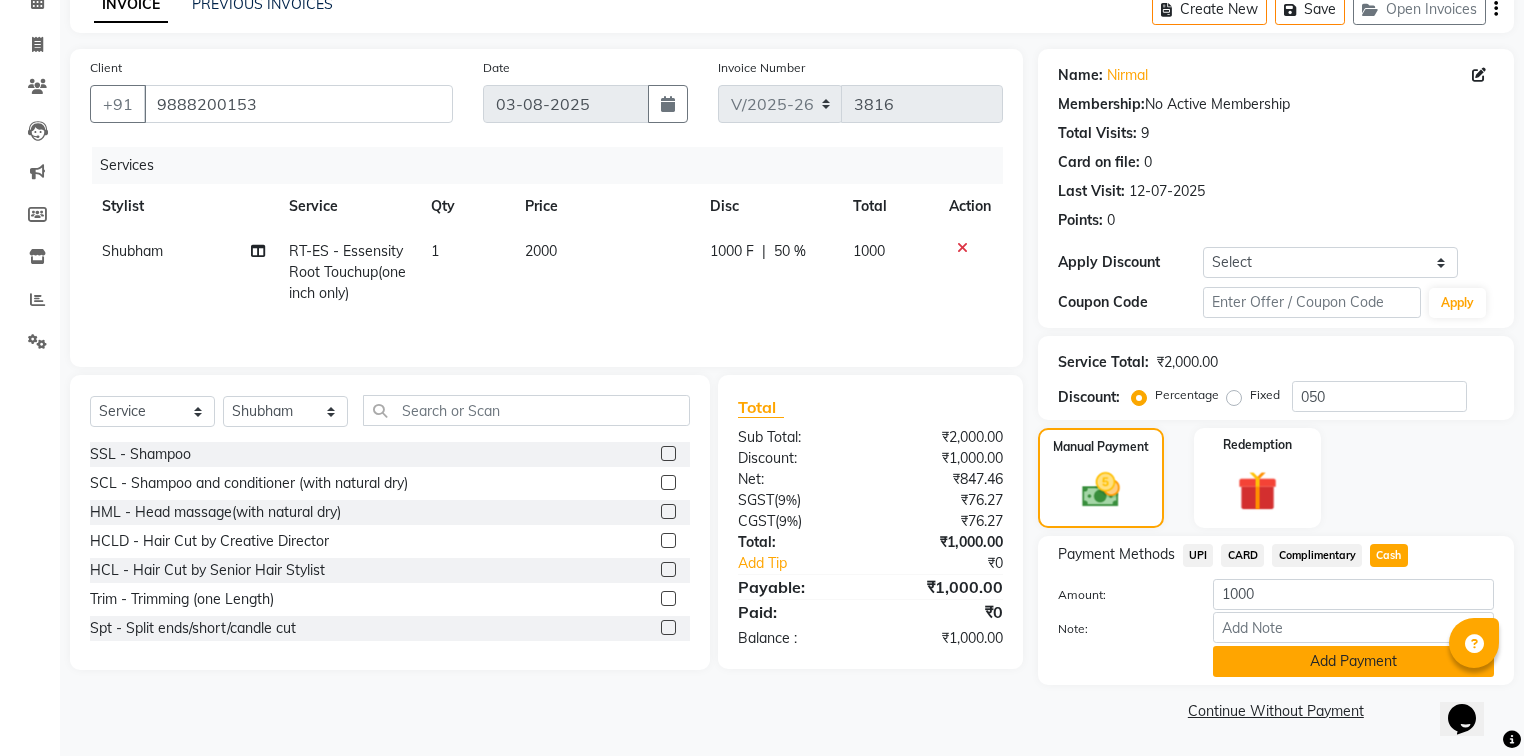click on "Add Payment" 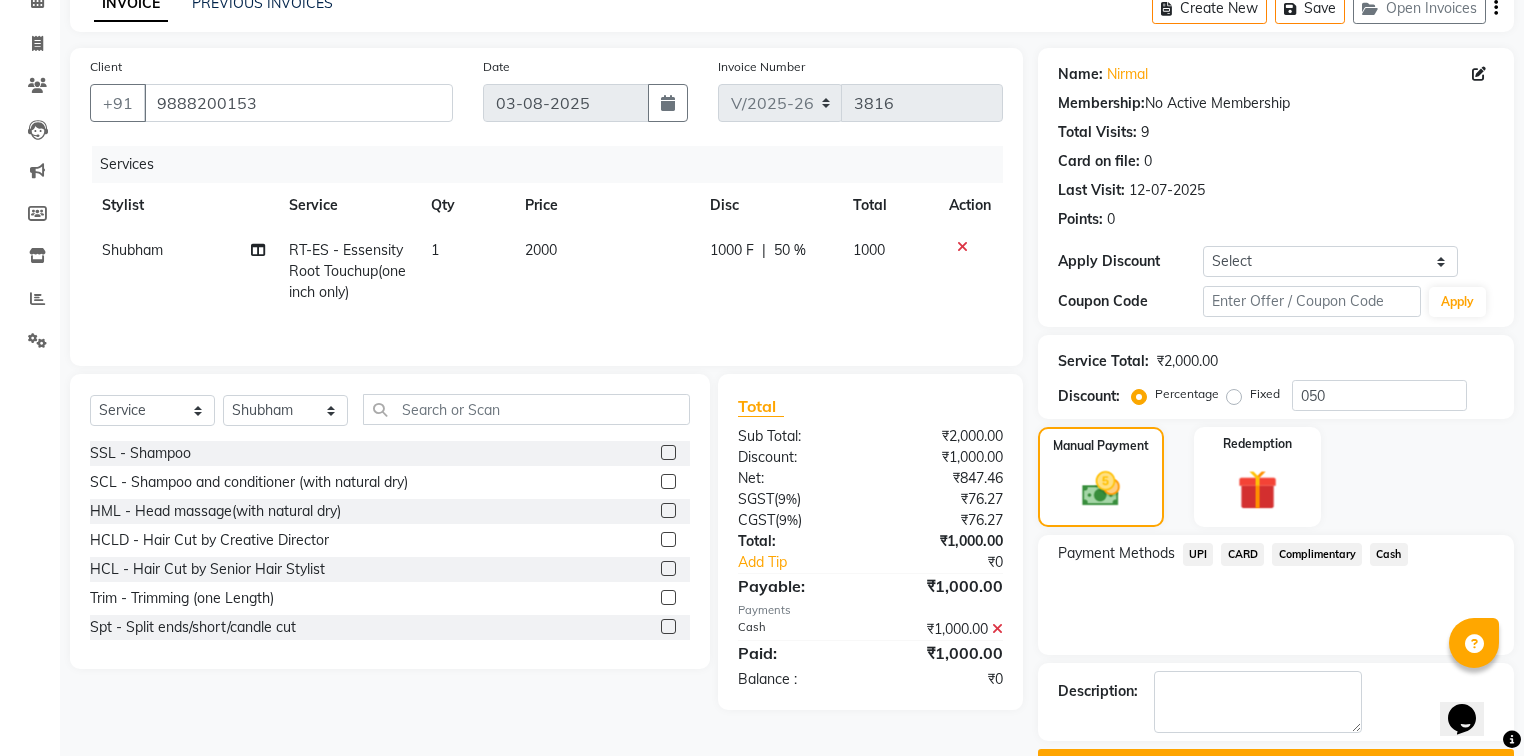 scroll, scrollTop: 154, scrollLeft: 0, axis: vertical 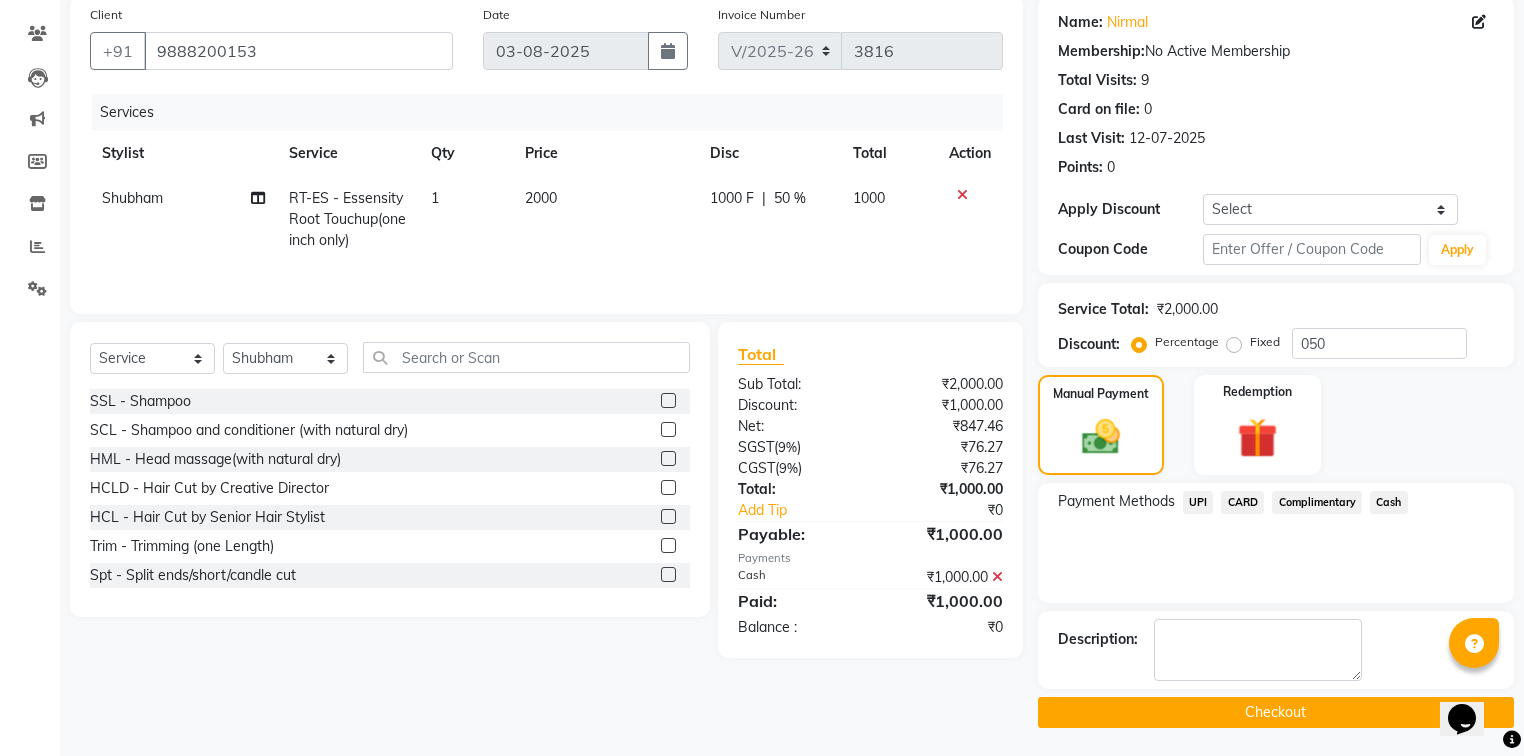 click on "Checkout" 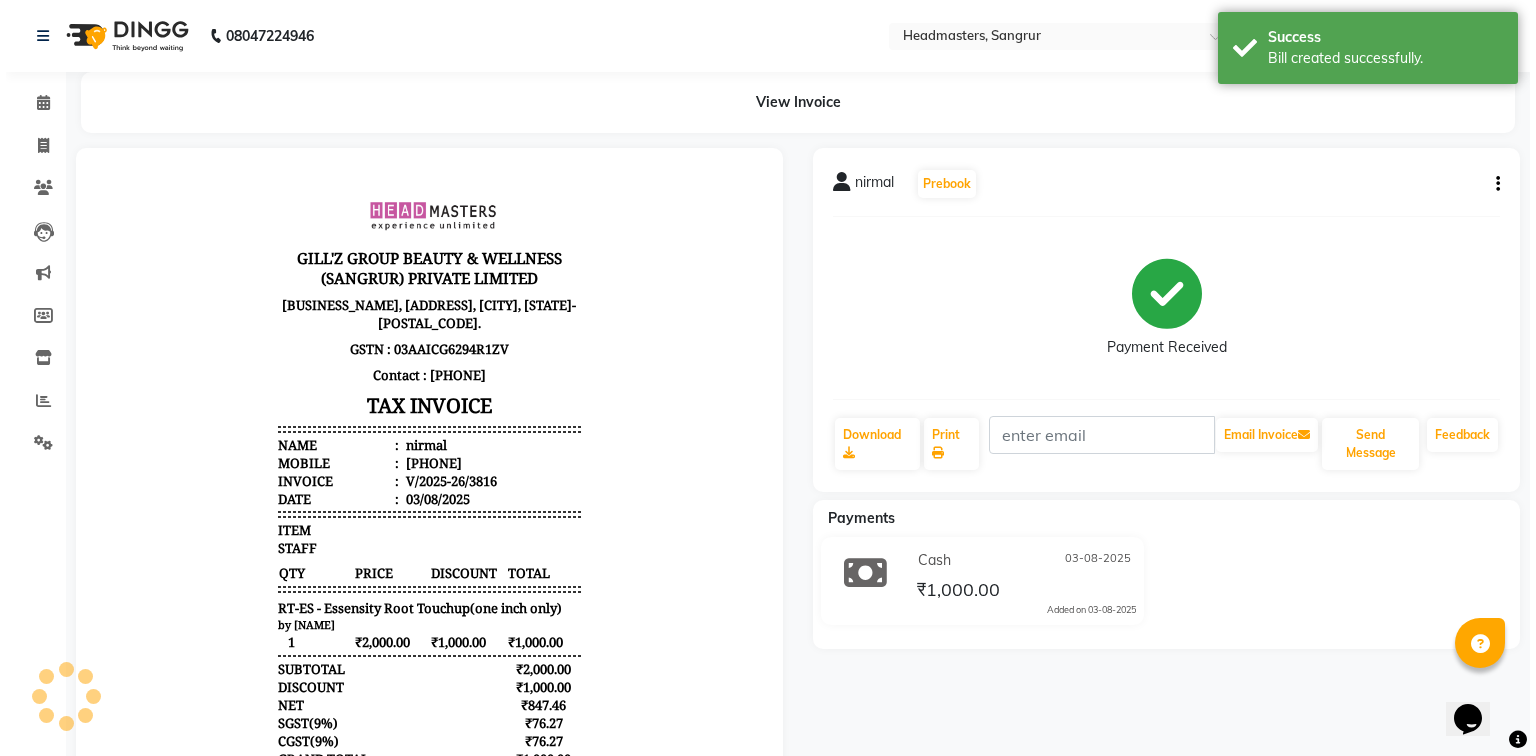 scroll, scrollTop: 0, scrollLeft: 0, axis: both 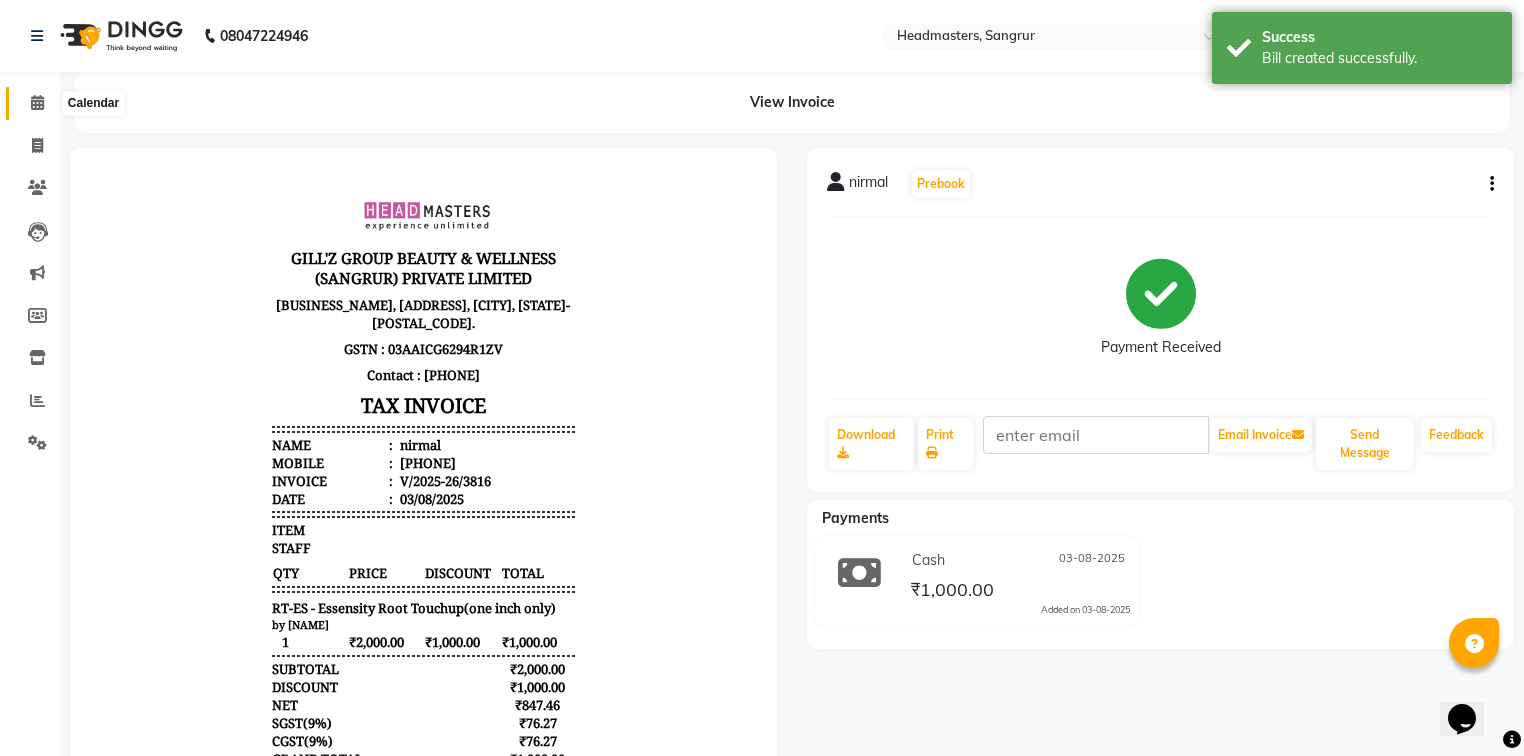 click 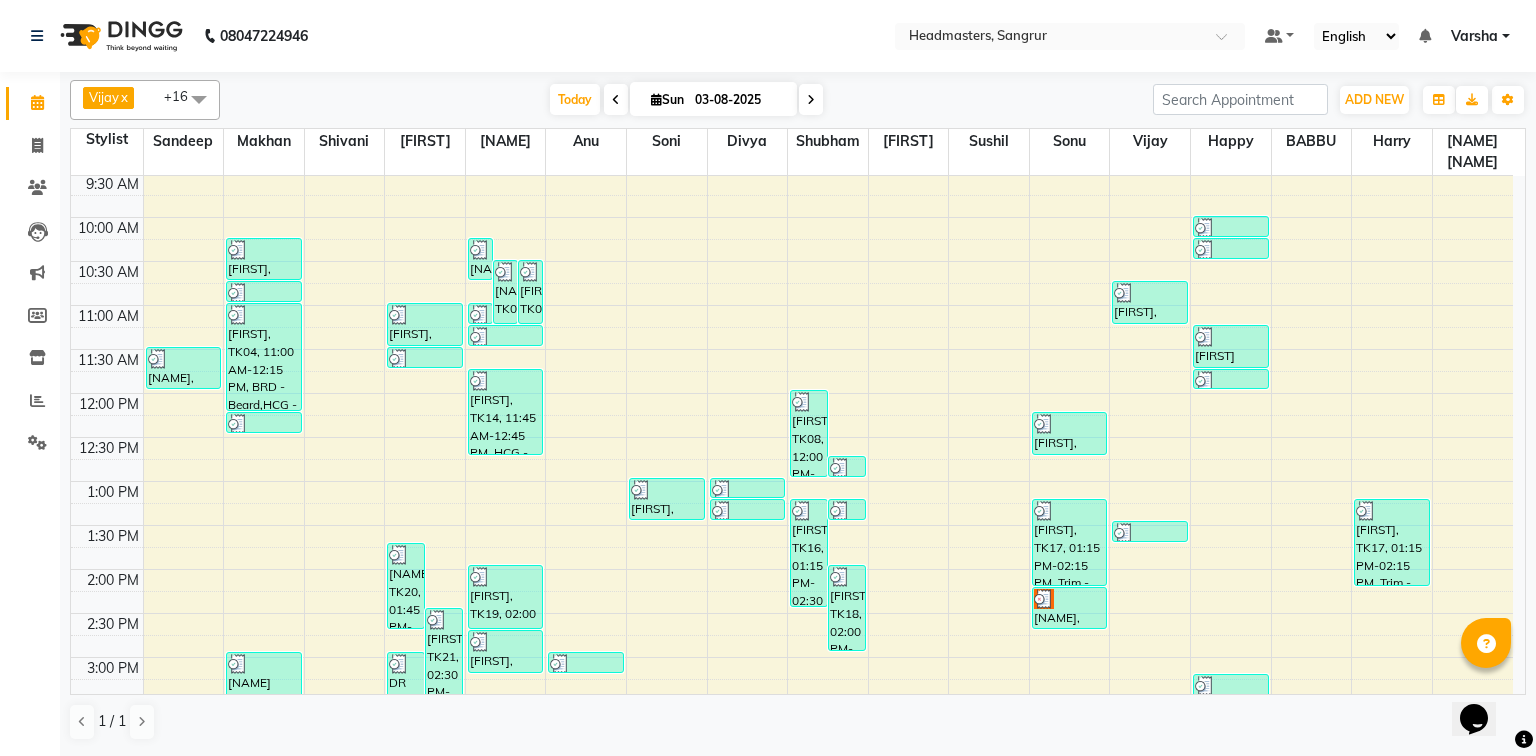 scroll, scrollTop: 96, scrollLeft: 0, axis: vertical 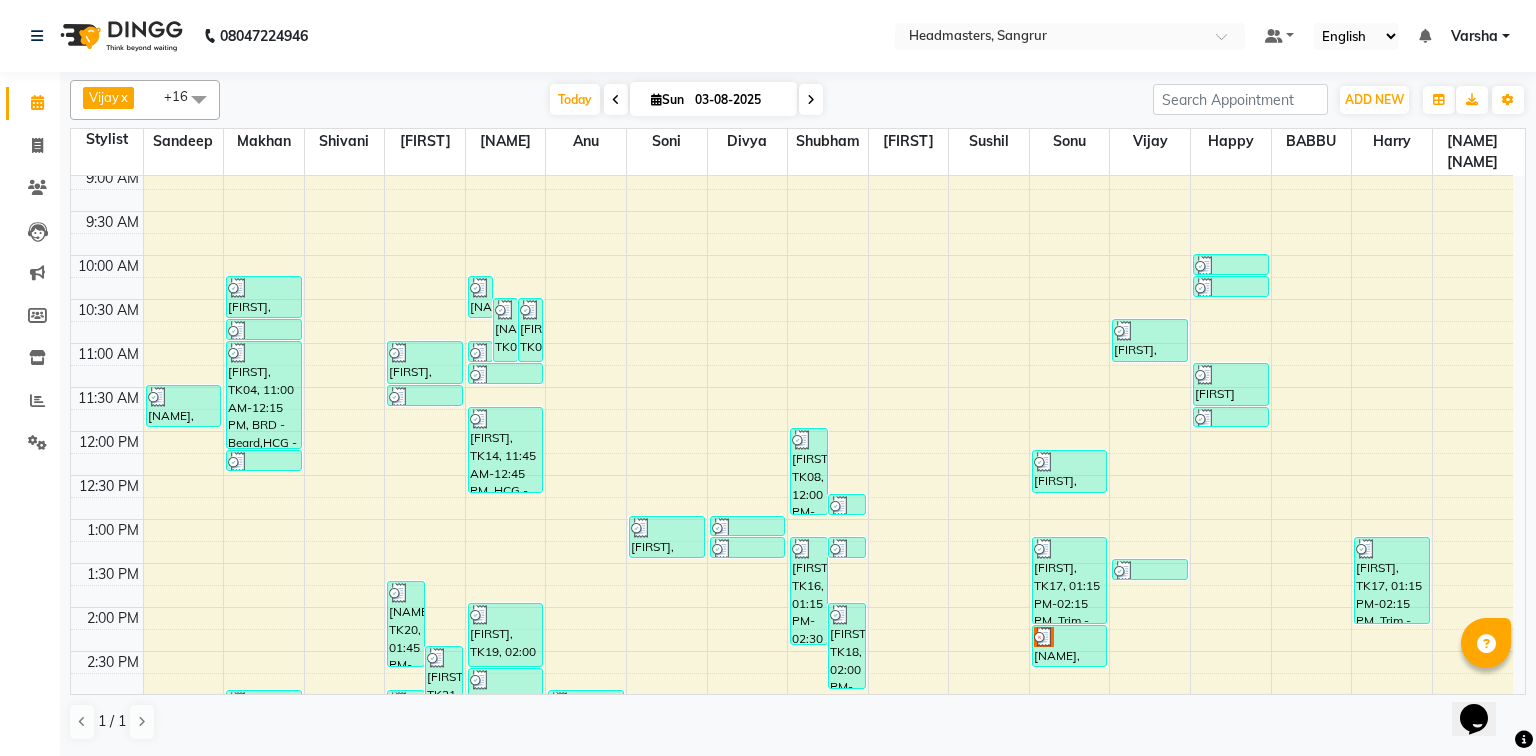click at bounding box center [616, 99] 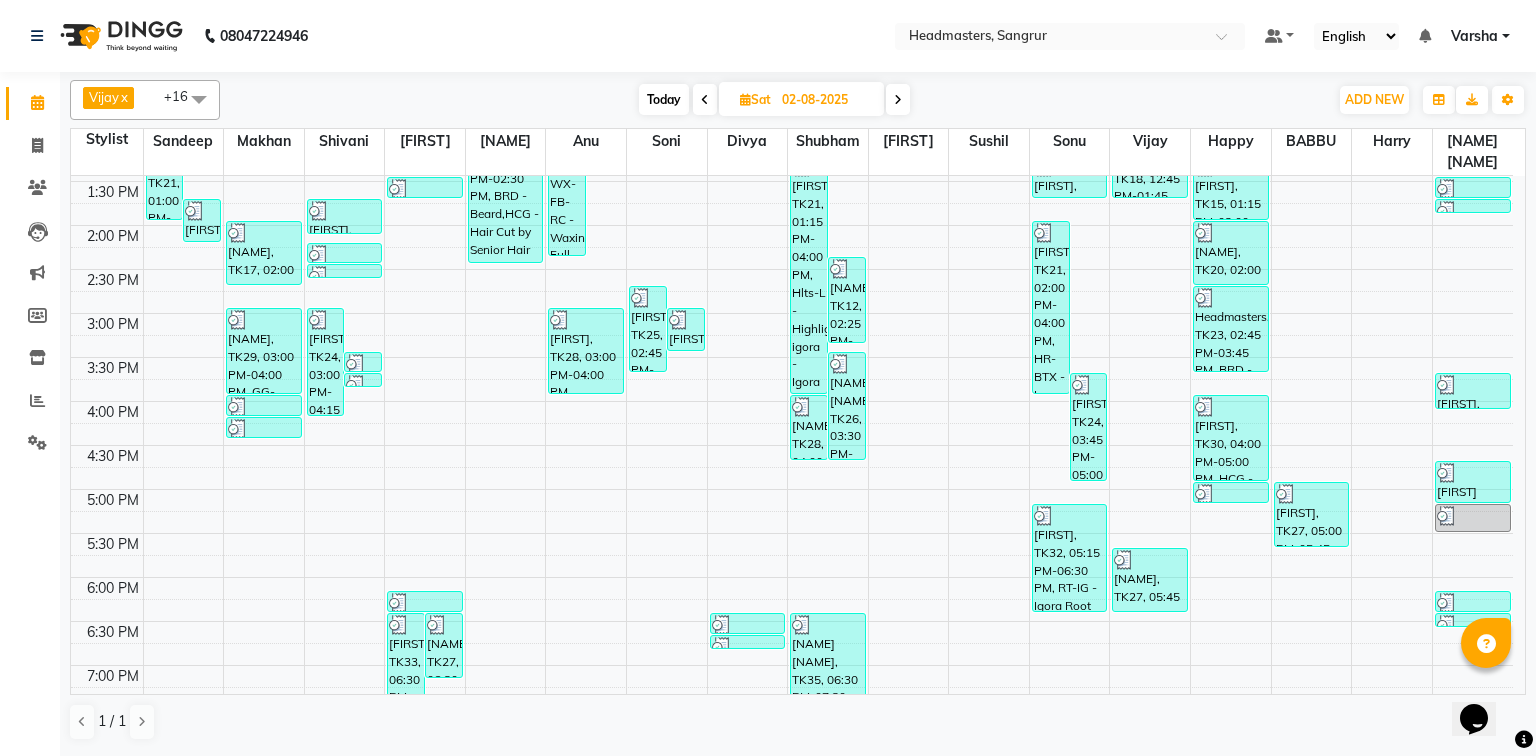 scroll, scrollTop: 134, scrollLeft: 0, axis: vertical 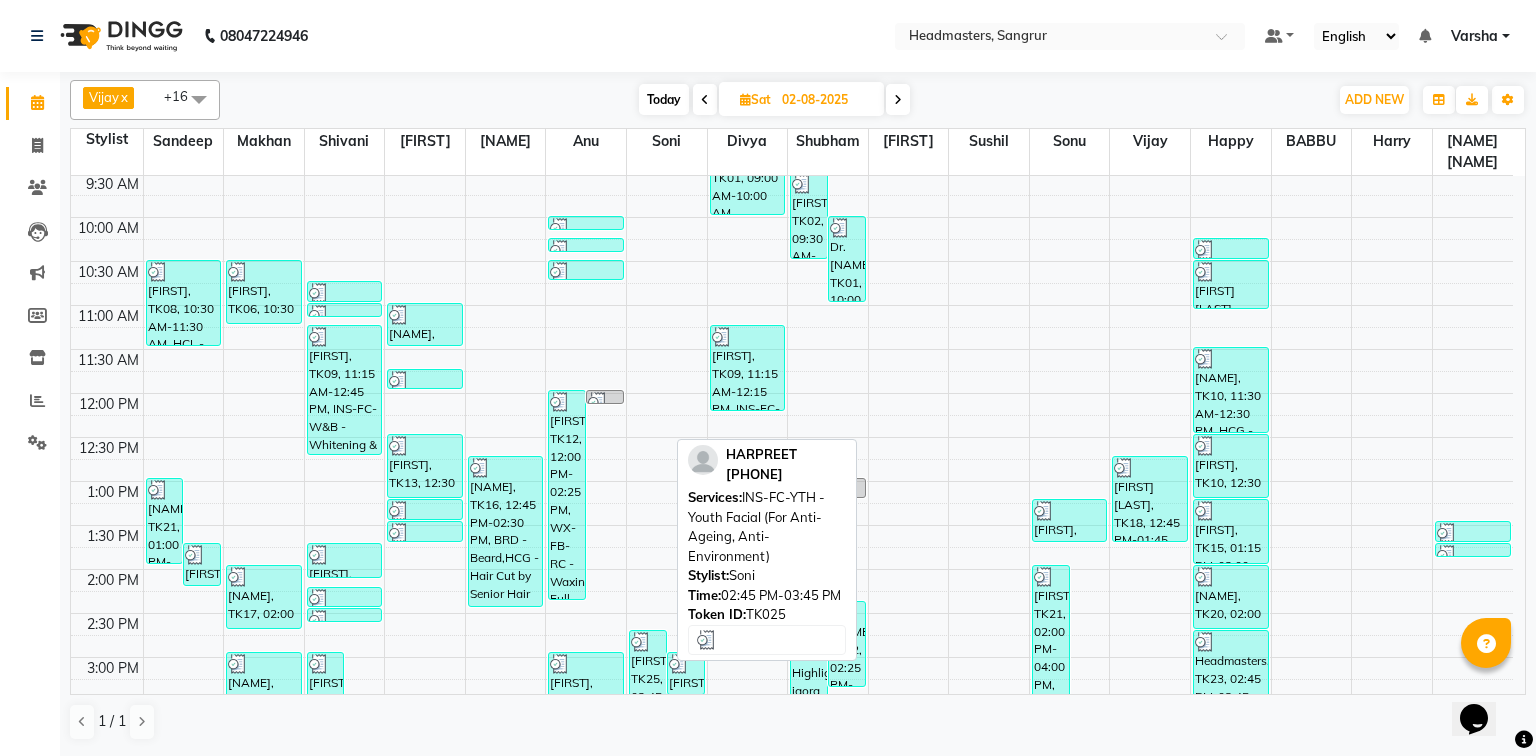 click on "[FIRST], TK25, 02:45 PM-03:45 PM, INS-FC-YTH  - Youth Facial (For Anti-Ageing, Anti-Environment)" at bounding box center (648, 673) 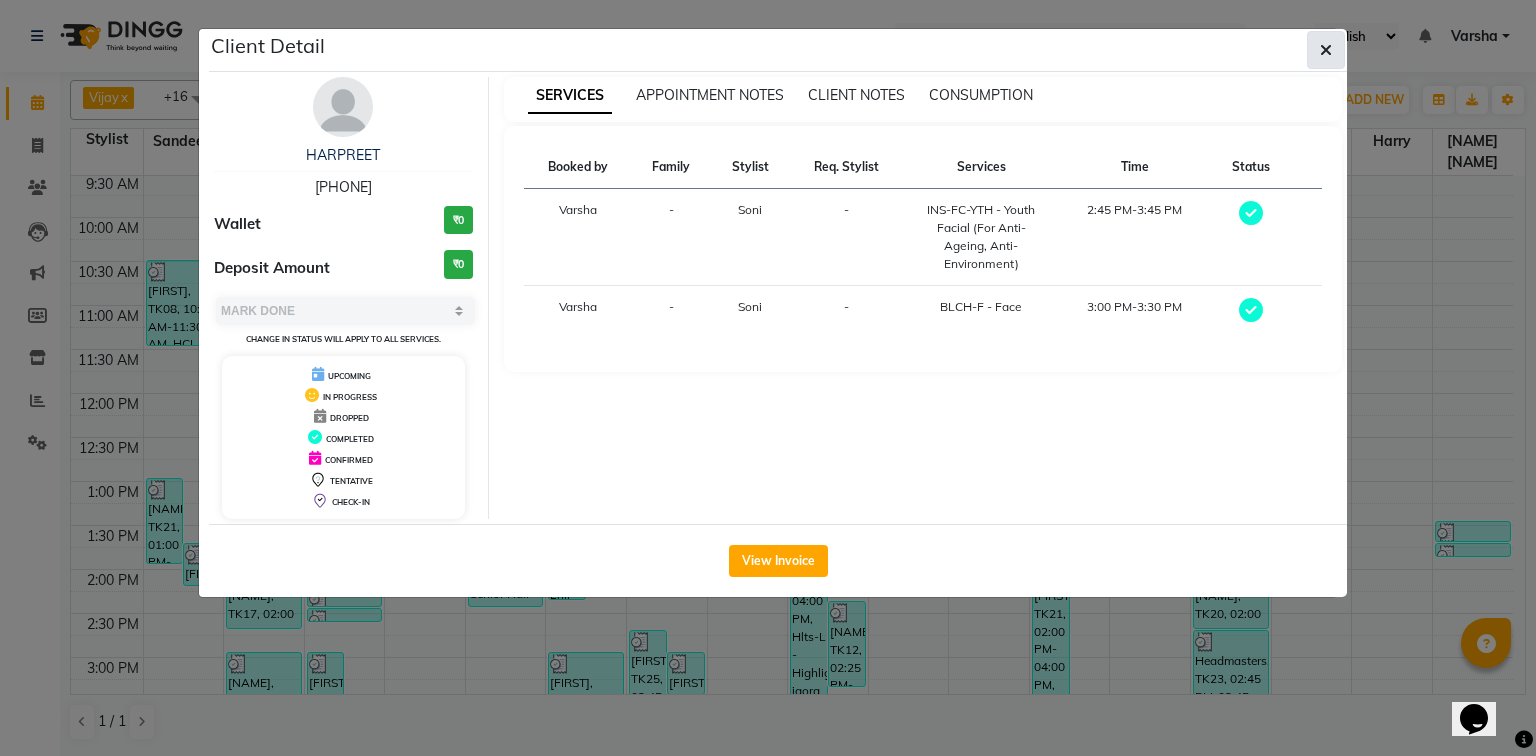 click 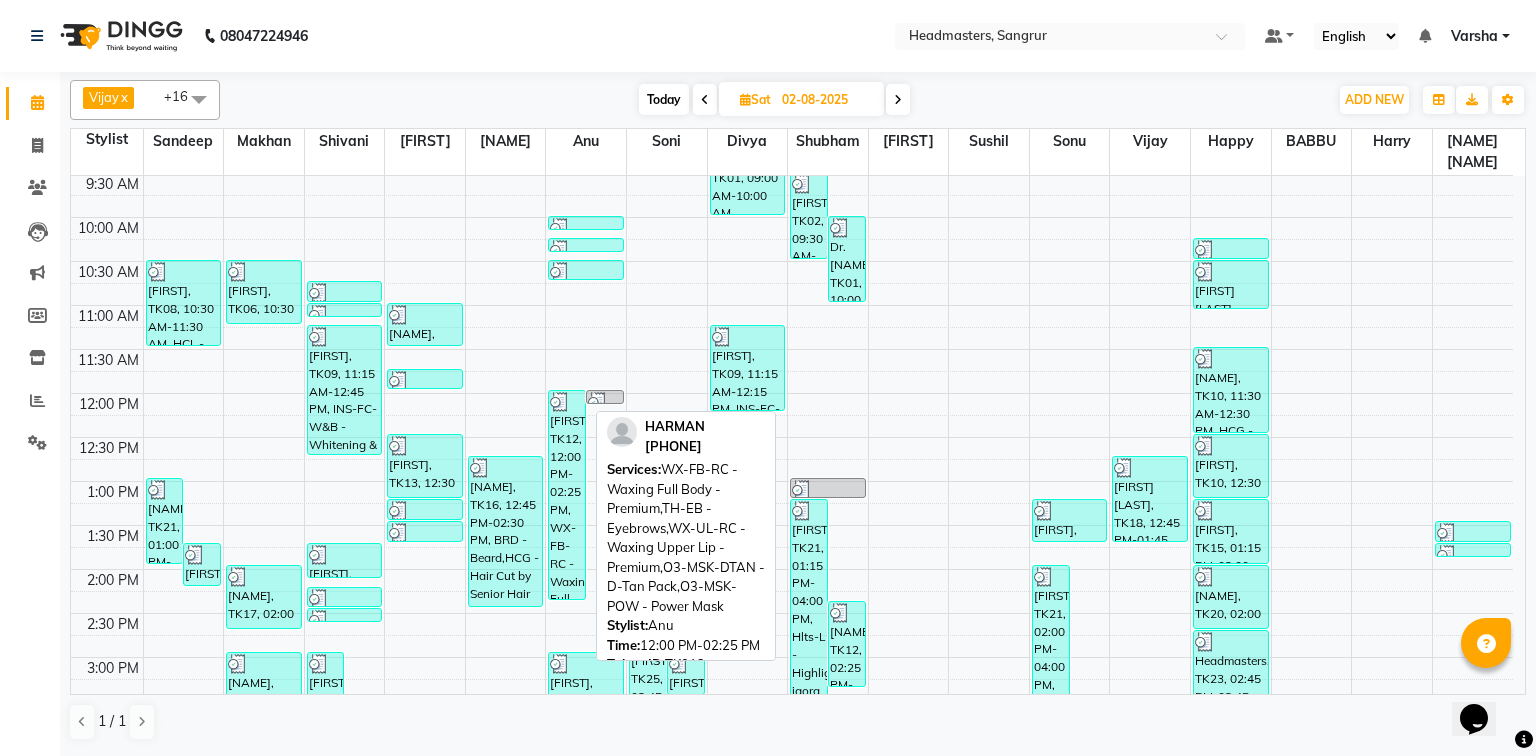 click on "[FIRST], TK12, 12:00 PM-02:25 PM, WX-FB-RC - Waxing Full Body - Premium,TH-EB - Eyebrows,WX-UL-RC - Waxing Upper Lip - Premium,O3-MSK-DTAN  - D-Tan Pack,O3-MSK-POW - Power Mask" at bounding box center [567, 495] 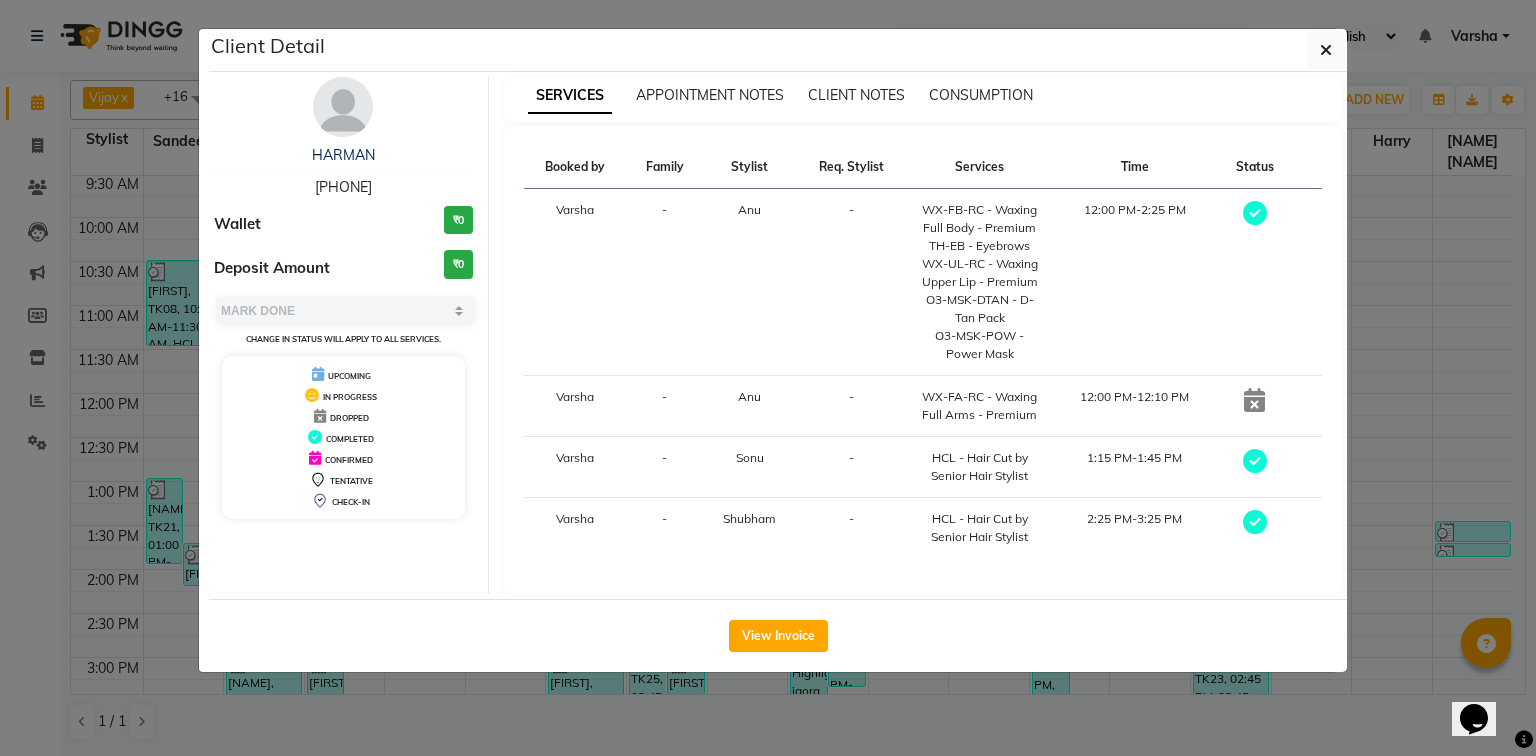 type 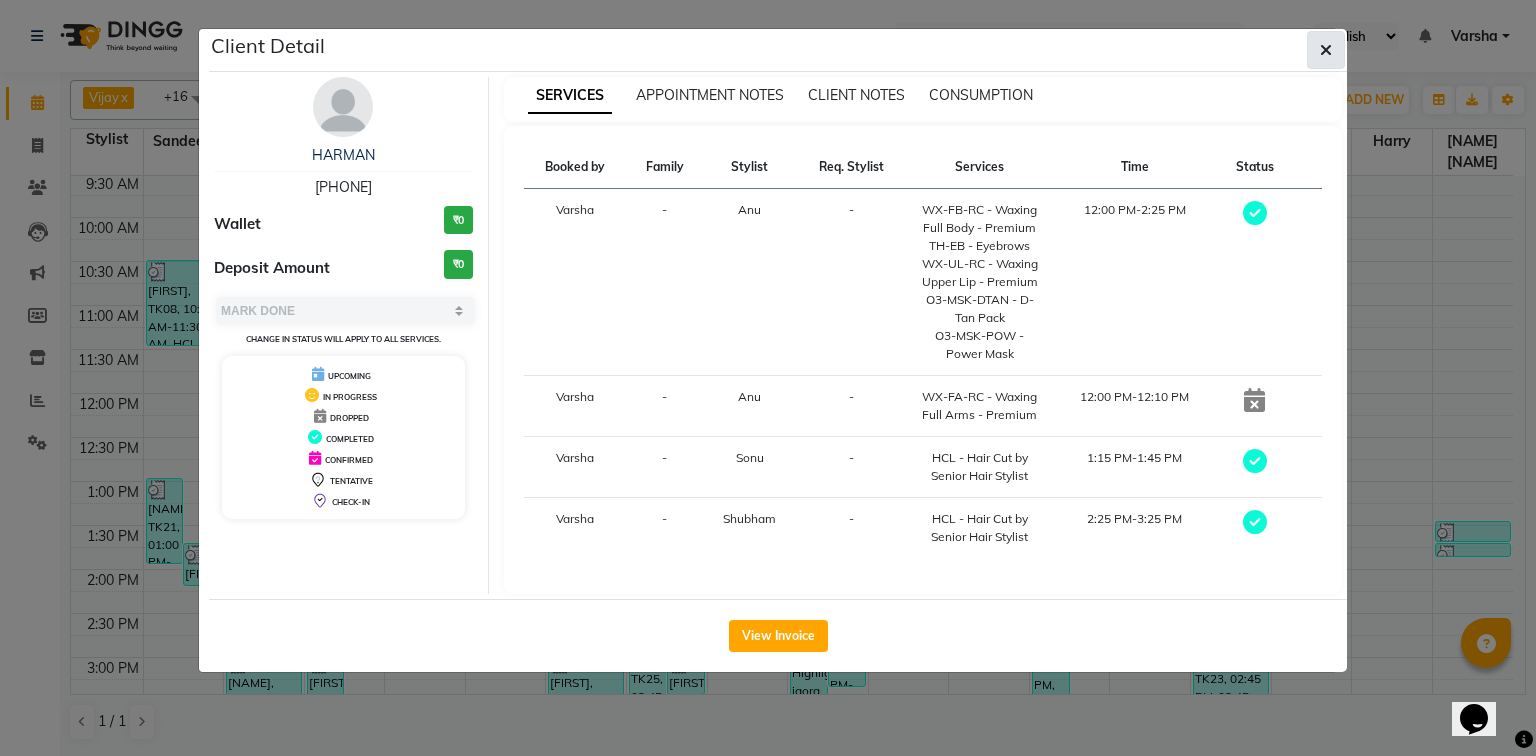 click 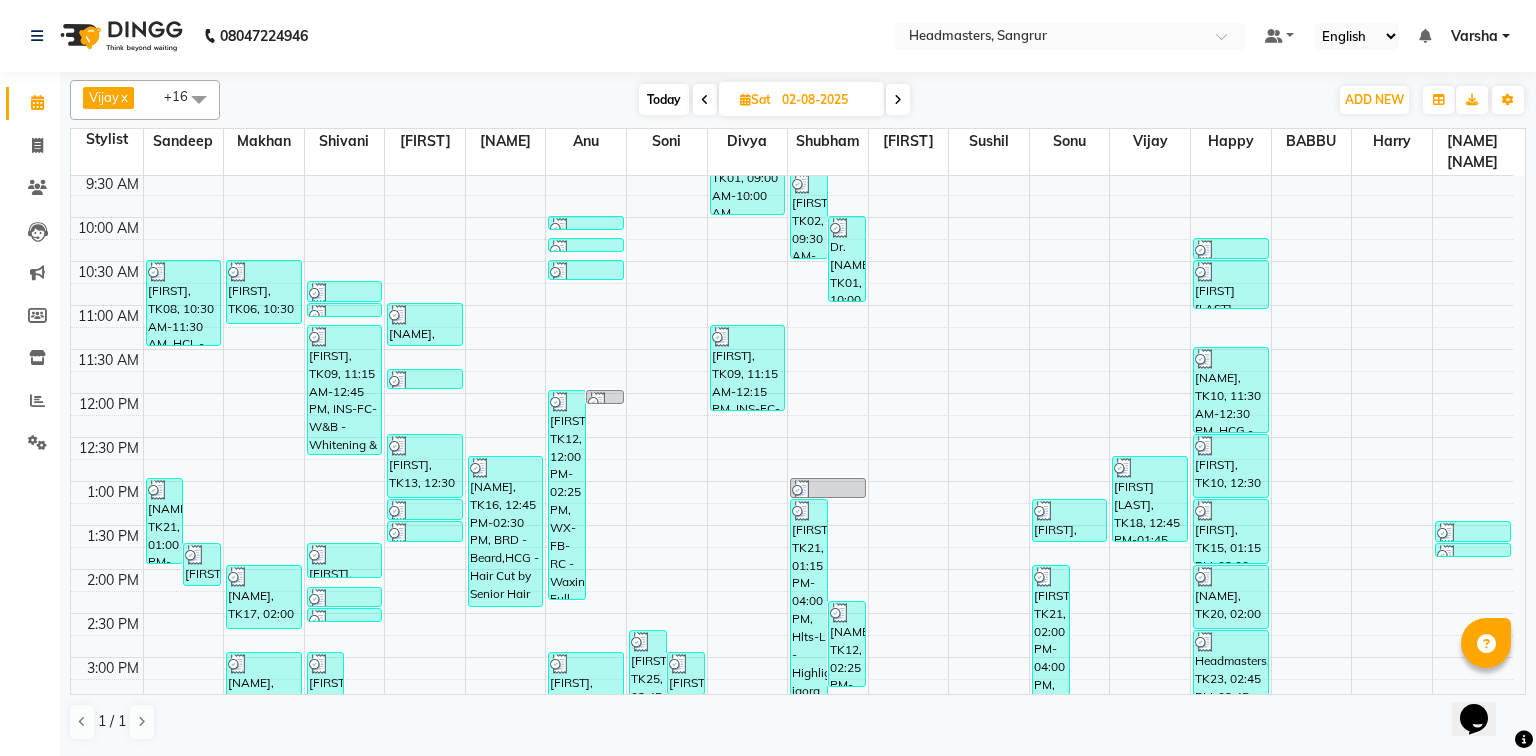 click at bounding box center [705, 99] 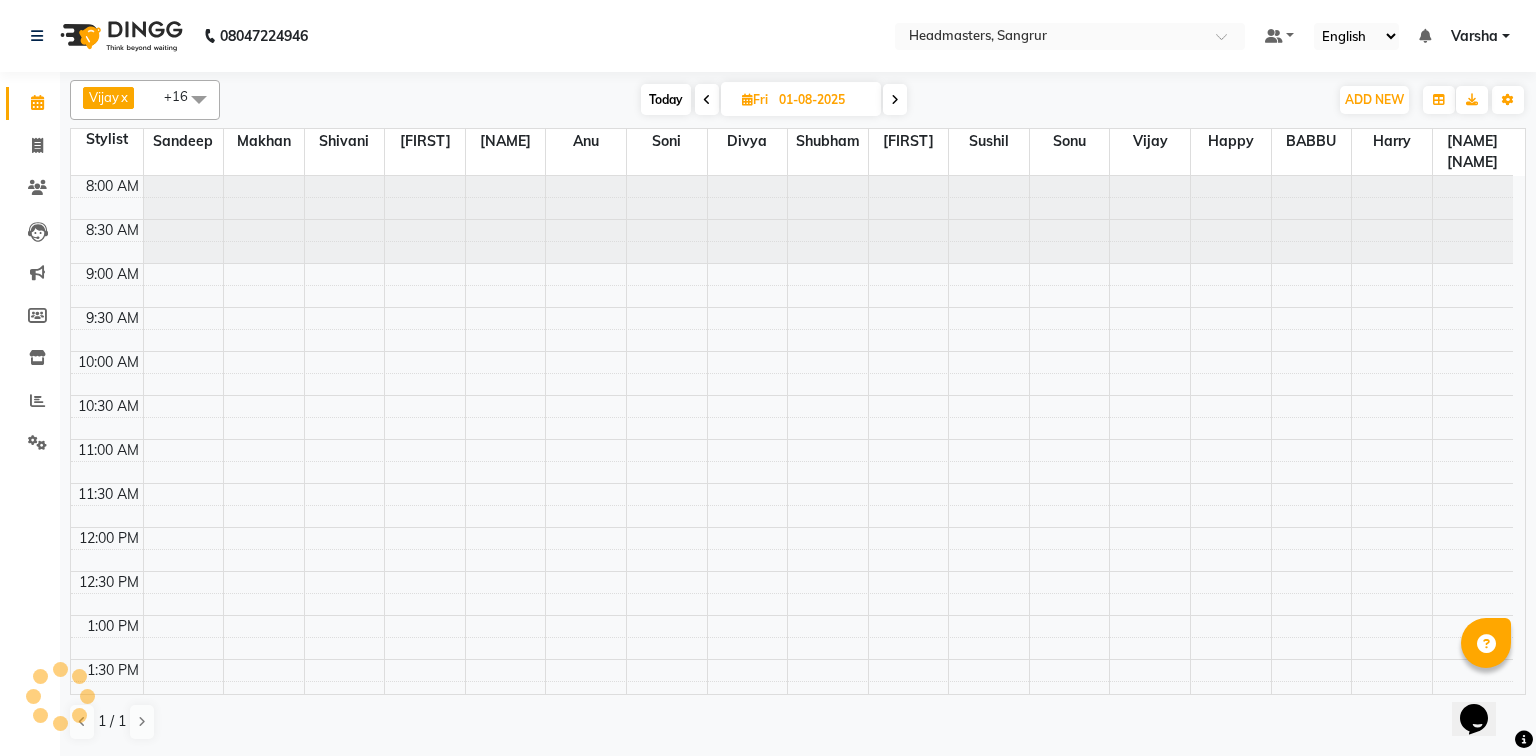 scroll, scrollTop: 614, scrollLeft: 0, axis: vertical 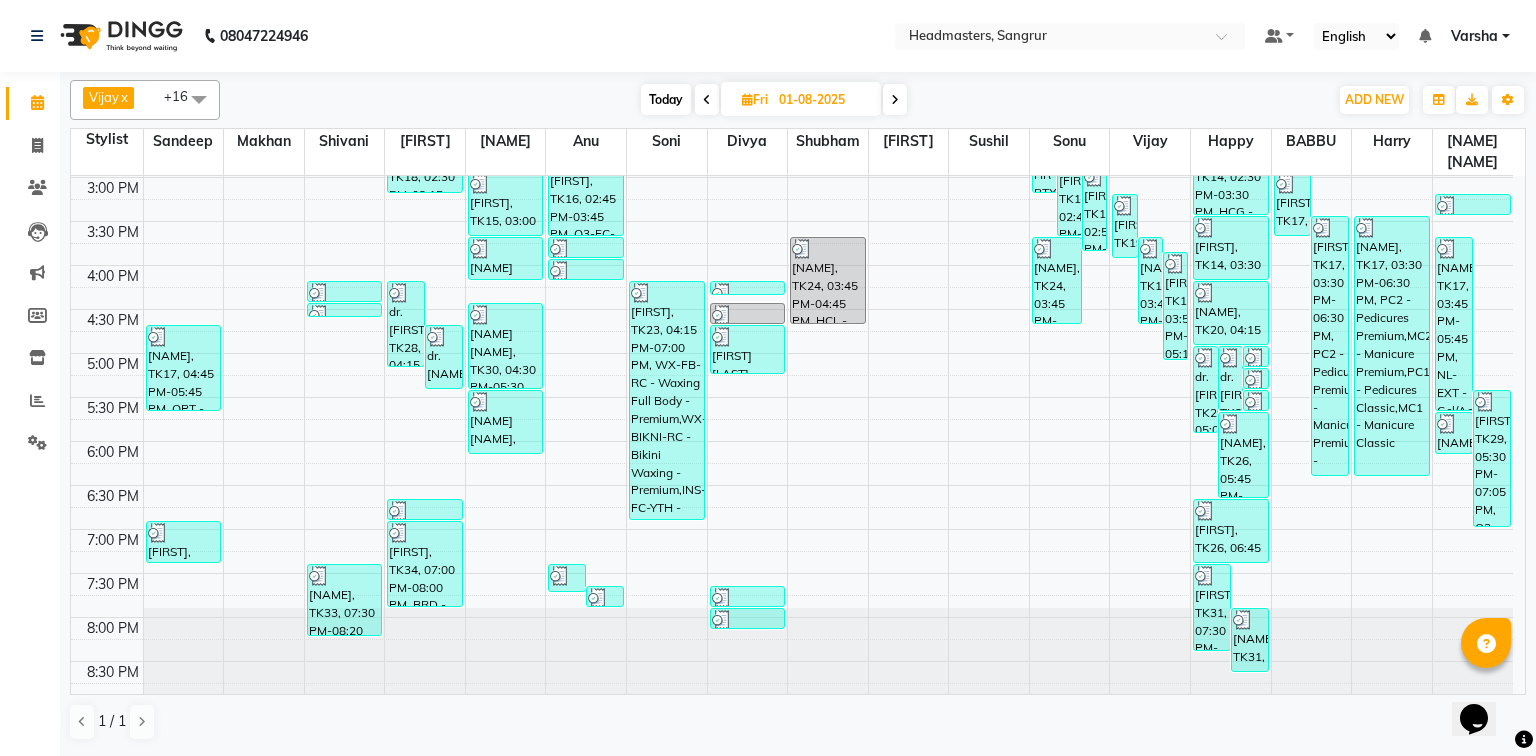 click on "Fri 01-08-2025" at bounding box center [801, 99] 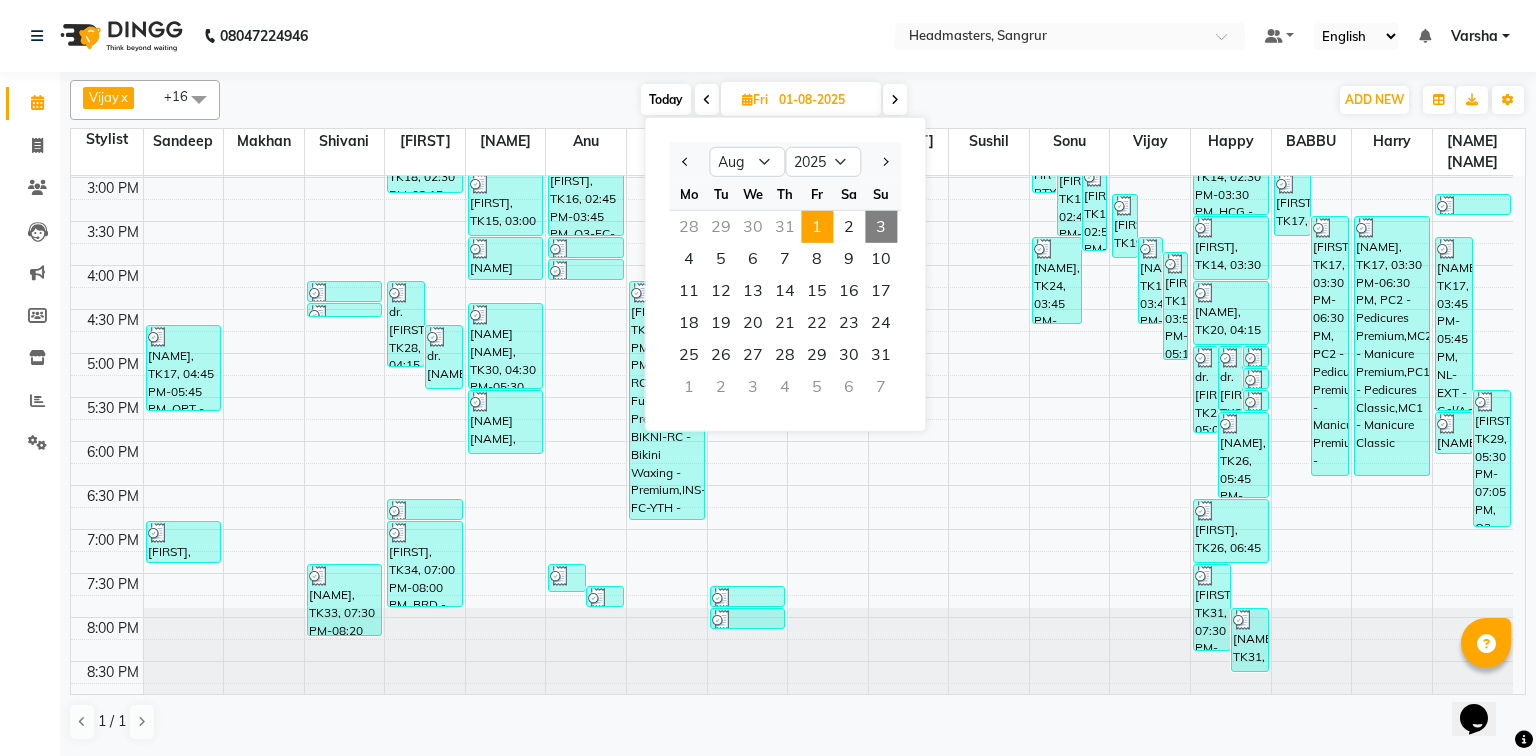 click on "3" at bounding box center [881, 227] 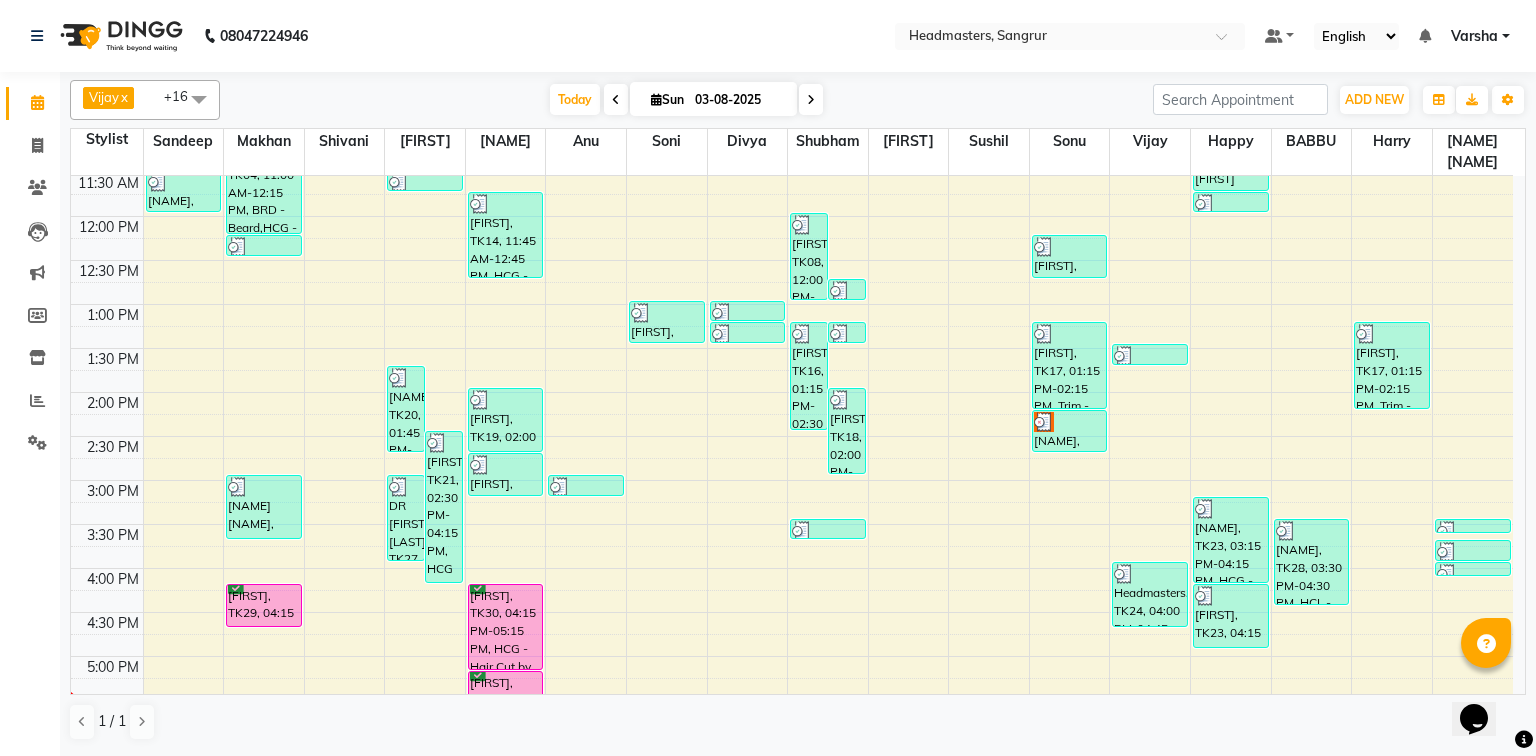 scroll, scrollTop: 534, scrollLeft: 0, axis: vertical 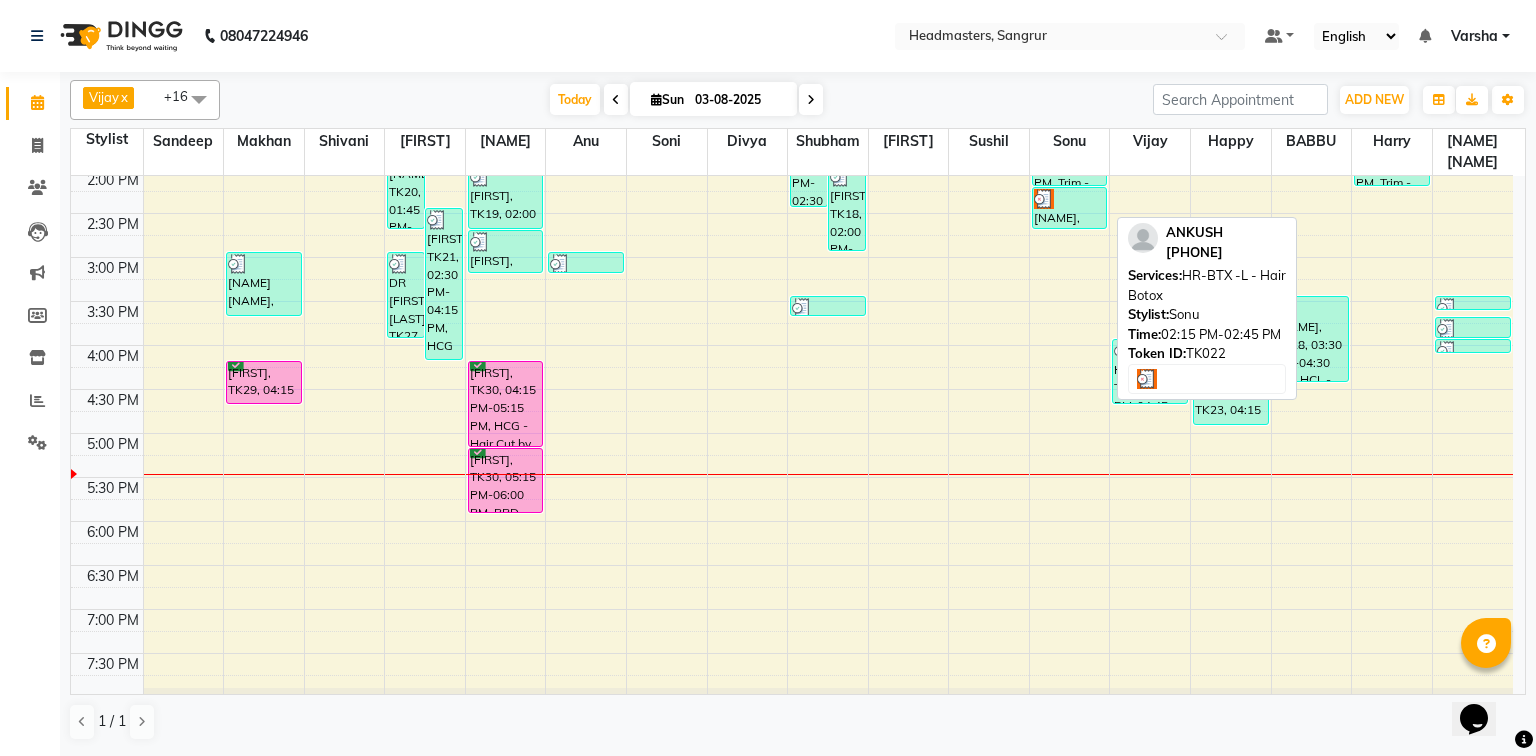 click at bounding box center [1070, 199] 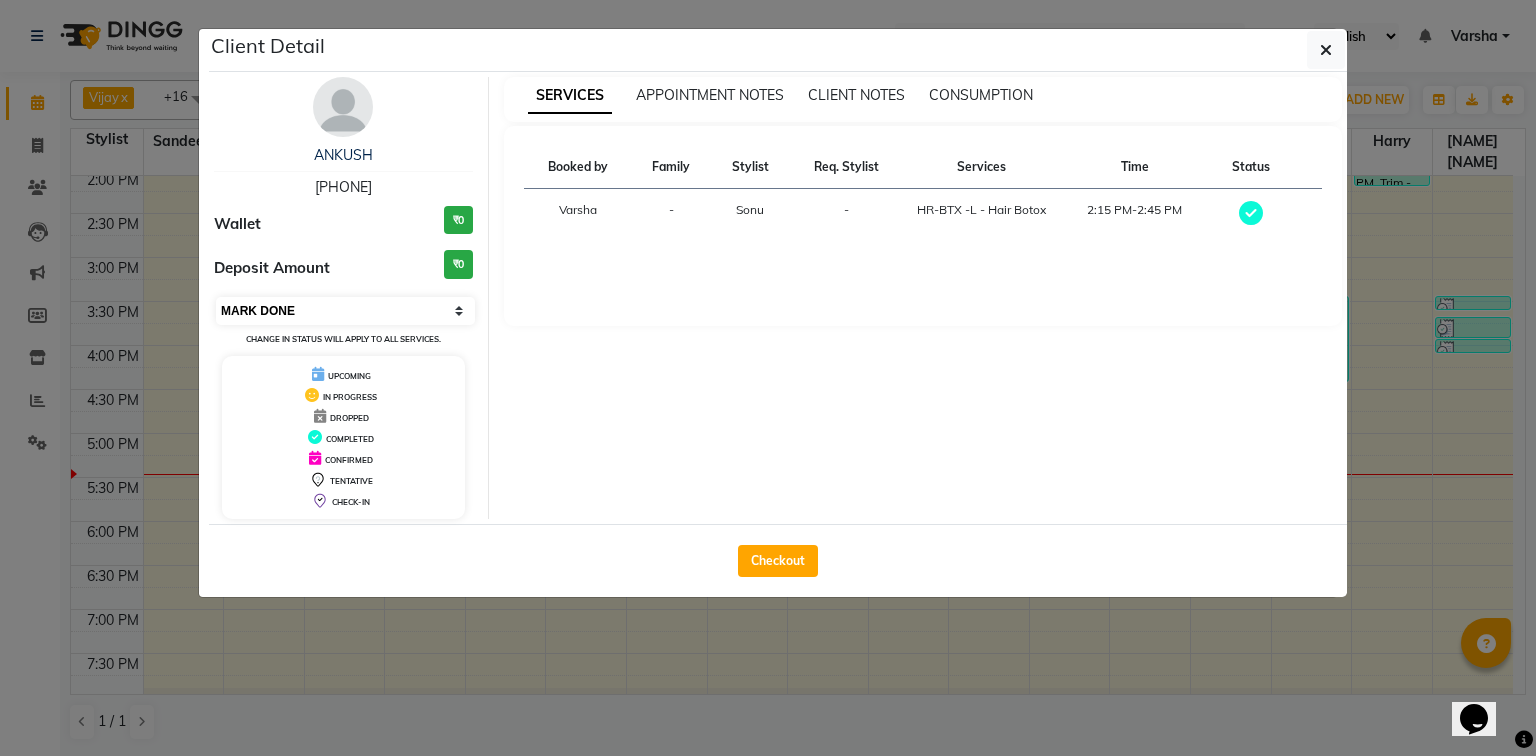 click on "Select MARK DONE UPCOMING" at bounding box center [345, 311] 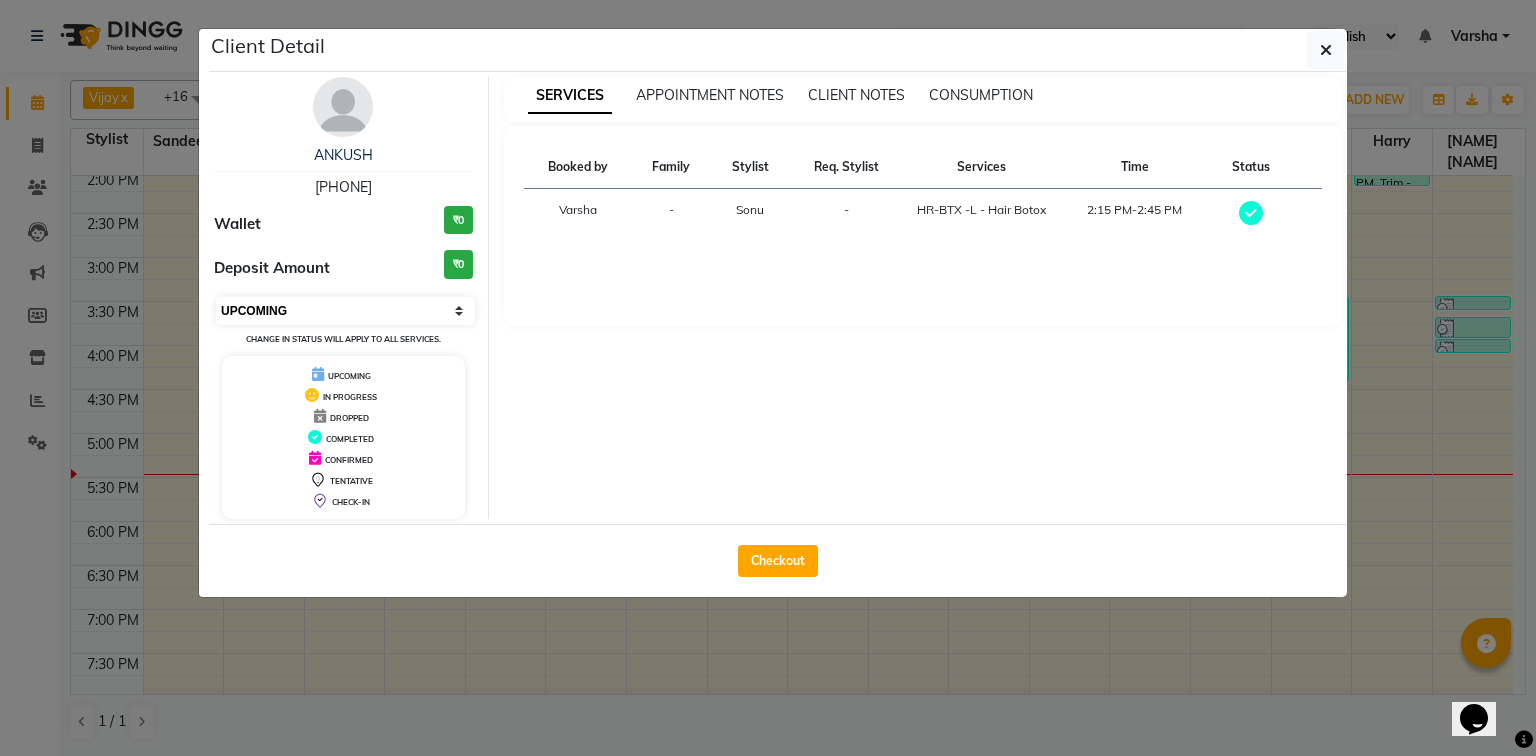 click on "Select MARK DONE UPCOMING" at bounding box center (345, 311) 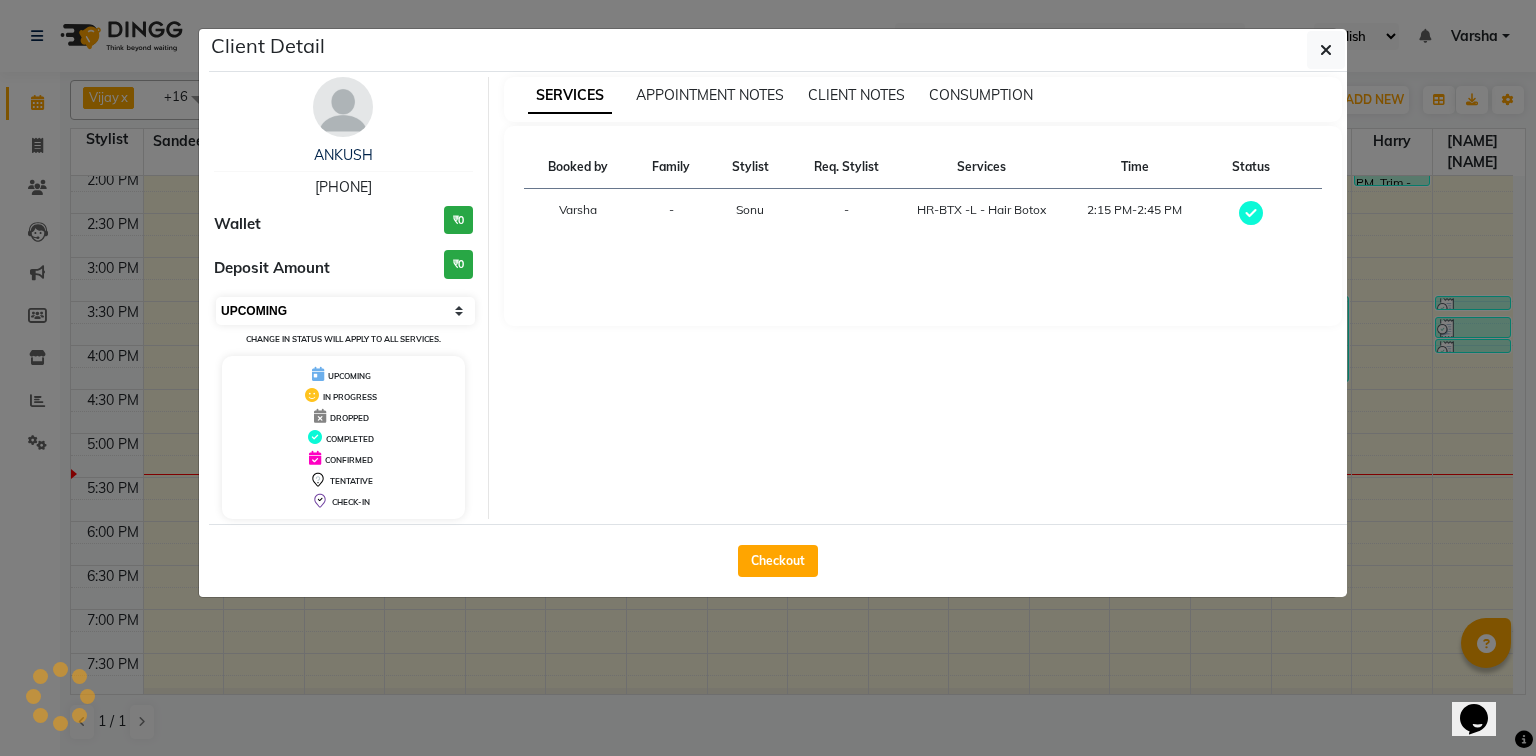 click on "Select MARK DONE UPCOMING" at bounding box center (345, 311) 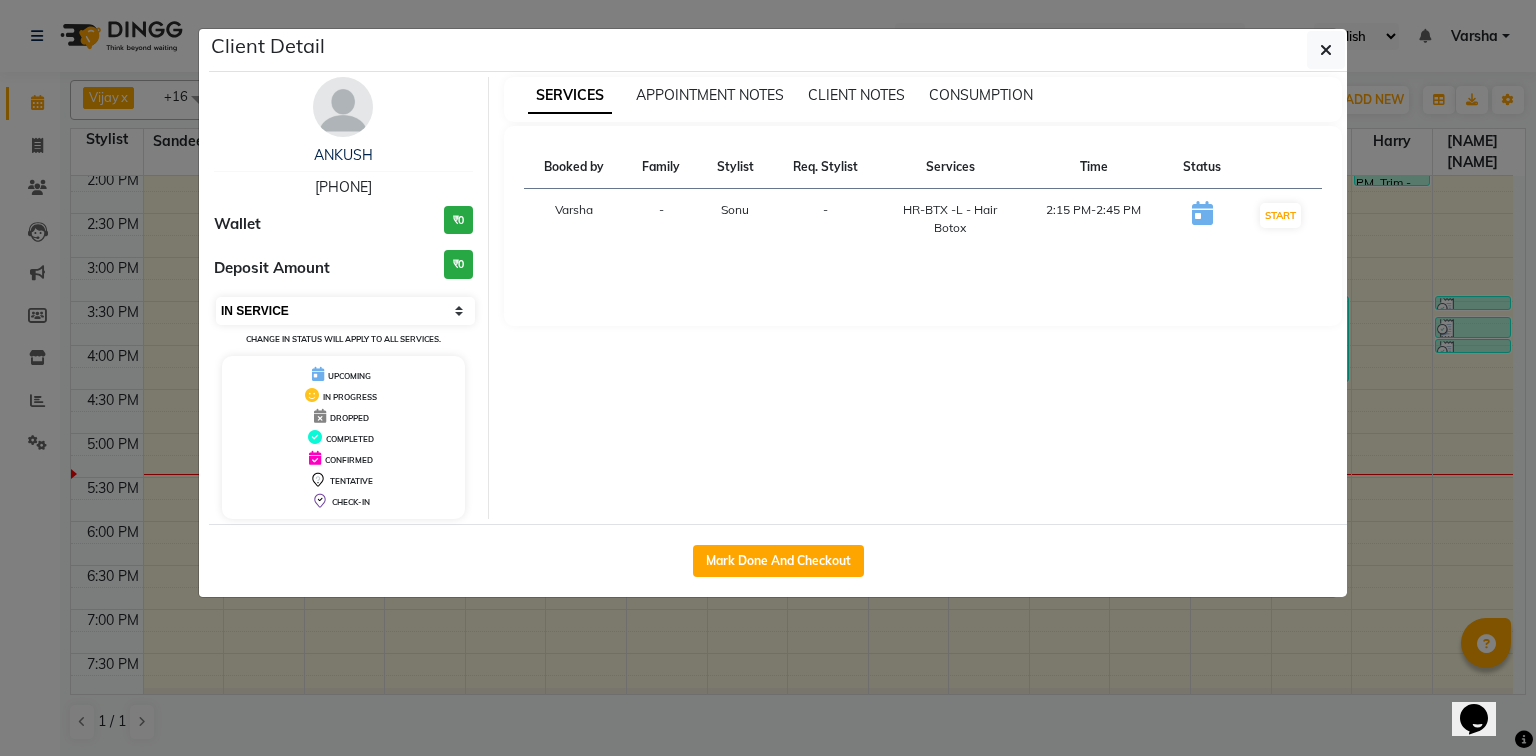 click on "Select IN SERVICE CONFIRMED TENTATIVE CHECK IN MARK DONE UPCOMING" at bounding box center (345, 311) 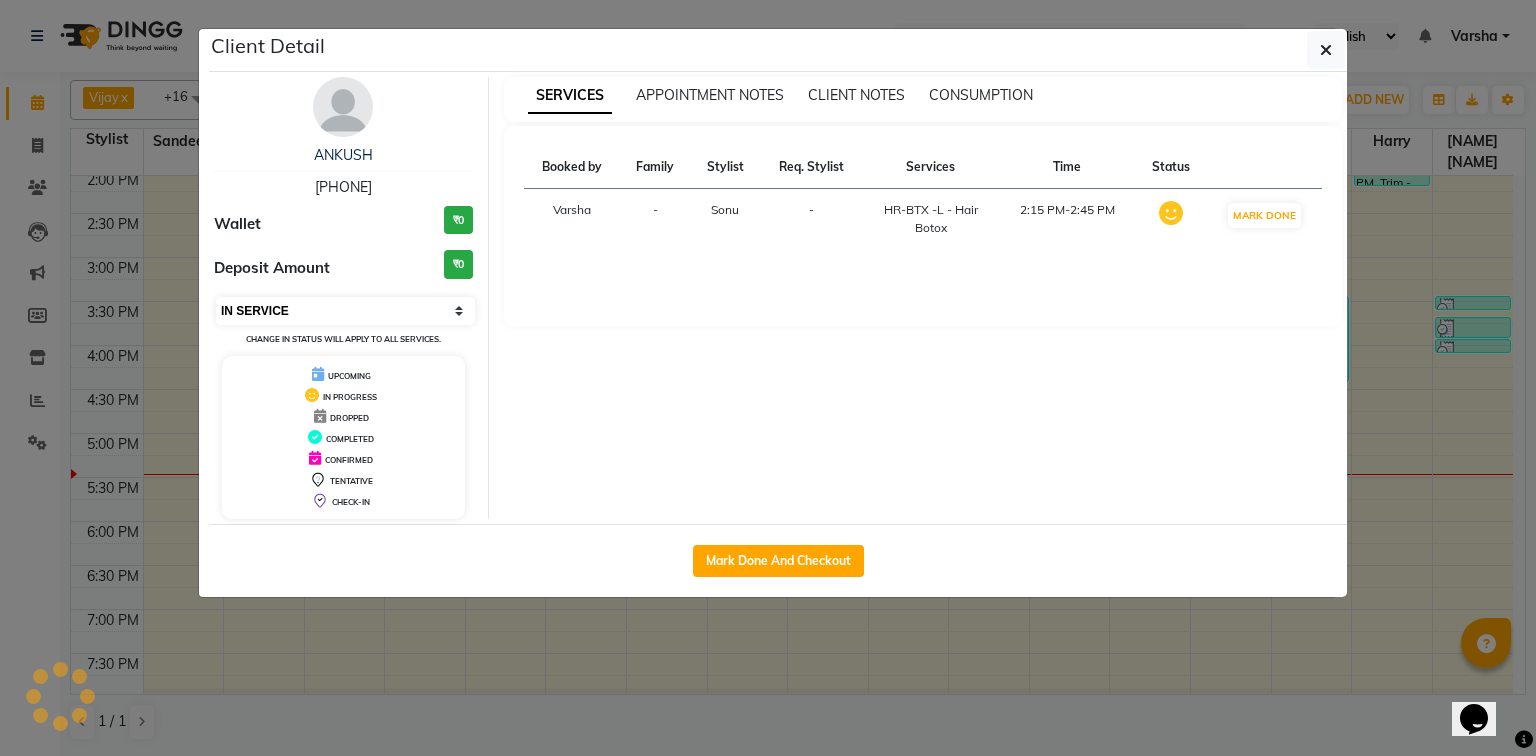 drag, startPoint x: 283, startPoint y: 298, endPoint x: 276, endPoint y: 319, distance: 22.135944 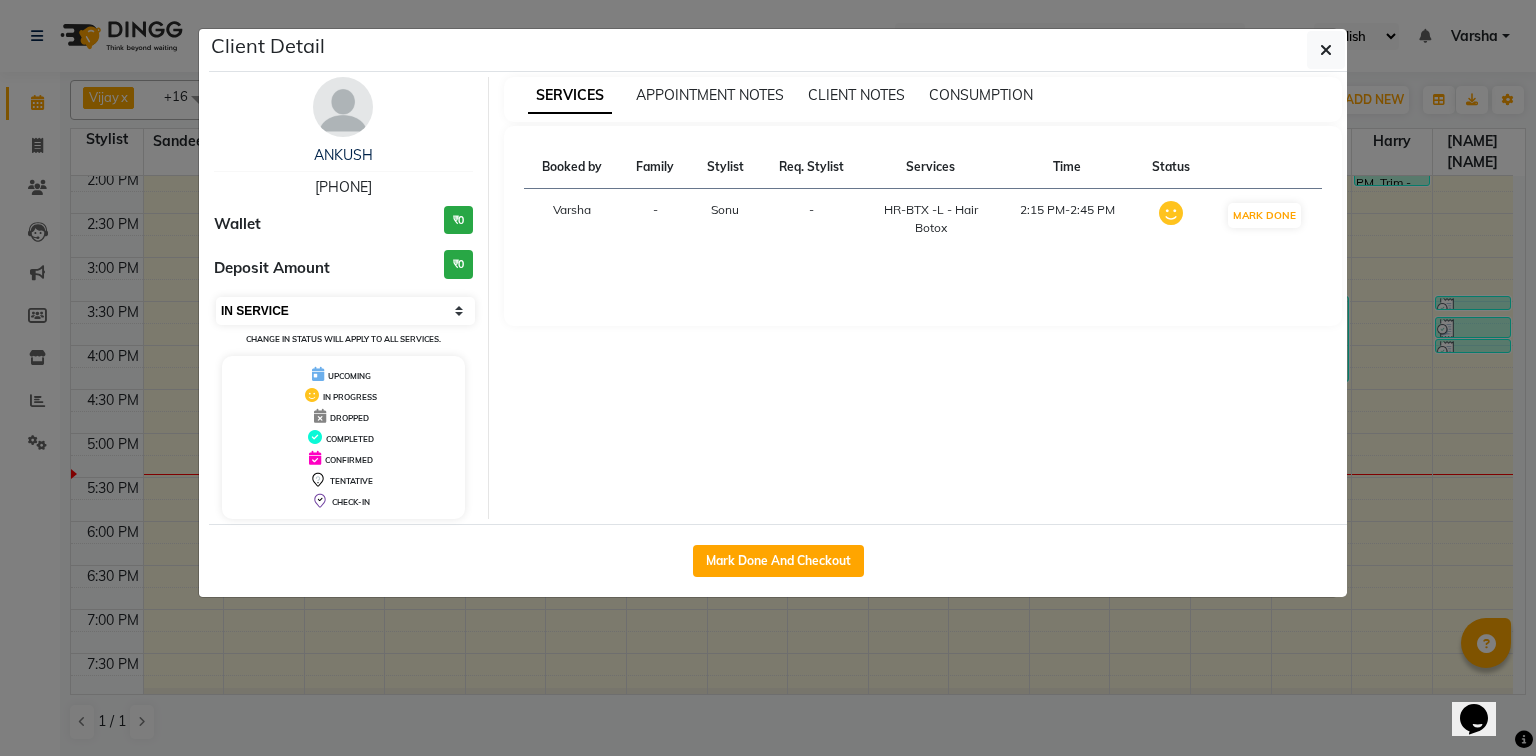 select on "6" 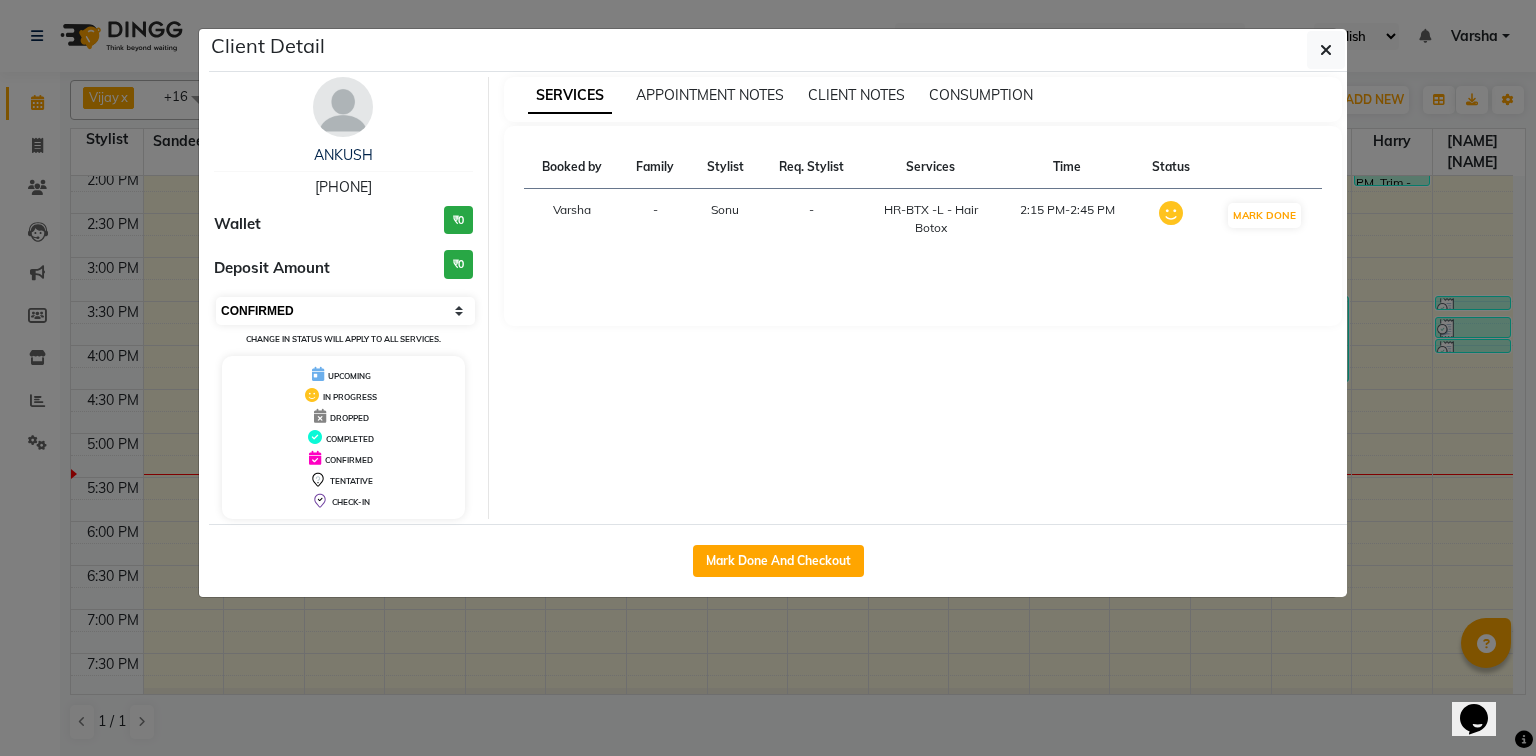 click on "Select IN SERVICE CONFIRMED TENTATIVE CHECK IN MARK DONE UPCOMING" at bounding box center (345, 311) 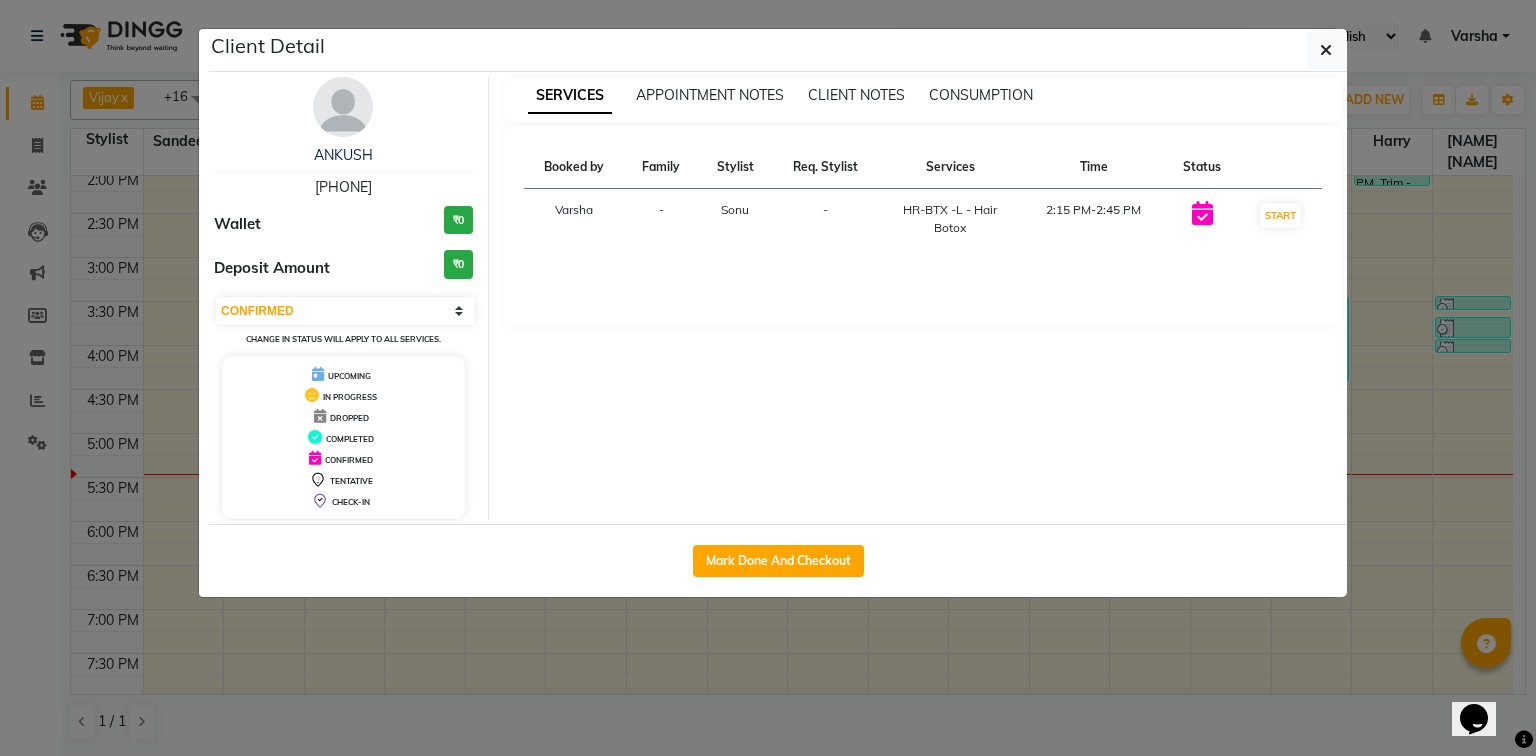 click on "Client Detail  [FIRST]    [PHONE] Wallet ₹0 Deposit Amount  ₹0  Select IN SERVICE CONFIRMED TENTATIVE CHECK IN MARK DONE UPCOMING Change in status will apply to all services. UPCOMING IN PROGRESS DROPPED COMPLETED CONFIRMED TENTATIVE CHECK-IN SERVICES APPOINTMENT NOTES CLIENT NOTES CONSUMPTION Booked by Family Stylist Req. Stylist Services Time Status  [FIRST]  - [FIRST] -  HR-BTX -L  - Hair Botox   2:15 PM-2:45 PM   START   Mark Done And Checkout" 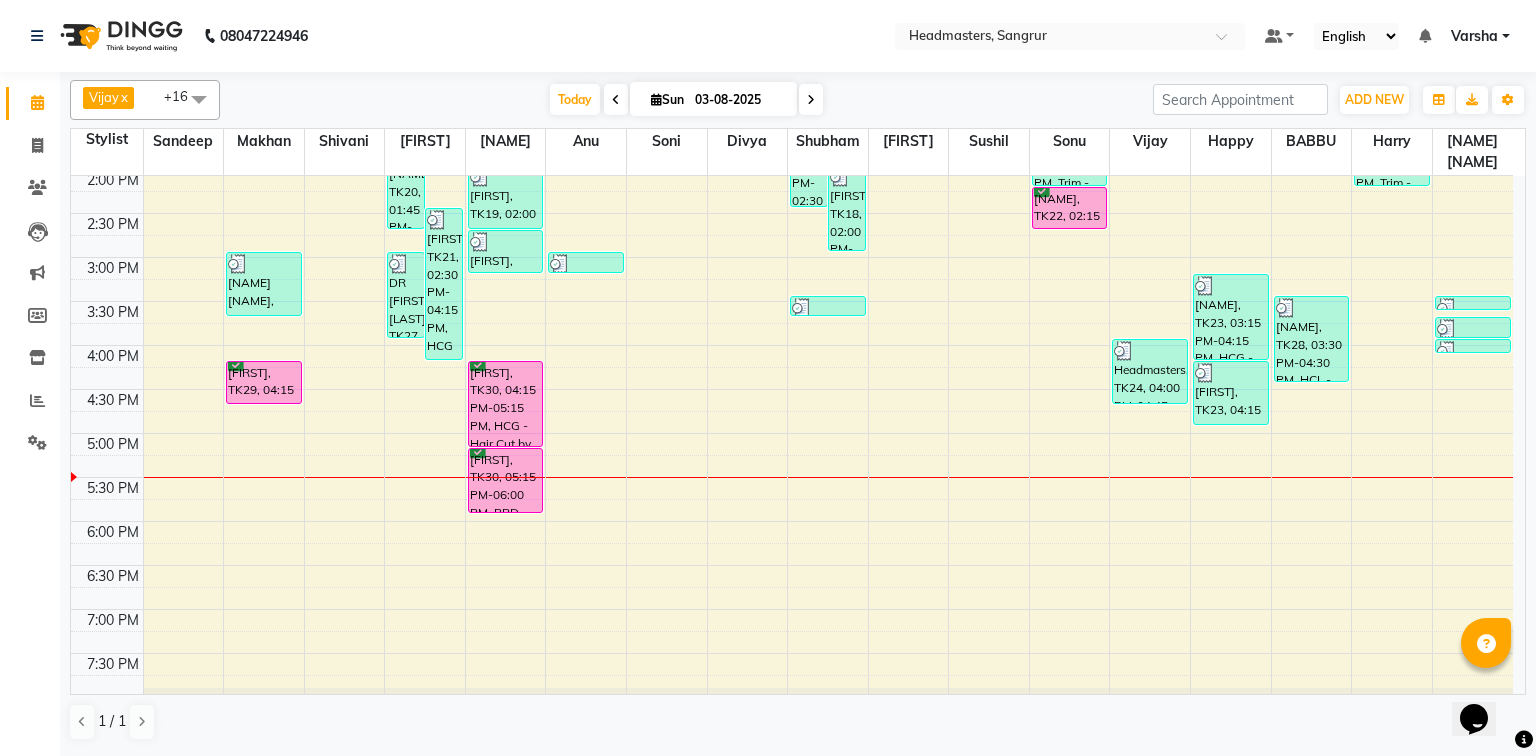 click on "8:00 AM 8:30 AM 9:00 AM 9:30 AM 10:00 AM 10:30 AM 11:00 AM 11:30 AM 12:00 PM 12:30 PM 1:00 PM 1:30 PM 2:00 PM 2:30 PM 3:00 PM 3:30 PM 4:00 PM 4:30 PM 5:00 PM 5:30 PM 6:00 PM 6:30 PM 7:00 PM 7:30 PM 8:00 PM 8:30 PM     [FIRST], TK08, 11:30 AM-12:00 PM, PH-SPA - Premium Hair Spa     [FIRST], TK03, 10:15 AM-10:45 AM, HCG - Hair Cut by Senior Hair Stylist     [FIRST], TK04, 10:45 AM-11:00 AM, HCG - Hair Cut by Senior Hair Stylist     [FIRST], TK04, 11:00 AM-12:15 PM, BRD - Beard,HCG - Hair Cut by Senior Hair Stylist,GG-igora - Igora Global     [FIRST] [LAST], TK11, 12:15 PM-12:30 PM, HCG - Hair Cut by Senior Hair Stylist     [FIRST] [LAST], TK25, 03:00 PM-03:45 PM, BRD - Beard     [FIRST], TK29, 04:15 PM-04:45 PM, HCG - Hair Cut by Senior Hair Stylist     [FIRST], TK20, 01:45 PM-02:45 PM, GG-igora - Igora Global     [FIRST], TK21, 02:30 PM-04:15 PM, HCG - Hair Cut by Senior Hair Stylist,BRD - Beard     DR [FIRST] [LAST], TK27, 03:00 PM-04:00 PM, HCG - Hair Cut by Senior Hair Stylist" at bounding box center (792, 213) 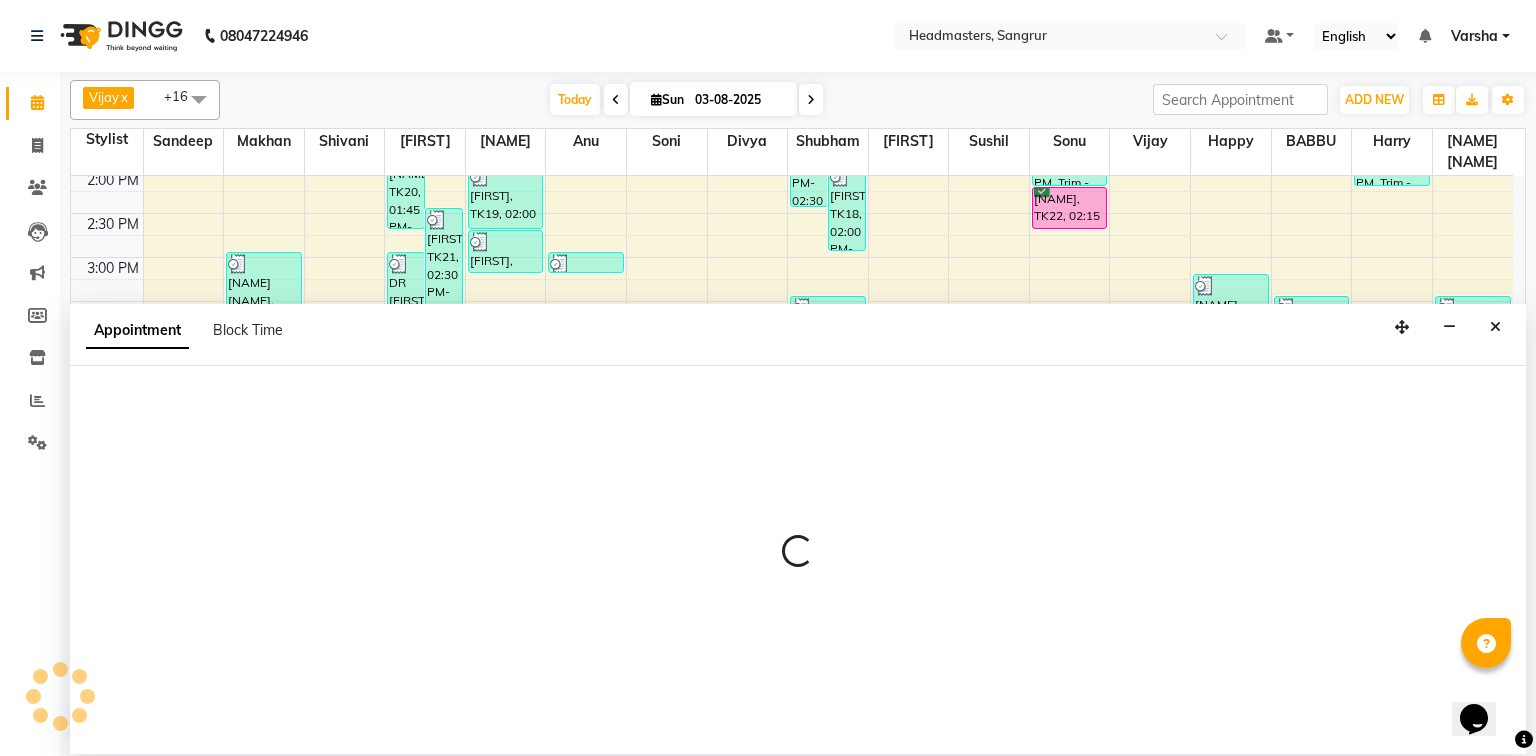select on "60885" 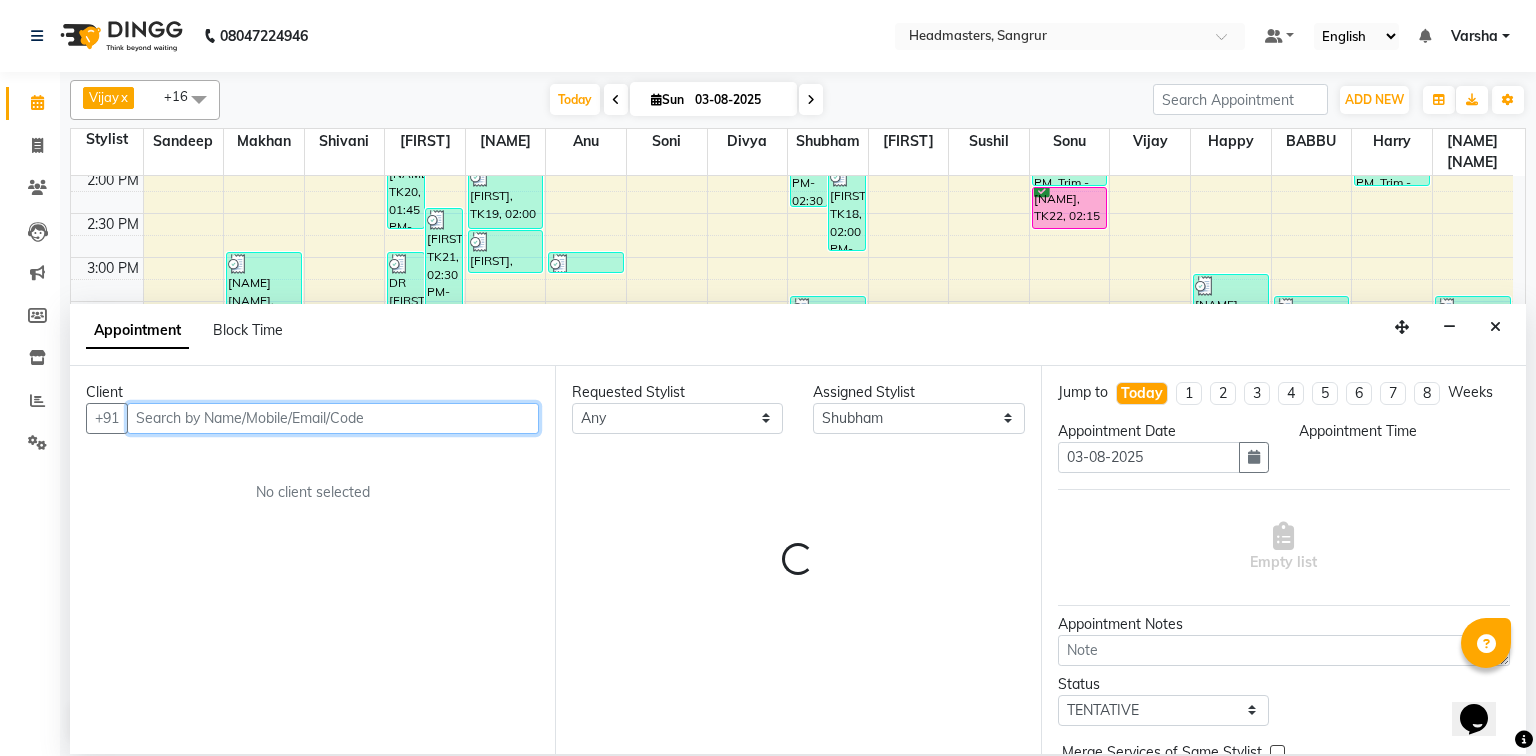 select on "1005" 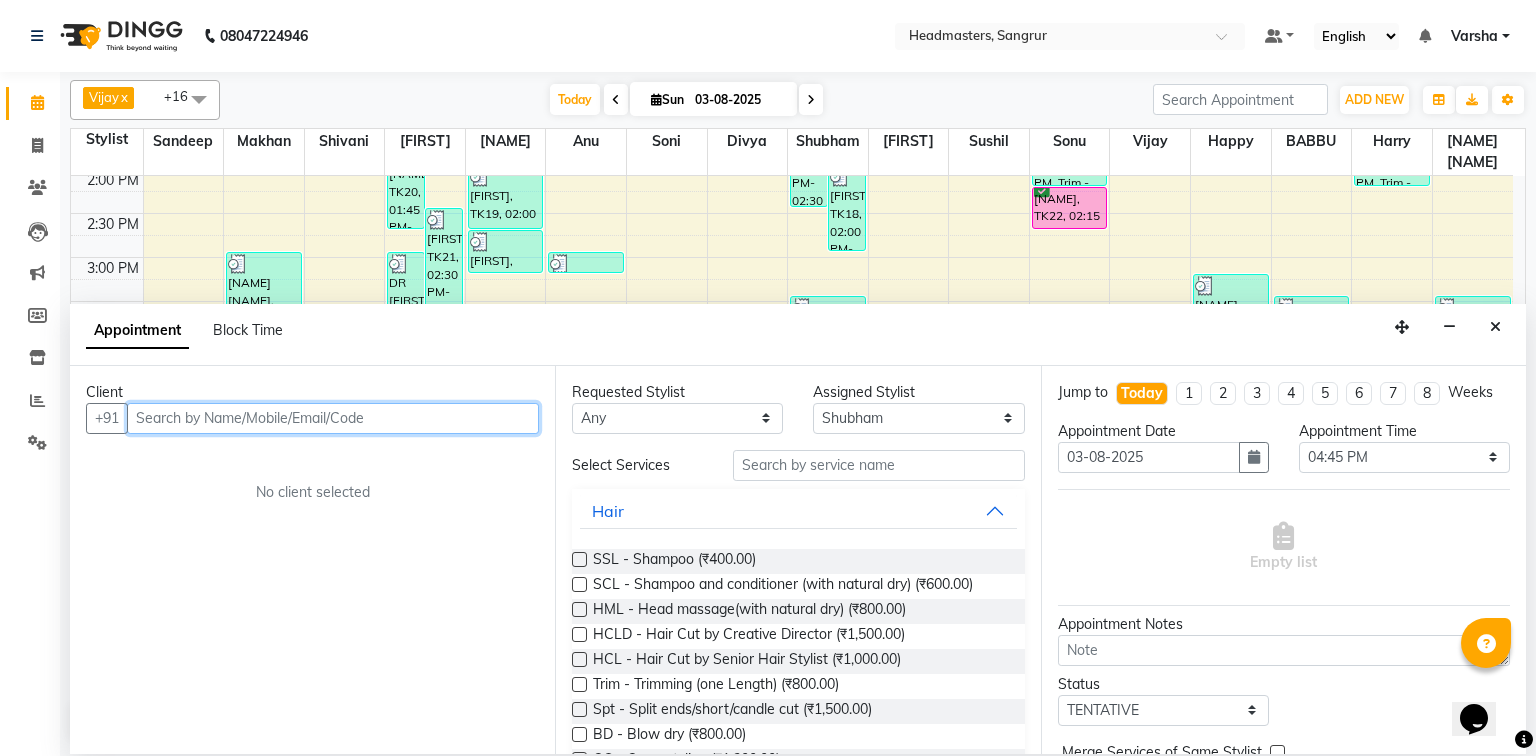 click at bounding box center (333, 418) 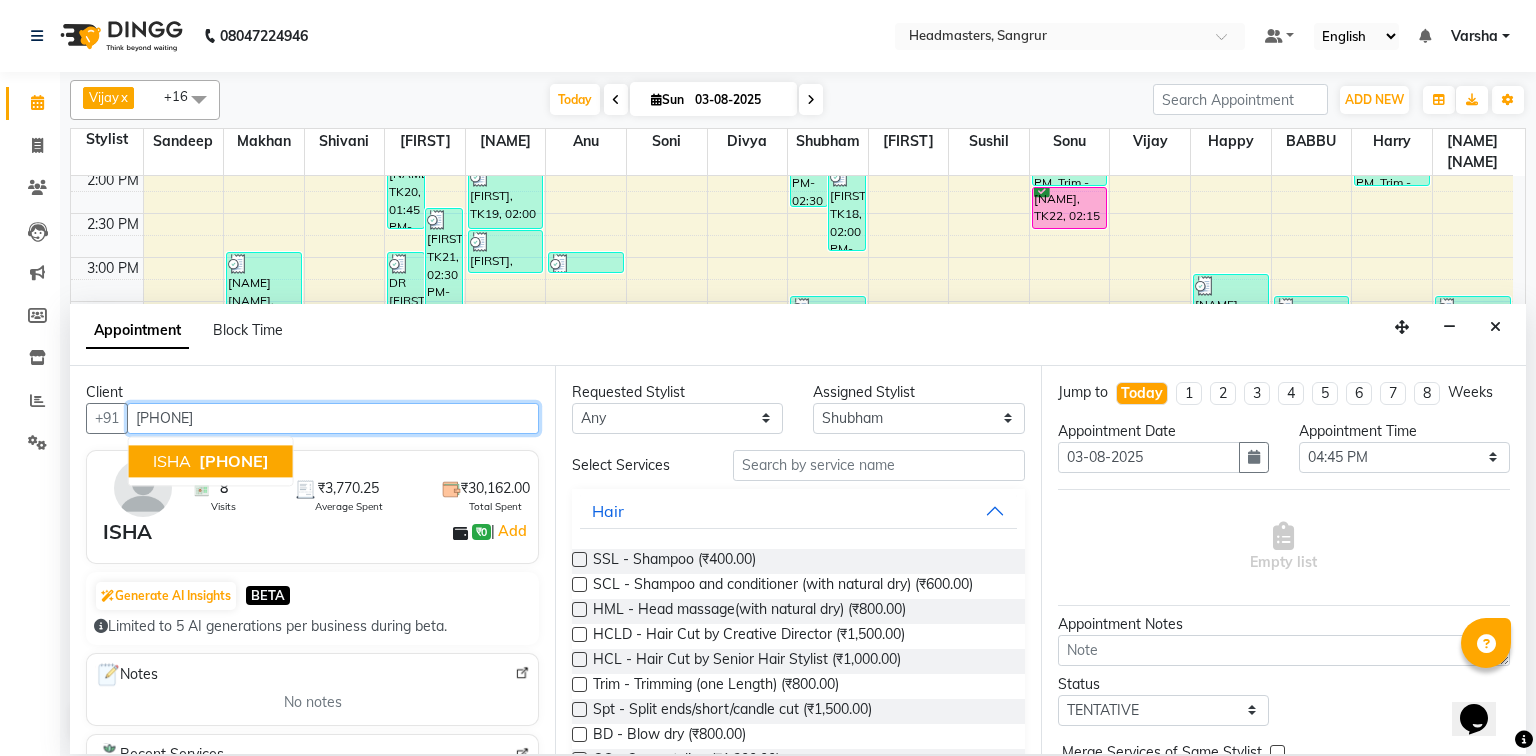 click on "[PHONE]" at bounding box center (234, 461) 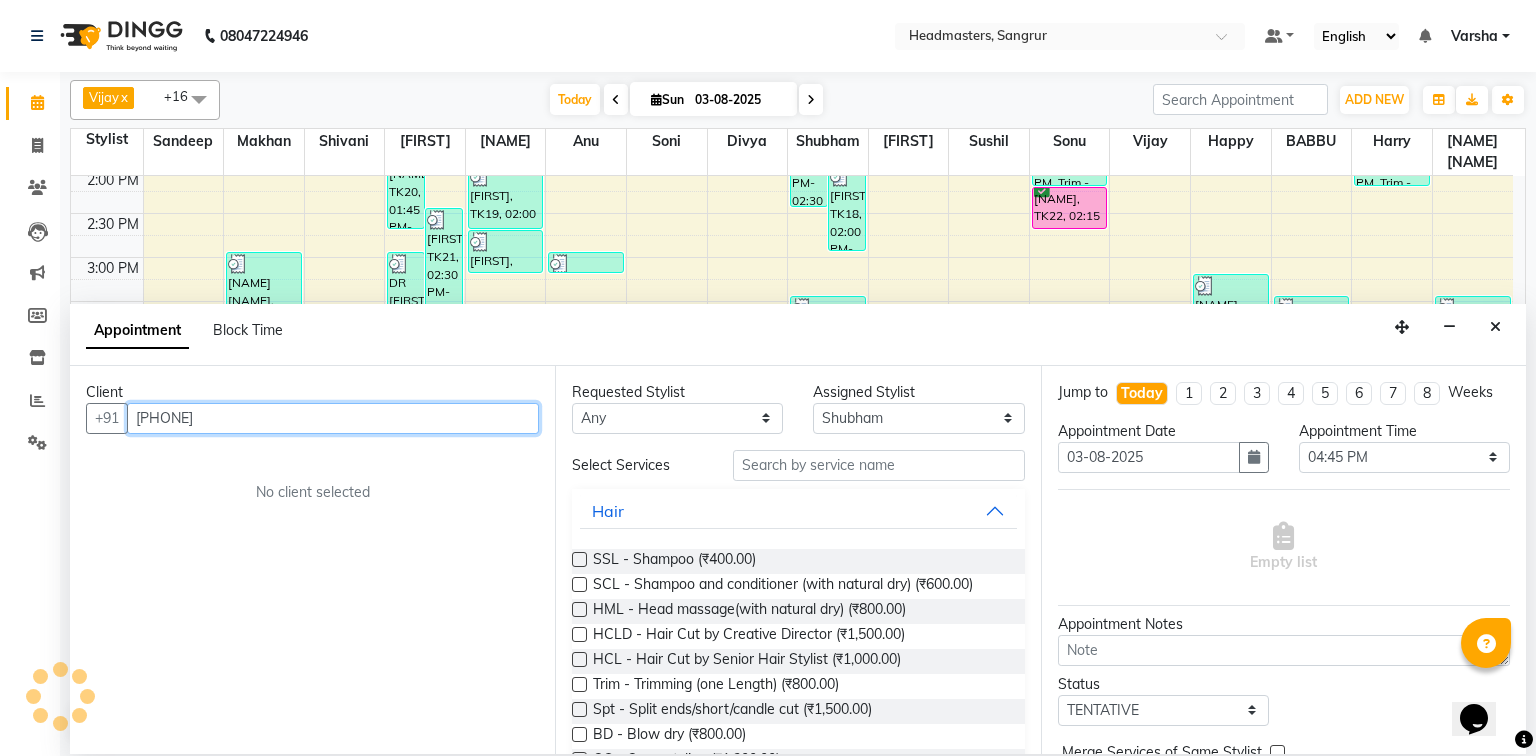type on "[PHONE]" 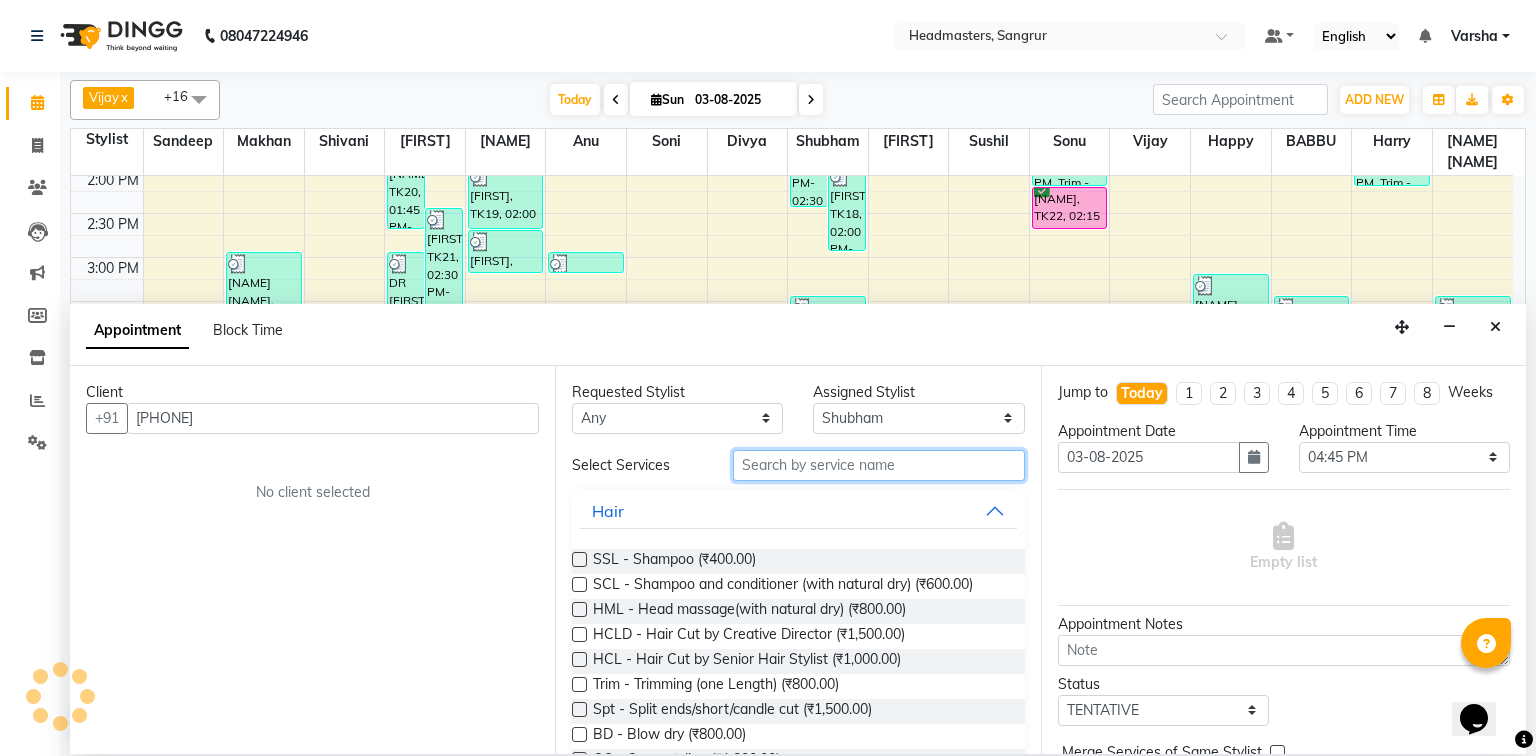 drag, startPoint x: 759, startPoint y: 462, endPoint x: 737, endPoint y: 470, distance: 23.409399 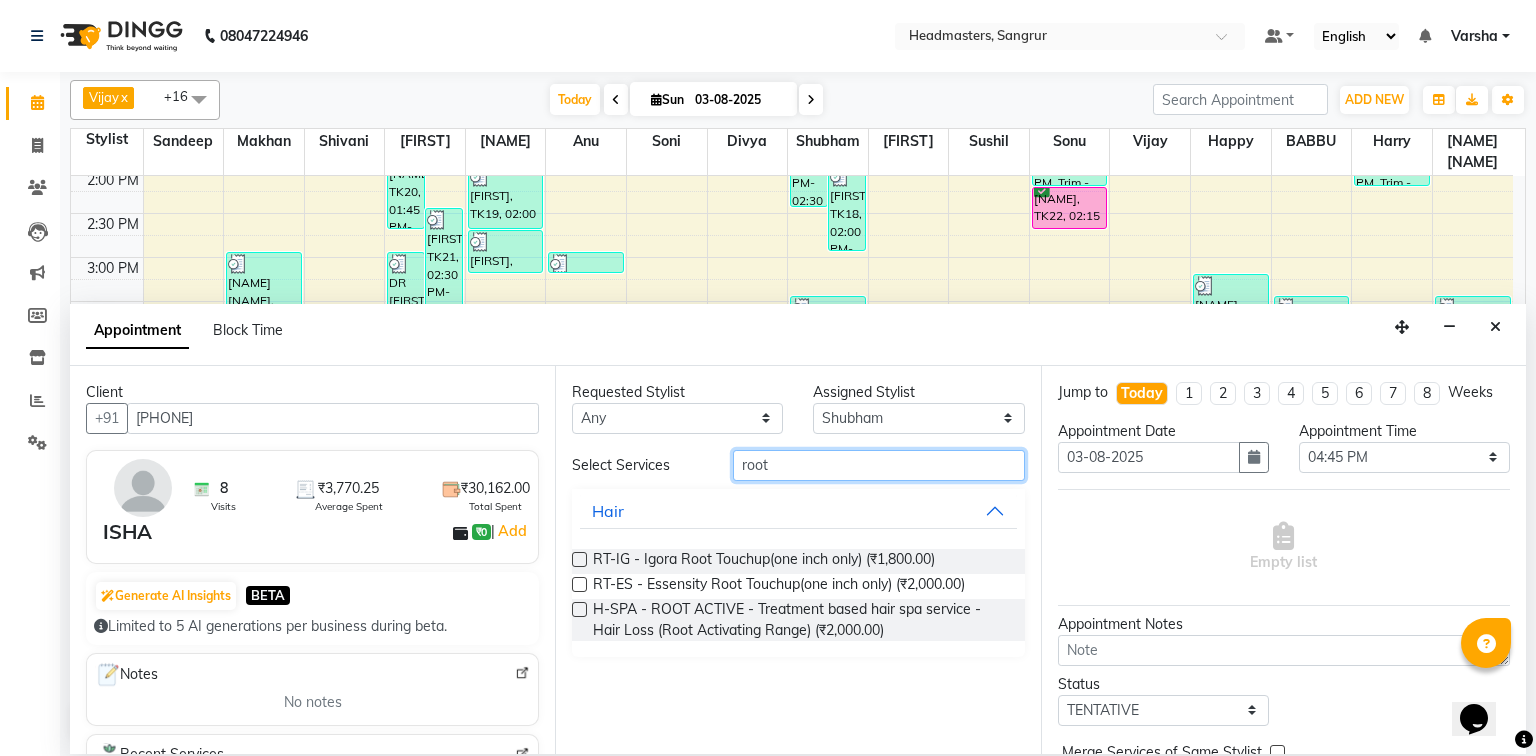 type on "root" 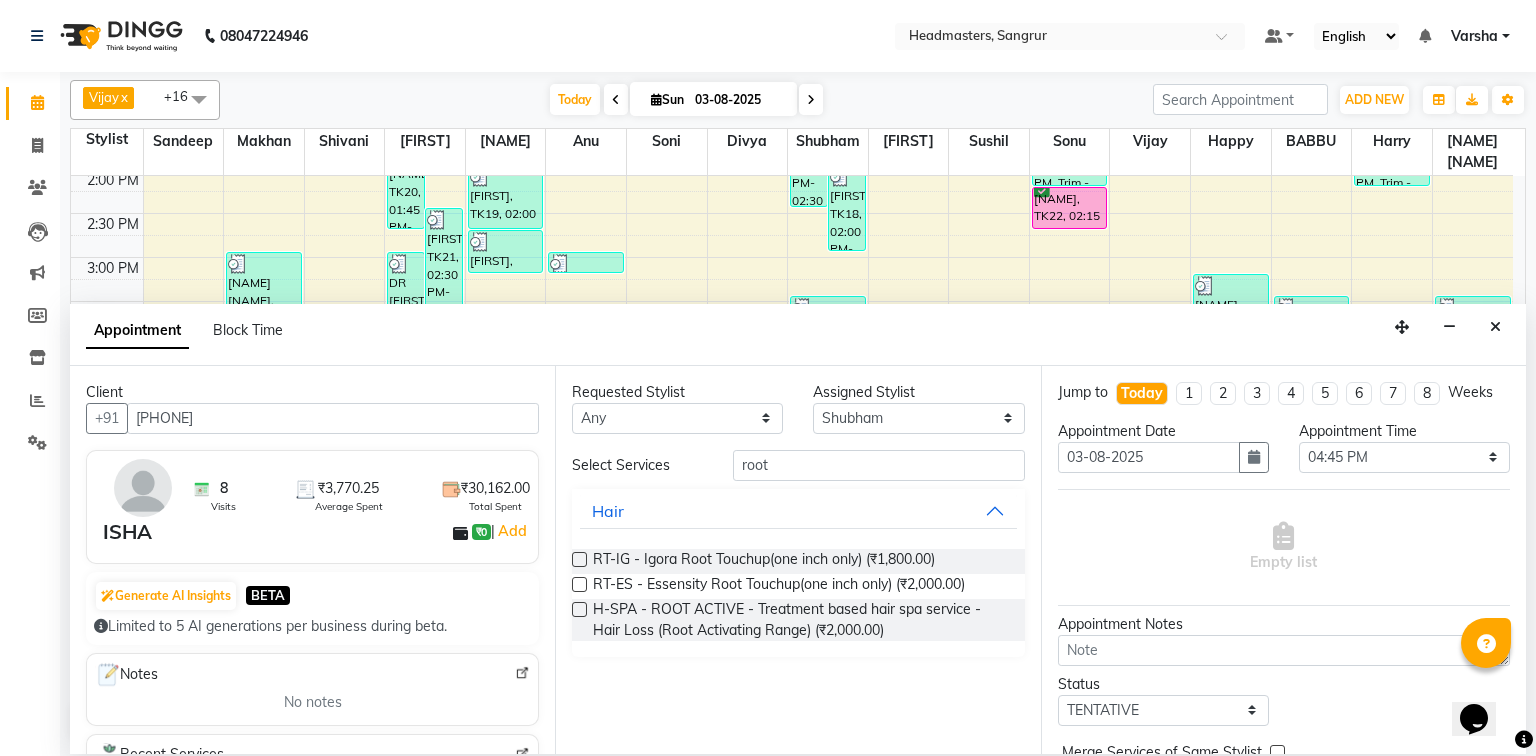 click at bounding box center (579, 584) 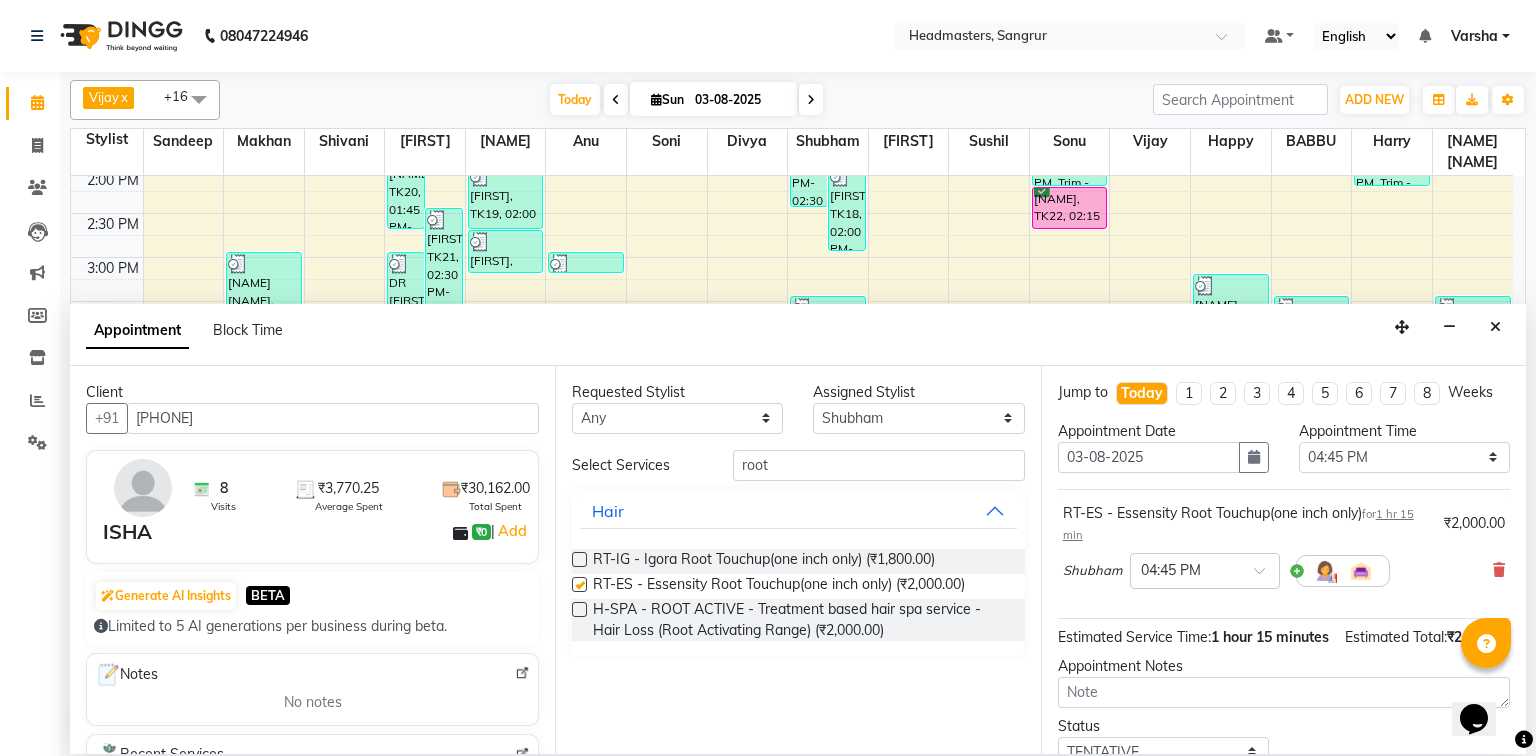 checkbox on "false" 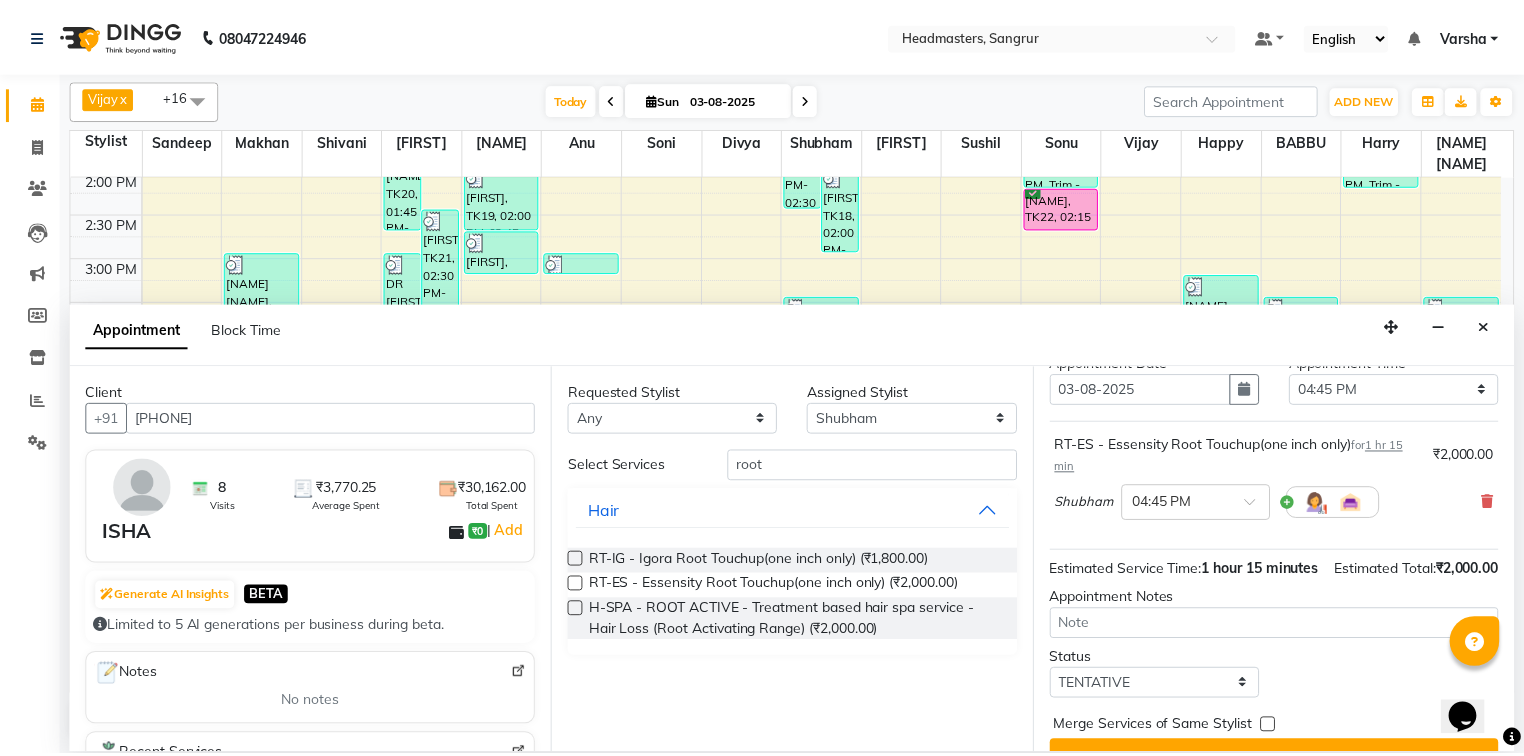 scroll, scrollTop: 127, scrollLeft: 0, axis: vertical 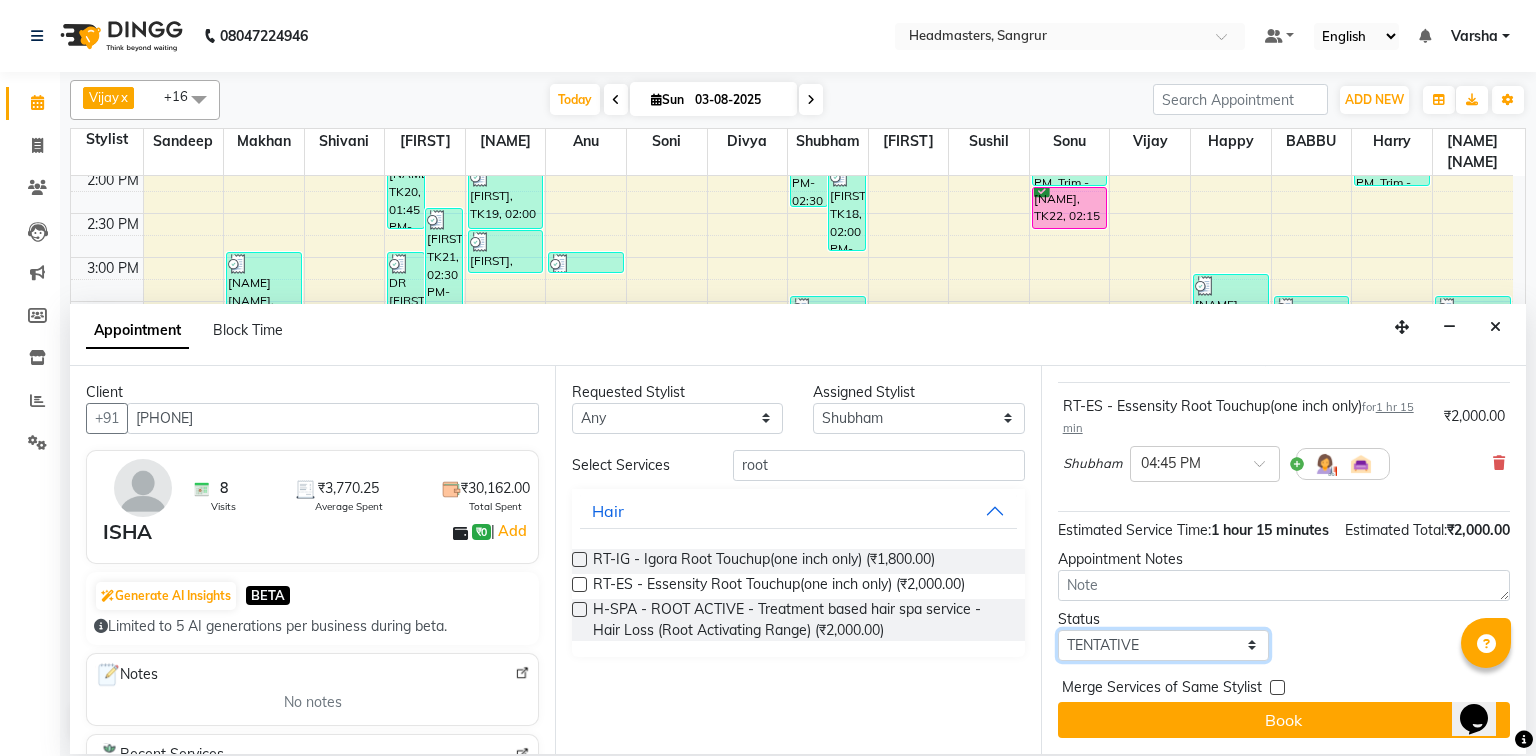 click on "Select TENTATIVE CONFIRM CHECK-IN UPCOMING" at bounding box center (1163, 645) 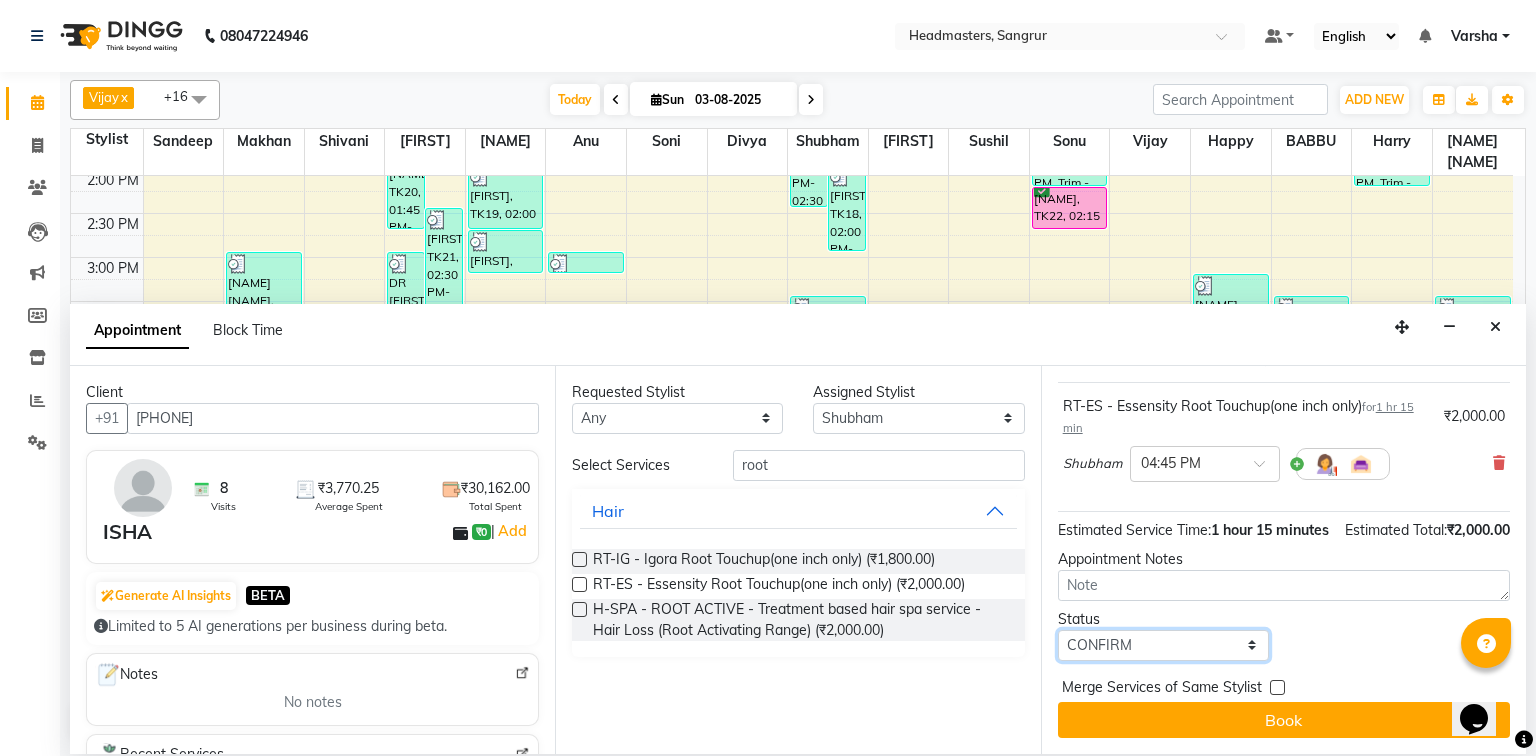 click on "Select TENTATIVE CONFIRM CHECK-IN UPCOMING" at bounding box center (1163, 645) 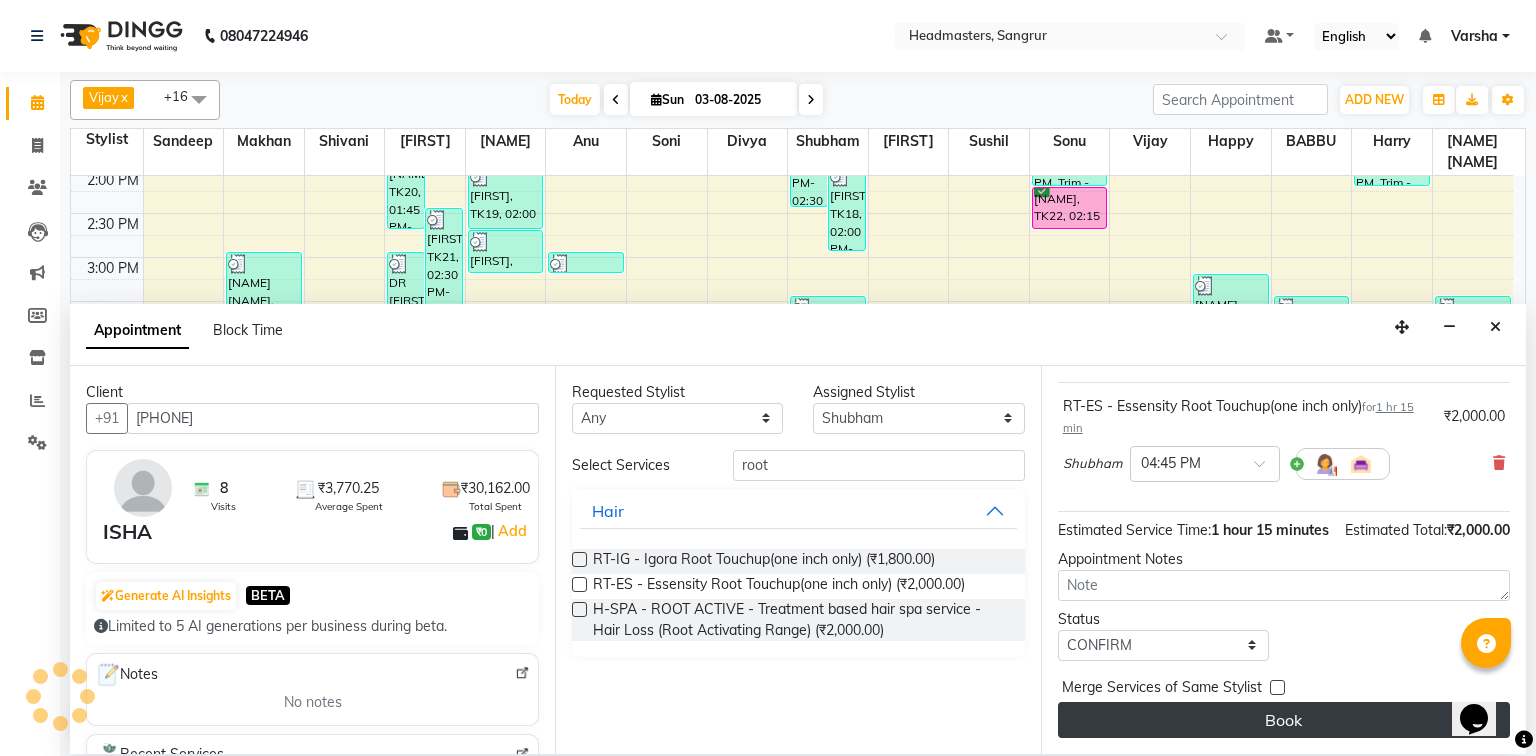 click on "Book" at bounding box center (1284, 720) 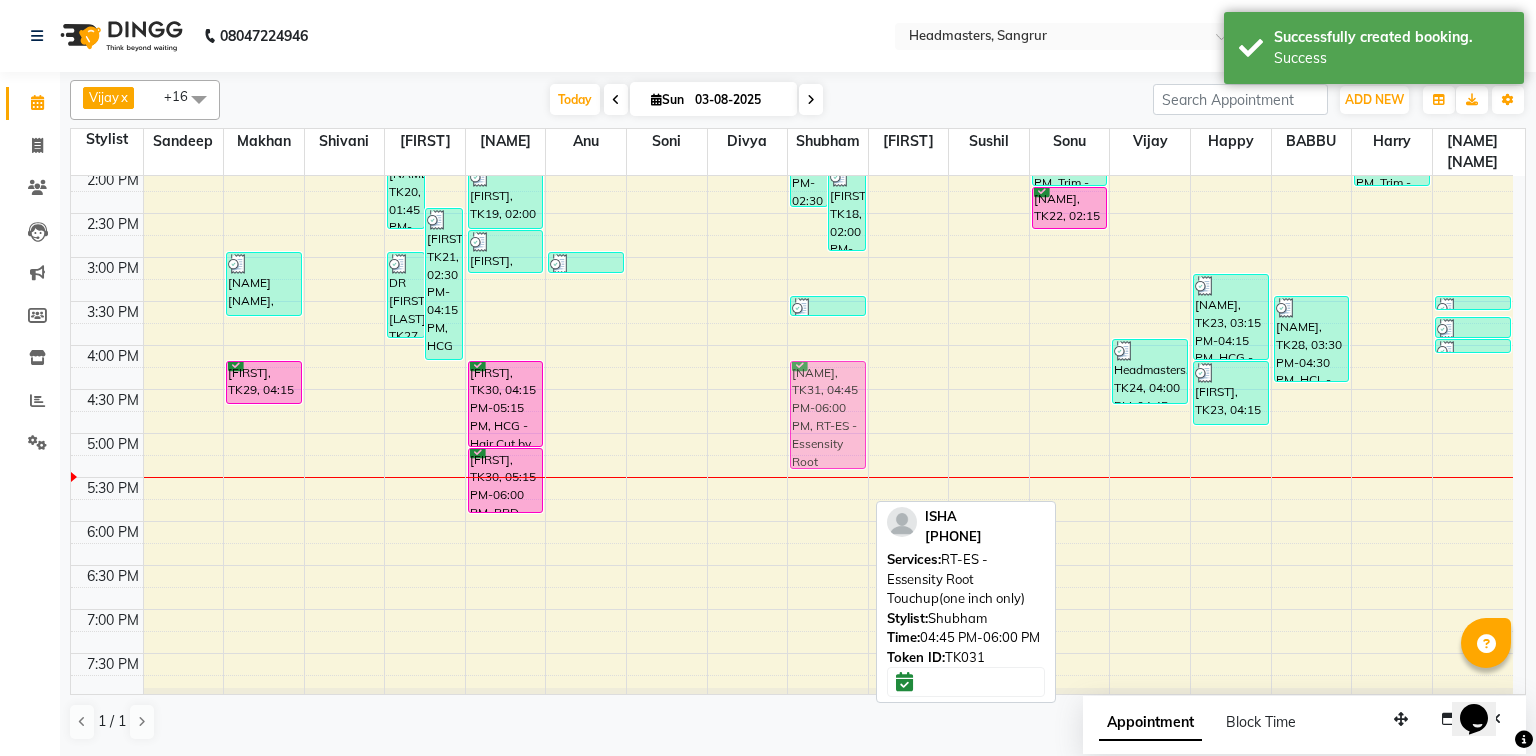 drag, startPoint x: 818, startPoint y: 481, endPoint x: 820, endPoint y: 449, distance: 32.06244 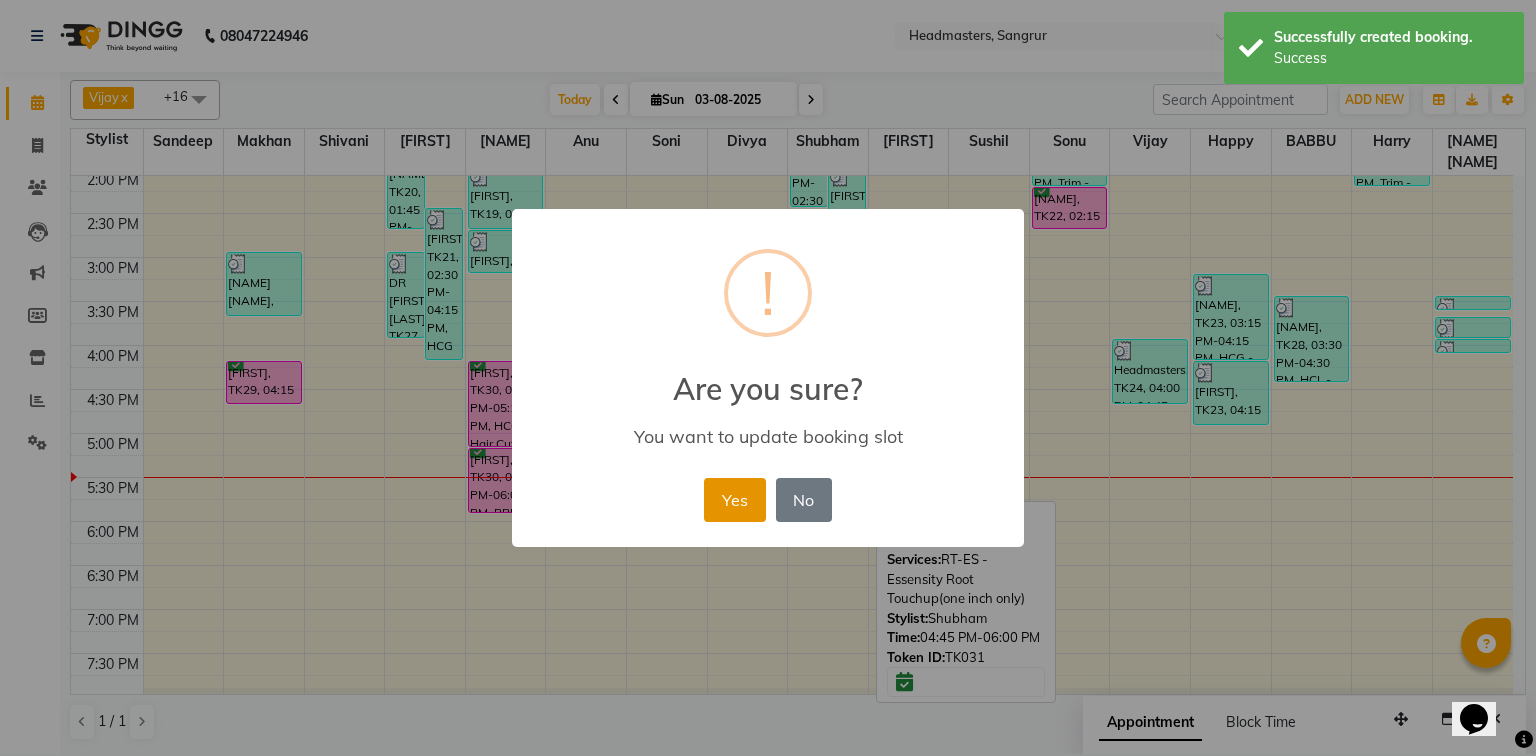 click on "Yes" at bounding box center [734, 500] 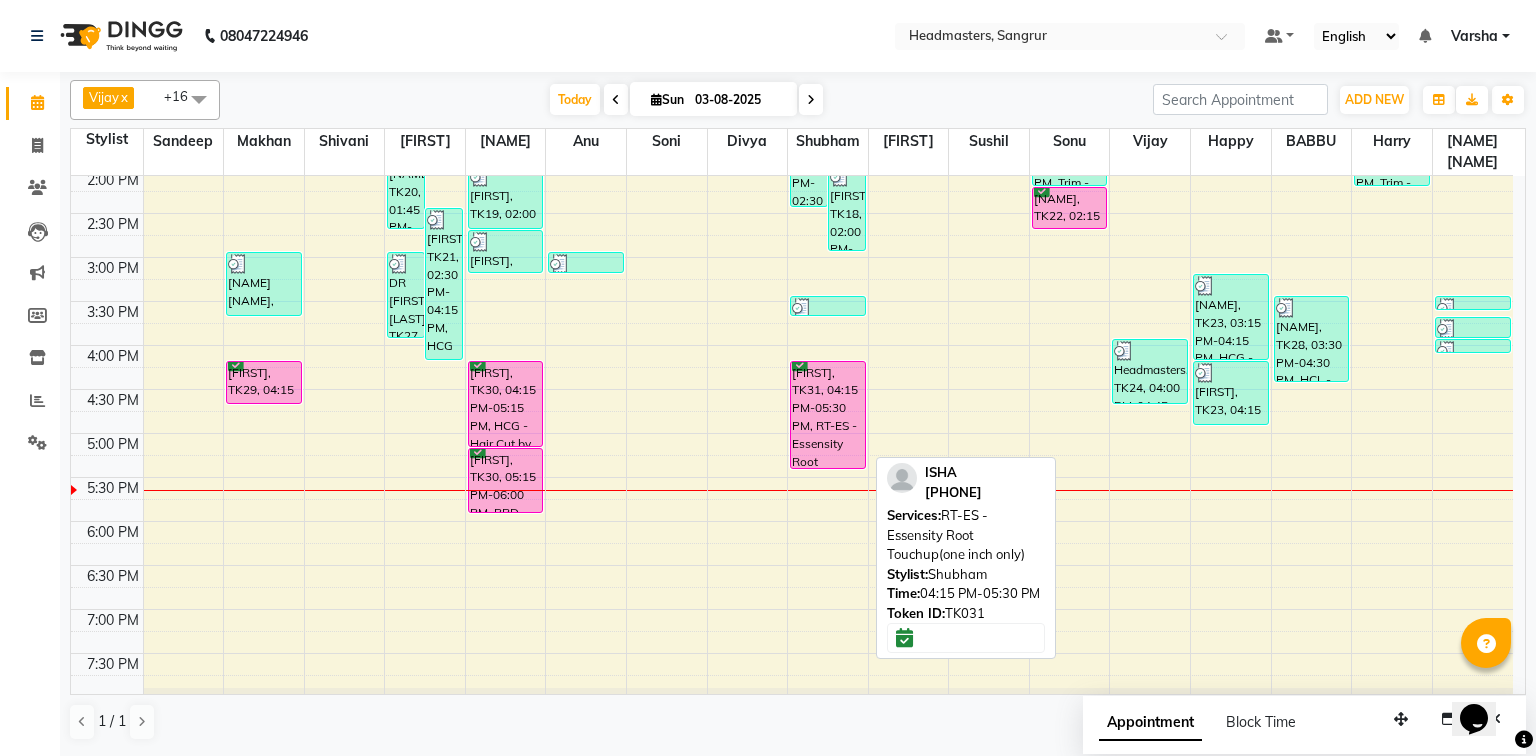click on "[FIRST], TK31, 04:15 PM-05:30 PM, RT-ES - Essensity Root Touchup(one inch only)" at bounding box center (828, 415) 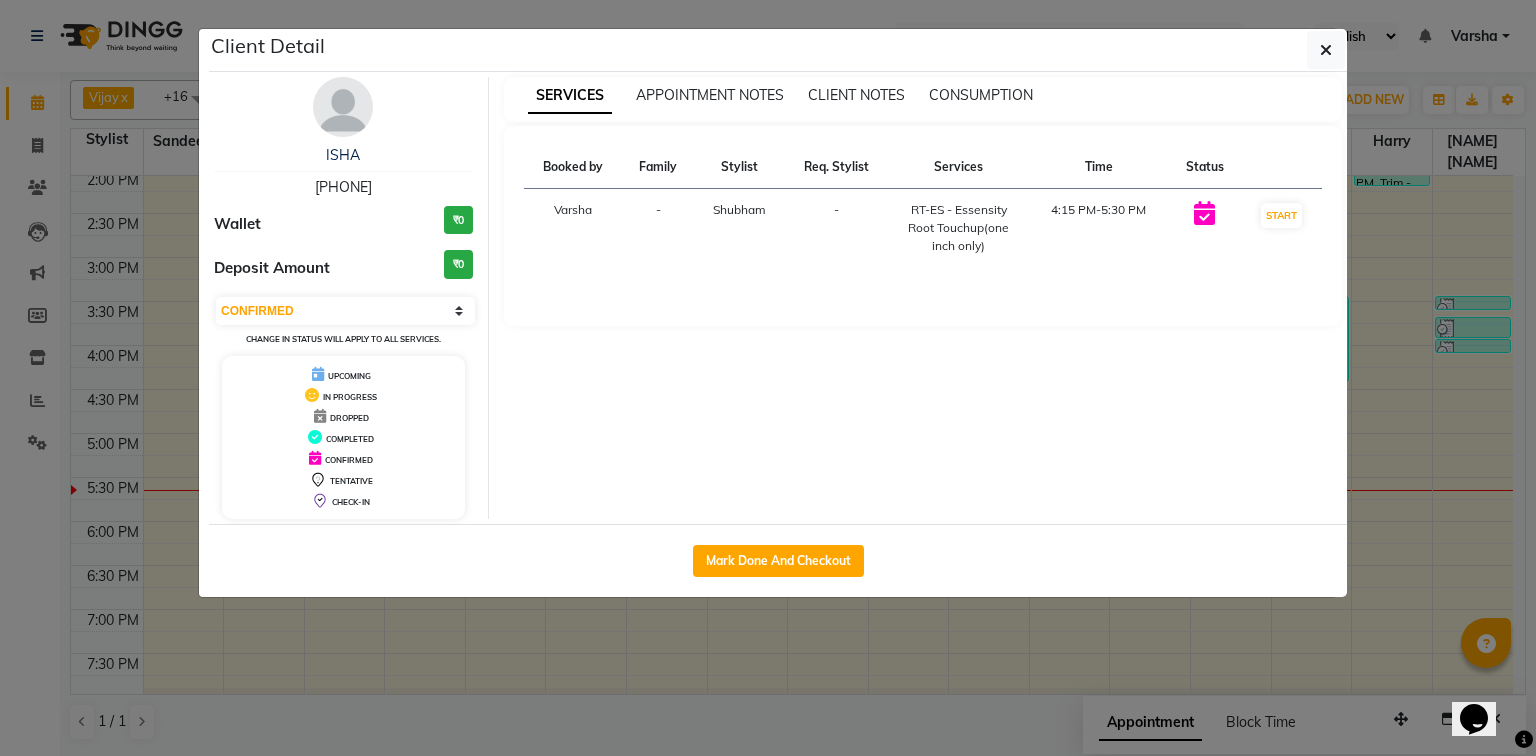 click on "Mark Done And Checkout" 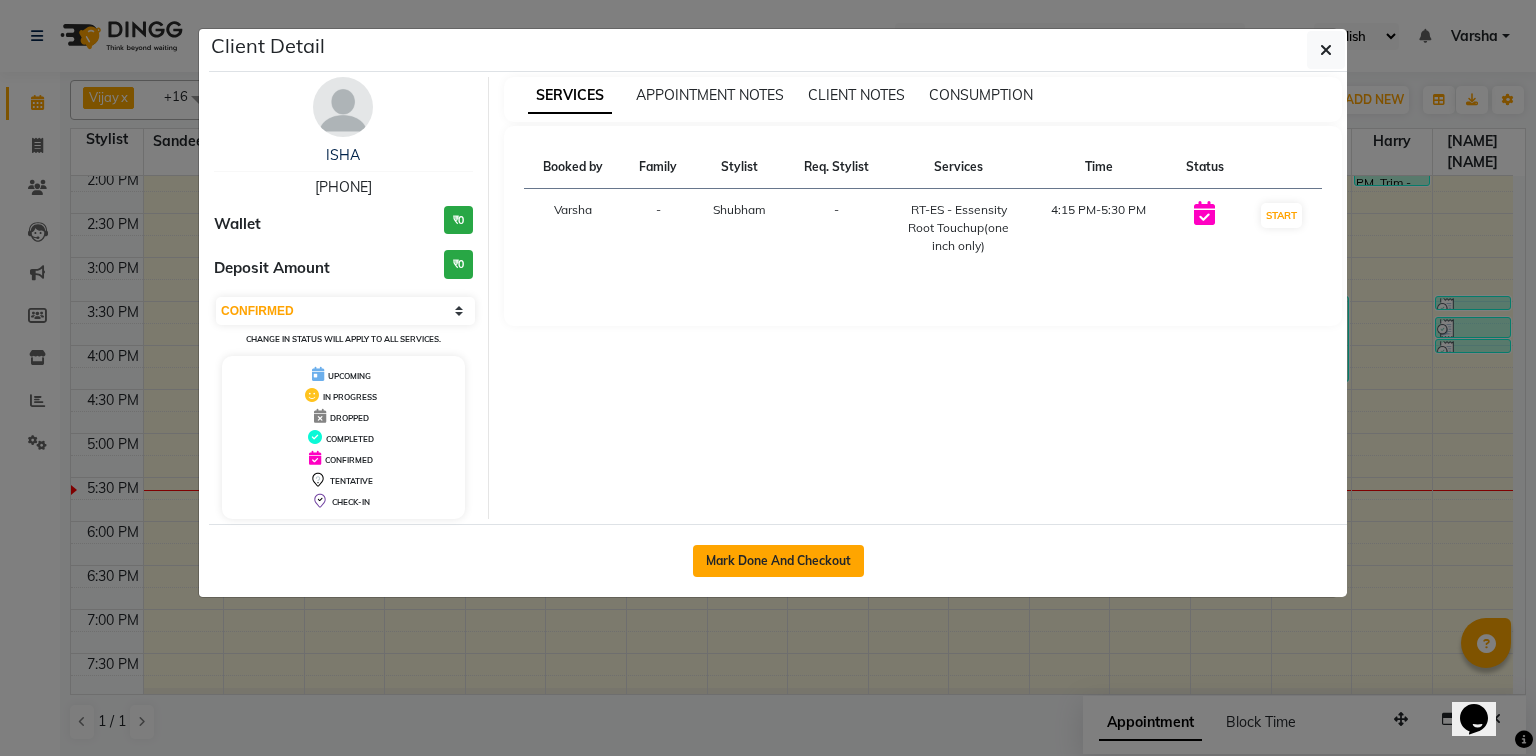 click on "Mark Done And Checkout" 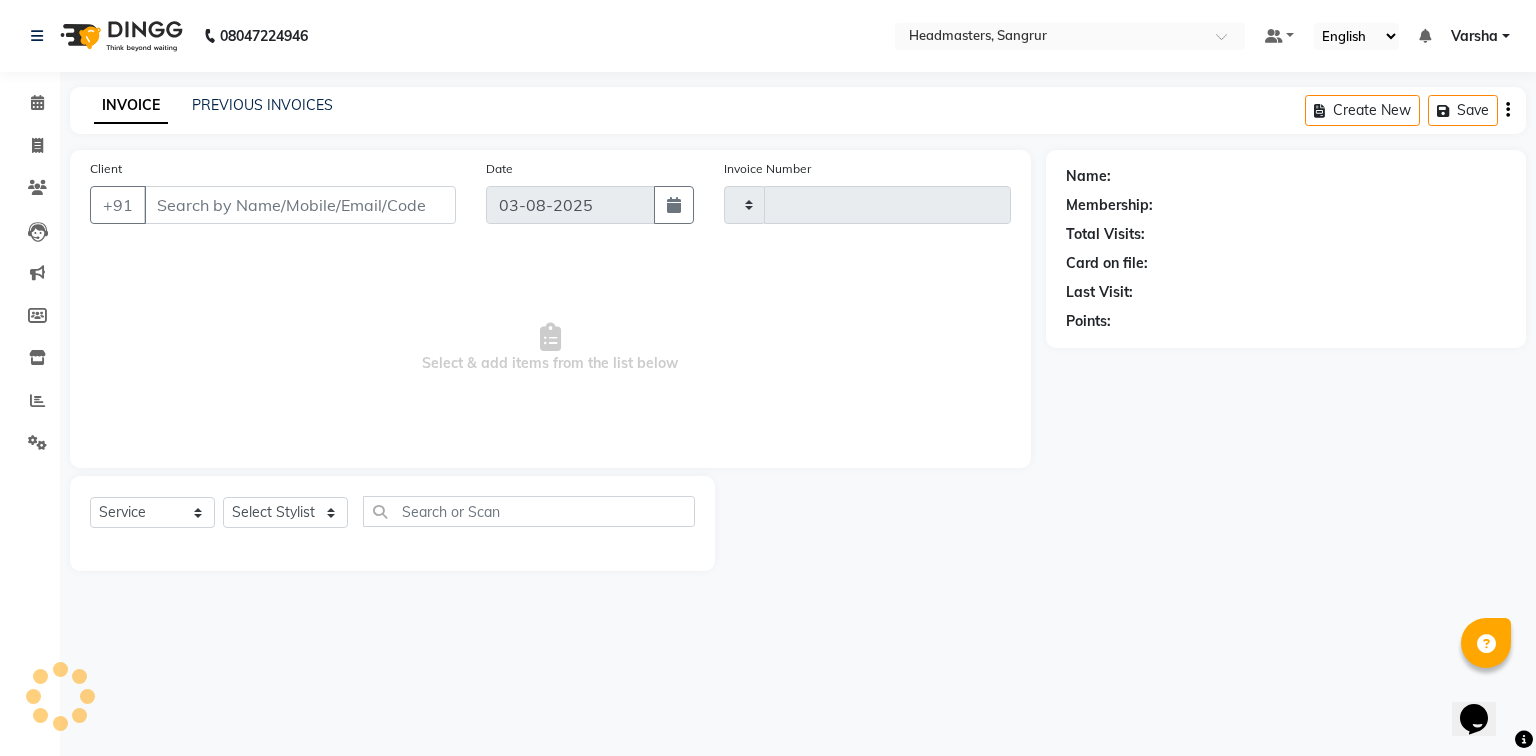 type on "3817" 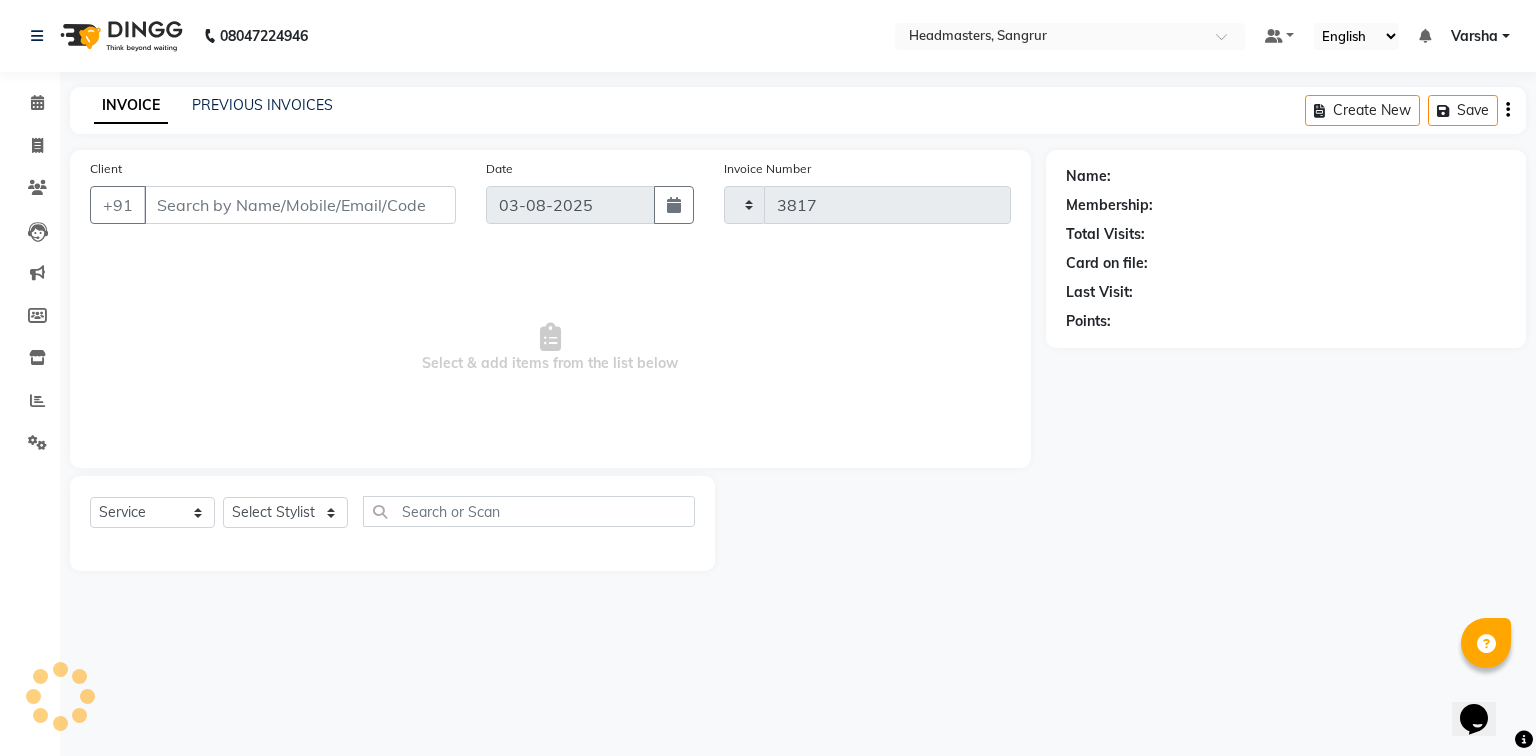 select on "7140" 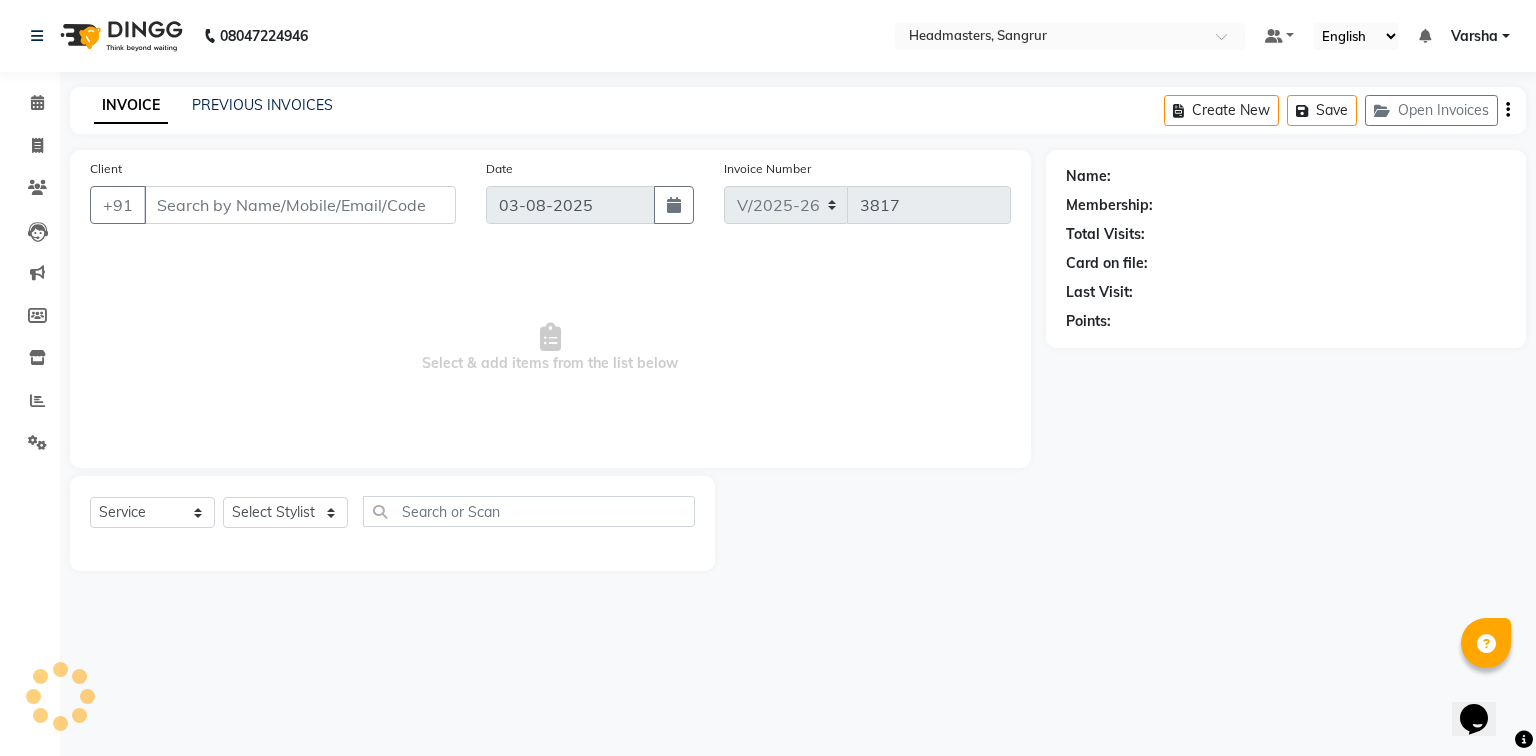 type on "[PHONE]" 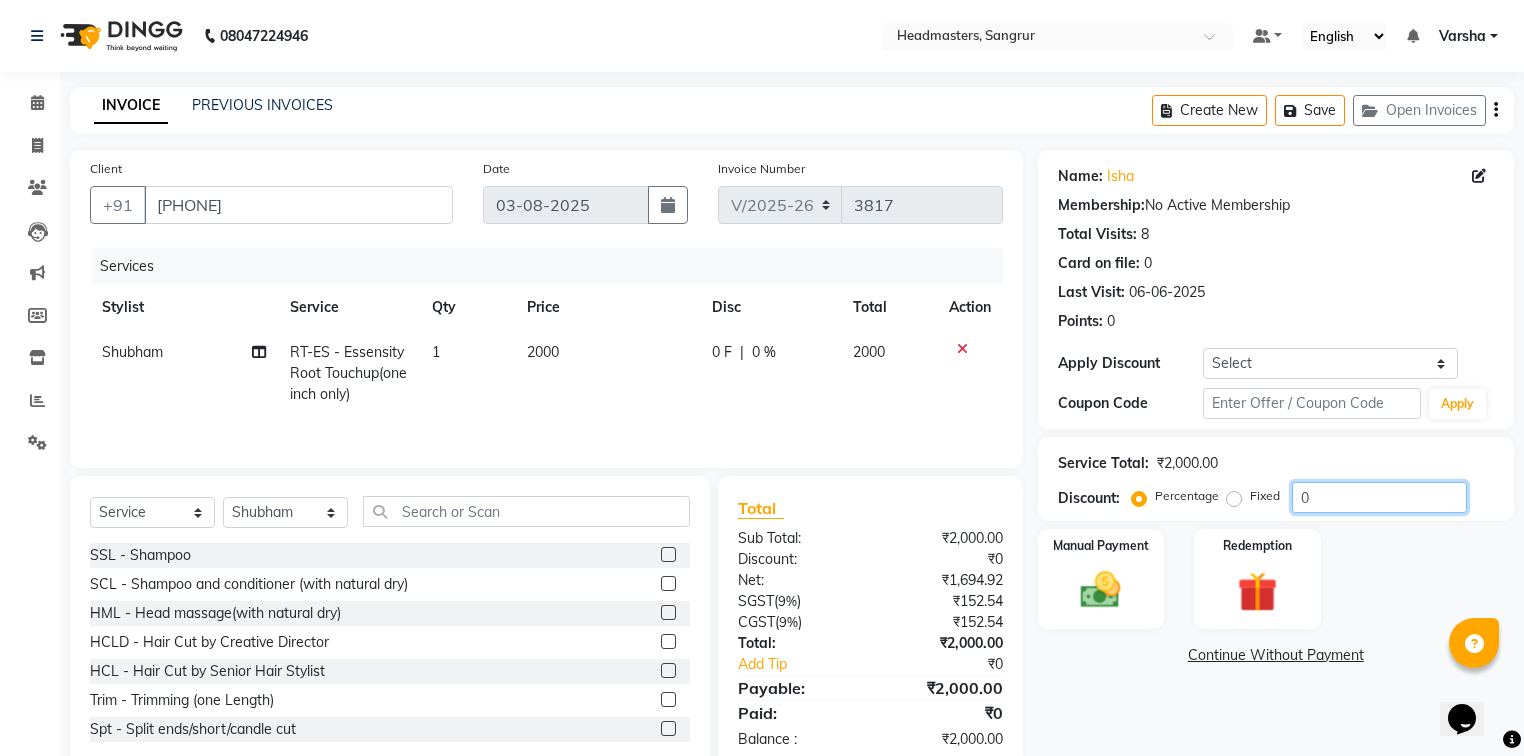 click on "0" 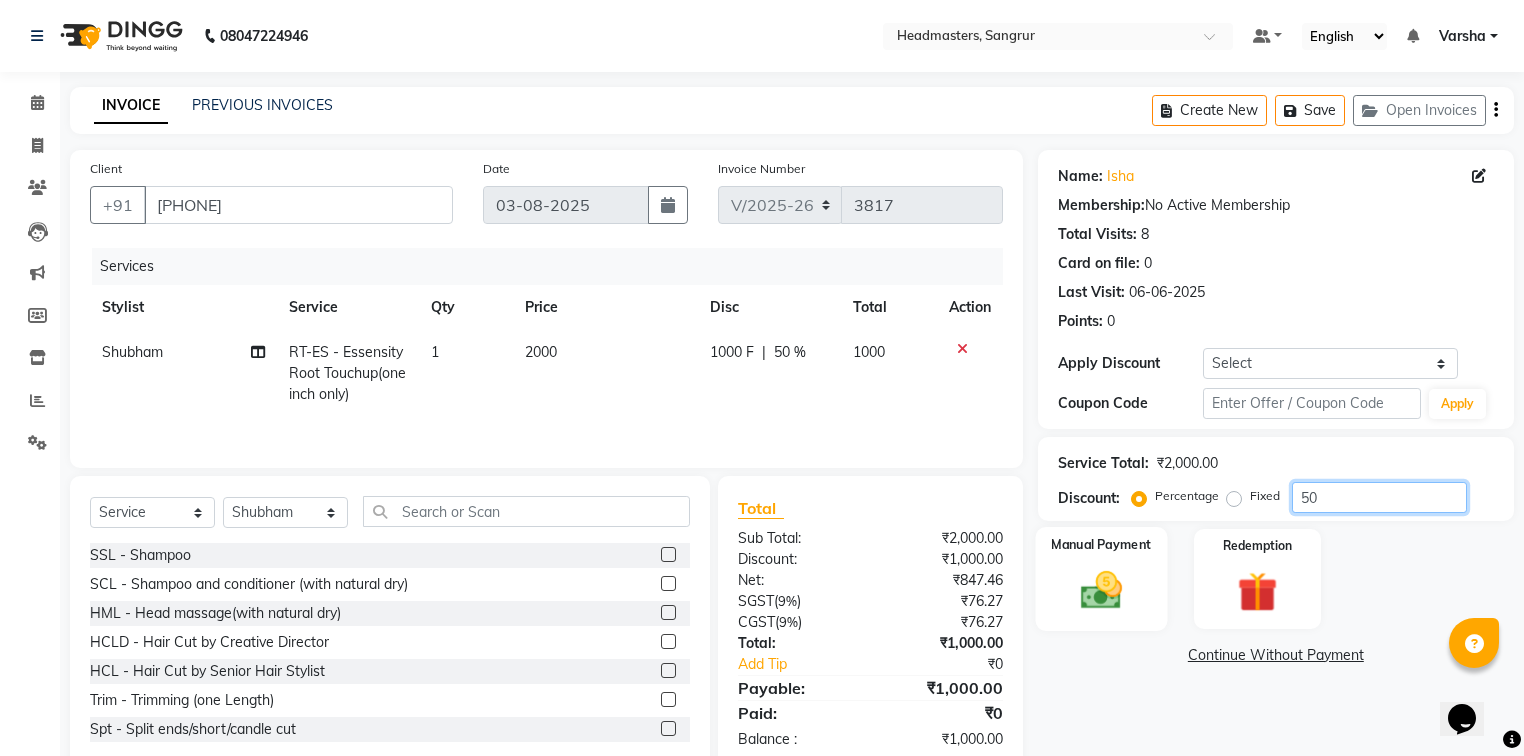 type on "50" 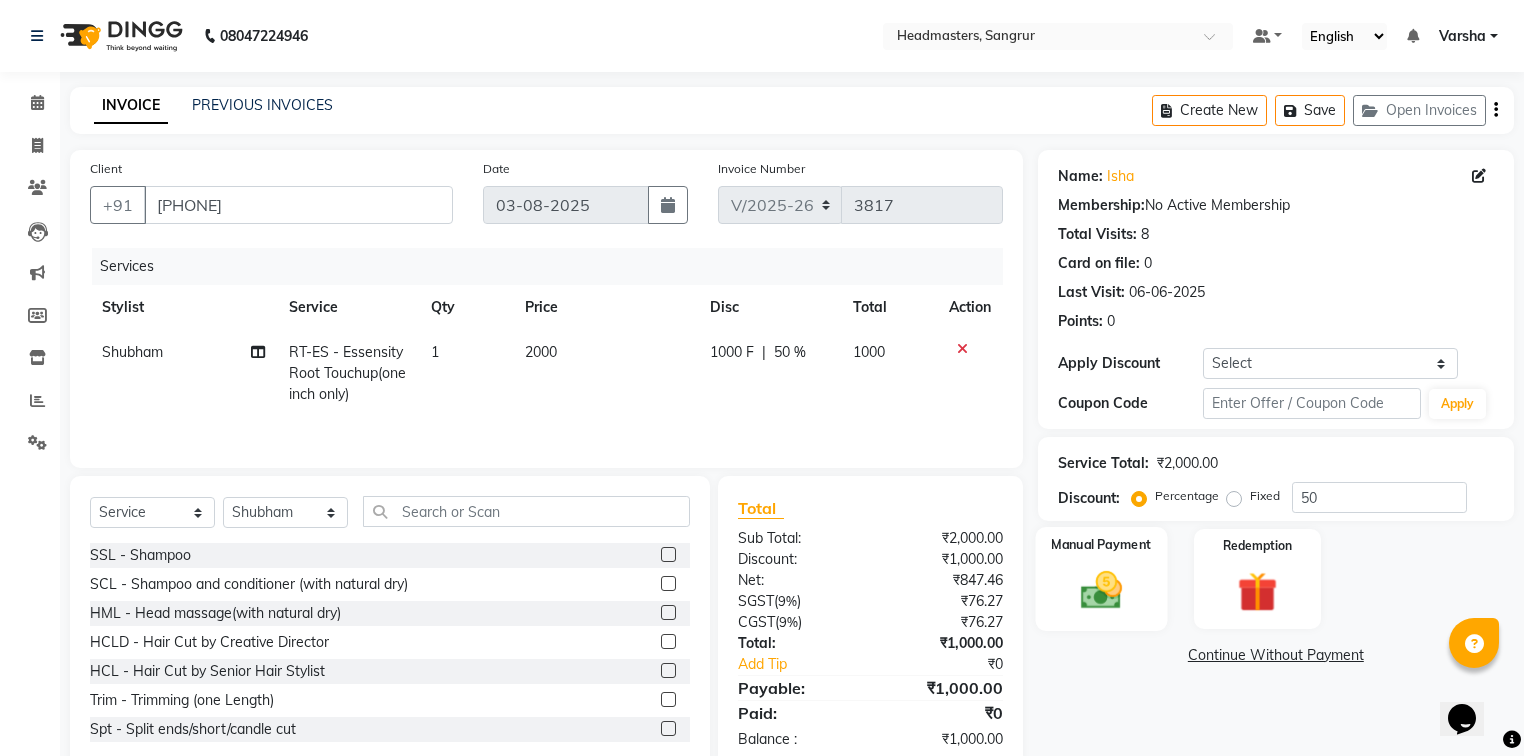 click 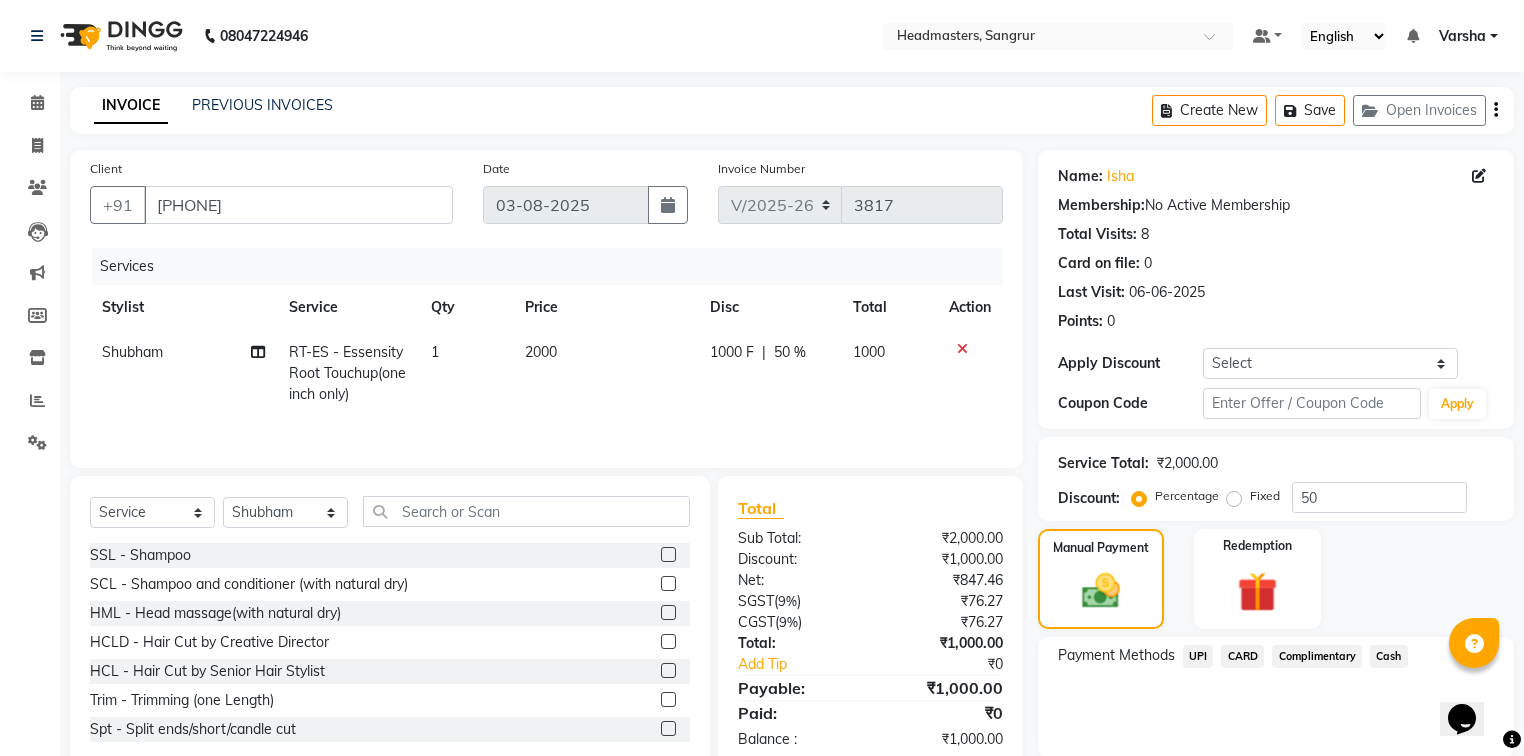 scroll, scrollTop: 71, scrollLeft: 0, axis: vertical 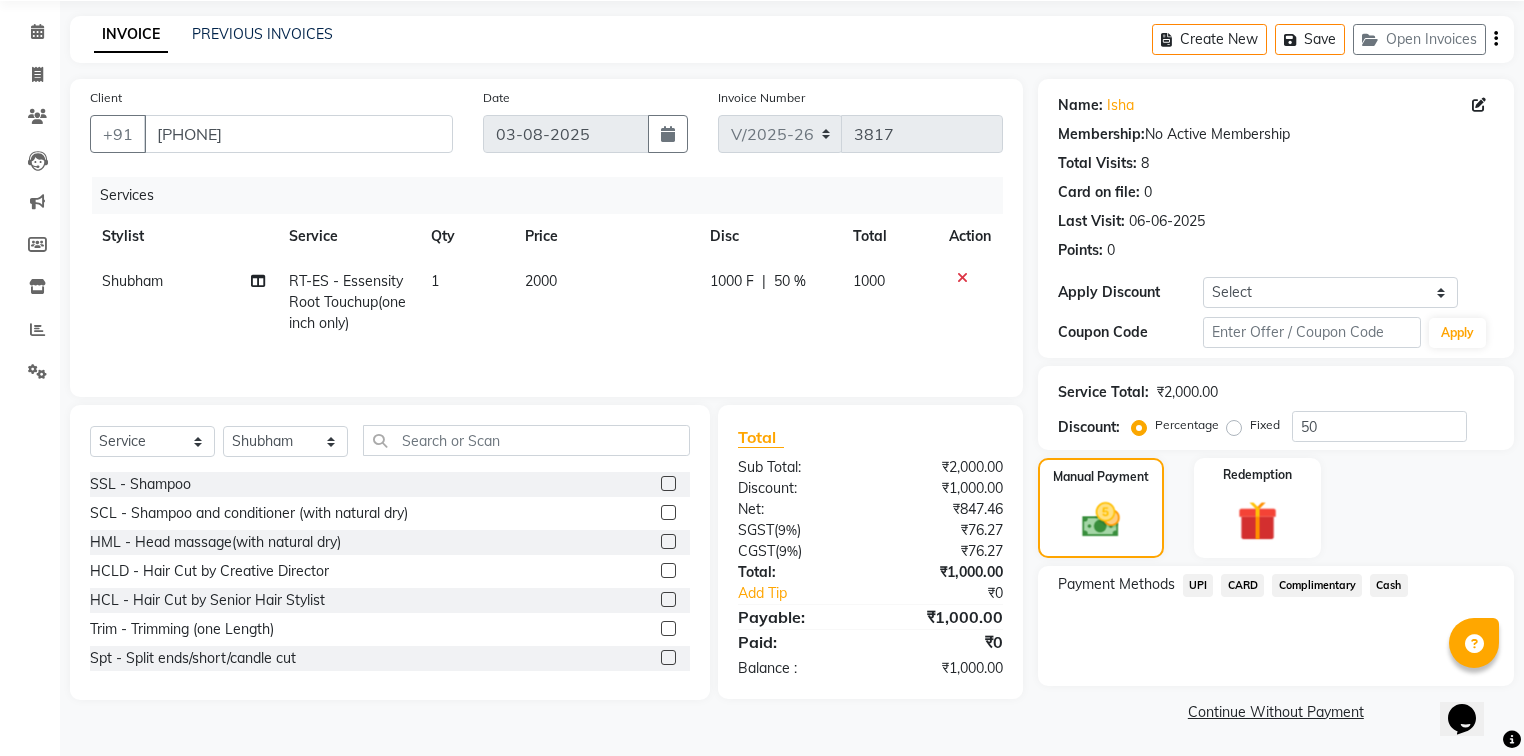 click on "Cash" 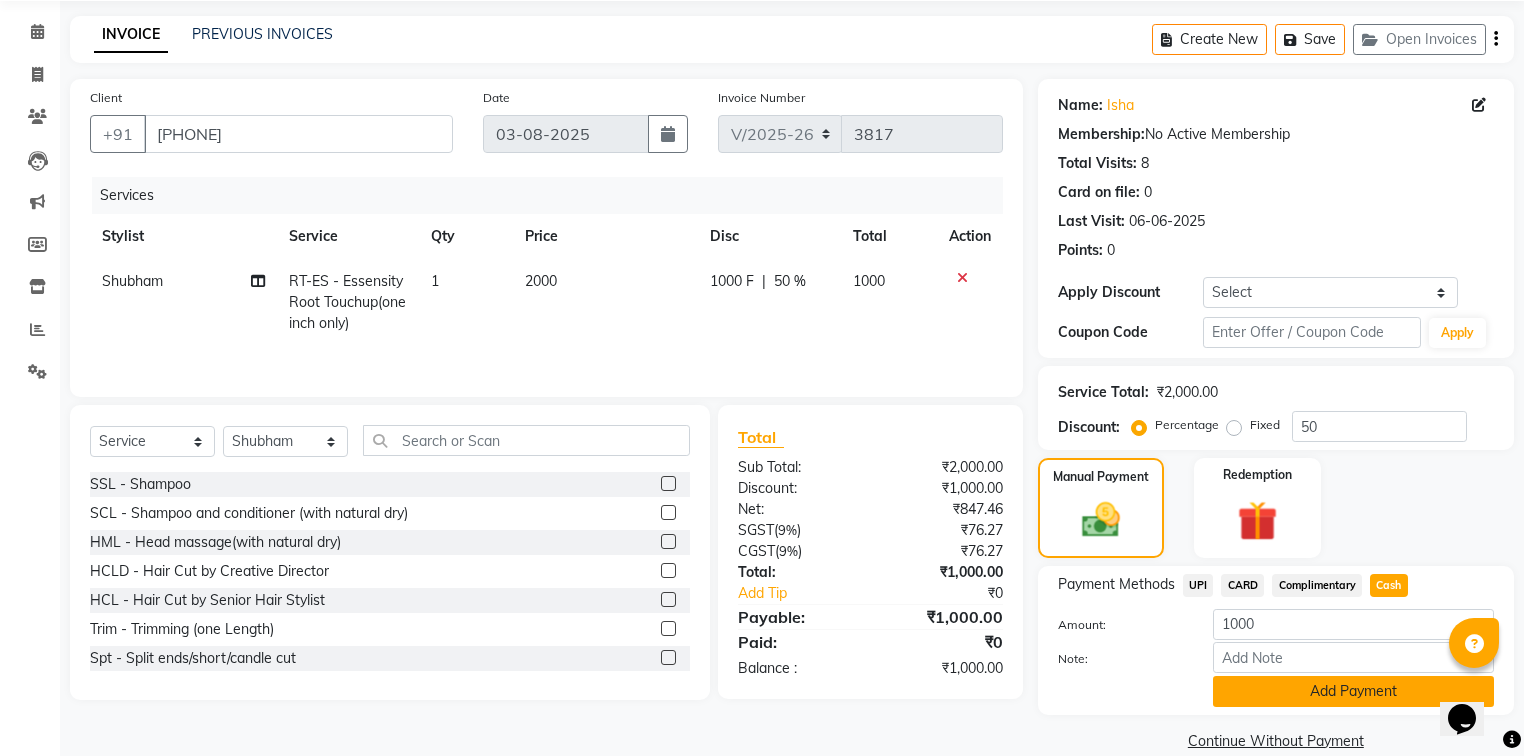 scroll, scrollTop: 102, scrollLeft: 0, axis: vertical 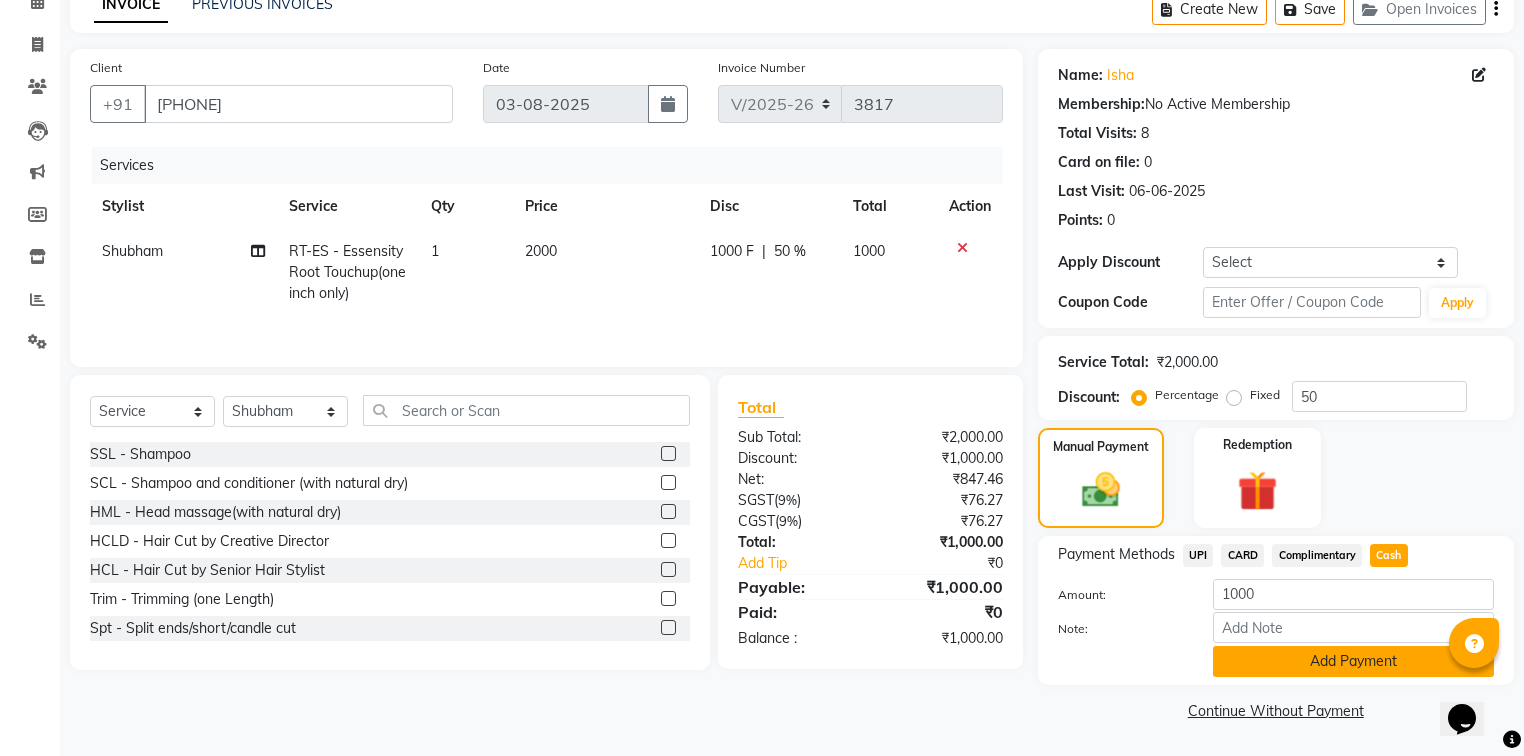 click on "Add Payment" 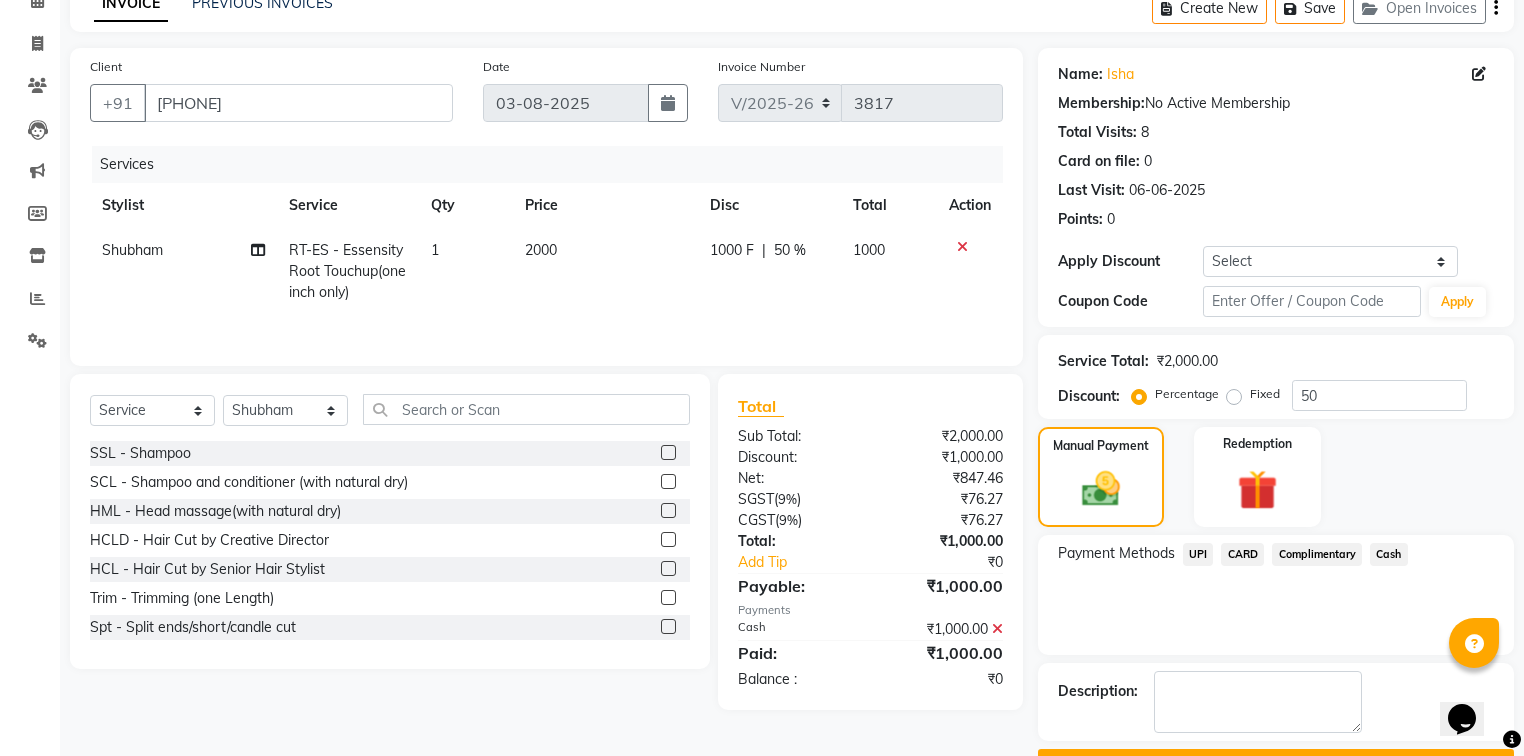 scroll, scrollTop: 154, scrollLeft: 0, axis: vertical 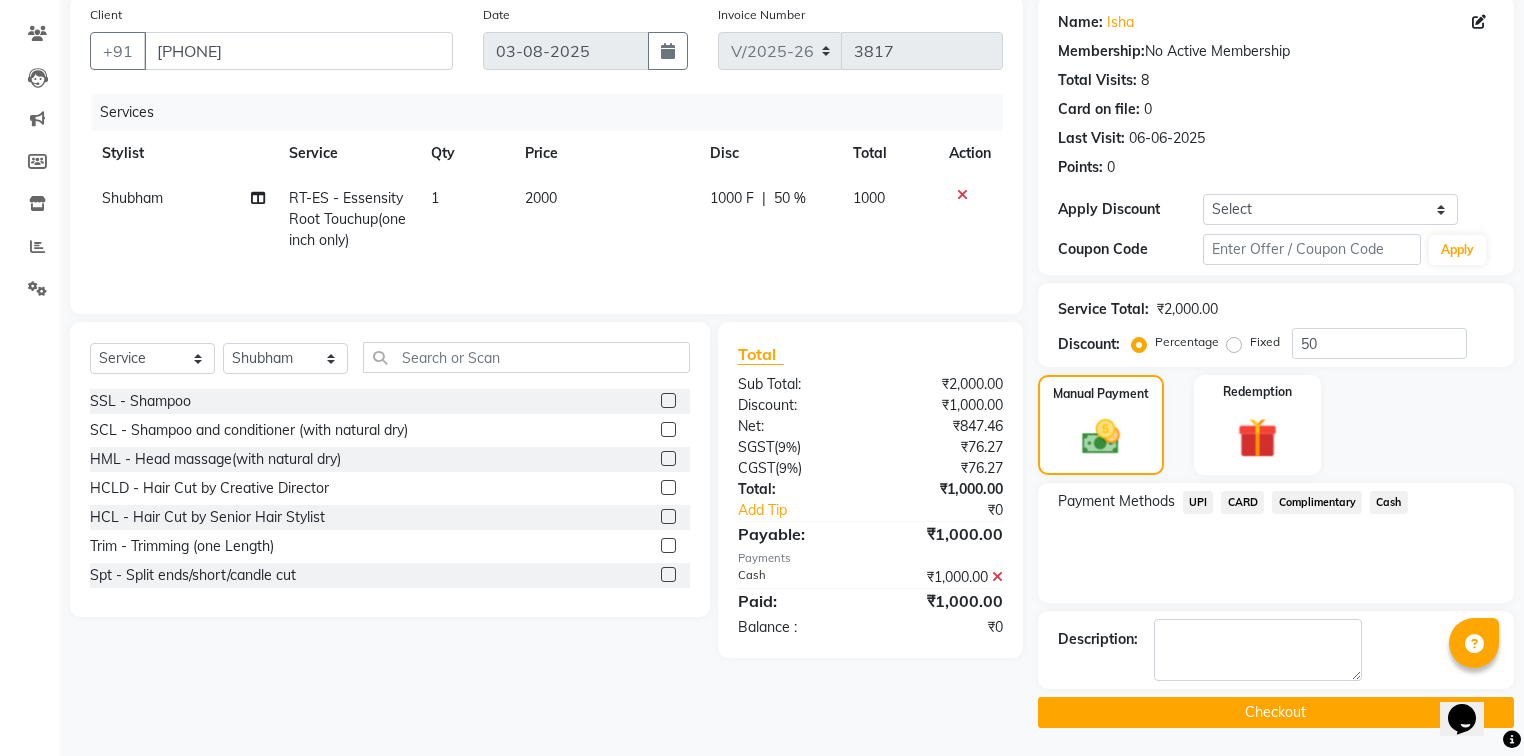 click on "Checkout" 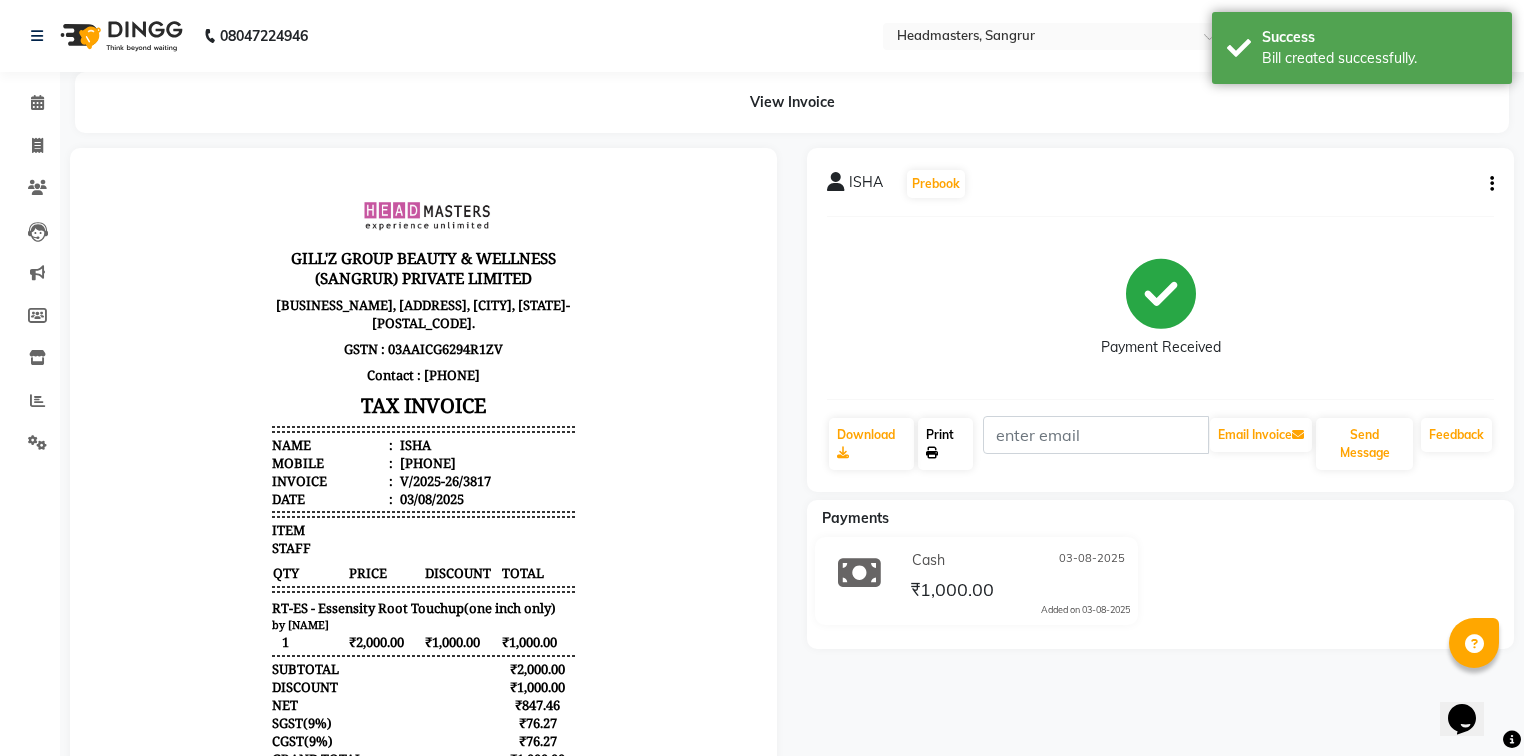 scroll, scrollTop: 0, scrollLeft: 0, axis: both 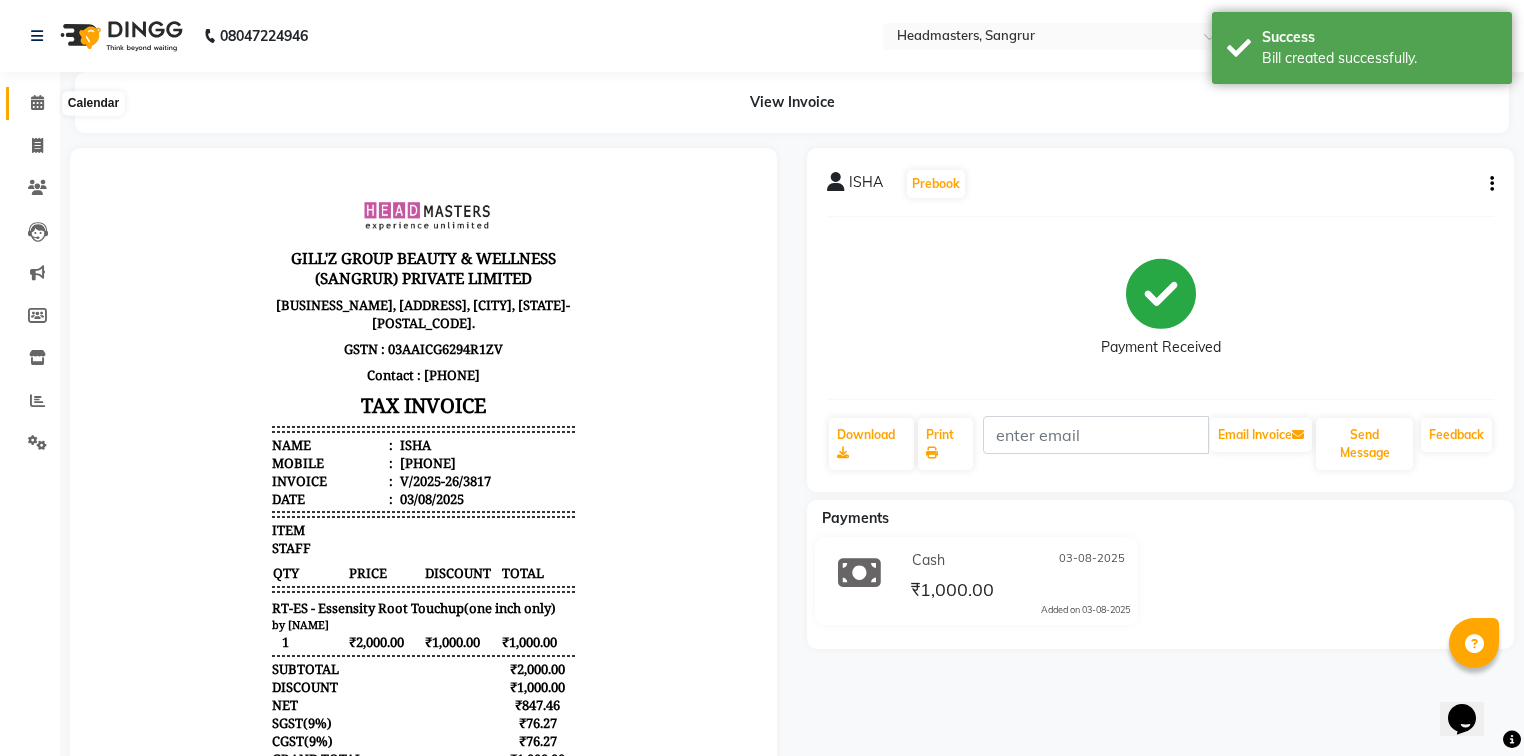click 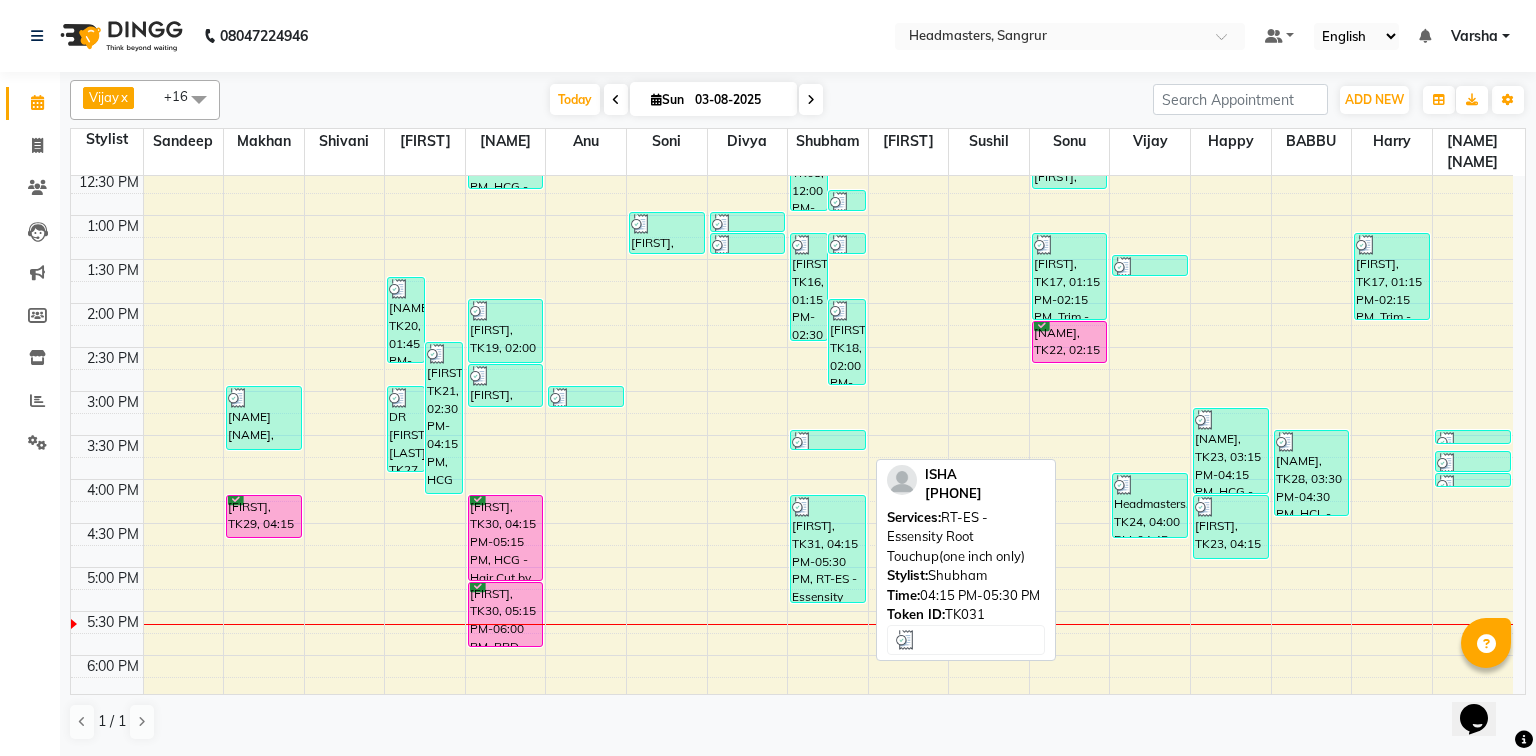 scroll, scrollTop: 480, scrollLeft: 0, axis: vertical 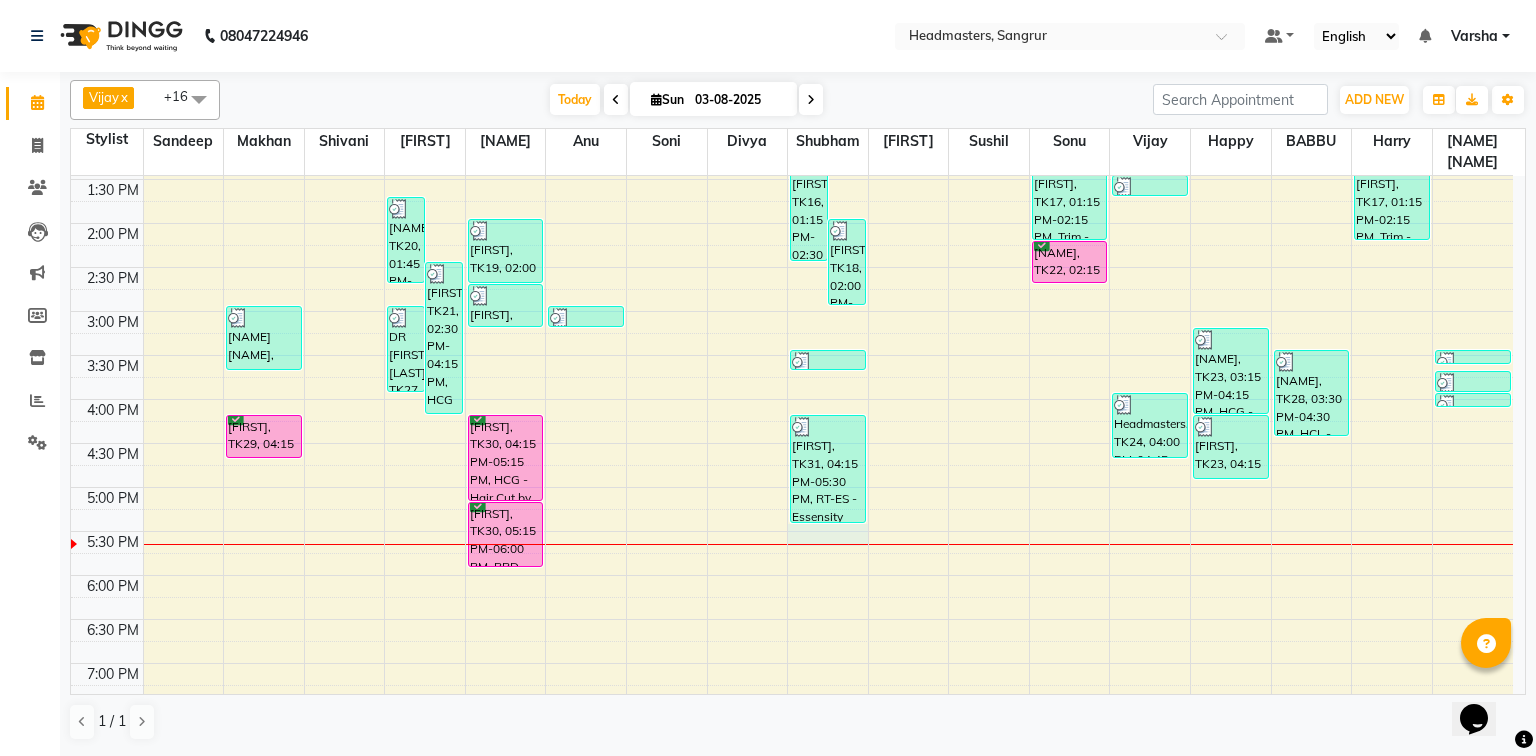 click on "8:00 AM 8:30 AM 9:00 AM 9:30 AM 10:00 AM 10:30 AM 11:00 AM 11:30 AM 12:00 PM 12:30 PM 1:00 PM 1:30 PM 2:00 PM 2:30 PM 3:00 PM 3:30 PM 4:00 PM 4:30 PM 5:00 PM 5:30 PM 6:00 PM 6:30 PM 7:00 PM 7:30 PM 8:00 PM 8:30 PM     [FIRST], TK08, 11:30 AM-12:00 PM, PH-SPA - Premium Hair Spa     [FIRST], TK03, 10:15 AM-10:45 AM, HCG - Hair Cut by Senior Hair Stylist     [FIRST], TK04, 10:45 AM-11:00 AM, HCG - Hair Cut by Senior Hair Stylist     [FIRST], TK04, 11:00 AM-12:15 PM, BRD - Beard,HCG - Hair Cut by Senior Hair Stylist,GG-igora - Igora Global     [FIRST] [LAST], TK11, 12:15 PM-12:30 PM, HCG - Hair Cut by Senior Hair Stylist     [FIRST] [LAST], TK25, 03:00 PM-03:45 PM, BRD - Beard     [FIRST], TK29, 04:15 PM-04:45 PM, HCG - Hair Cut by Senior Hair Stylist     [FIRST], TK20, 01:45 PM-02:45 PM, GG-igora - Igora Global     [FIRST], TK21, 02:30 PM-04:15 PM, HCG - Hair Cut by Senior Hair Stylist,BRD - Beard     DR [FIRST] [LAST], TK27, 03:00 PM-04:00 PM, HCG - Hair Cut by Senior Hair Stylist" at bounding box center (792, 267) 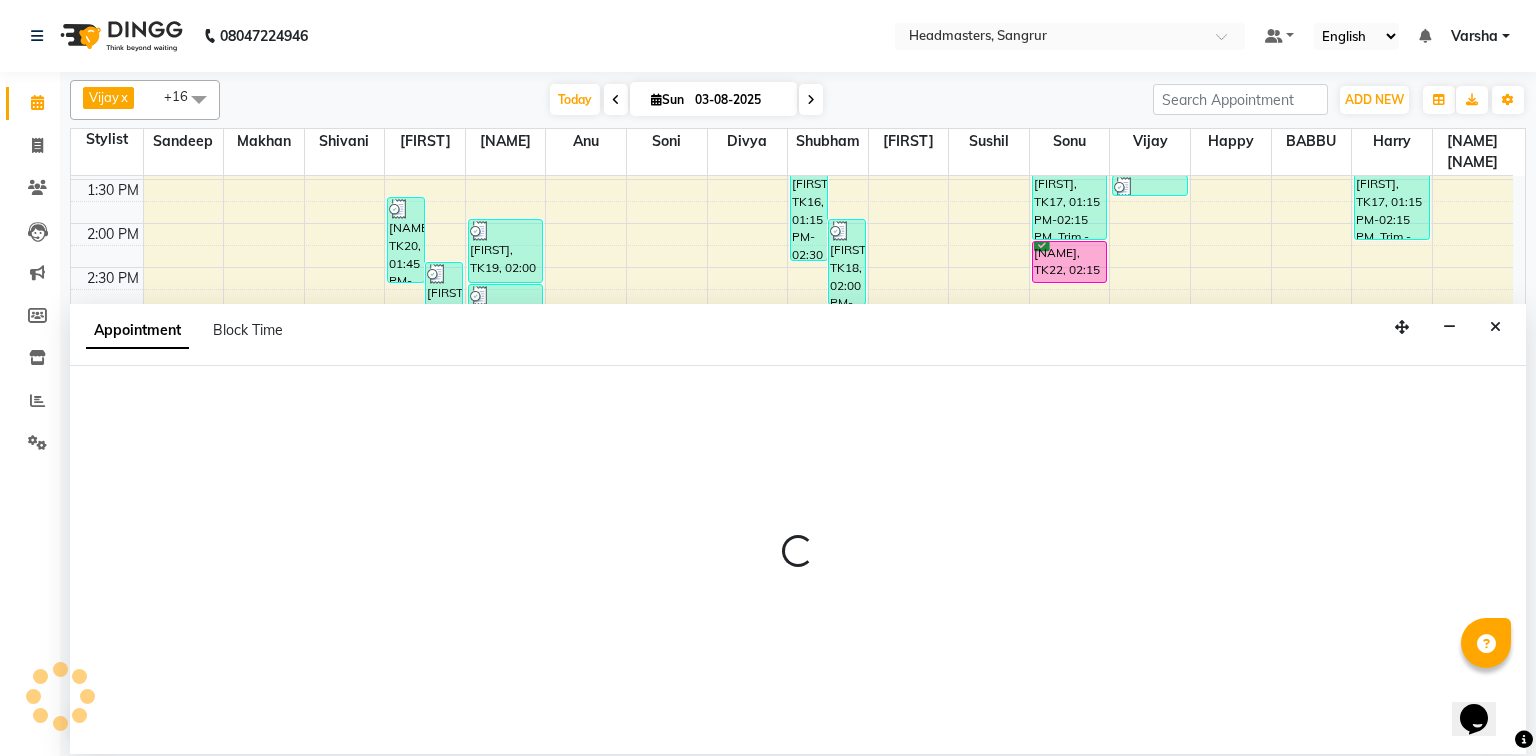 select on "60885" 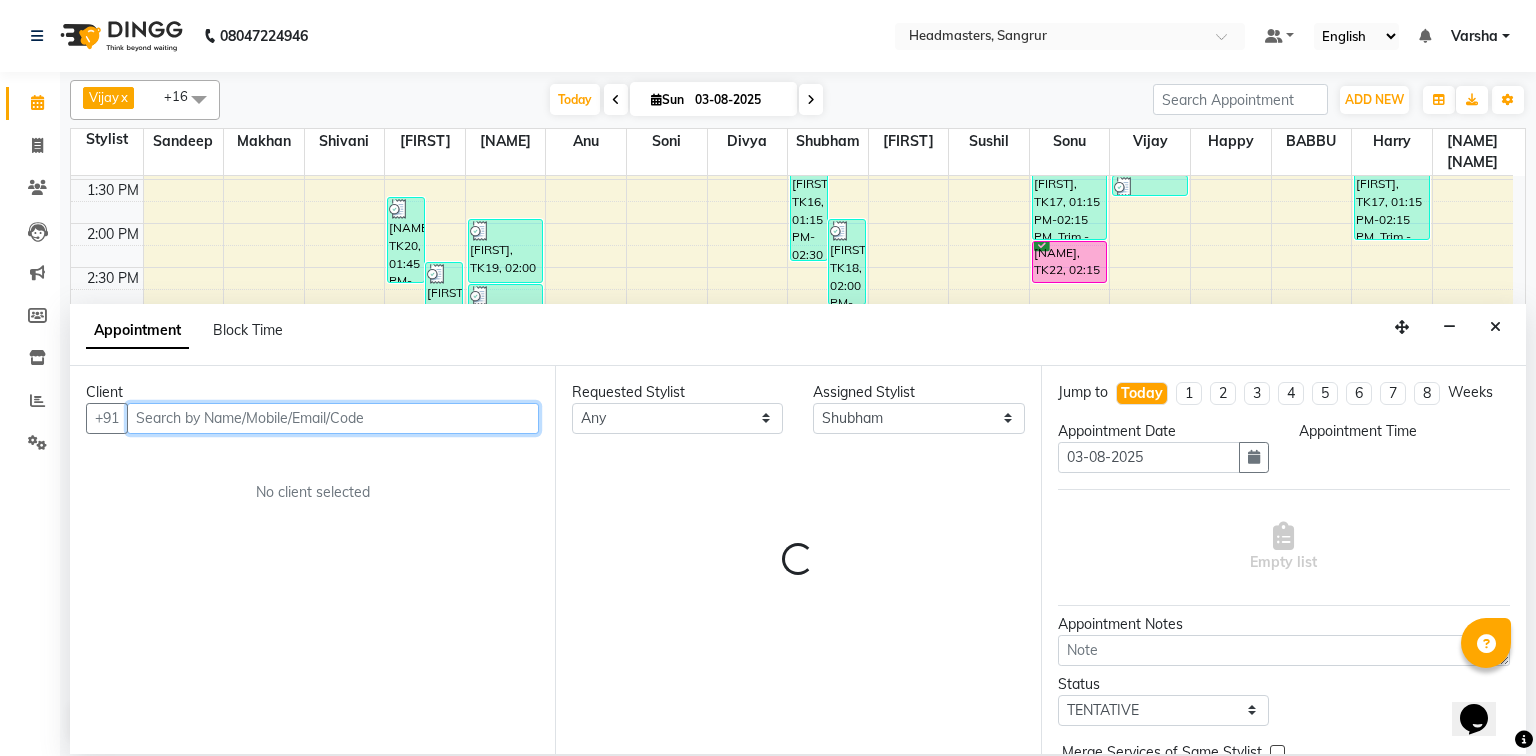 select on "1050" 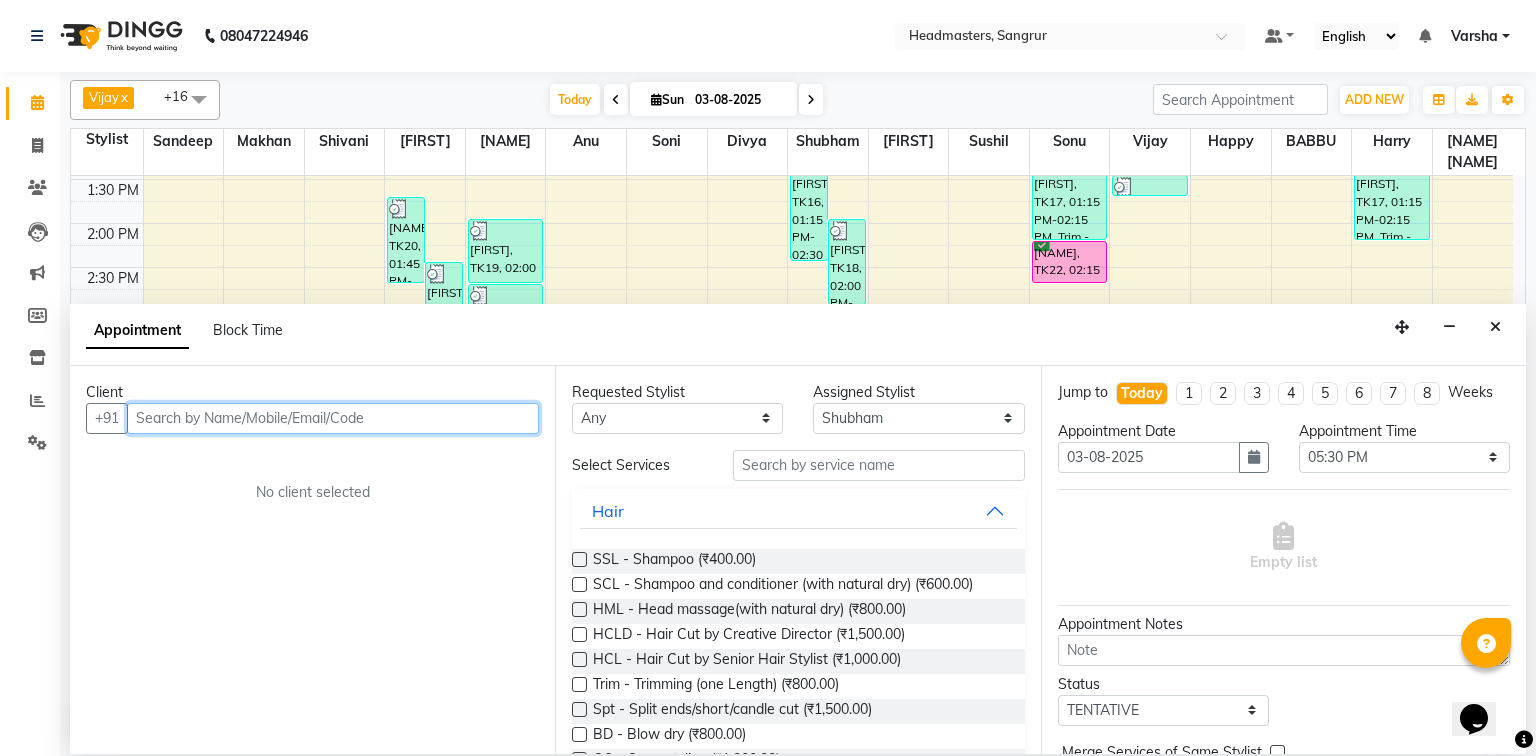 click at bounding box center [333, 418] 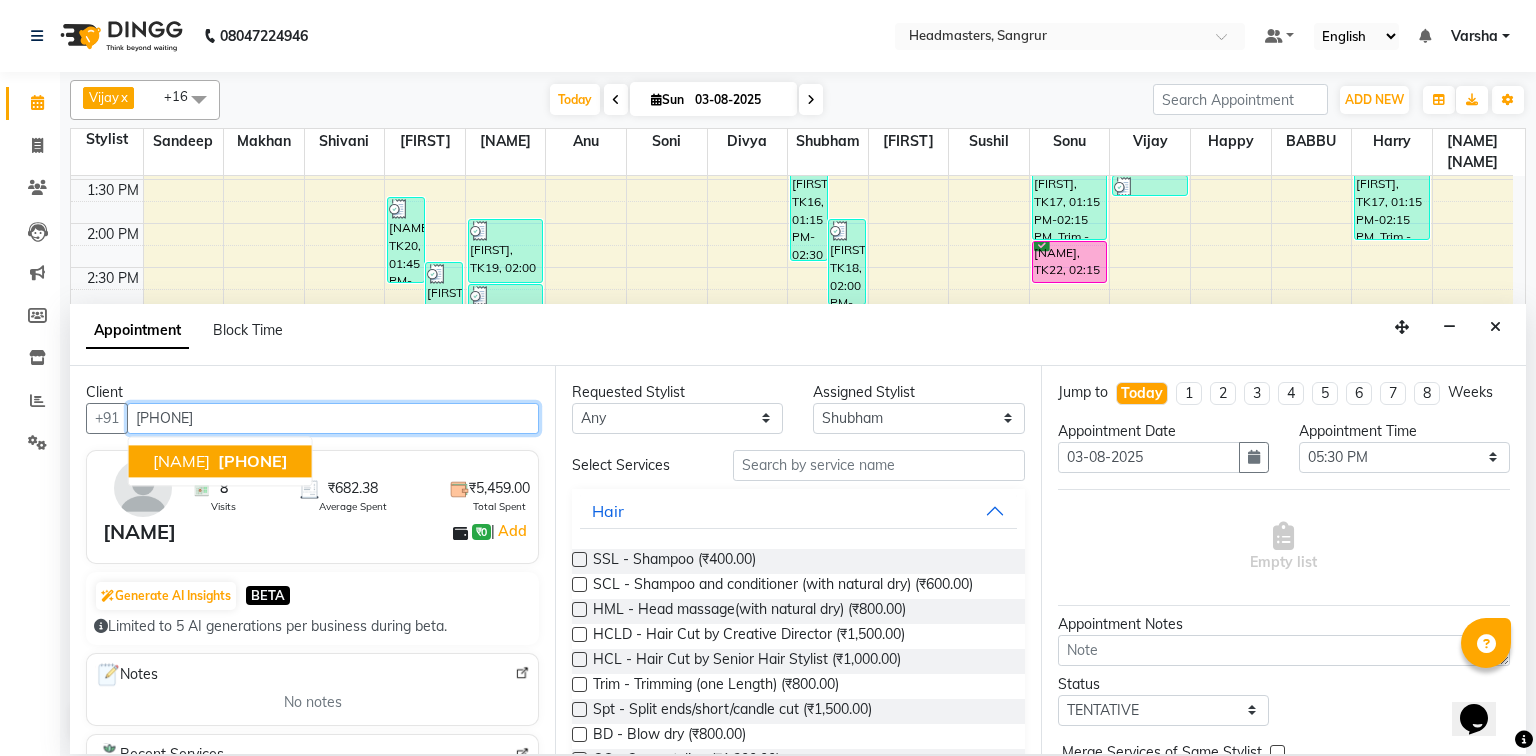 drag, startPoint x: 156, startPoint y: 468, endPoint x: 169, endPoint y: 468, distance: 13 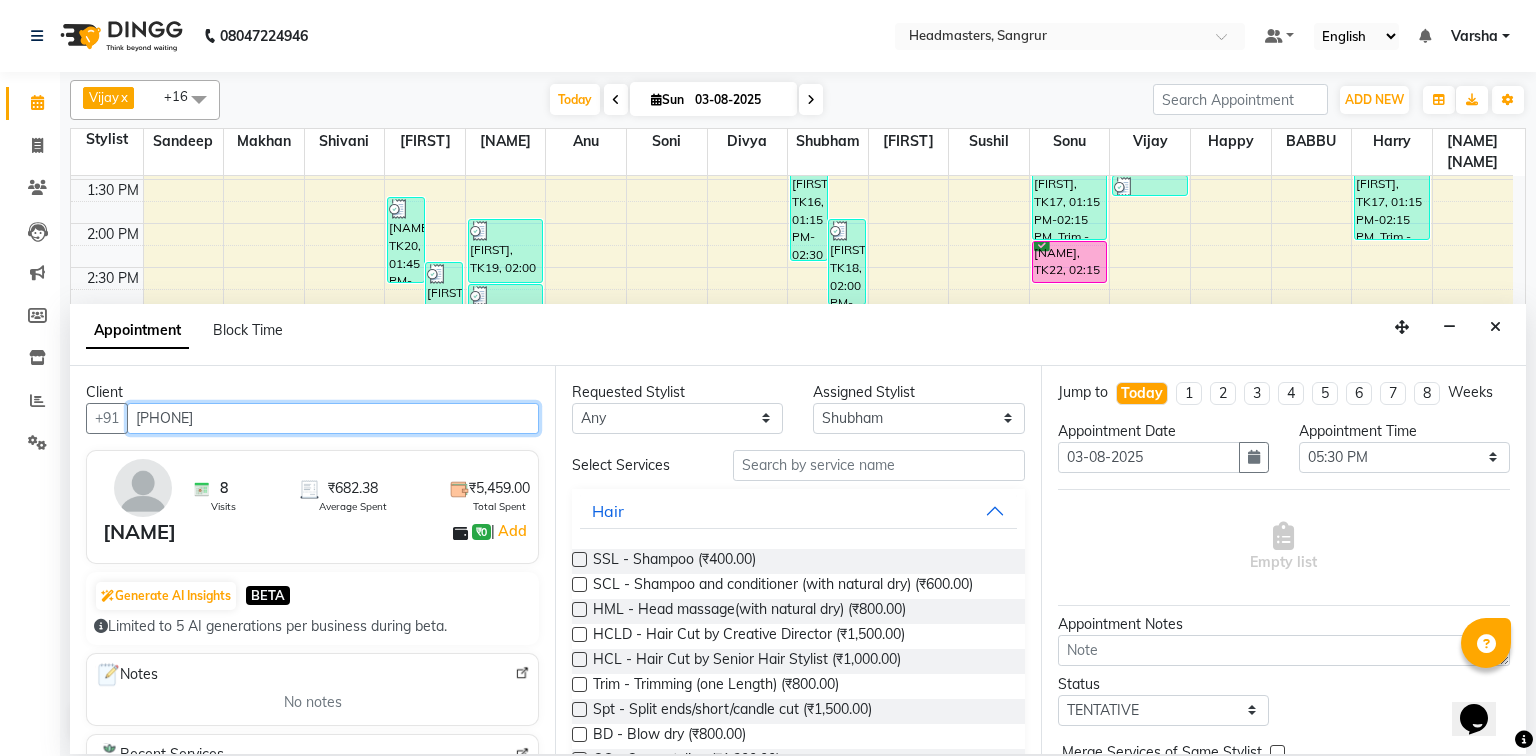 type on "[PHONE]" 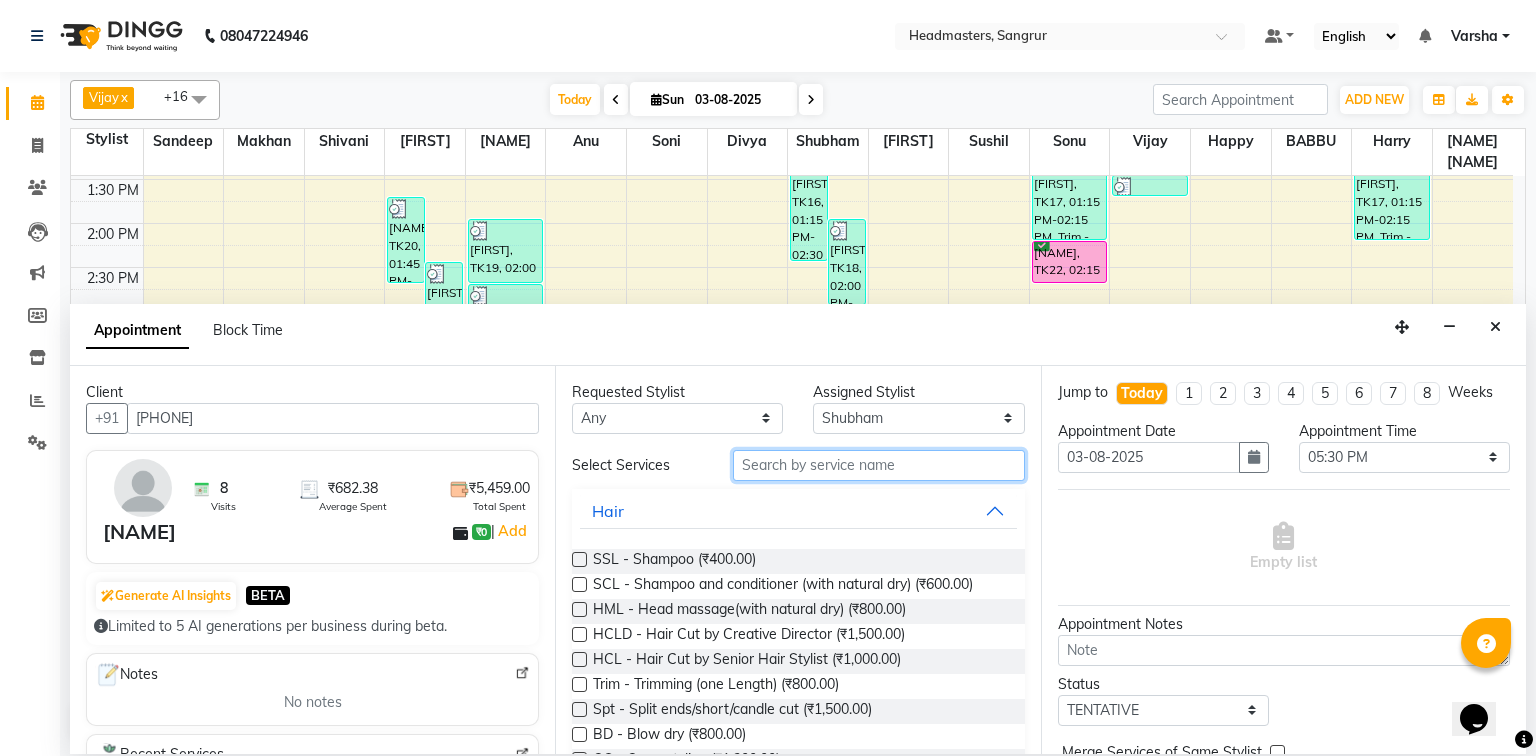 click at bounding box center [879, 465] 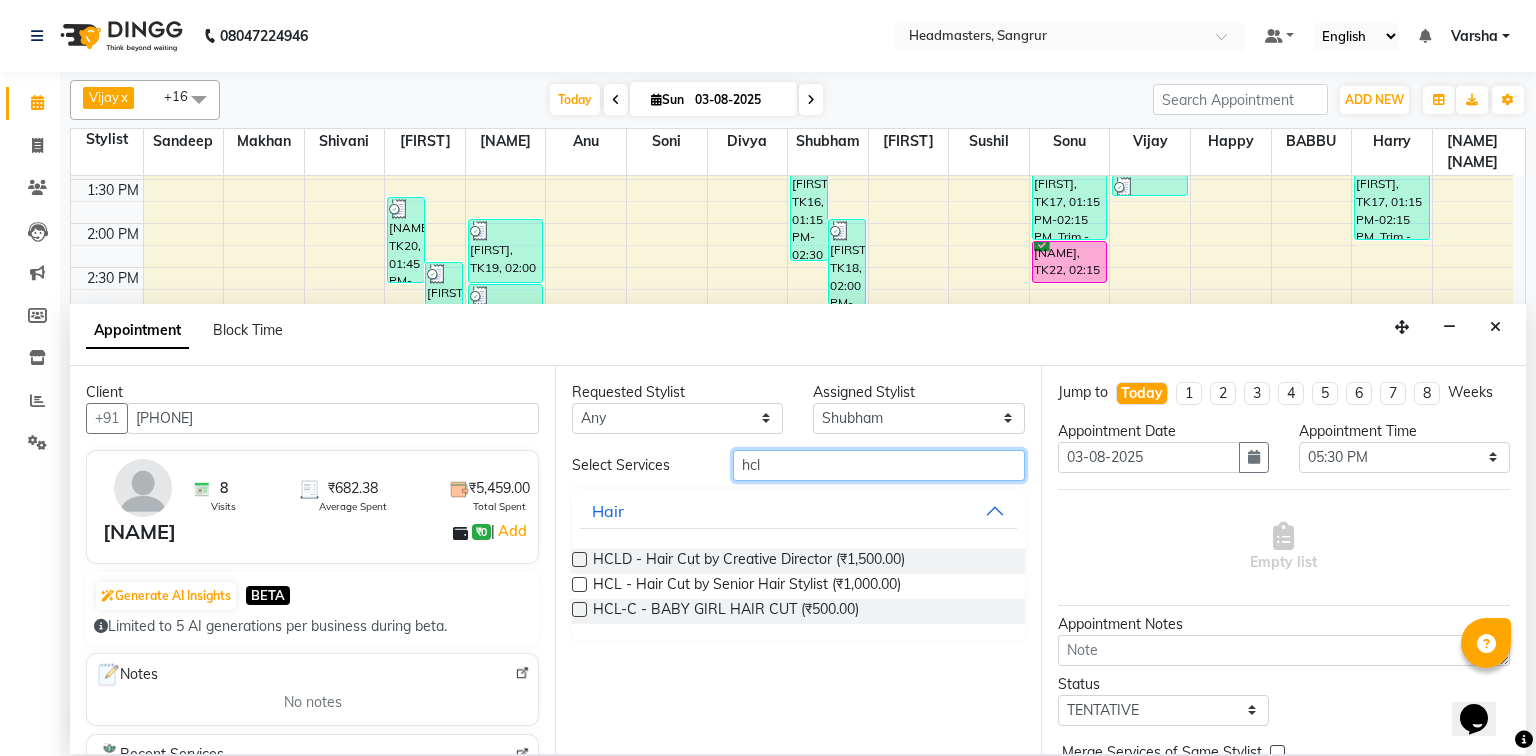 type on "hcl" 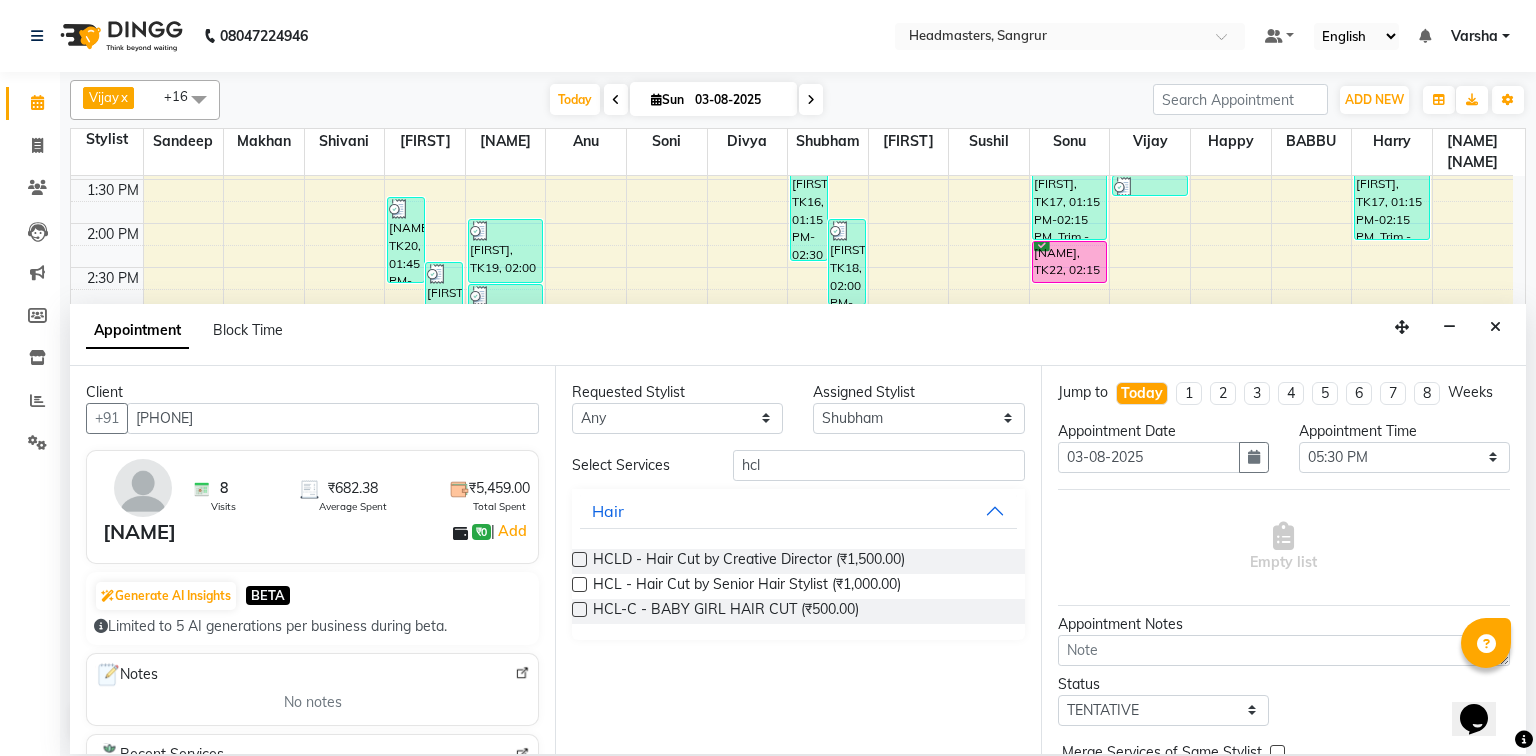 click at bounding box center [579, 584] 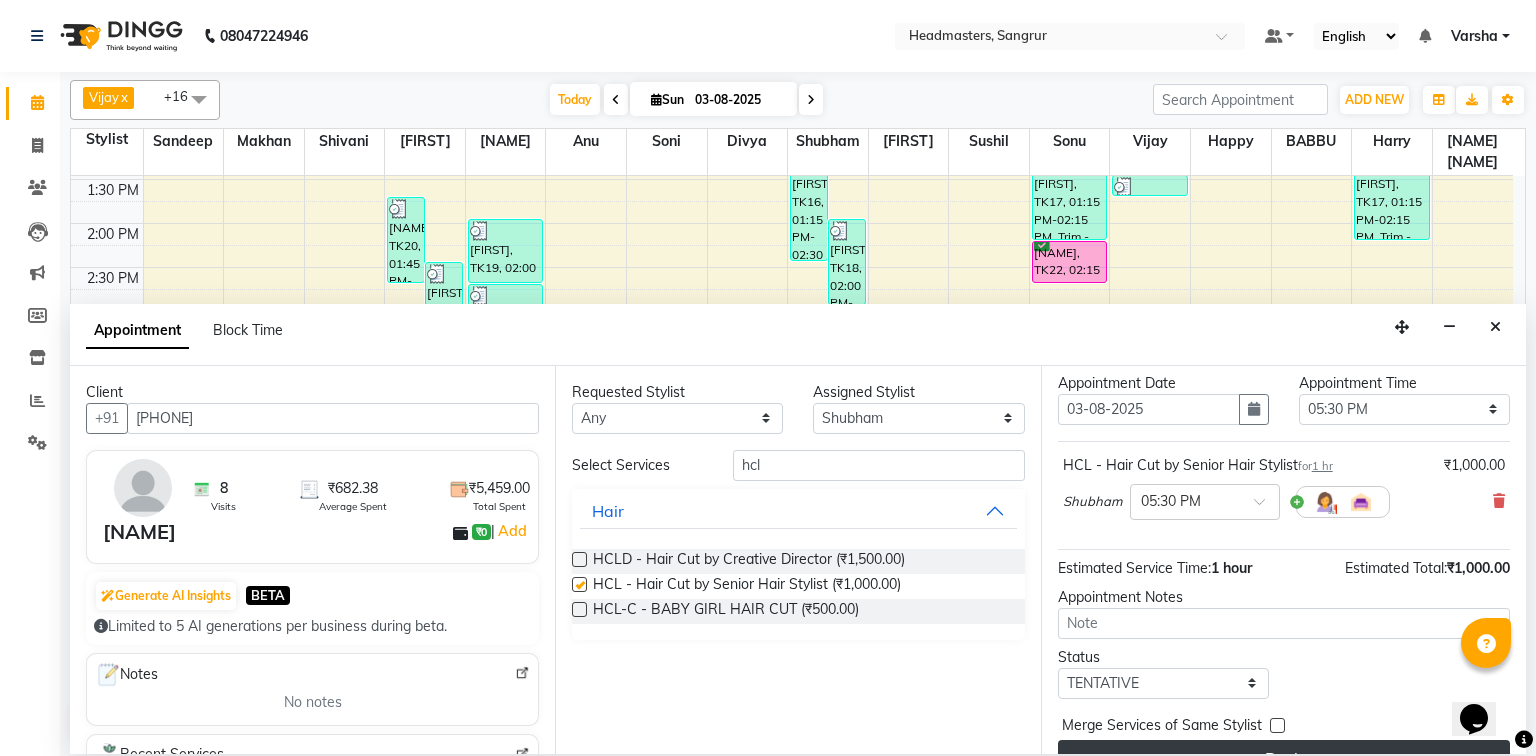 checkbox on "false" 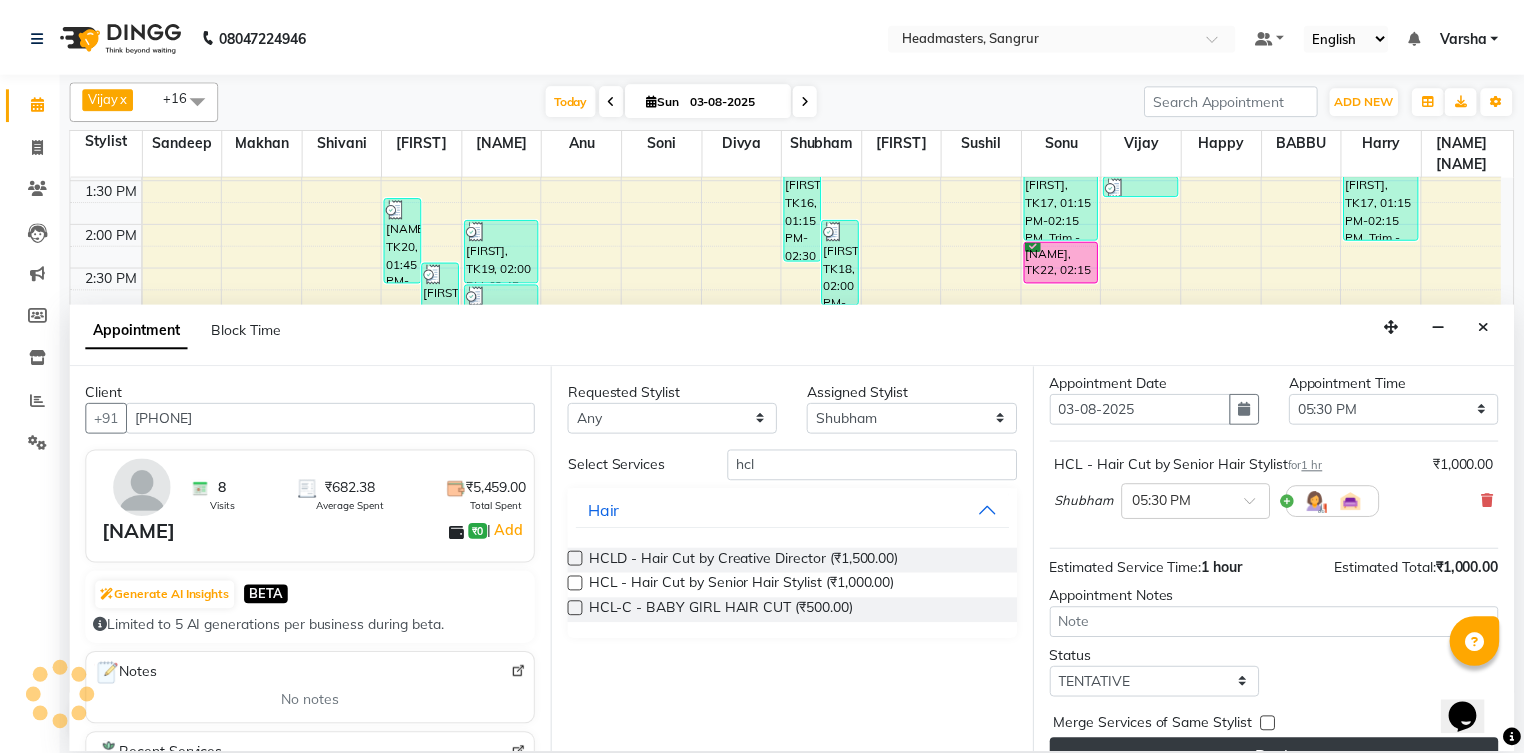scroll, scrollTop: 85, scrollLeft: 0, axis: vertical 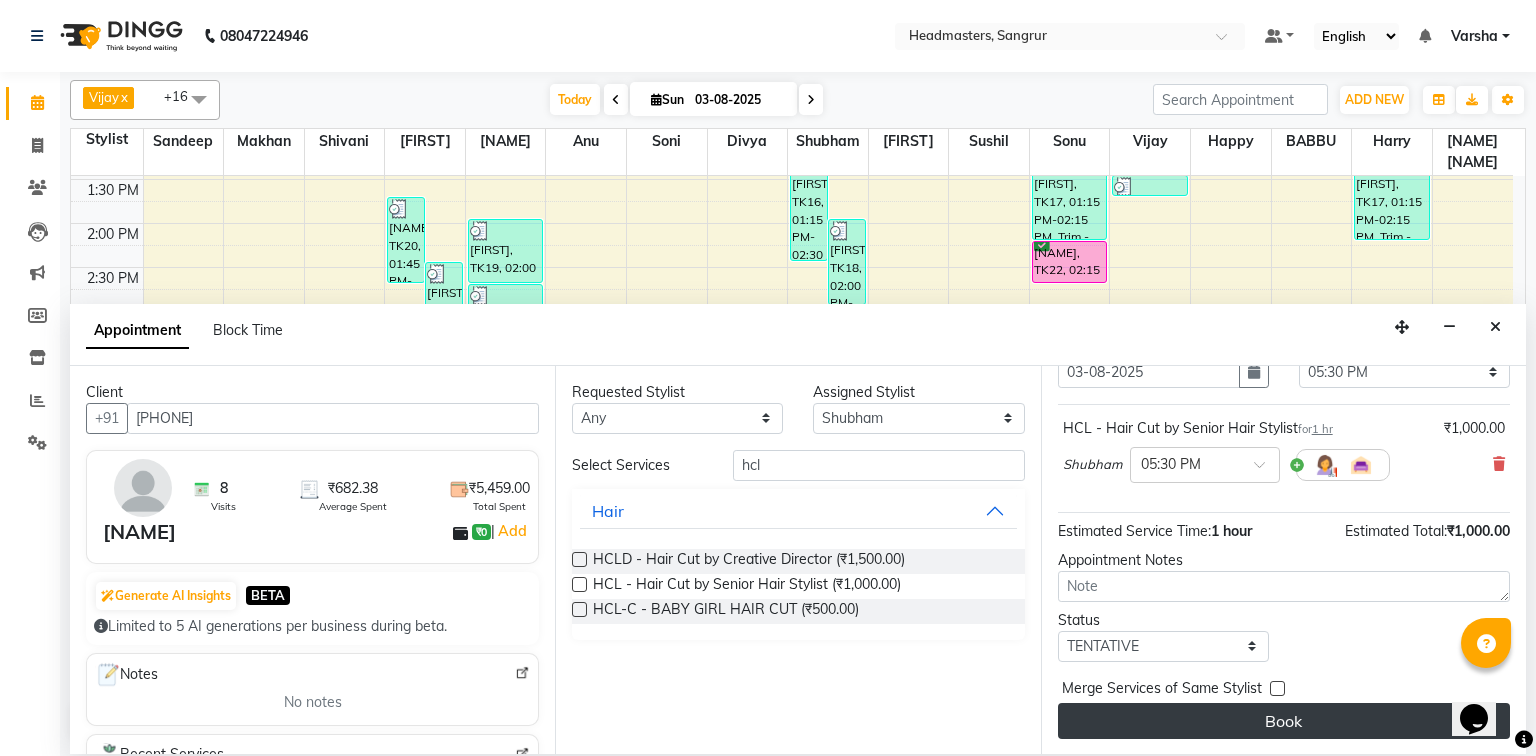 drag, startPoint x: 1136, startPoint y: 729, endPoint x: 1096, endPoint y: 661, distance: 78.892334 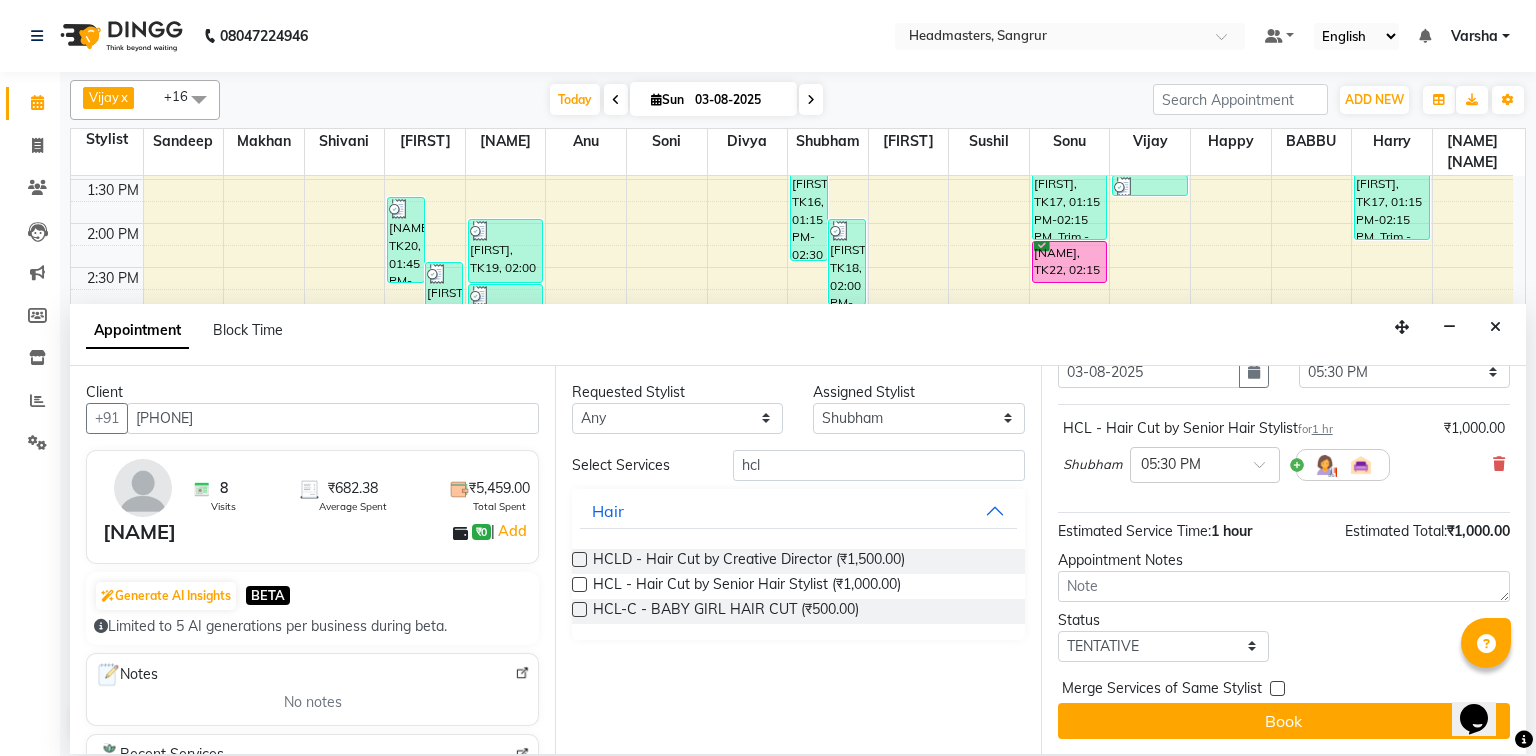 click on "Book" at bounding box center (1284, 721) 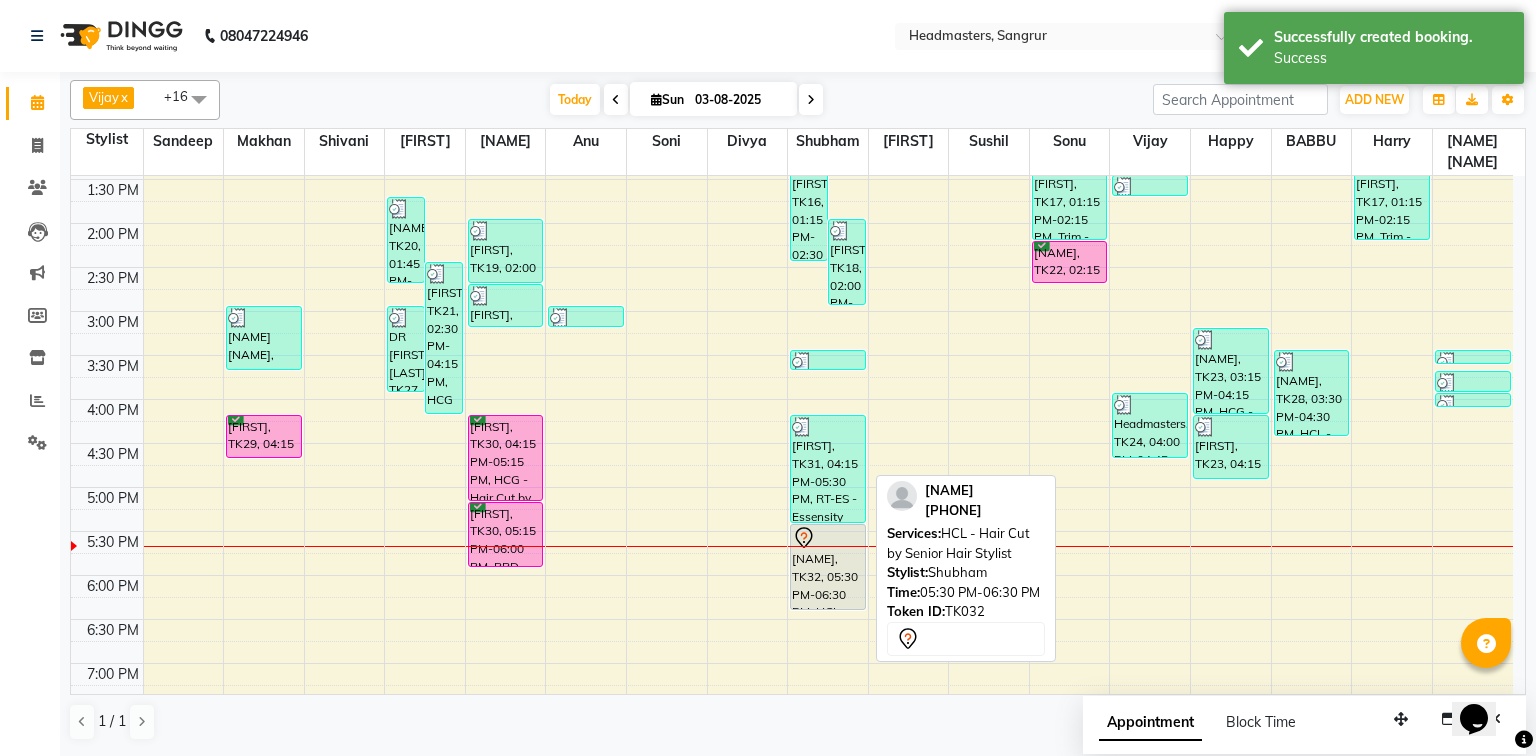 click on "[NAME], TK32, 05:30 PM-06:30 PM, HCL - Hair Cut by Senior Hair Stylist" at bounding box center [828, 567] 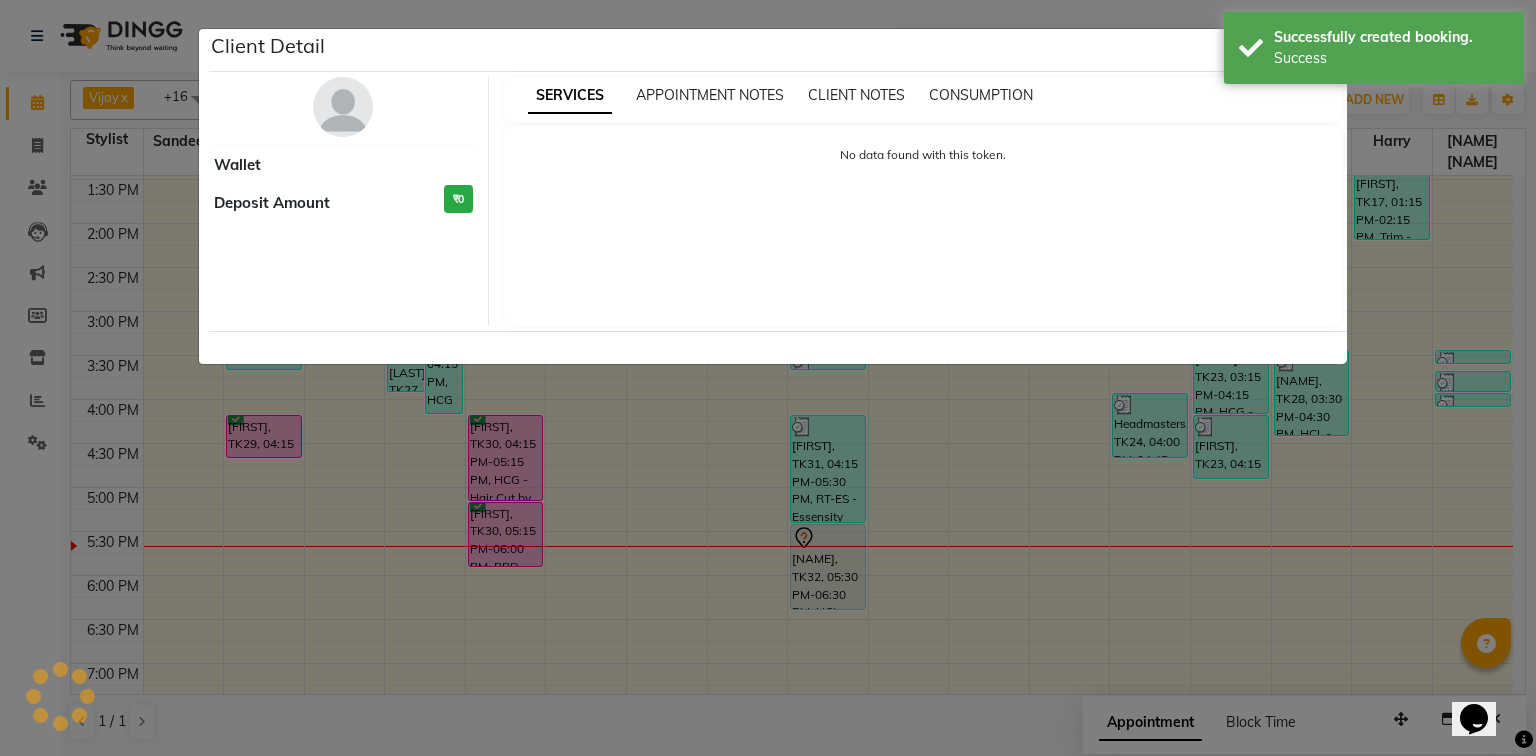 select on "7" 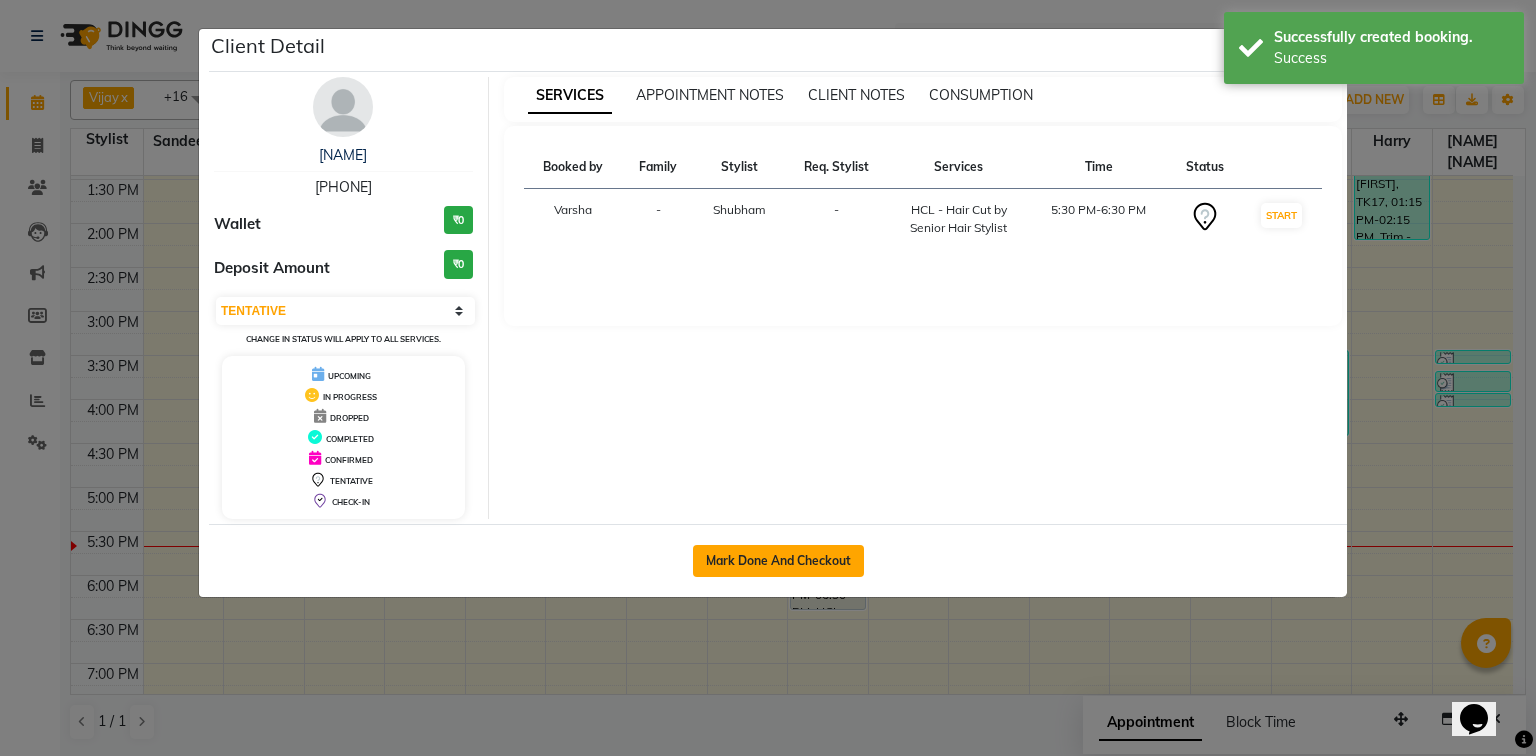 click on "Mark Done And Checkout" 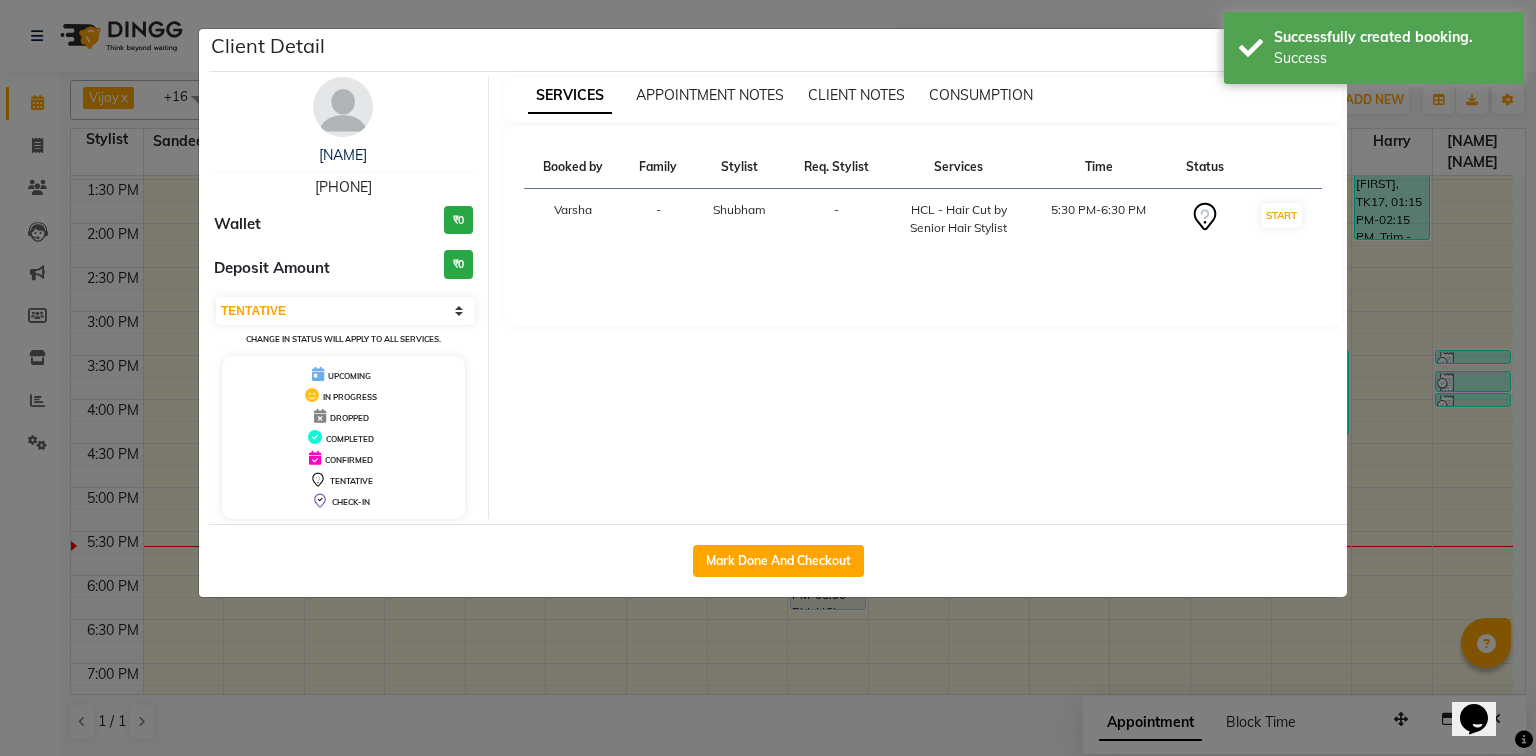 select on "service" 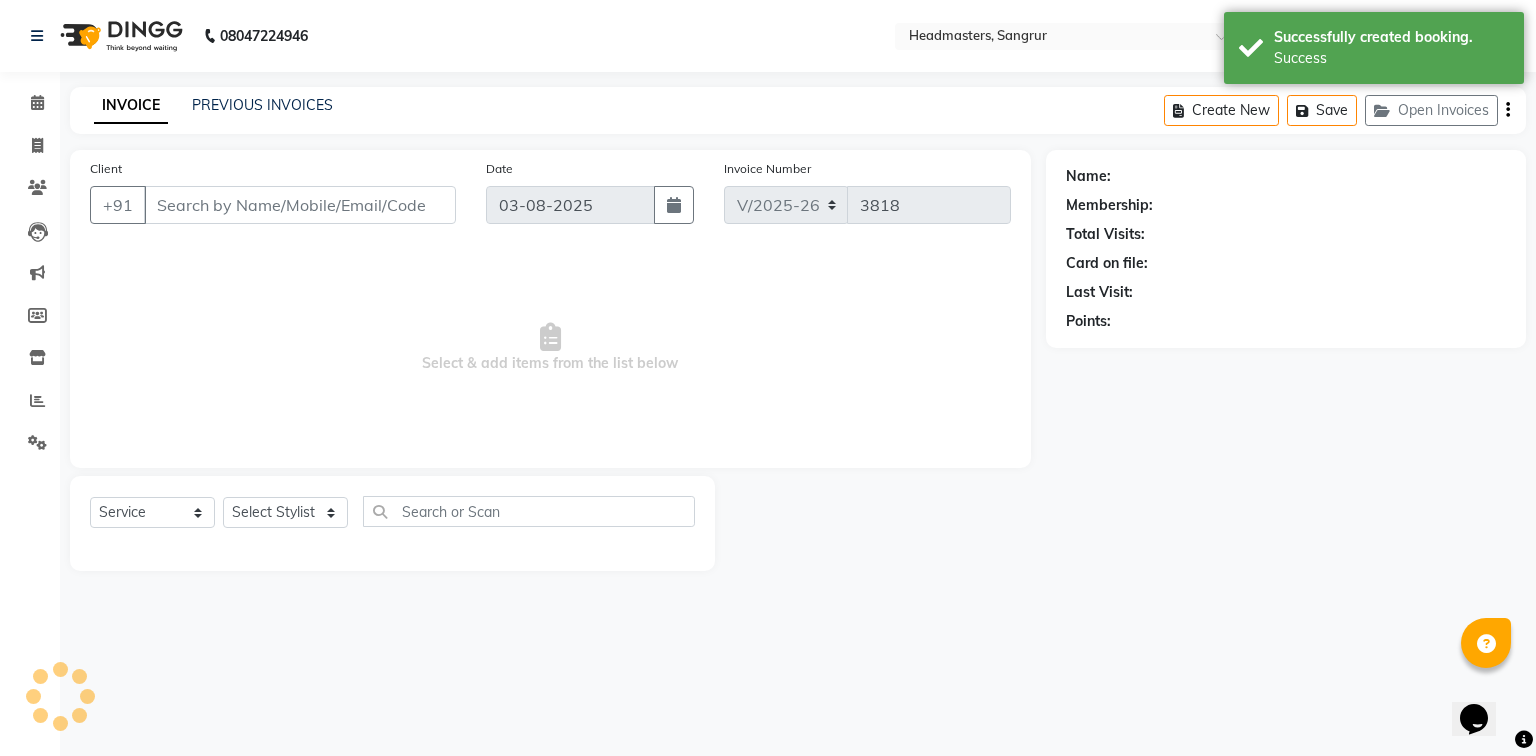 type on "[PHONE]" 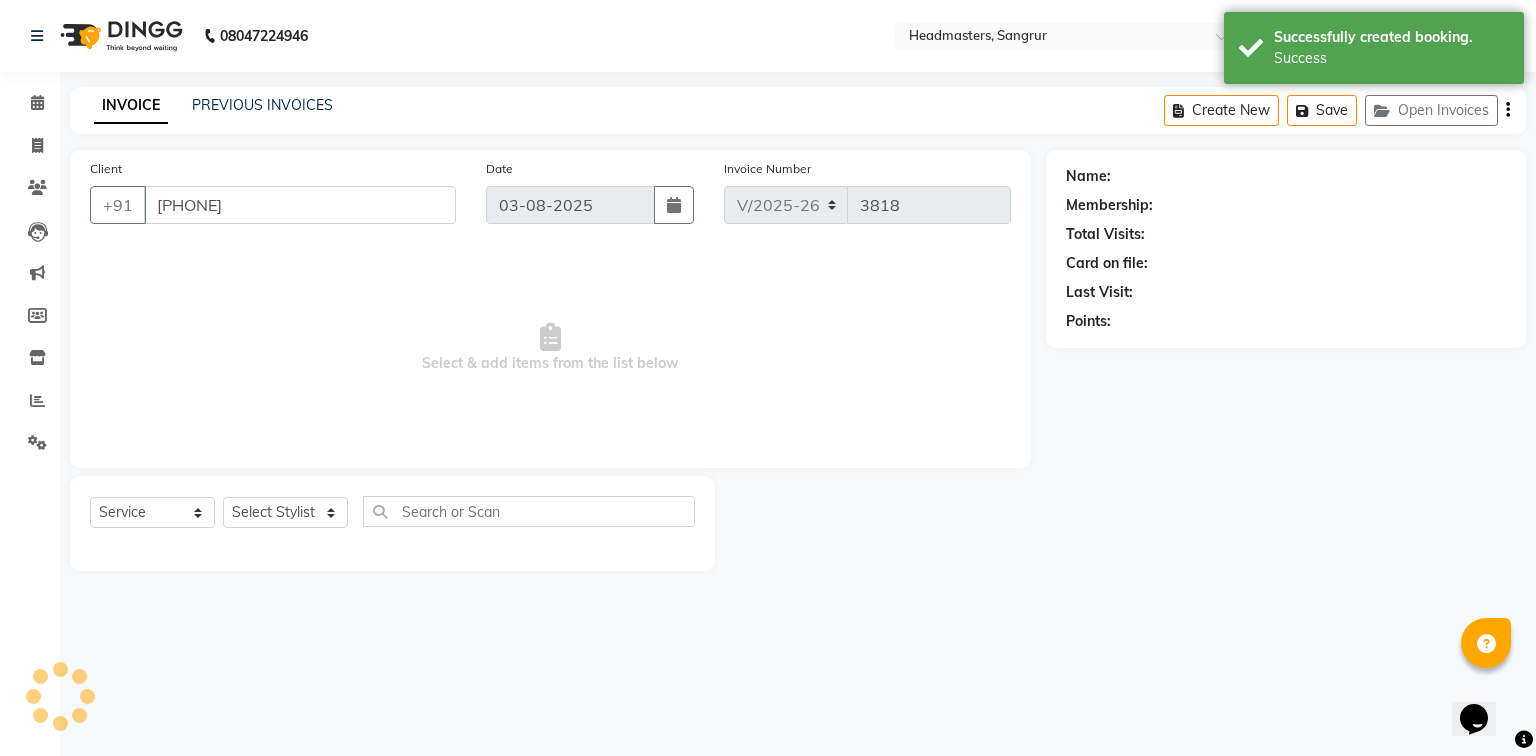 select on "60885" 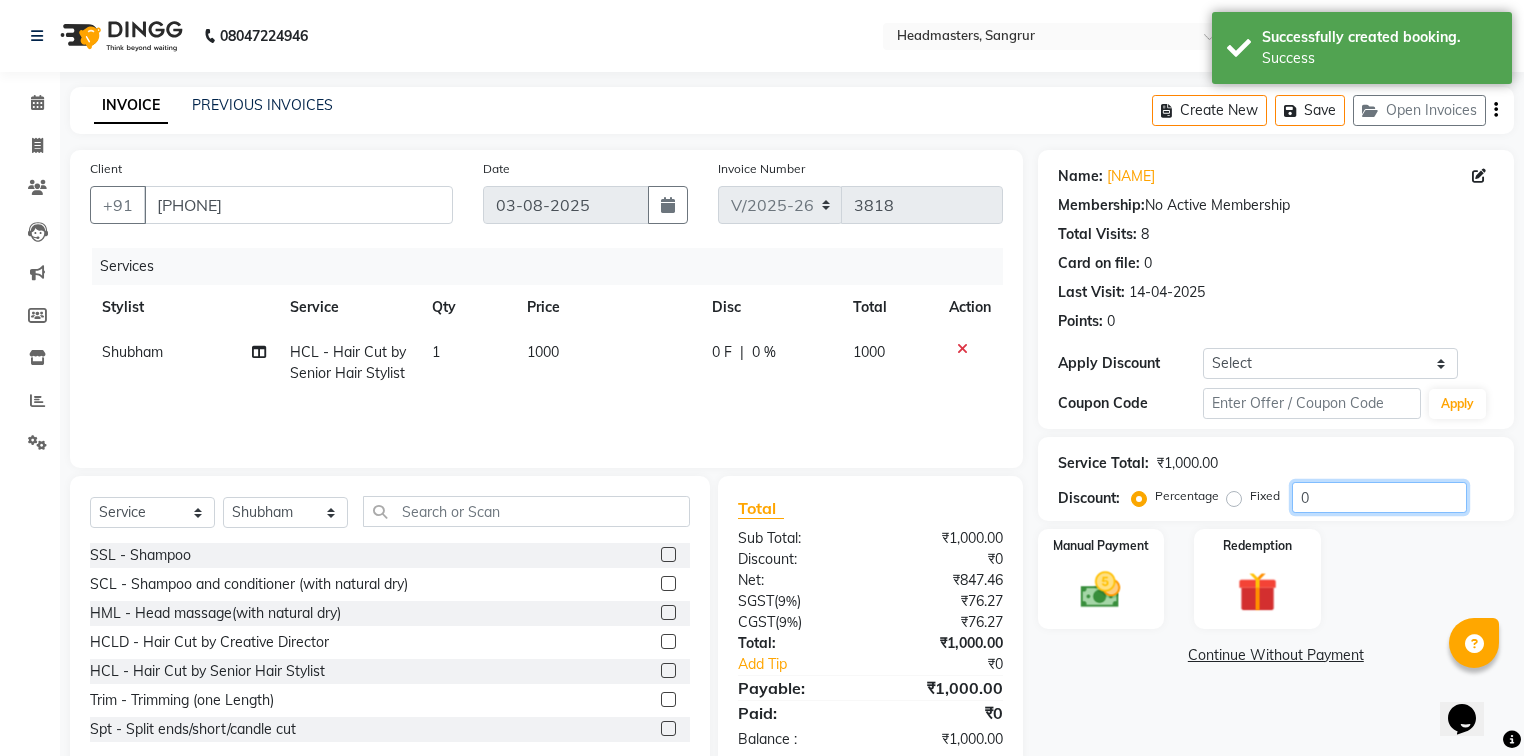 click on "0" 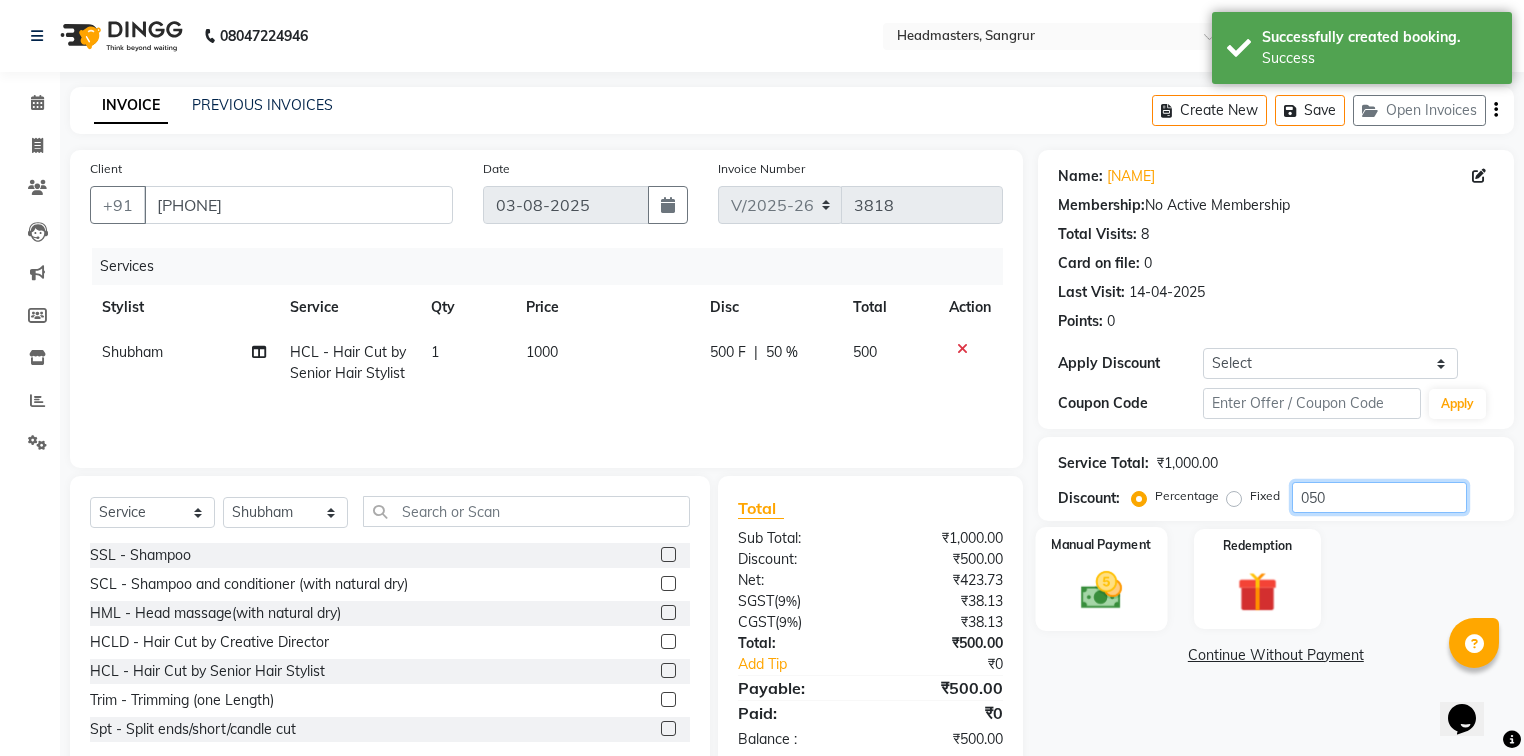 type on "050" 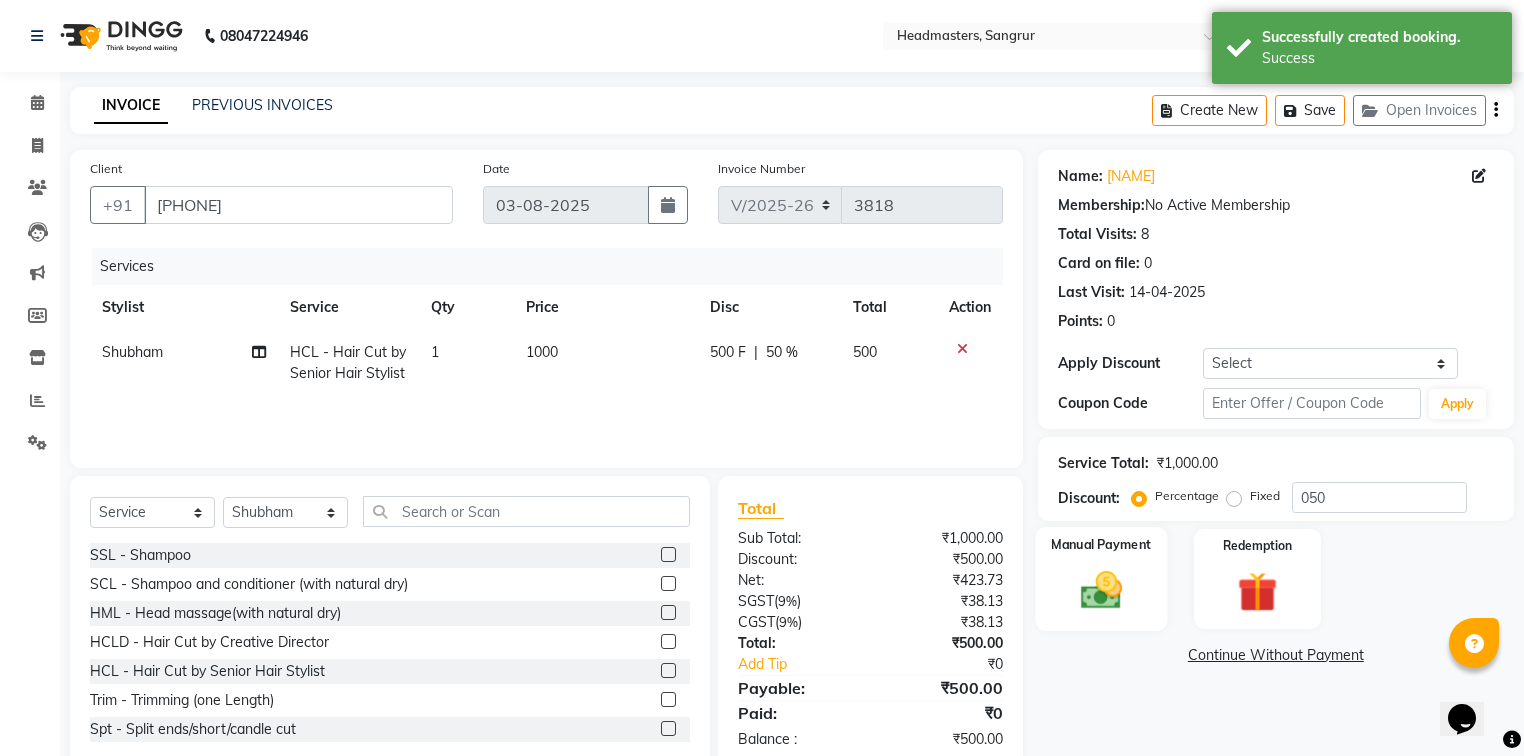 click on "Manual Payment" 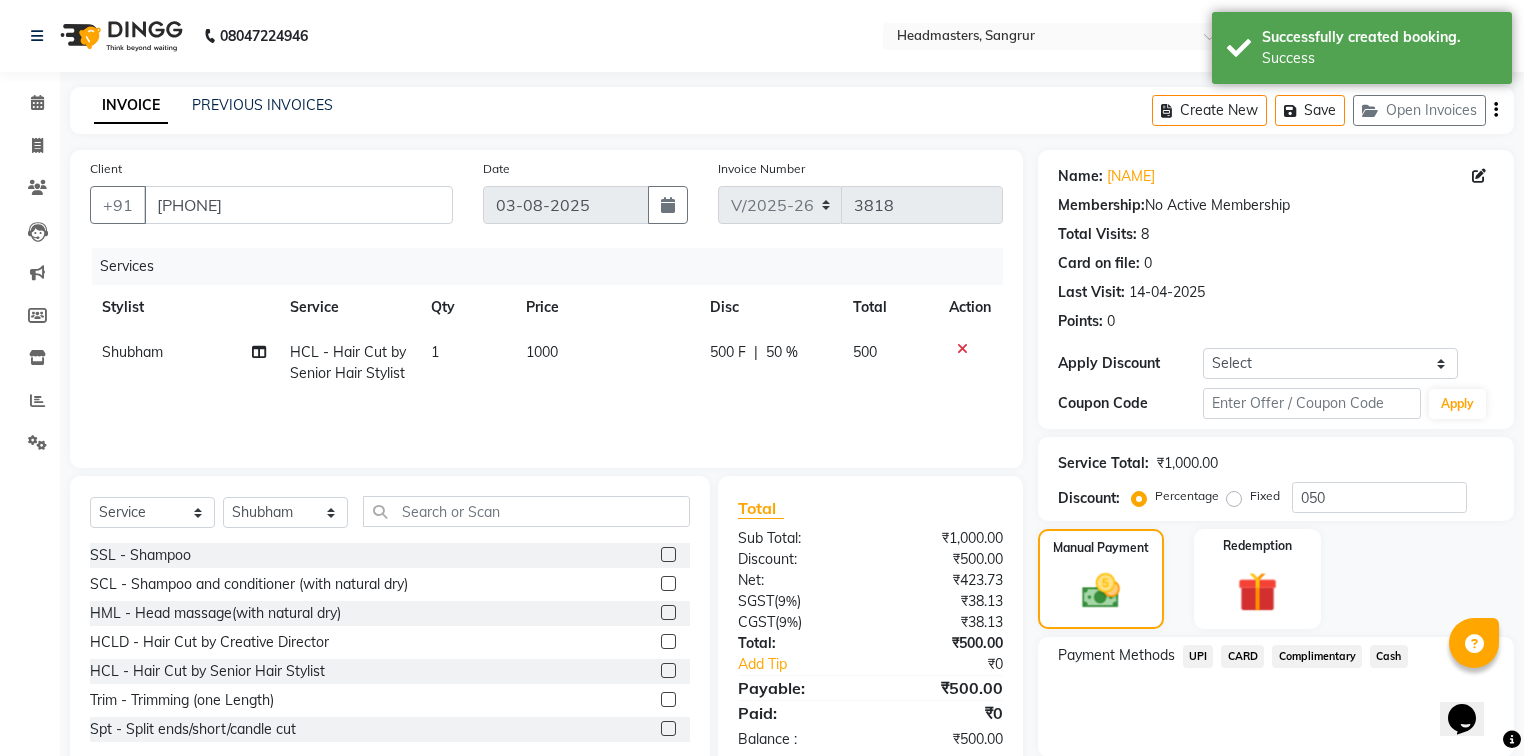 drag, startPoint x: 1392, startPoint y: 656, endPoint x: 1393, endPoint y: 679, distance: 23.021729 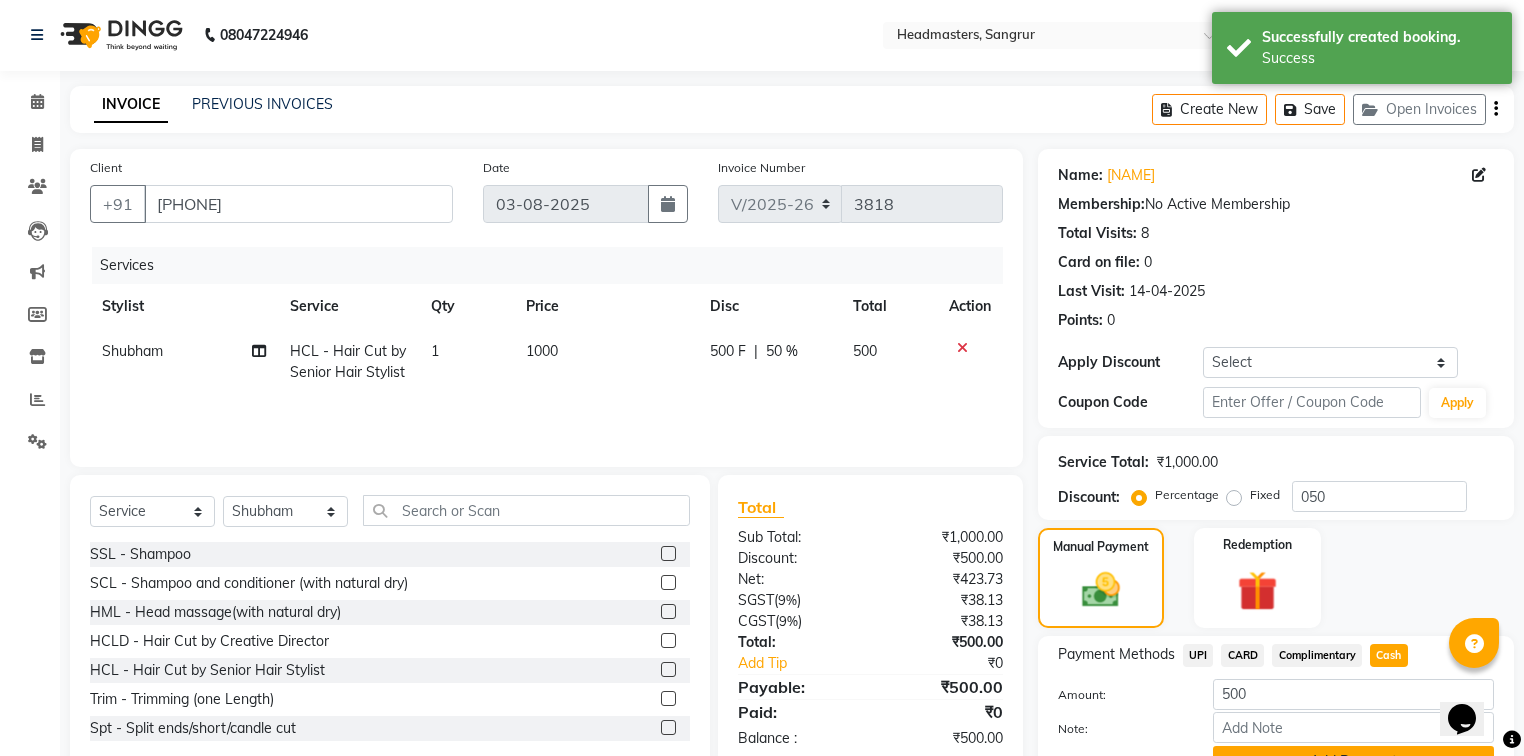 scroll, scrollTop: 80, scrollLeft: 0, axis: vertical 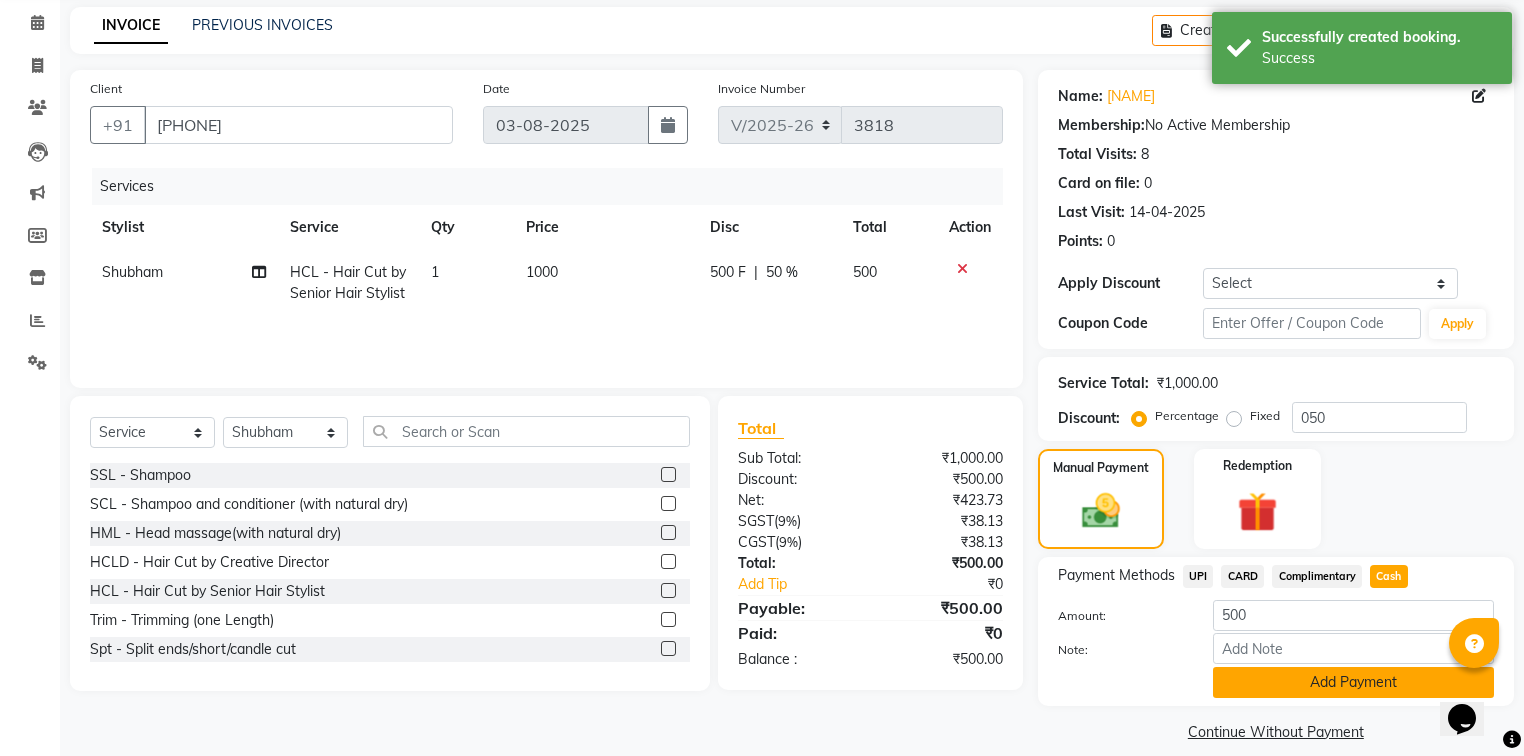 click on "Add Payment" 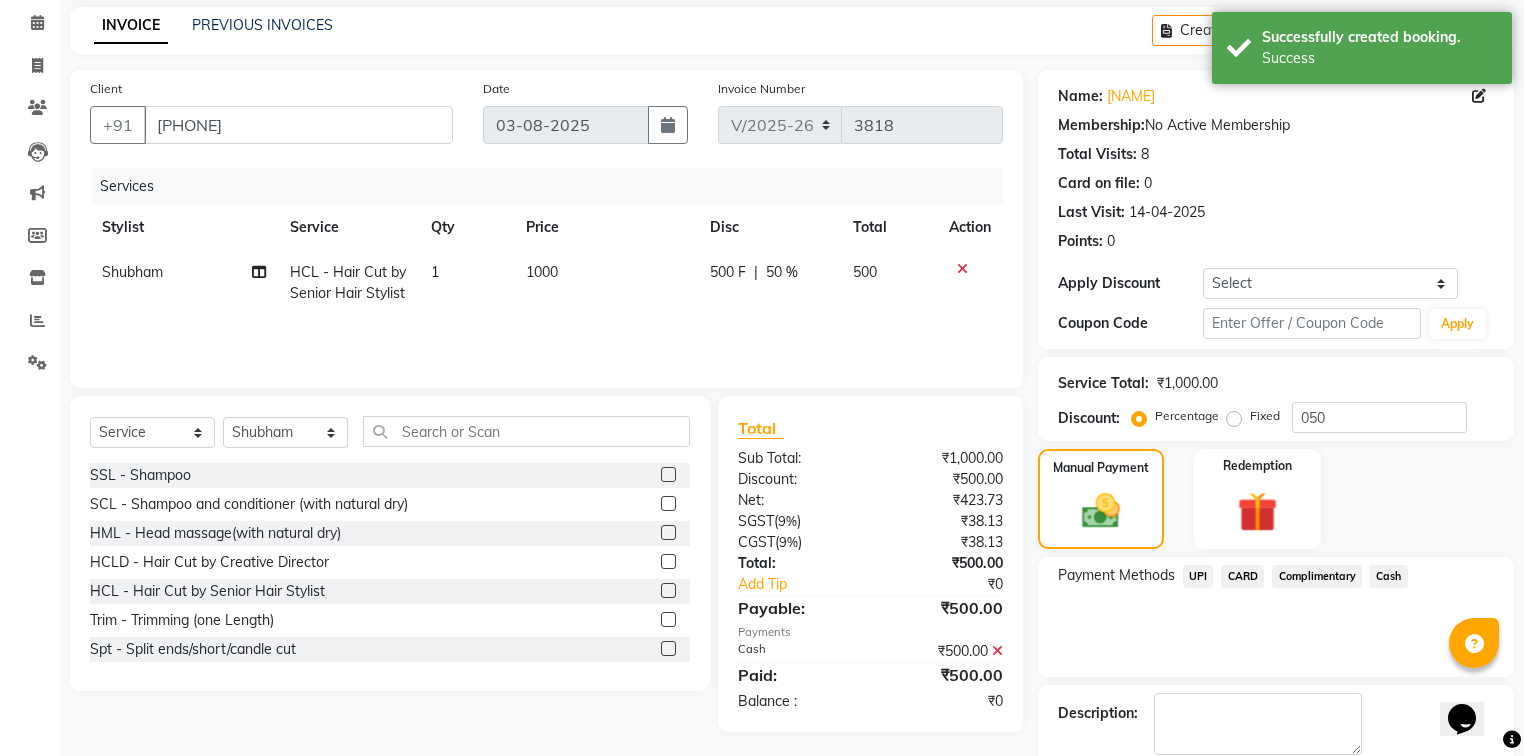 click on "Checkout" 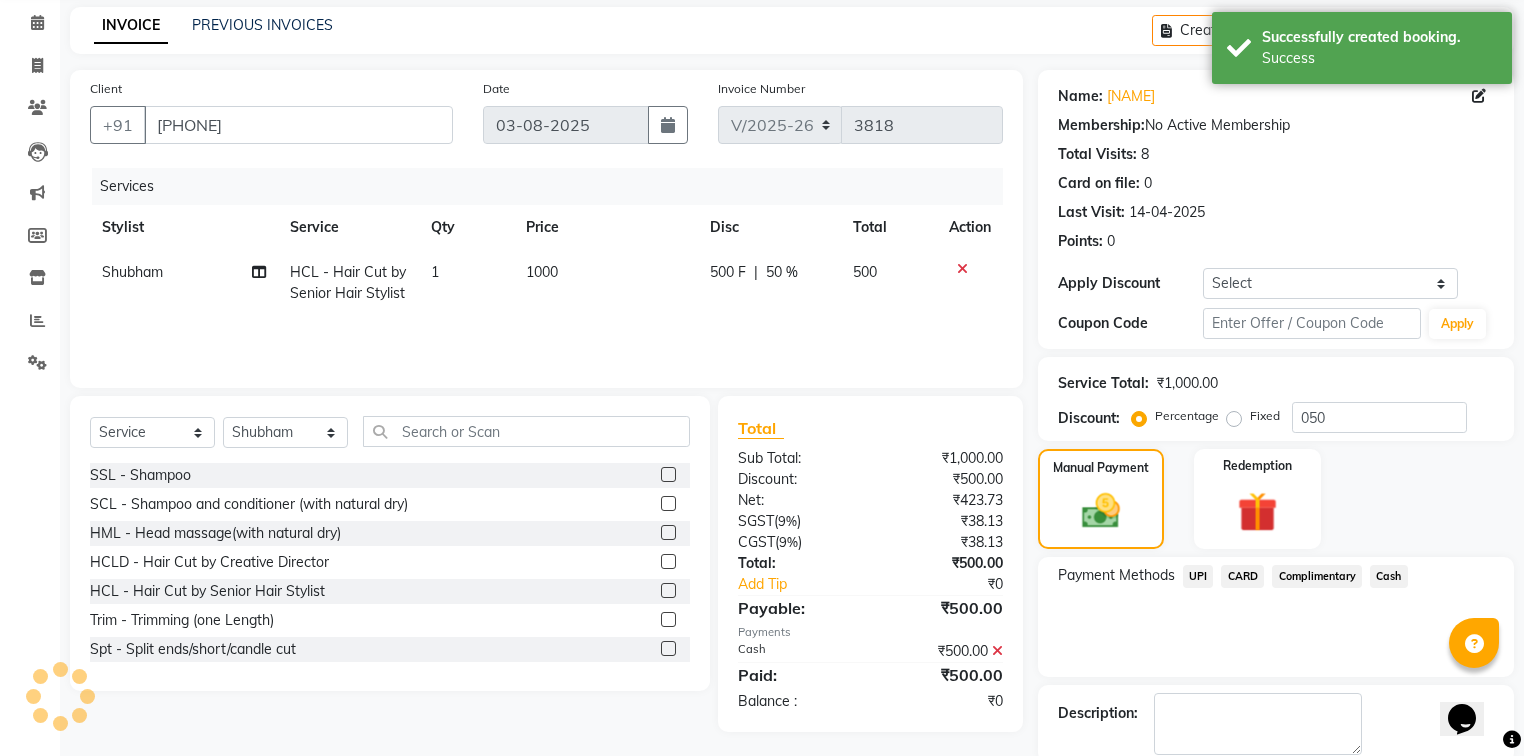 scroll, scrollTop: 154, scrollLeft: 0, axis: vertical 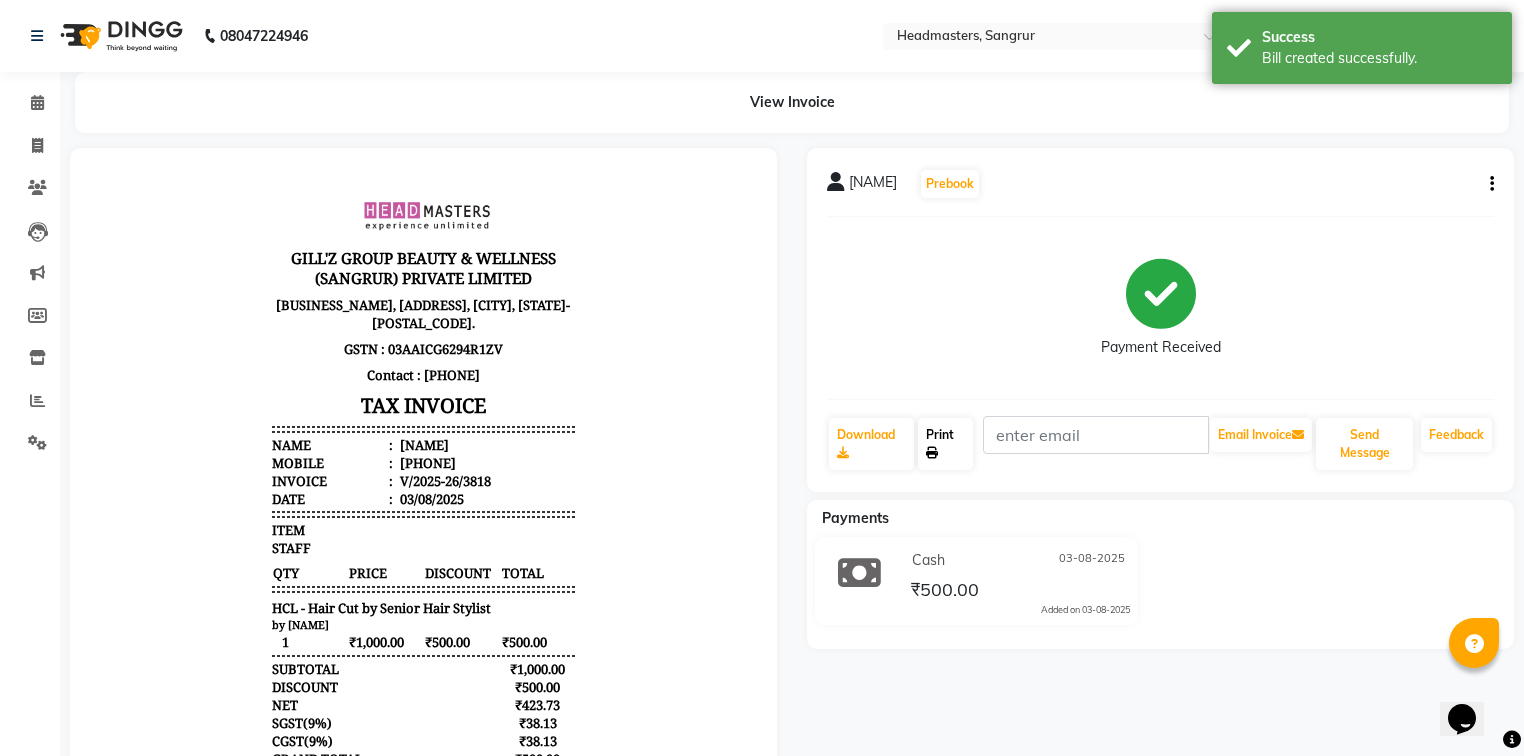 click 